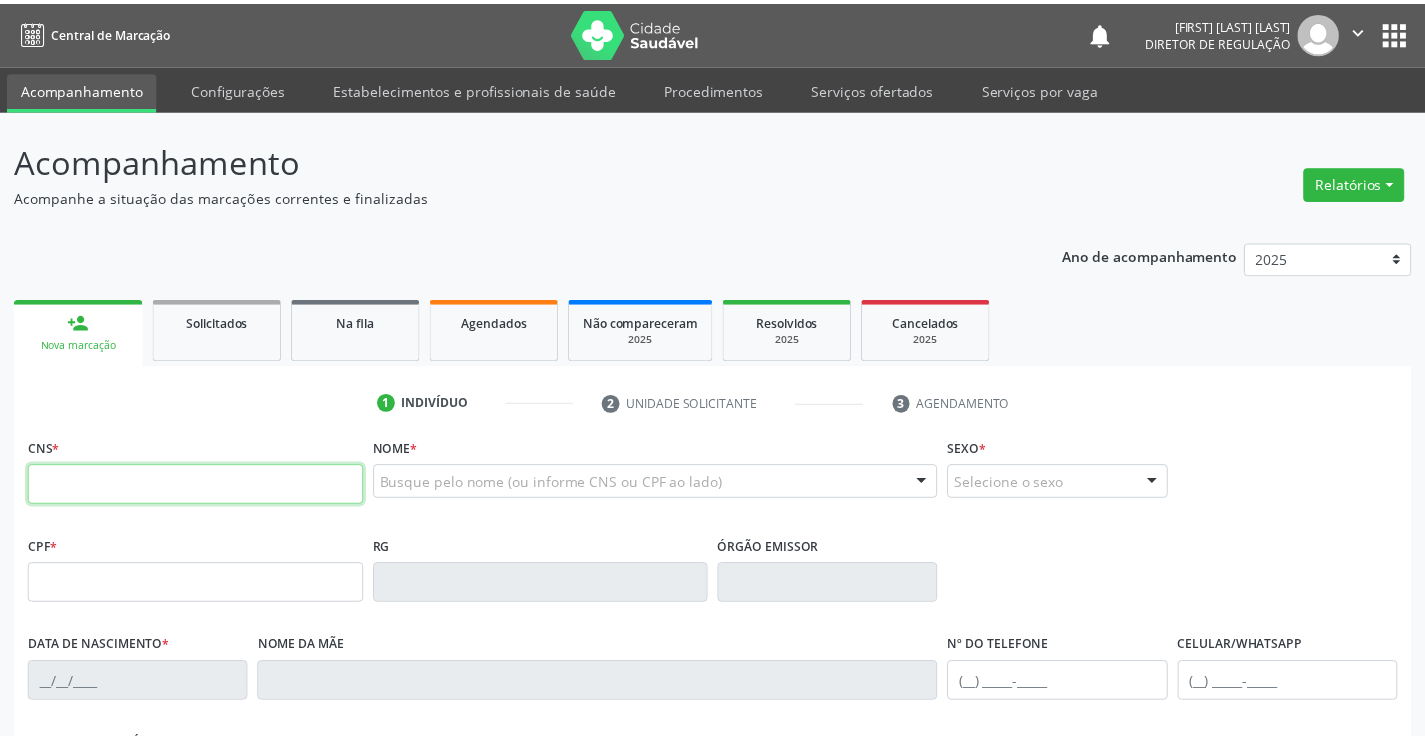 scroll, scrollTop: 0, scrollLeft: 0, axis: both 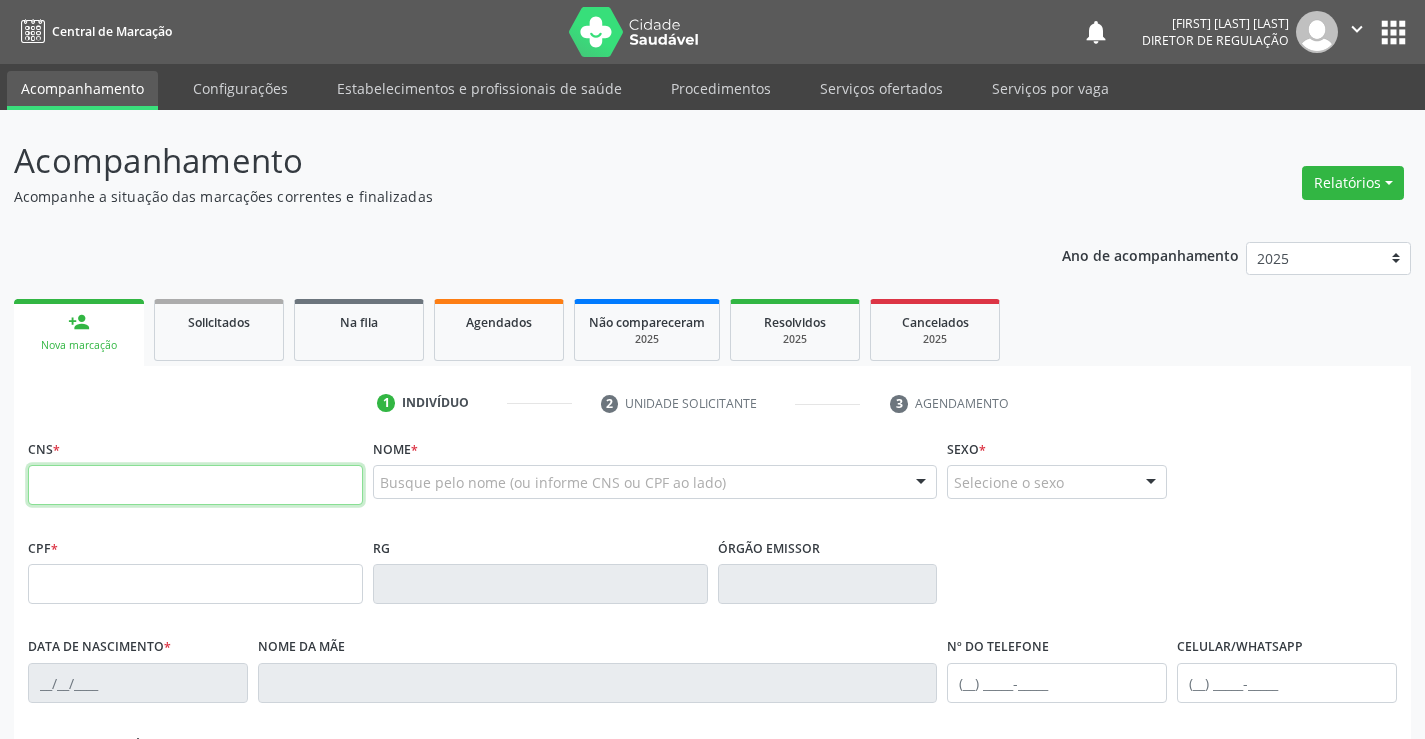 click at bounding box center [195, 485] 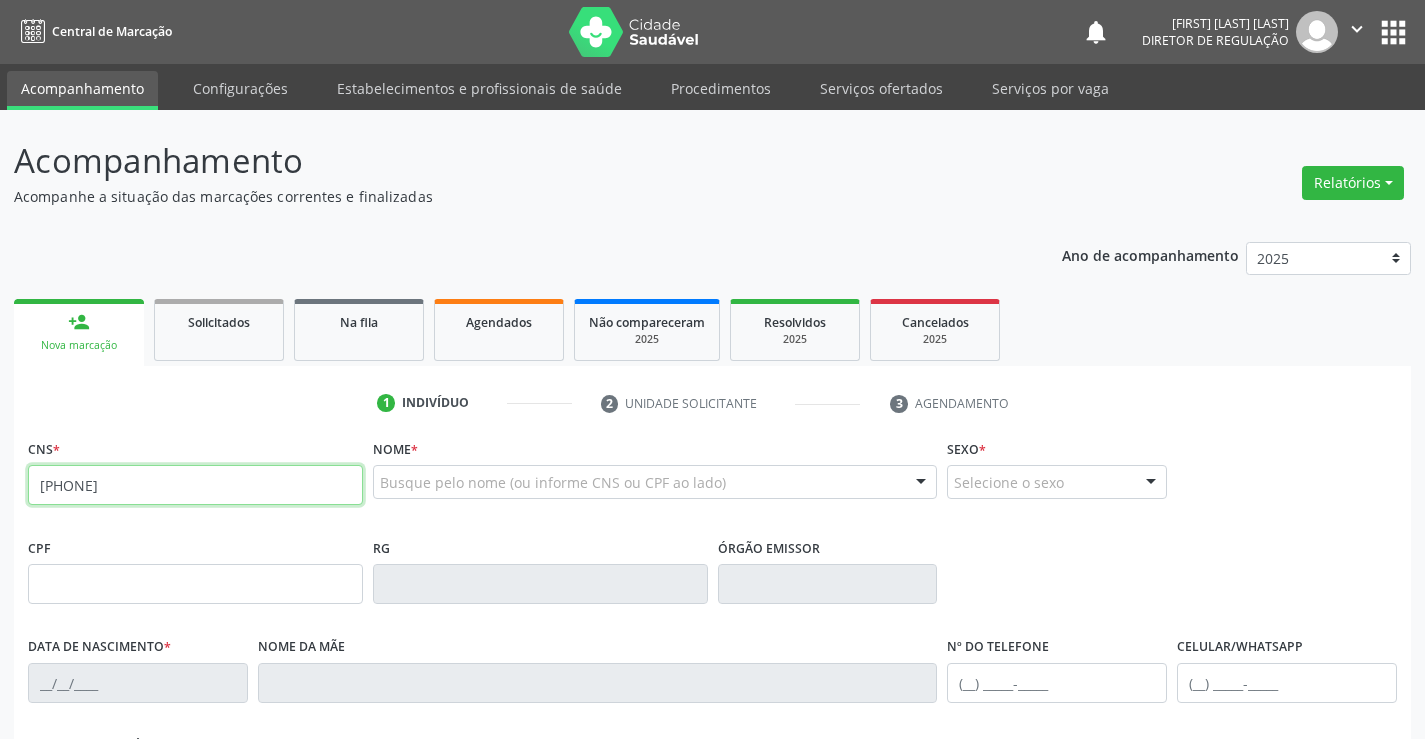 type on "703 4072 3373 5013" 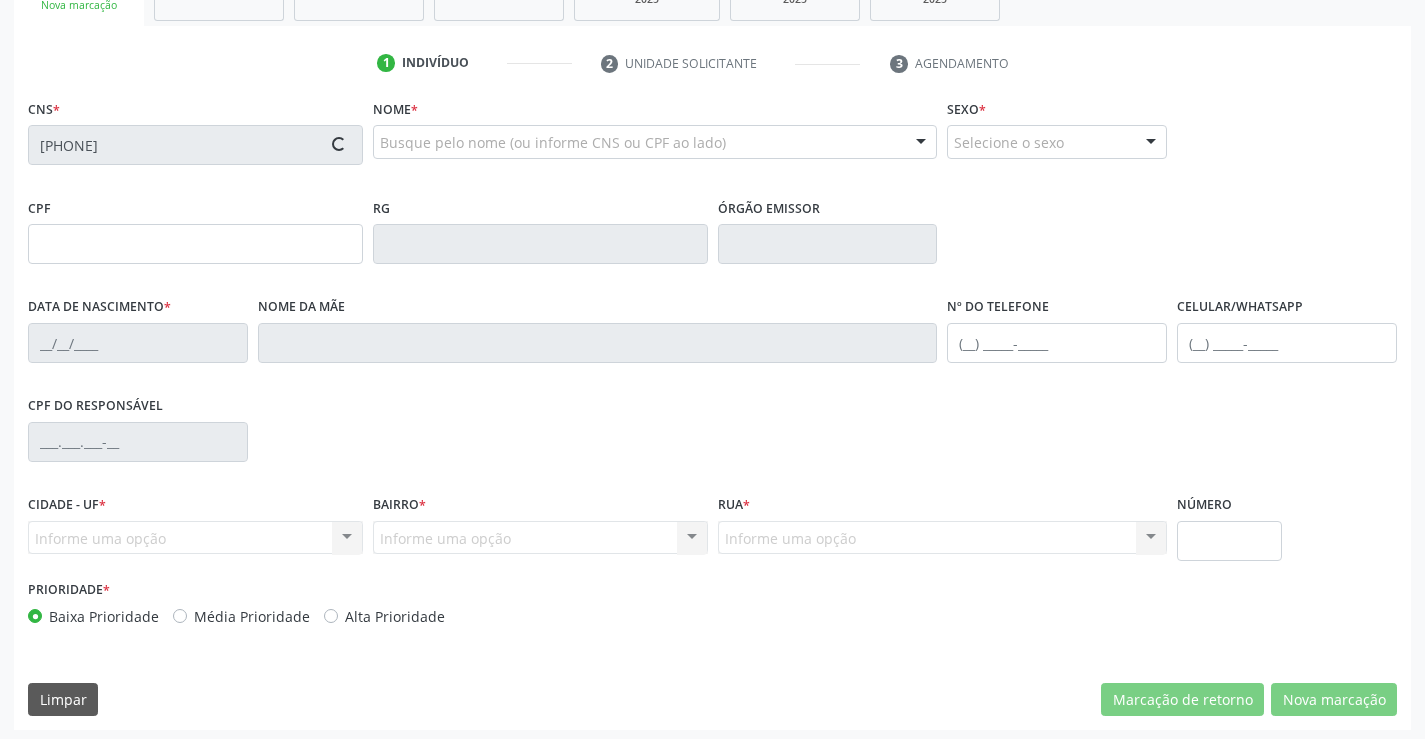 scroll, scrollTop: 345, scrollLeft: 0, axis: vertical 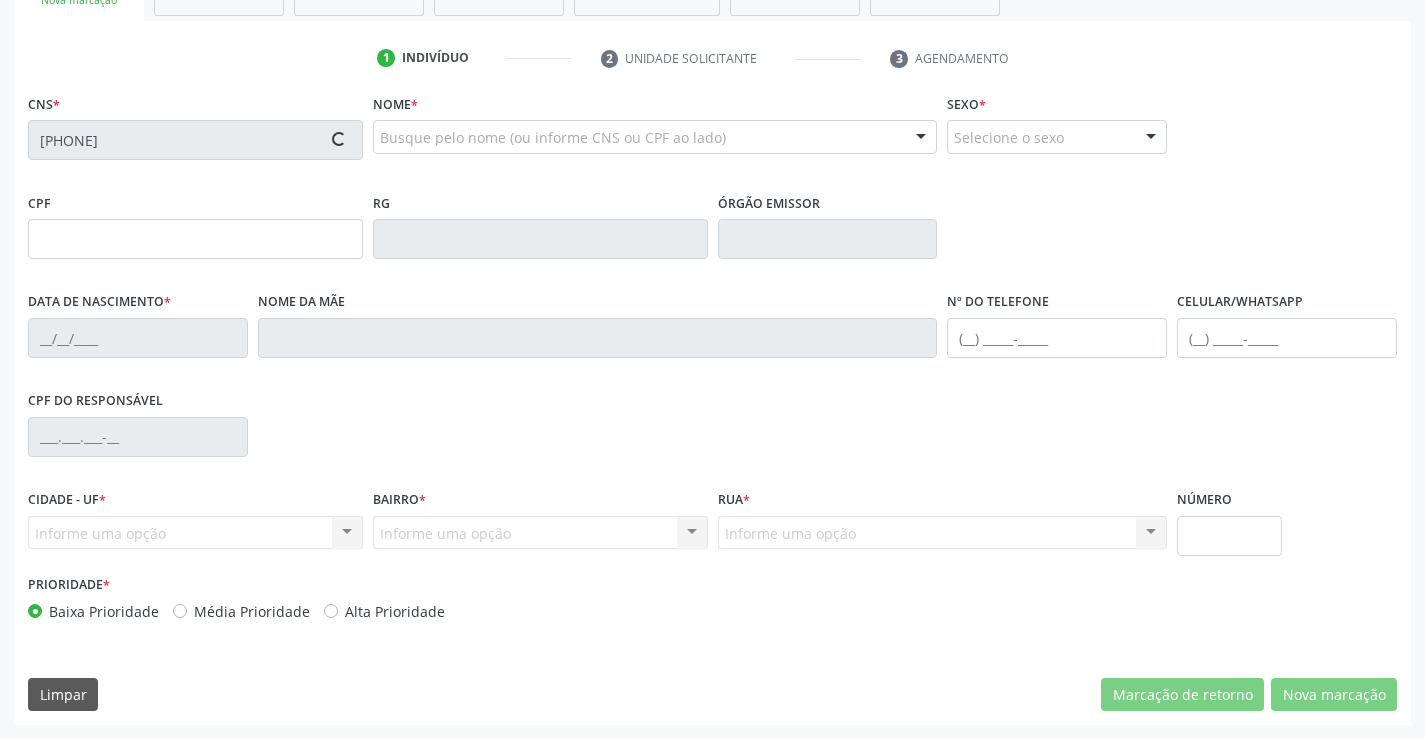 type on "2135150916" 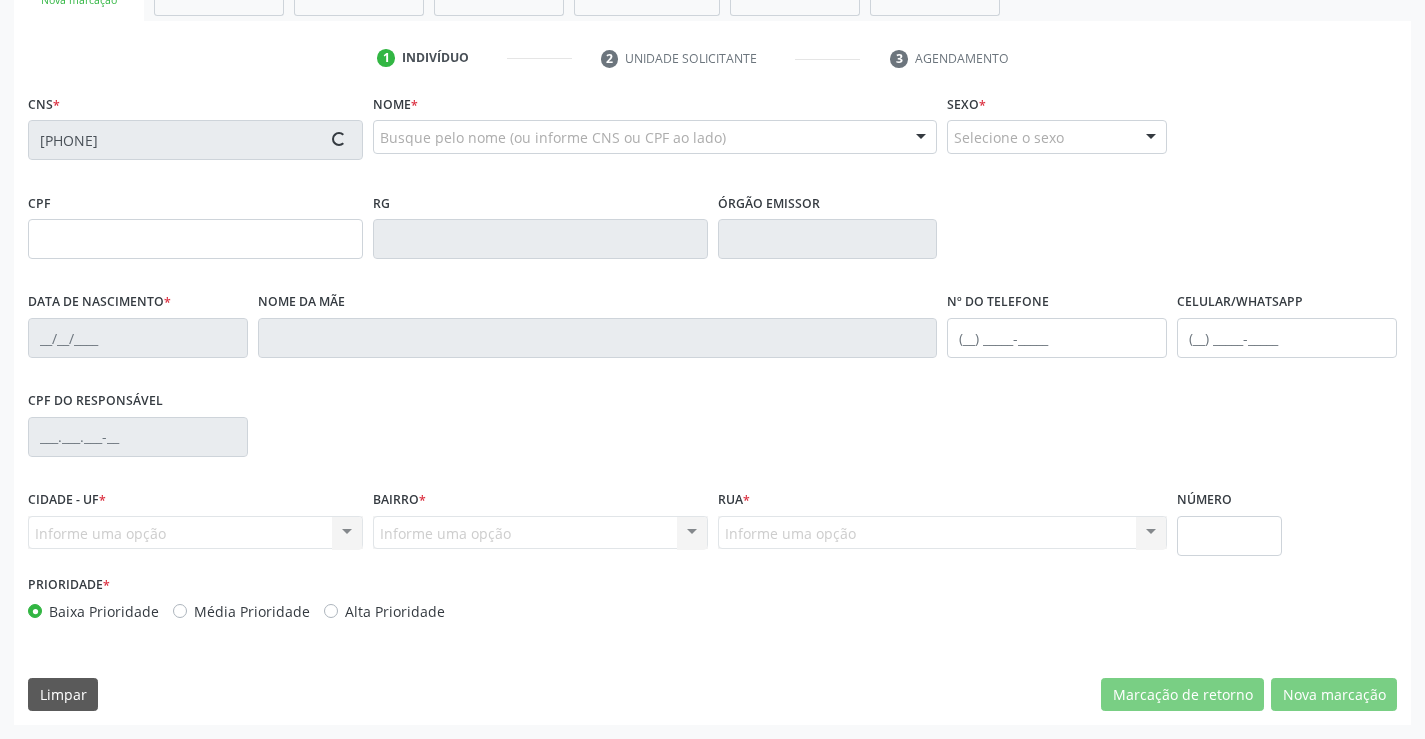 type on "(74) 99962-1545" 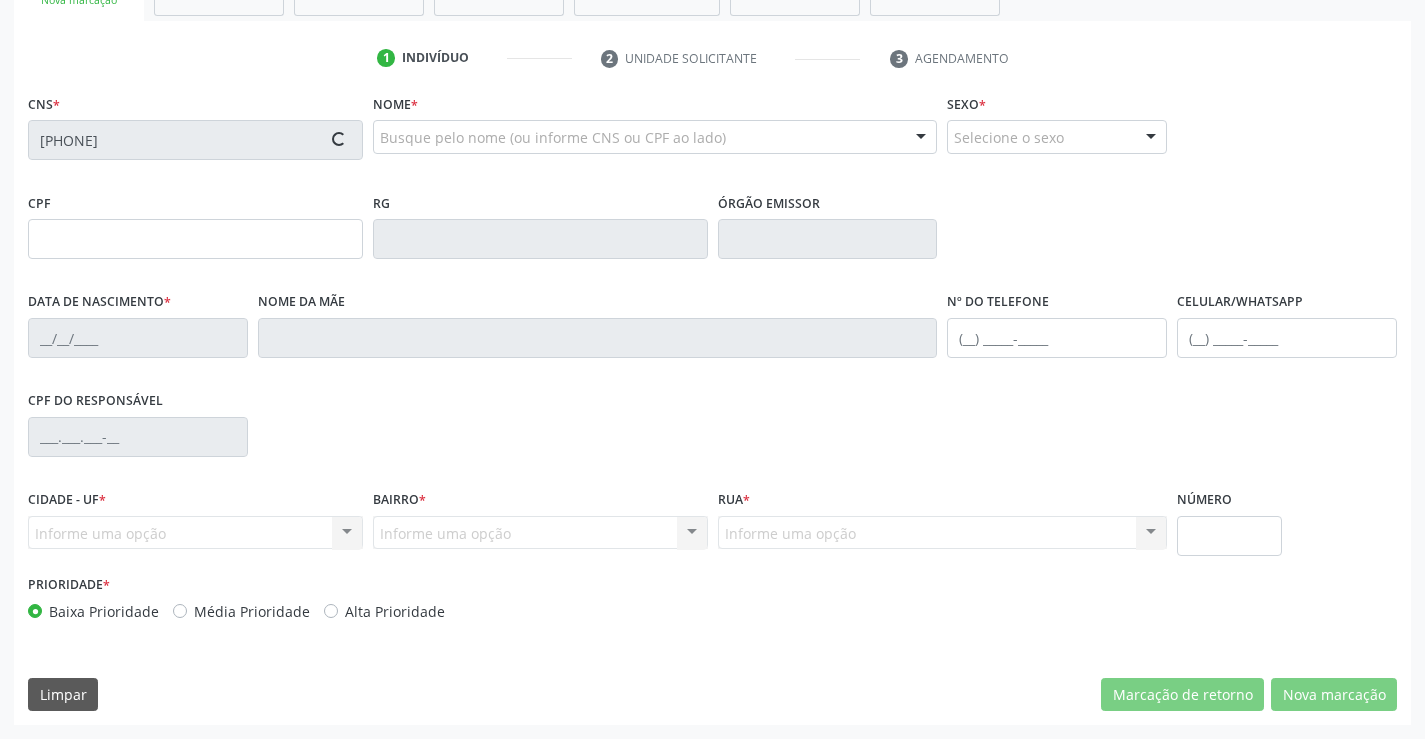 type on "(74) 99962-1545" 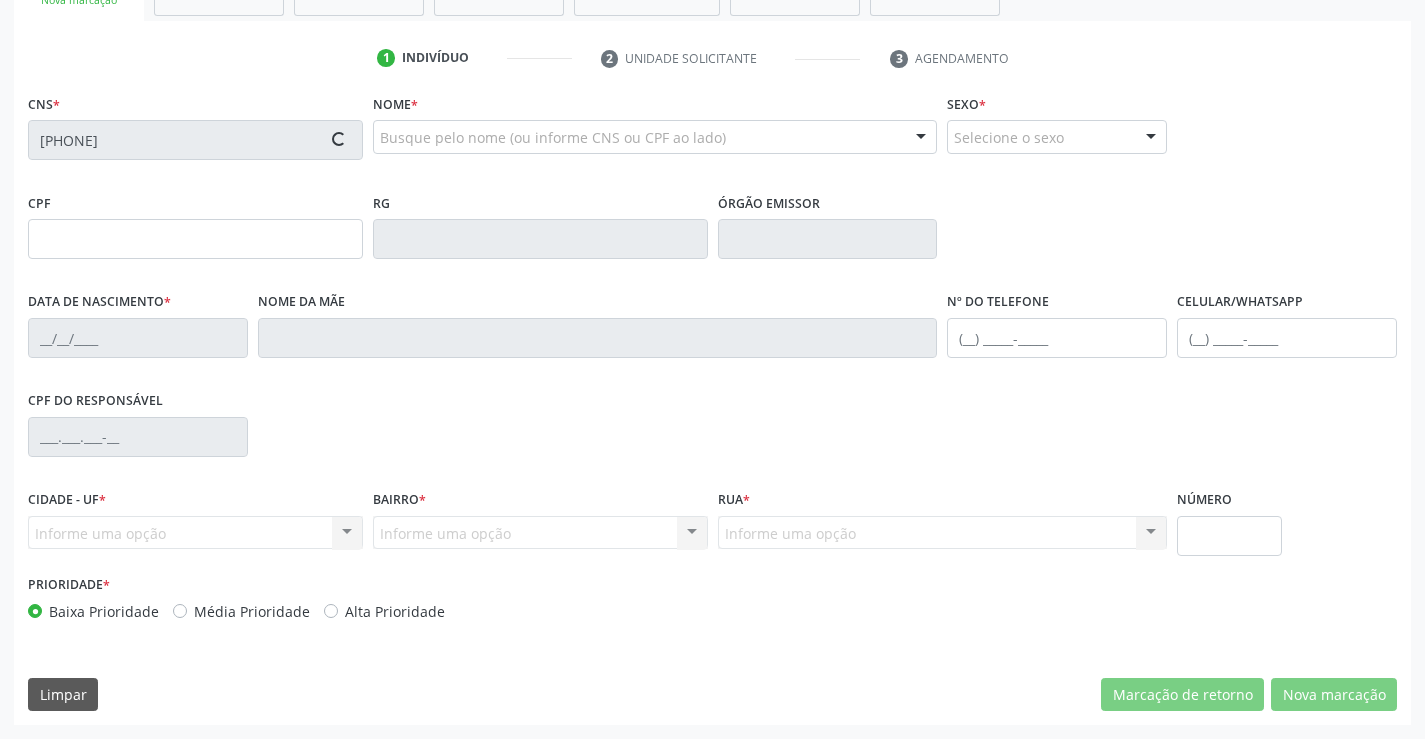 type on "056.080.555-19" 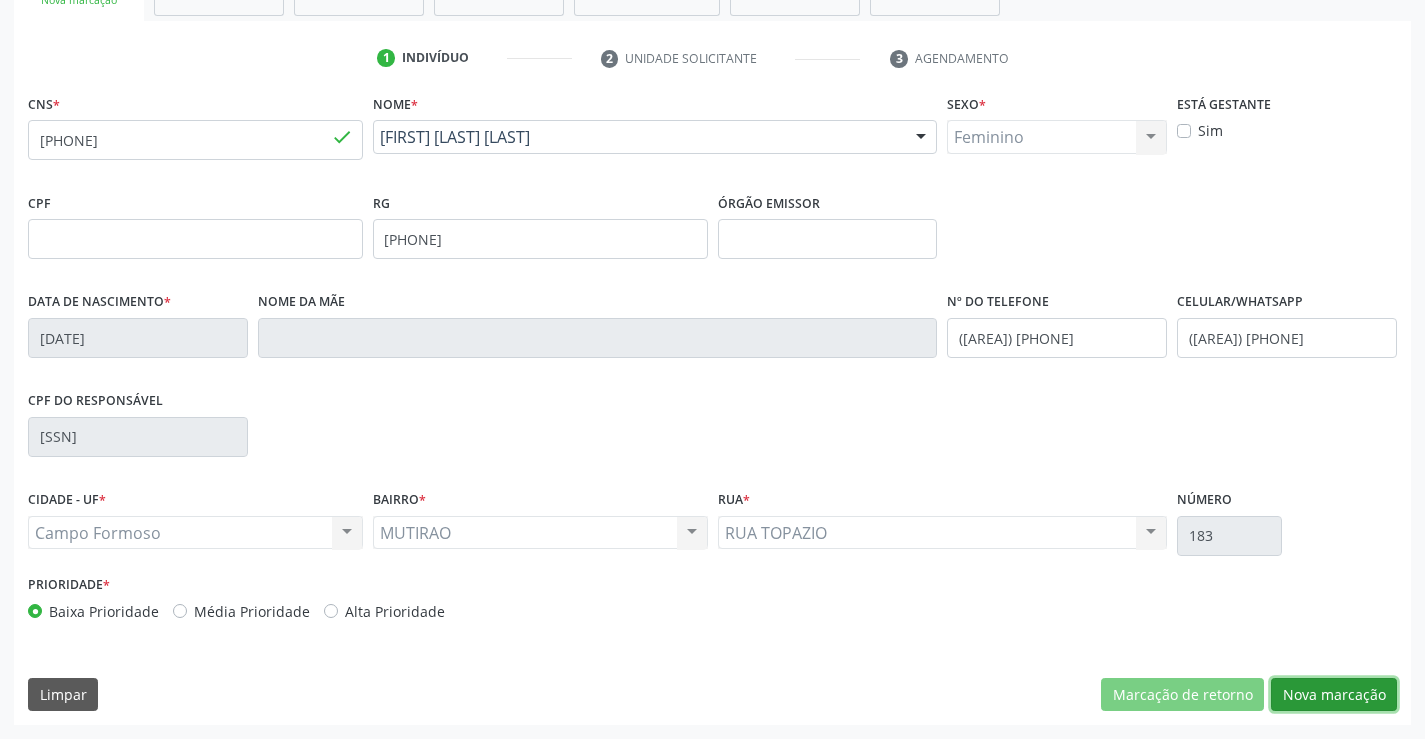 click on "Nova marcação" at bounding box center [1334, 695] 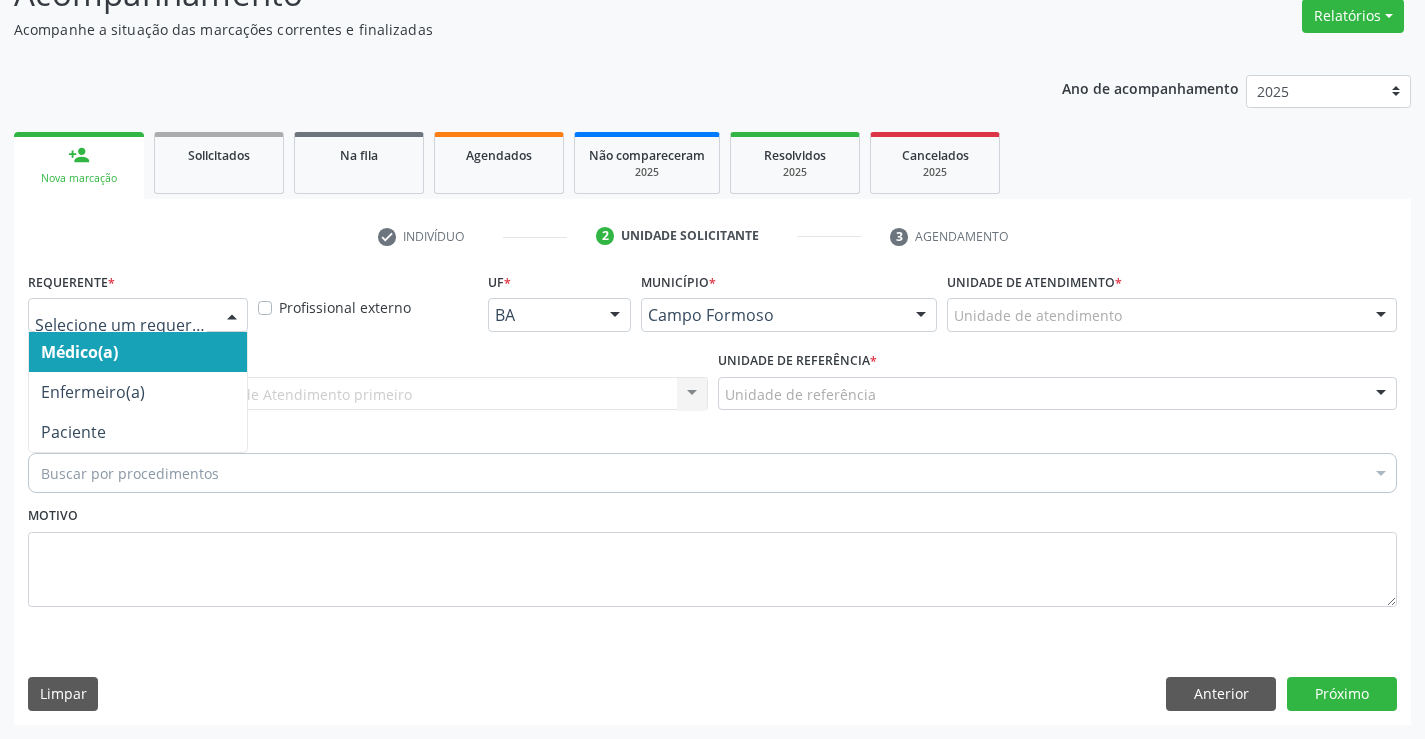 click at bounding box center [232, 316] 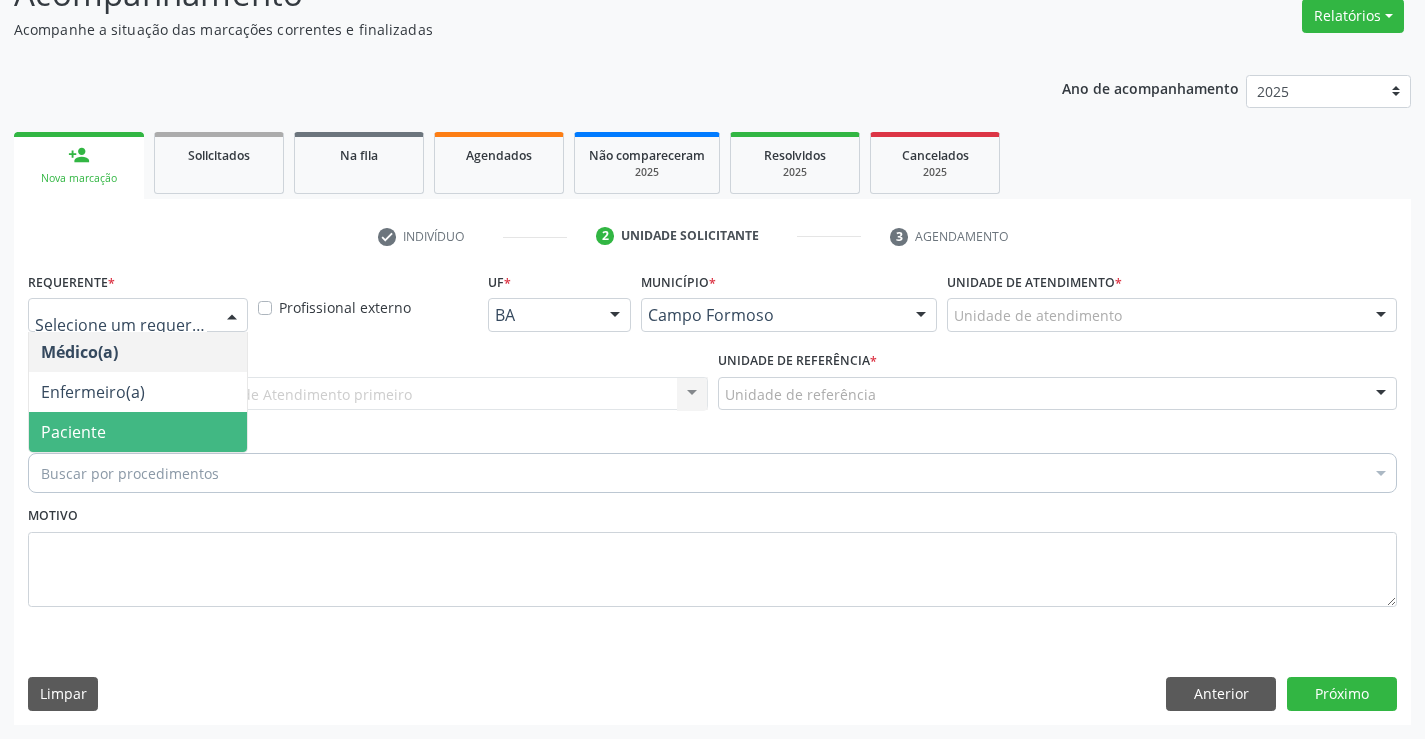 click on "Paciente" at bounding box center (138, 432) 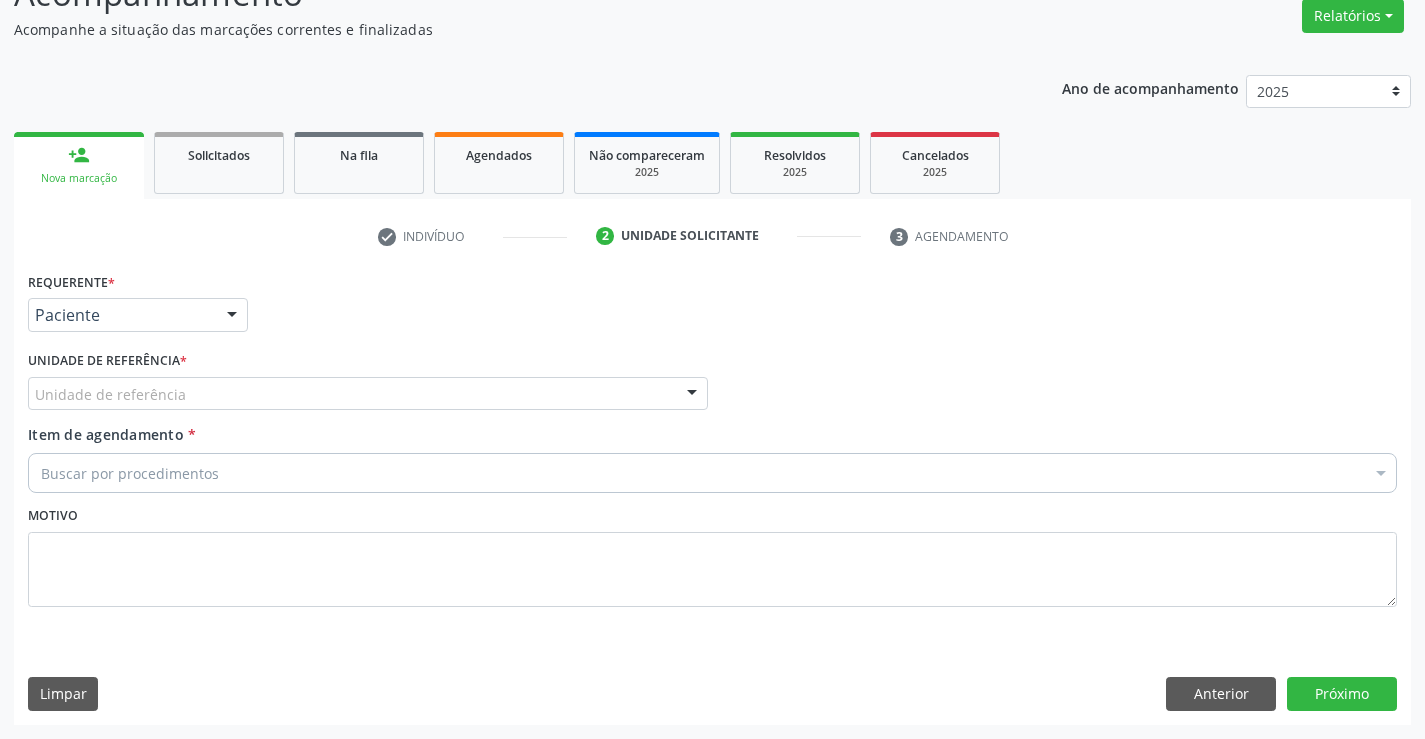 click on "Unidade de referência" at bounding box center [368, 394] 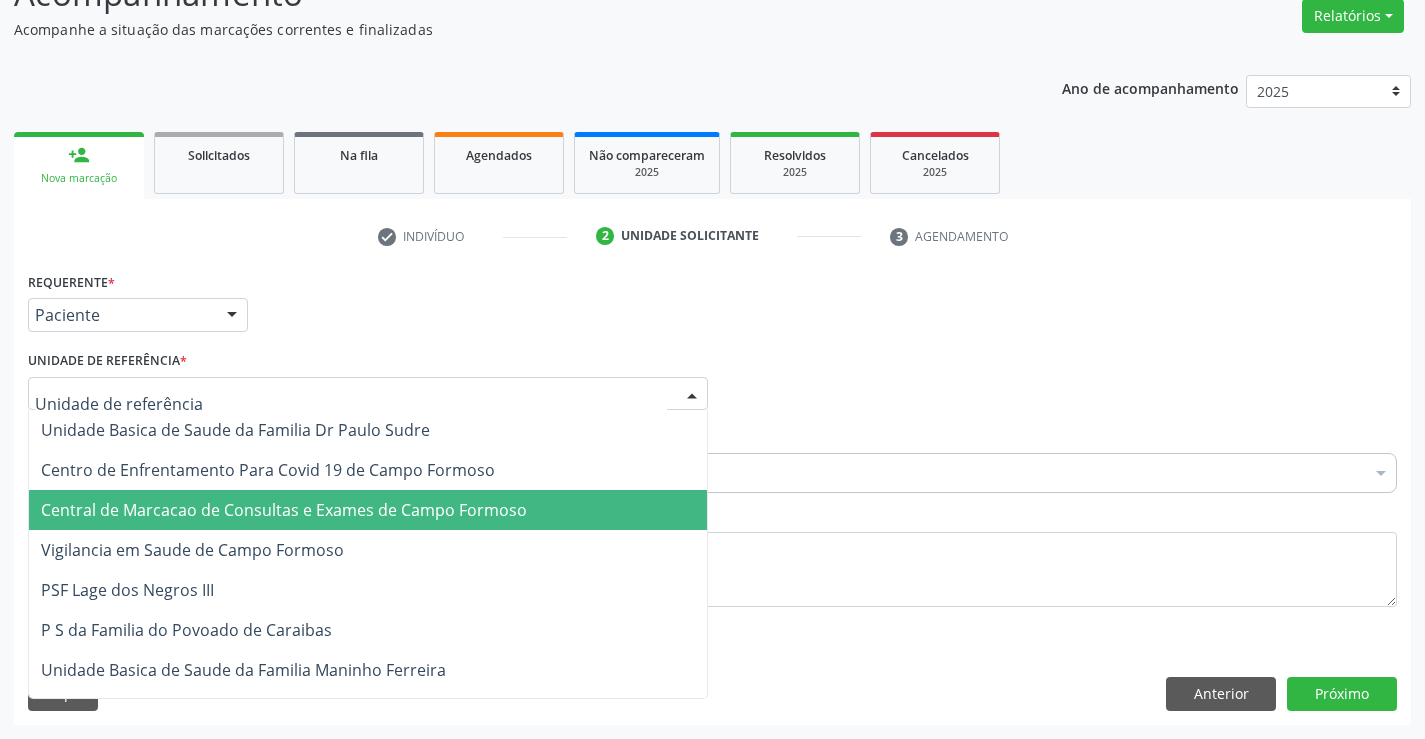 click on "Central de Marcacao de Consultas e Exames de Campo Formoso" at bounding box center [368, 510] 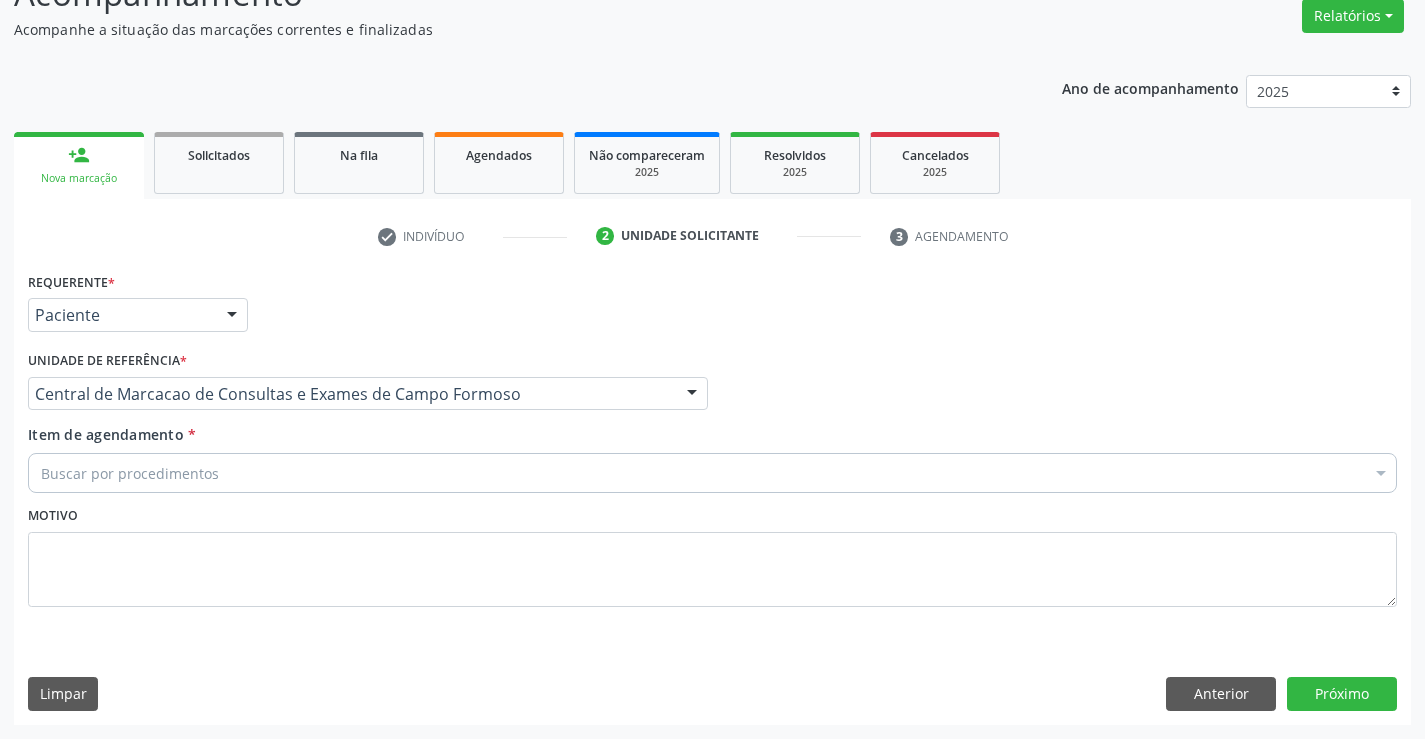 click on "Buscar por procedimentos" at bounding box center [712, 473] 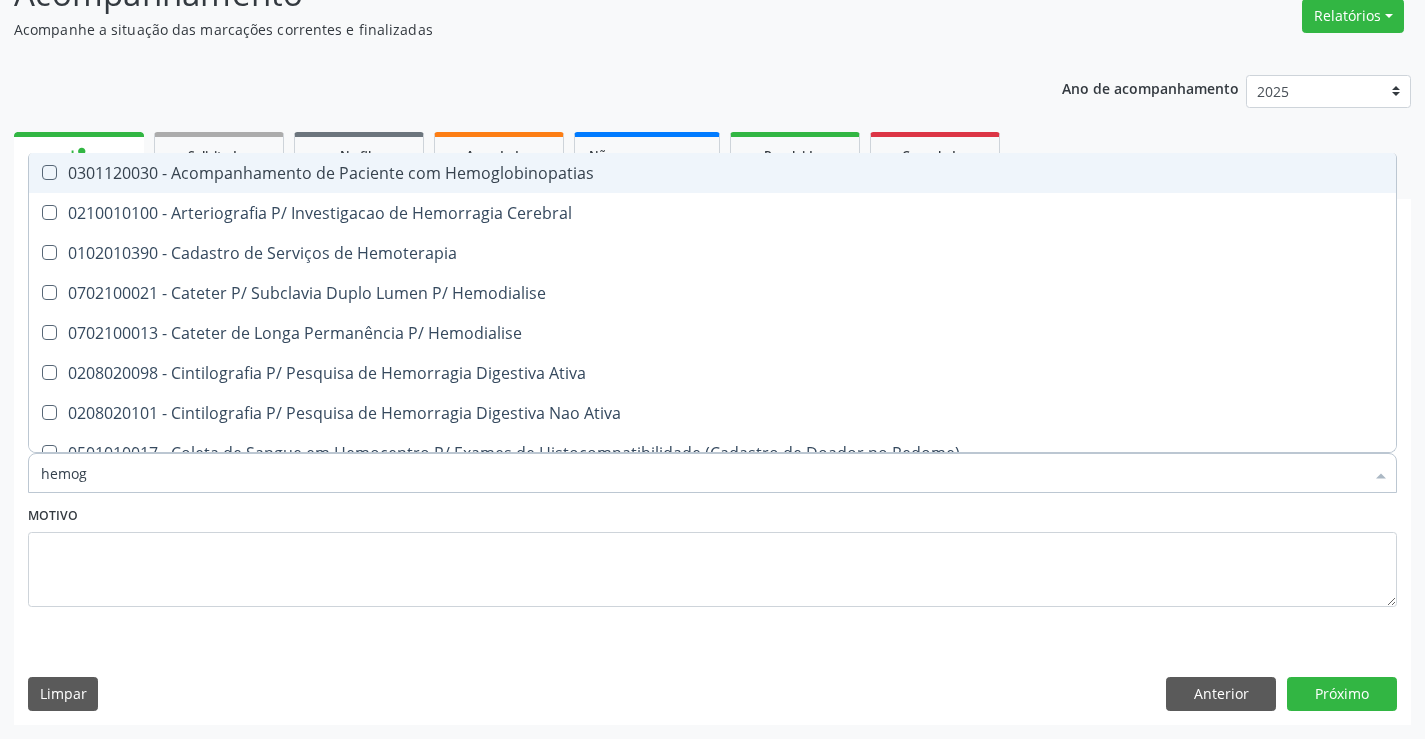 type on "hemogr" 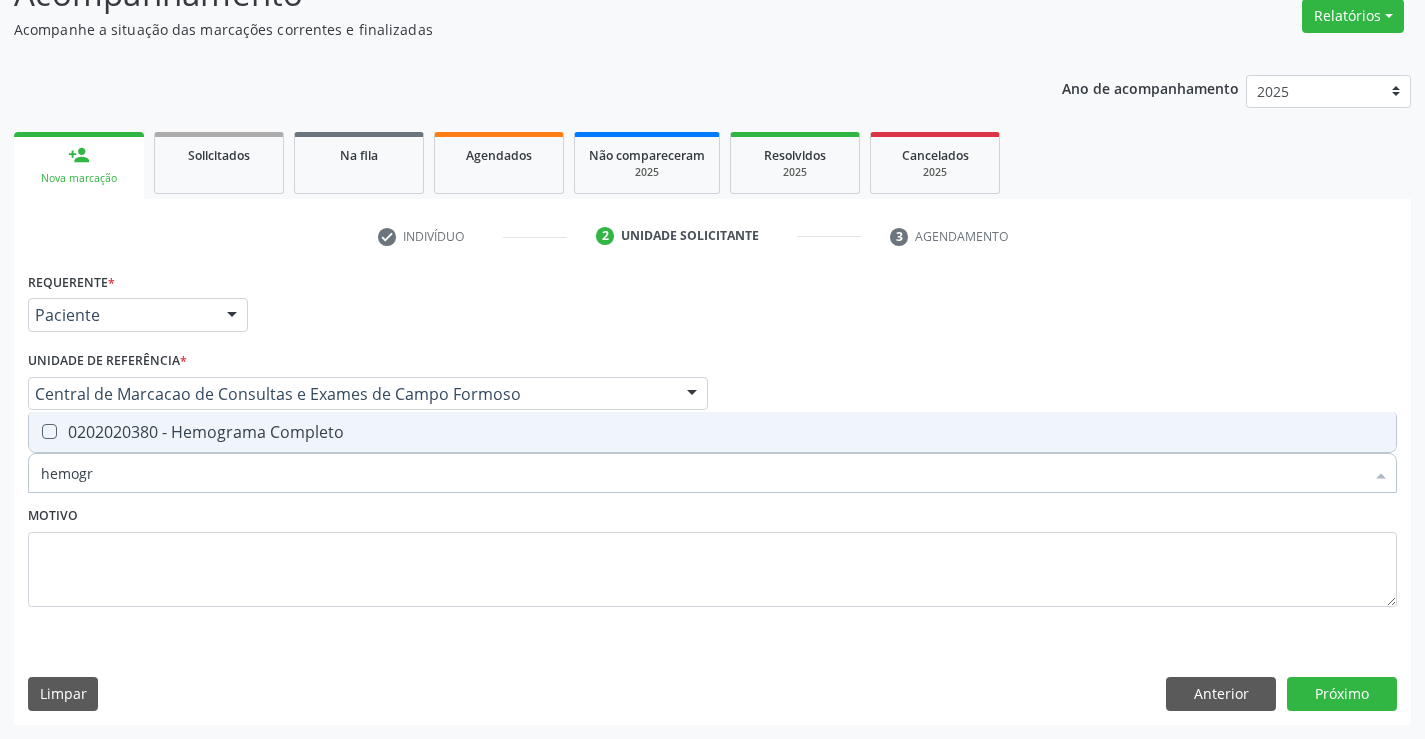 click on "0202020380 - Hemograma Completo" at bounding box center (712, 432) 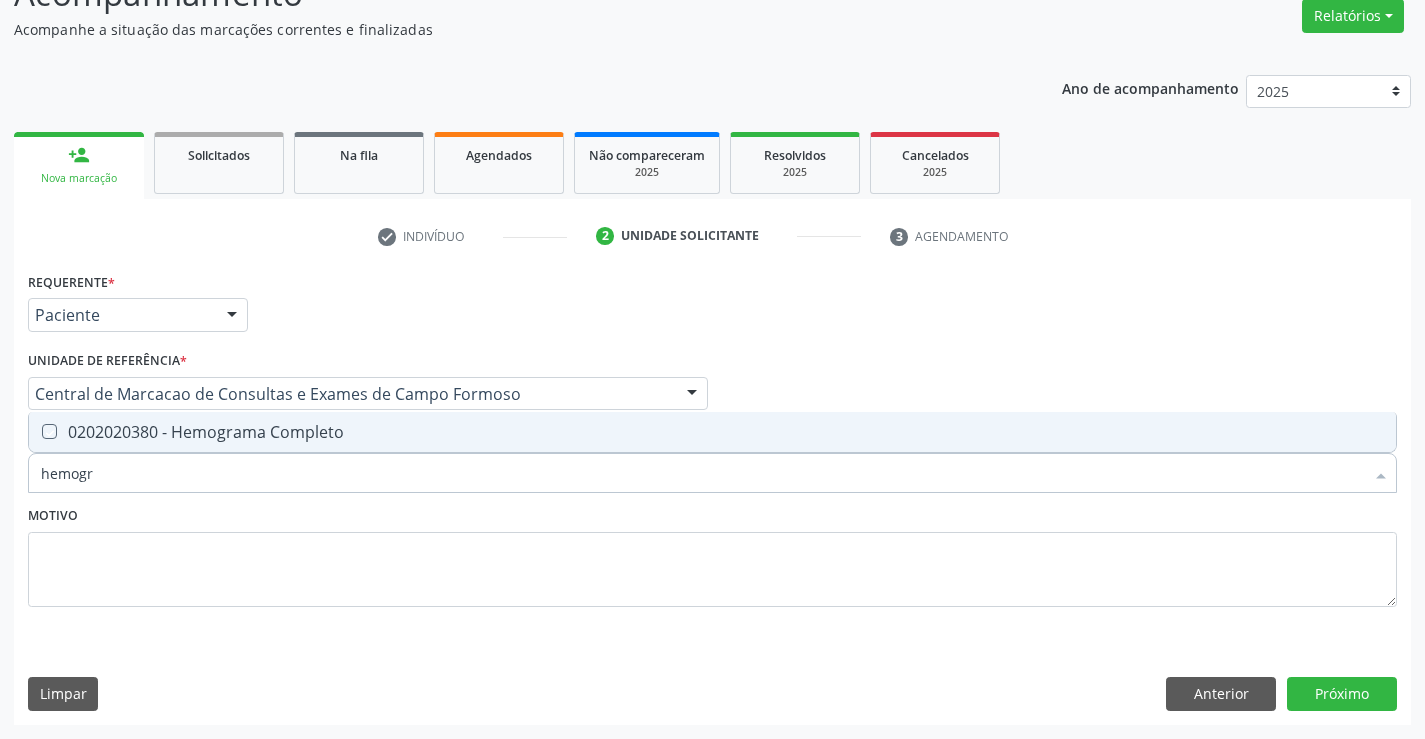 checkbox on "true" 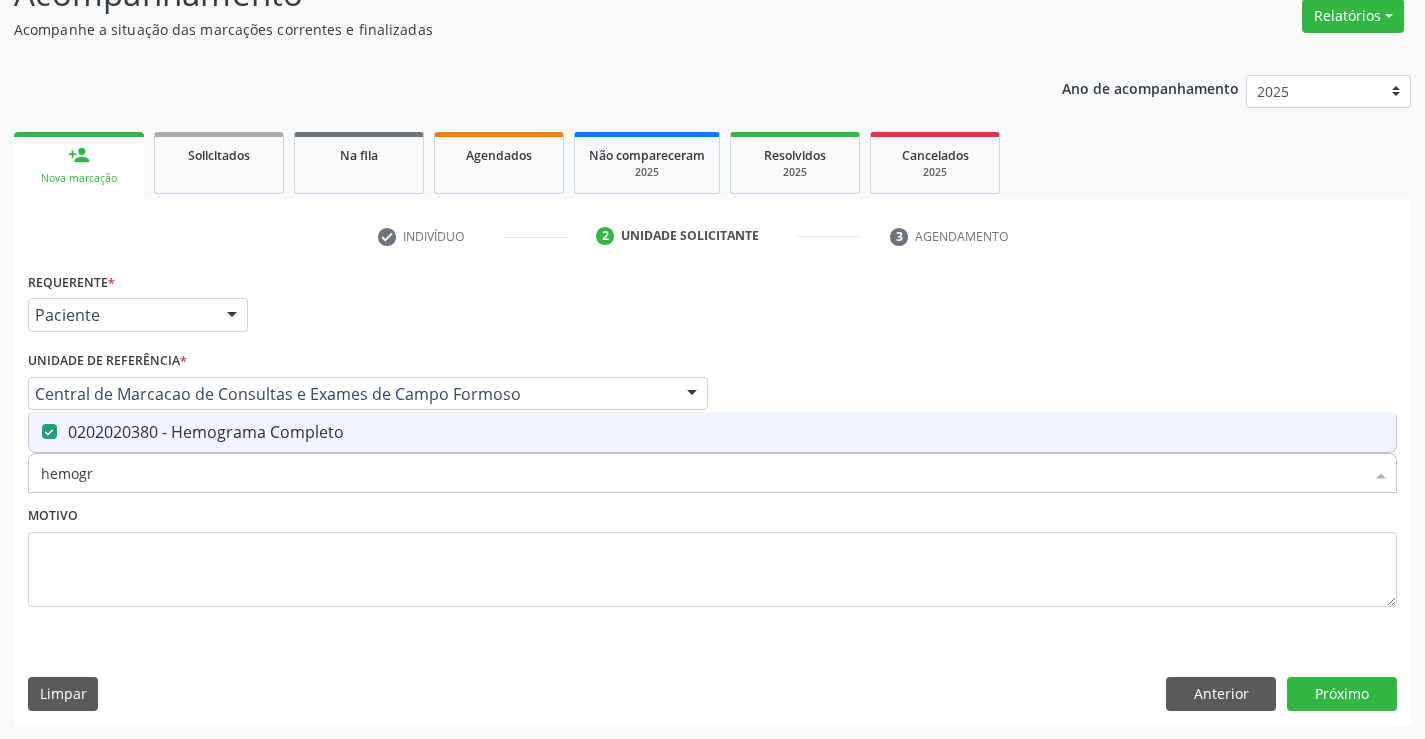 type on "hemogr" 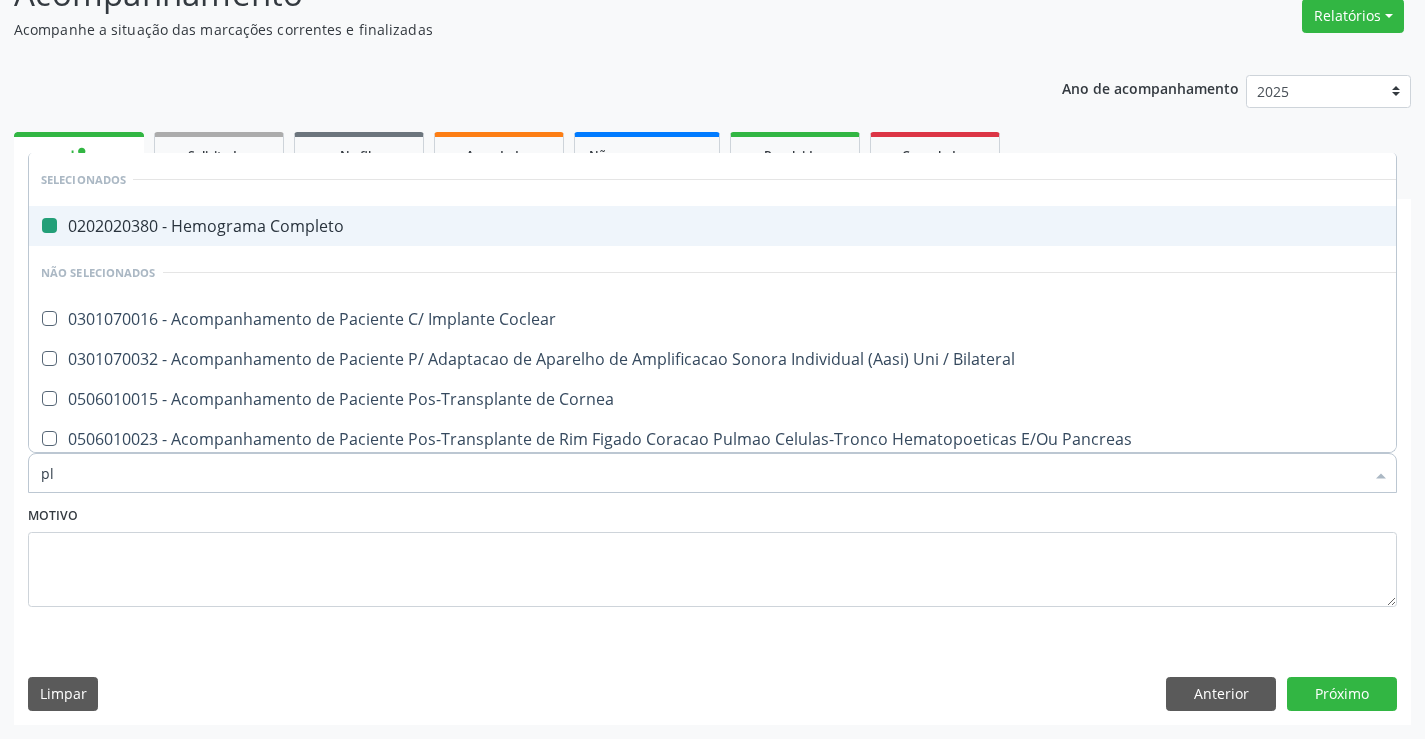 type on "pla" 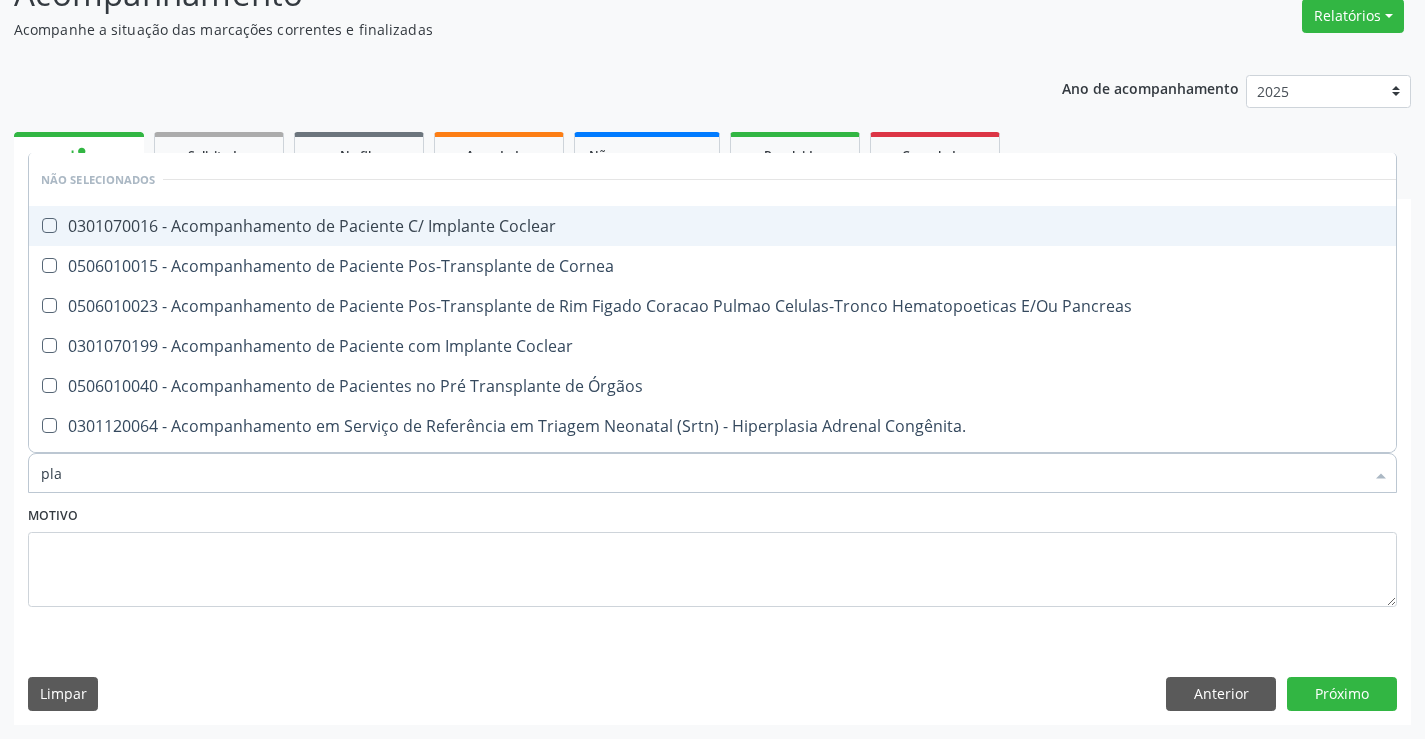 type on "plaq" 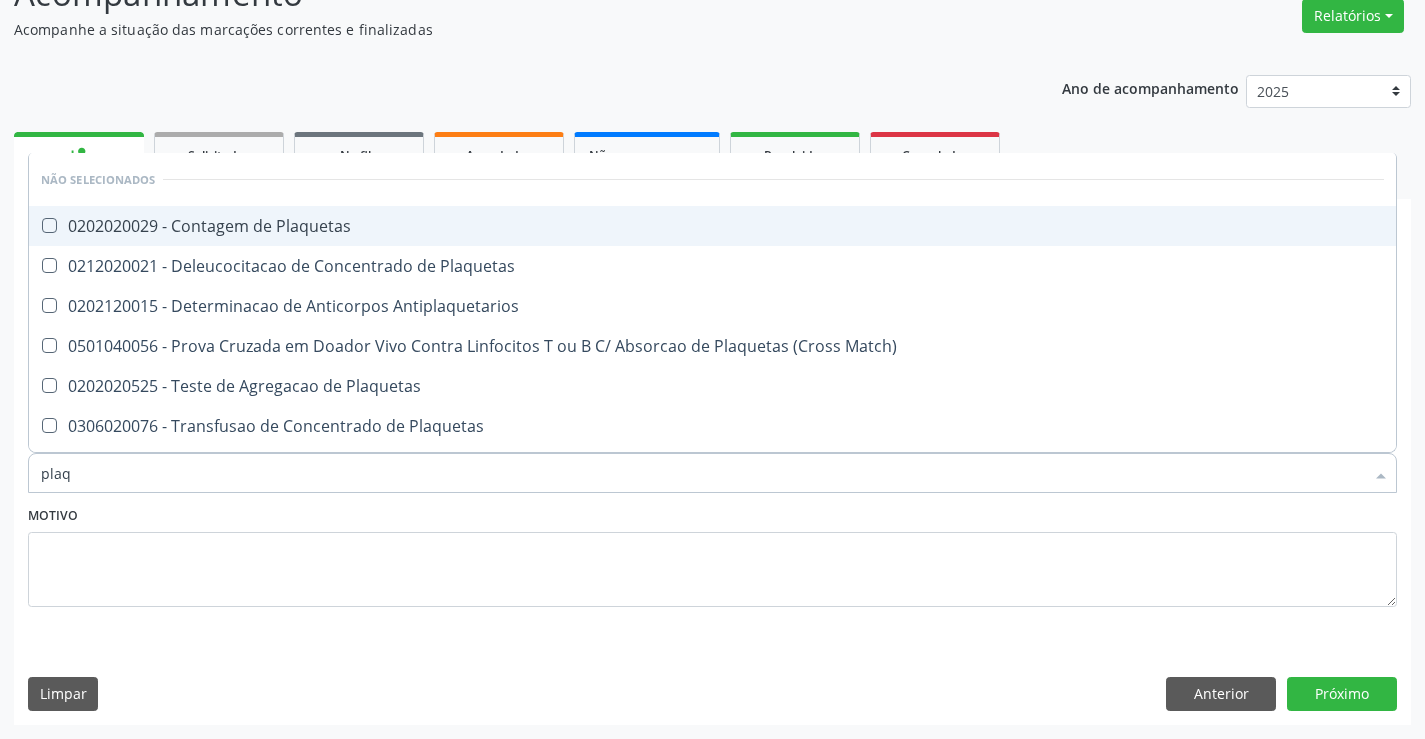 click on "0202020029 - Contagem de Plaquetas" at bounding box center (712, 226) 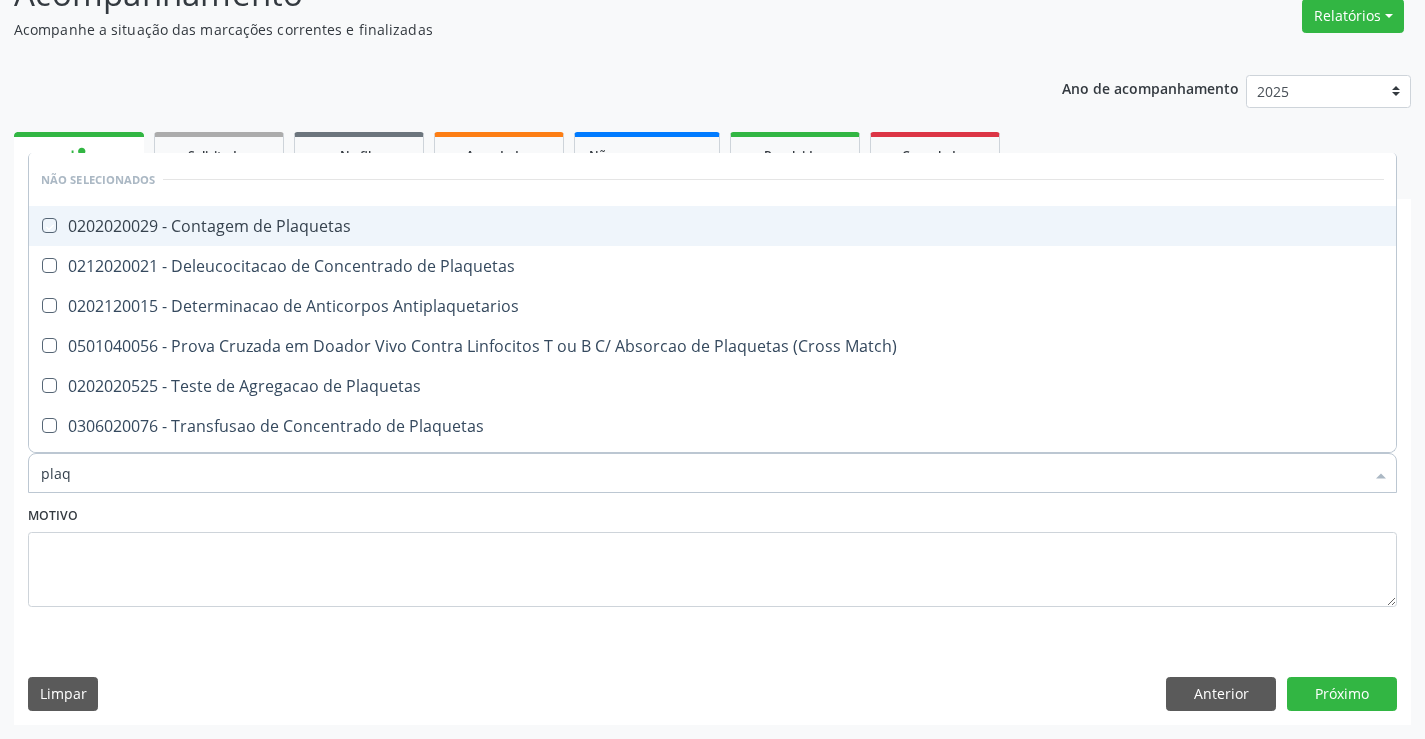 checkbox on "true" 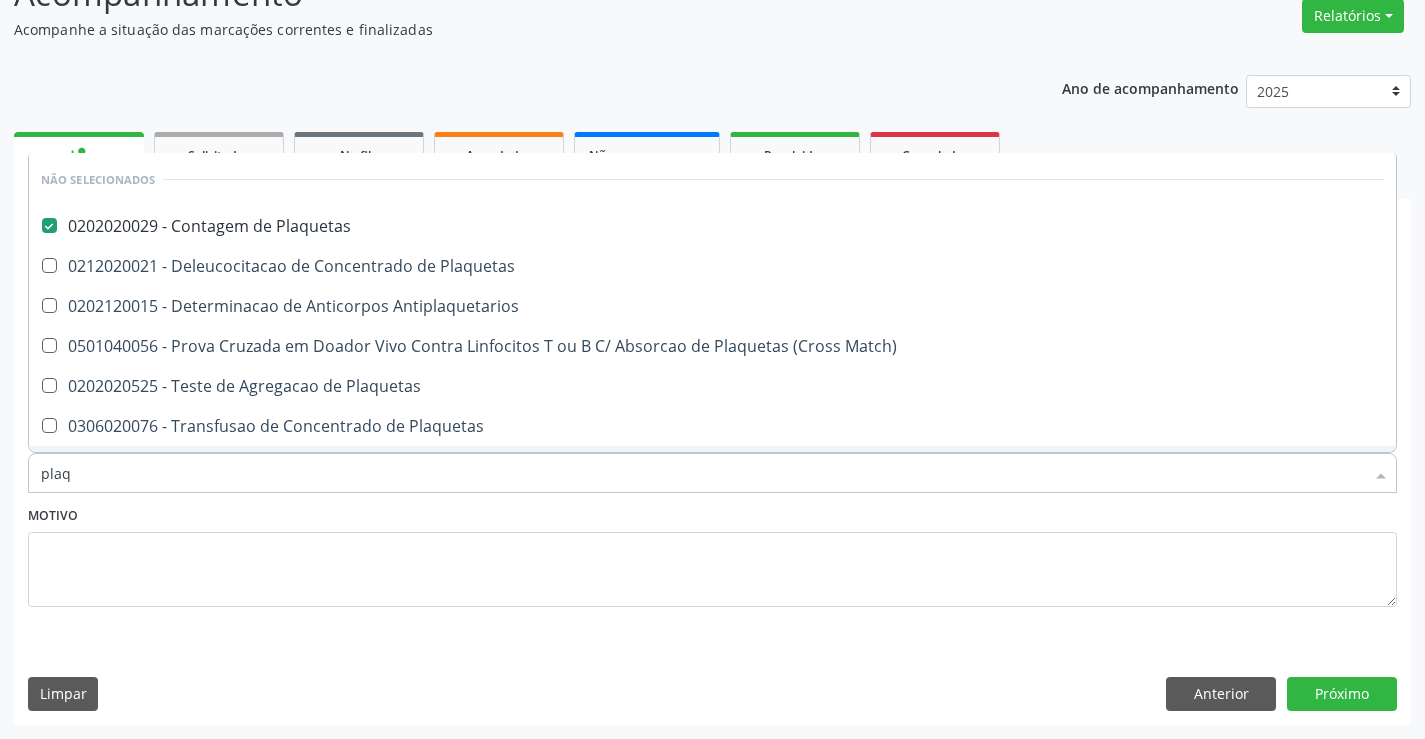type on "plaq" 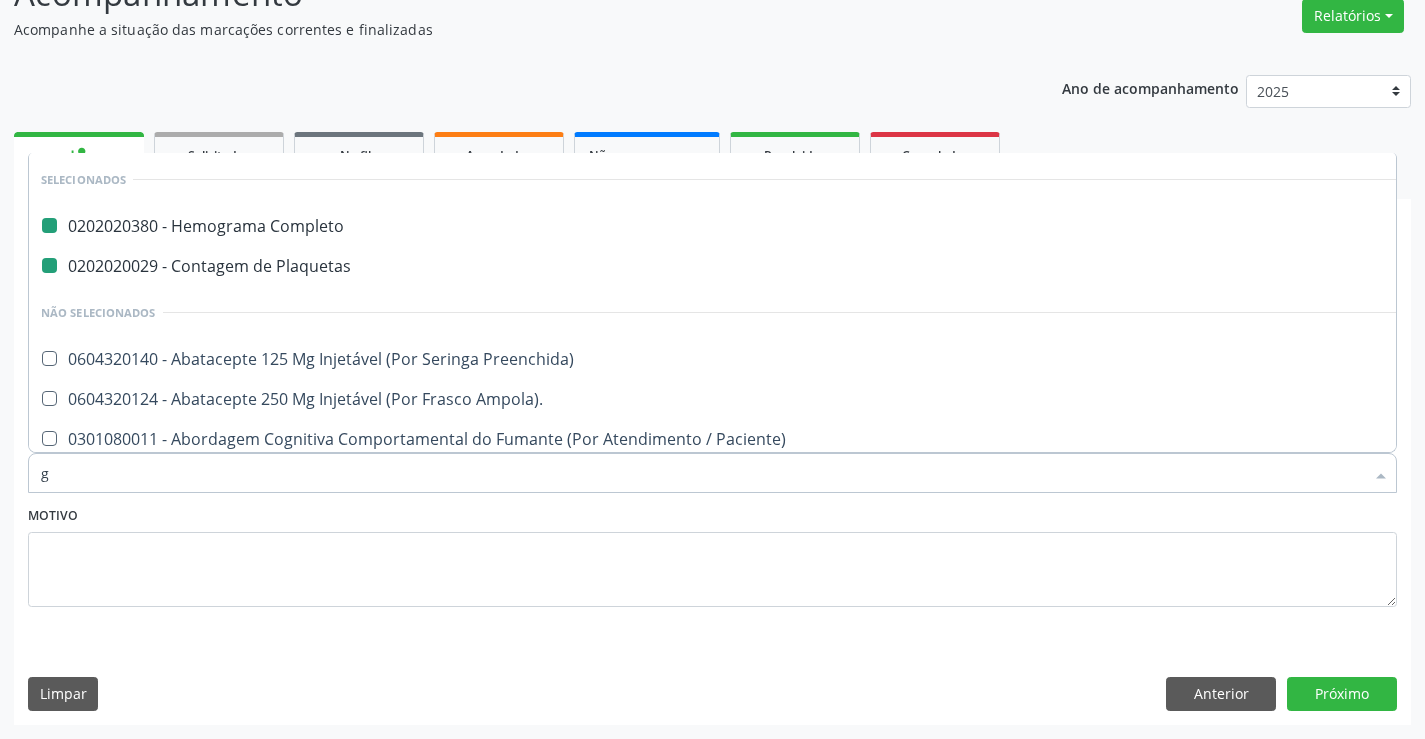 type on "gl" 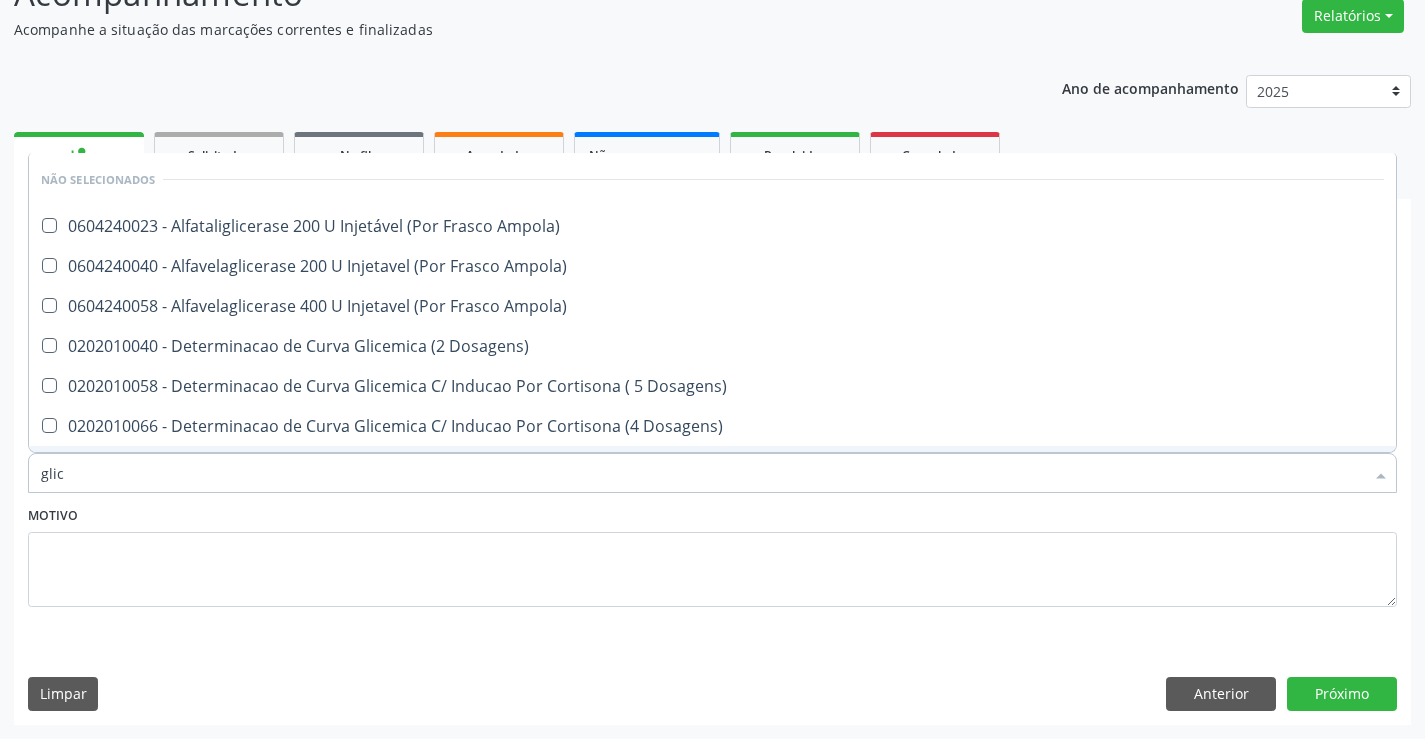 type on "glico" 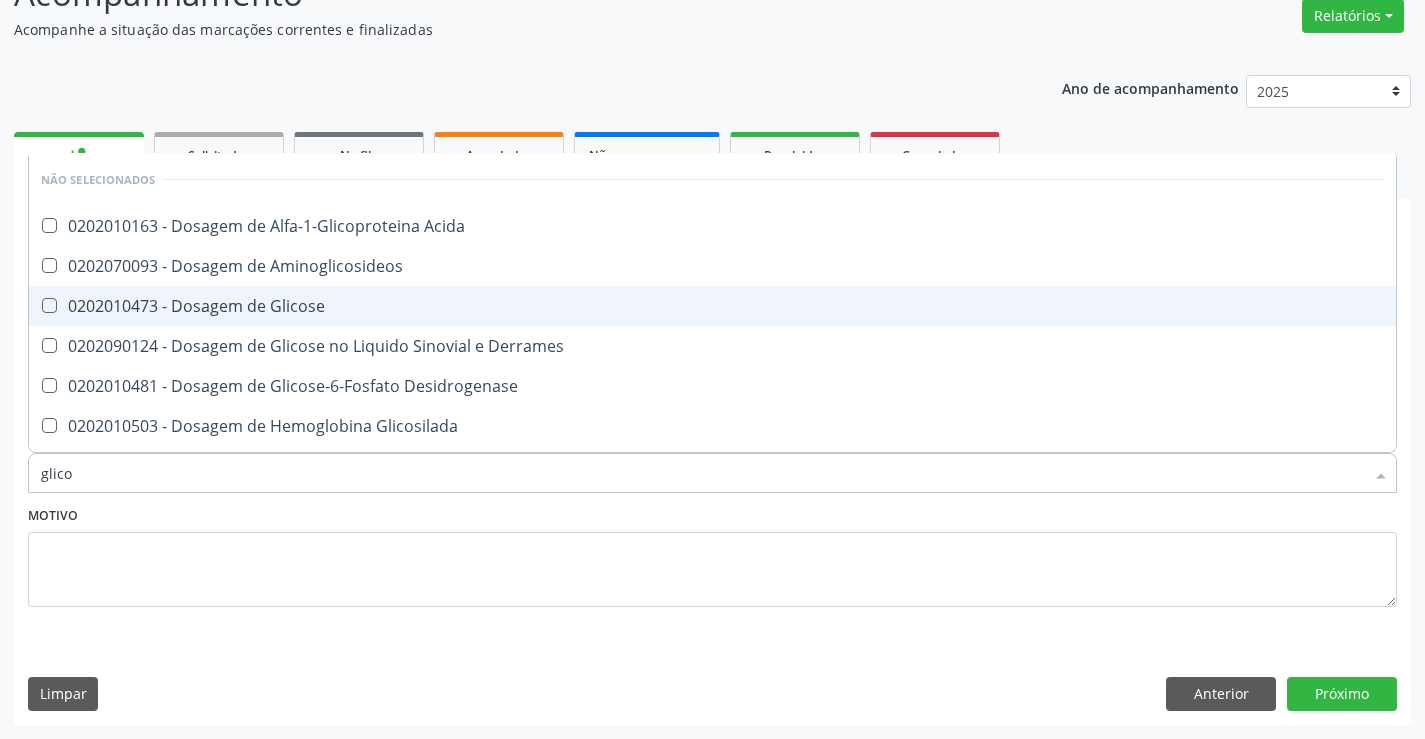 click on "0202010473 - Dosagem de Glicose" at bounding box center [712, 306] 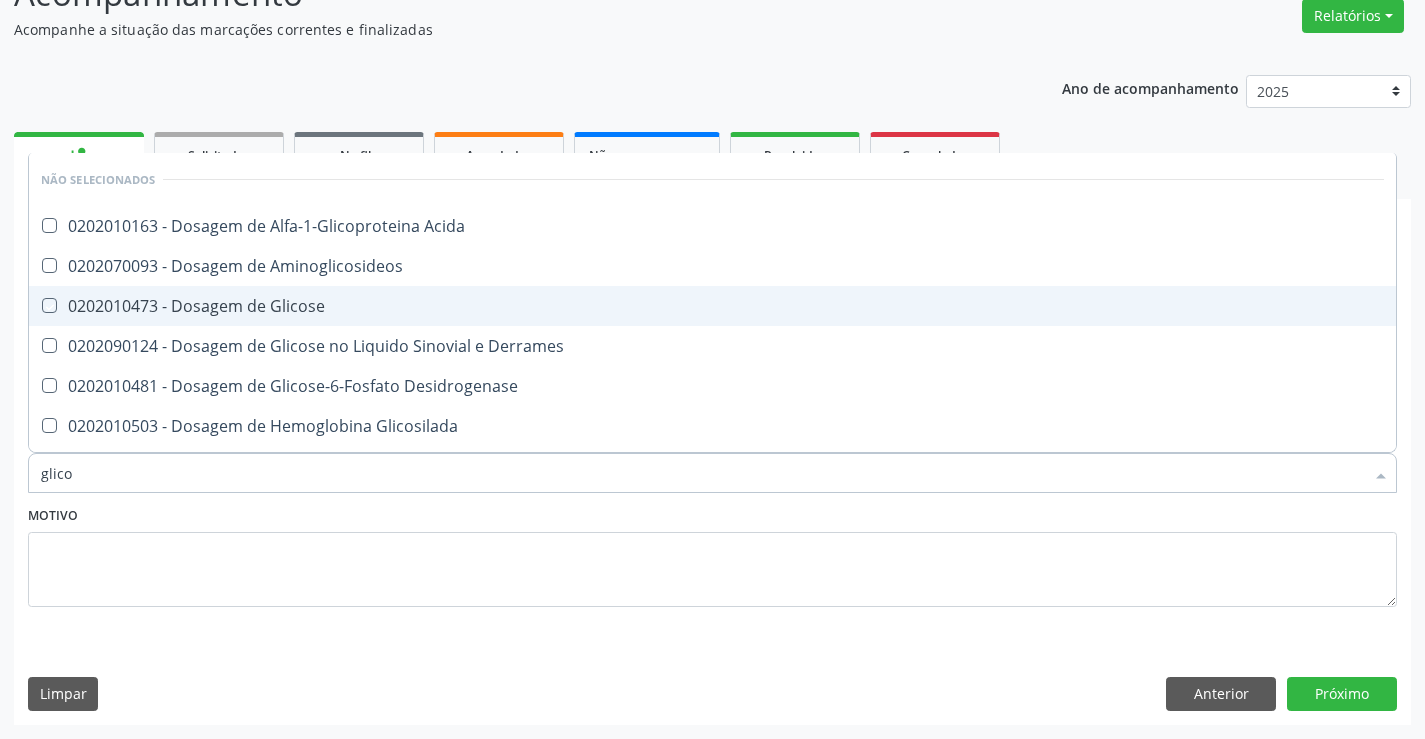 checkbox on "true" 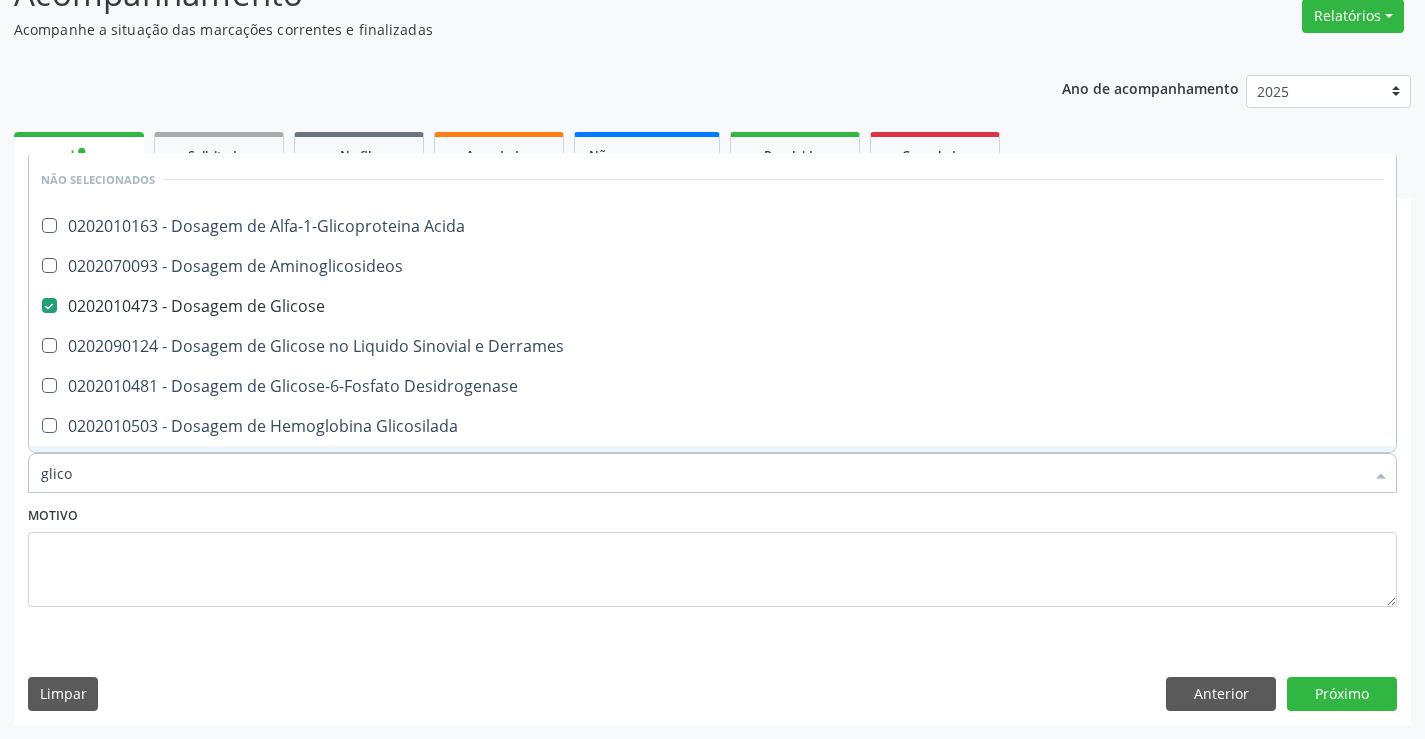 type on "glico" 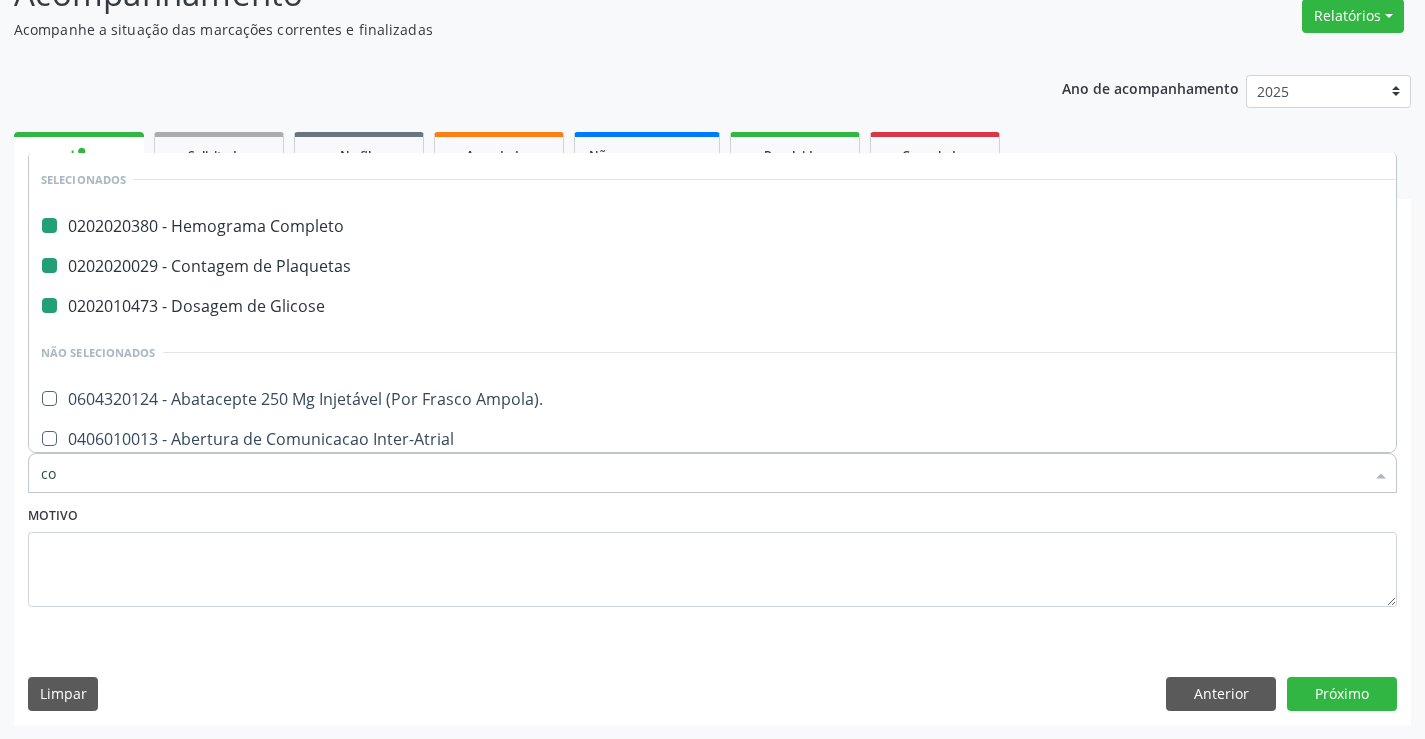 type on "col" 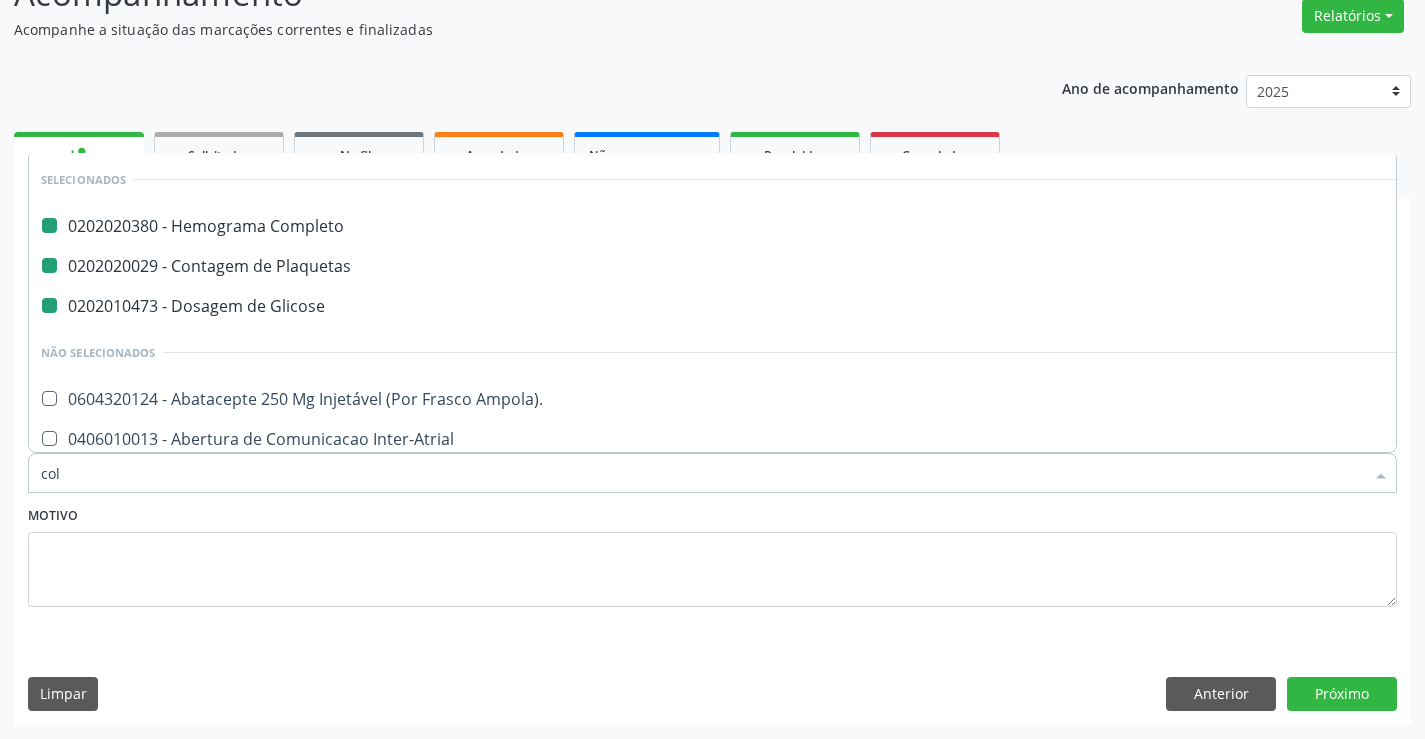 checkbox on "false" 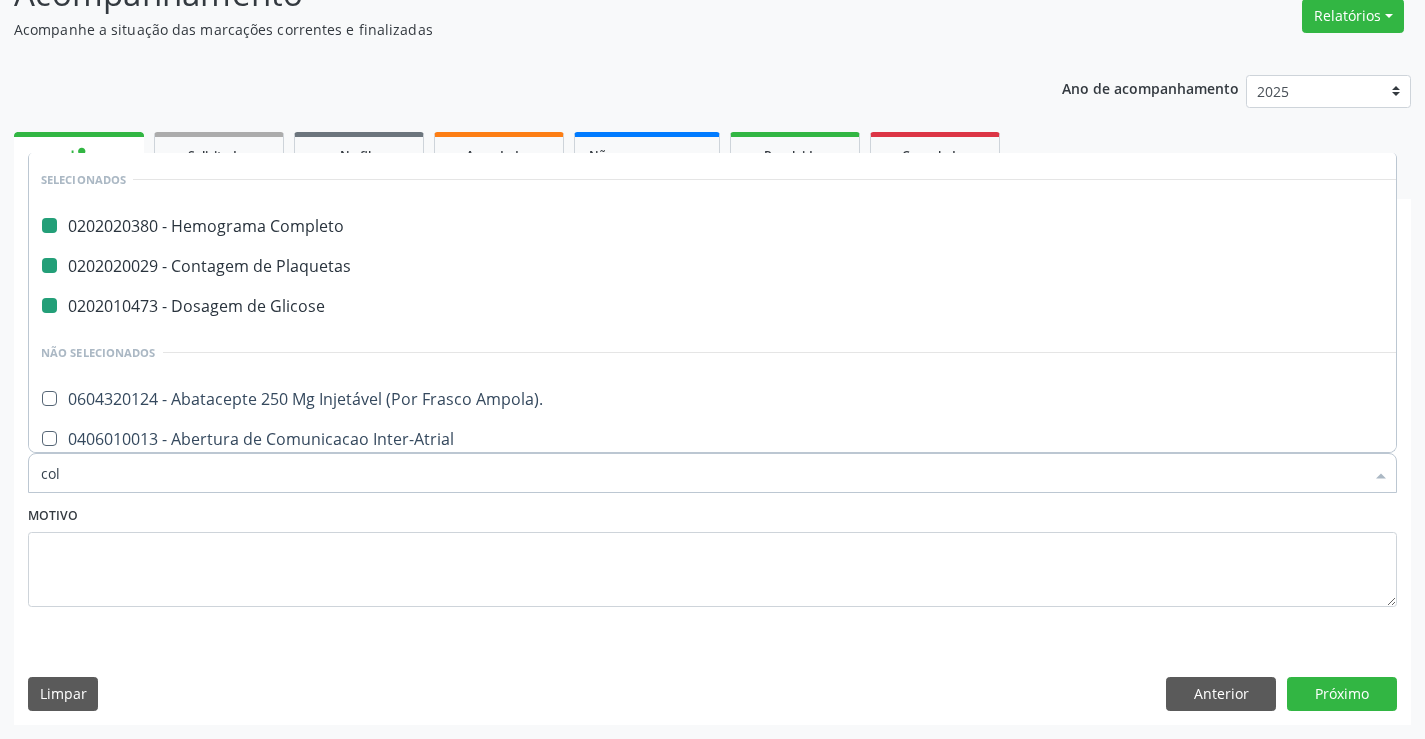 checkbox on "false" 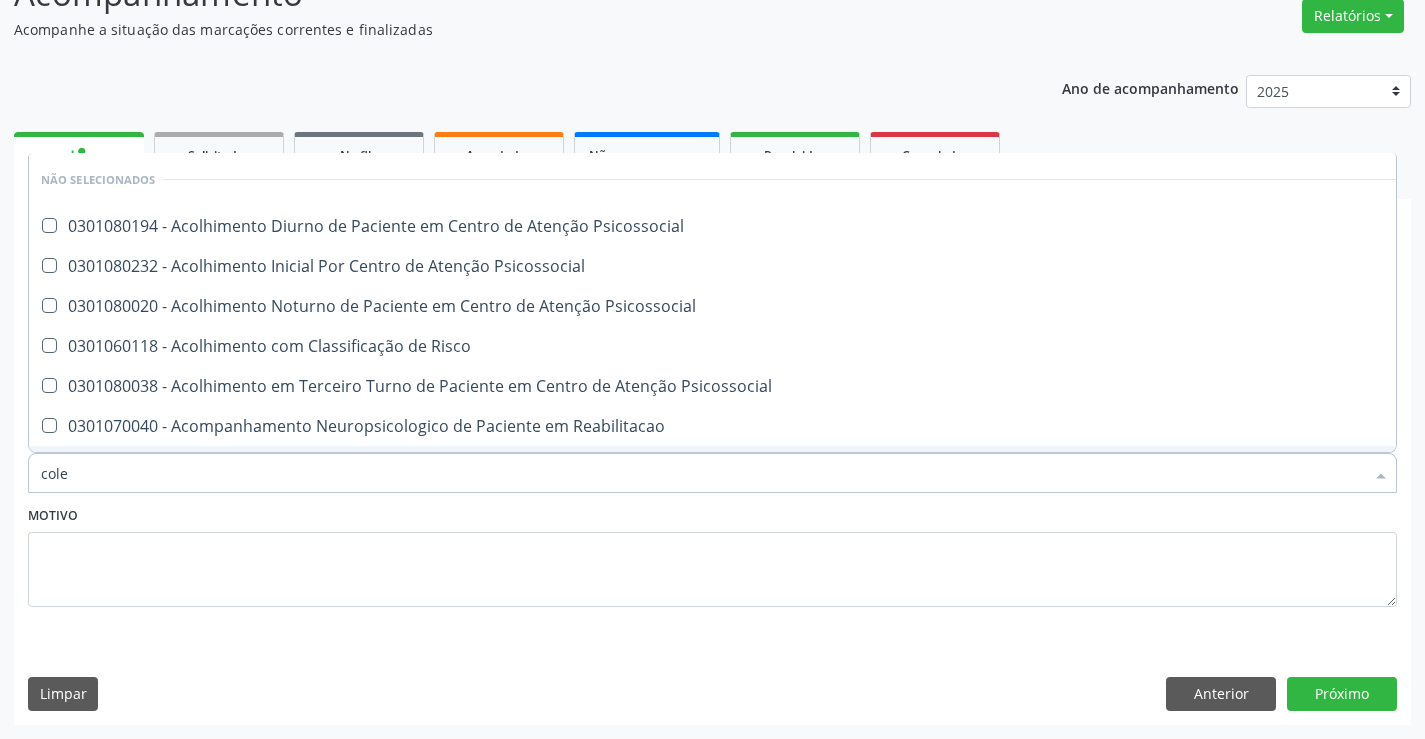 type on "coles" 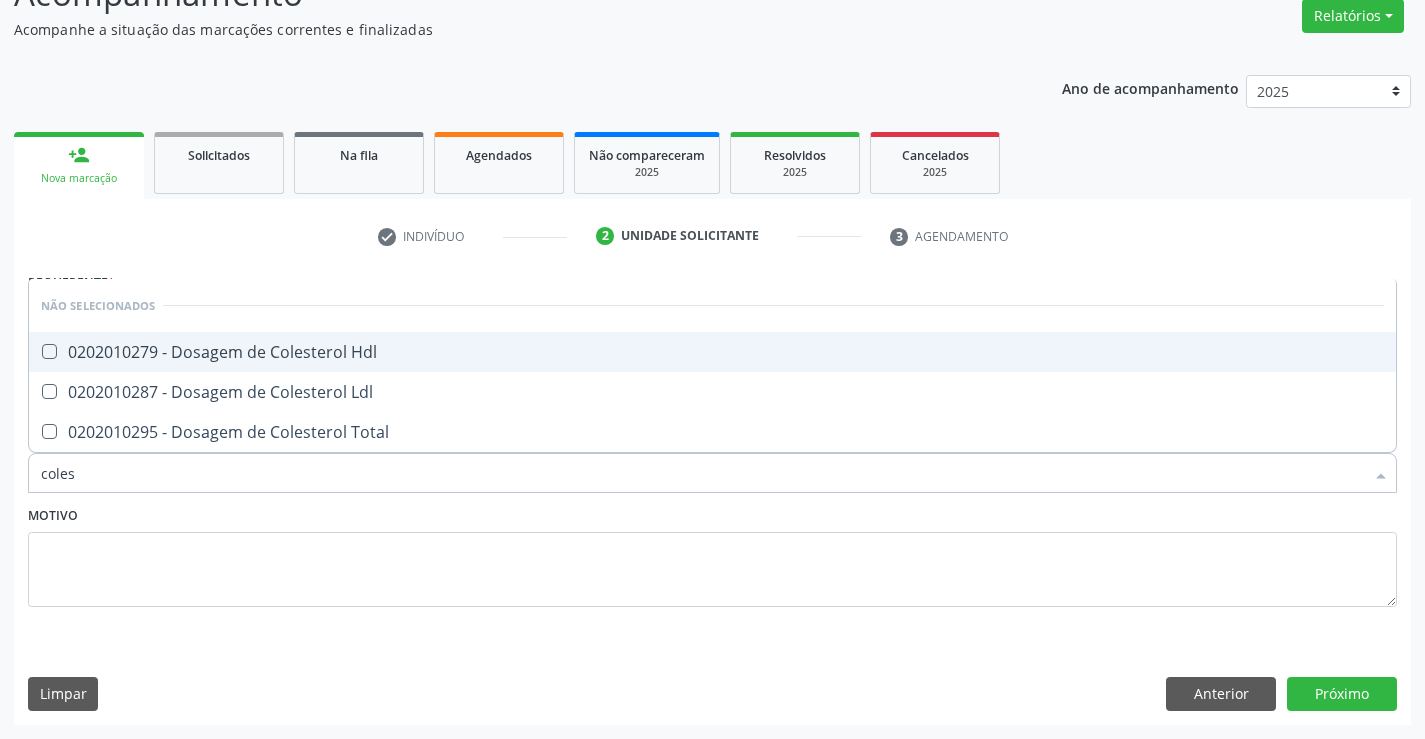 click on "0202010279 - Dosagem de Colesterol Hdl" at bounding box center [712, 352] 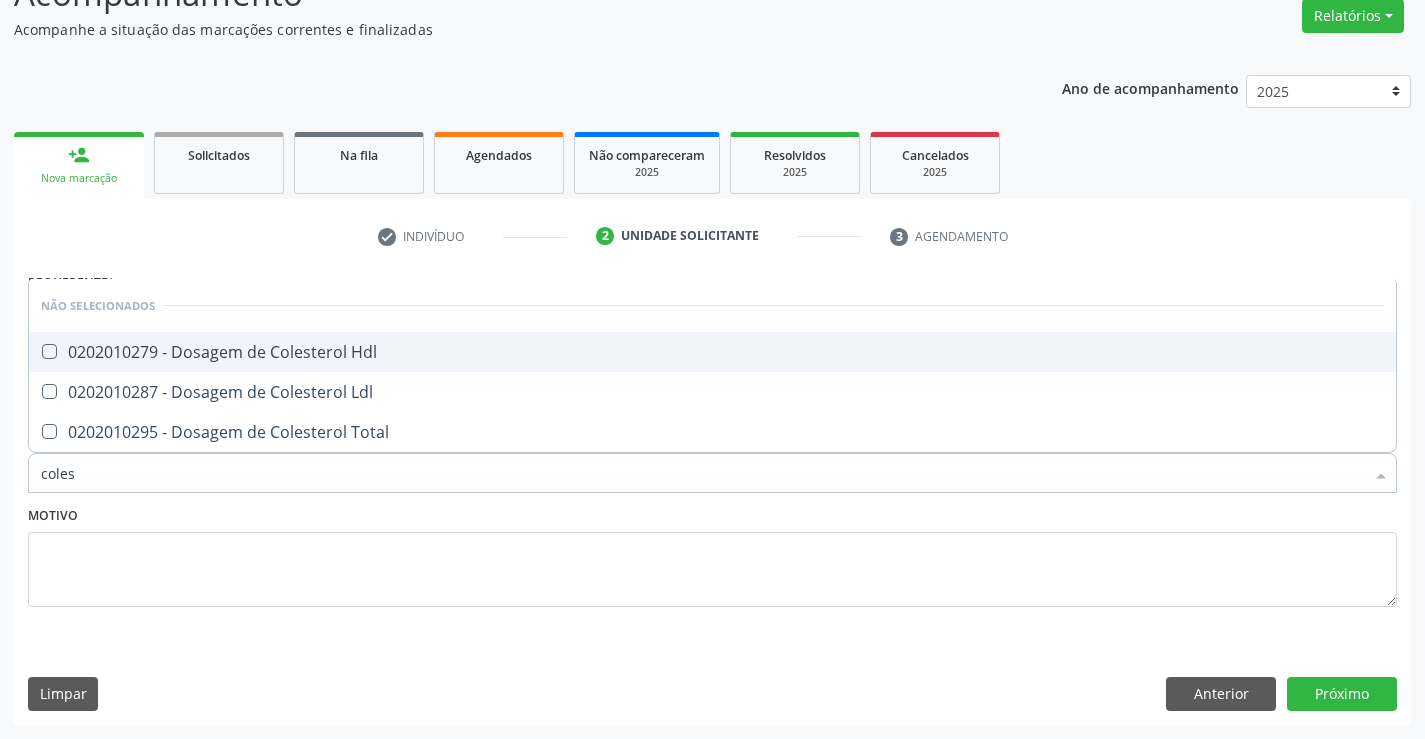 checkbox on "true" 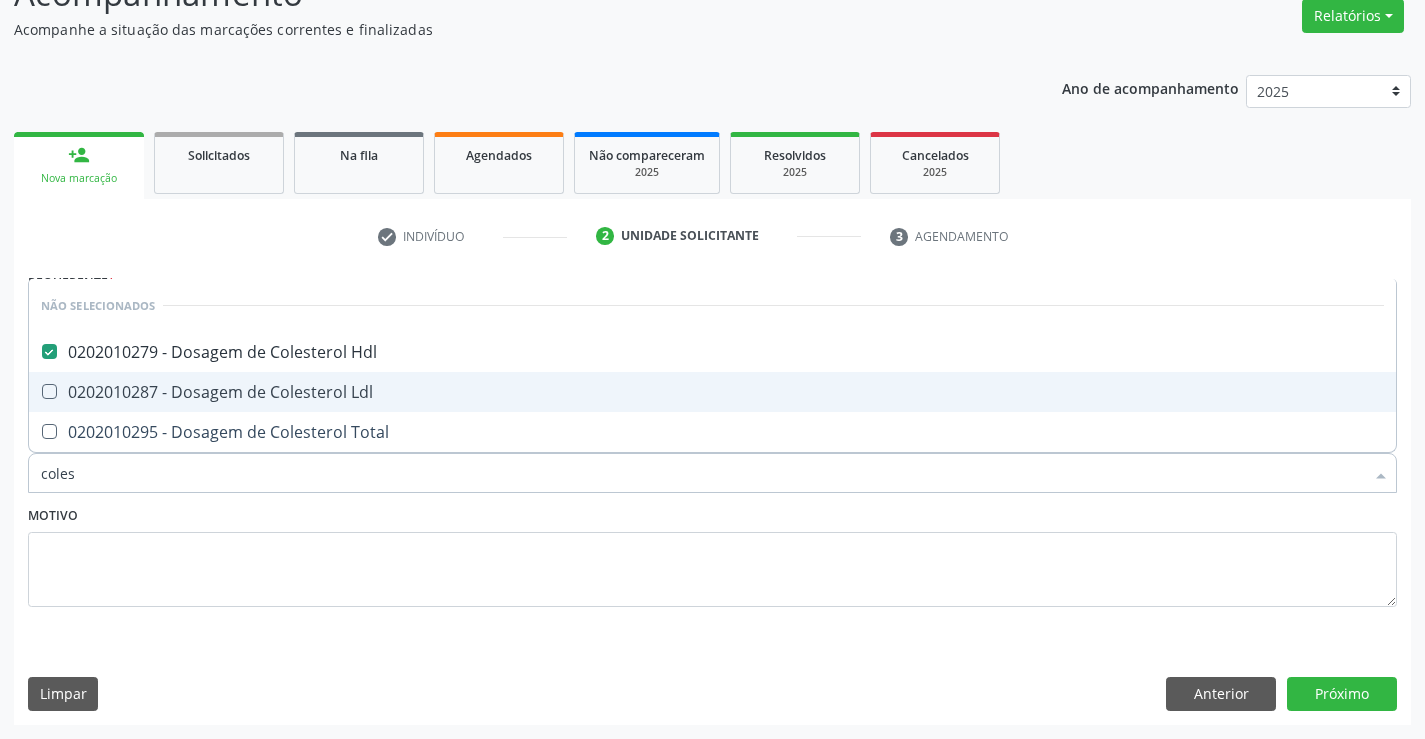 click on "0202010287 - Dosagem de Colesterol Ldl" at bounding box center [712, 392] 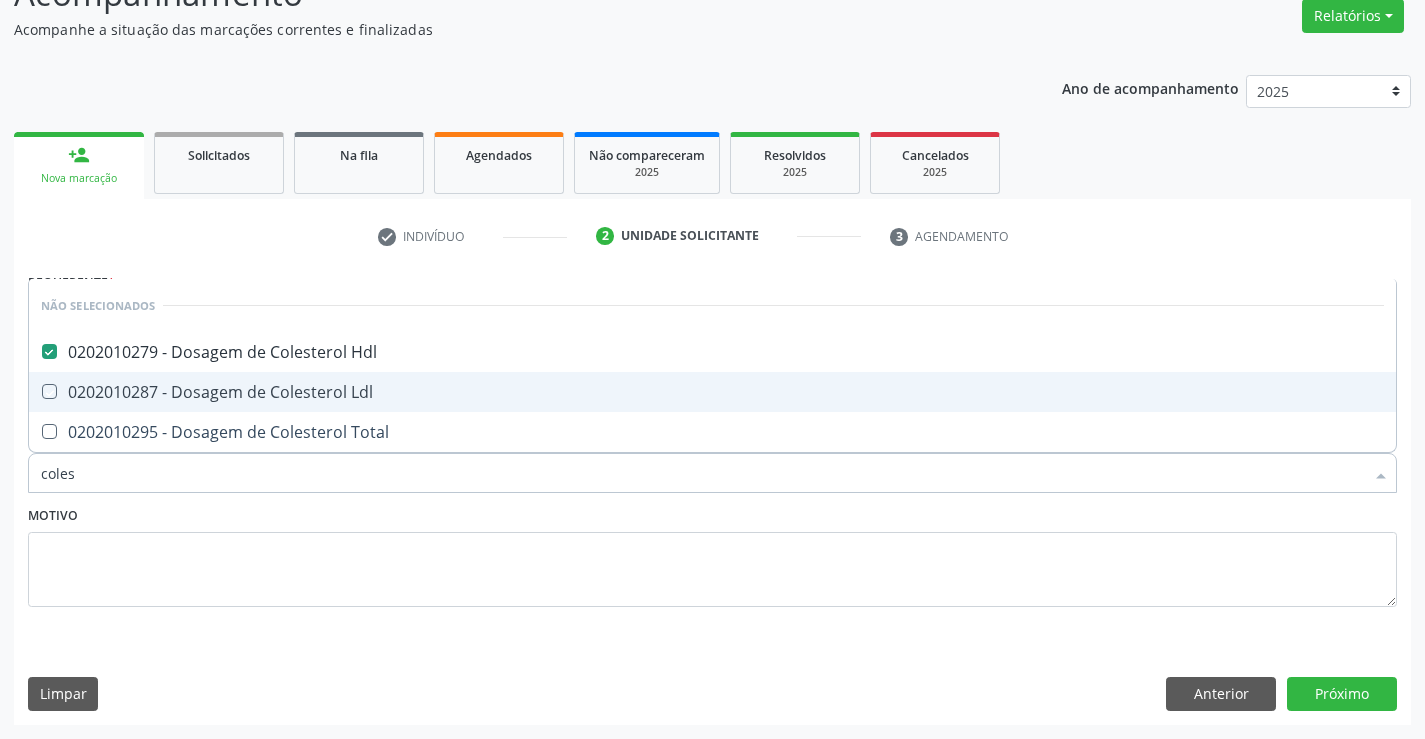 checkbox on "true" 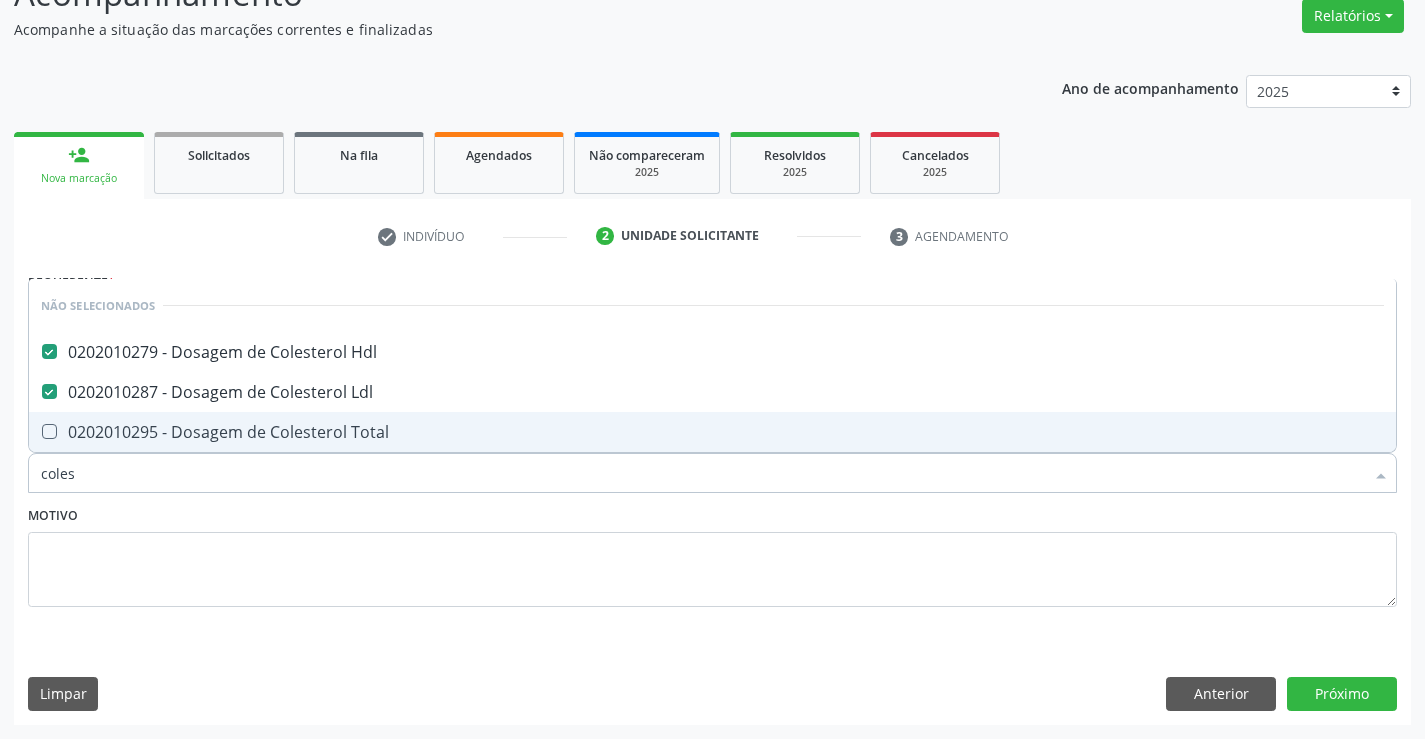 click on "0202010295 - Dosagem de Colesterol Total" at bounding box center (712, 432) 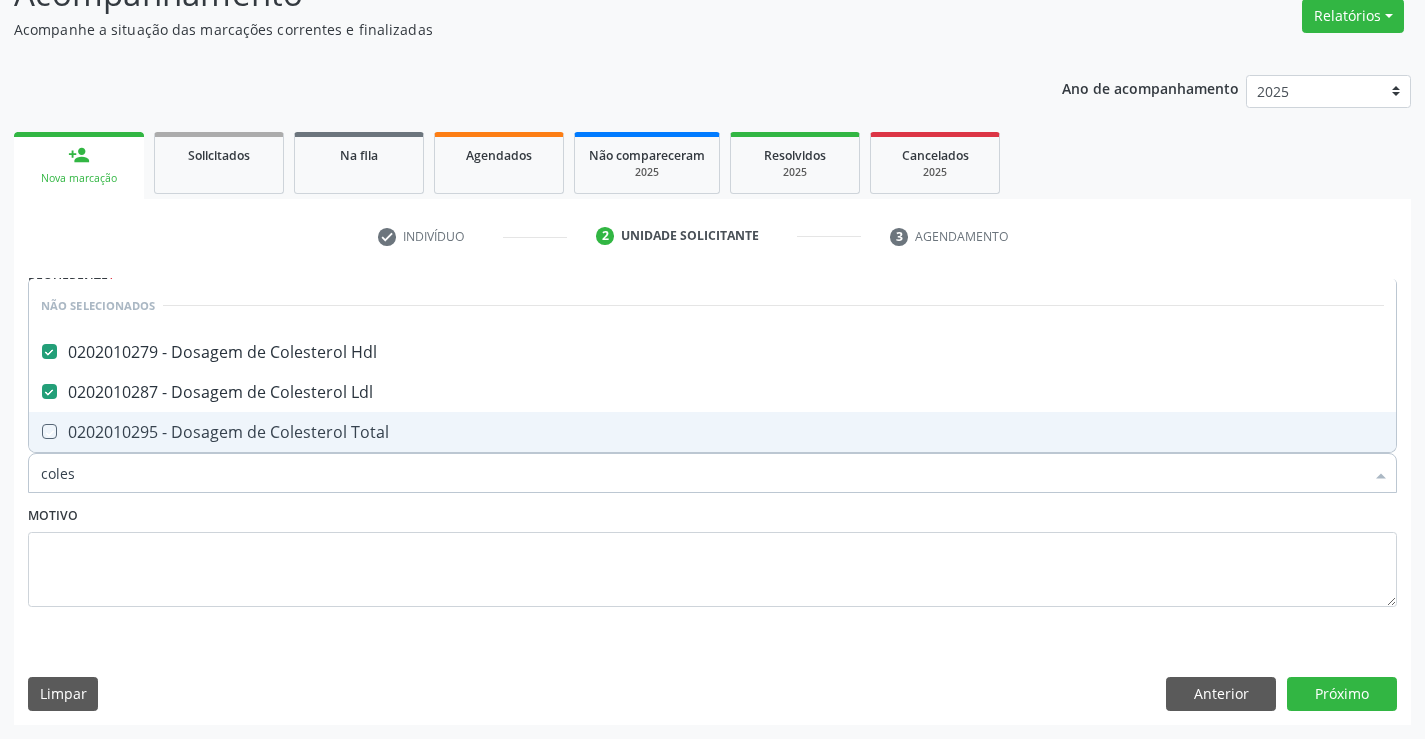 checkbox on "true" 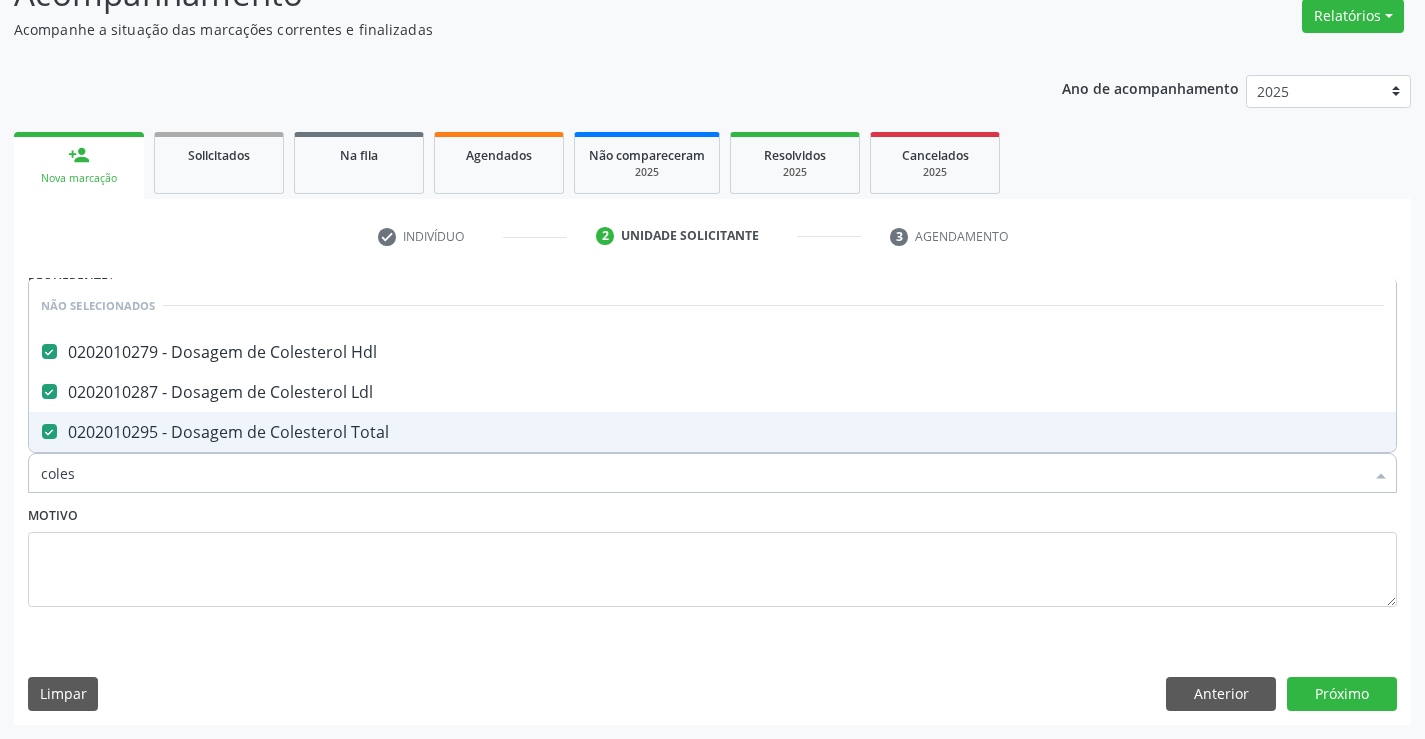 click on "Motivo" at bounding box center [712, 554] 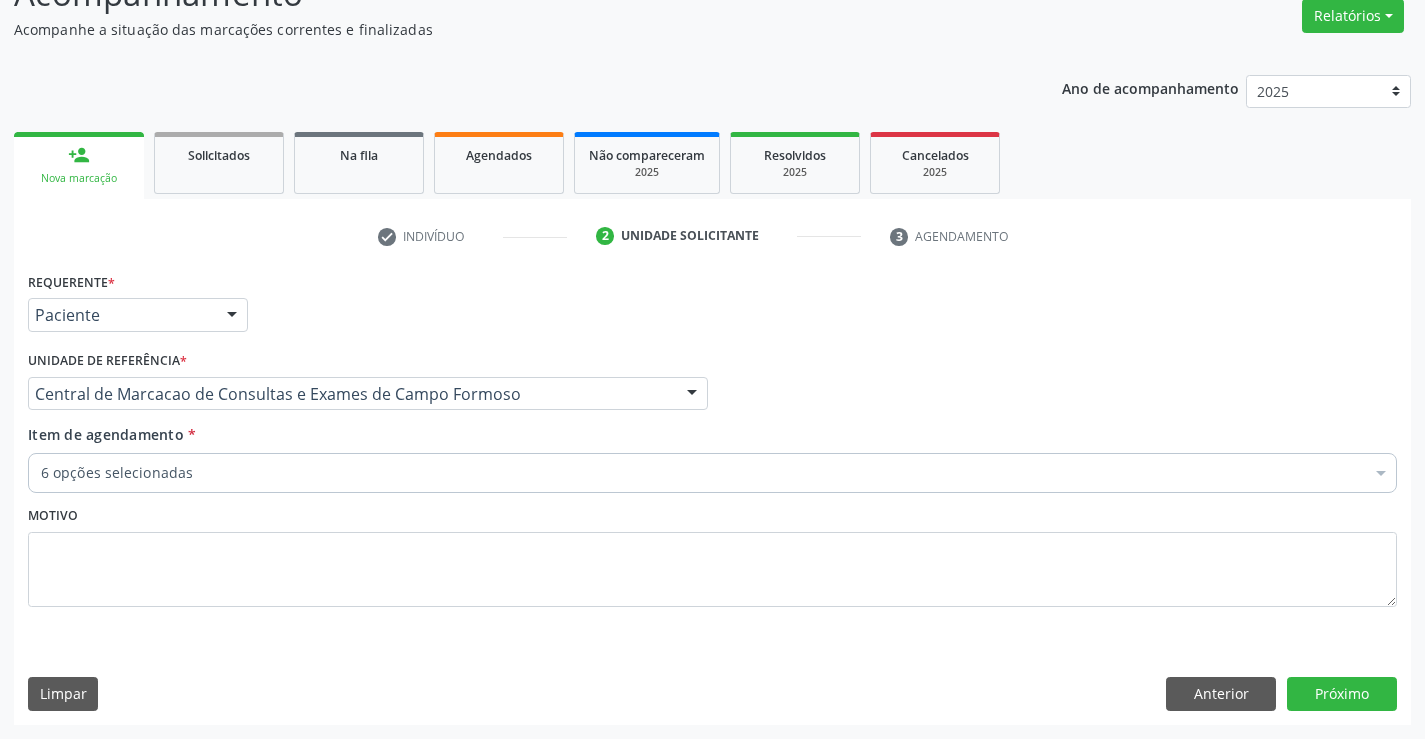 click on "6 opções selecionadas" at bounding box center (712, 473) 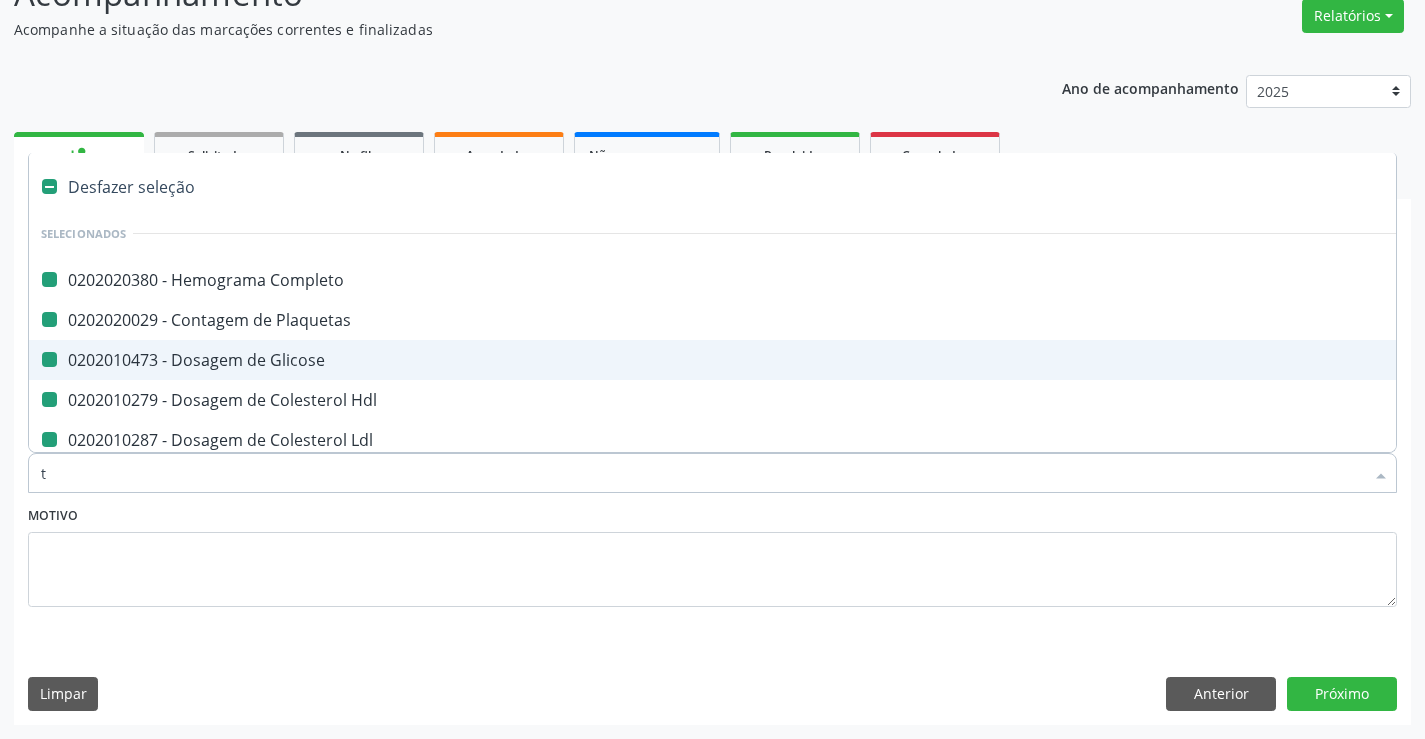 type on "tr" 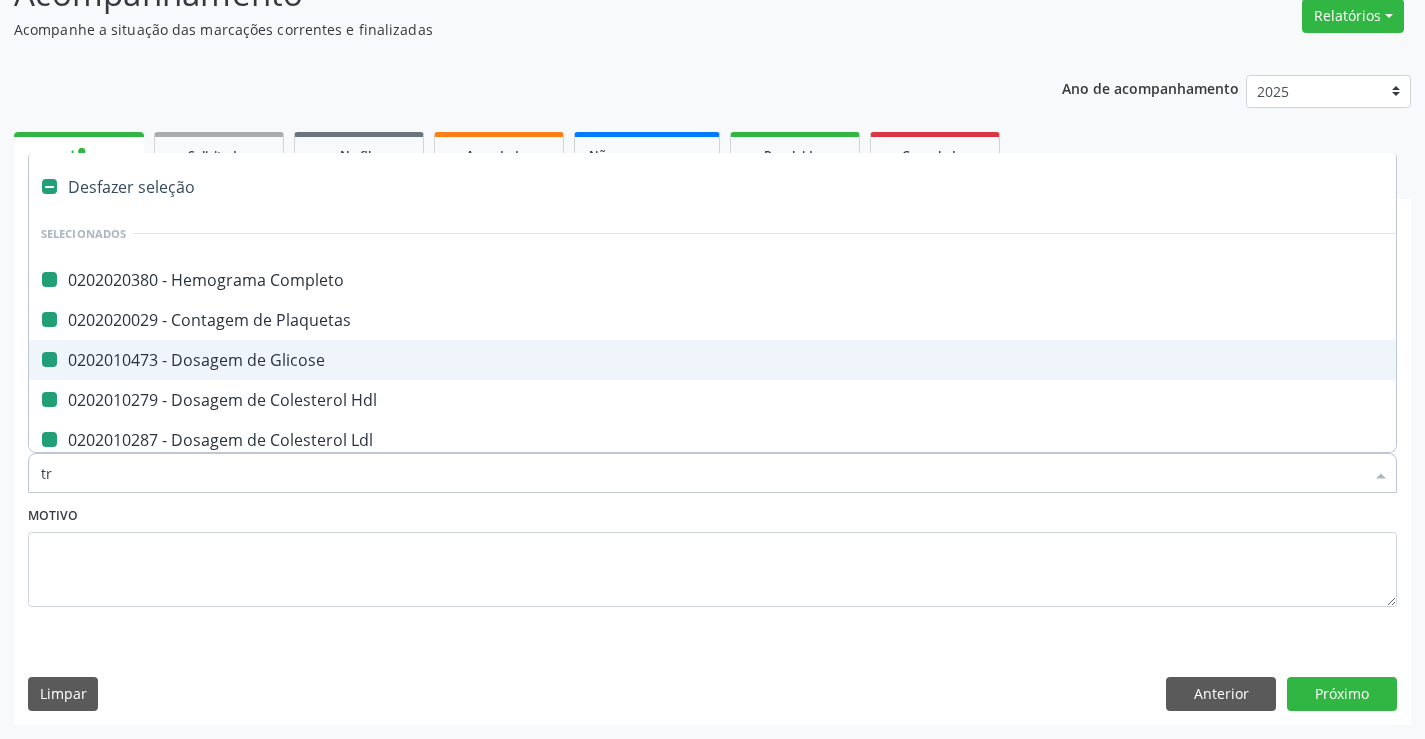 checkbox on "false" 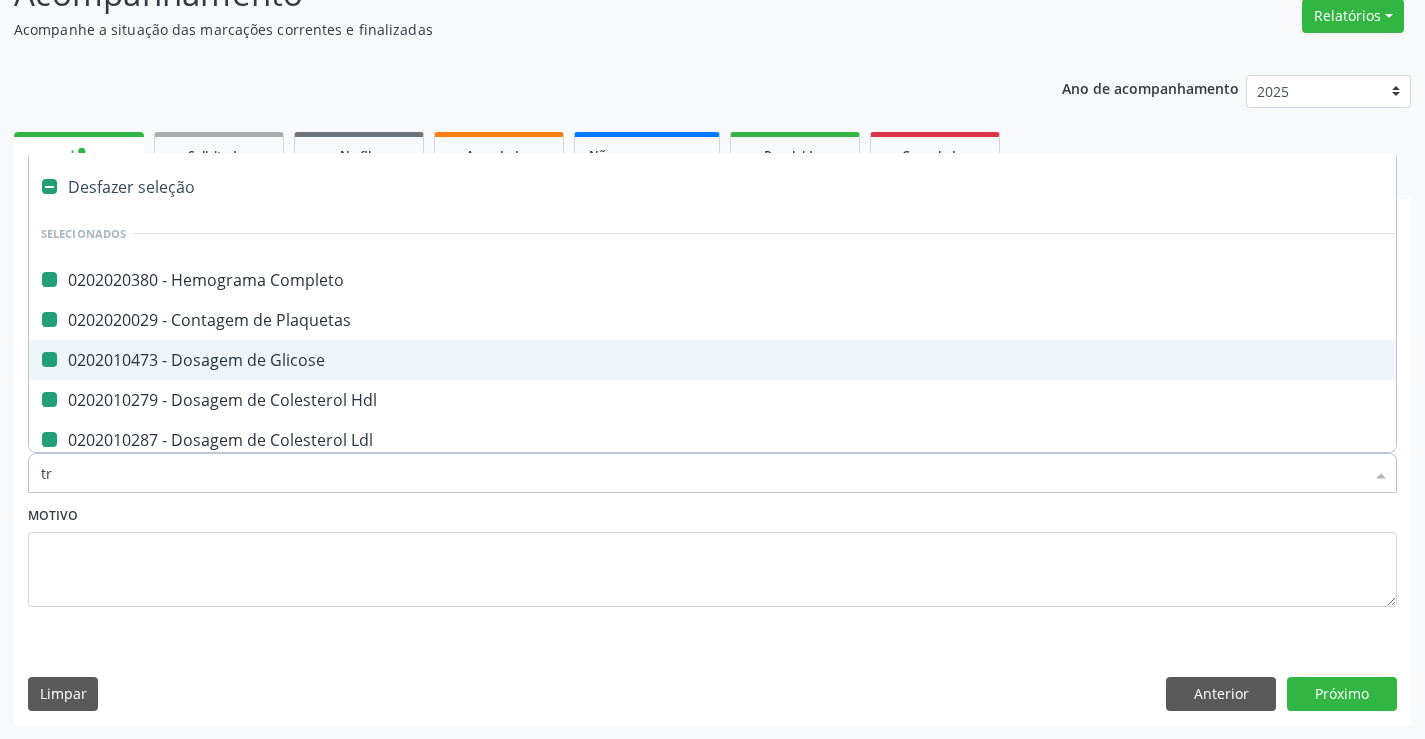 checkbox on "false" 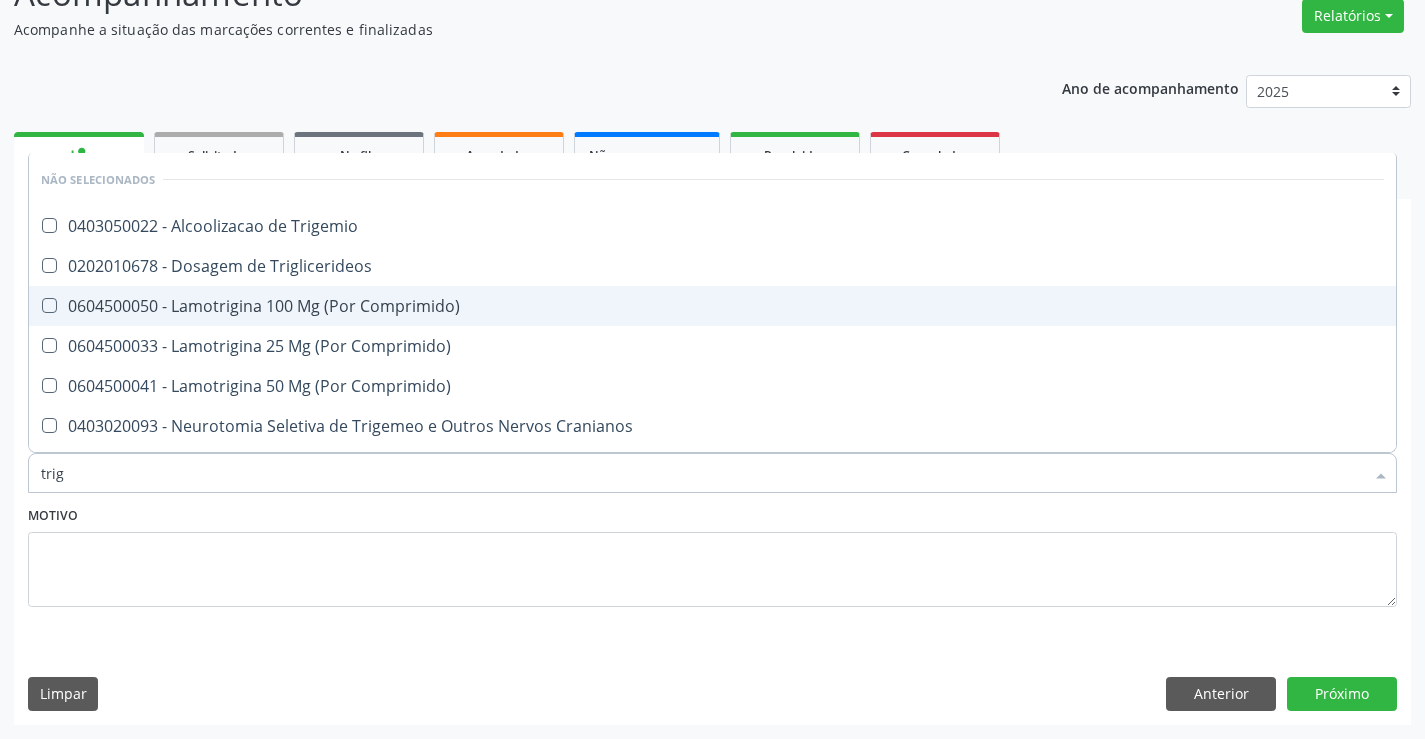 type on "trigl" 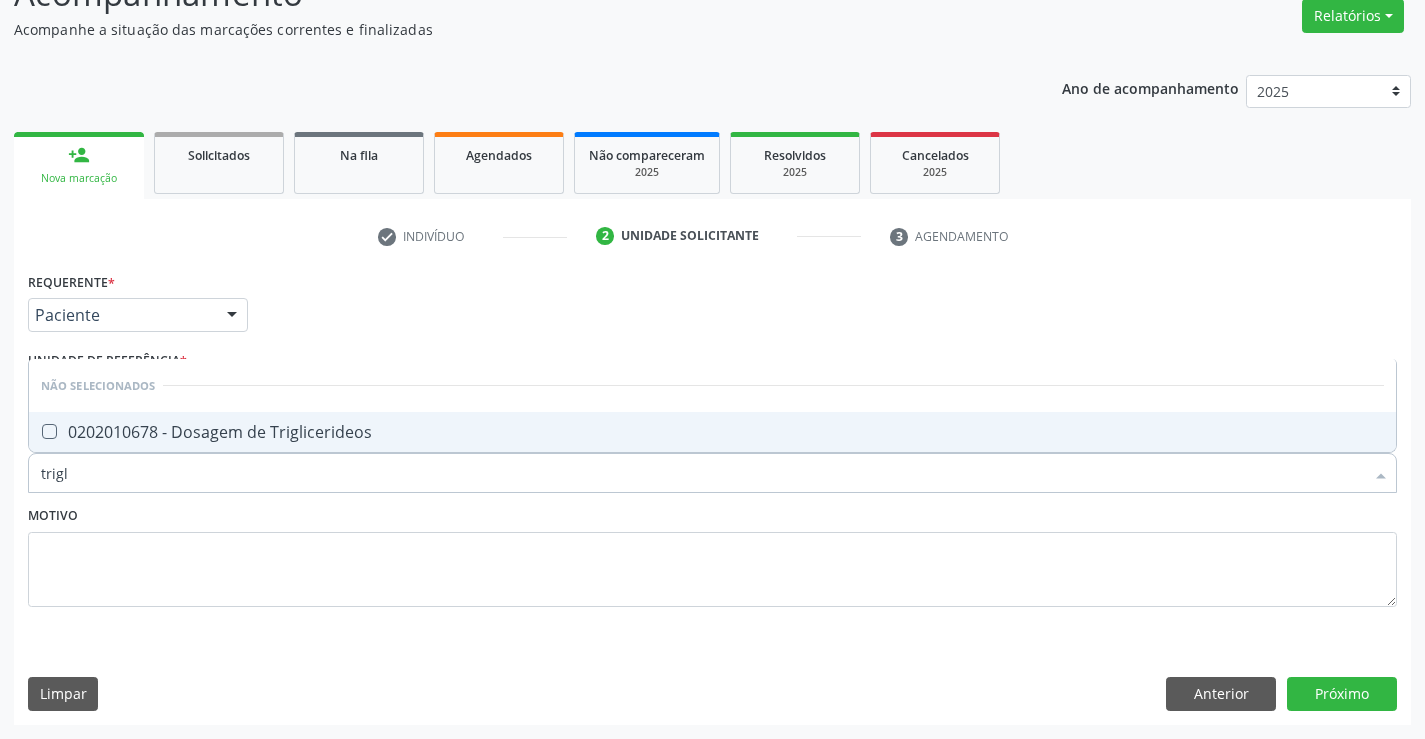 click on "0202010678 - Dosagem de Triglicerideos" at bounding box center [712, 432] 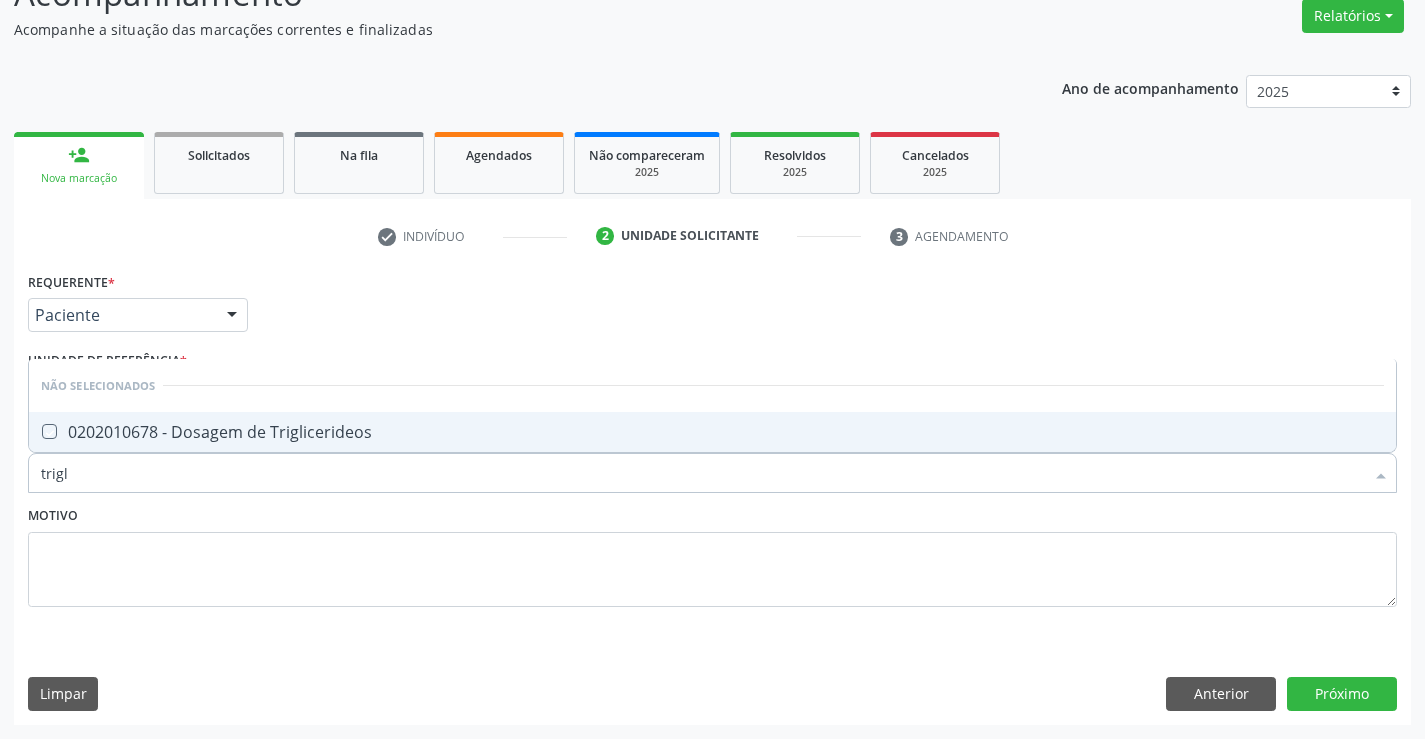 checkbox on "true" 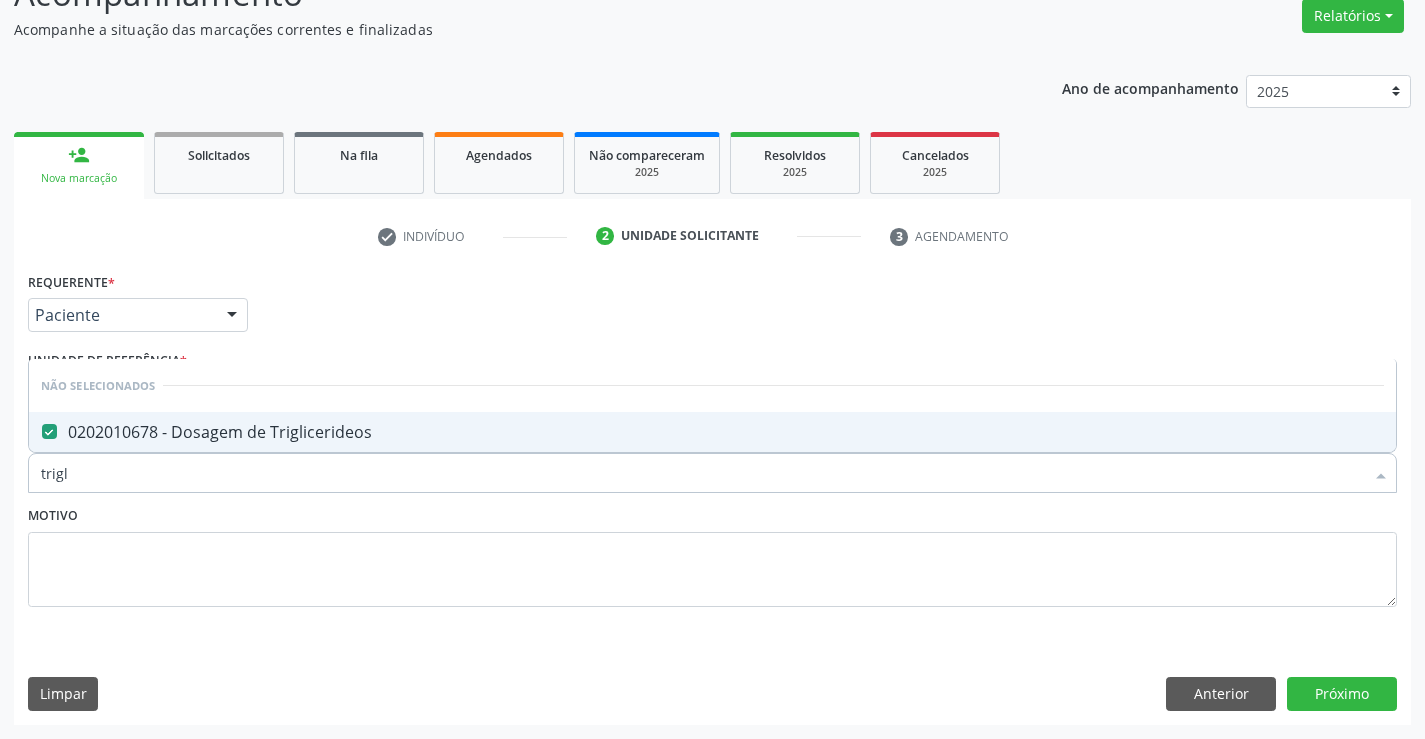 click on "Motivo" at bounding box center (712, 554) 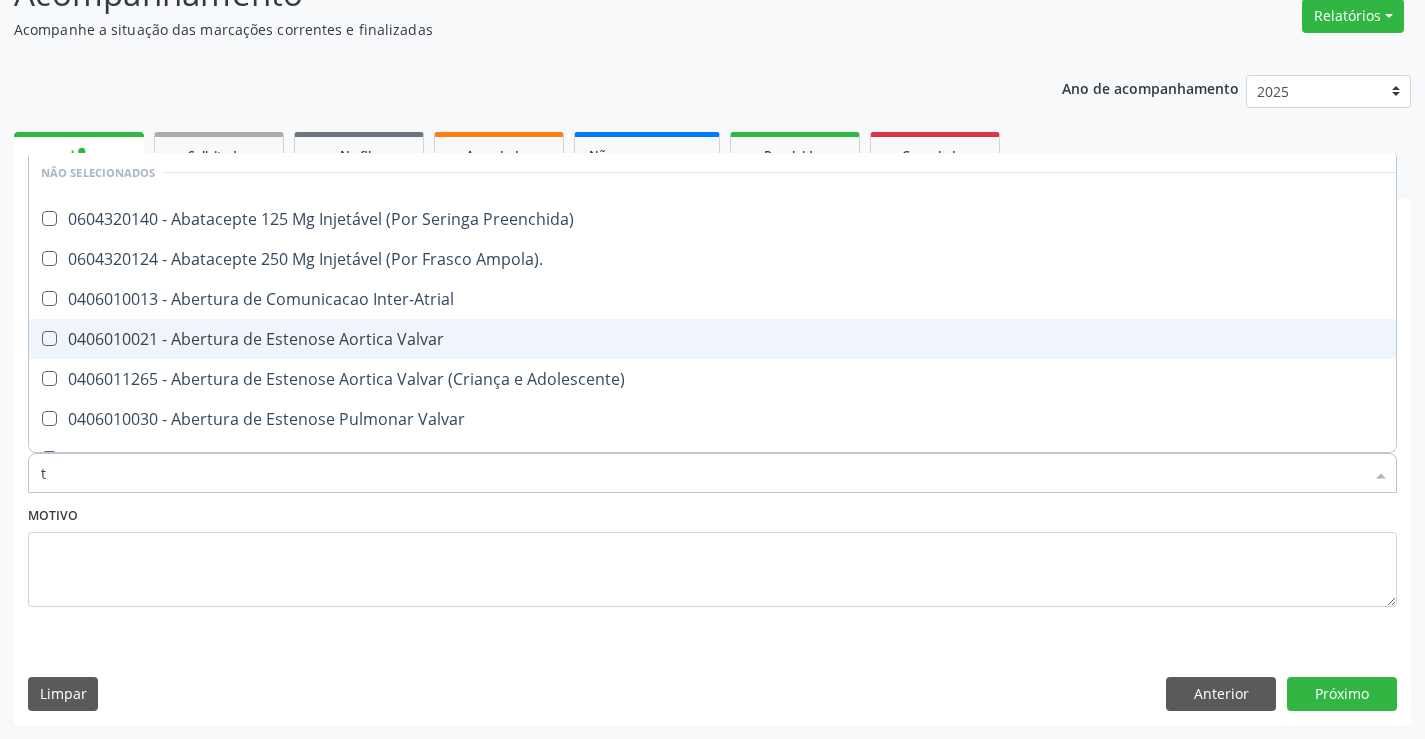 scroll, scrollTop: 246, scrollLeft: 0, axis: vertical 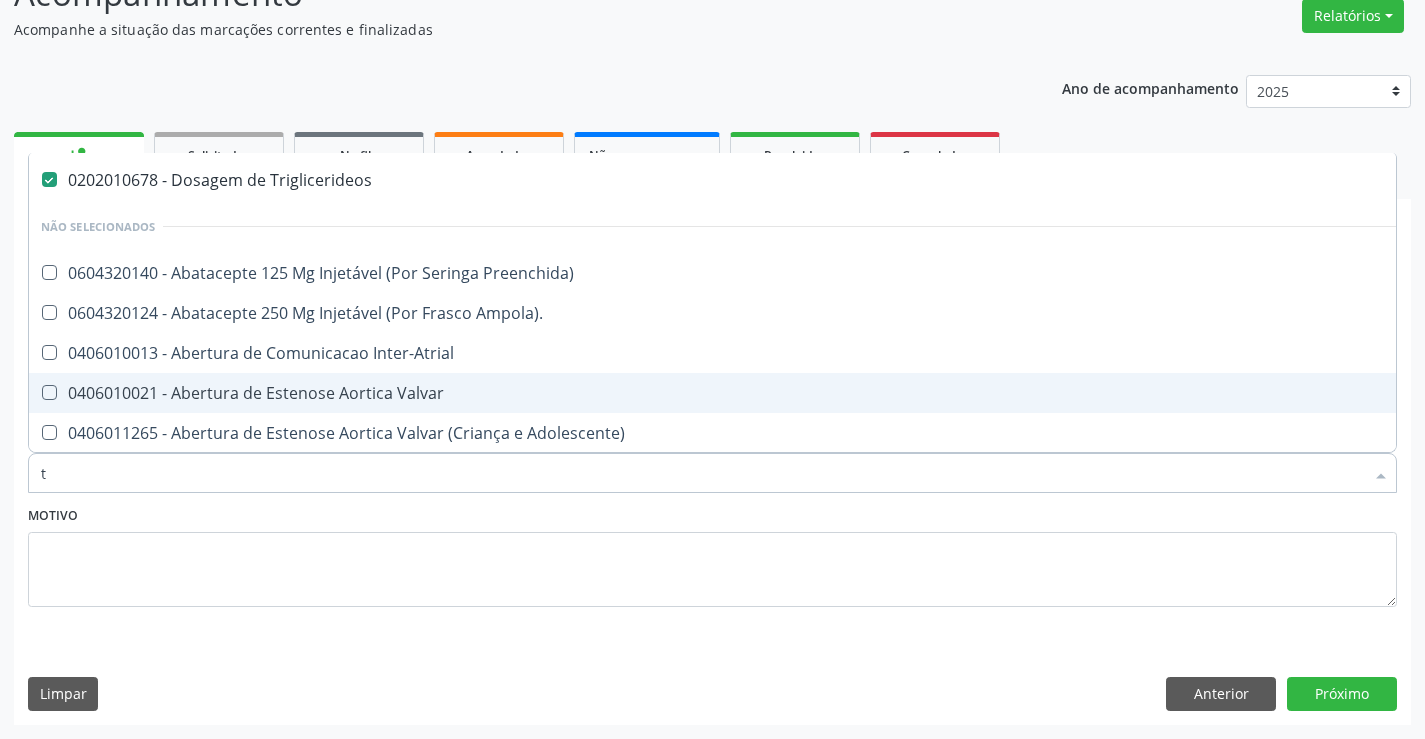 type on "tg" 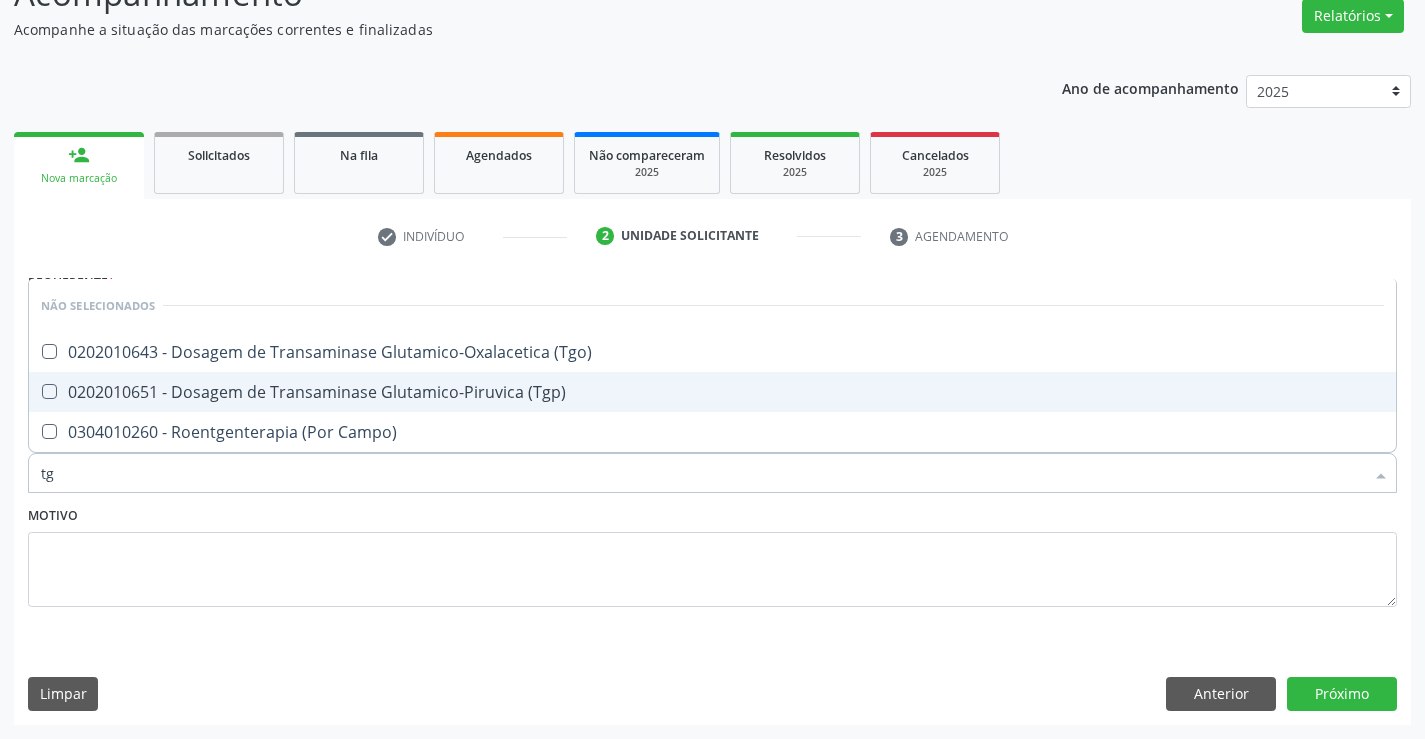 scroll, scrollTop: 0, scrollLeft: 0, axis: both 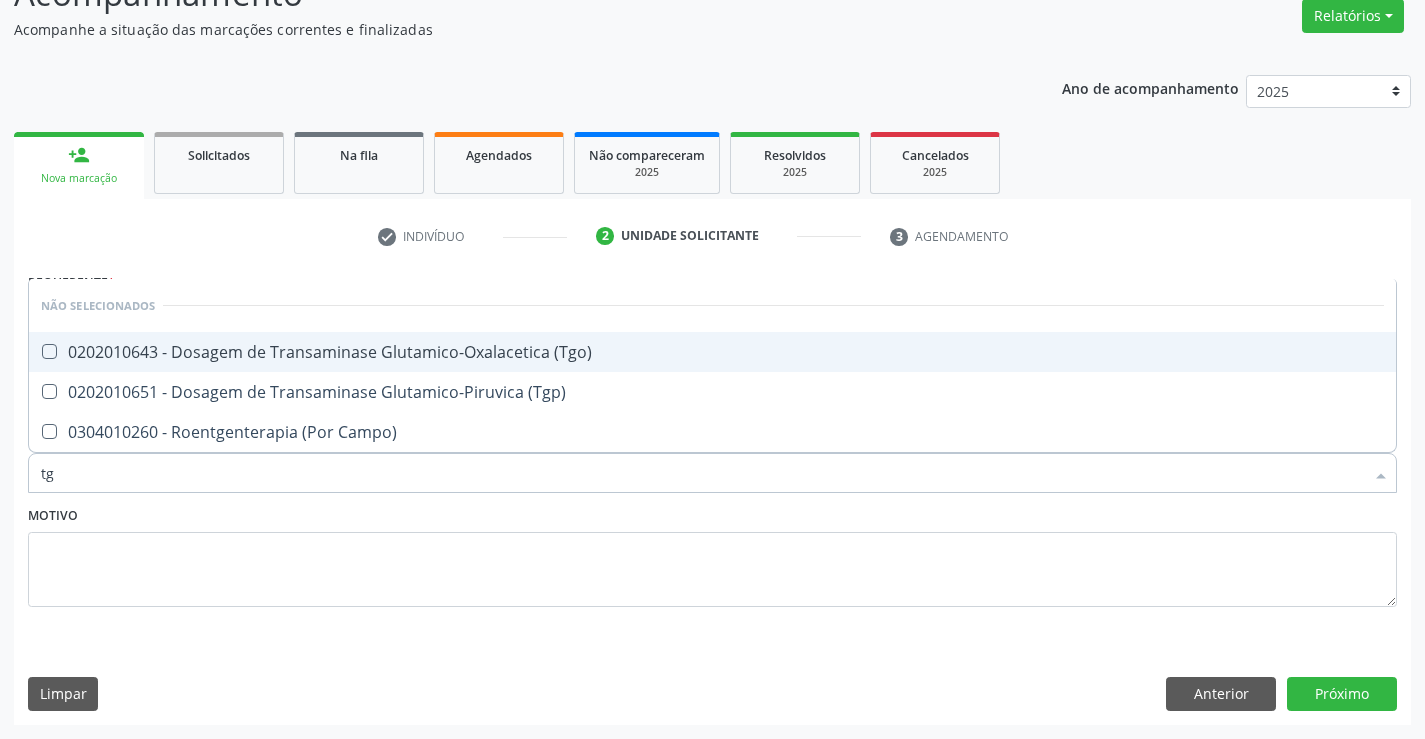 click on "0202010643 - Dosagem de Transaminase Glutamico-Oxalacetica (Tgo)" at bounding box center (712, 352) 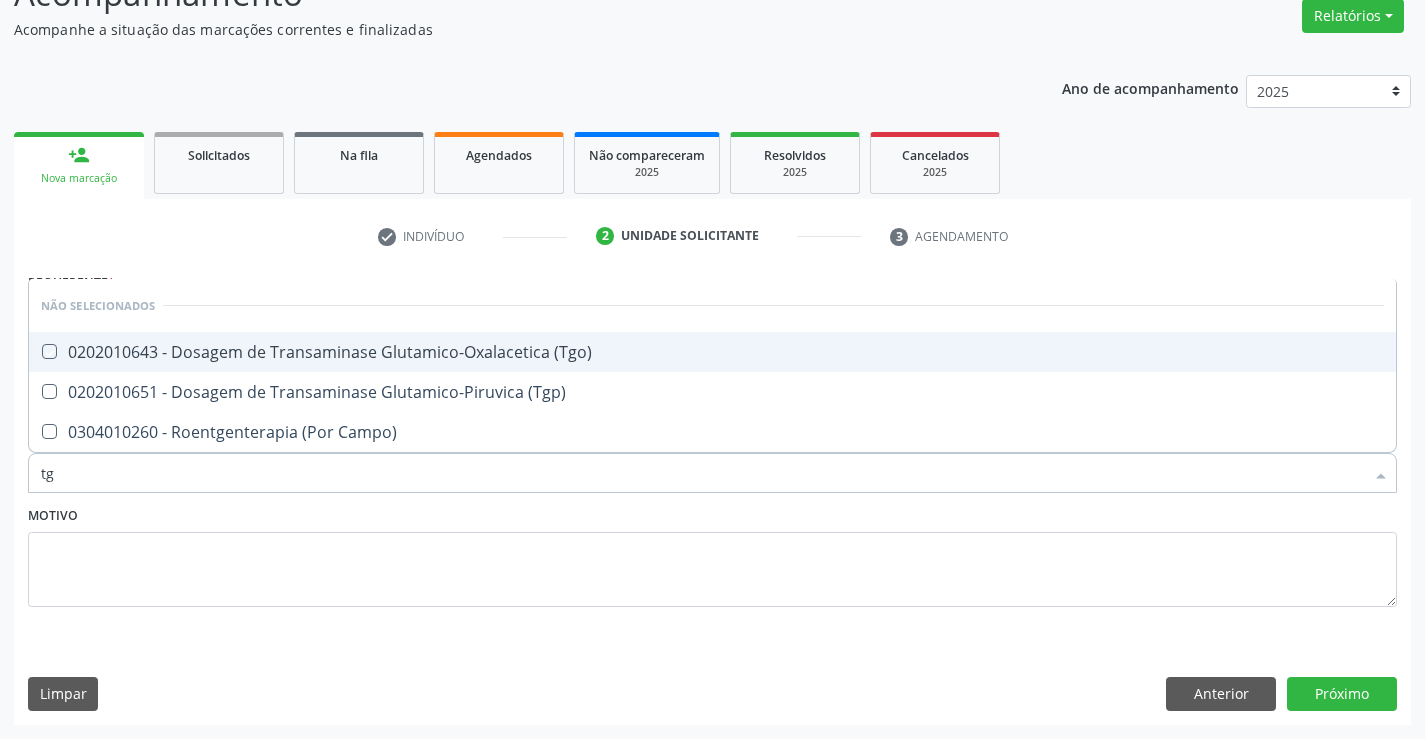 checkbox on "true" 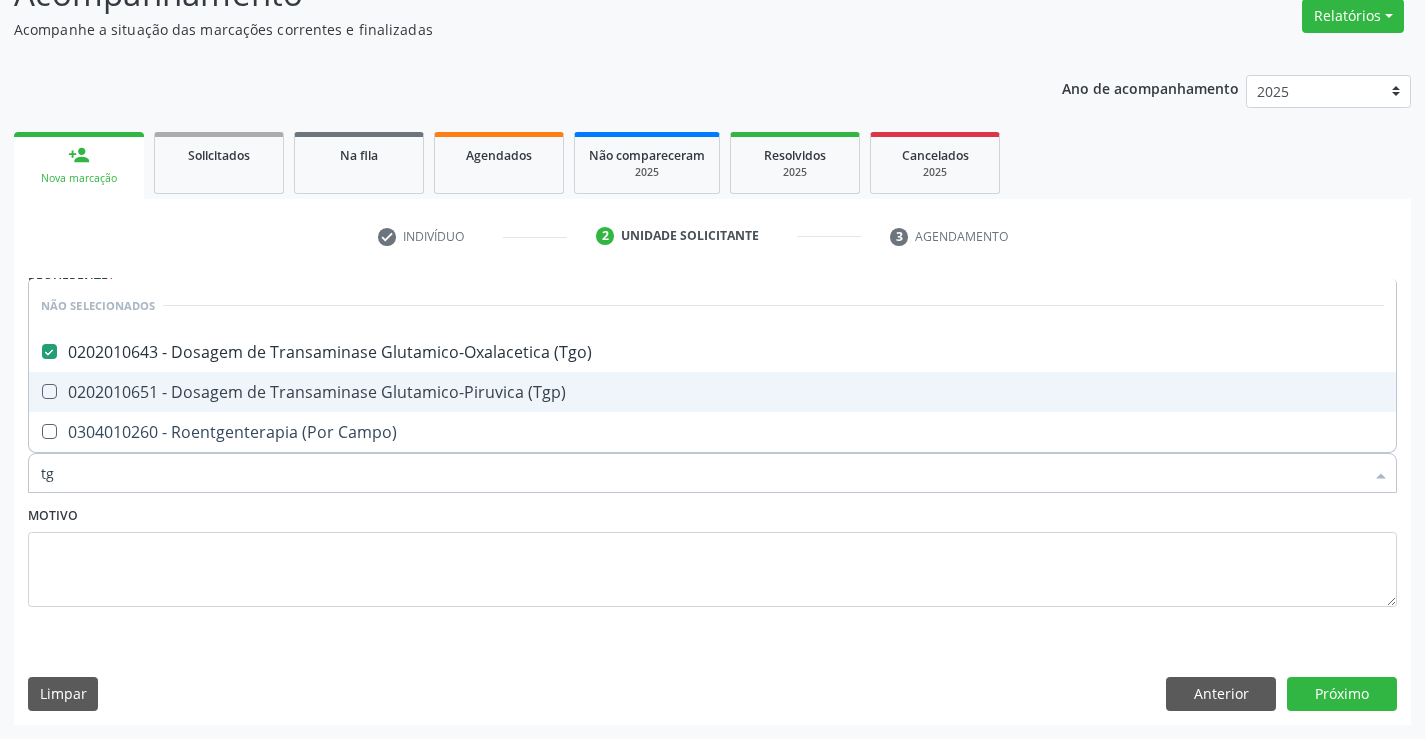 click on "0202010651 - Dosagem de Transaminase Glutamico-Piruvica (Tgp)" at bounding box center [712, 392] 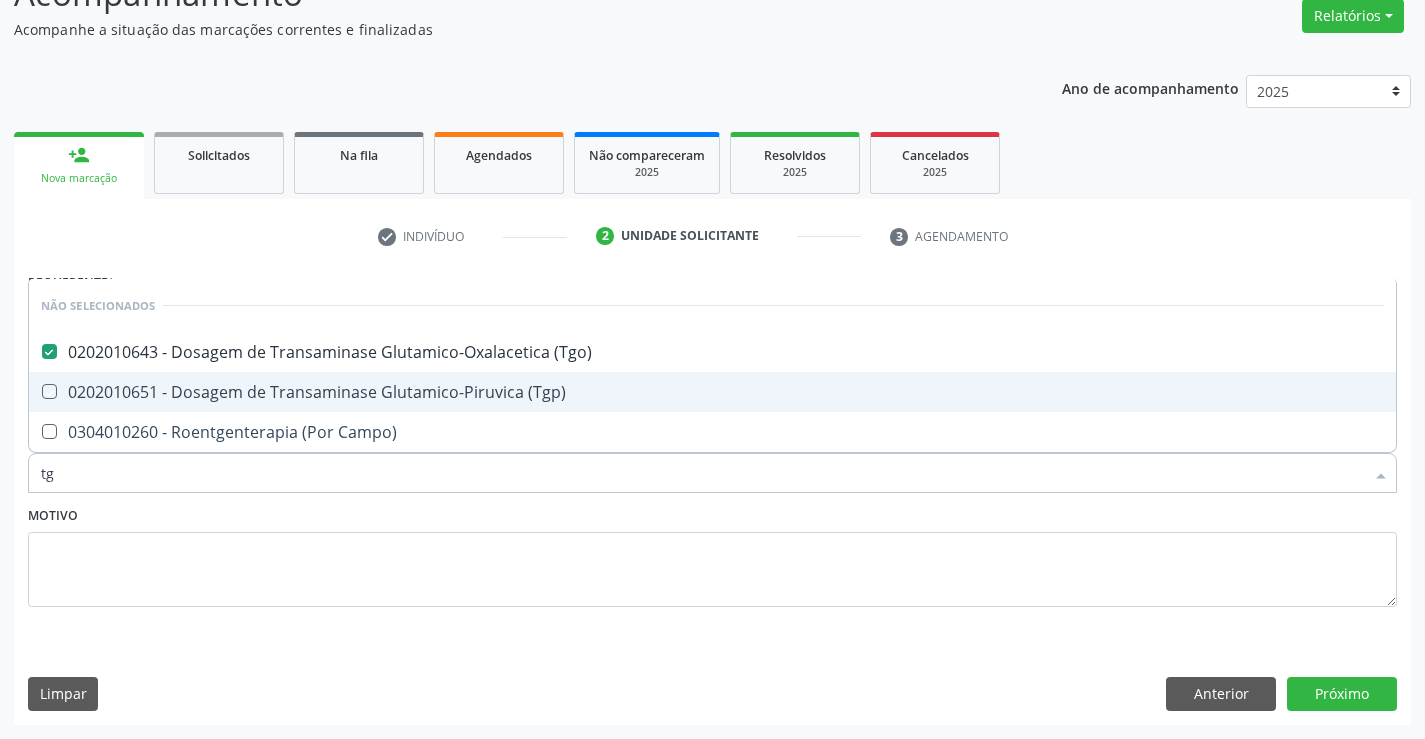 checkbox on "true" 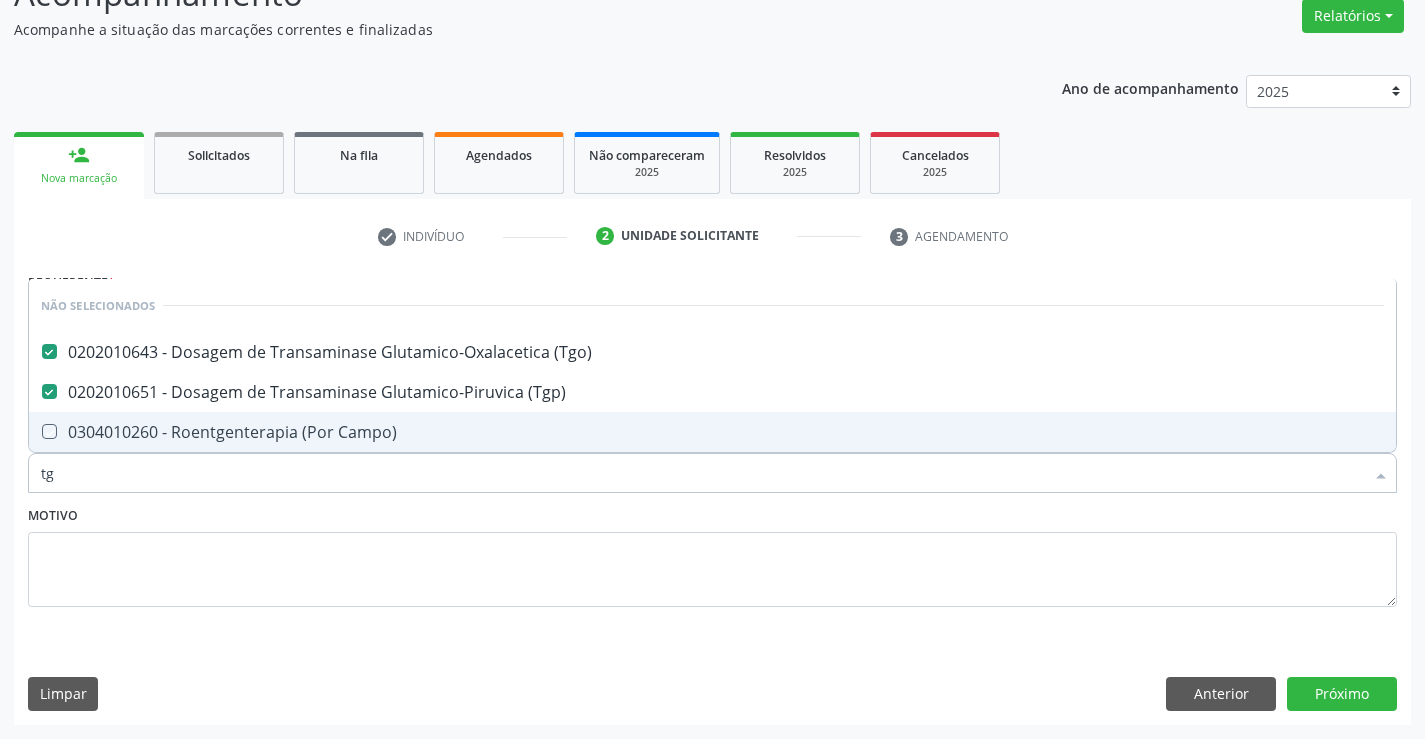 click on "Item de agendamento
*
tg
Desfazer seleção
Não selecionados
0202010643 - Dosagem de Transaminase Glutamico-Oxalacetica (Tgo)
0202010651 - Dosagem de Transaminase Glutamico-Piruvica (Tgp)
0304010260 - Roentgenterapia (Por Campo)
Nenhum resultado encontrado para: " tg  "
Não há nenhuma opção para ser exibida." at bounding box center (712, 462) 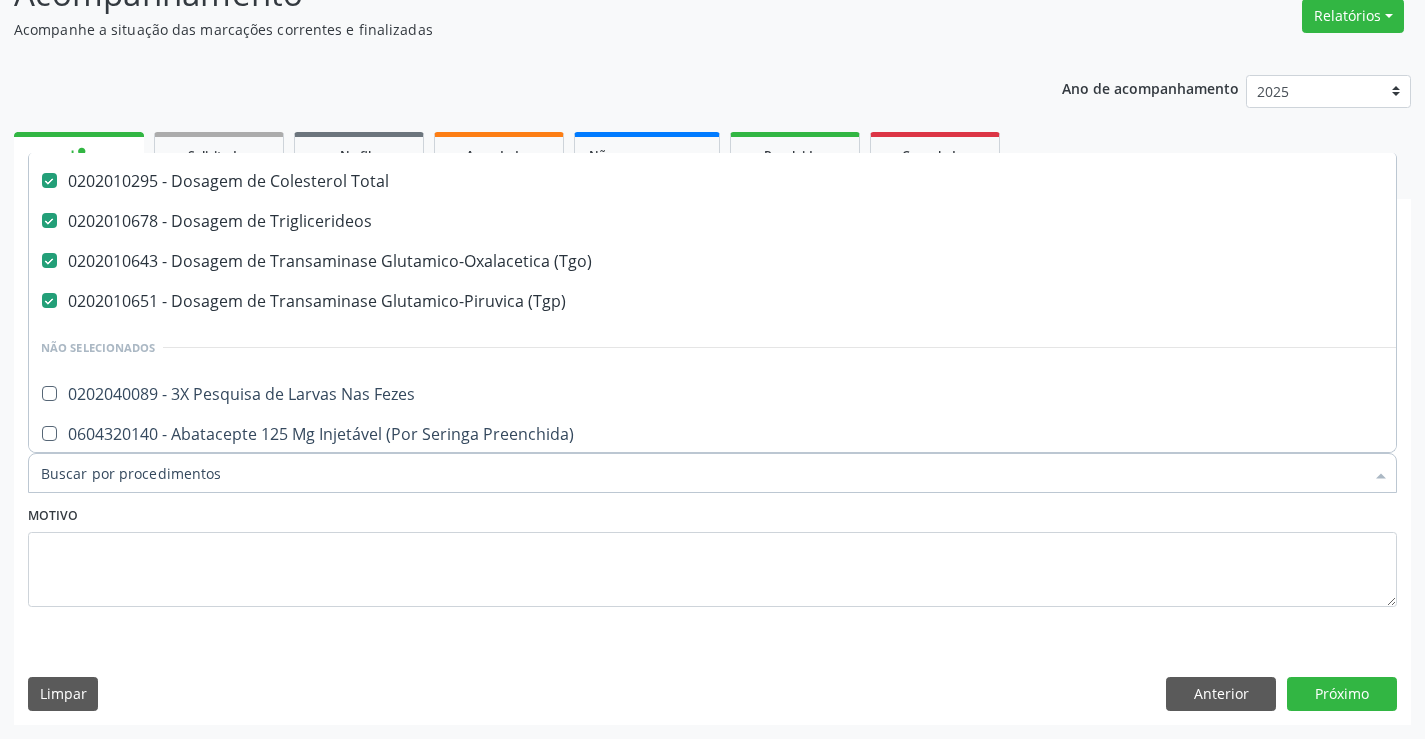 scroll, scrollTop: 300, scrollLeft: 0, axis: vertical 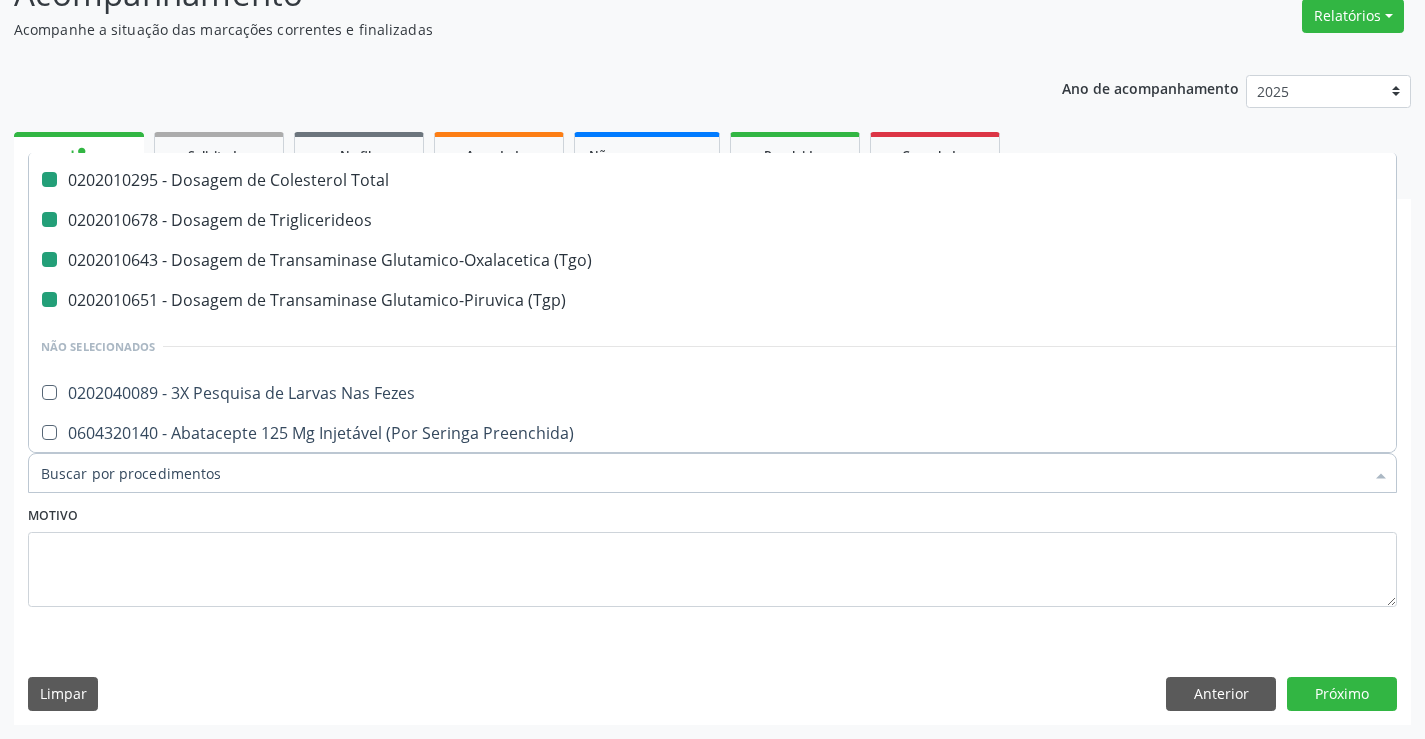 type on "u" 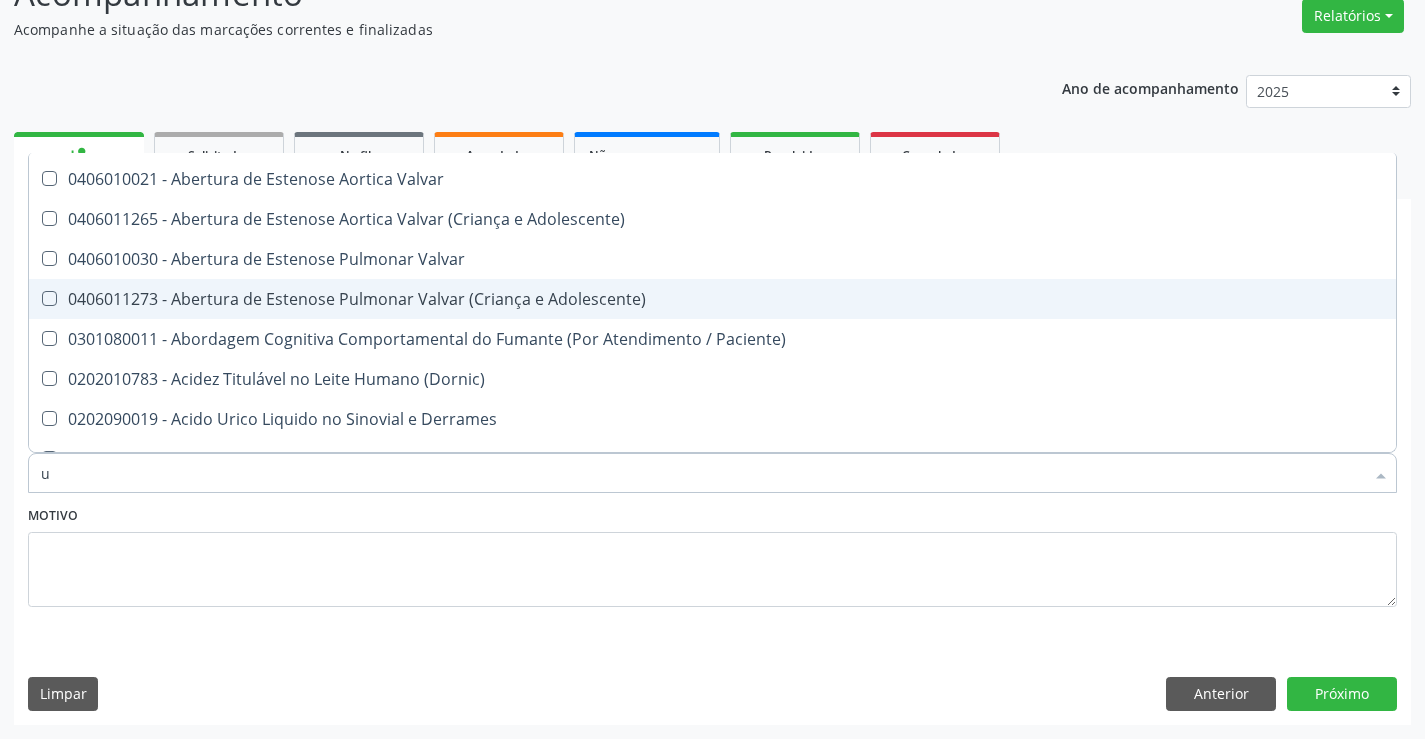 checkbox on "false" 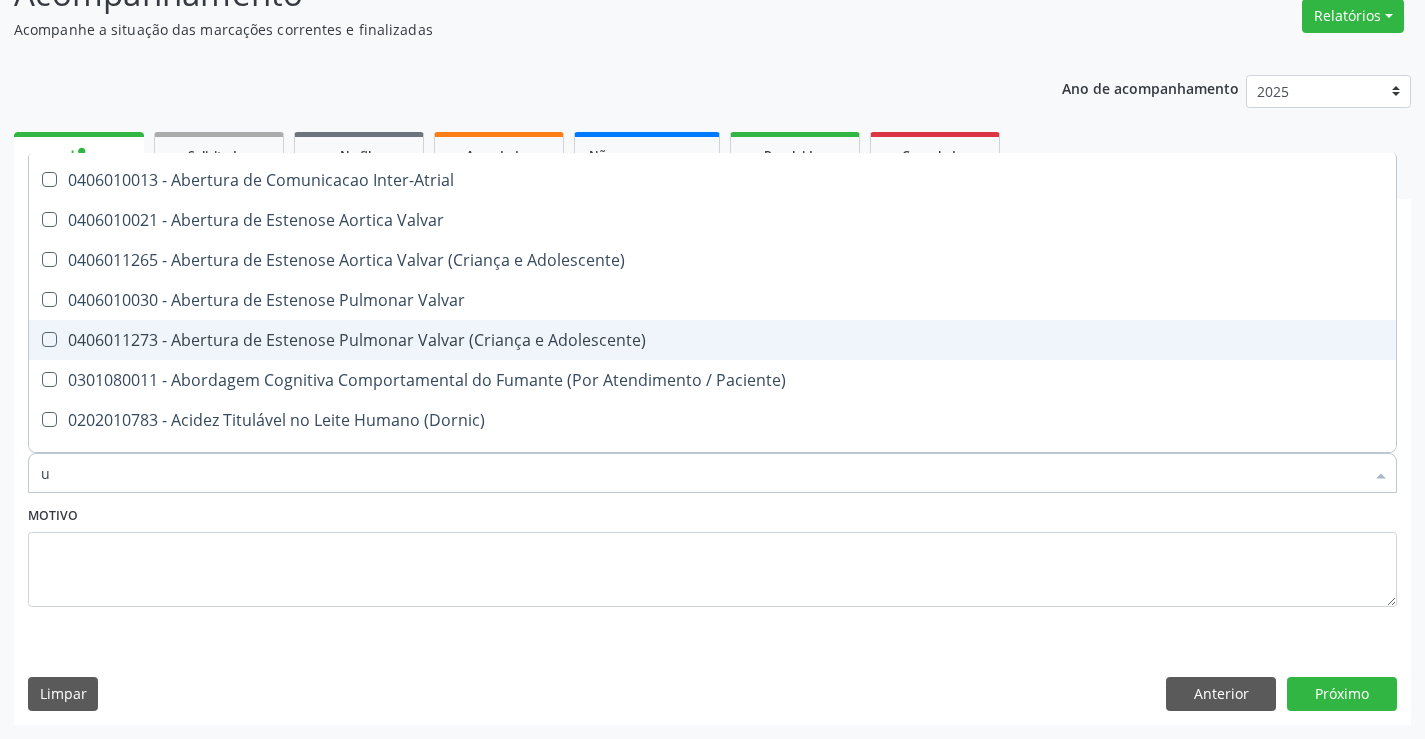 type on "ur" 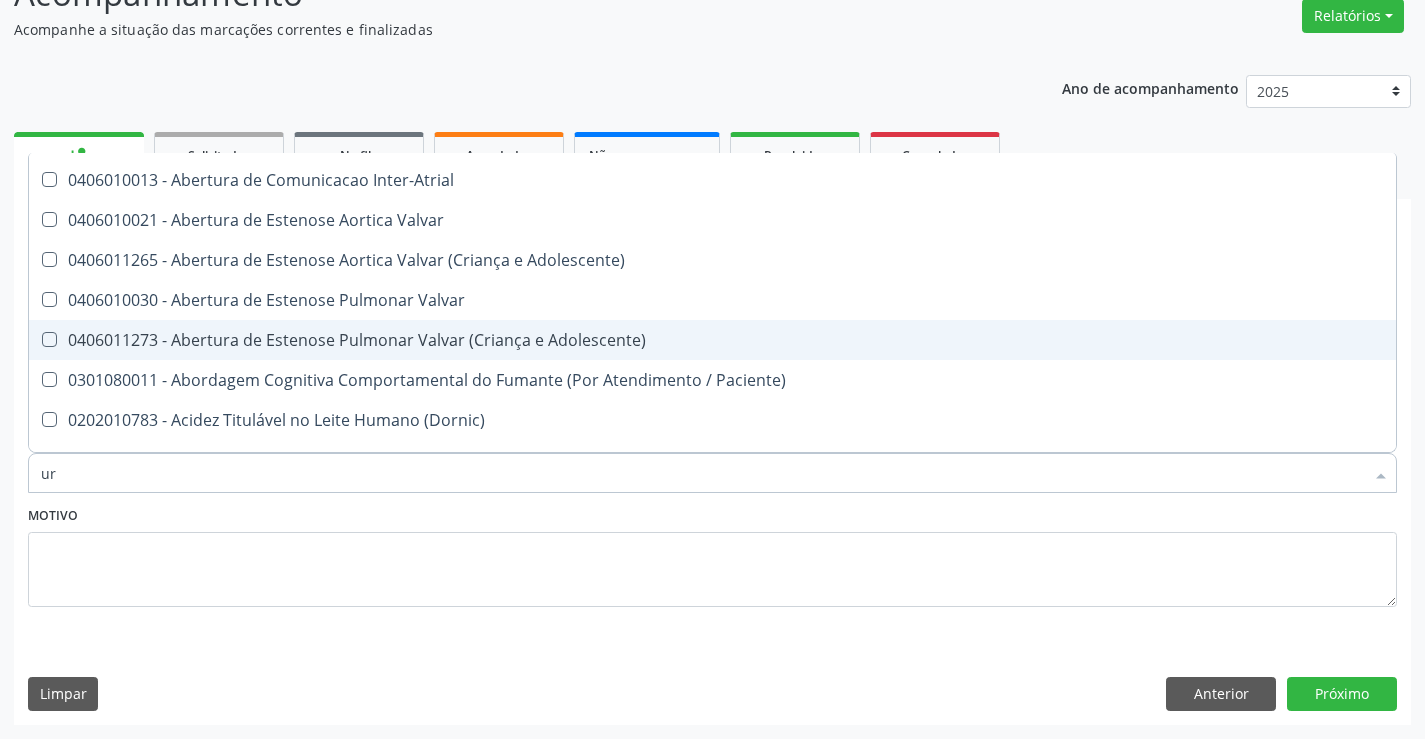 checkbox on "false" 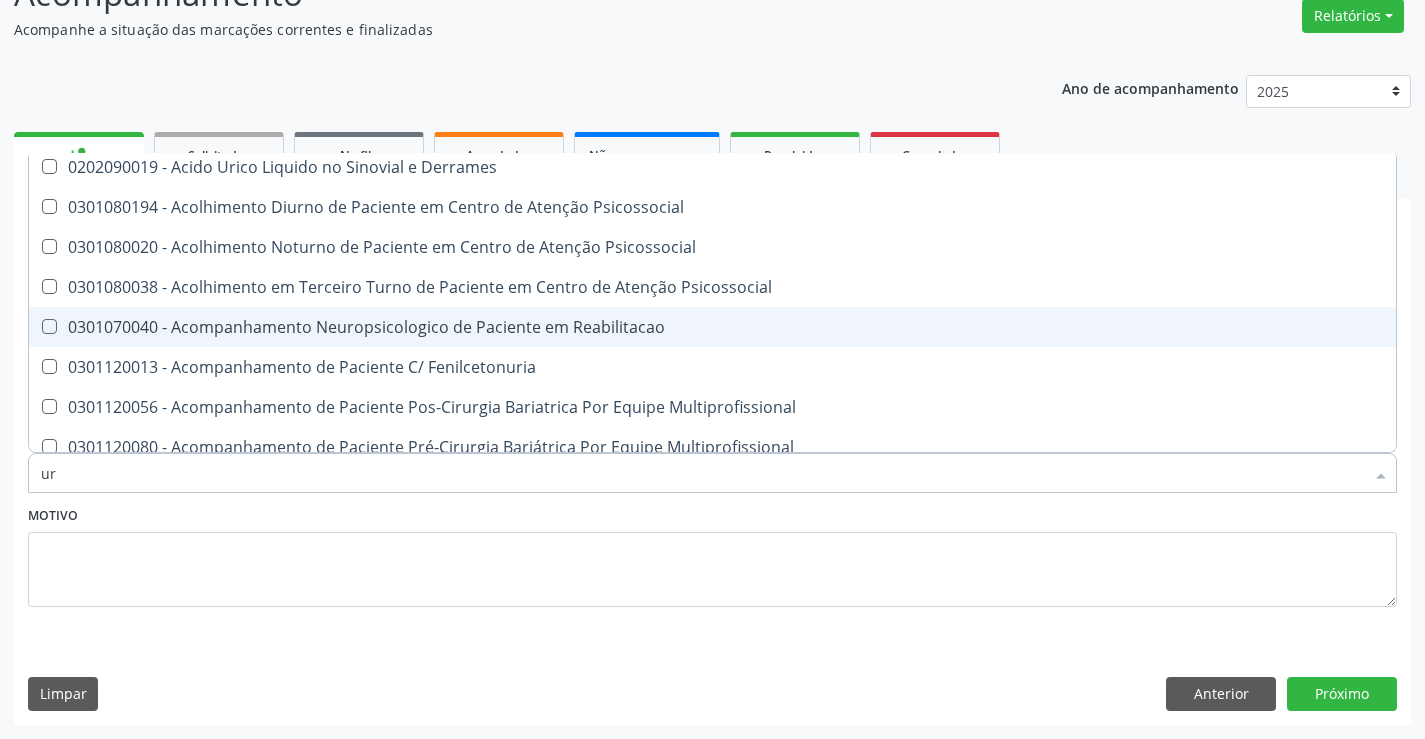 scroll, scrollTop: 246, scrollLeft: 0, axis: vertical 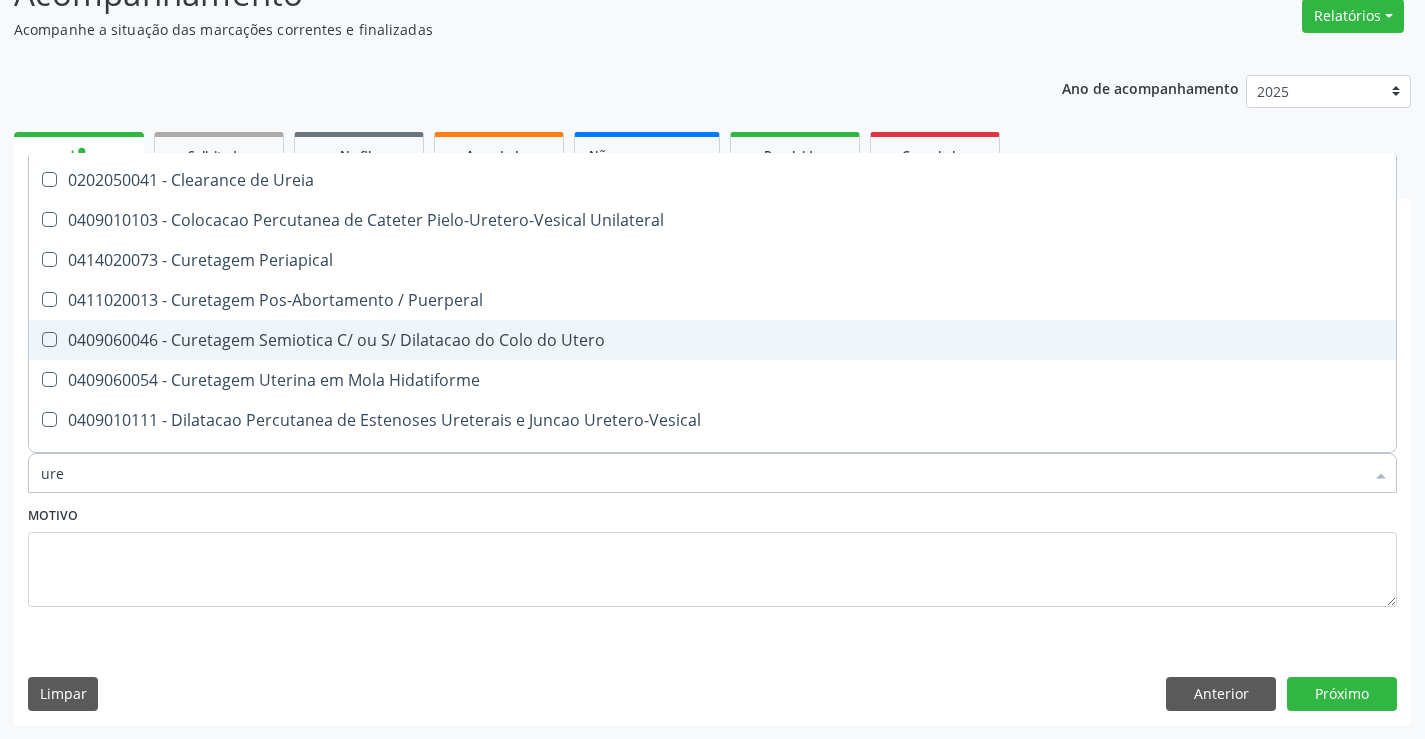 type on "urei" 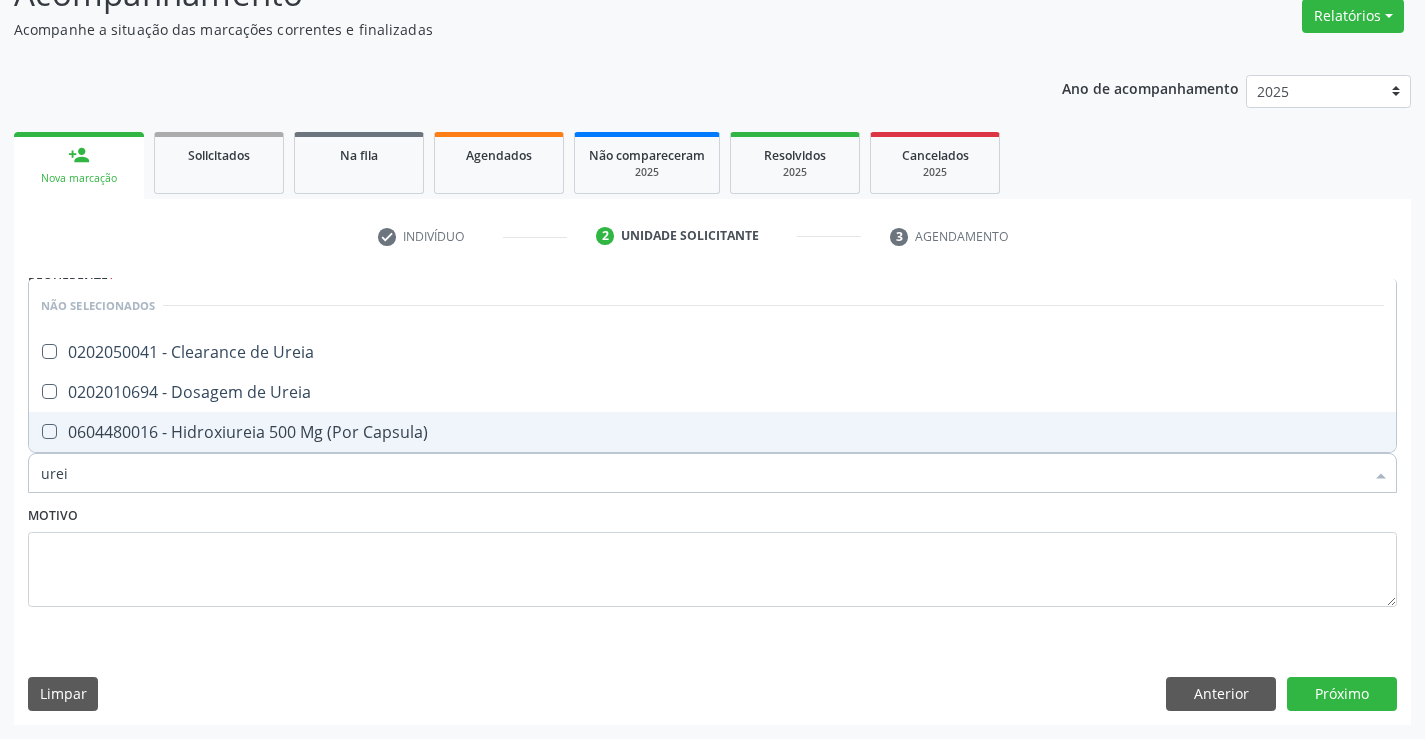 scroll, scrollTop: 0, scrollLeft: 0, axis: both 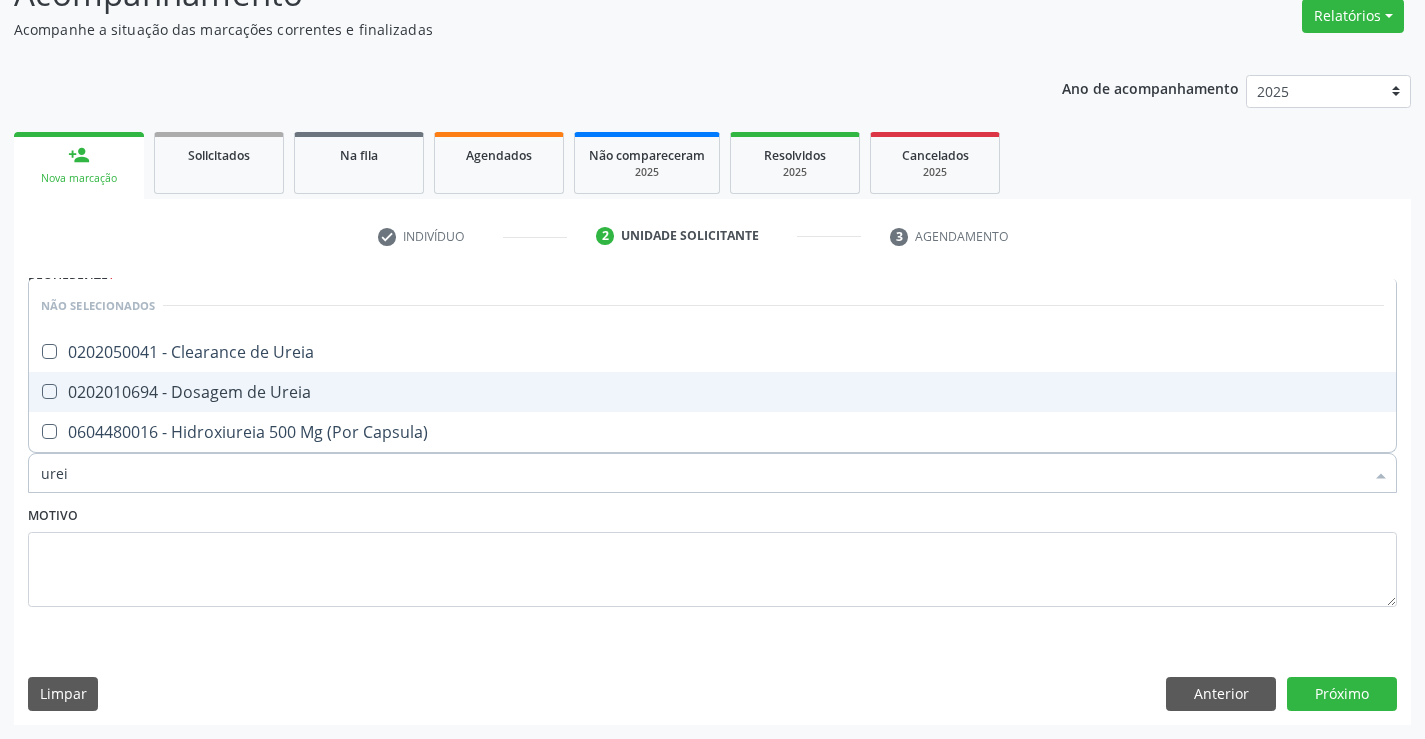 click on "0202010694 - Dosagem de Ureia" at bounding box center [712, 392] 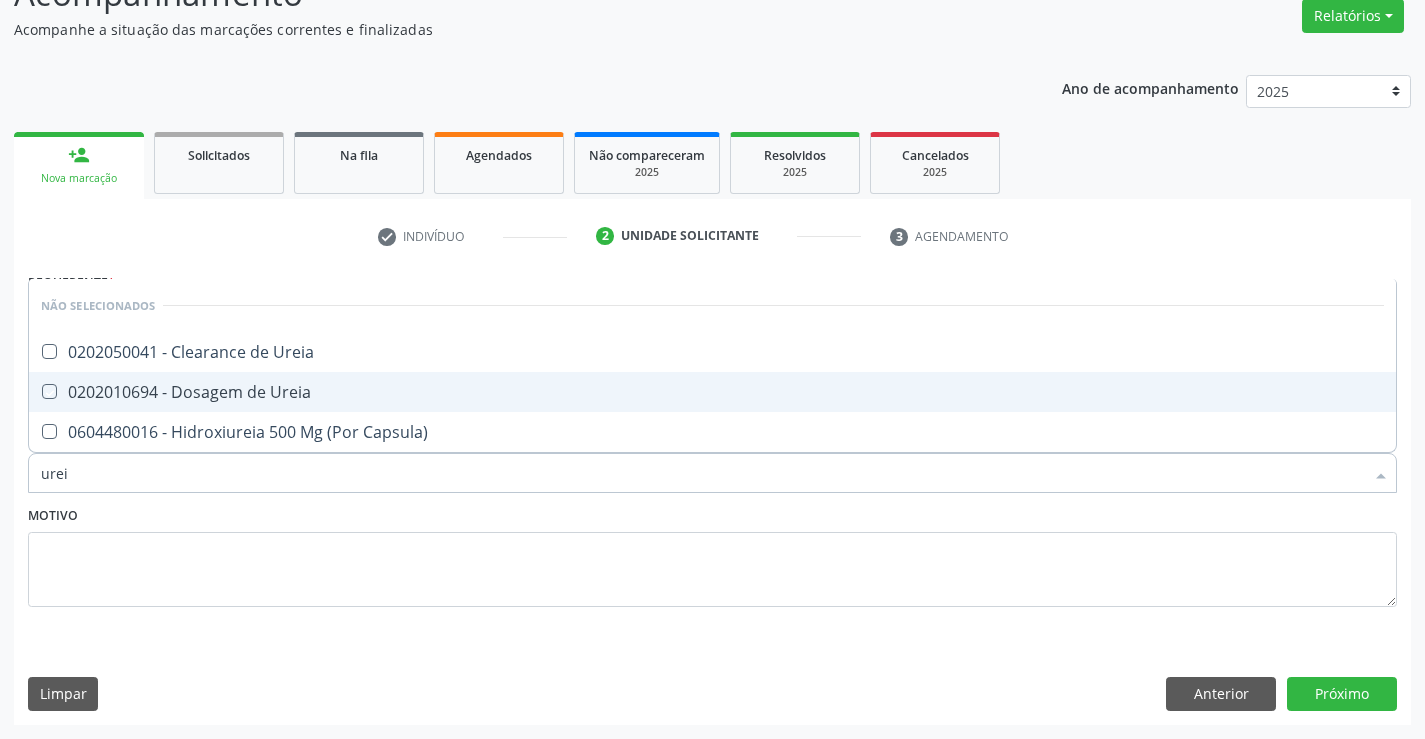 checkbox on "true" 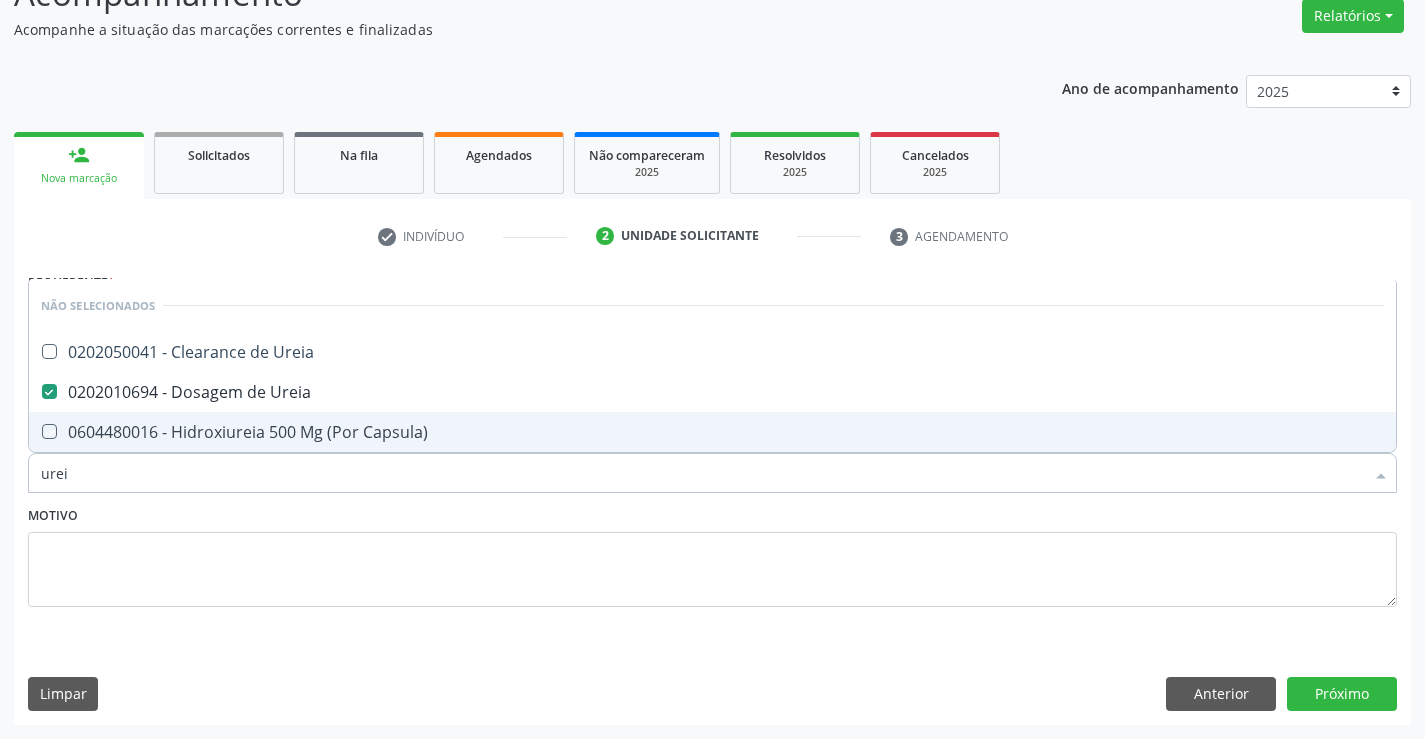 click on "Motivo" at bounding box center (712, 554) 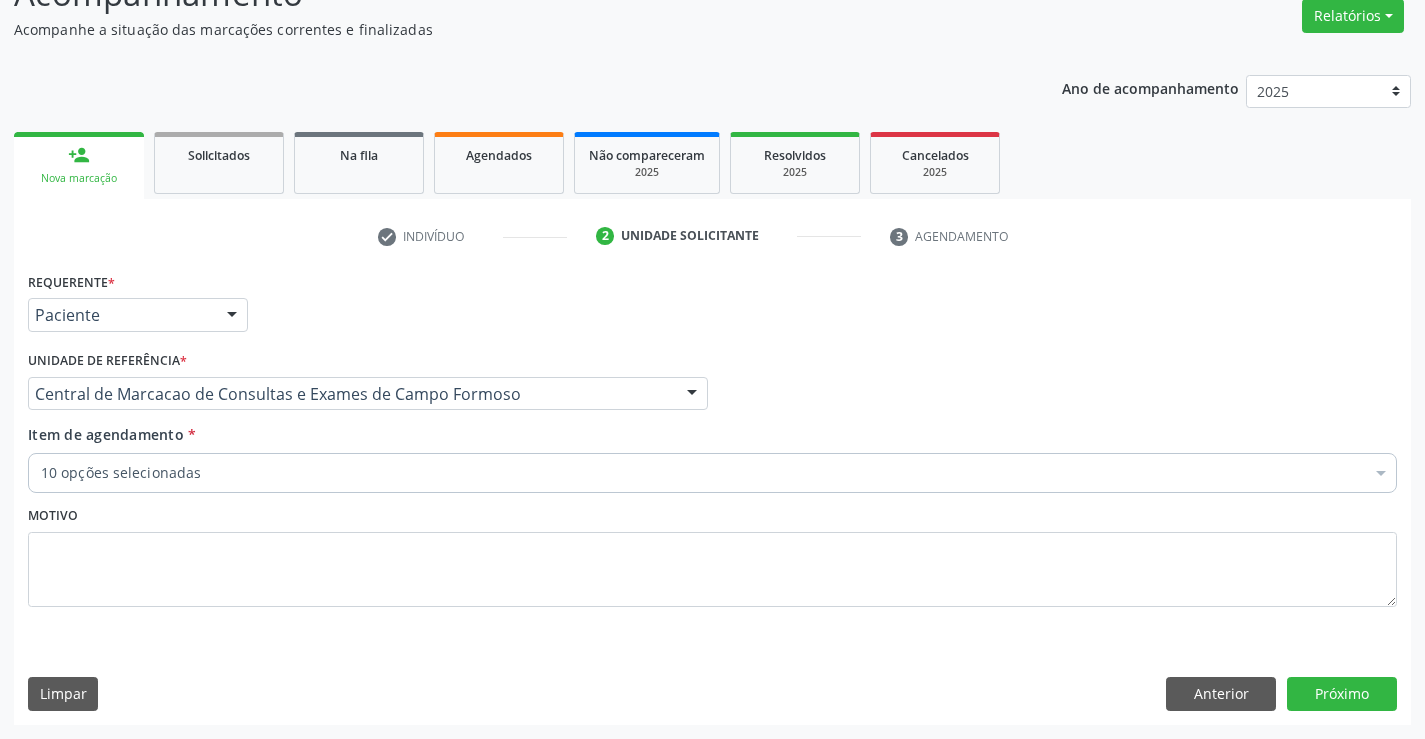 click on "10 opções selecionadas" at bounding box center (712, 473) 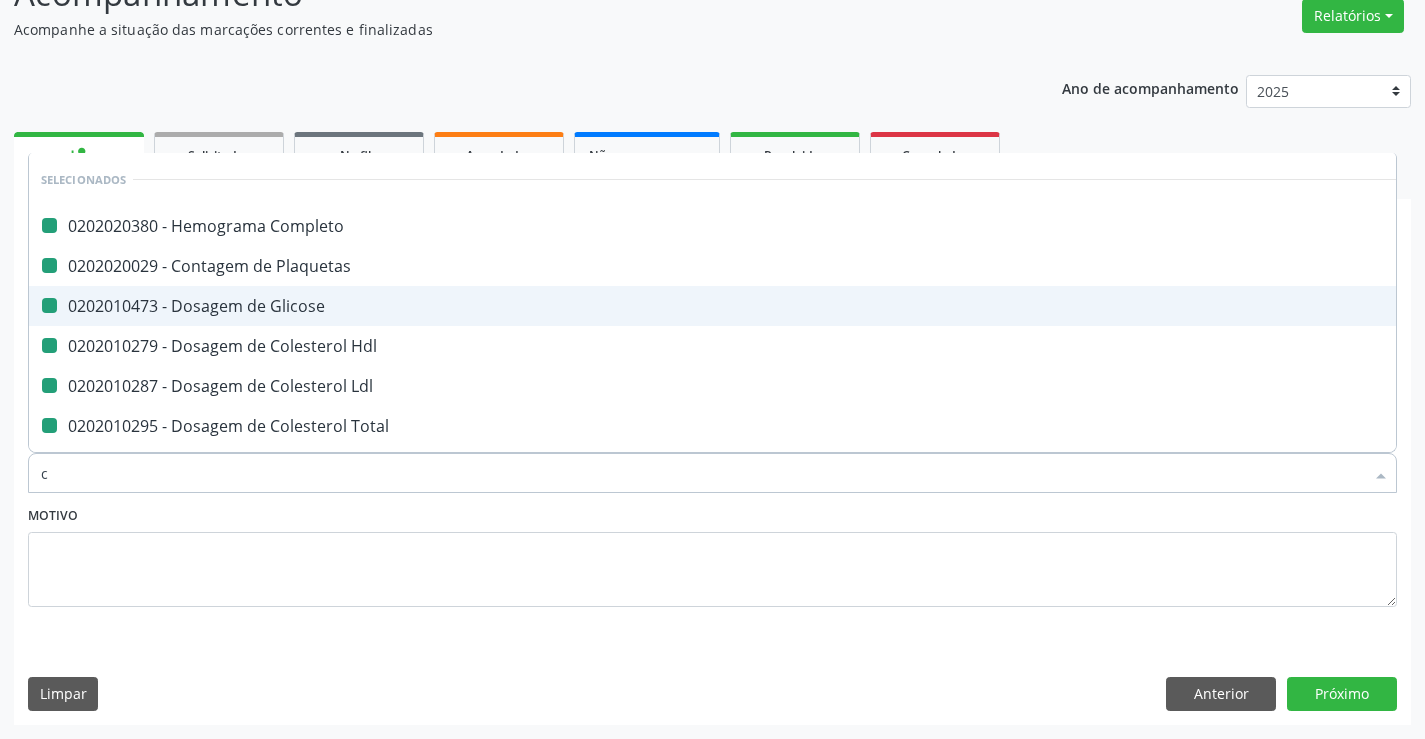 type on "cr" 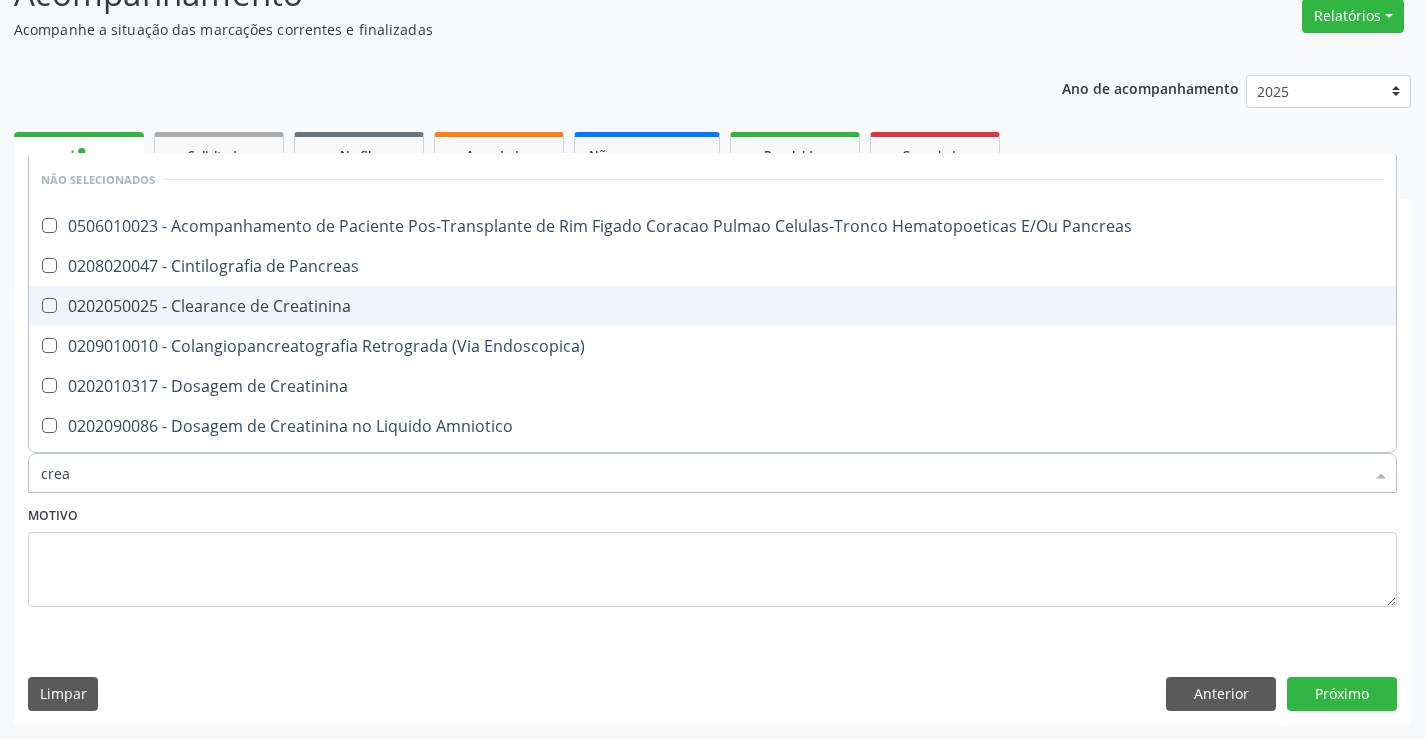 type on "creat" 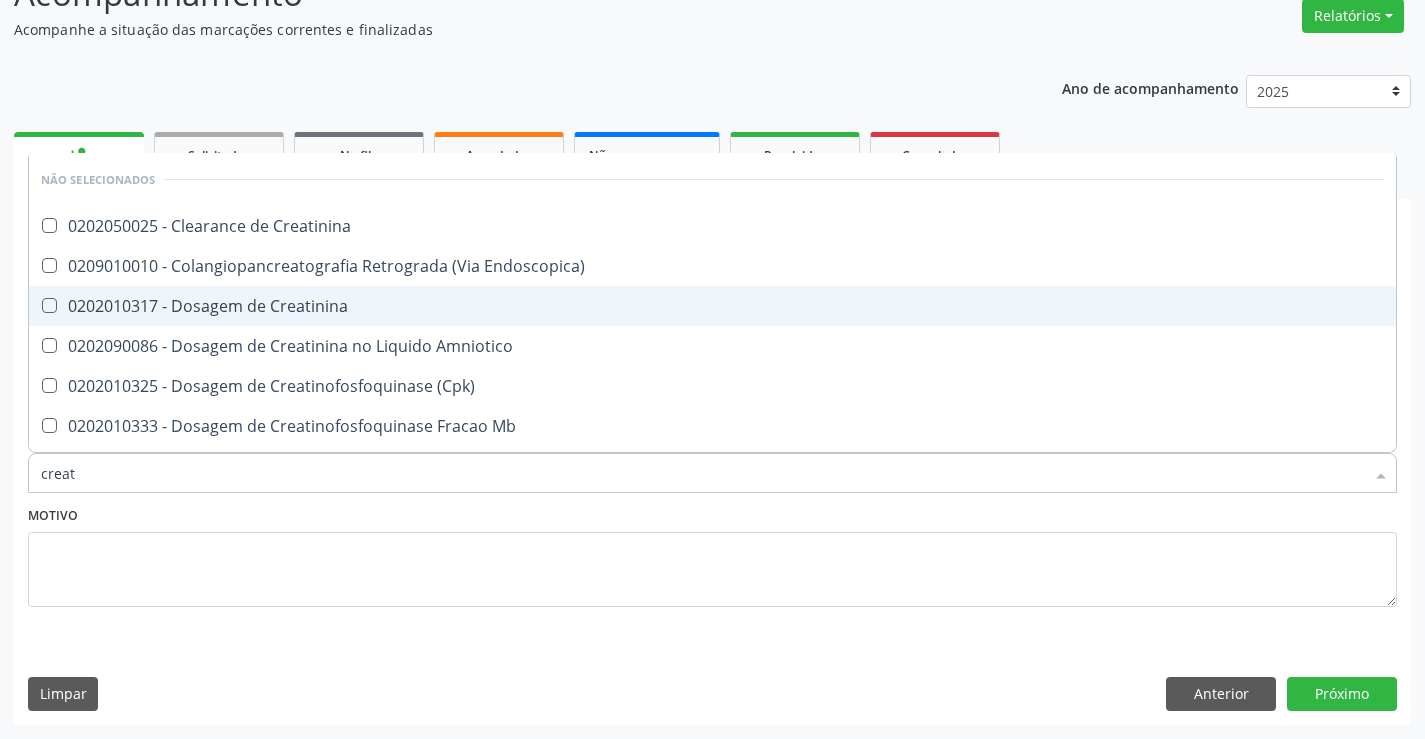 click on "0202010317 - Dosagem de Creatinina" at bounding box center (712, 306) 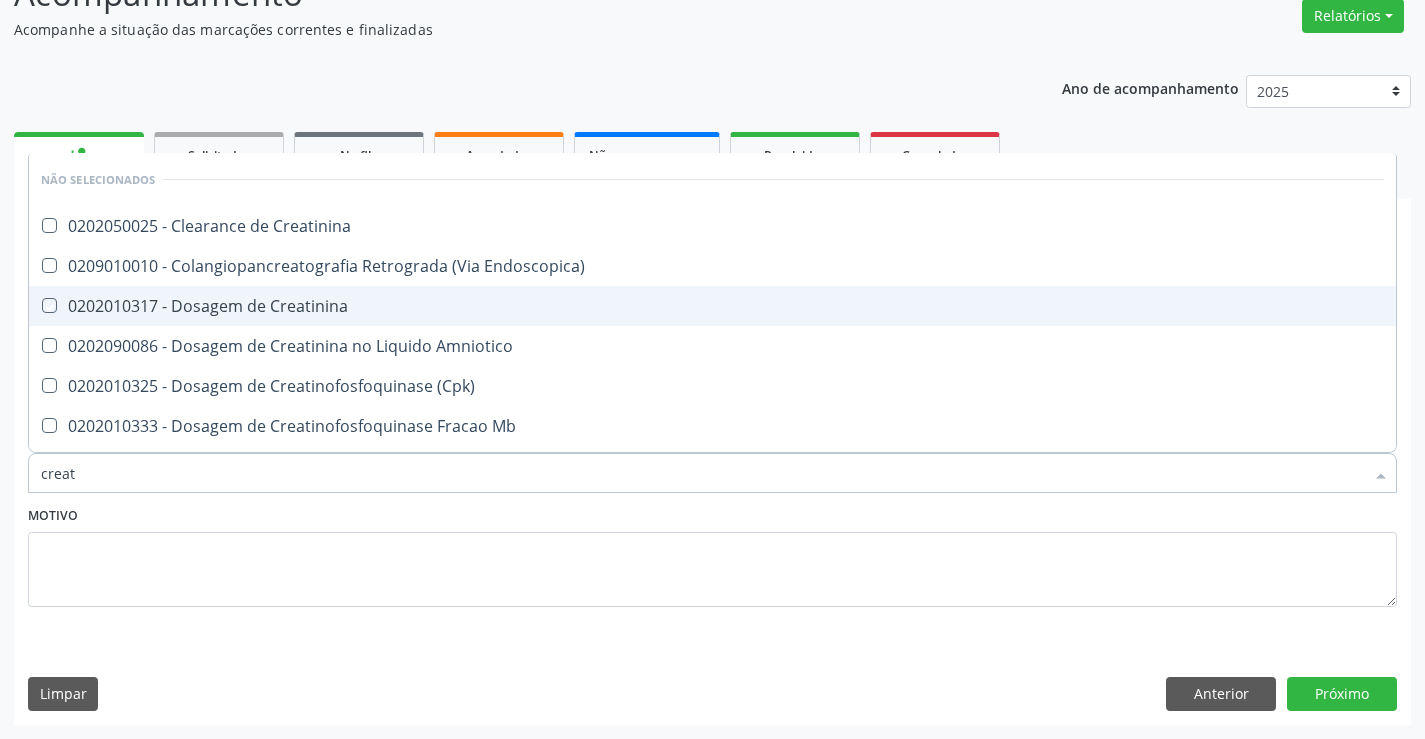 checkbox on "true" 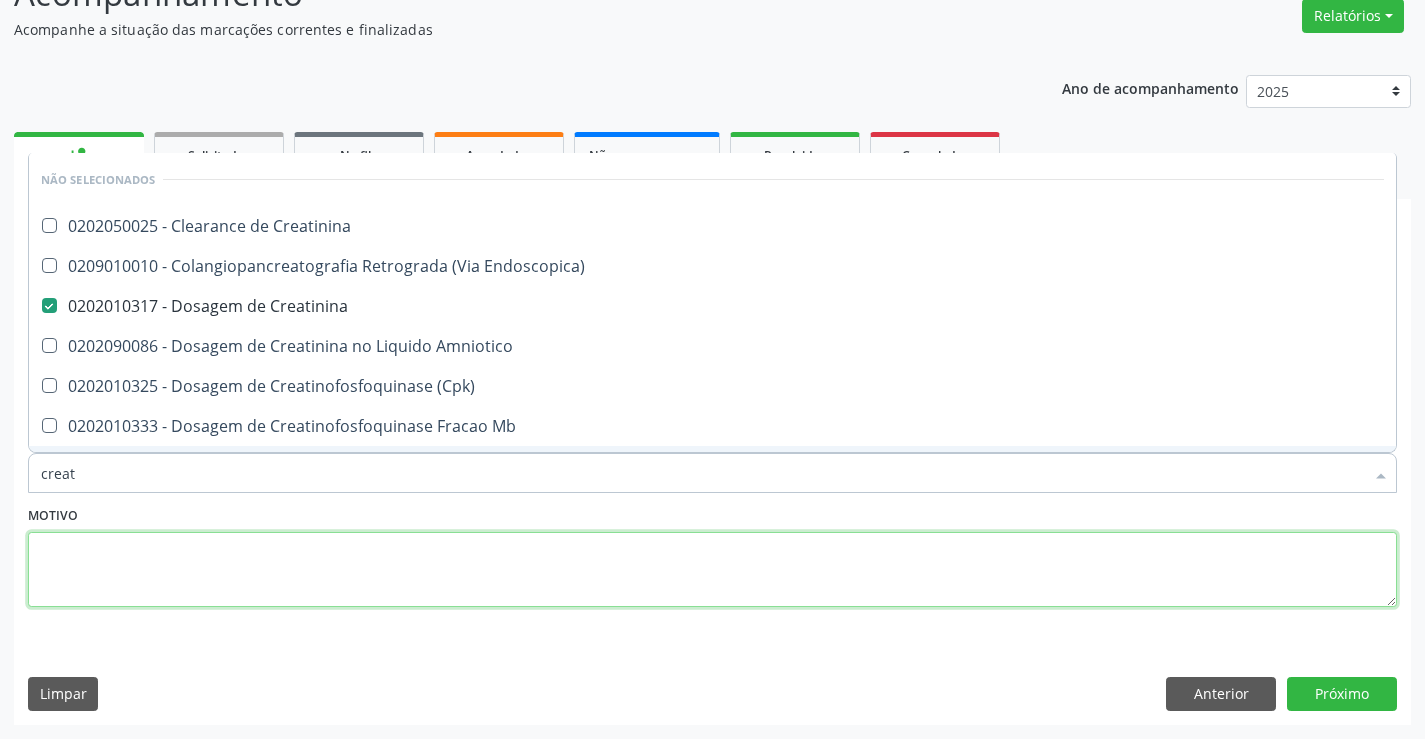 click at bounding box center [712, 570] 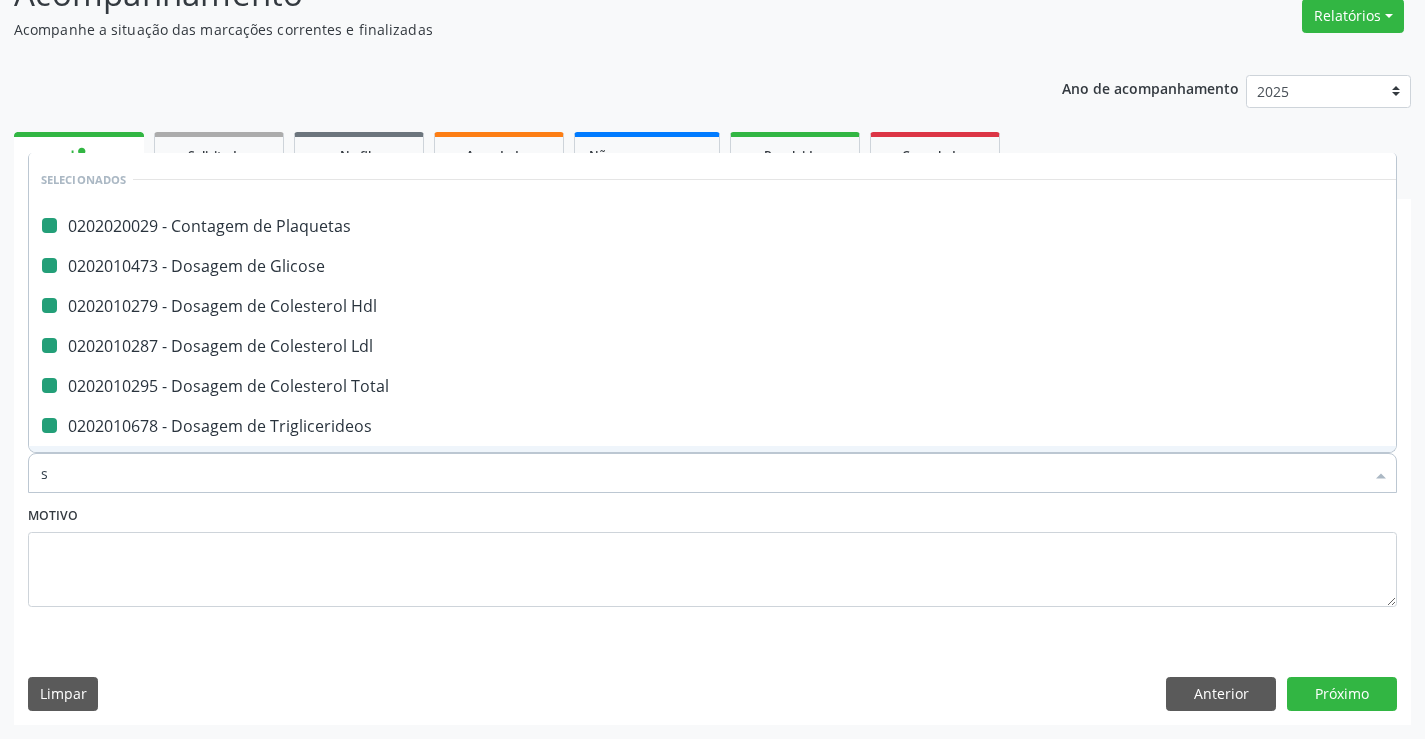 type on "so" 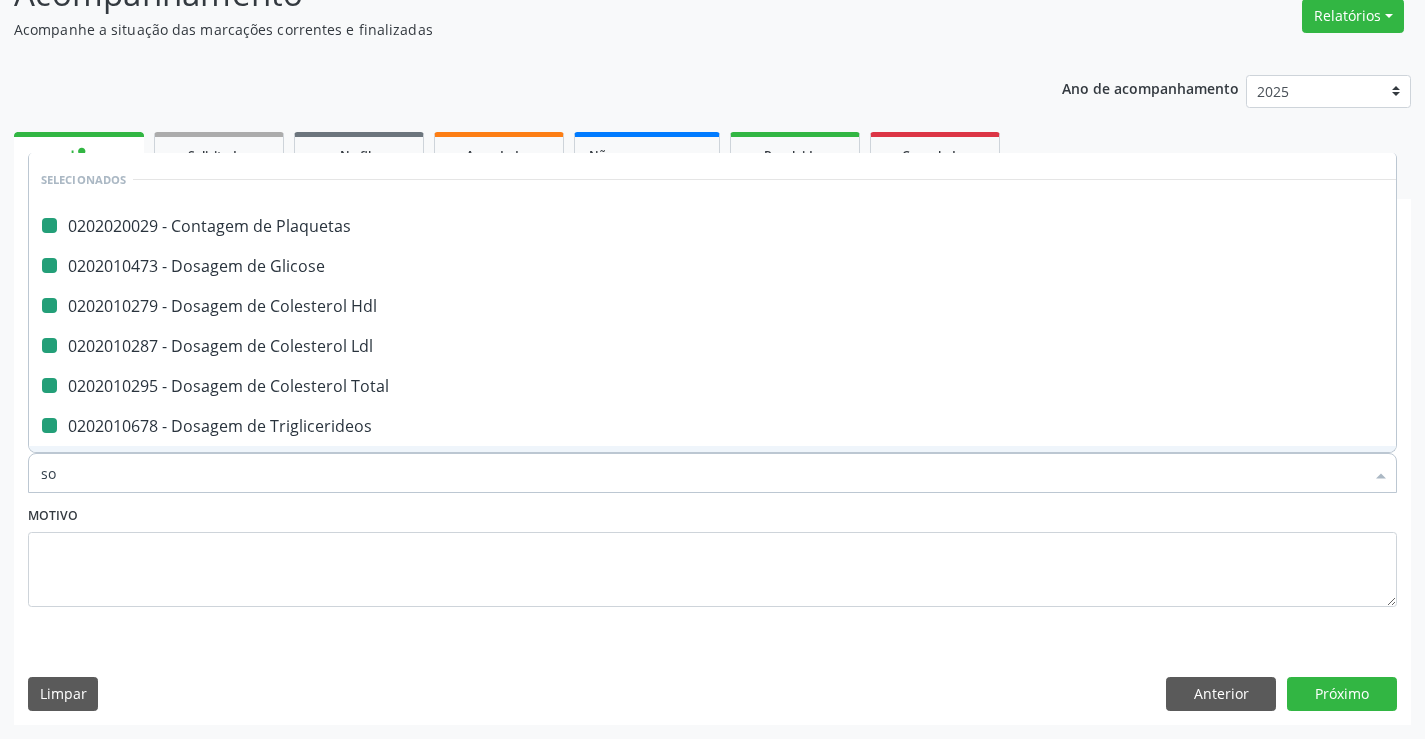 checkbox on "false" 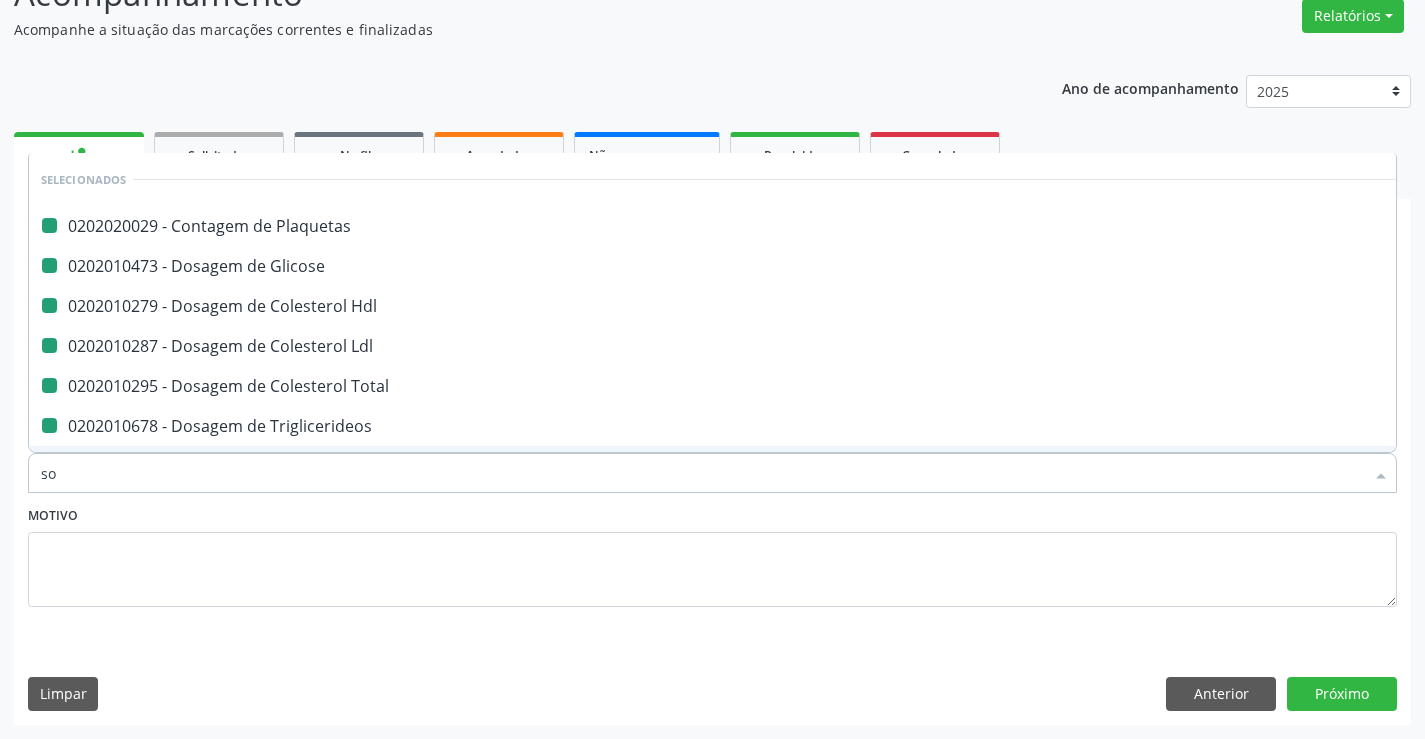 checkbox on "false" 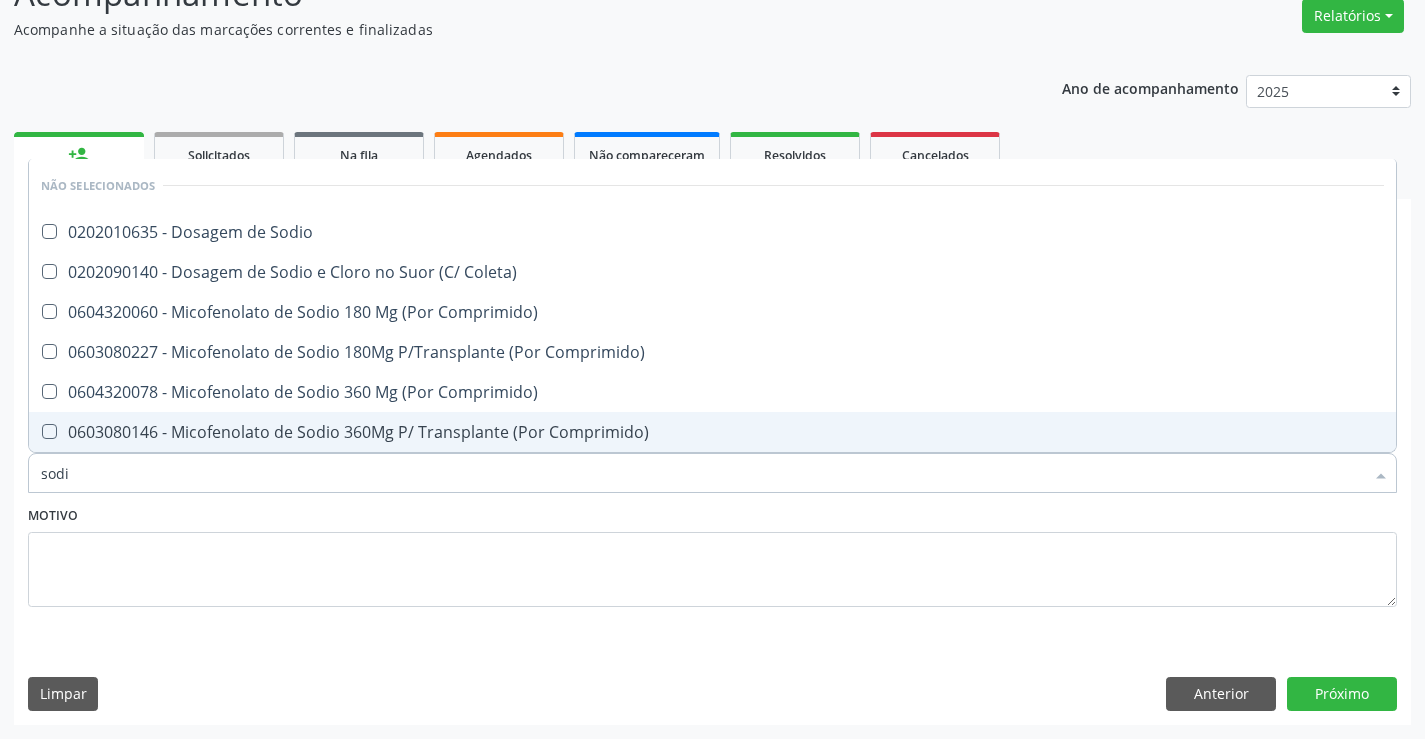 type on "sodio" 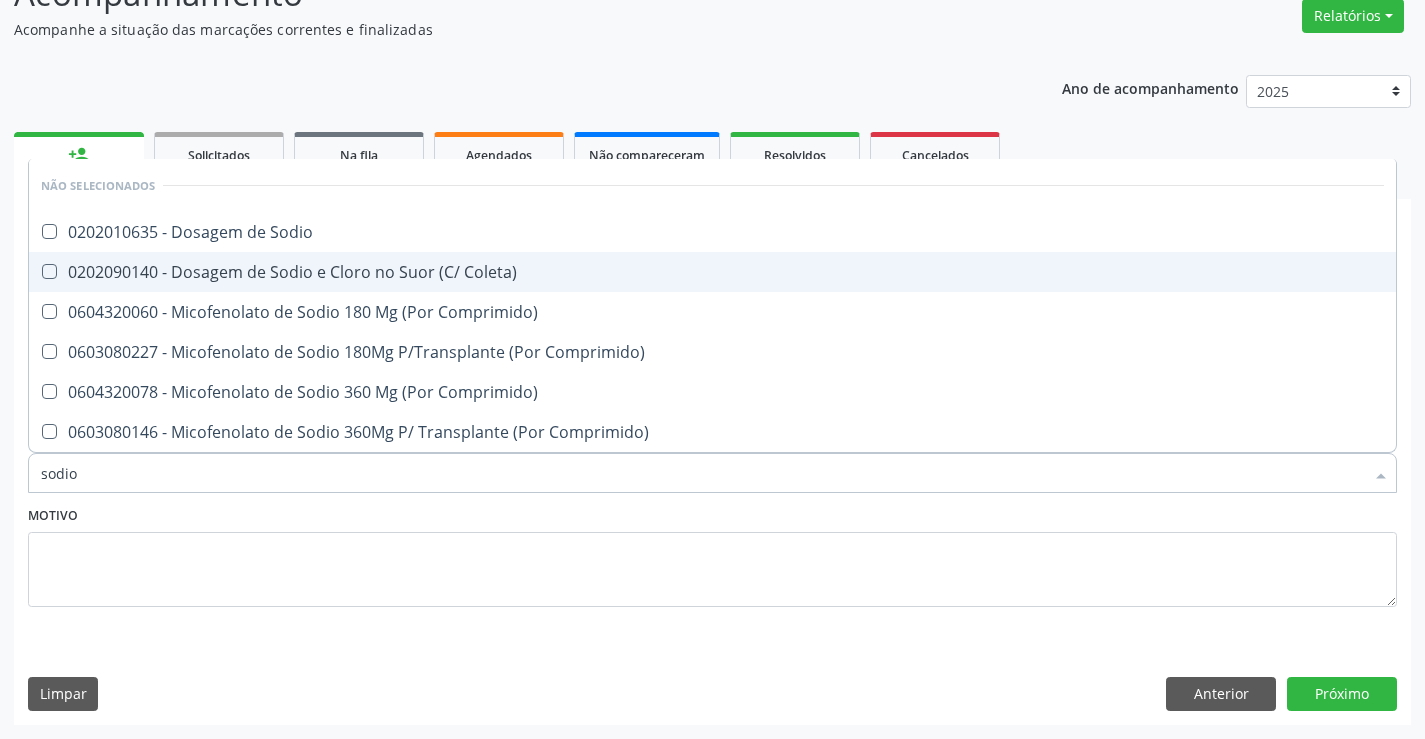 click on "0202090140 - Dosagem de Sodio e Cloro no Suor (C/ Coleta)" at bounding box center [712, 272] 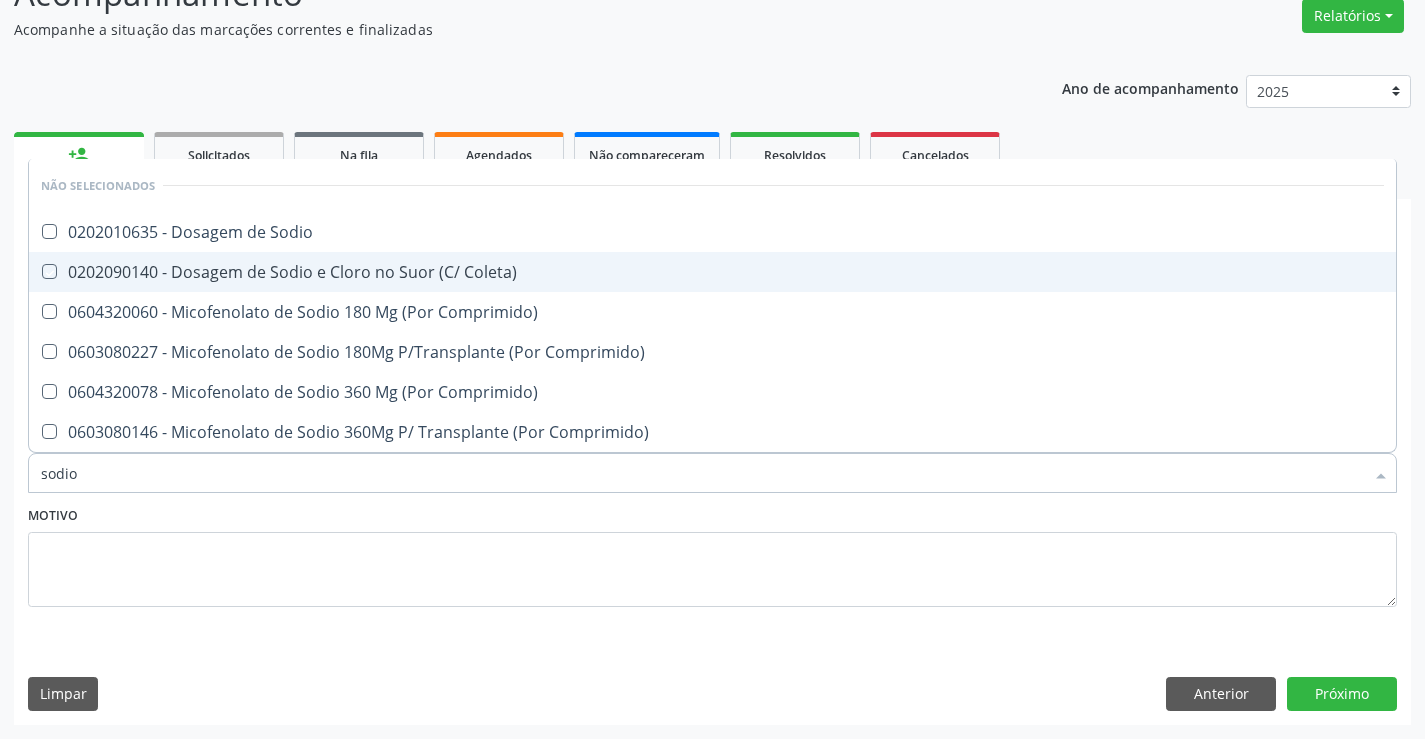 checkbox on "true" 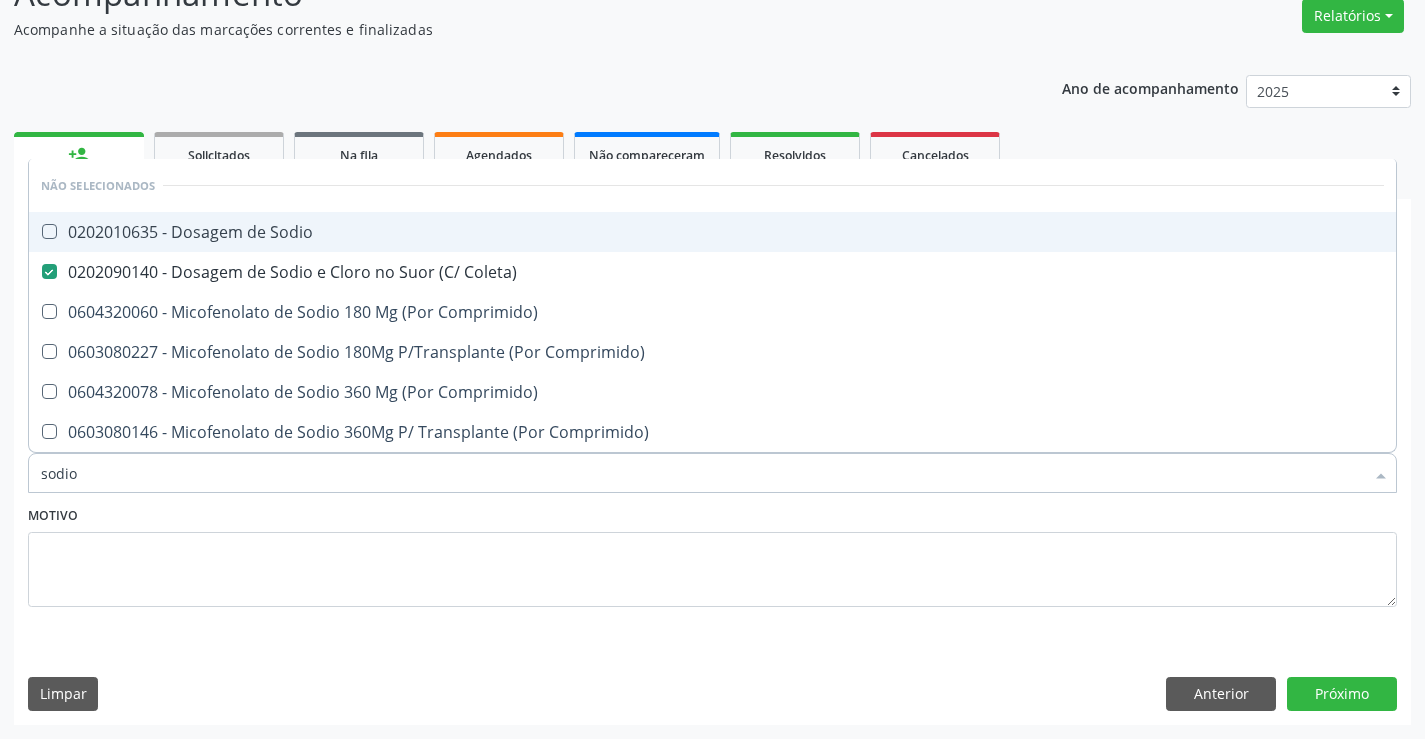 click on "0202010635 - Dosagem de Sodio" at bounding box center [712, 232] 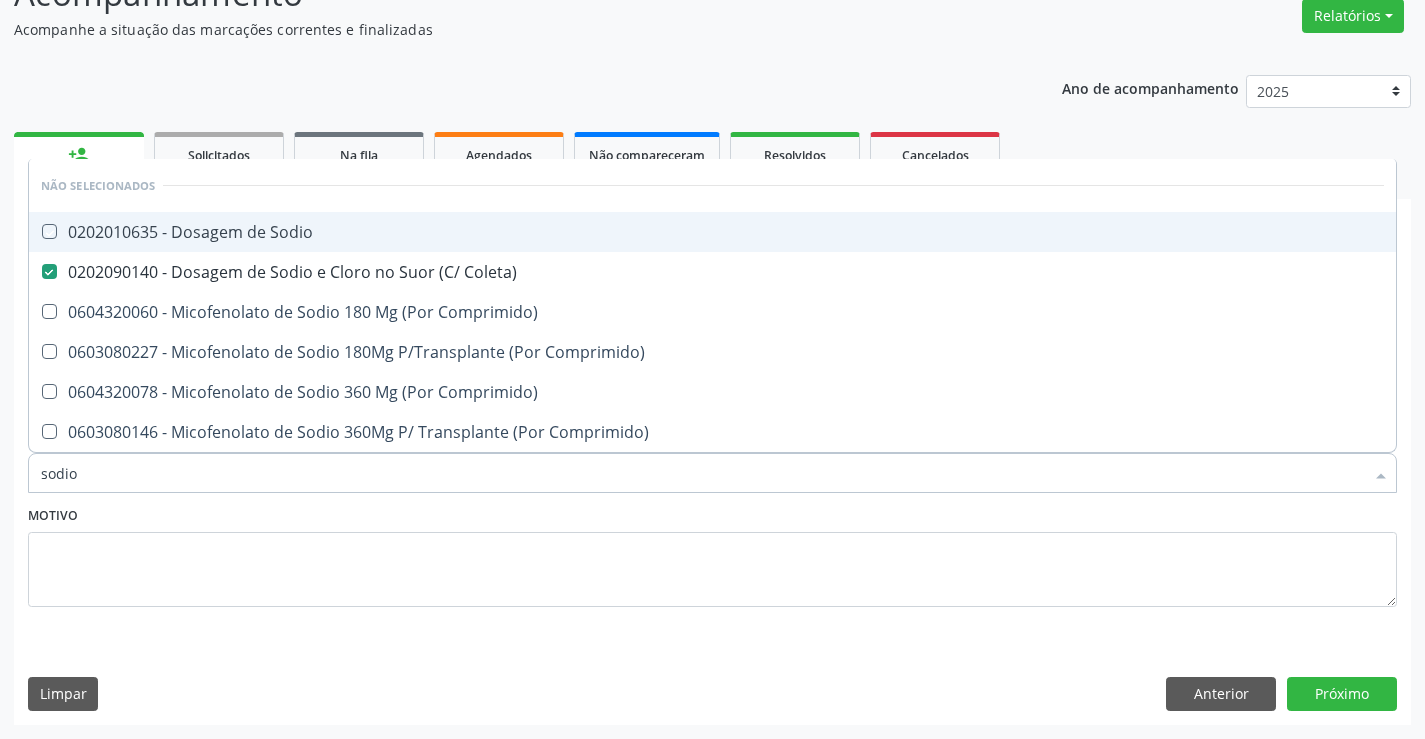 checkbox on "true" 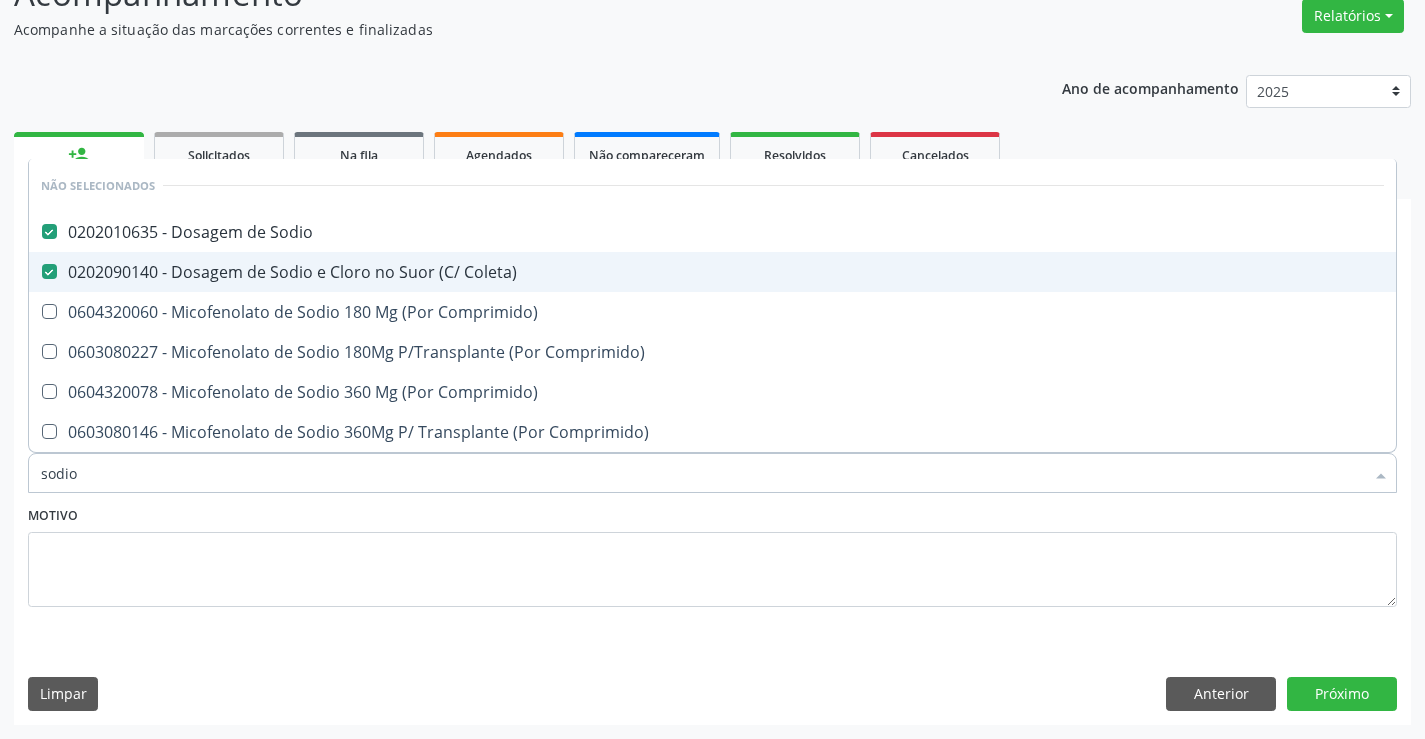 click on "0202090140 - Dosagem de Sodio e Cloro no Suor (C/ Coleta)" at bounding box center (712, 272) 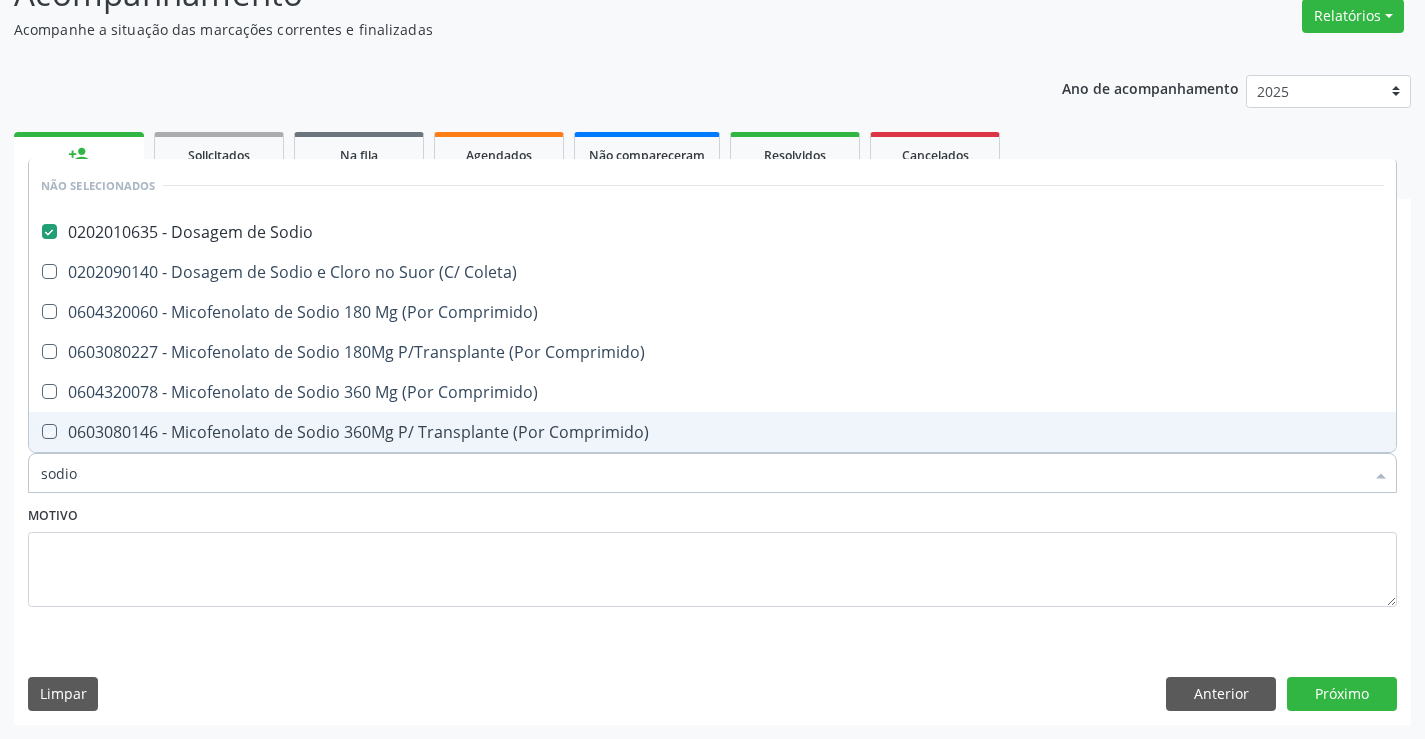 click on "Motivo" at bounding box center (712, 554) 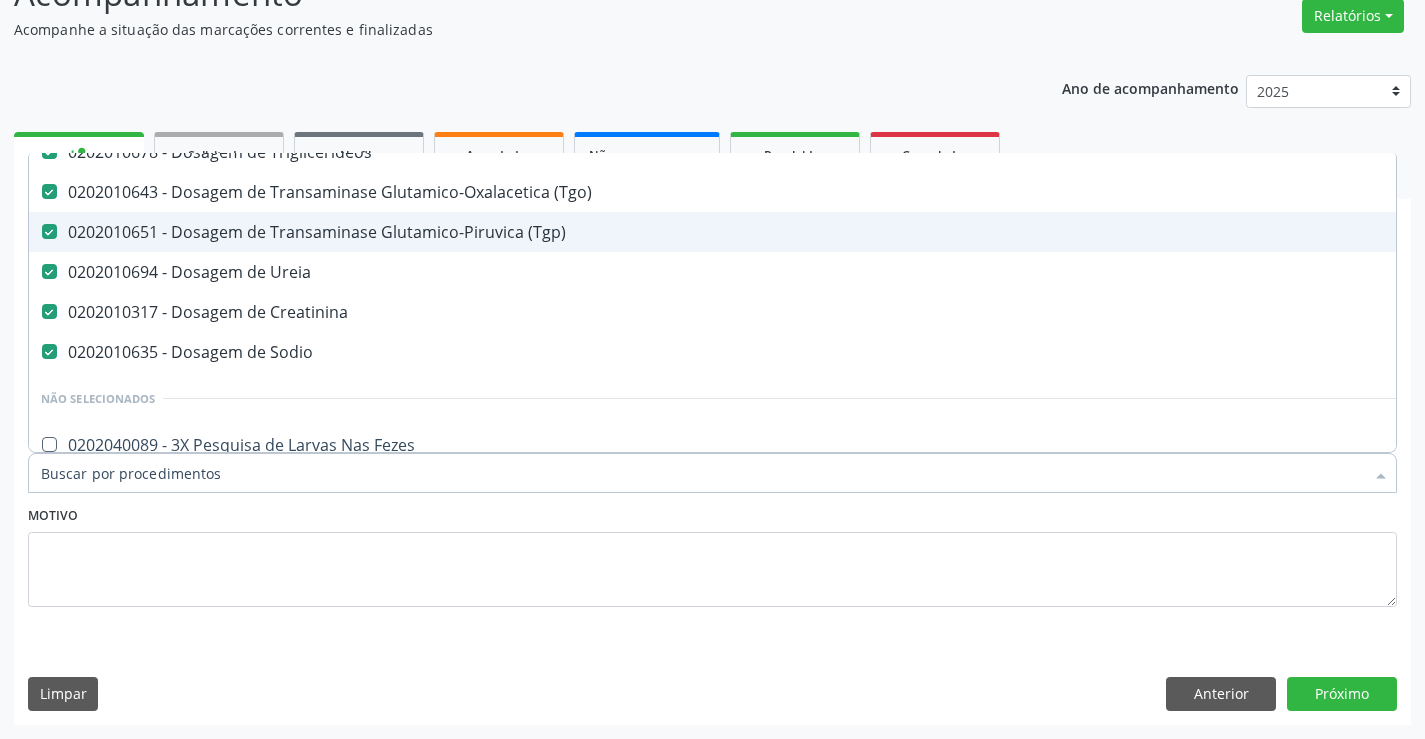 scroll, scrollTop: 400, scrollLeft: 0, axis: vertical 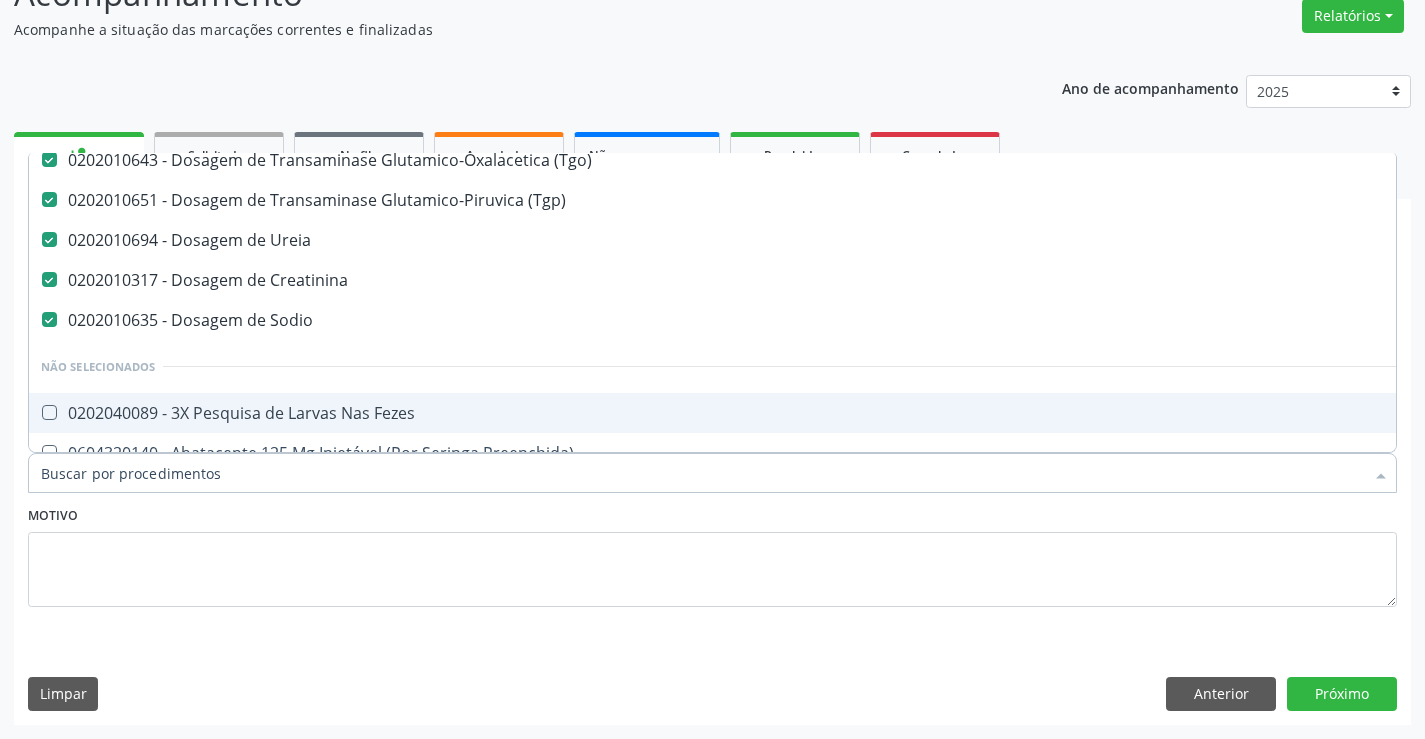 click on "Motivo" at bounding box center (712, 554) 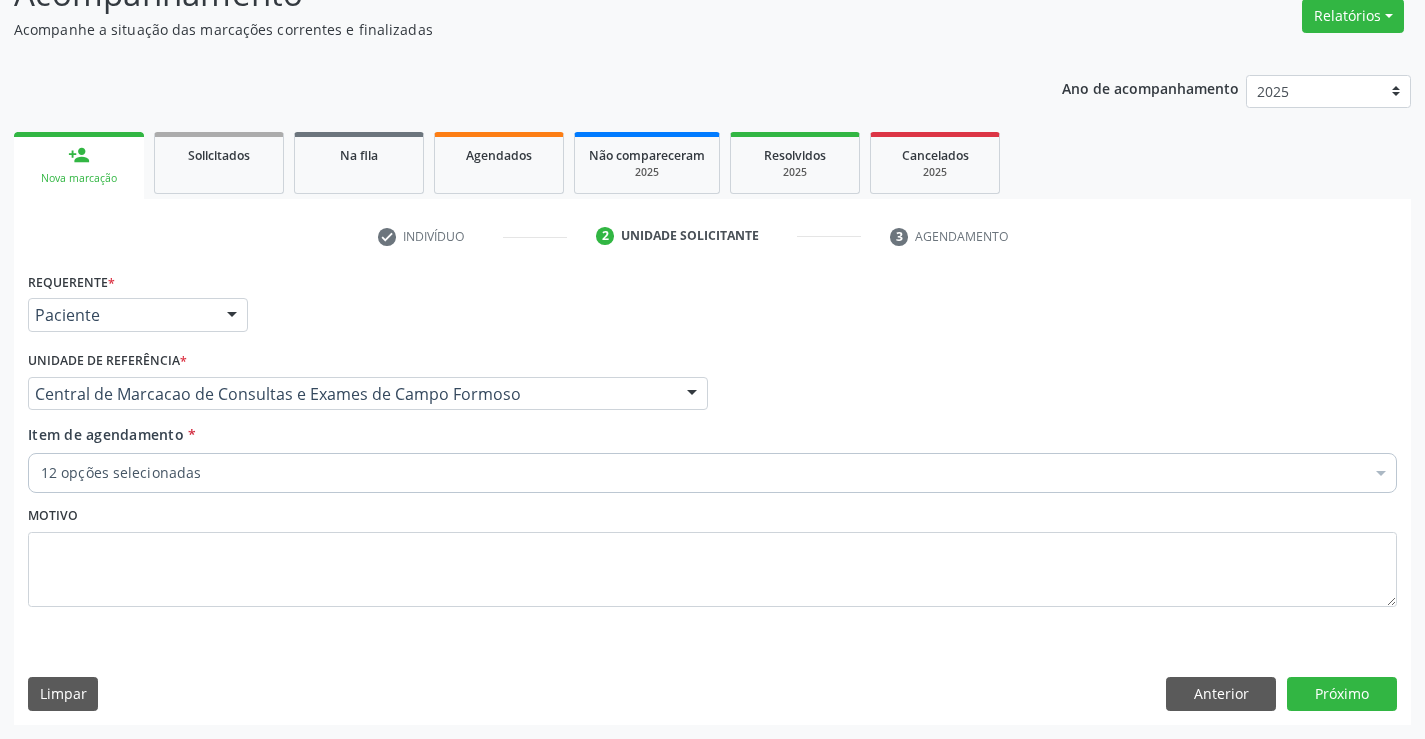scroll, scrollTop: 0, scrollLeft: 0, axis: both 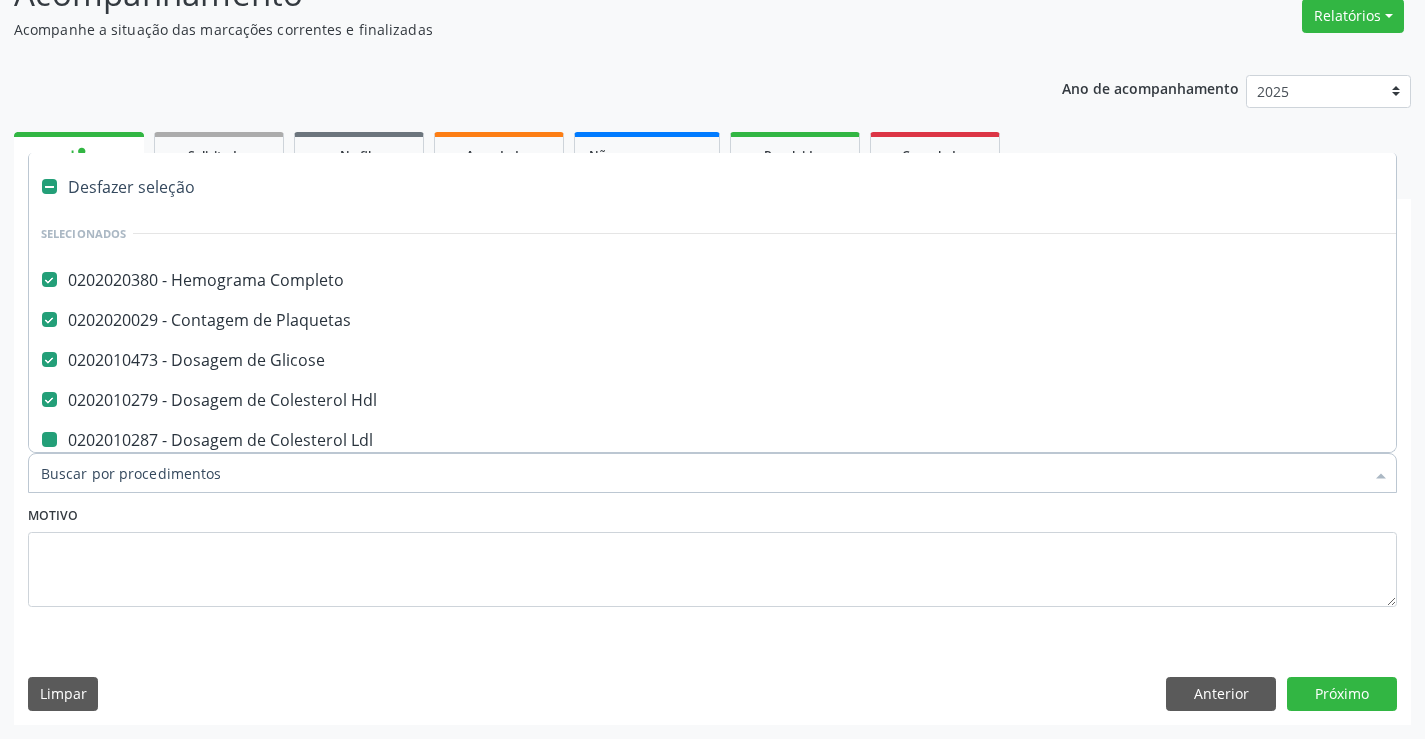 type on "p" 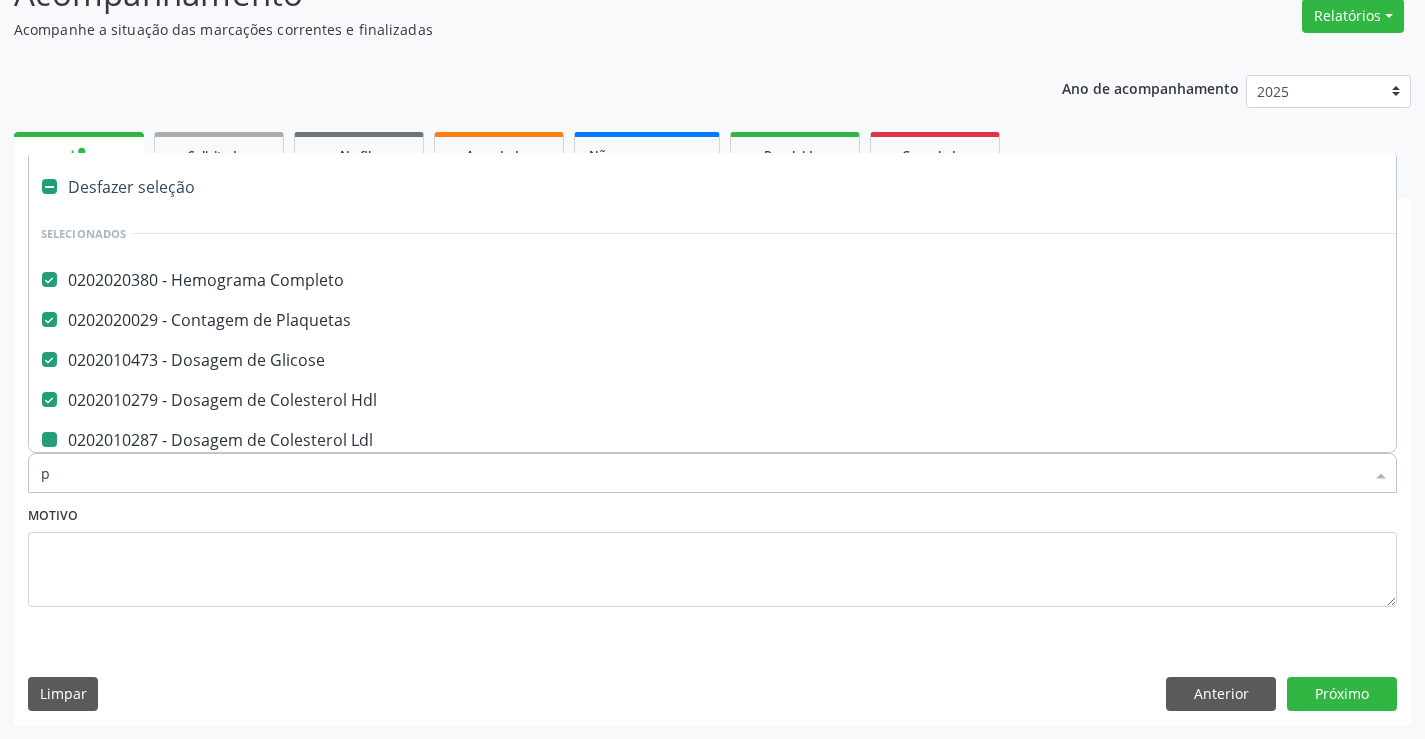 checkbox on "false" 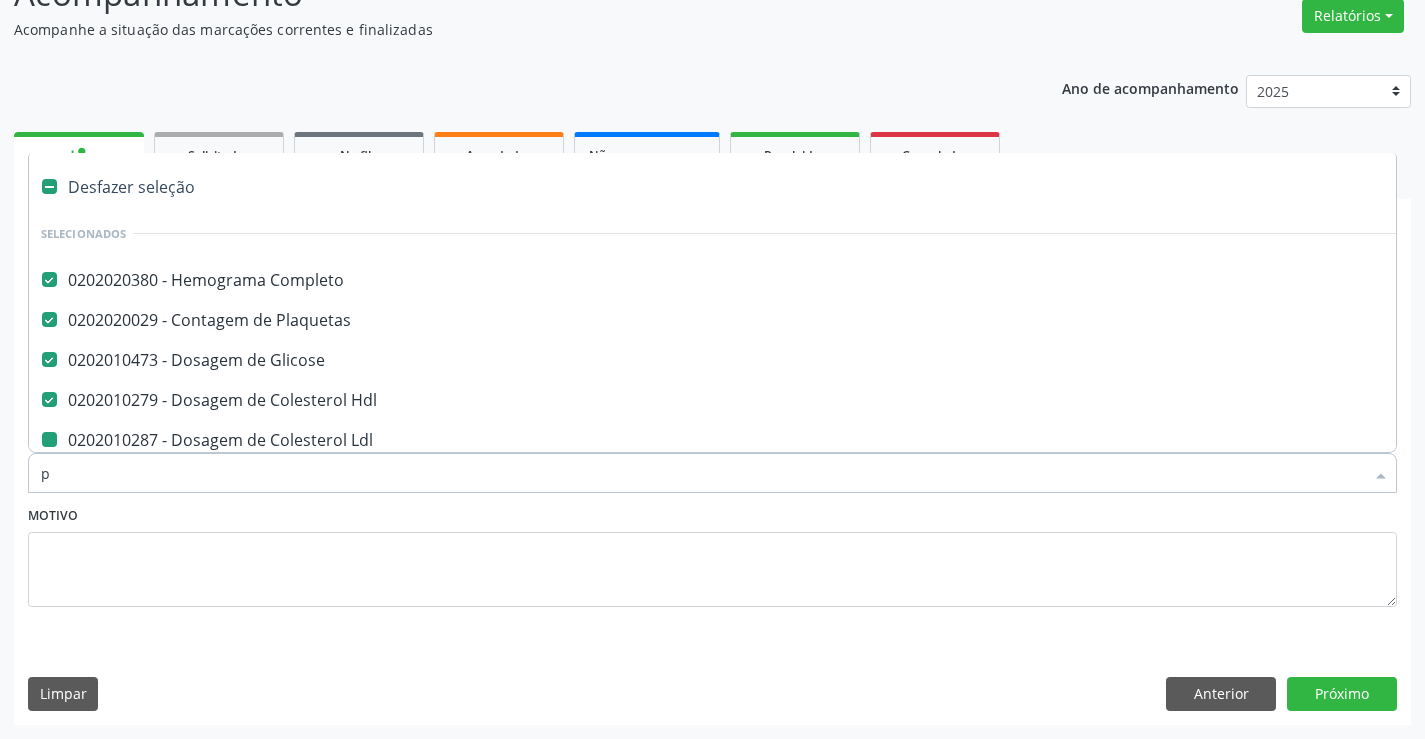 checkbox on "false" 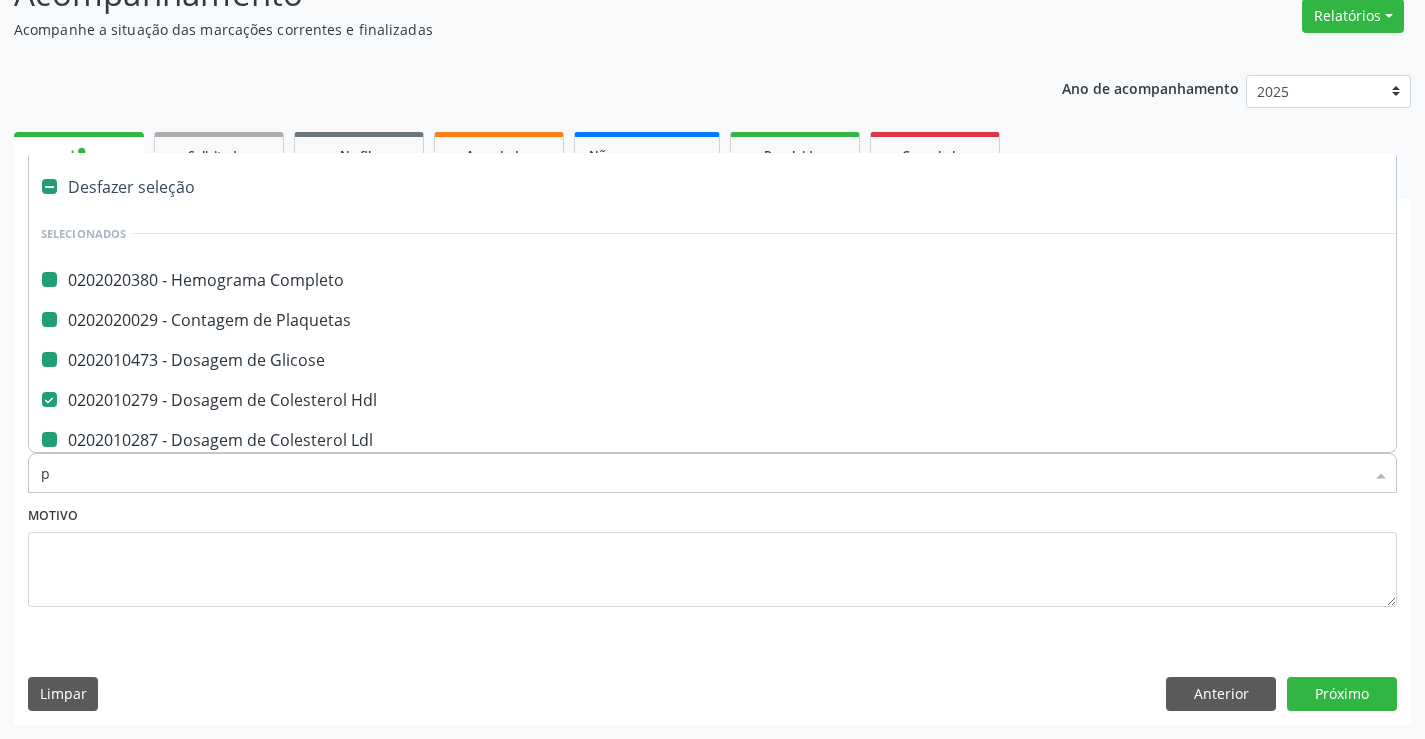 type on "po" 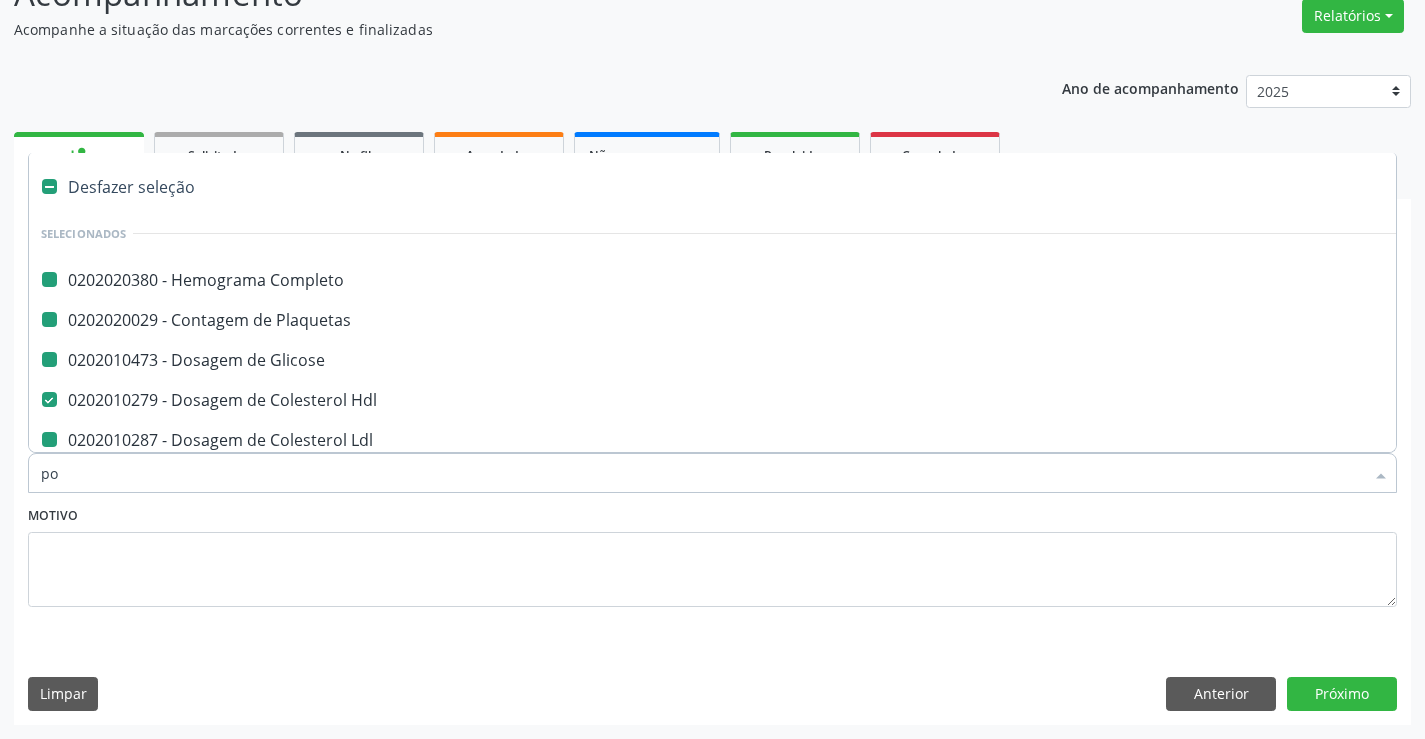 checkbox on "false" 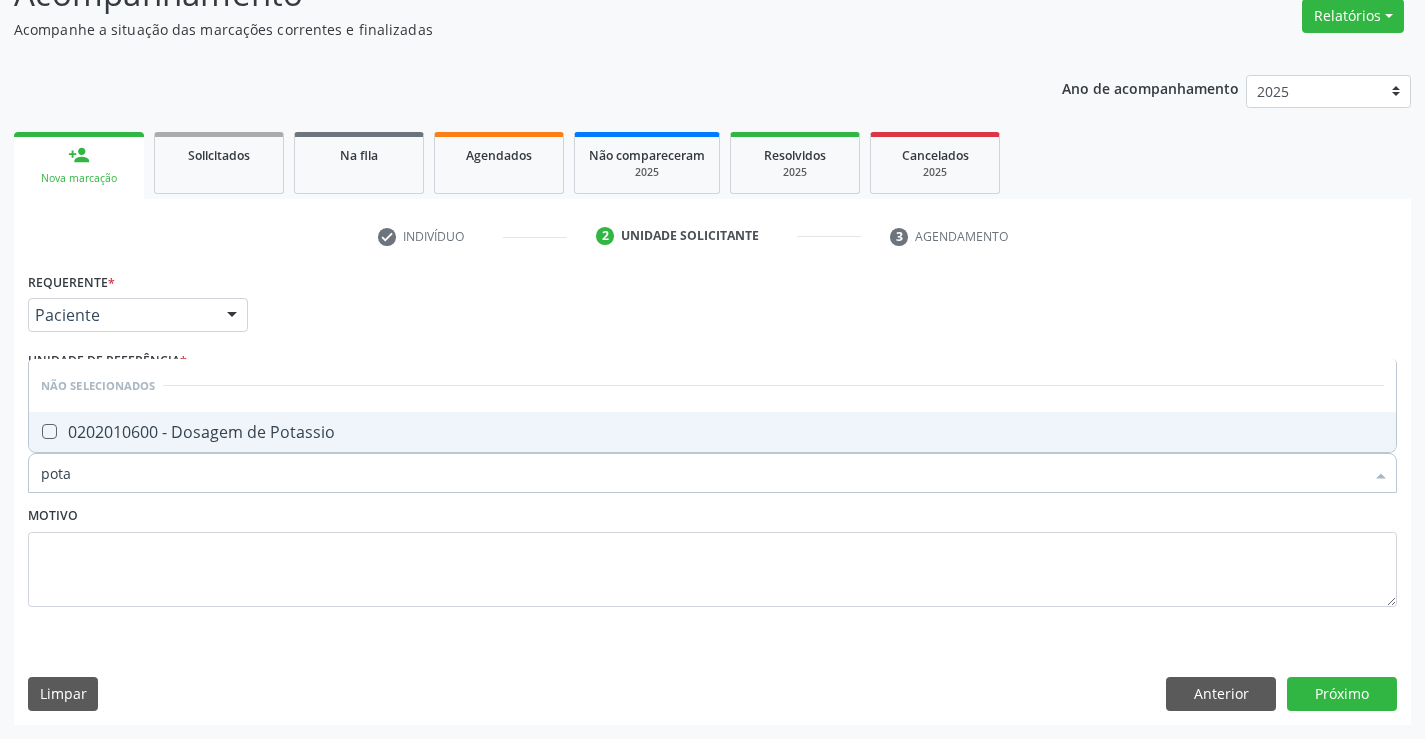type on "potas" 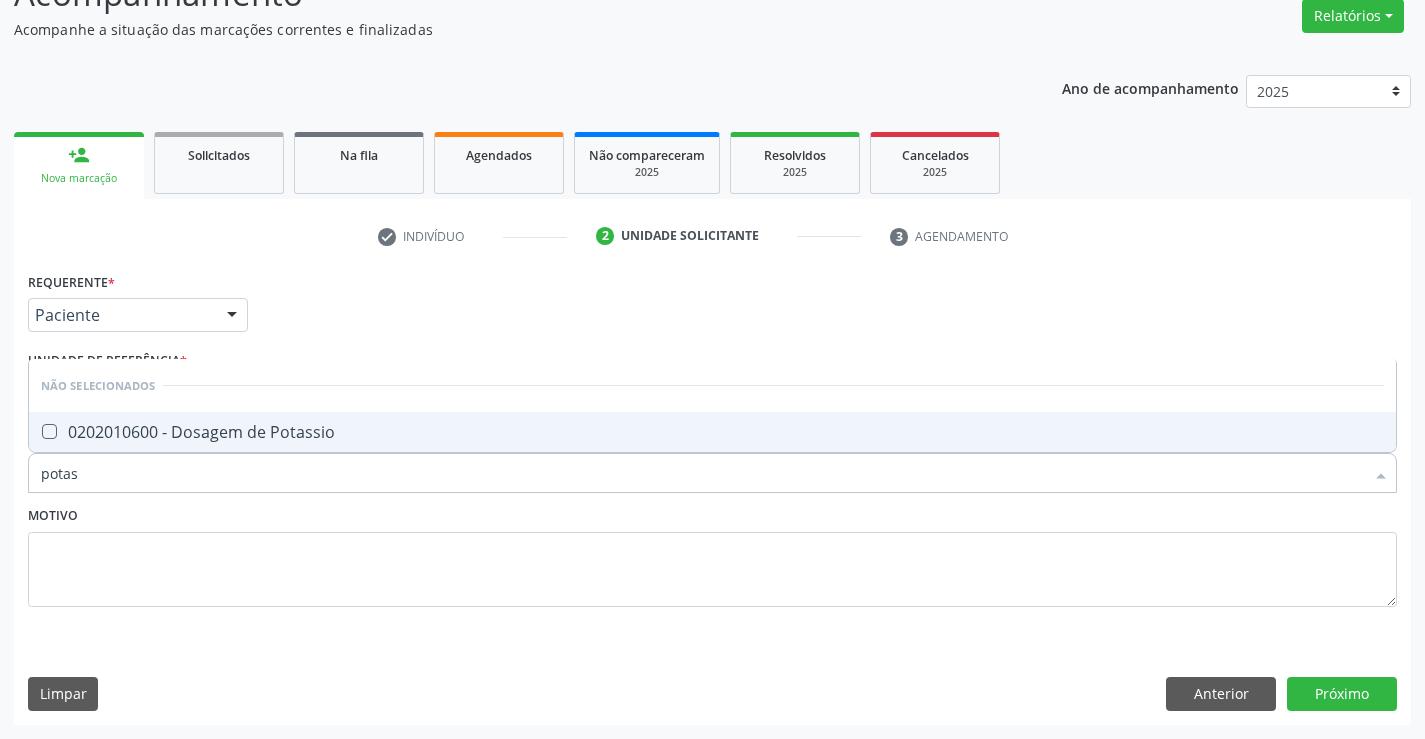 click on "0202010600 - Dosagem de Potassio" at bounding box center [712, 432] 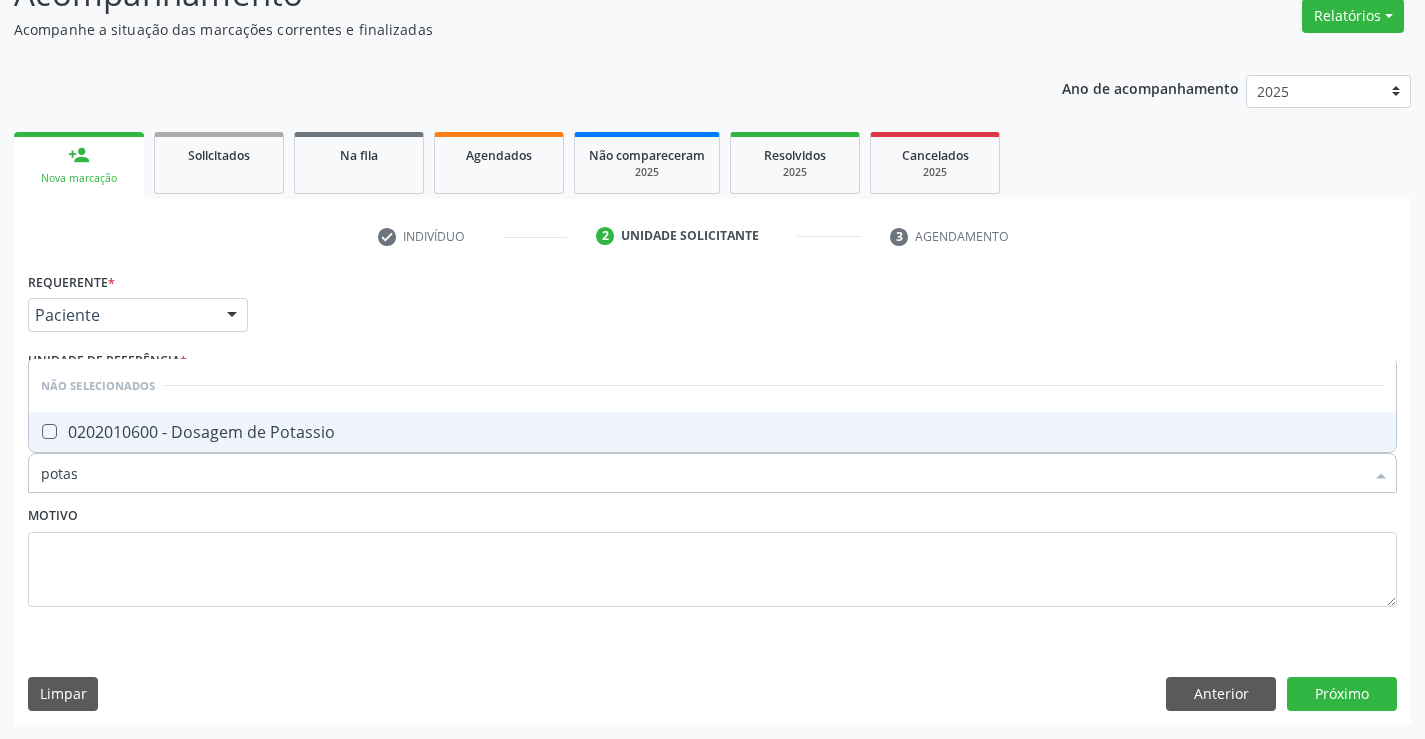 checkbox on "true" 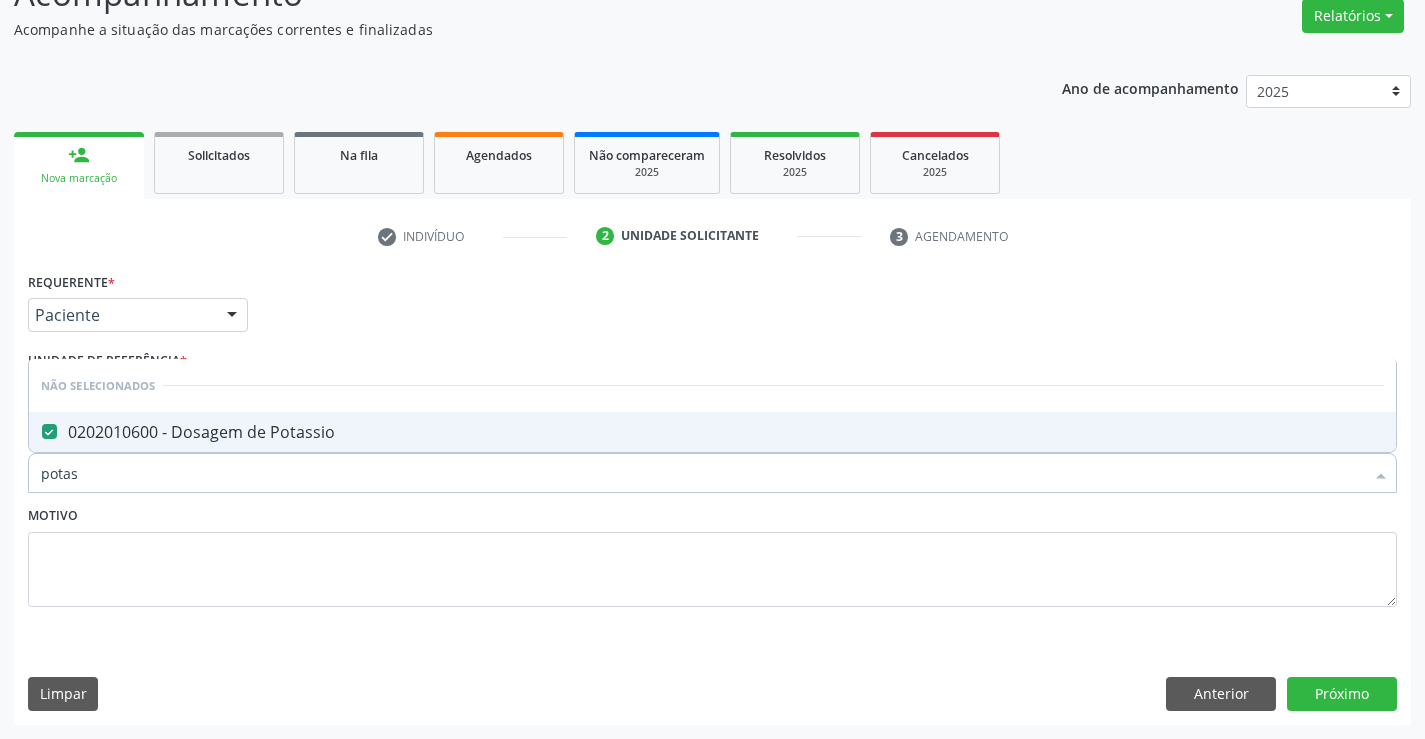 click on "Motivo" at bounding box center (712, 554) 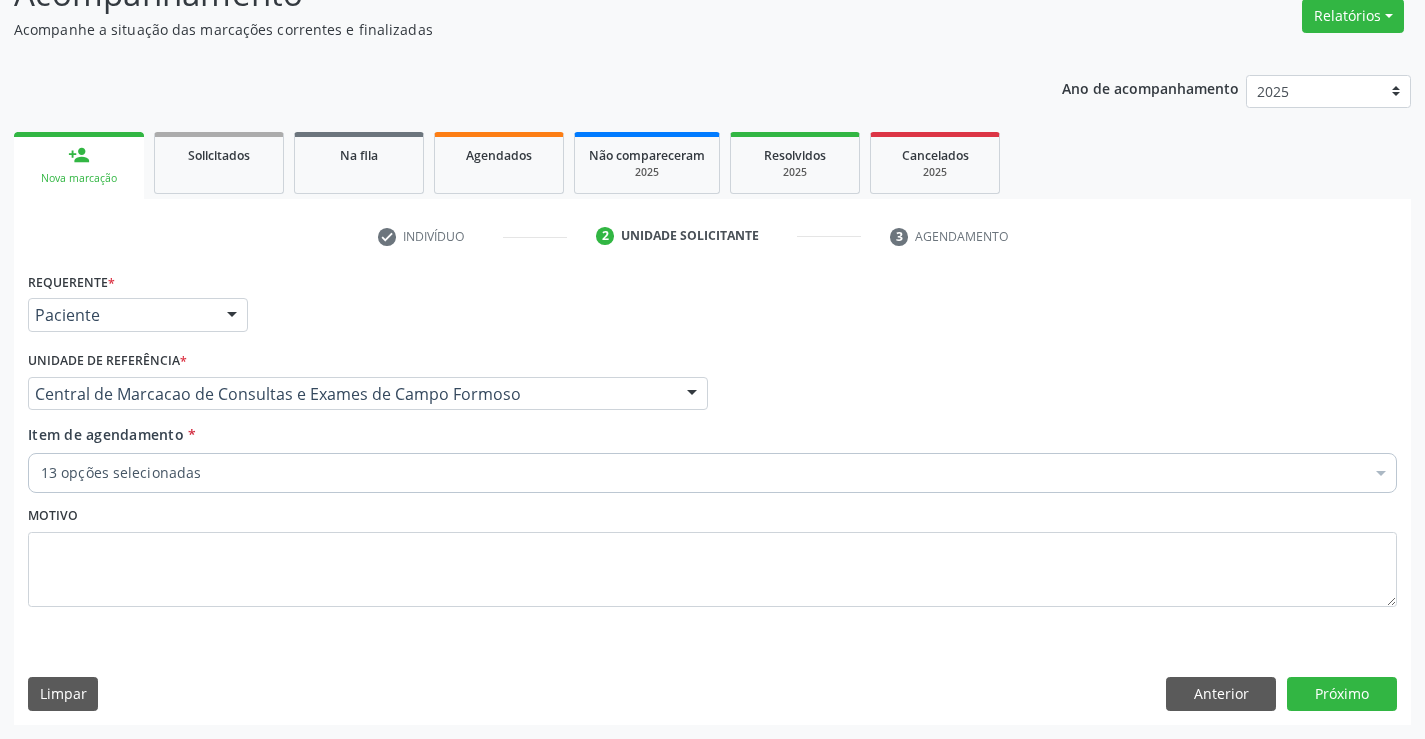 click on "Motivo" at bounding box center [712, 554] 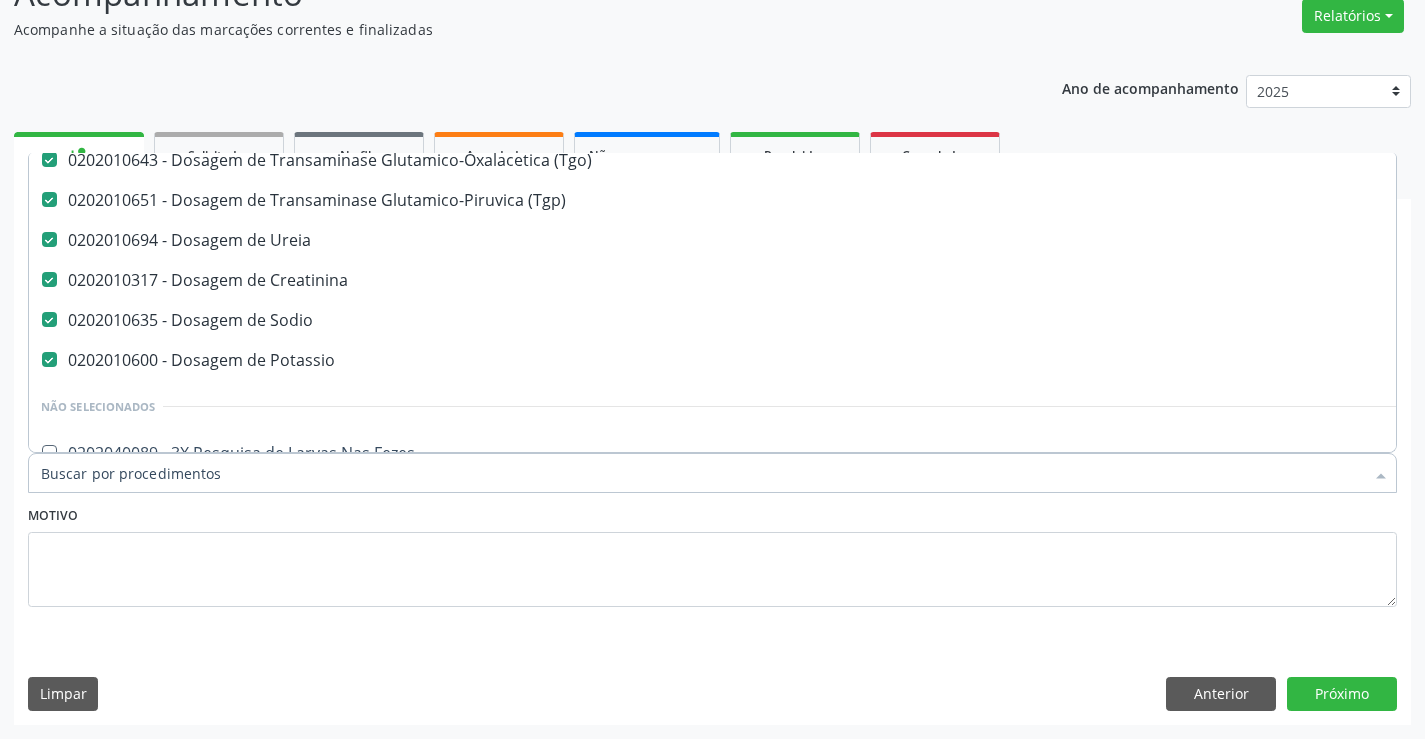 scroll, scrollTop: 500, scrollLeft: 0, axis: vertical 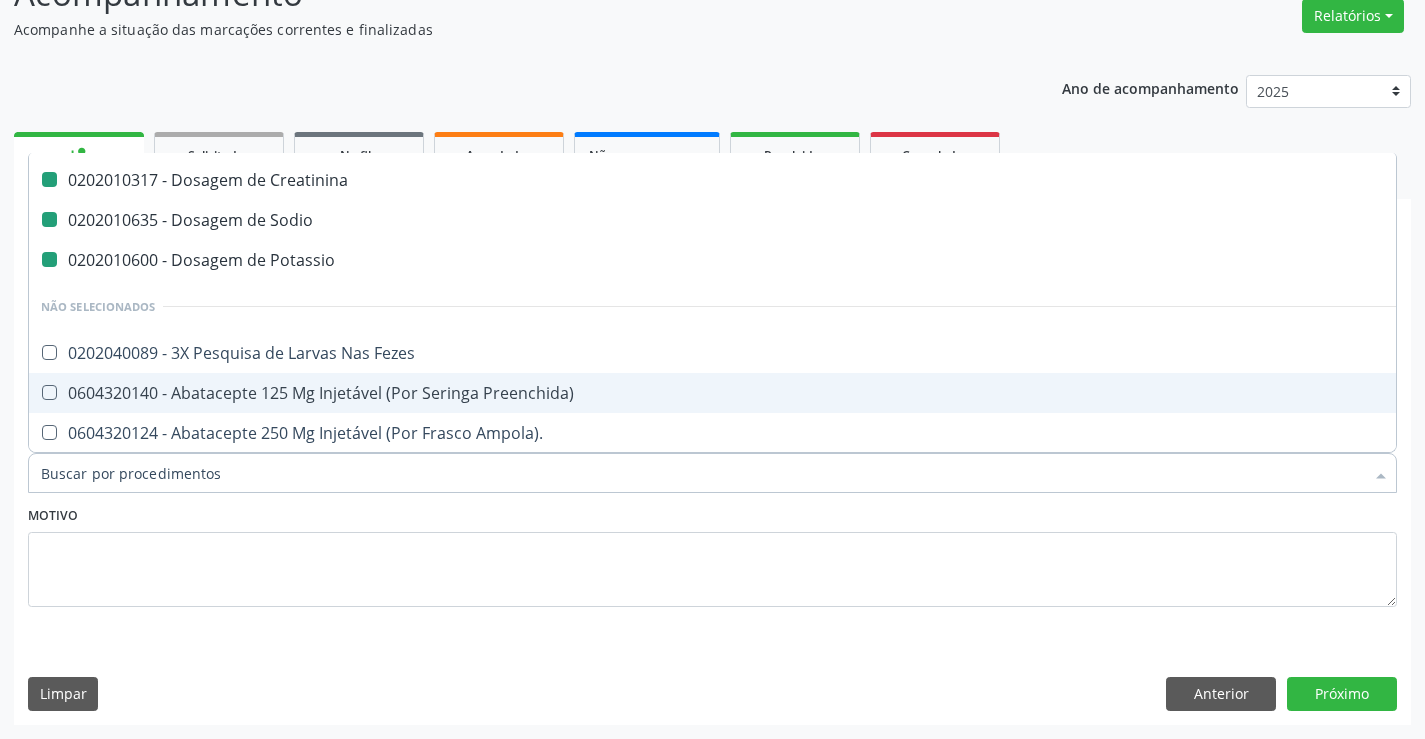 type on "u" 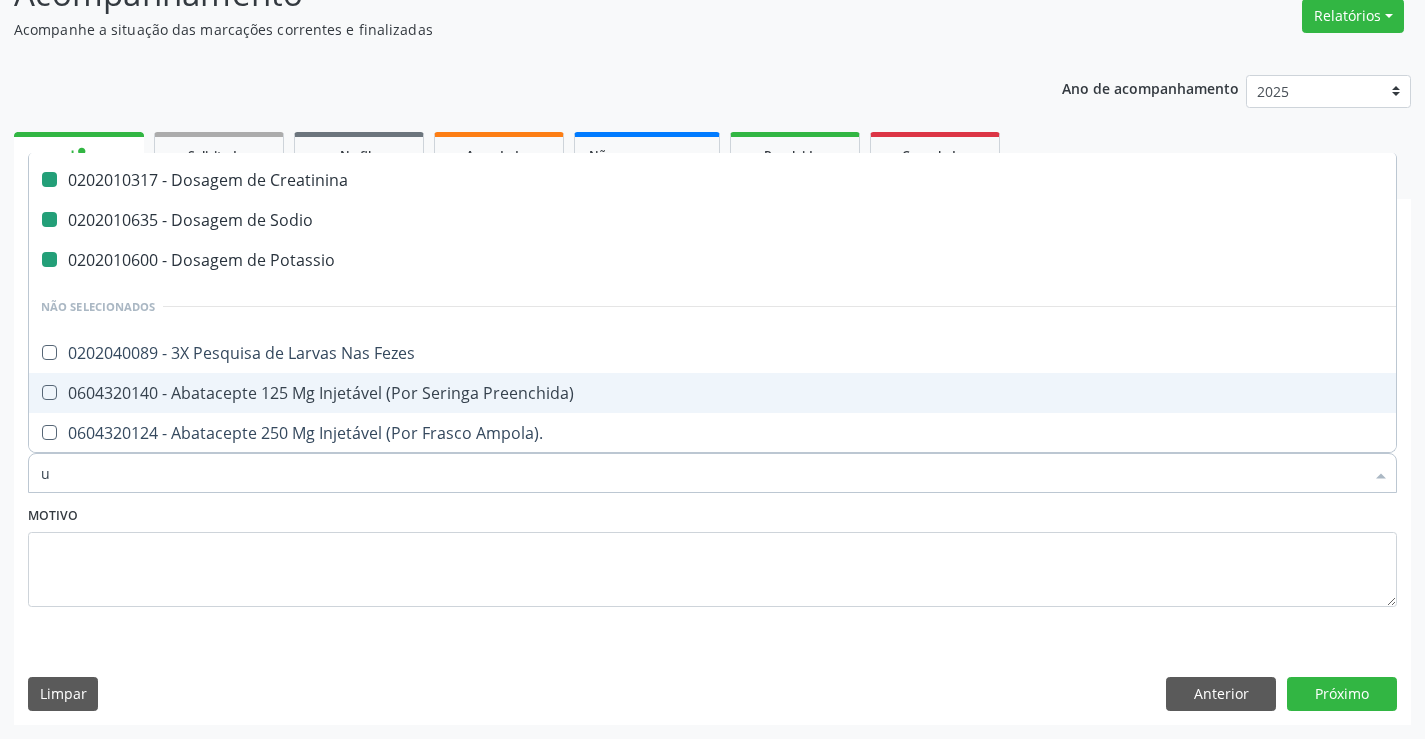 checkbox on "false" 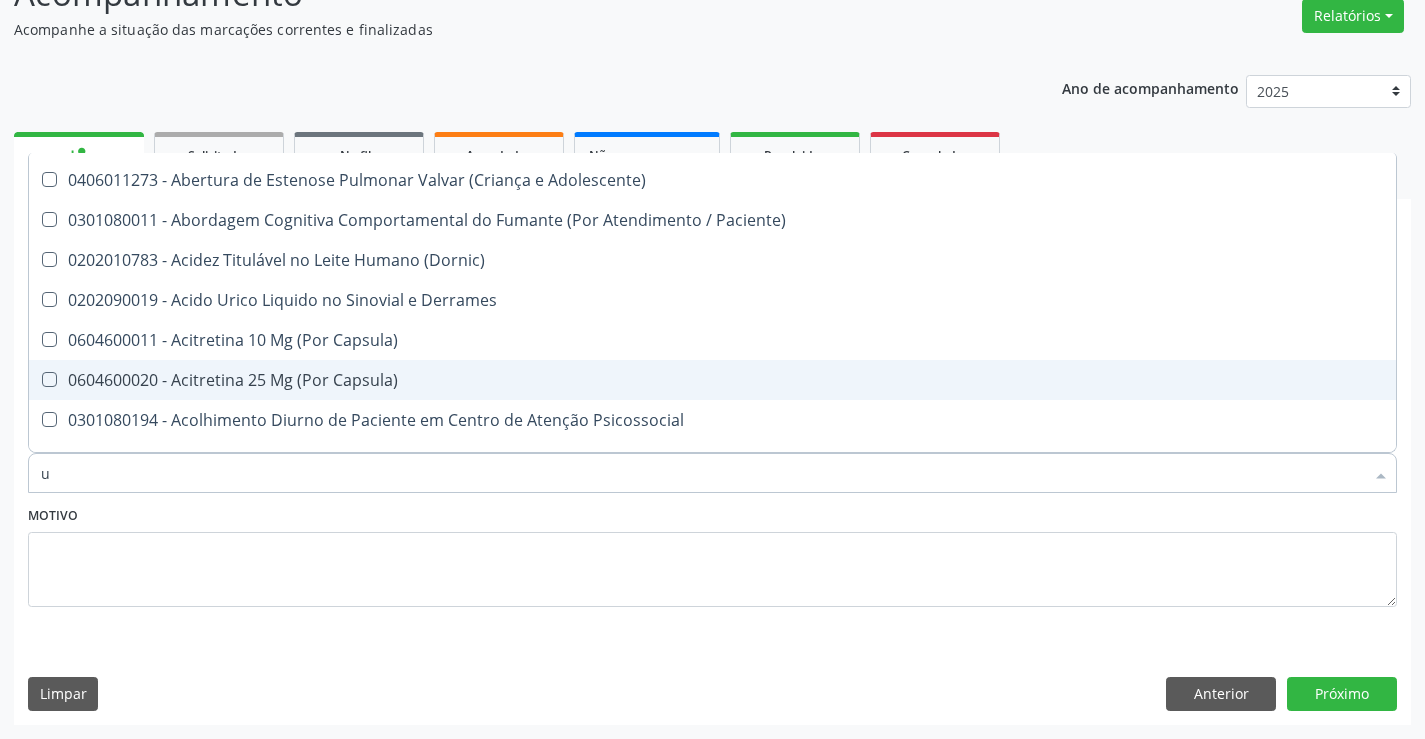 type on "ur" 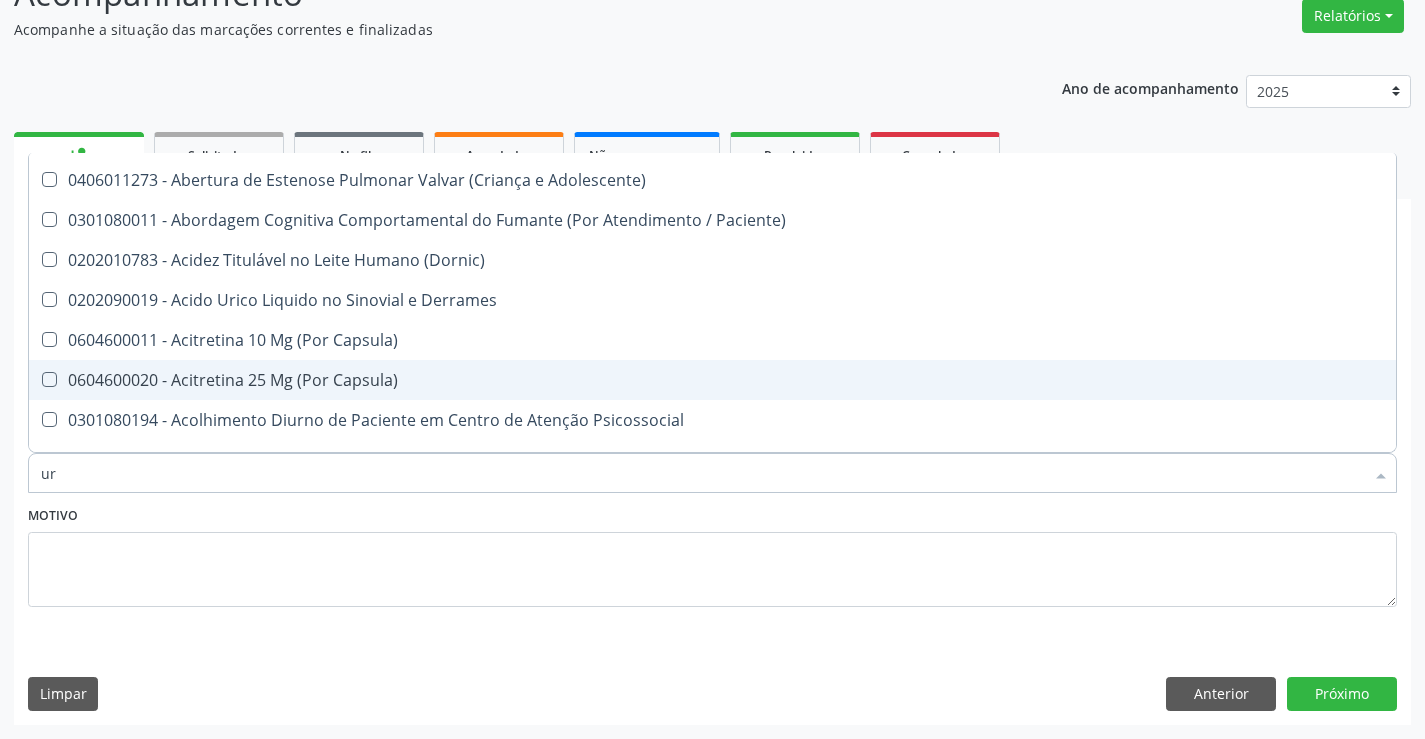 checkbox on "false" 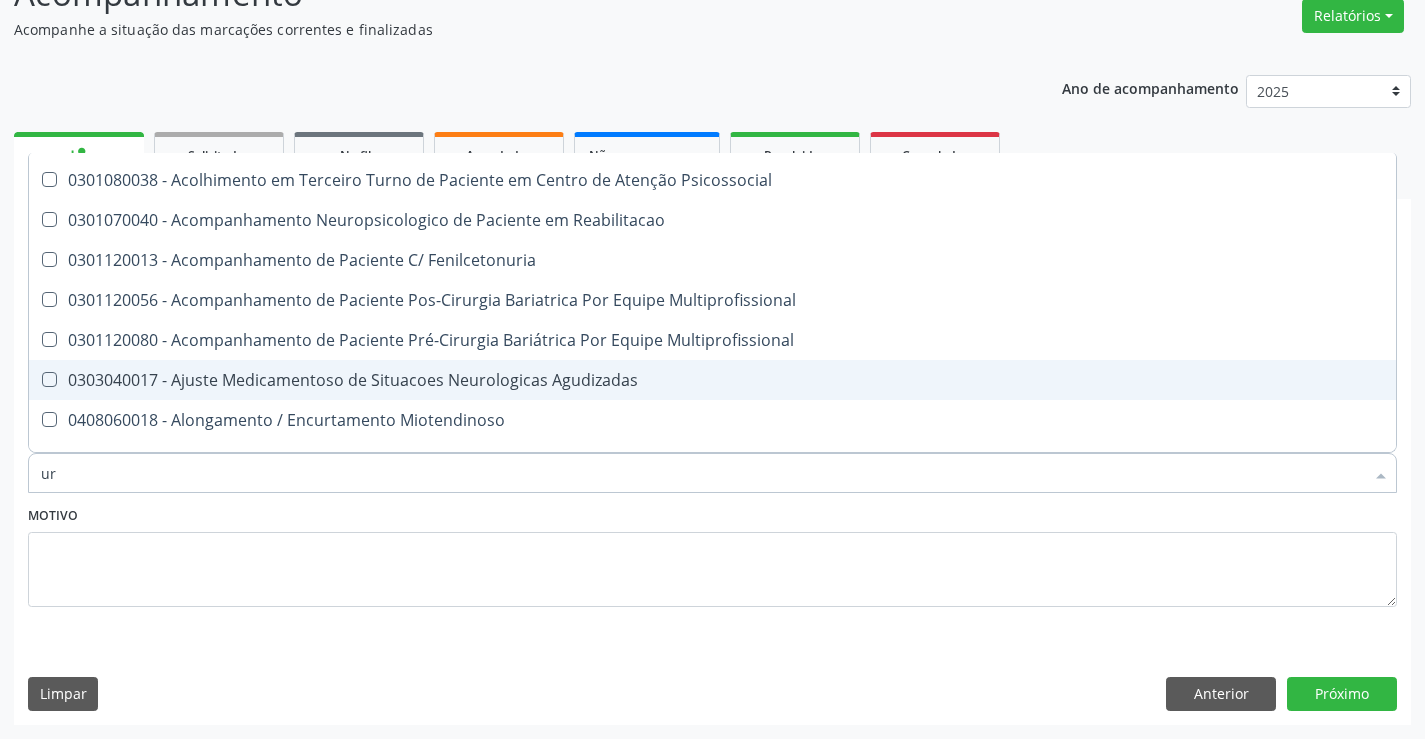 type on "uri" 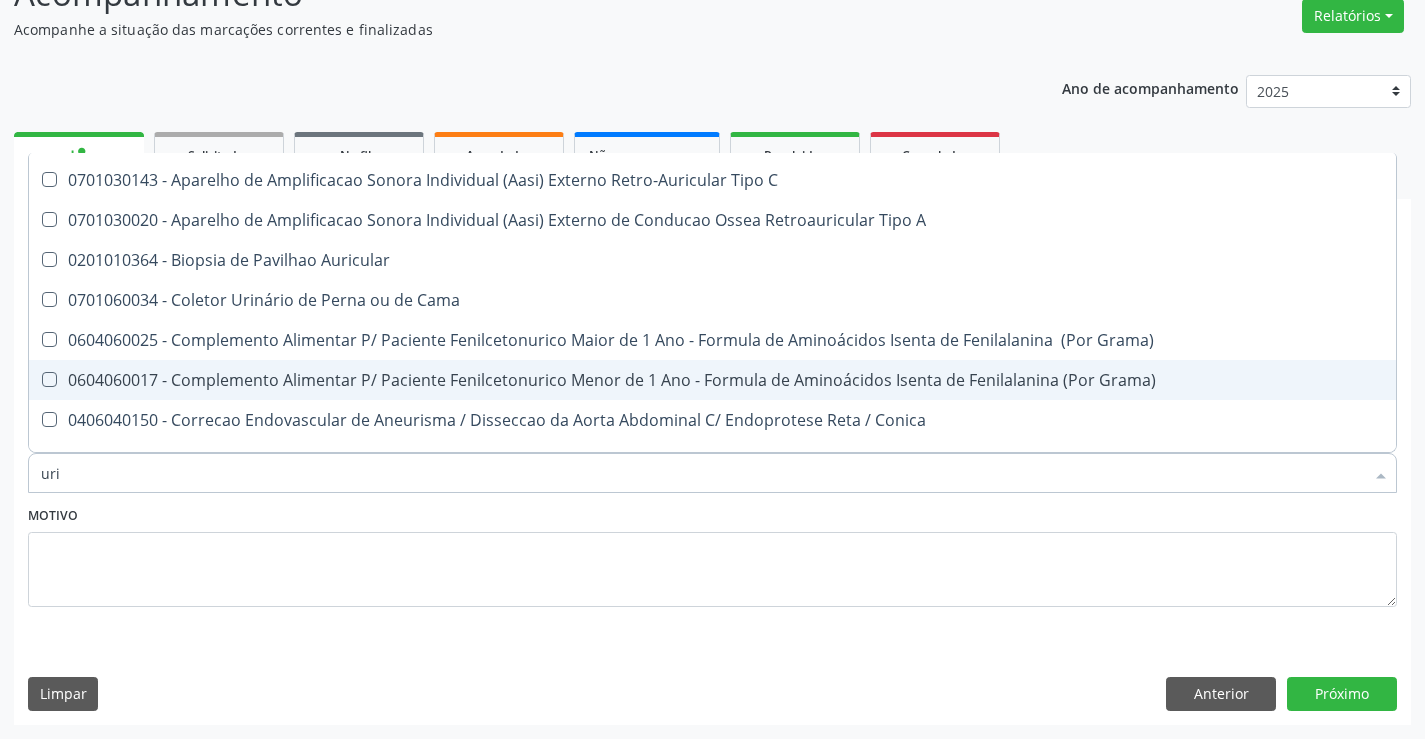 type on "urin" 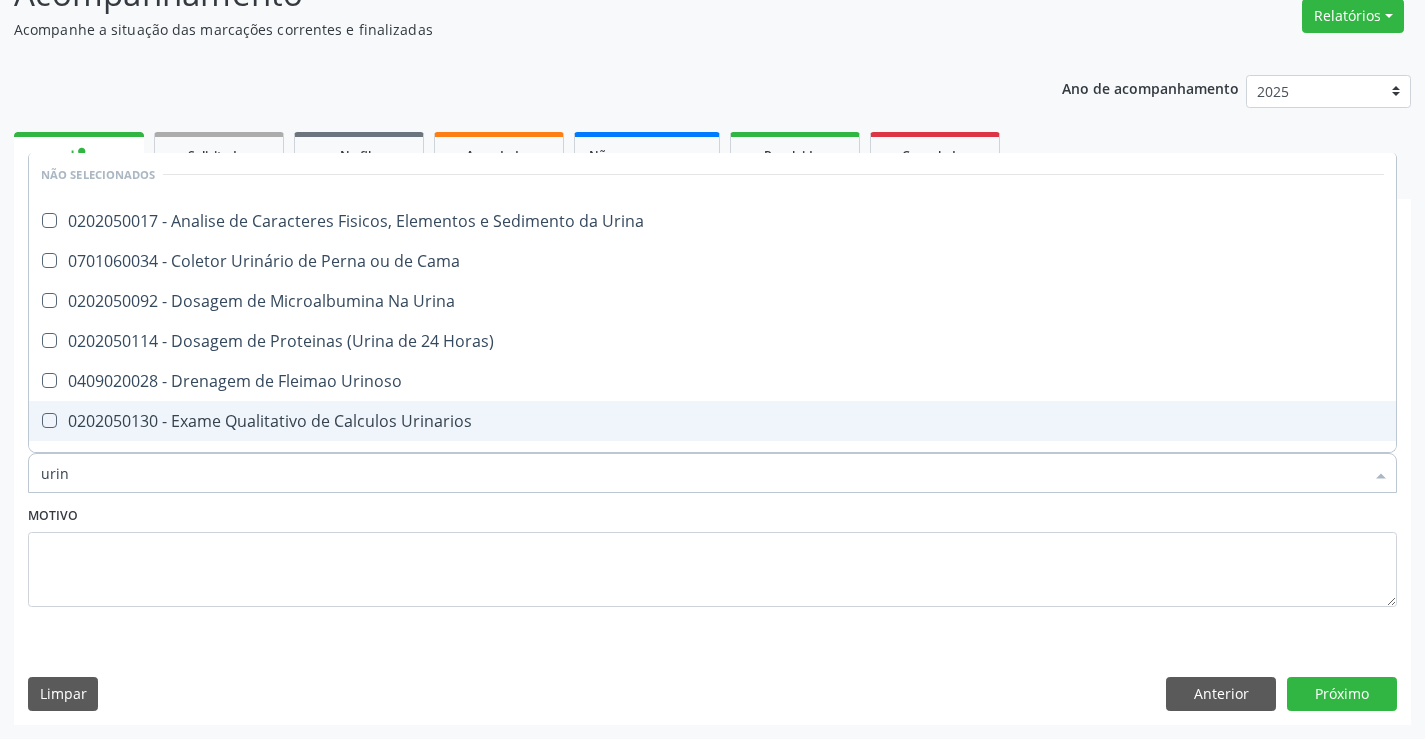 scroll, scrollTop: 0, scrollLeft: 0, axis: both 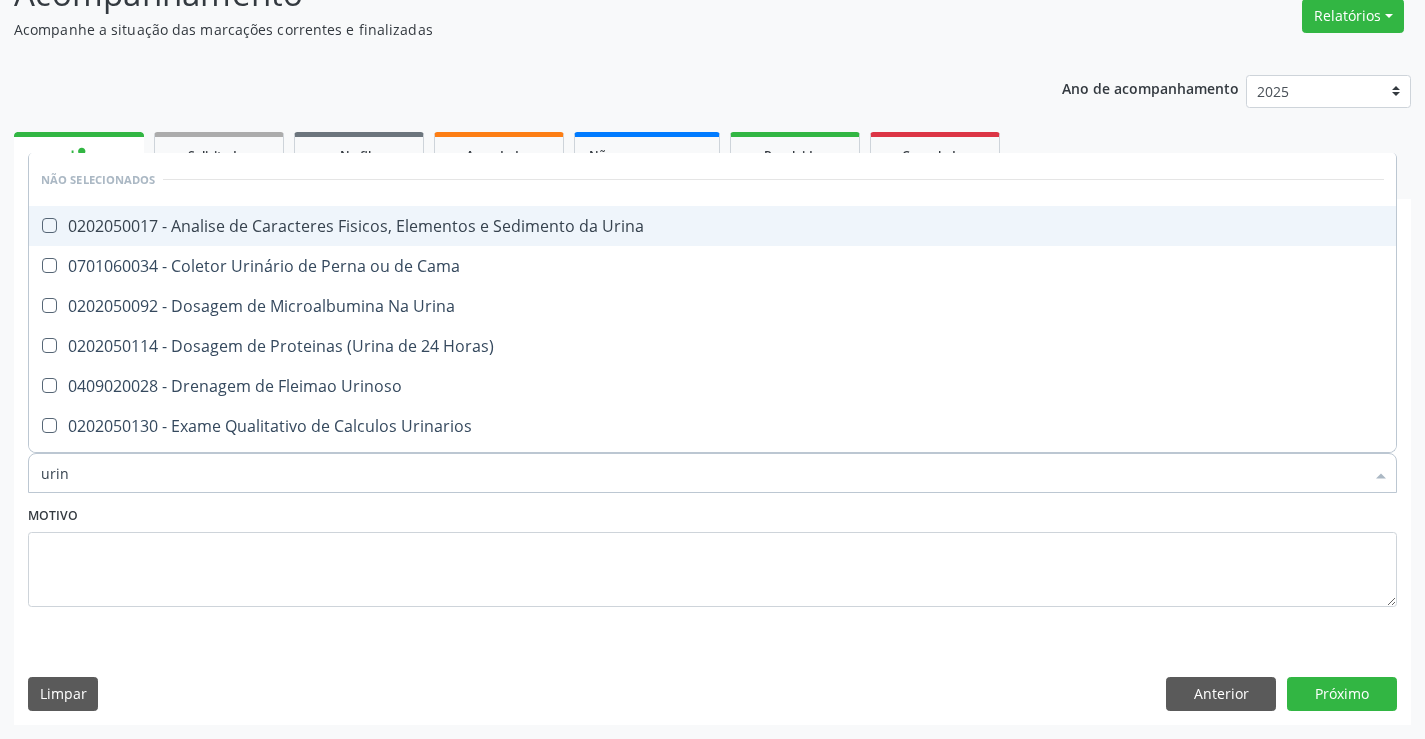 click on "0202050017 - Analise de Caracteres Fisicos, Elementos e Sedimento da Urina" at bounding box center (712, 226) 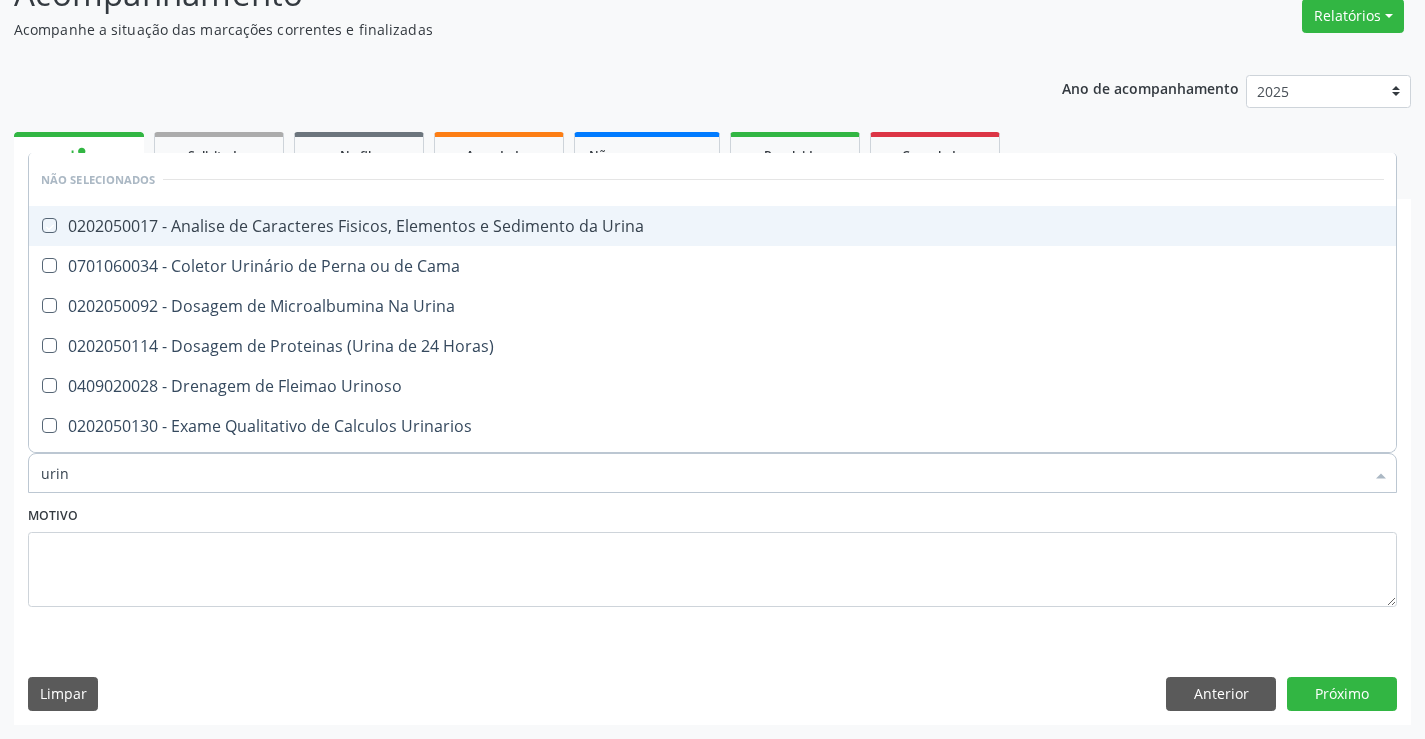 checkbox on "true" 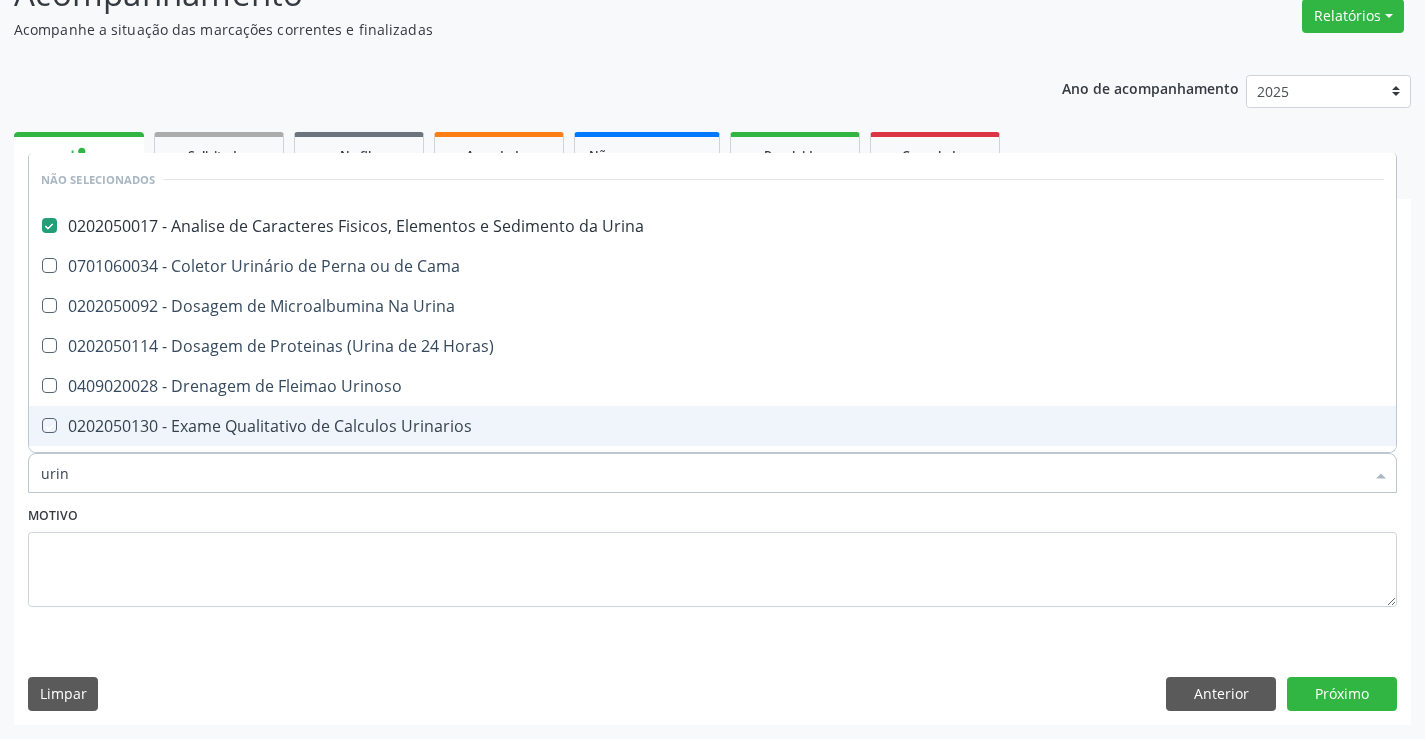 click on "Motivo" at bounding box center [712, 554] 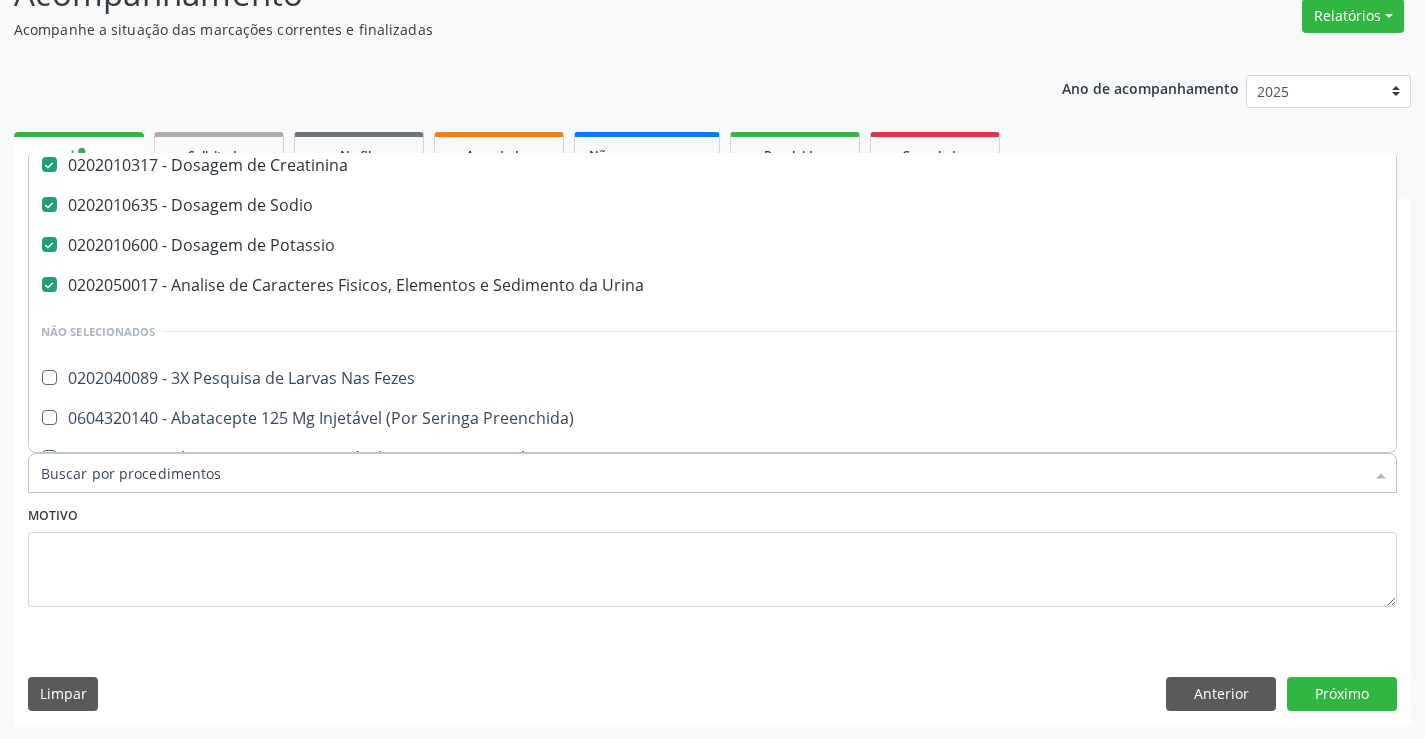 scroll, scrollTop: 400, scrollLeft: 0, axis: vertical 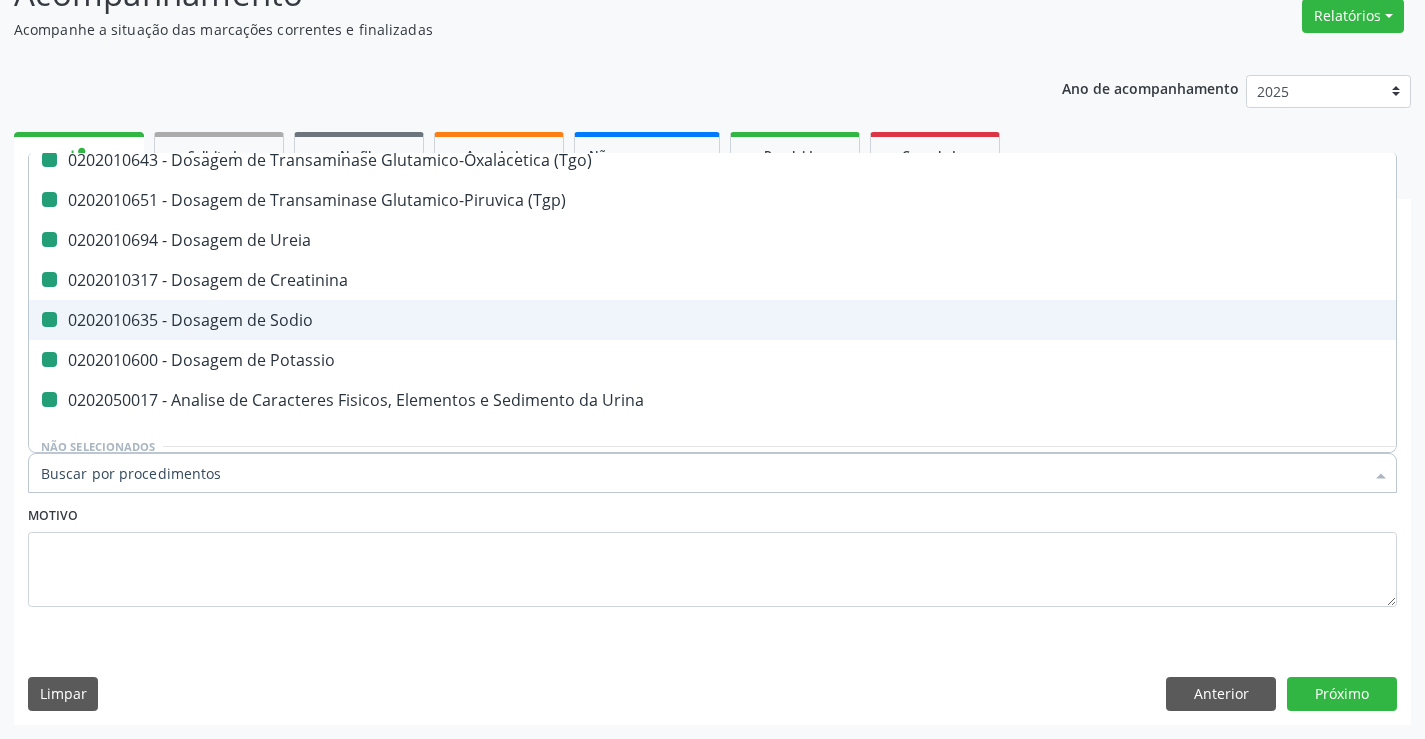 type on "f" 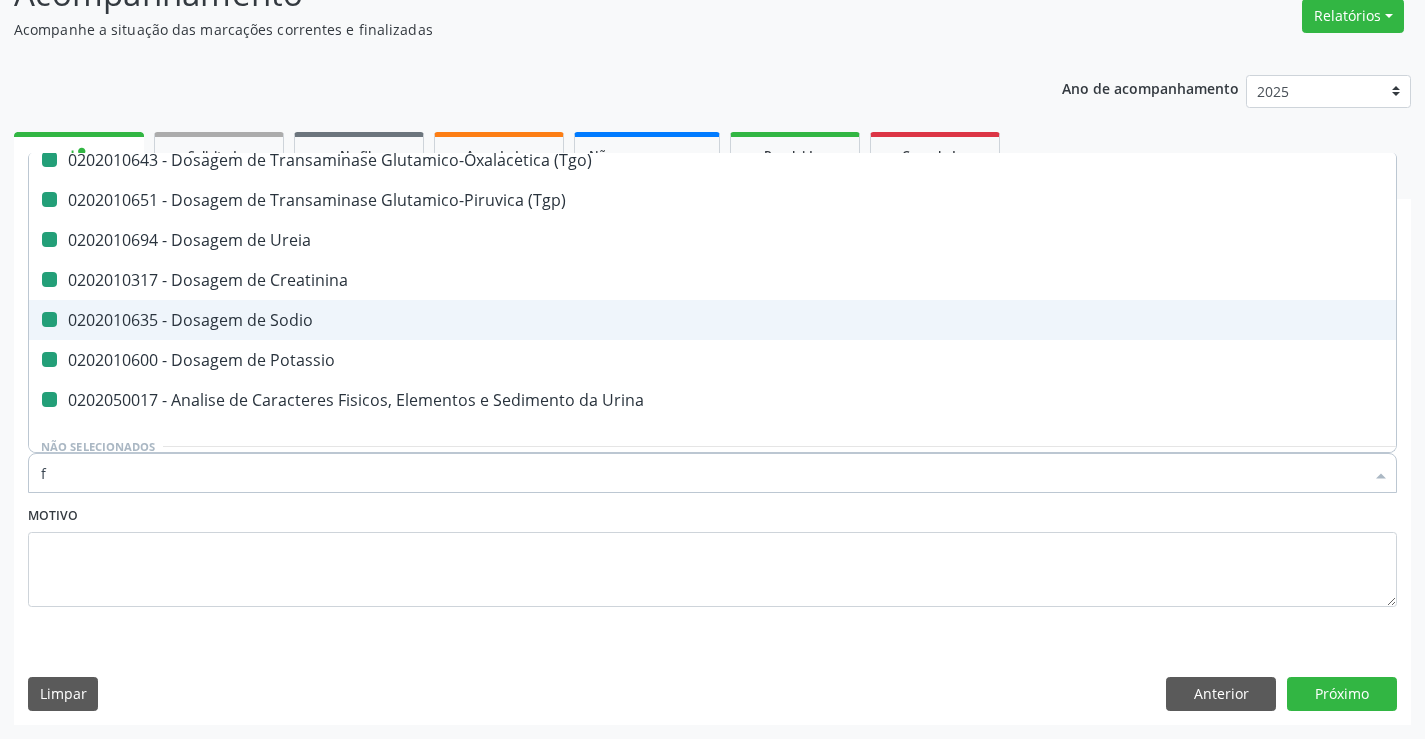 checkbox on "false" 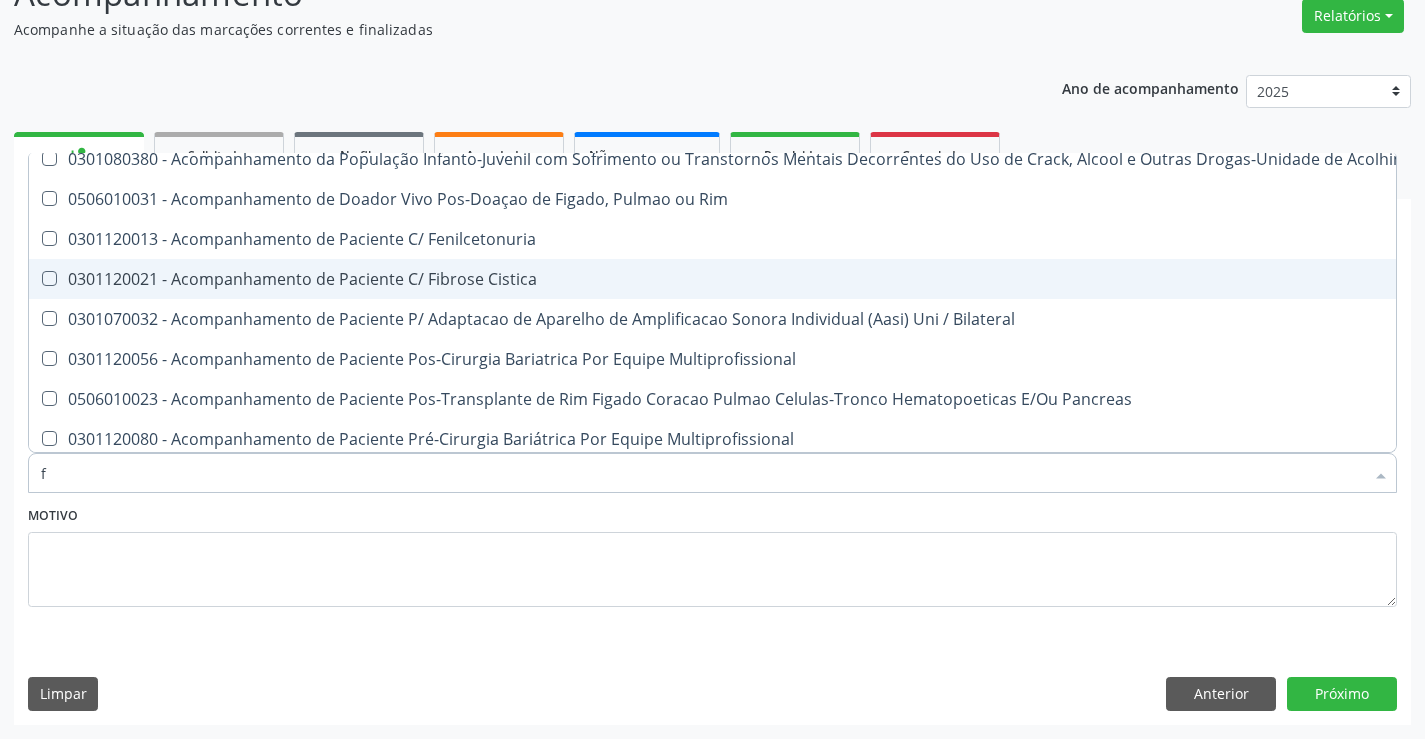 type on "fe" 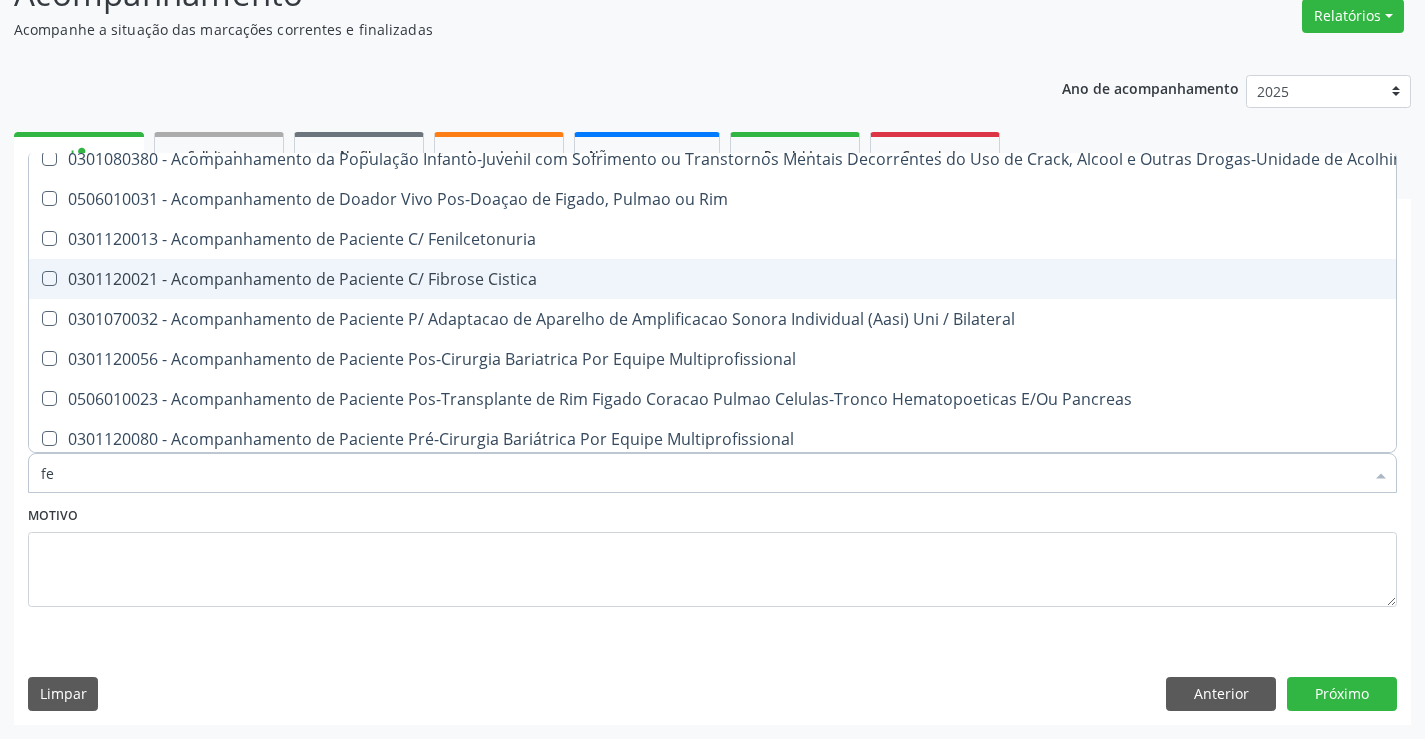 checkbox on "false" 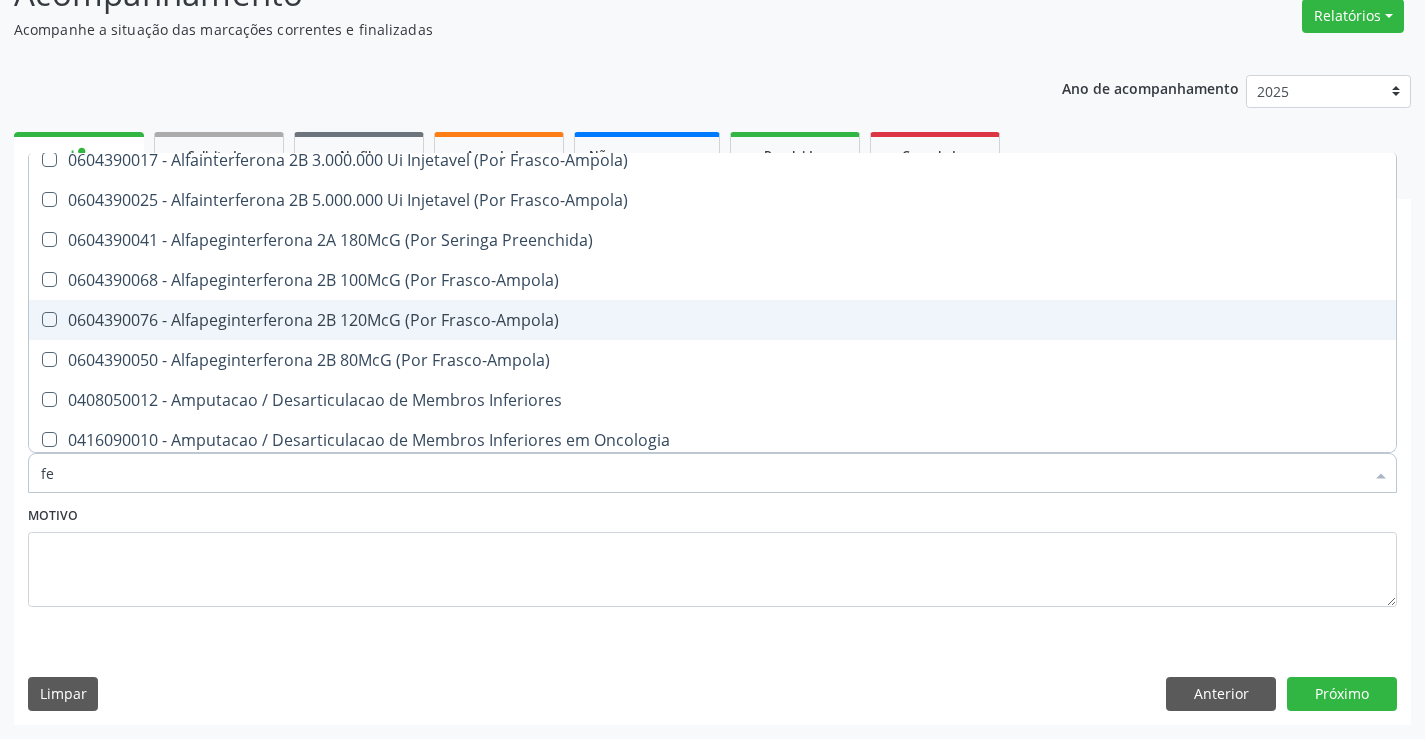 type on "fez" 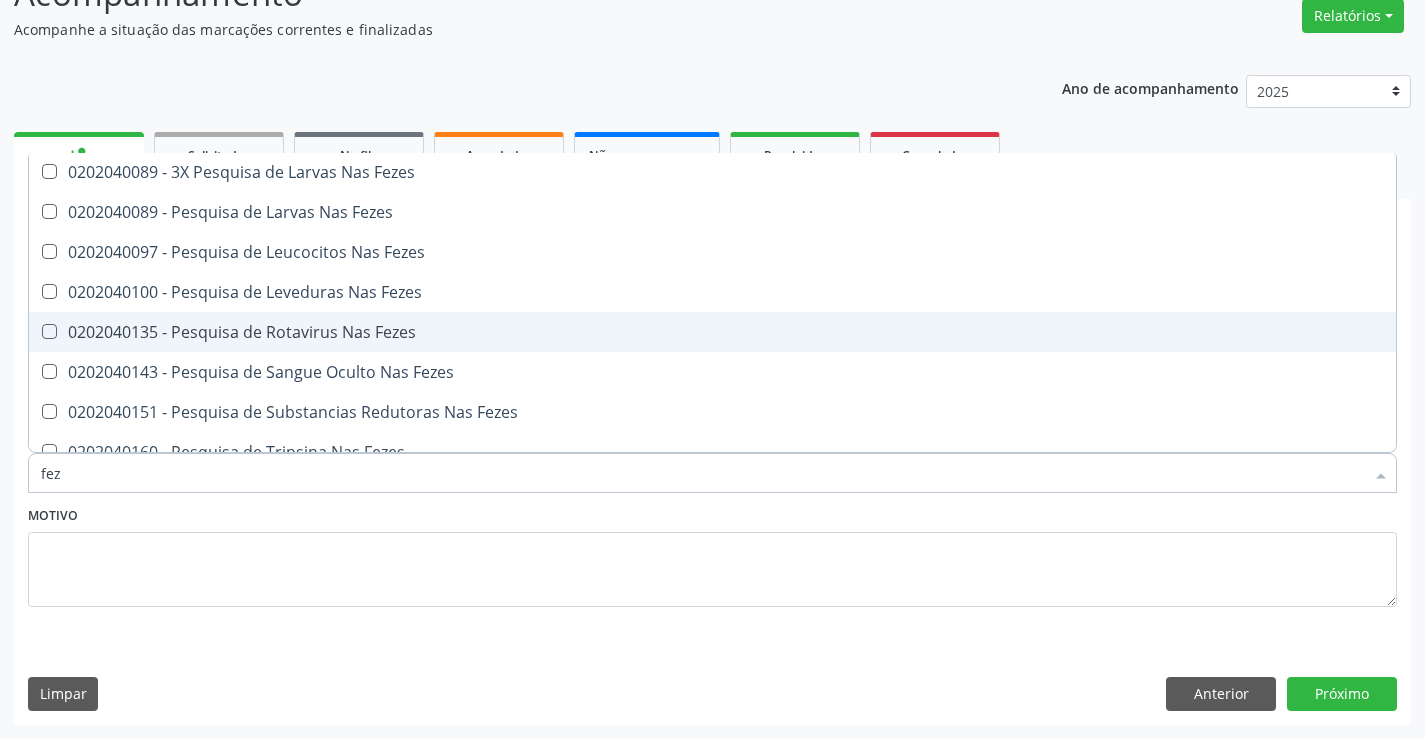 scroll, scrollTop: 0, scrollLeft: 0, axis: both 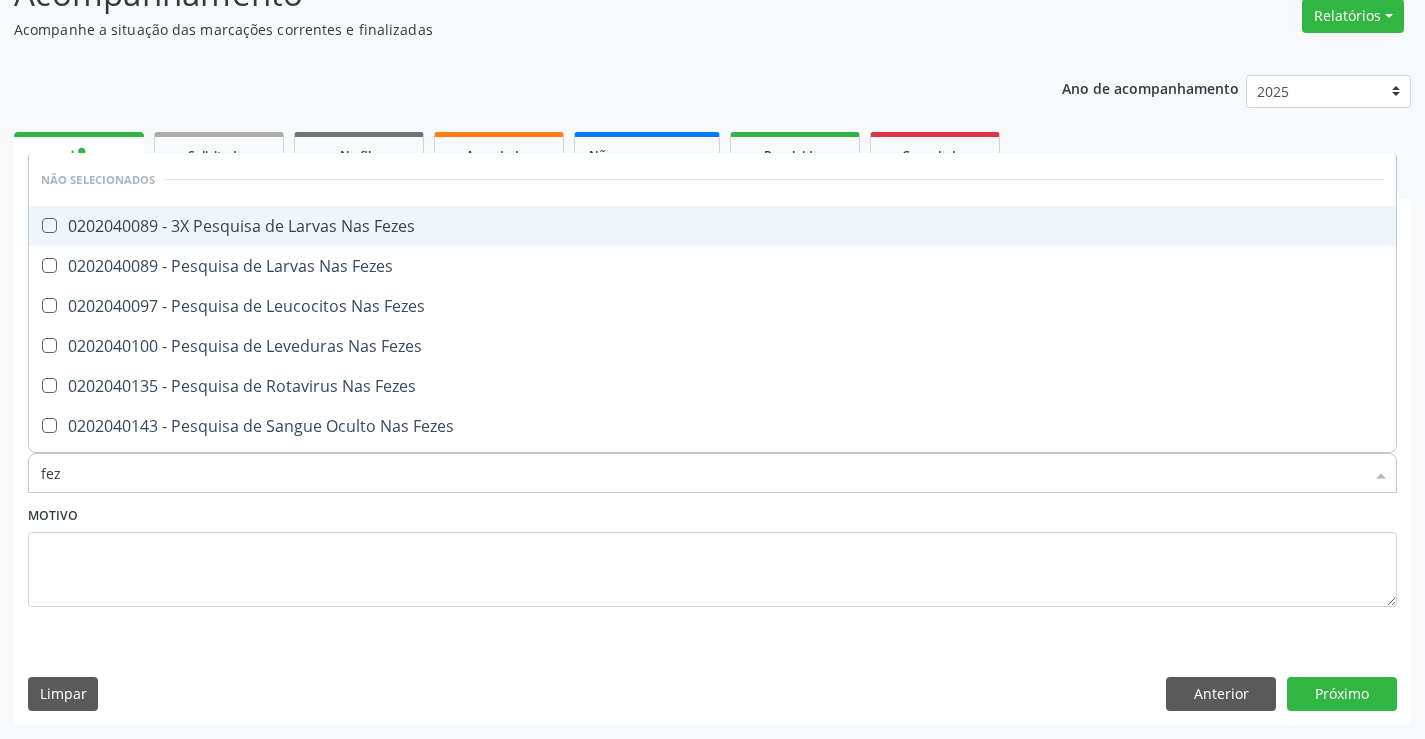 click on "0202040089 - 3X Pesquisa de Larvas Nas Fezes" at bounding box center [712, 226] 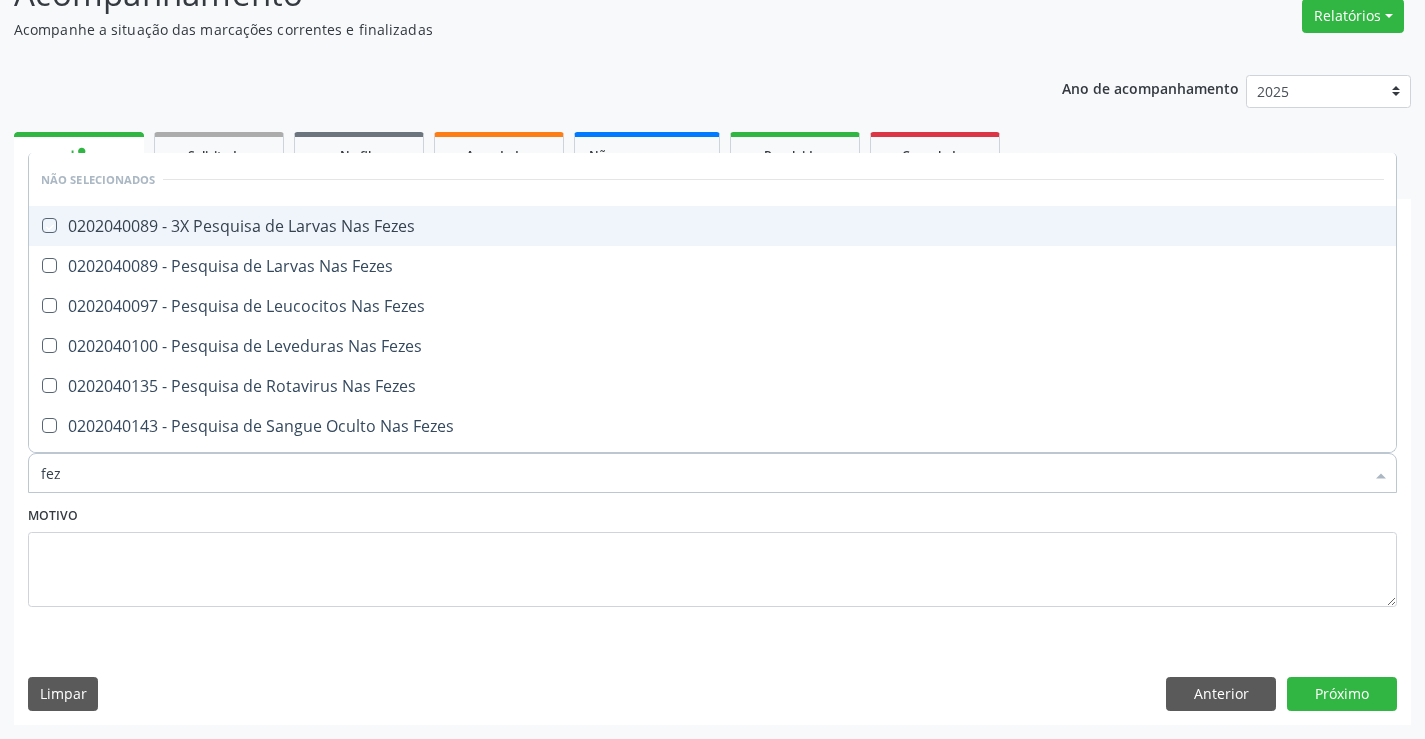 checkbox on "true" 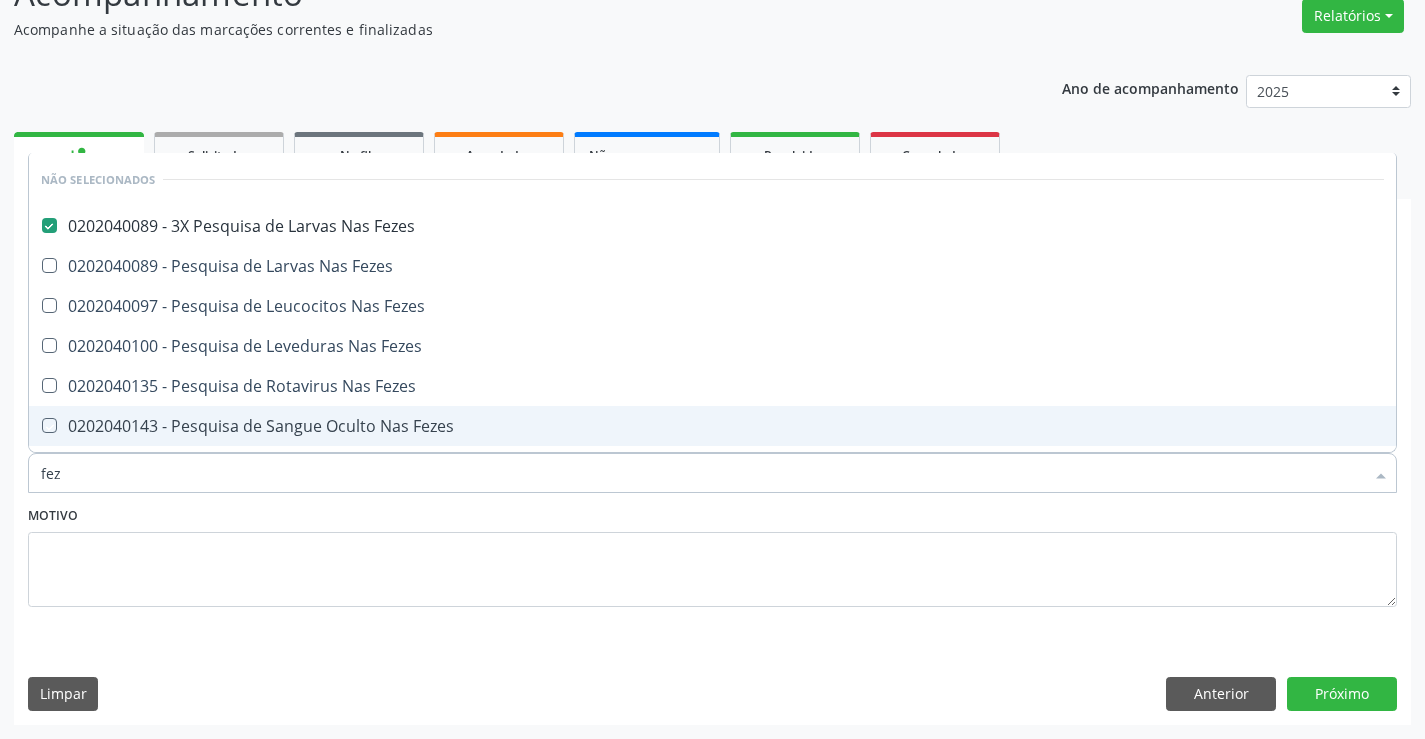 click on "Motivo" at bounding box center (712, 554) 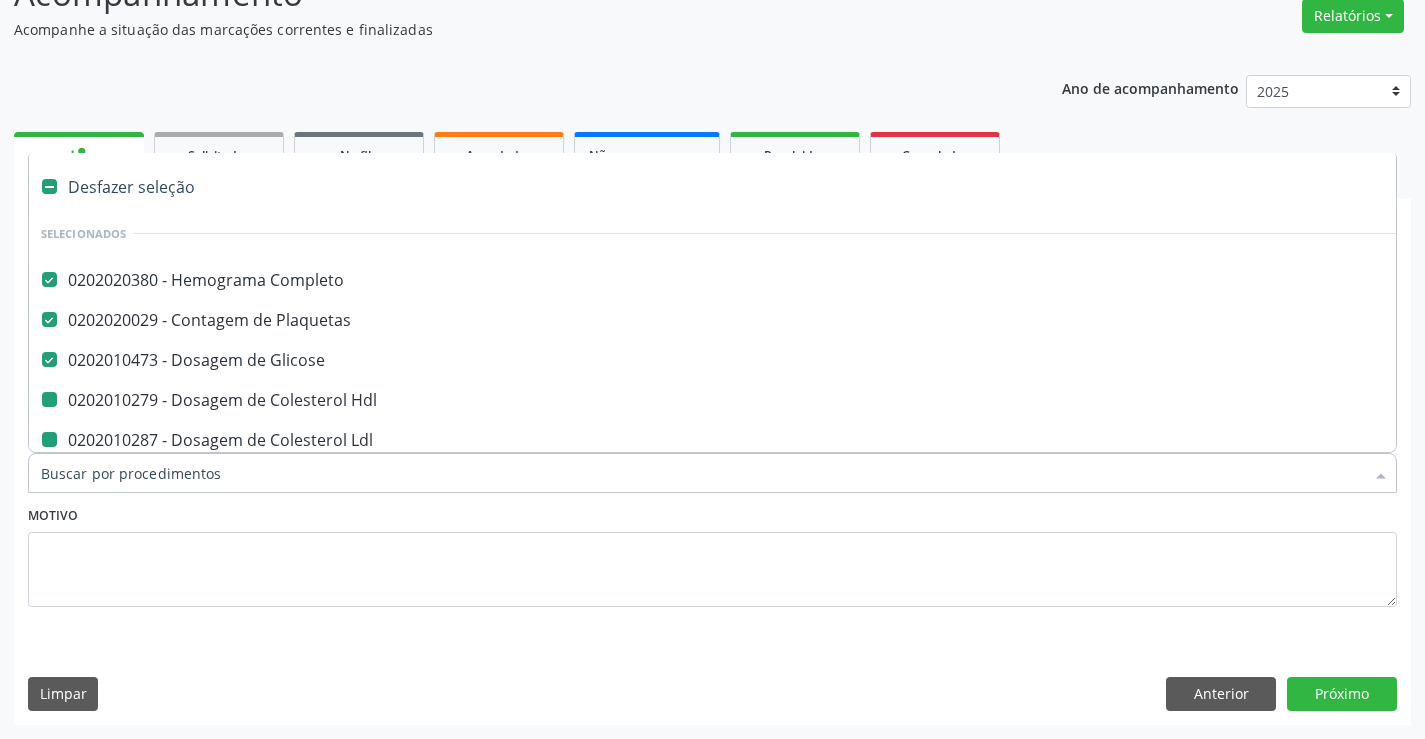 type on "f" 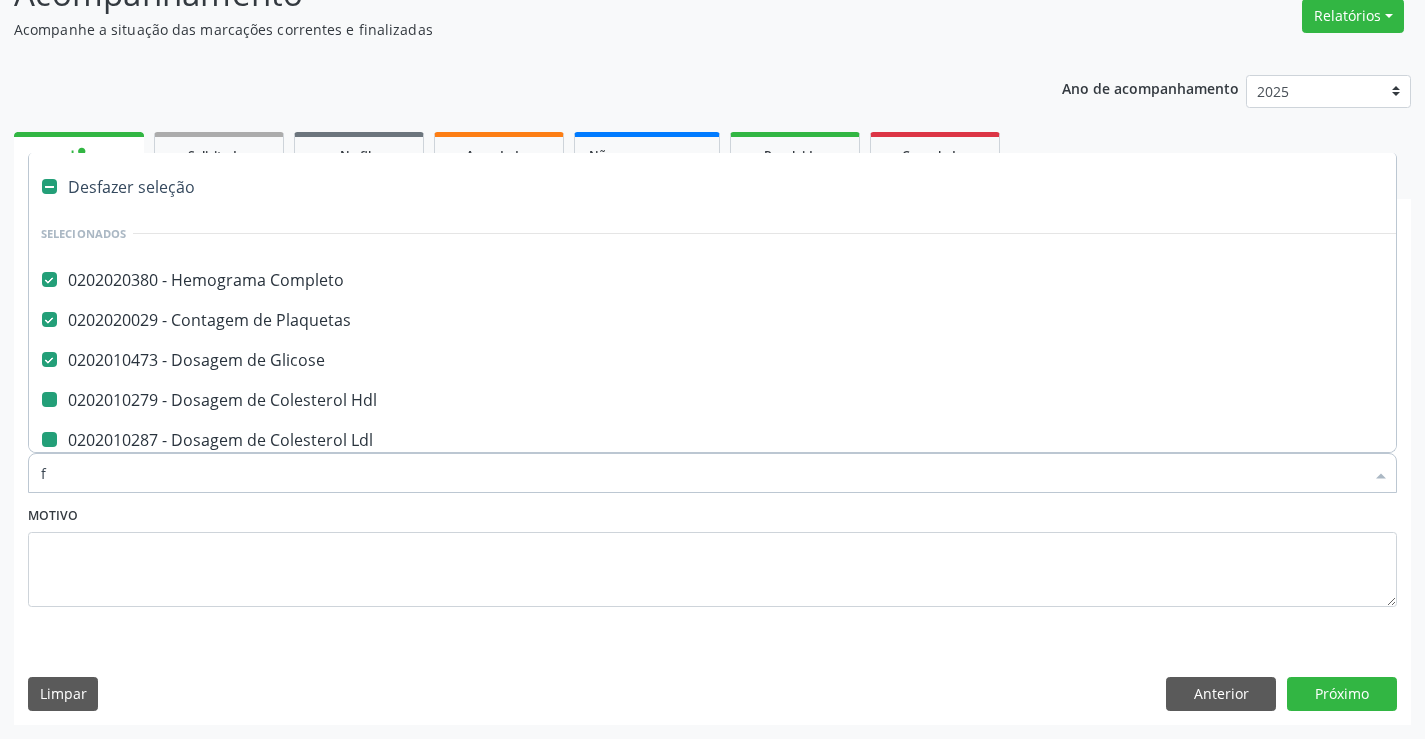 checkbox on "false" 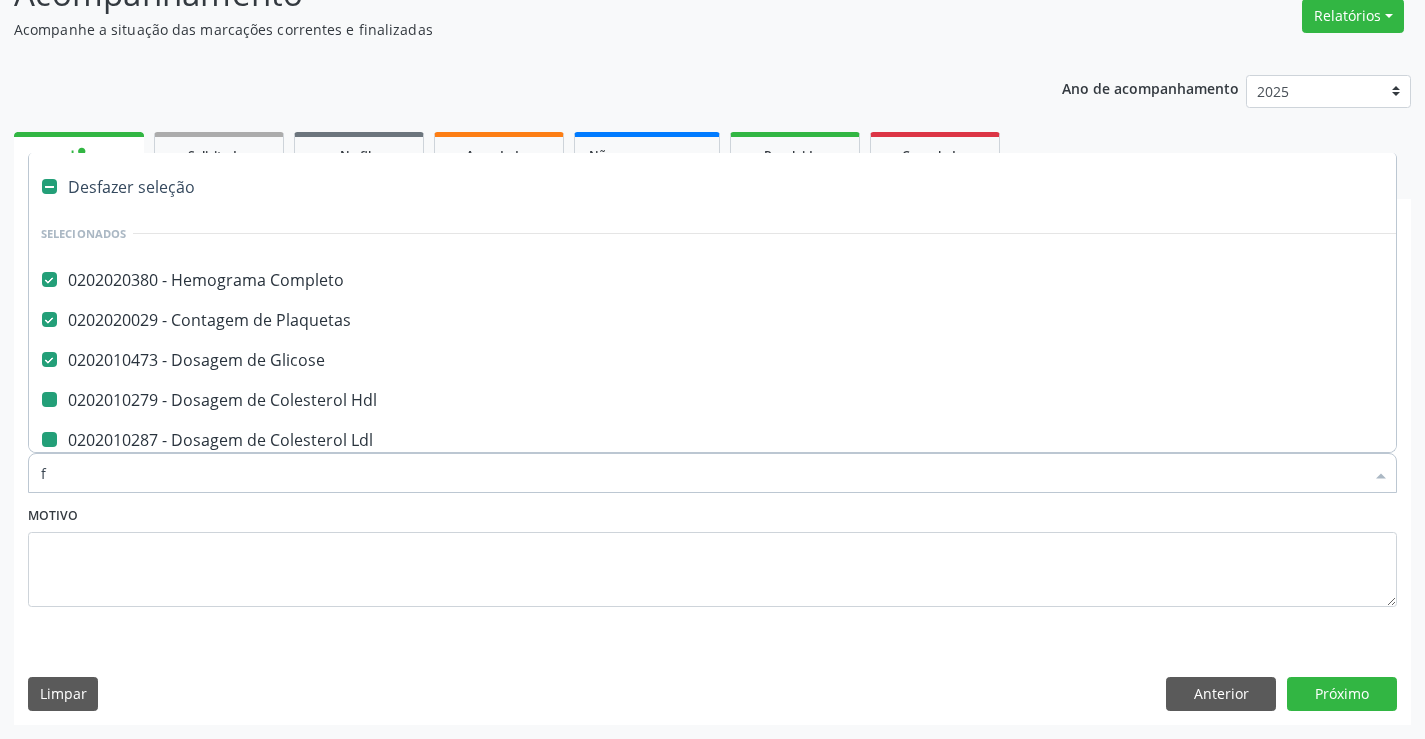 checkbox on "false" 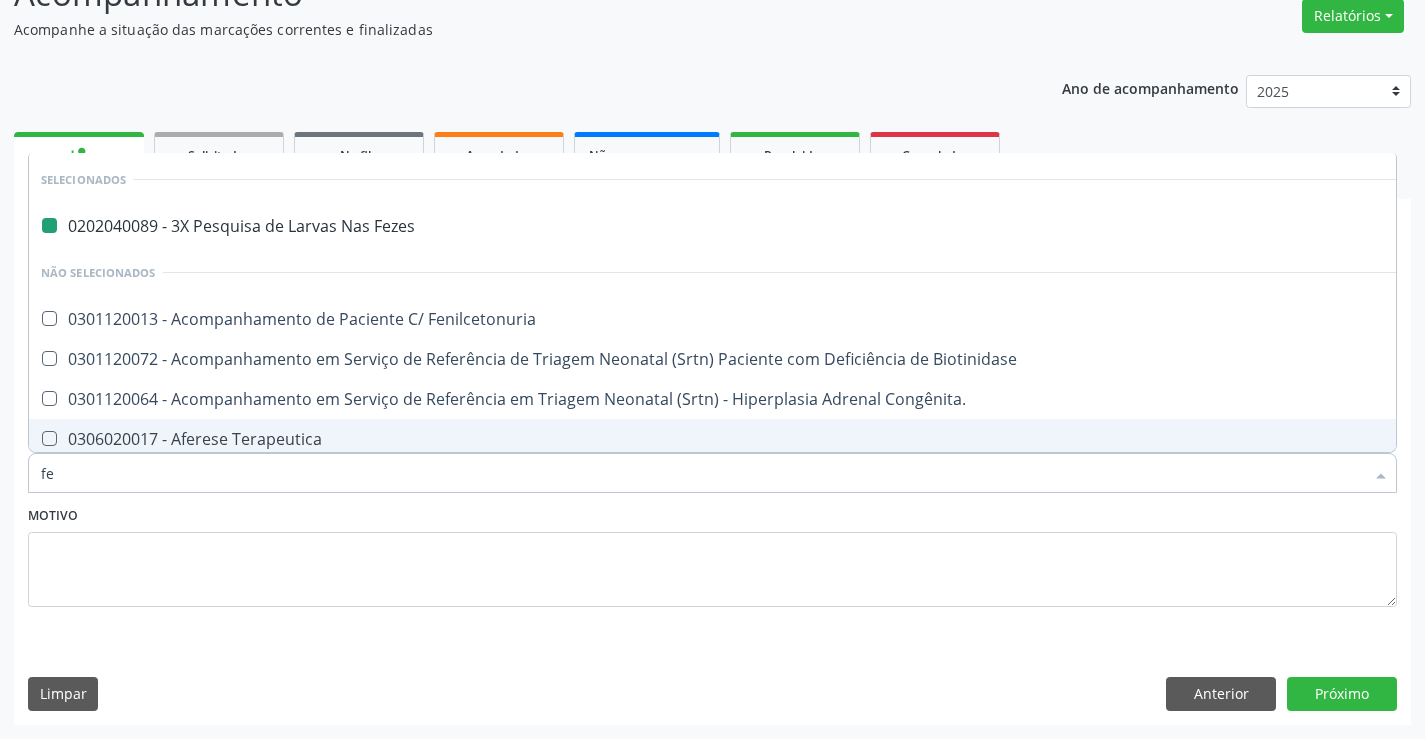 type on "fer" 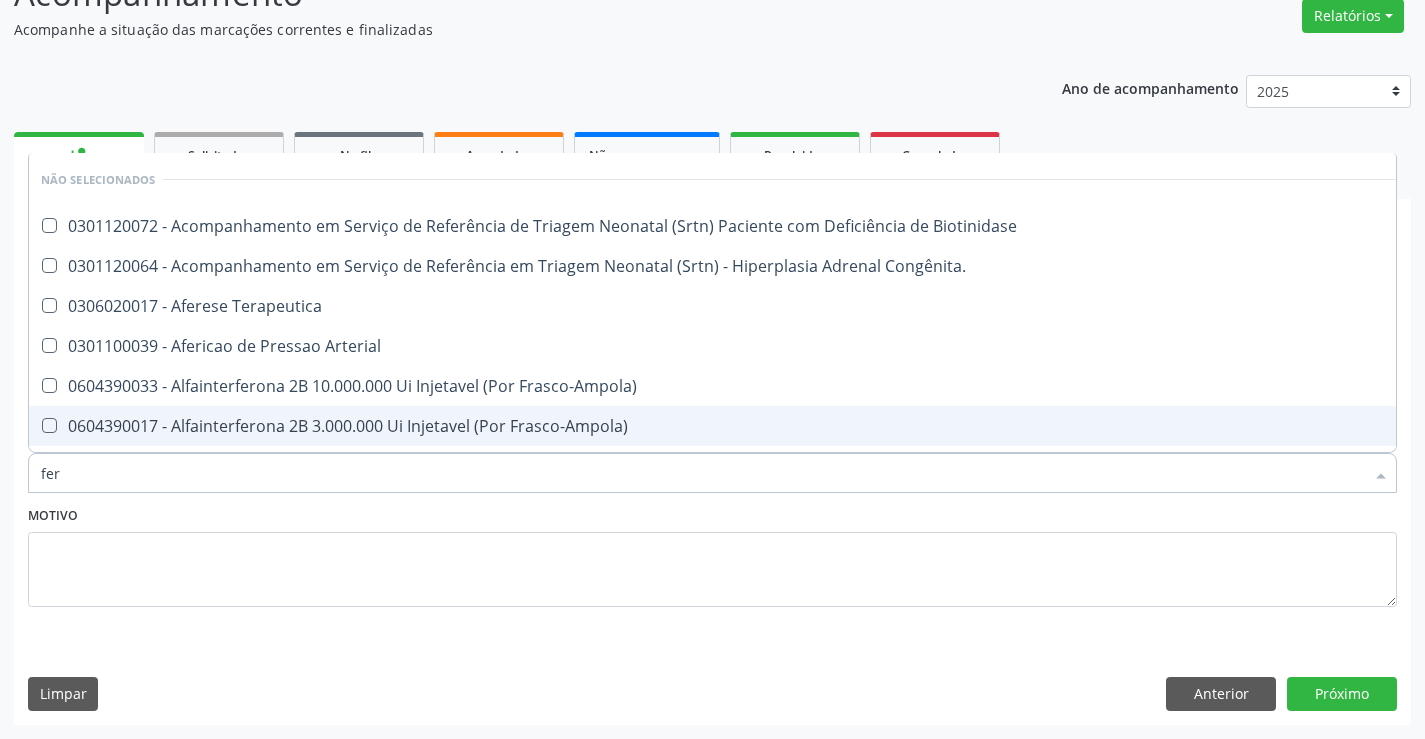 type on "ferr" 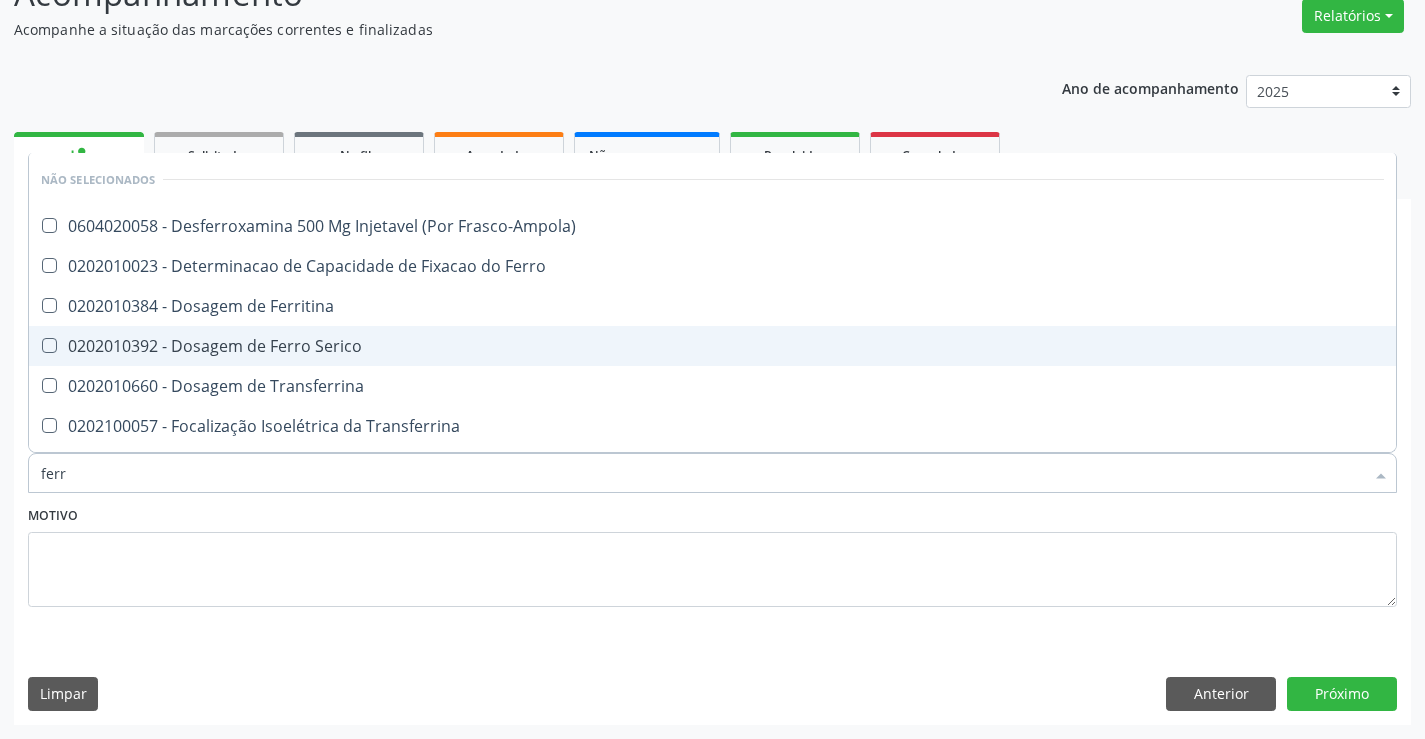 click on "0202010392 - Dosagem de Ferro Serico" at bounding box center [712, 346] 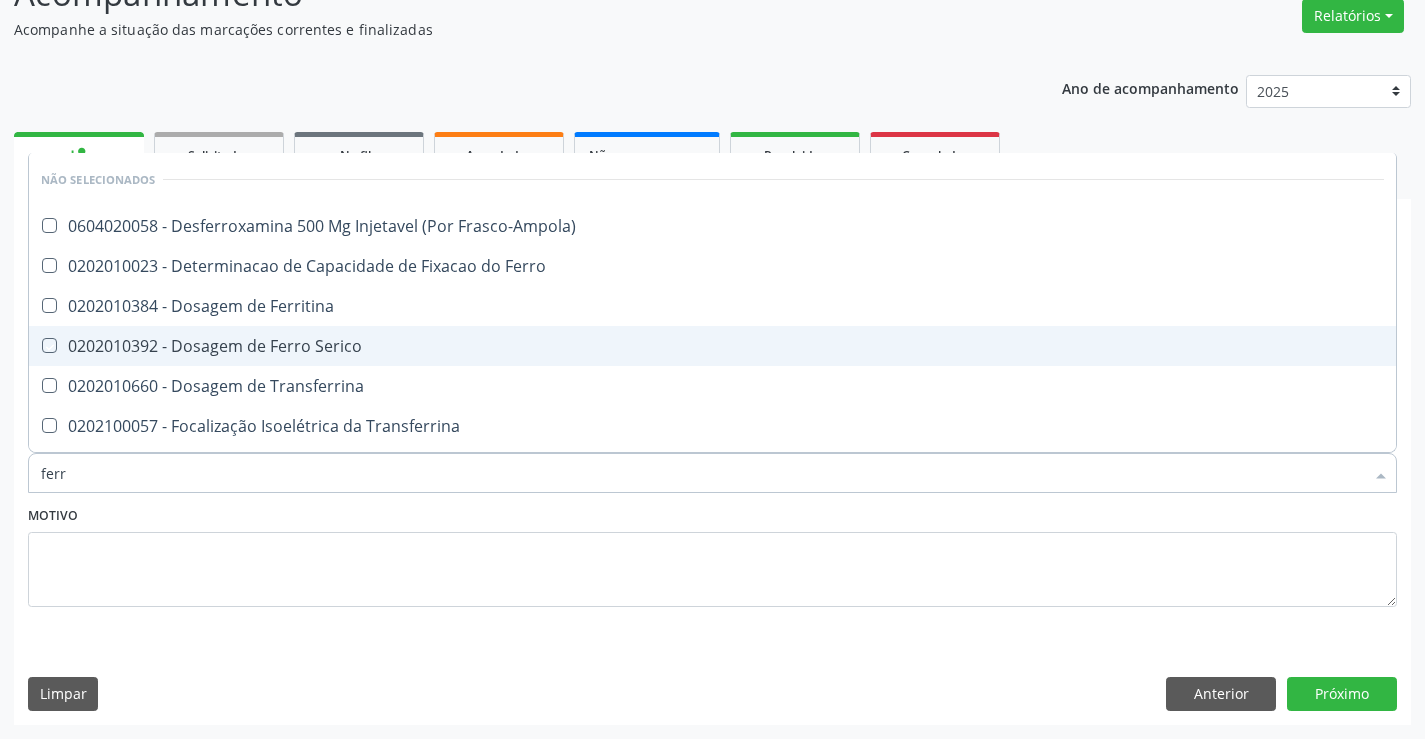 checkbox on "true" 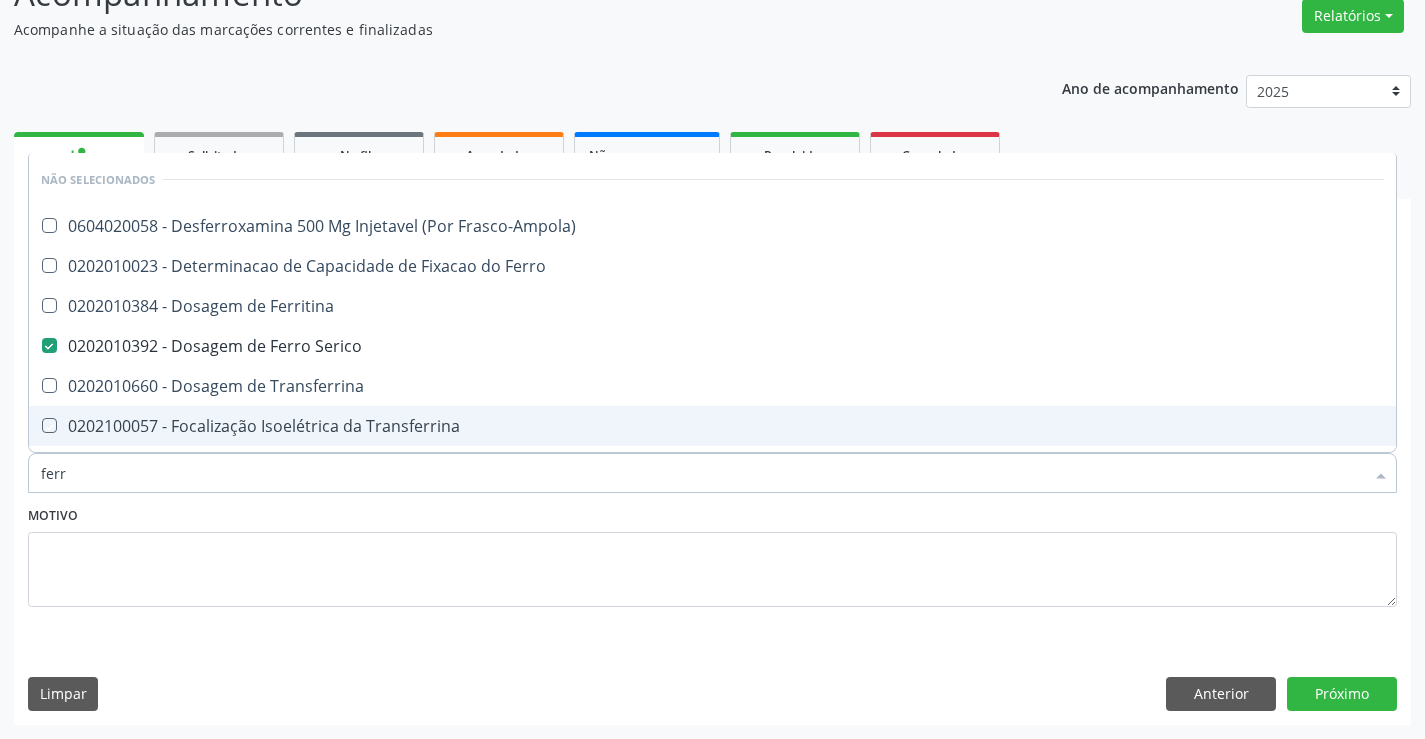 click on "Motivo" at bounding box center [712, 554] 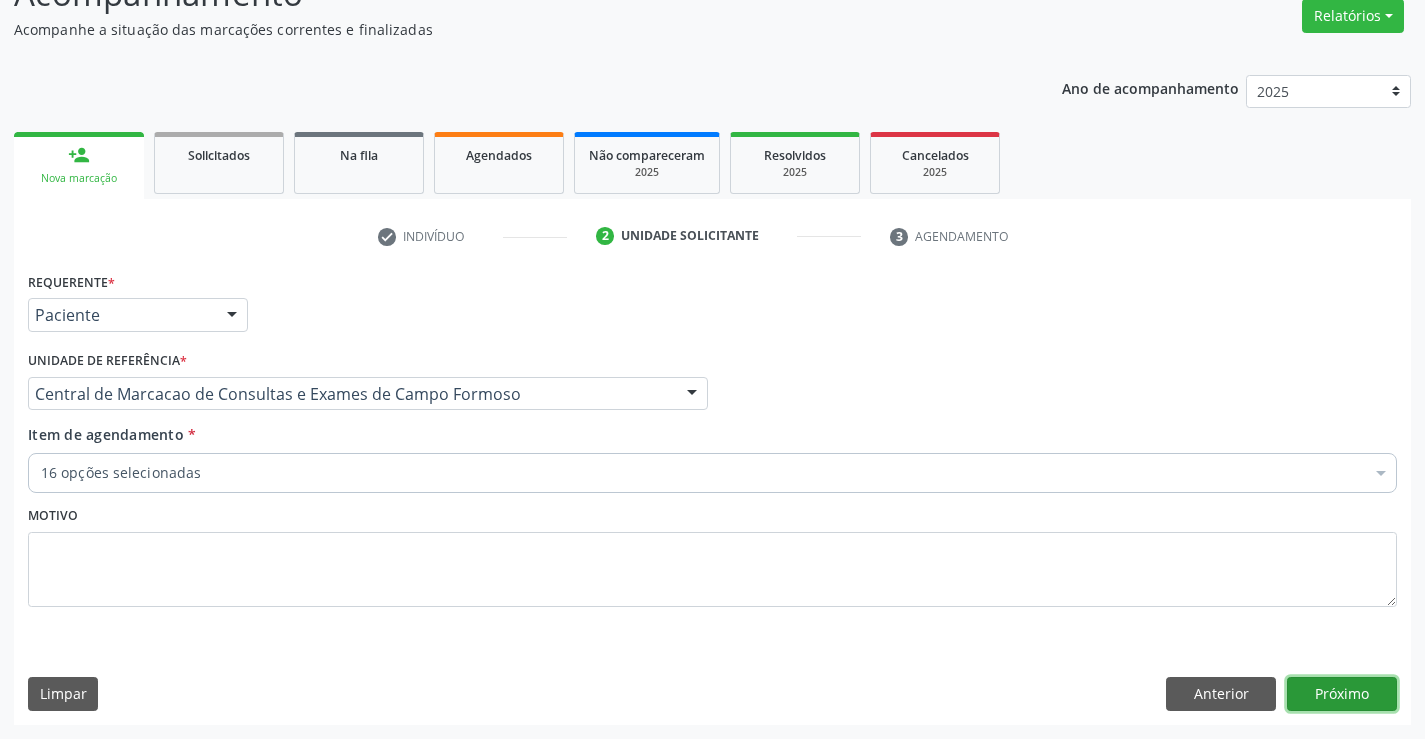 click on "Próximo" at bounding box center (1342, 694) 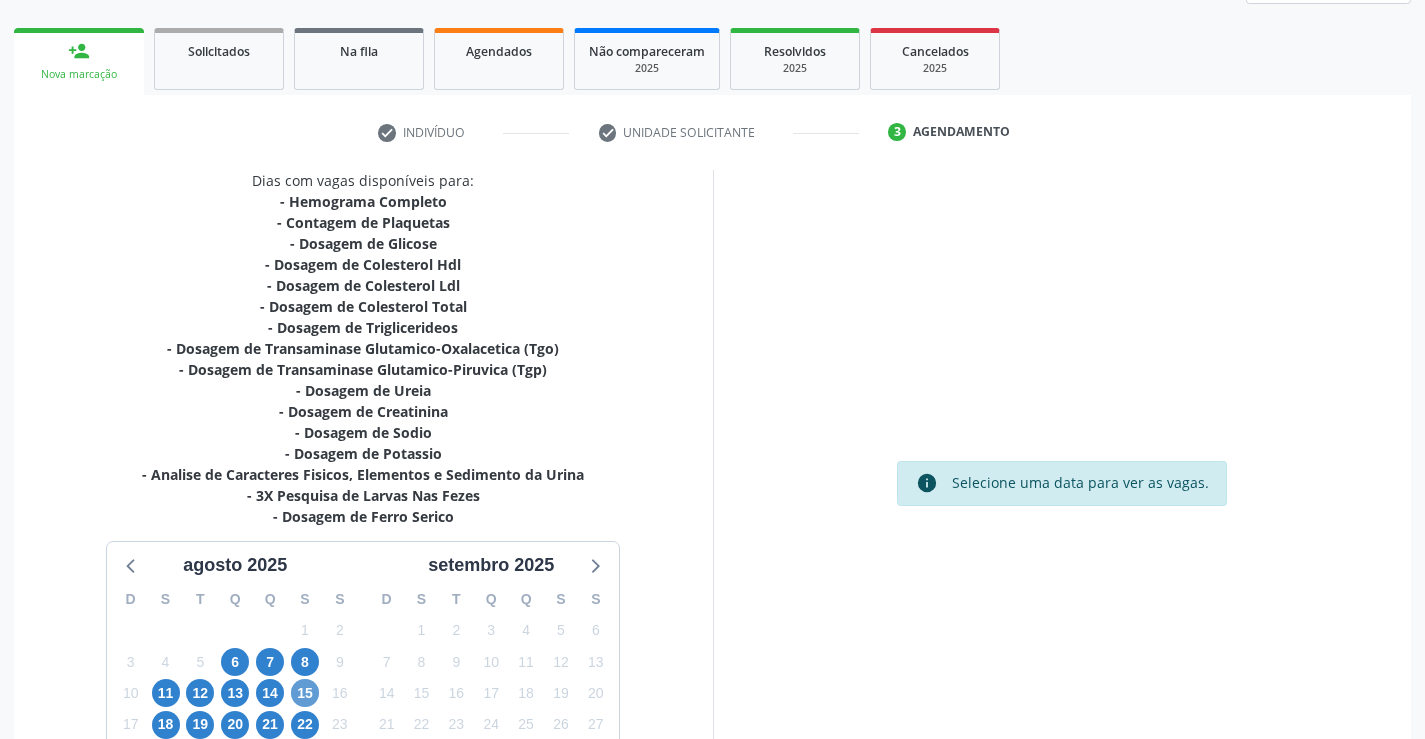 scroll, scrollTop: 446, scrollLeft: 0, axis: vertical 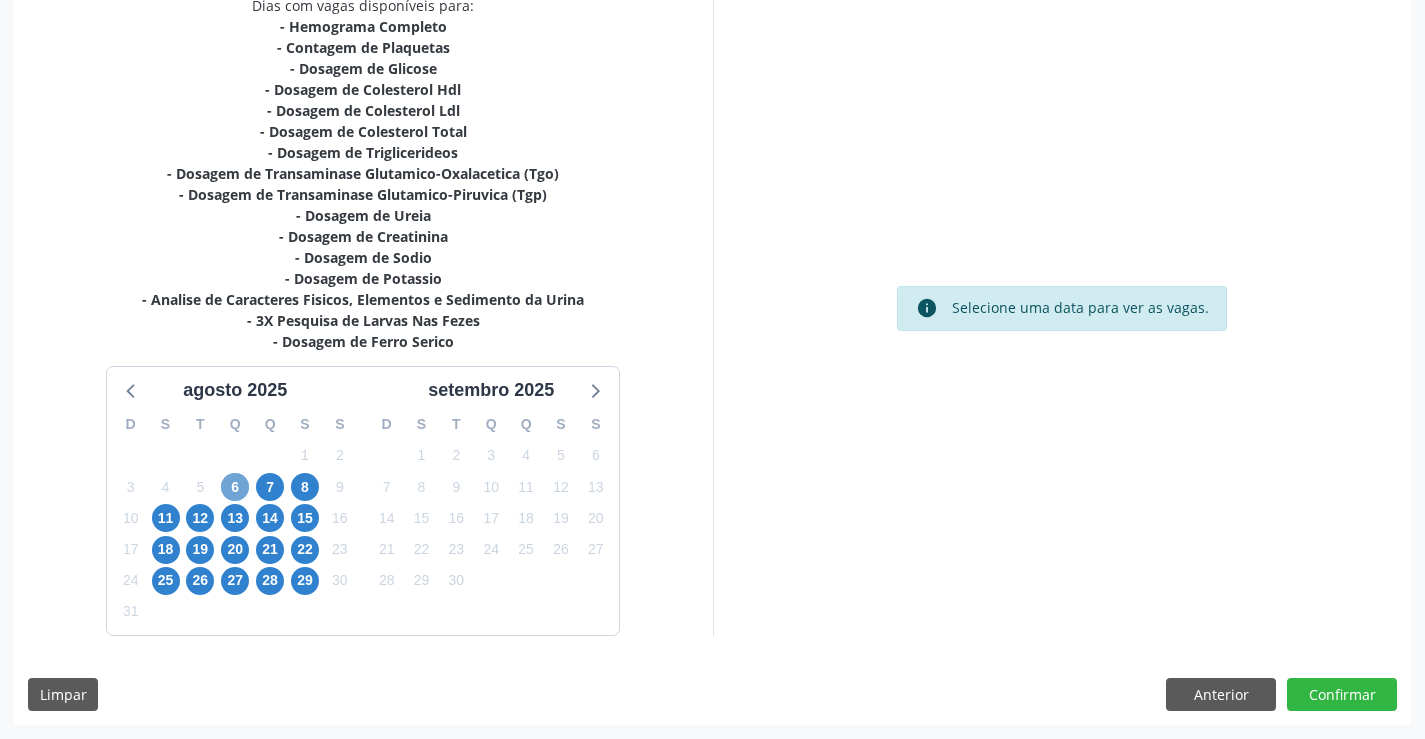 click on "6" at bounding box center [235, 487] 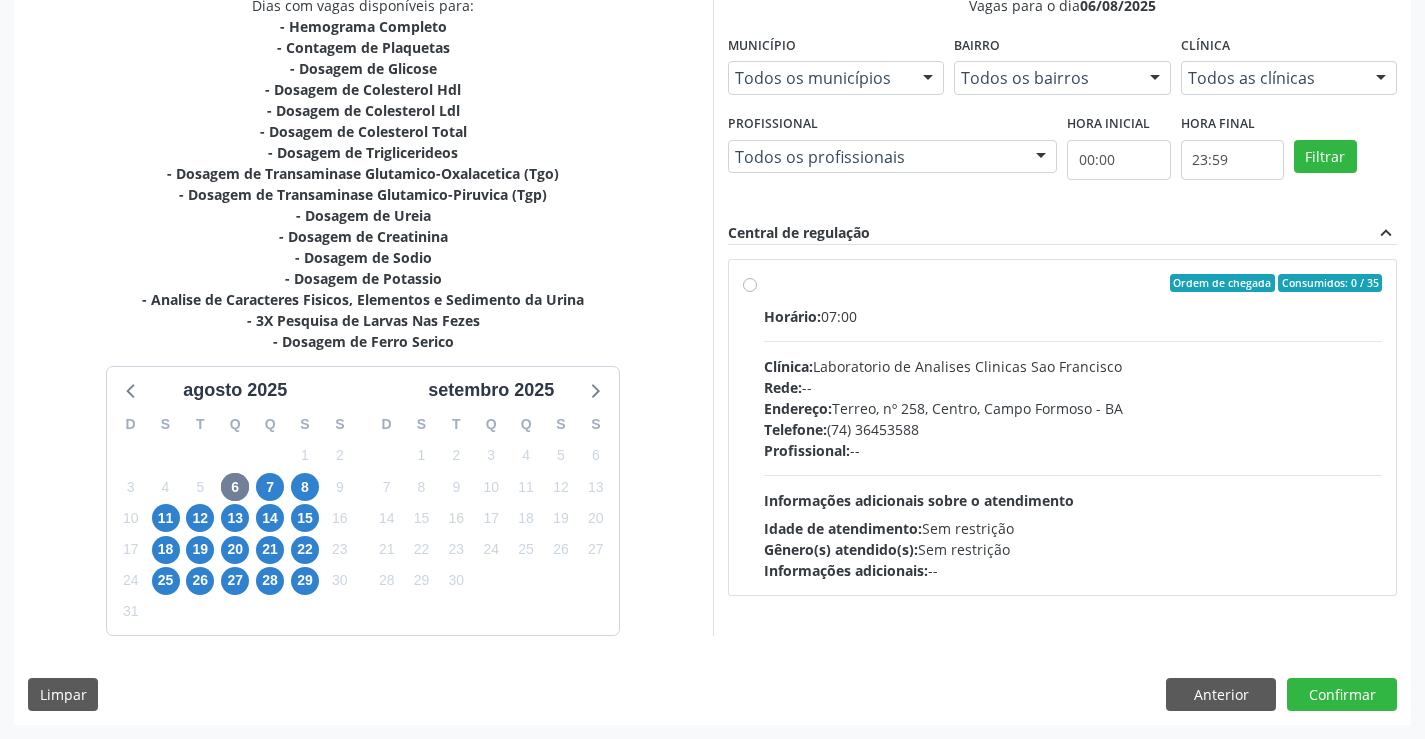 click on "Profissional:
--" at bounding box center [1073, 450] 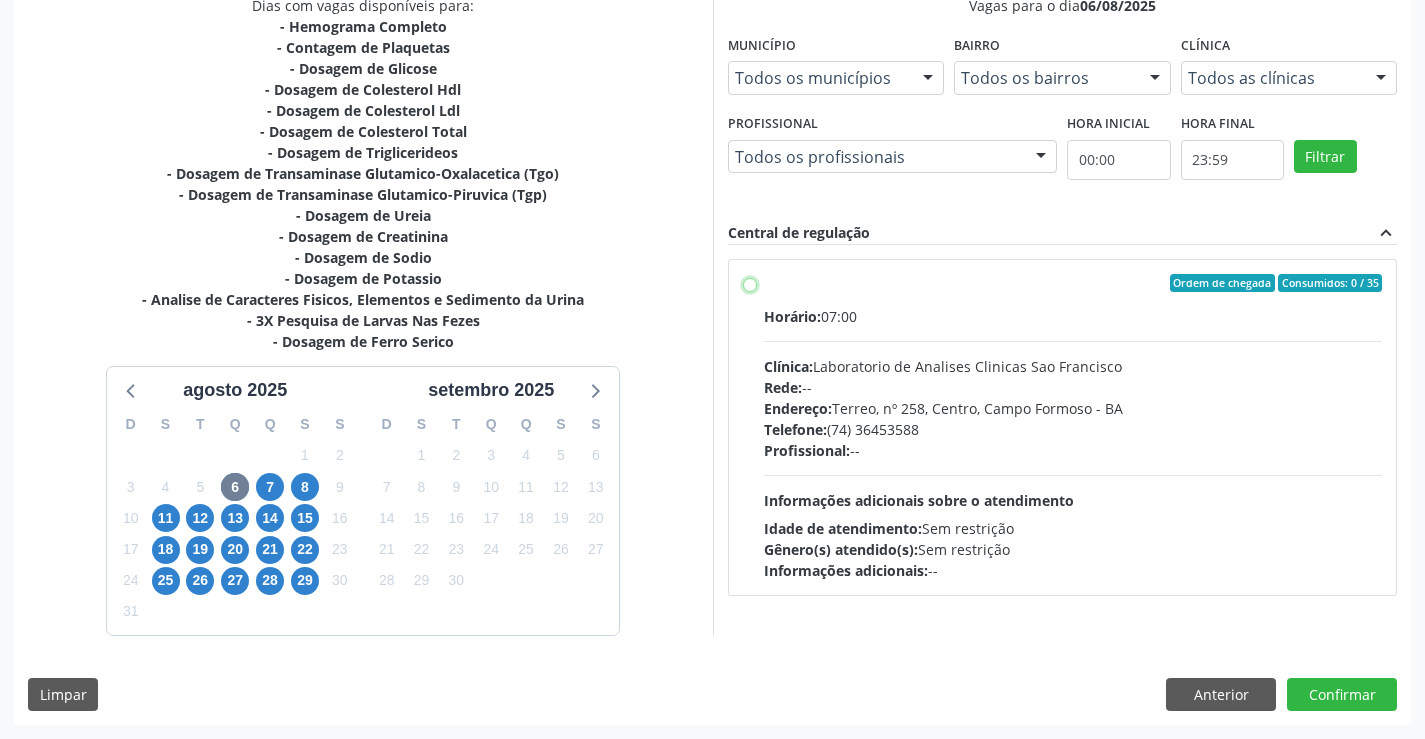 click on "Ordem de chegada
Consumidos: 0 / 35
Horário:   07:00
Clínica:  Laboratorio de Analises Clinicas Sao Francisco
Rede:
--
Endereço:   Terreo, nº 258, Centro, Campo Formoso - BA
Telefone:   (74) 36453588
Profissional:
--
Informações adicionais sobre o atendimento
Idade de atendimento:
Sem restrição
Gênero(s) atendido(s):
Sem restrição
Informações adicionais:
--" at bounding box center [750, 283] 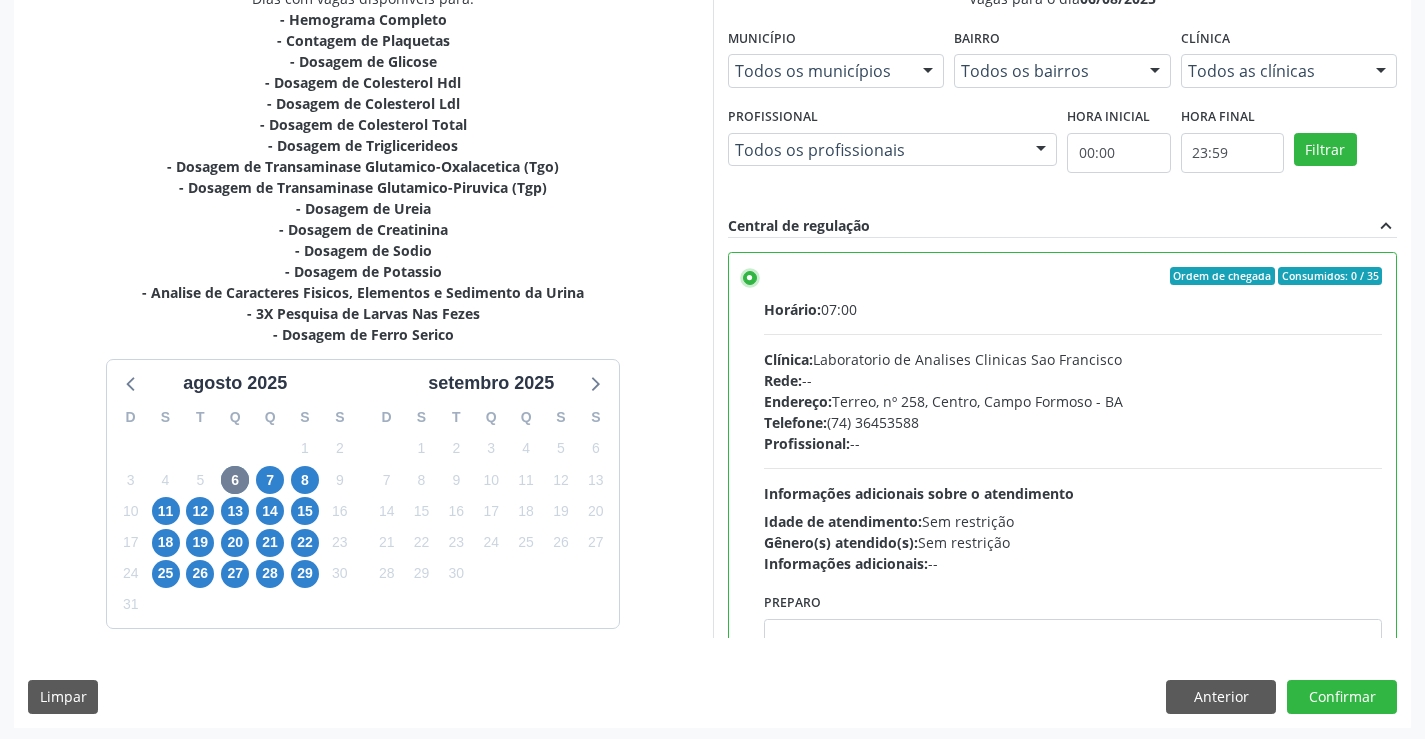 scroll, scrollTop: 456, scrollLeft: 0, axis: vertical 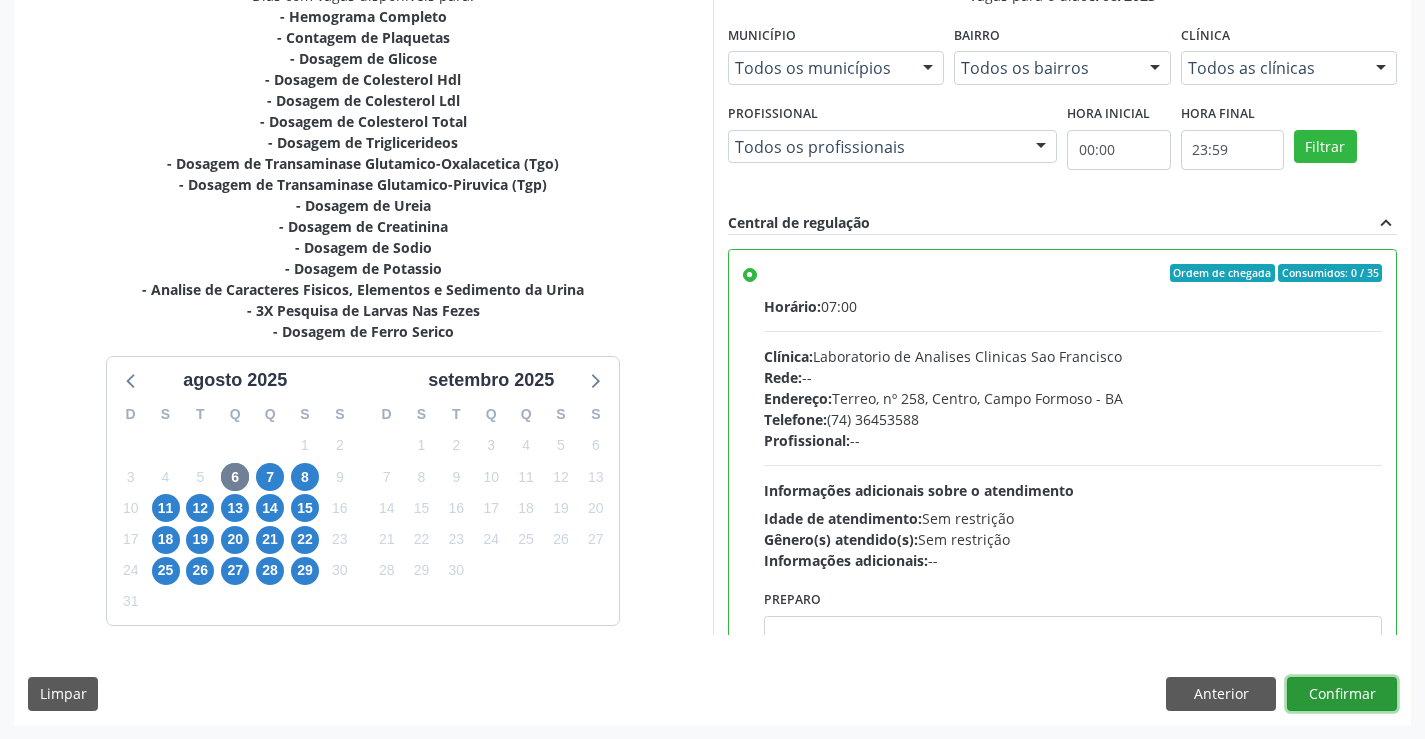 click on "Confirmar" at bounding box center [1342, 694] 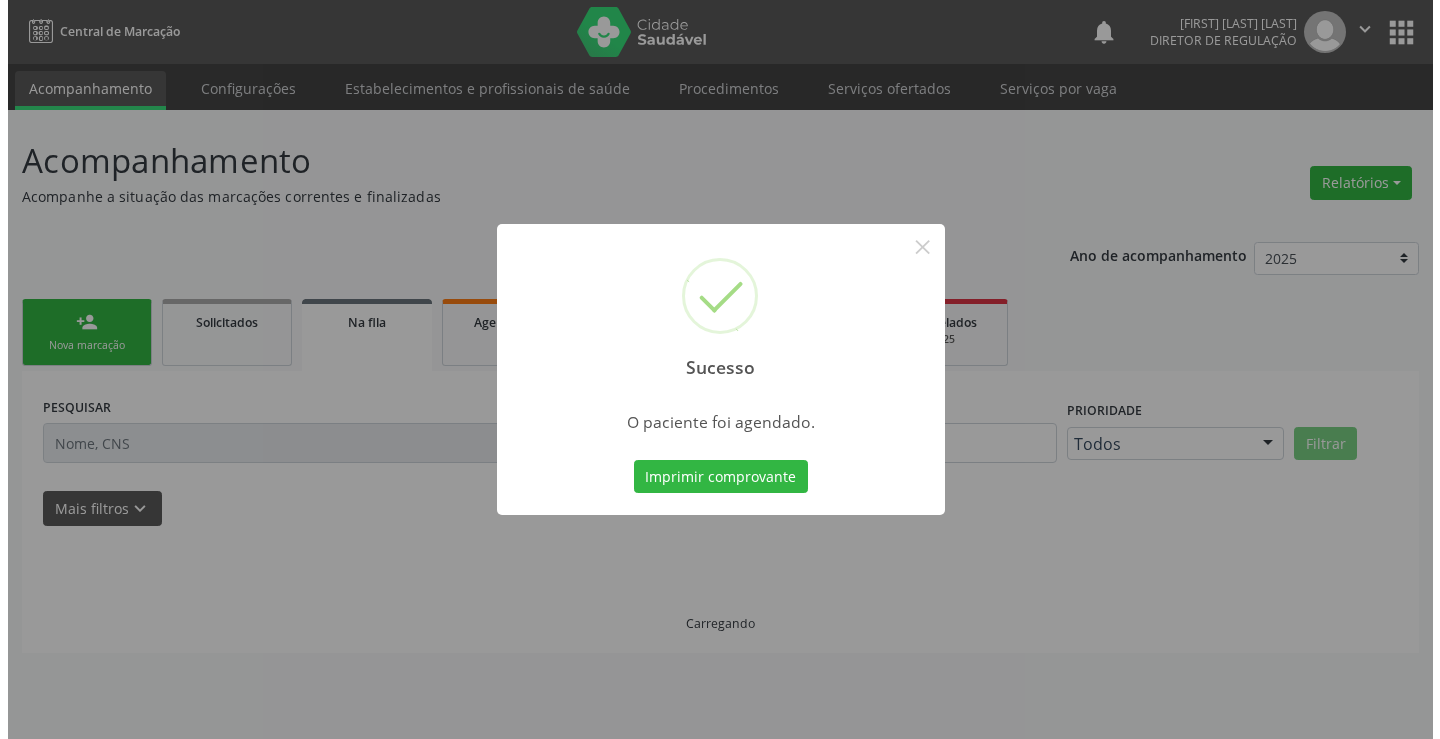scroll, scrollTop: 0, scrollLeft: 0, axis: both 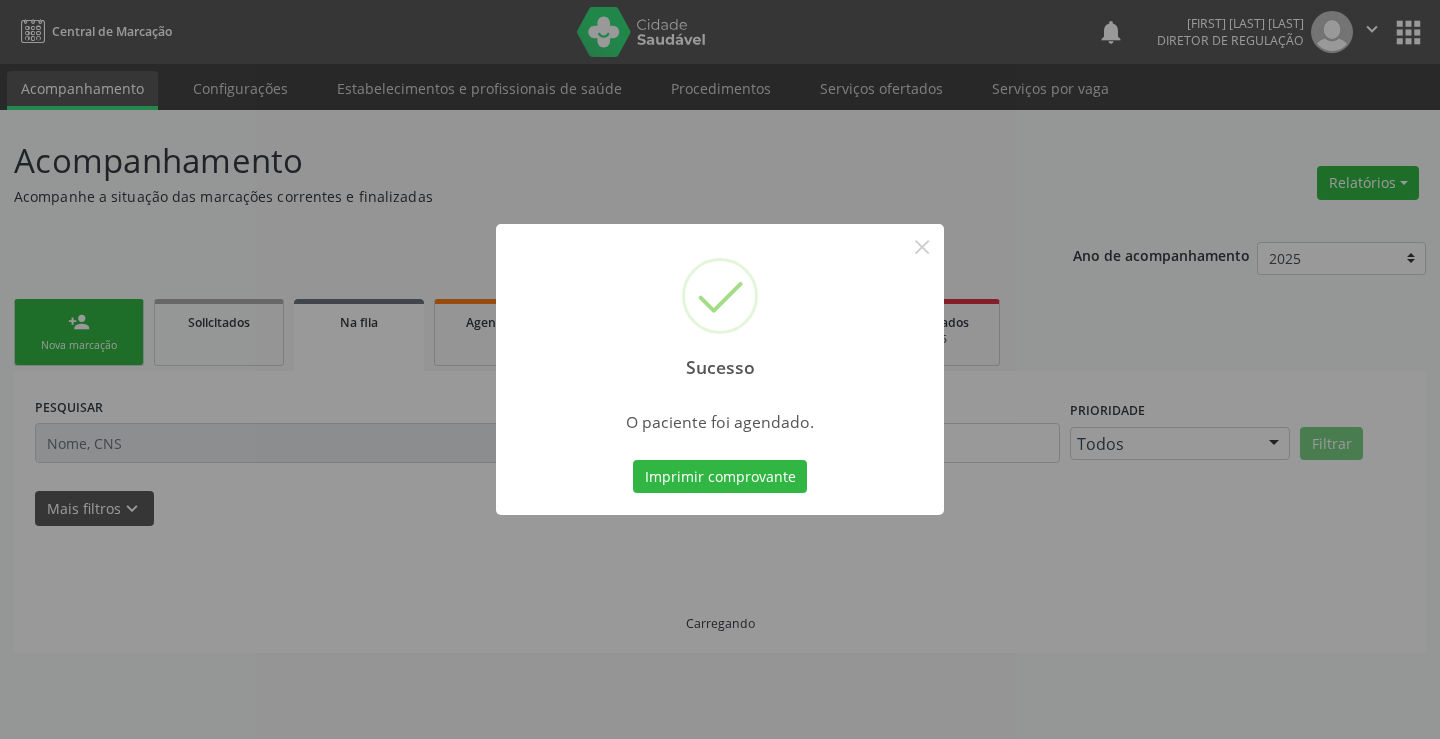 type 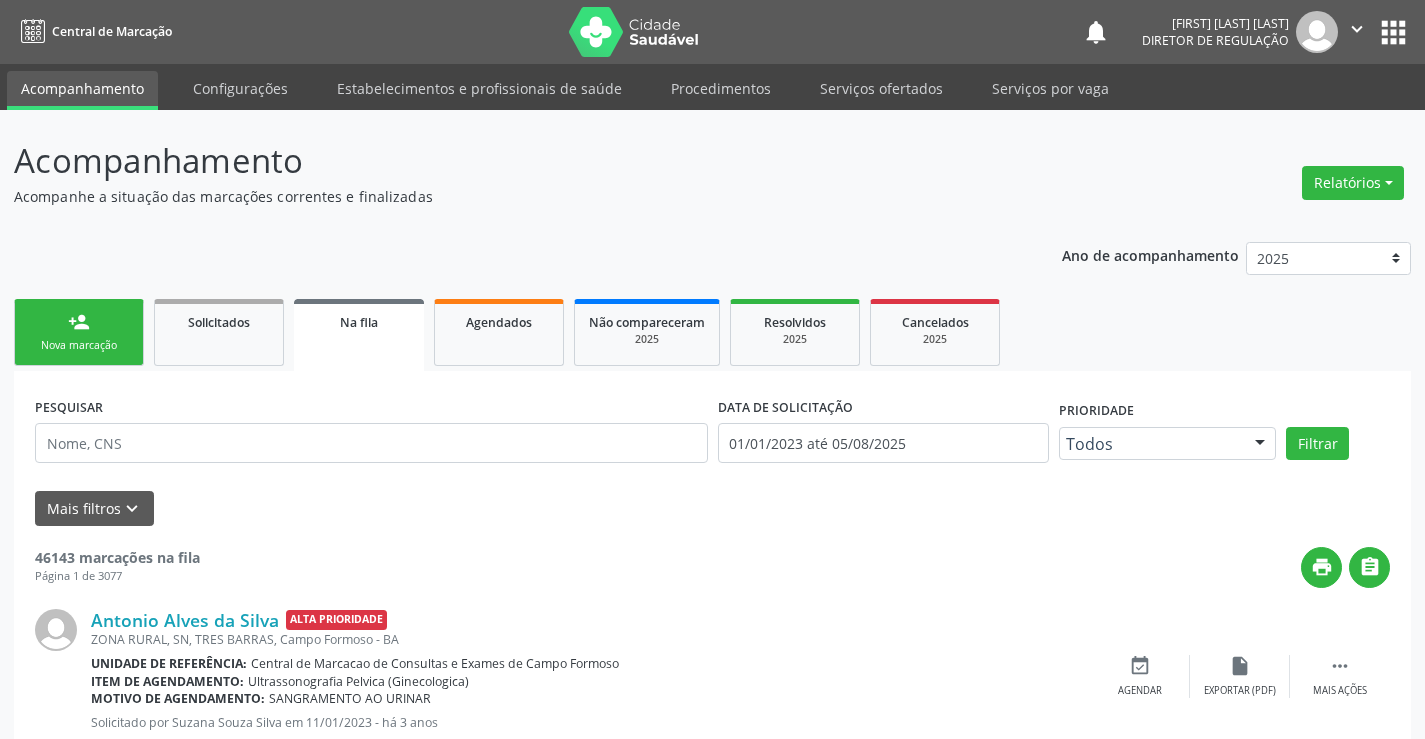 scroll, scrollTop: 0, scrollLeft: 0, axis: both 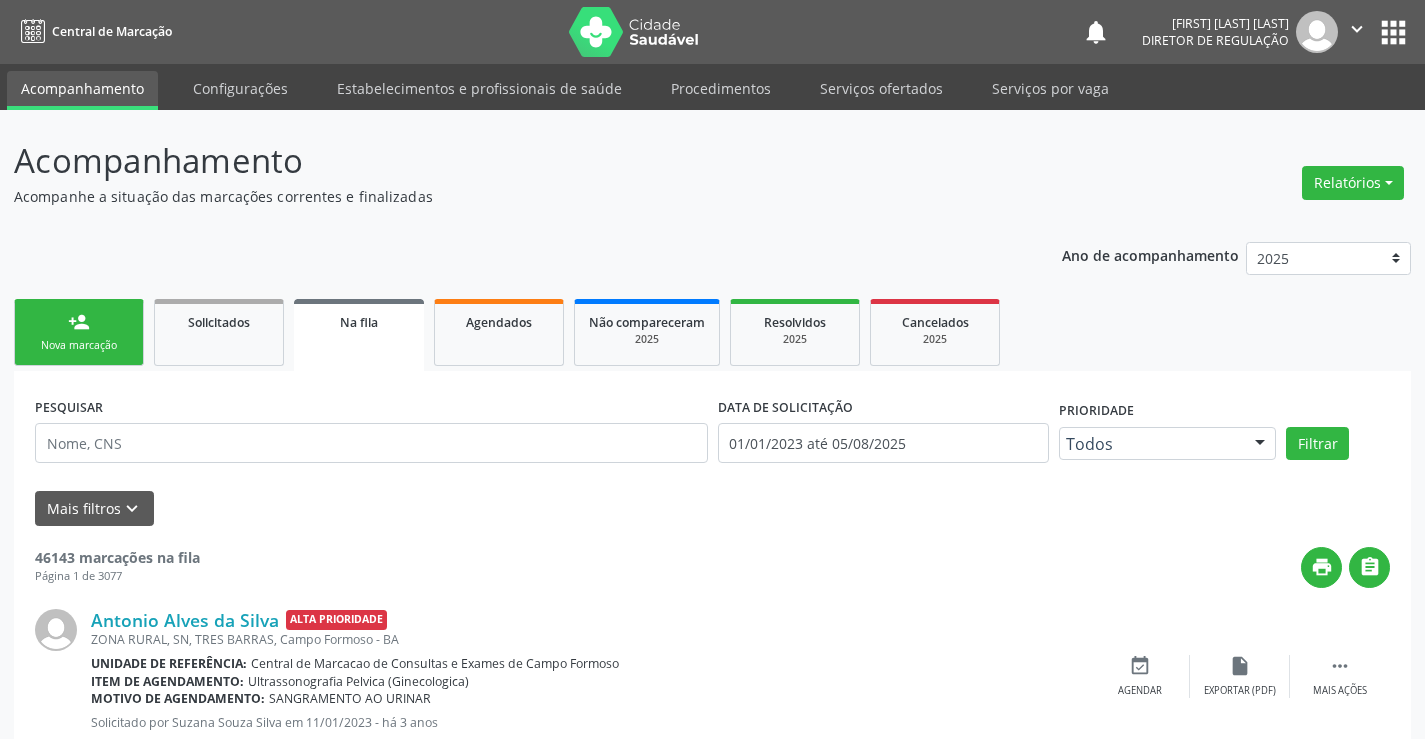 click on "person_add
Nova marcação" at bounding box center (79, 332) 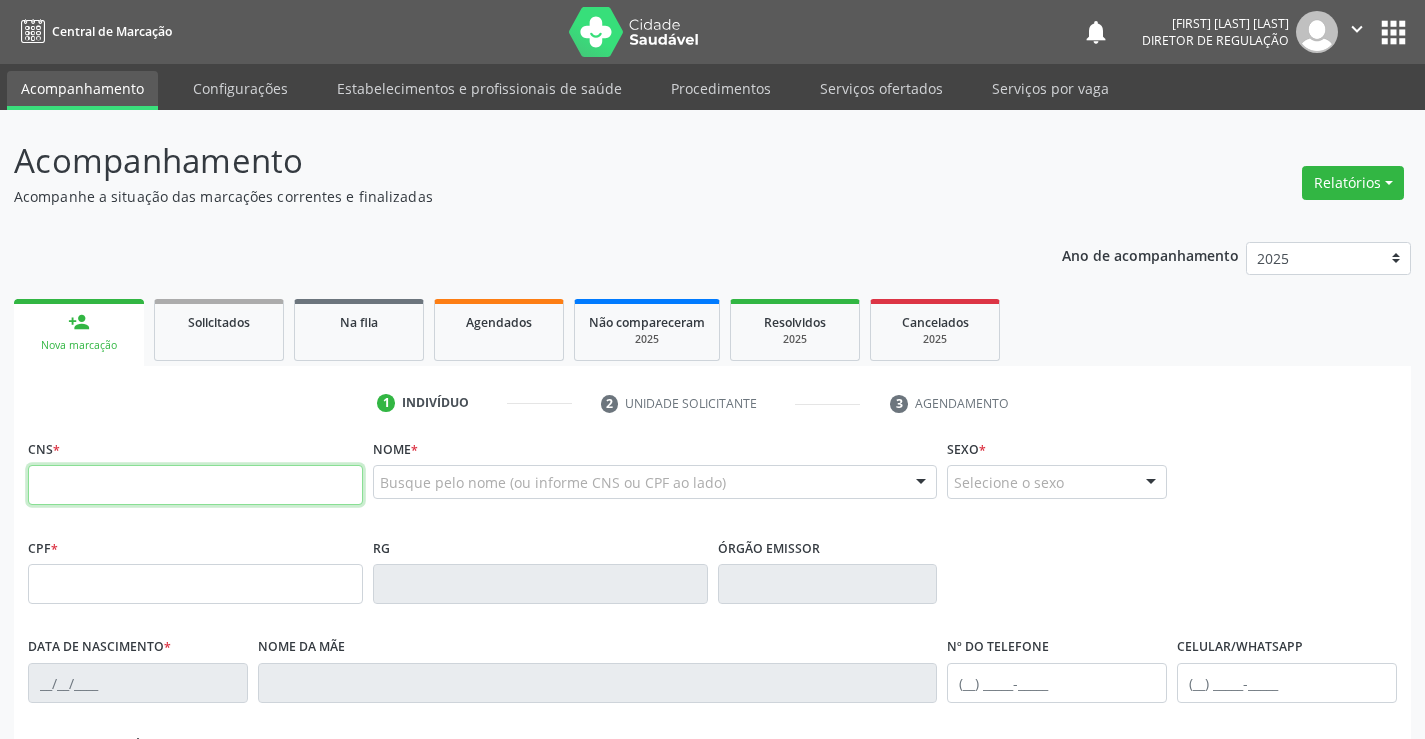 drag, startPoint x: 67, startPoint y: 331, endPoint x: 90, endPoint y: 472, distance: 142.86357 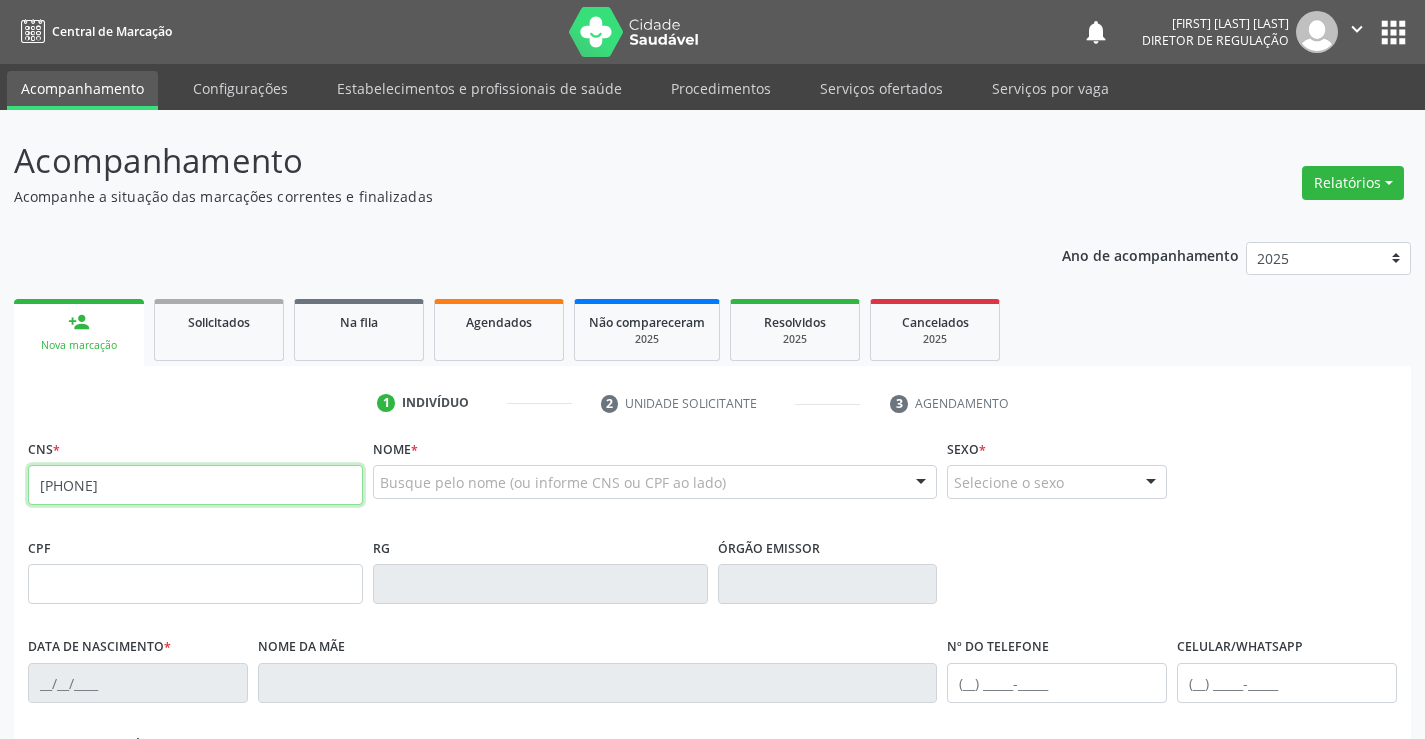 type on "[PHONE]" 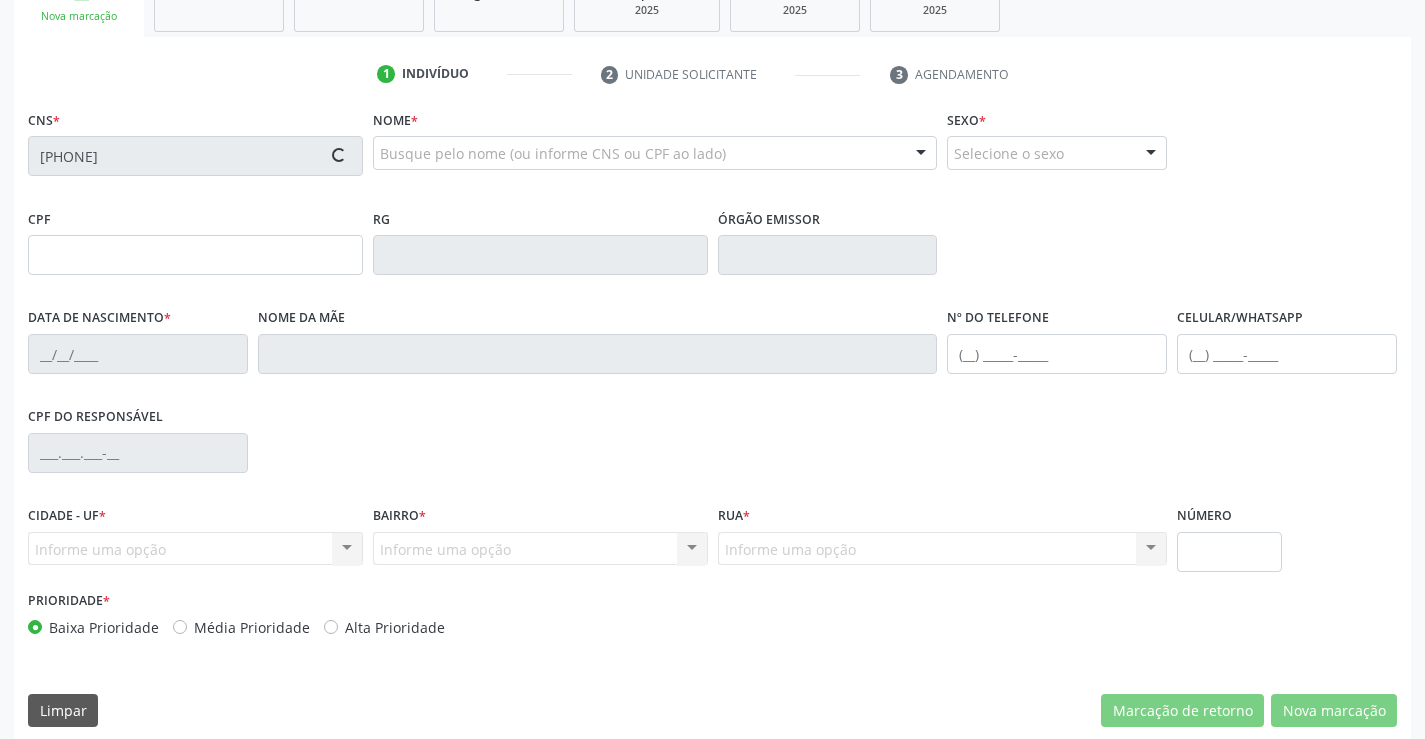 scroll, scrollTop: 345, scrollLeft: 0, axis: vertical 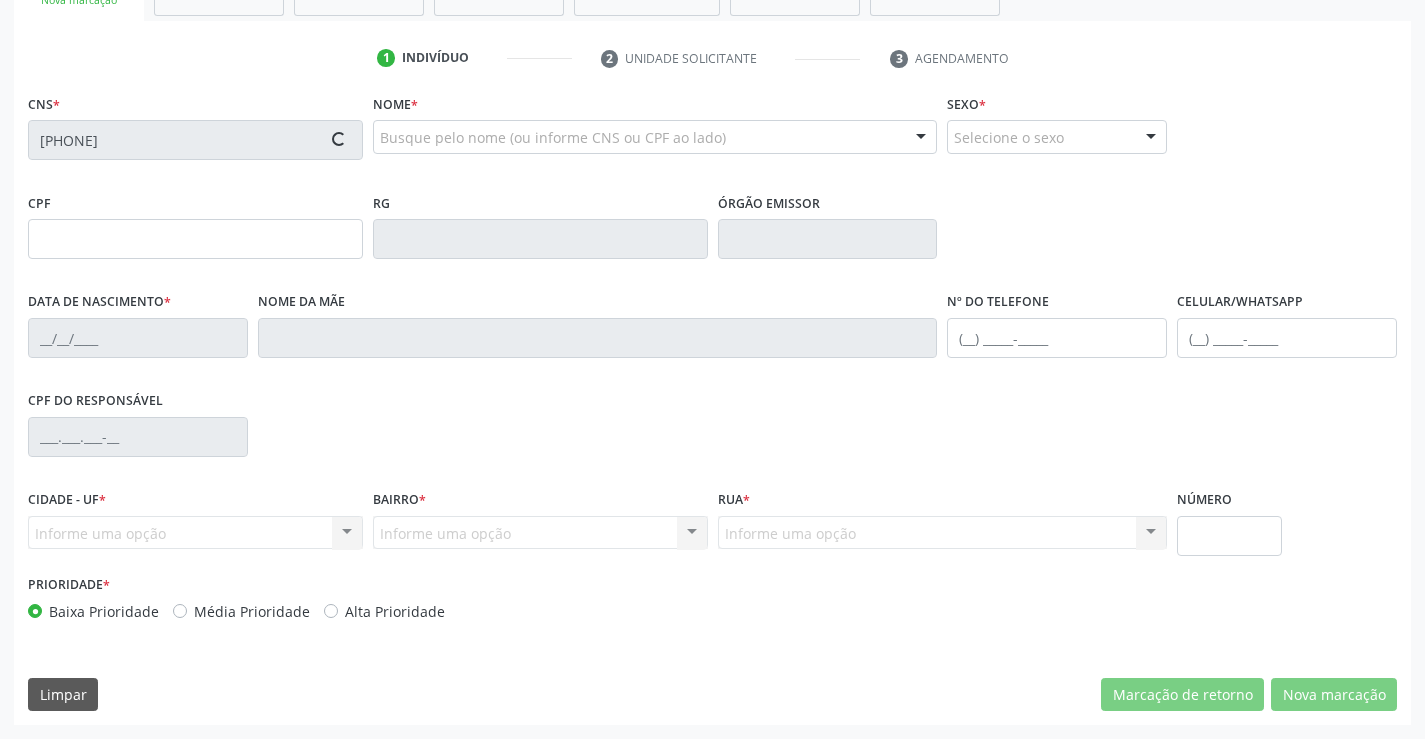 type on "[SSN]" 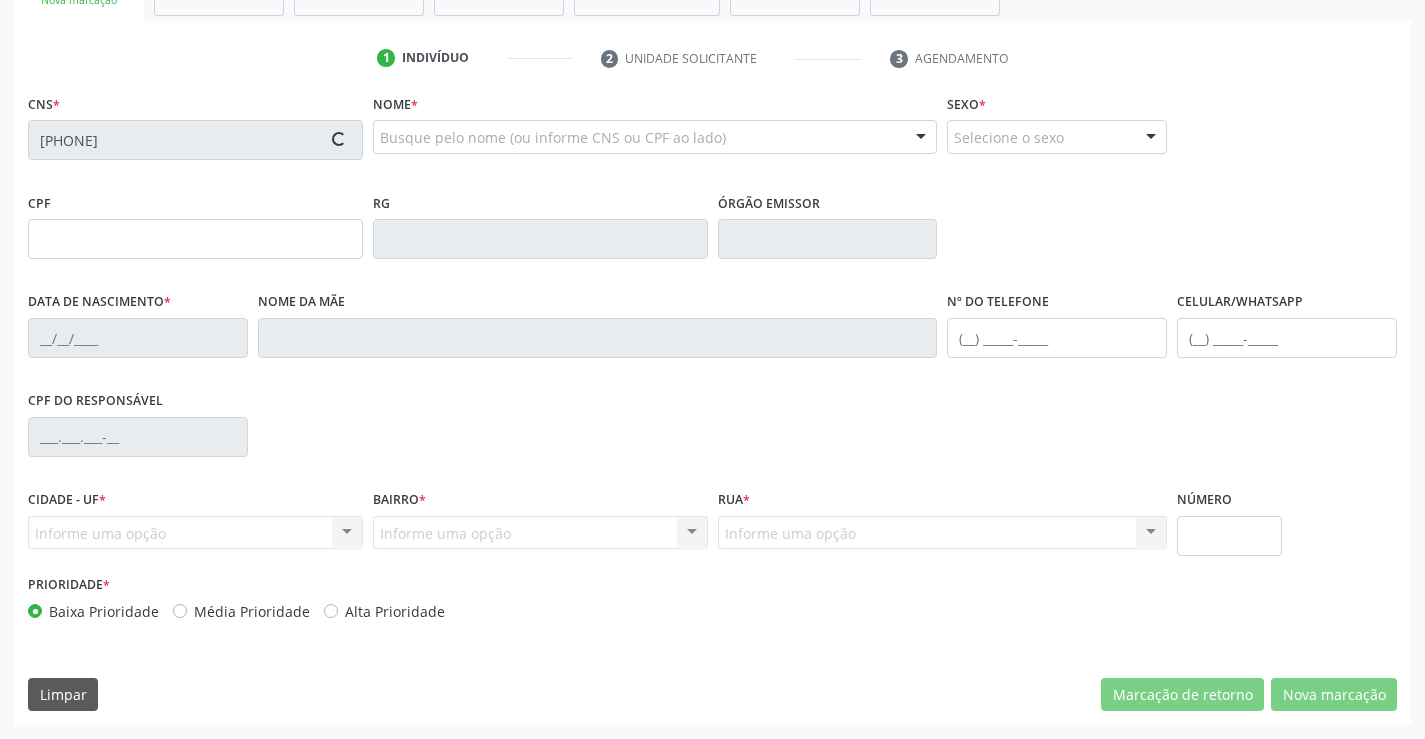 type on "[FIRST] [LAST]" 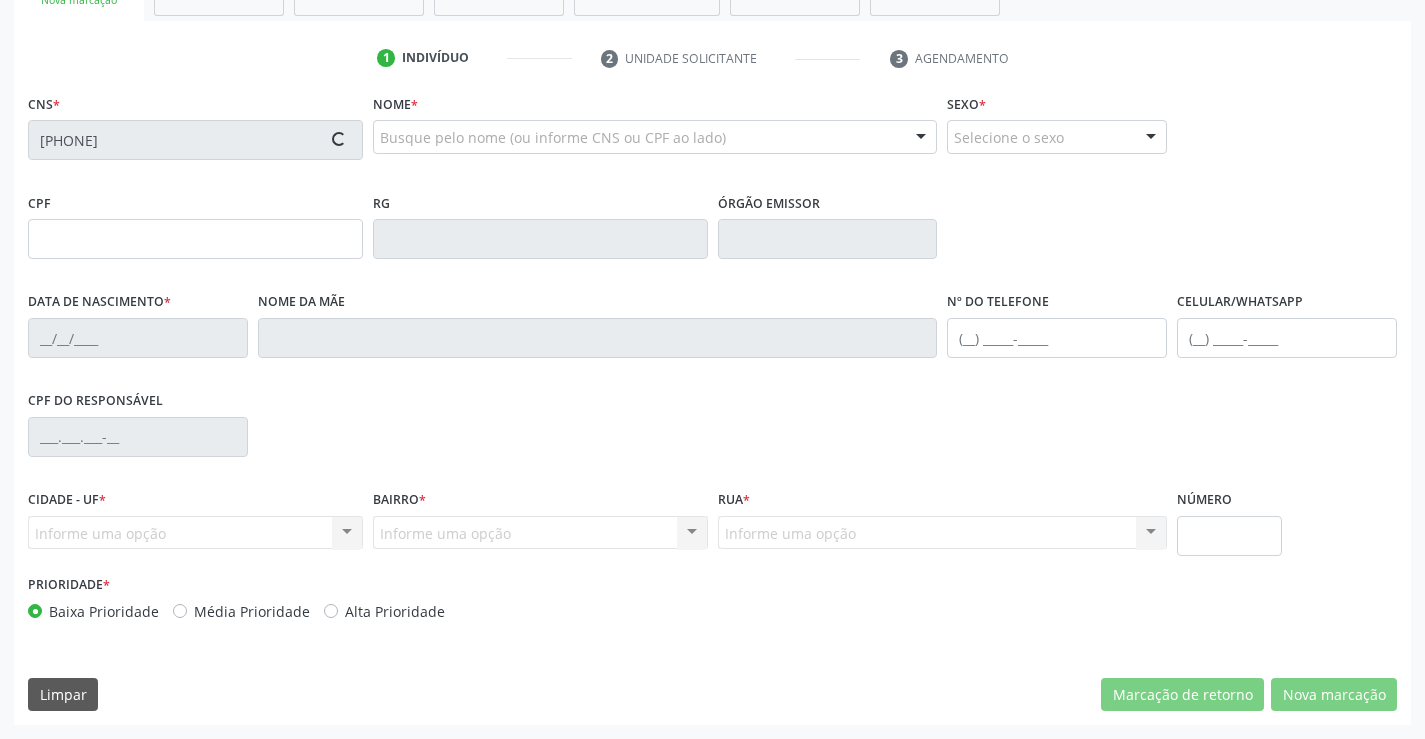type on "[PHONE]" 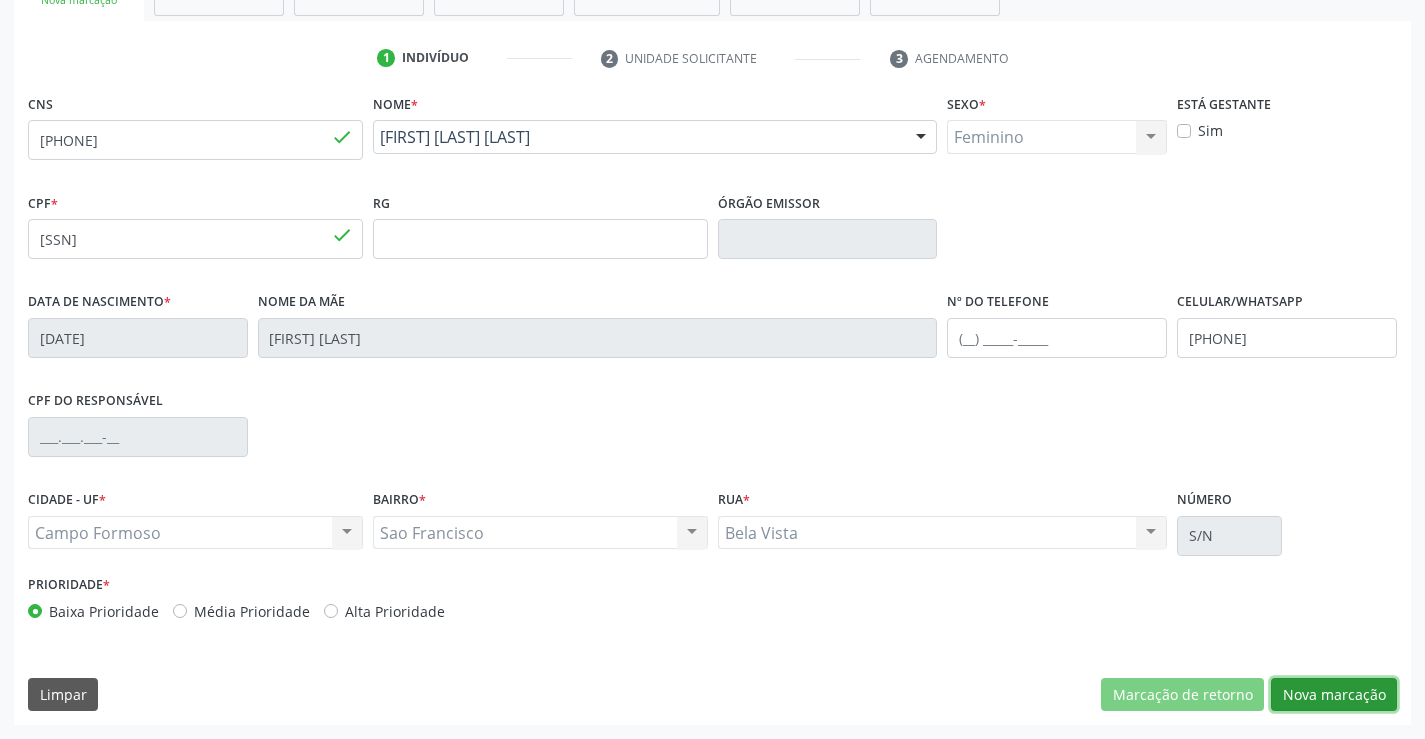 click on "Nova marcação" at bounding box center [1334, 695] 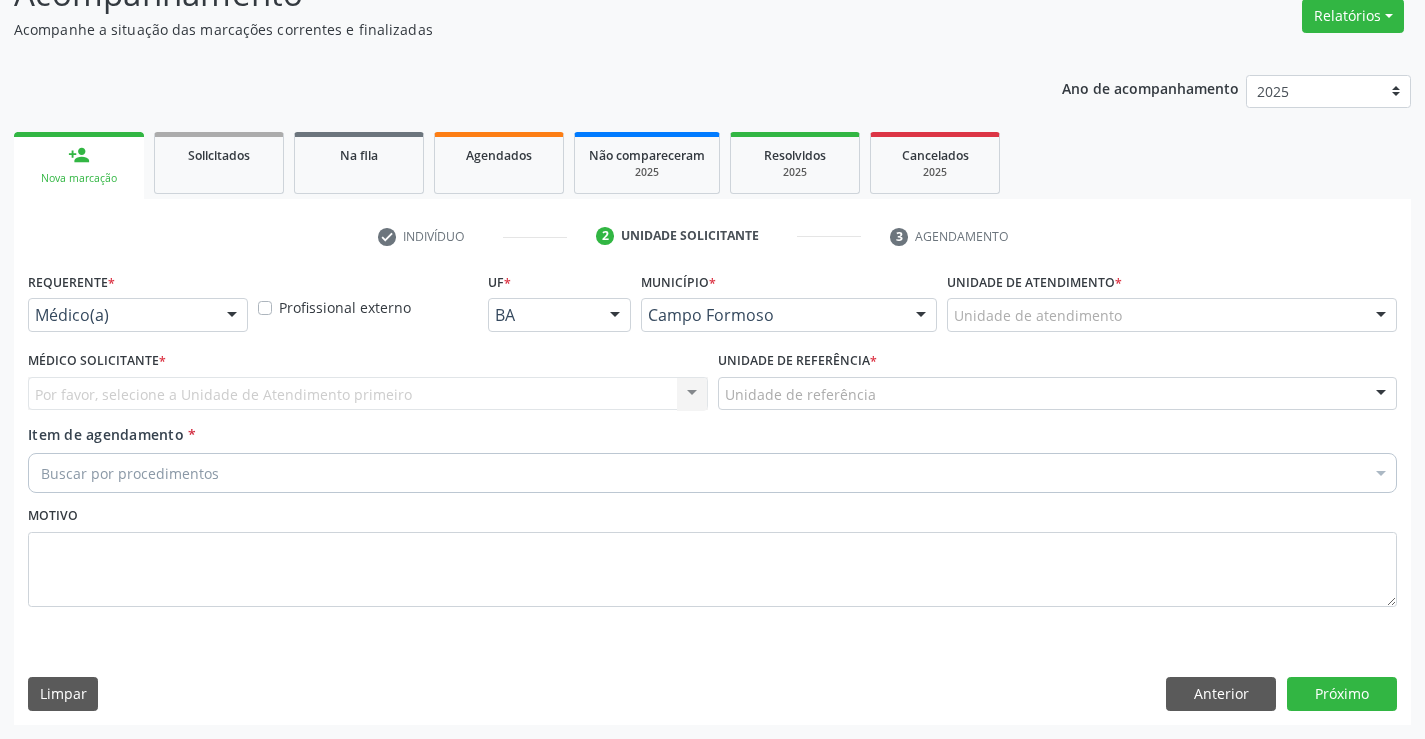 scroll, scrollTop: 167, scrollLeft: 0, axis: vertical 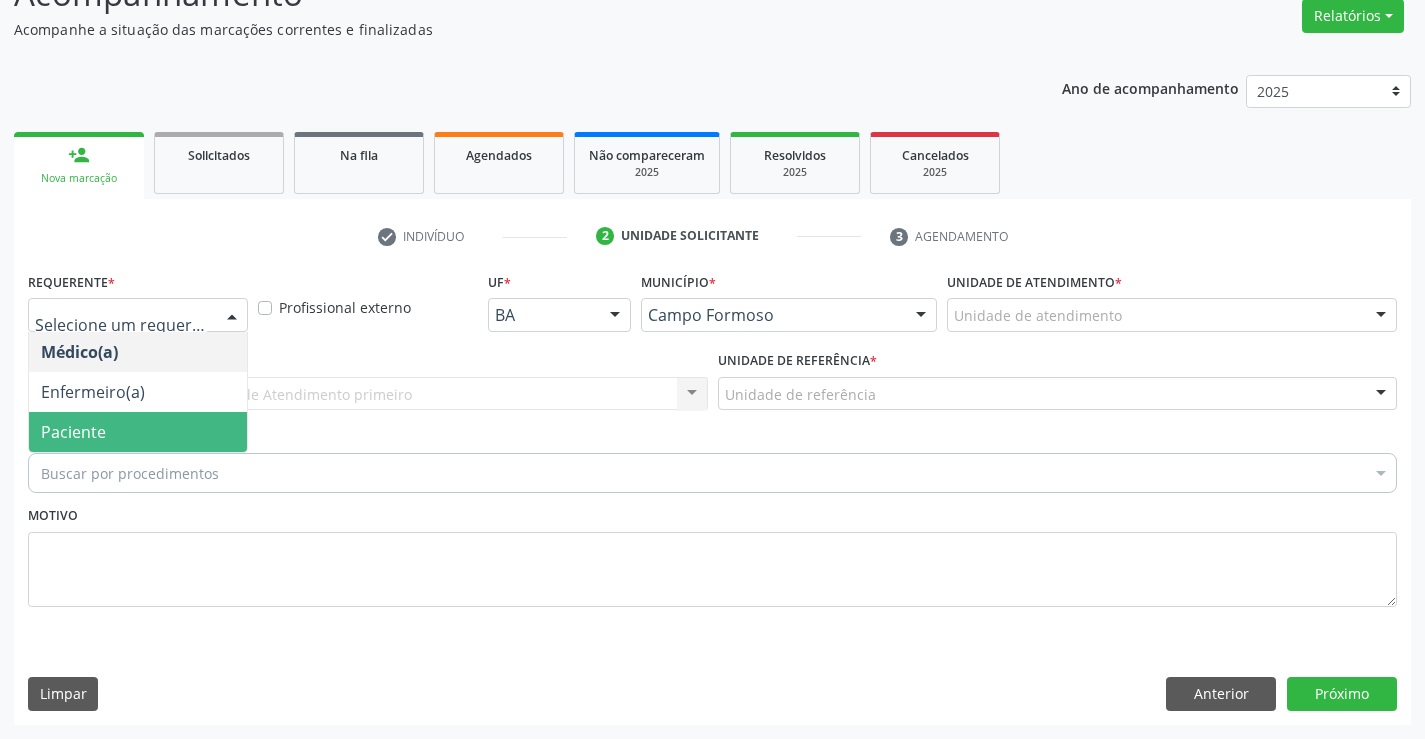 drag, startPoint x: 188, startPoint y: 408, endPoint x: 183, endPoint y: 435, distance: 27.45906 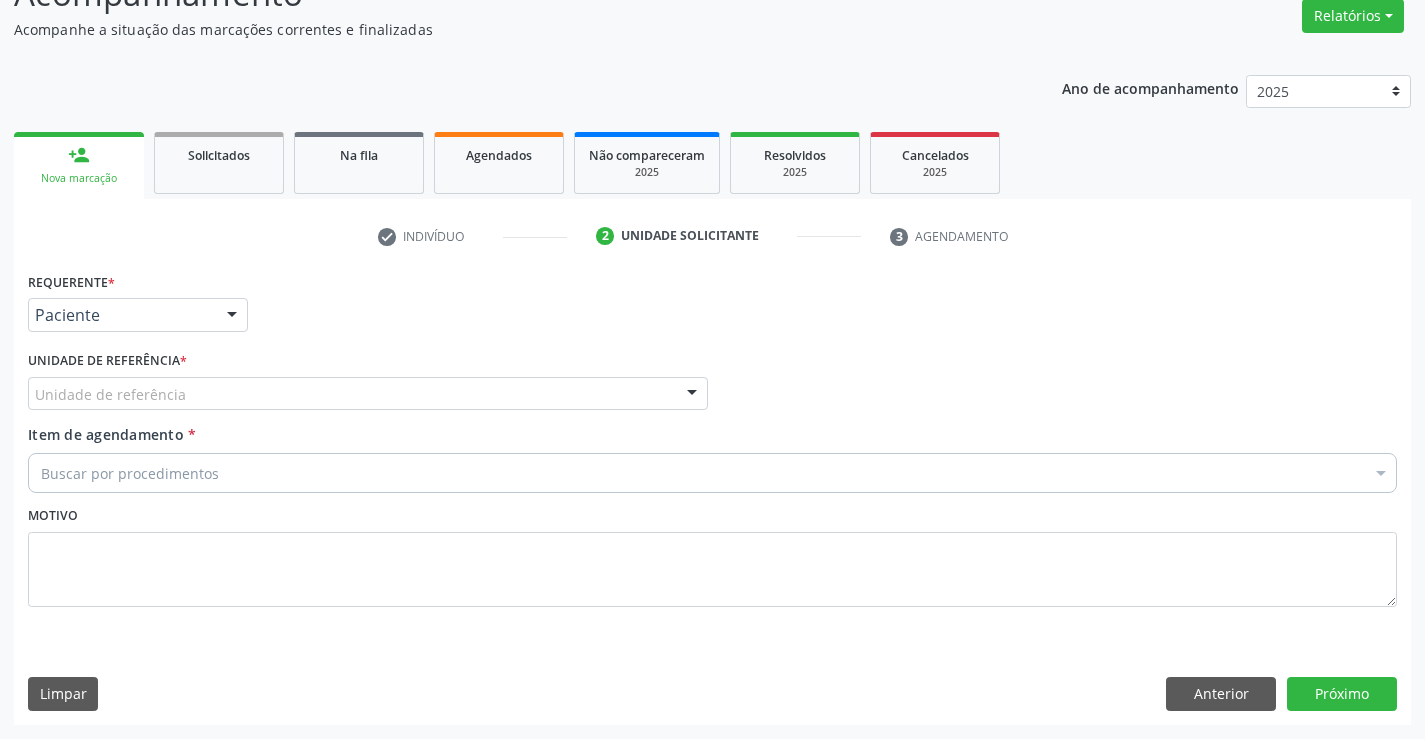click on "Unidade de referência" at bounding box center [368, 394] 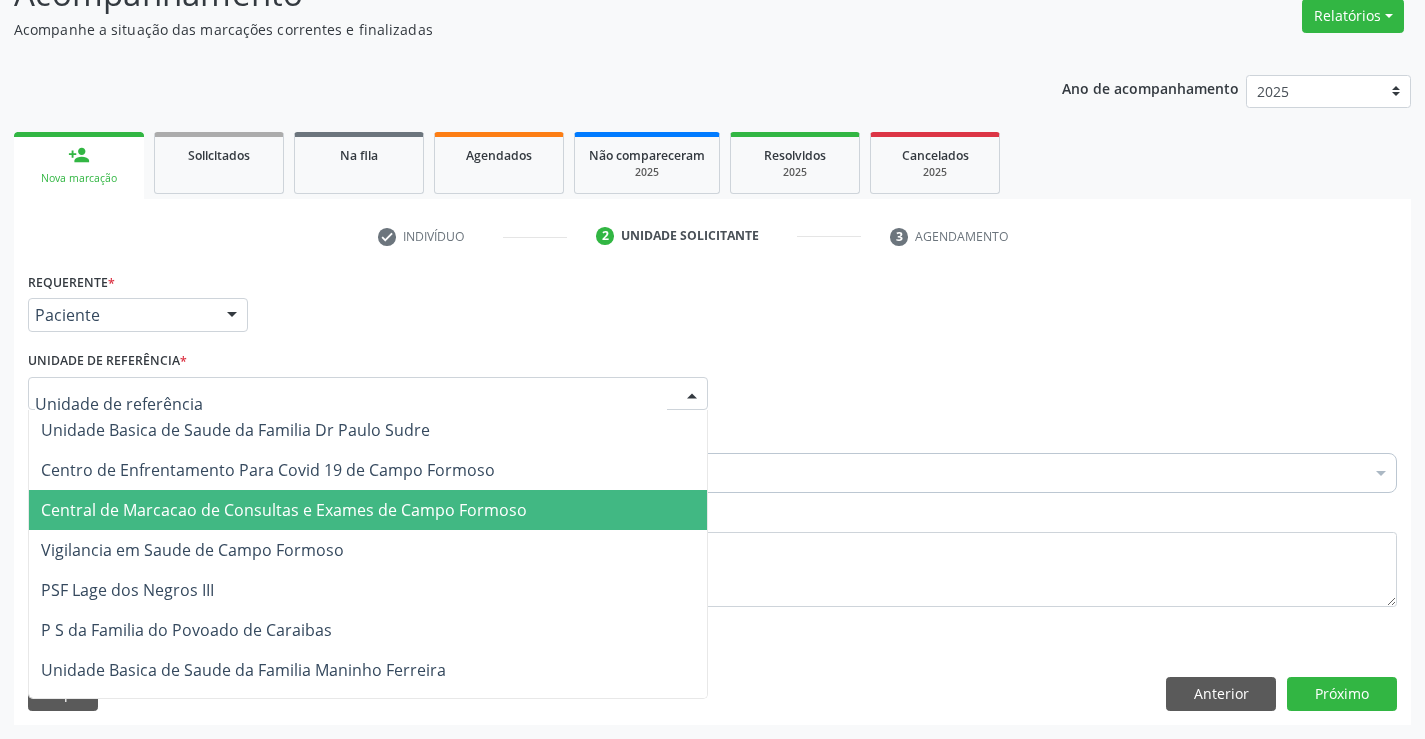 click on "Central de Marcacao de Consultas e Exames de Campo Formoso" at bounding box center [284, 510] 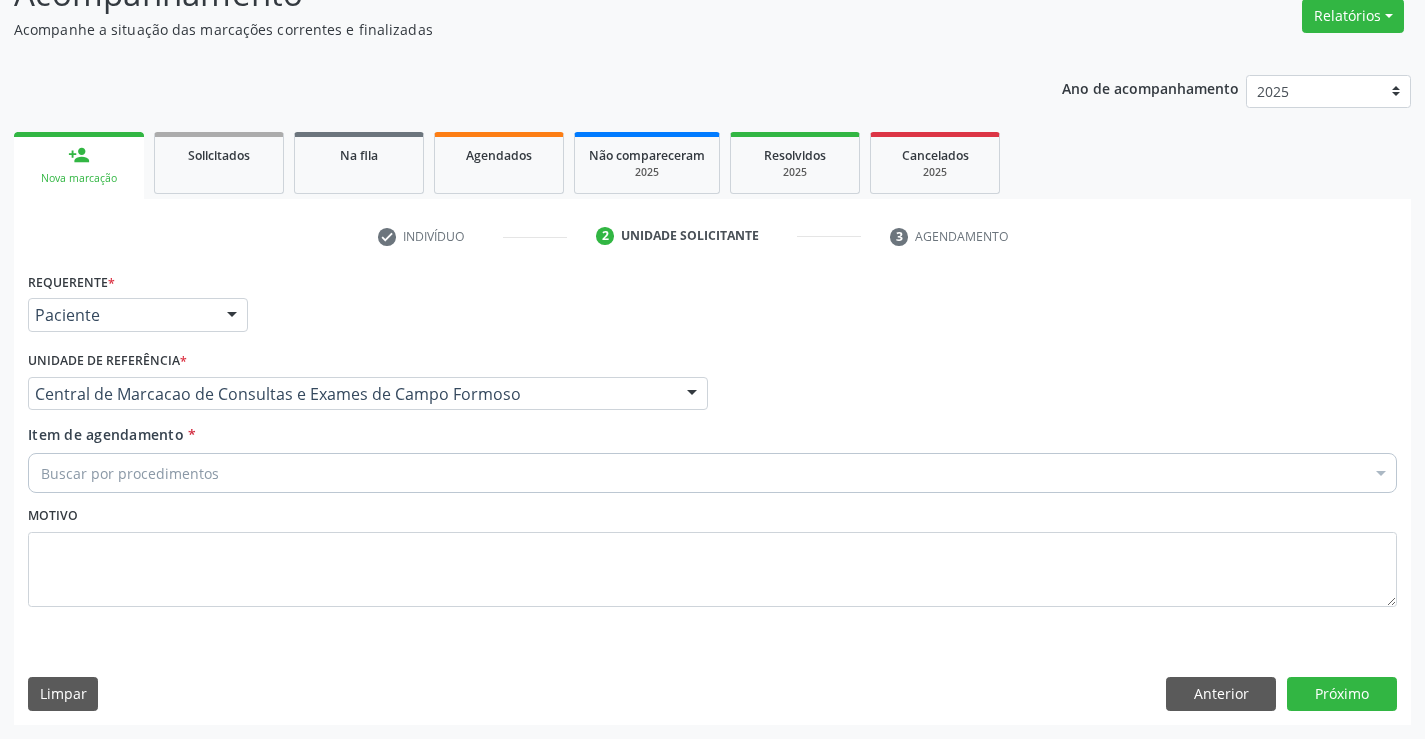 click on "Buscar por procedimentos" at bounding box center (712, 473) 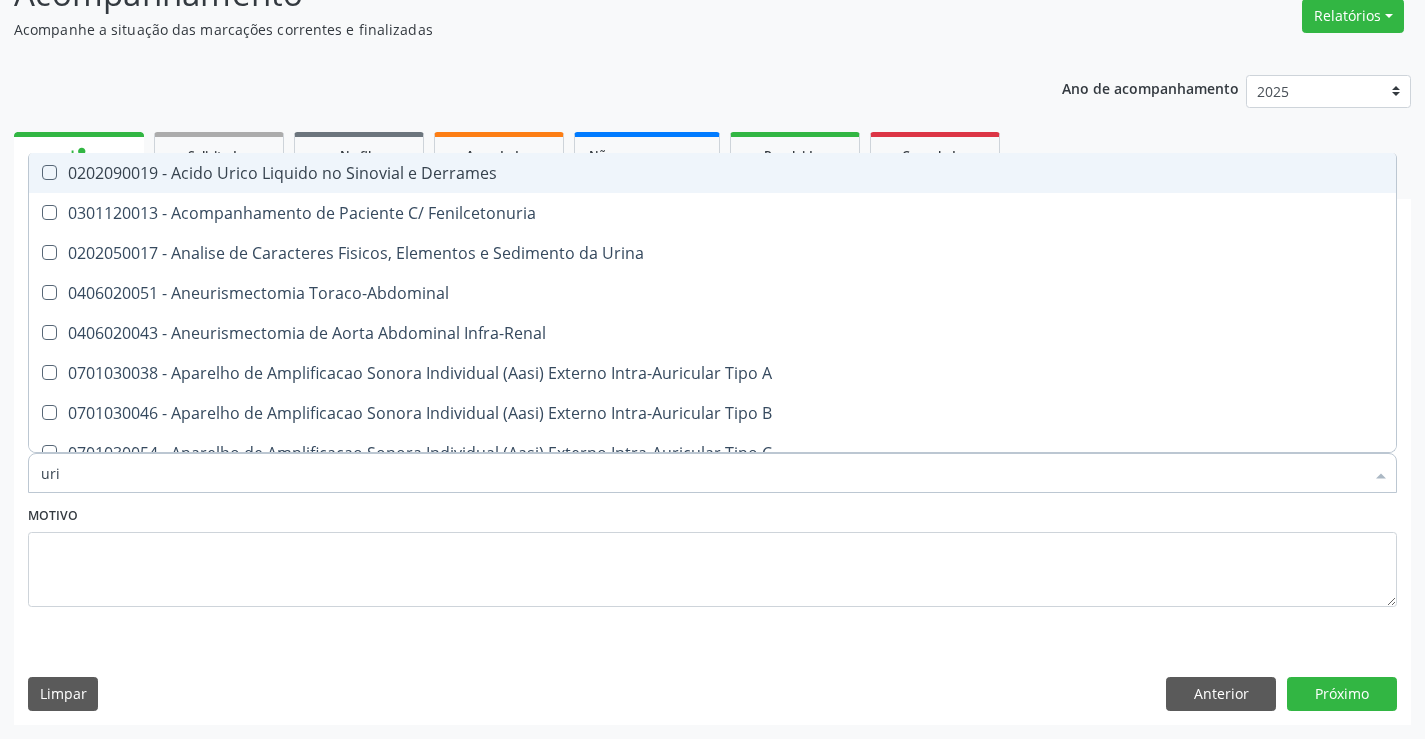 type on "urin" 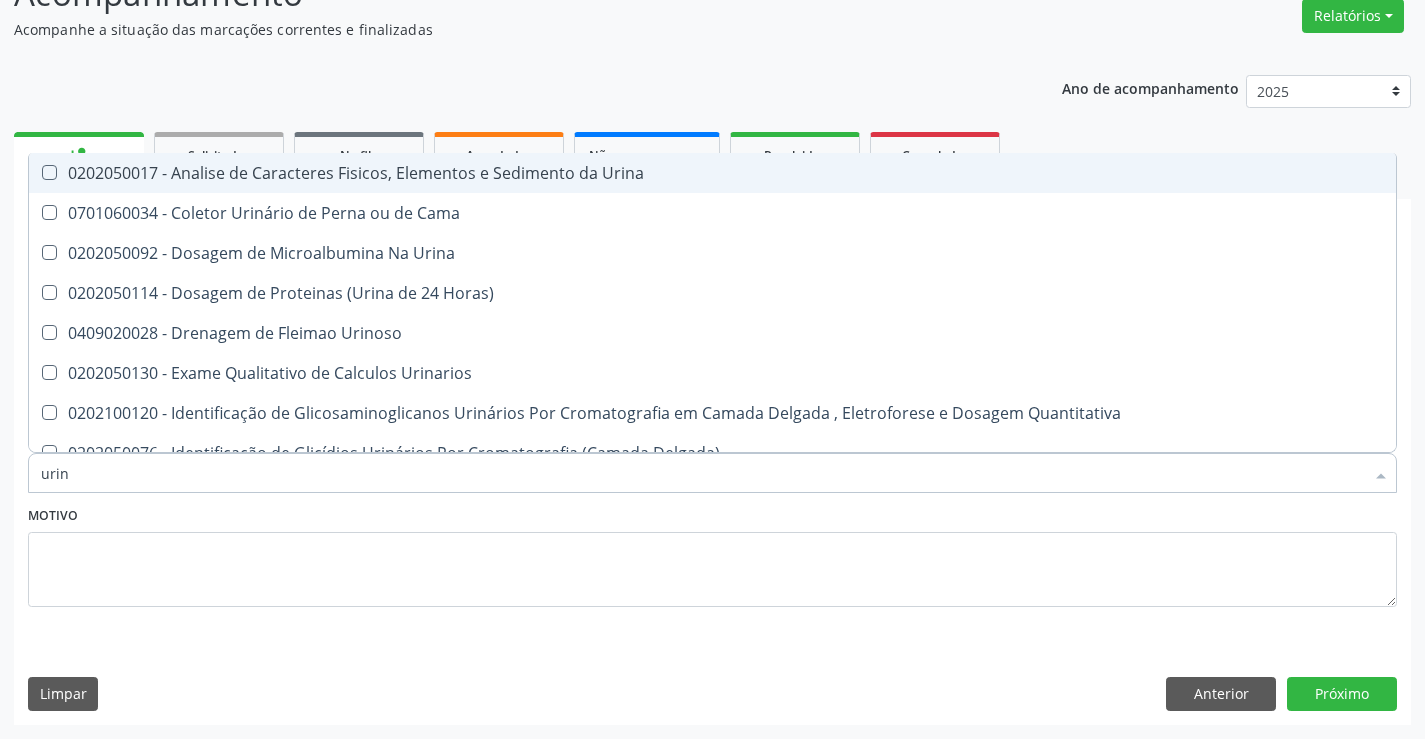 click on "0202050017 - Analise de Caracteres Fisicos, Elementos e Sedimento da Urina" at bounding box center (712, 173) 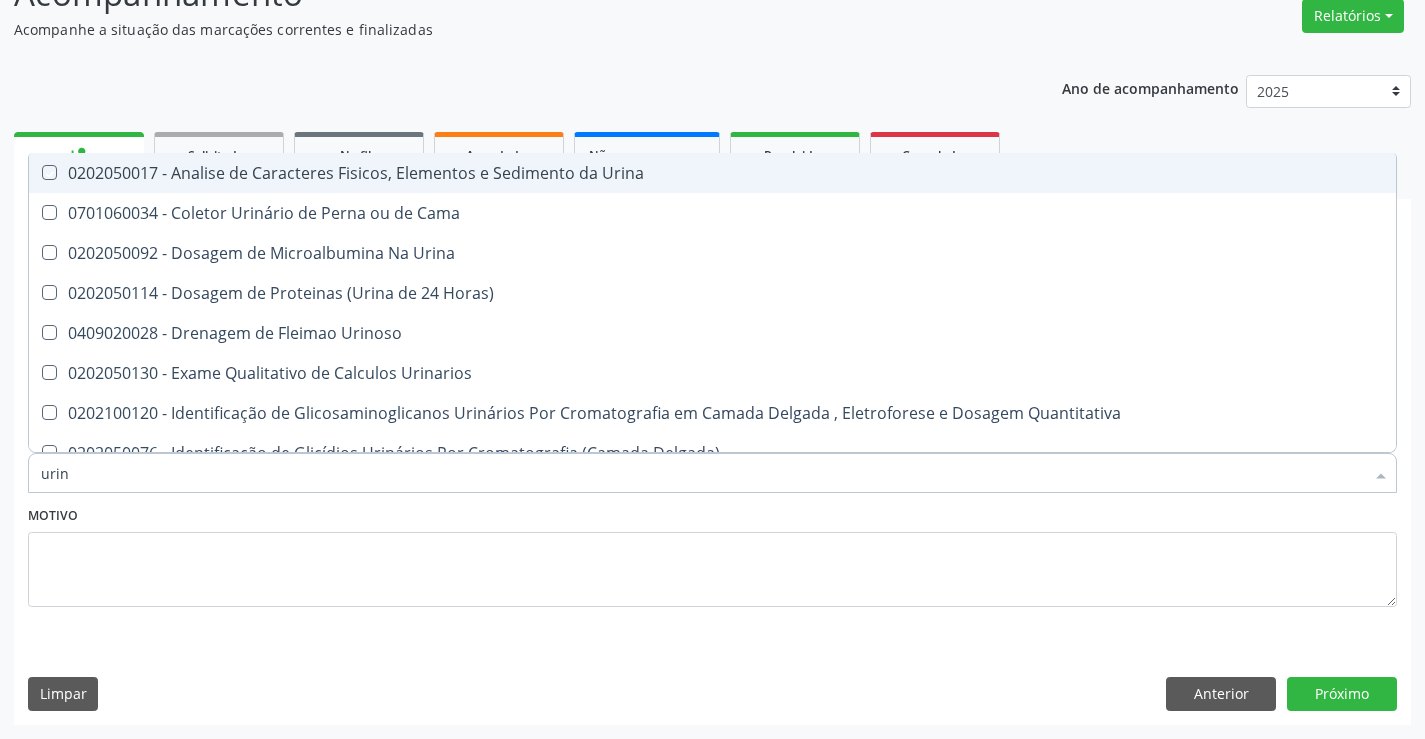 checkbox on "true" 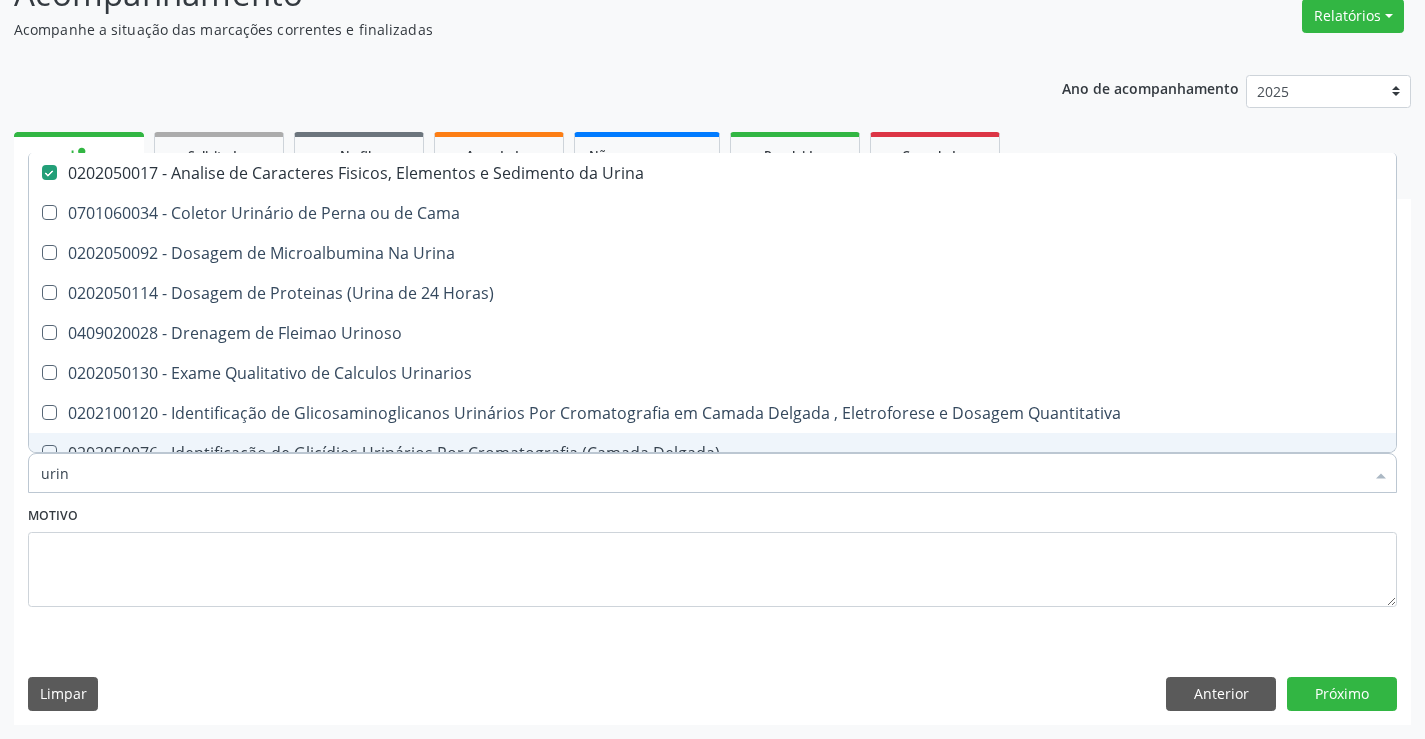 type on "urin" 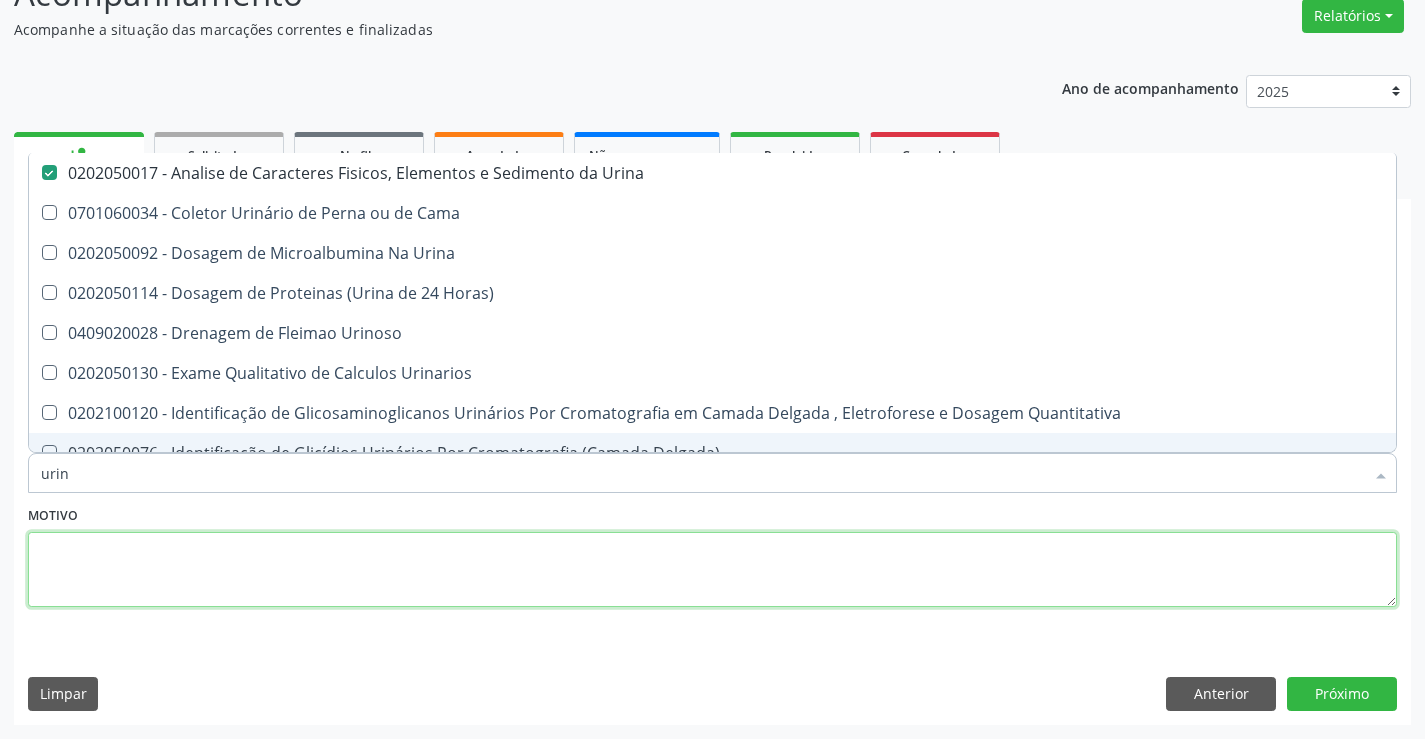click at bounding box center (712, 570) 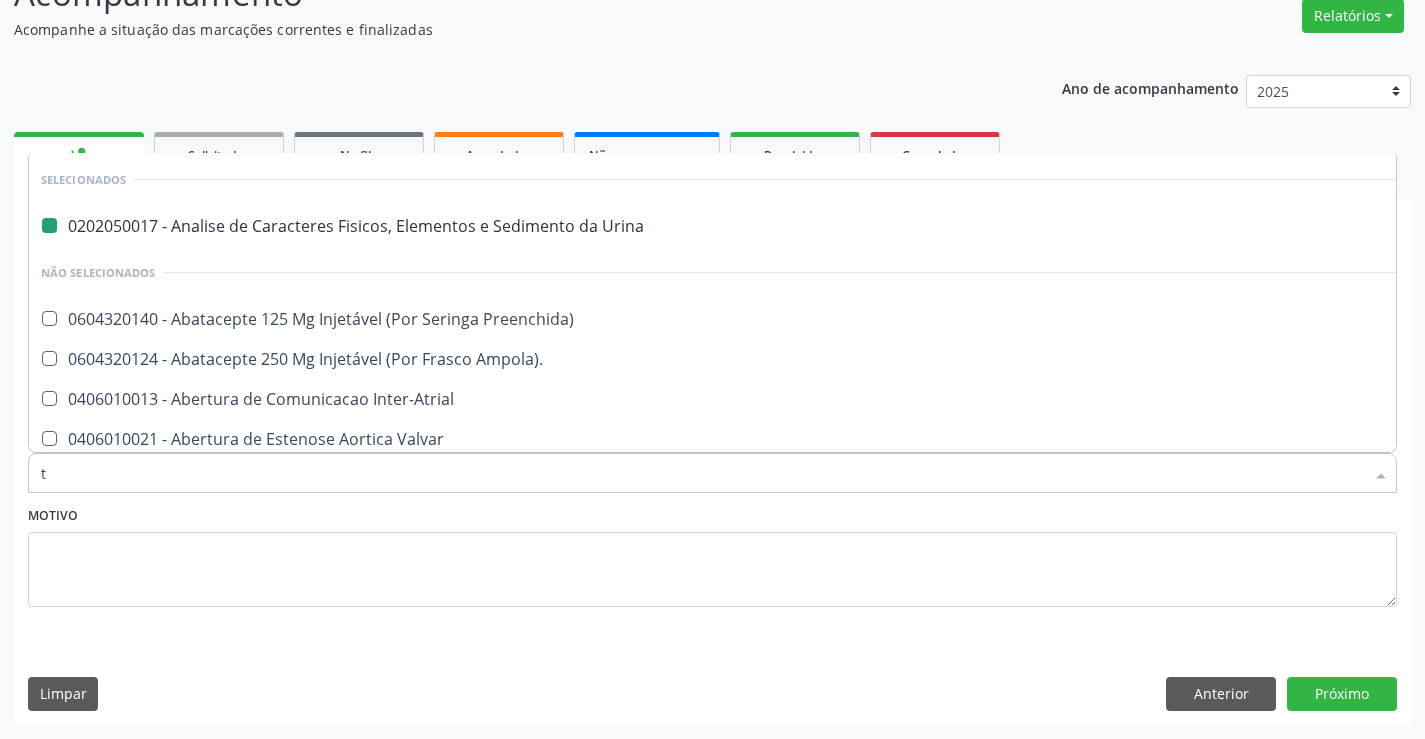 type on "tg" 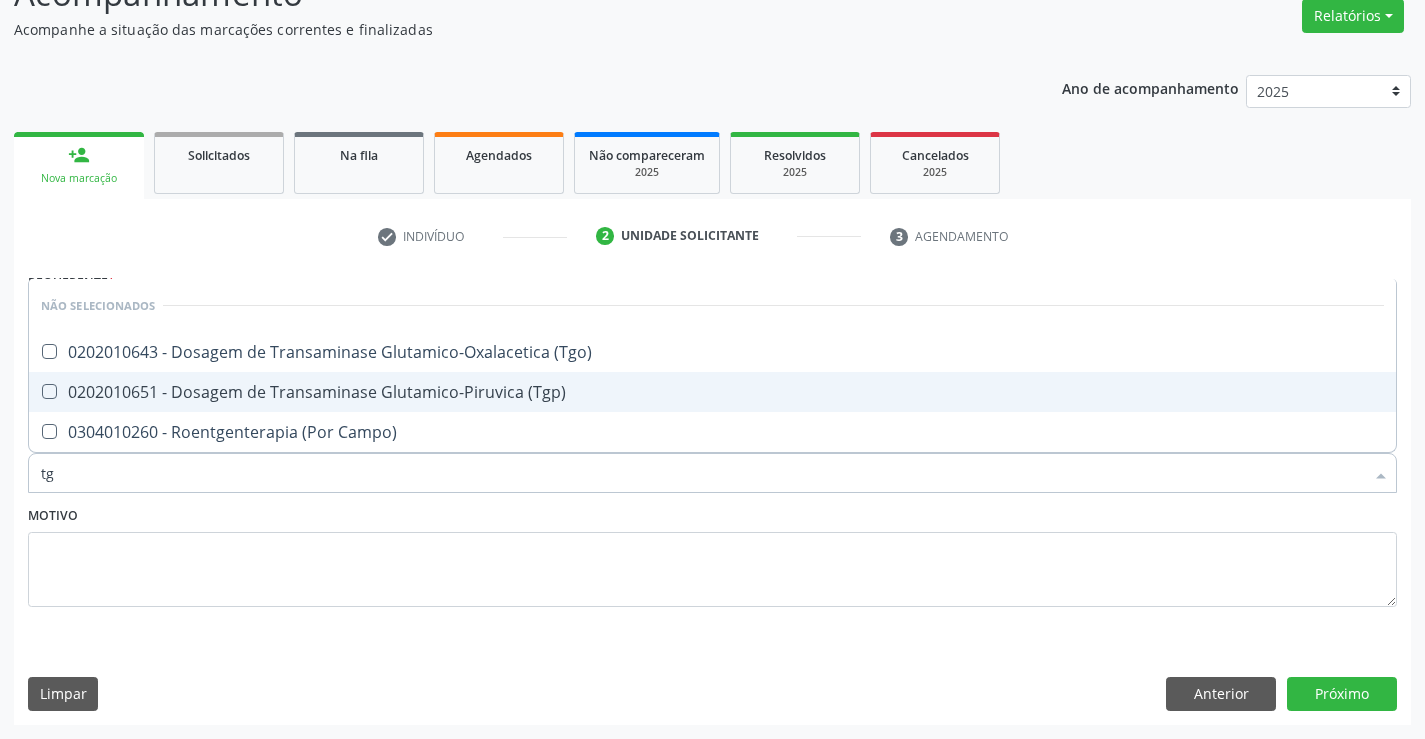 click on "0202010651 - Dosagem de Transaminase Glutamico-Piruvica (Tgp)" at bounding box center (712, 392) 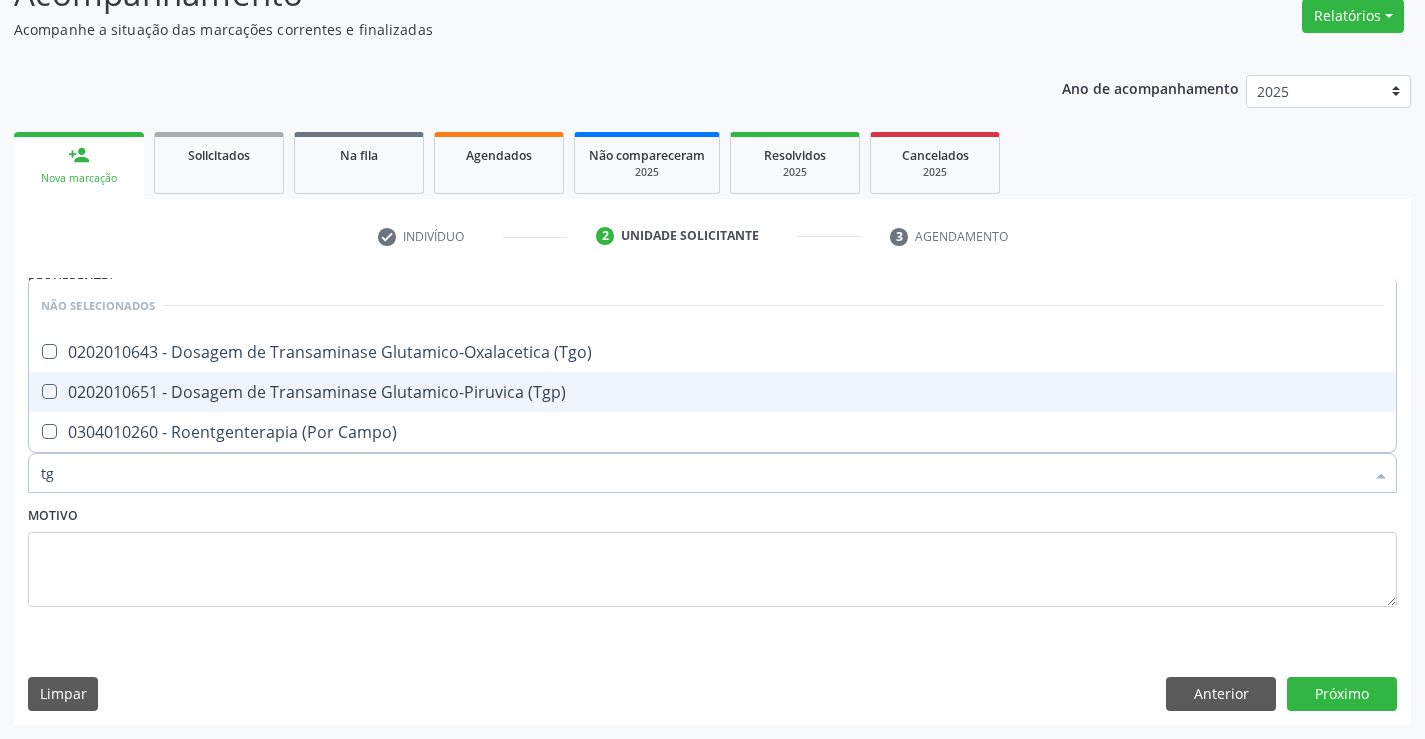 checkbox on "true" 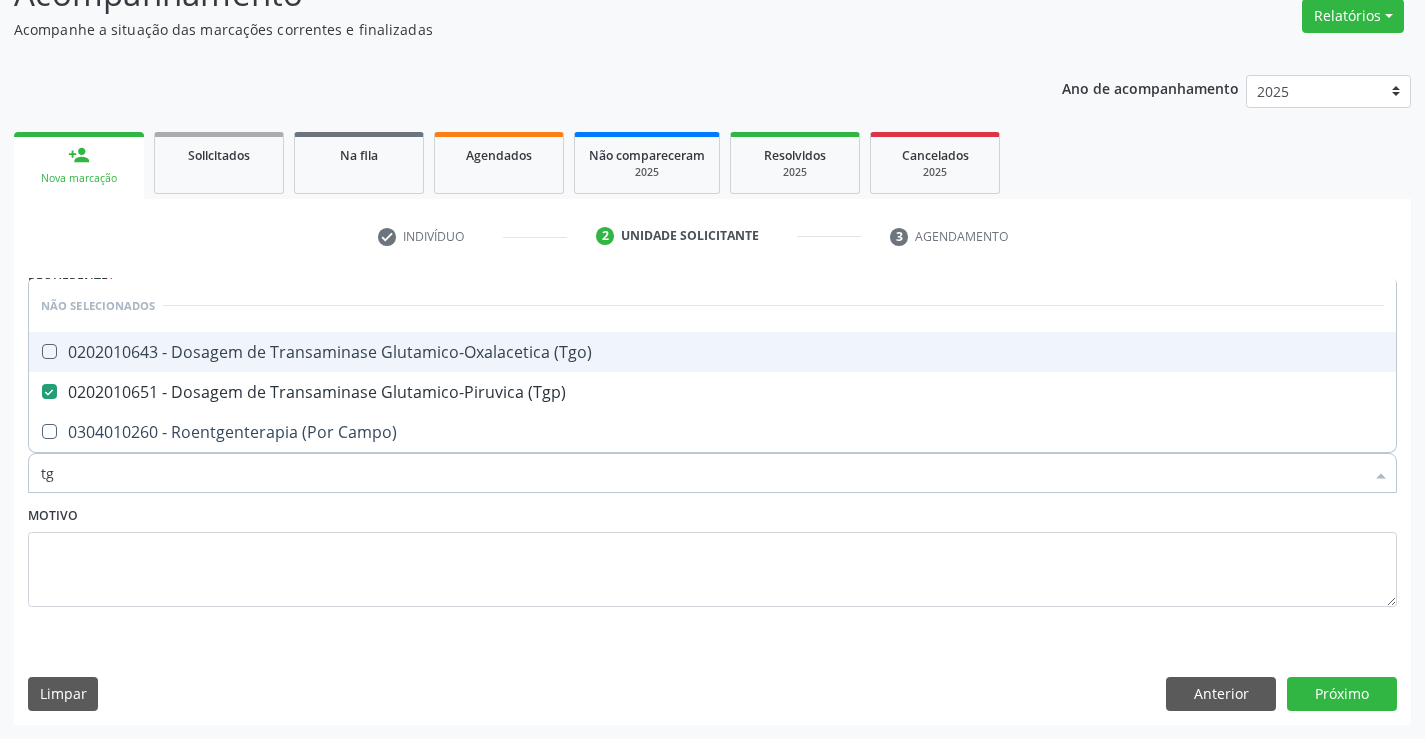 click on "0202010643 - Dosagem de Transaminase Glutamico-Oxalacetica (Tgo)" at bounding box center [712, 352] 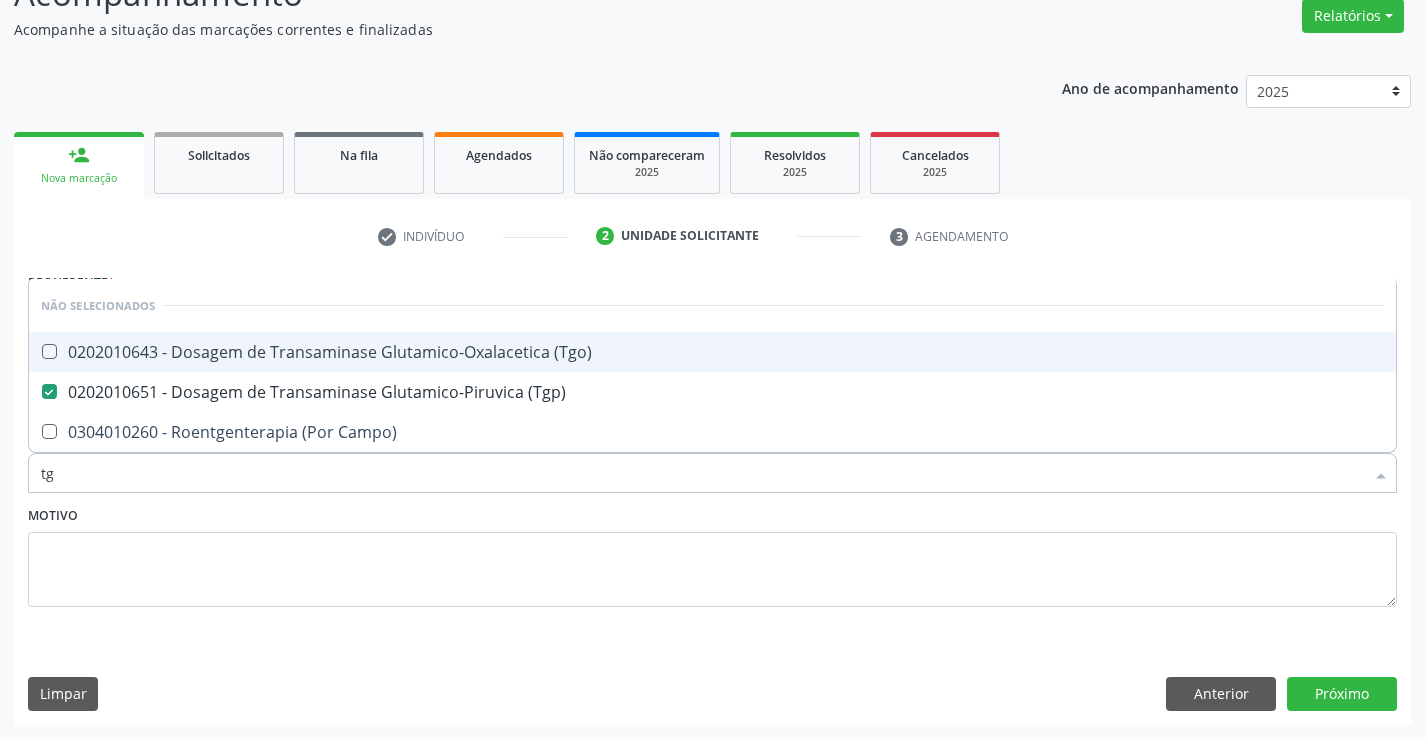 checkbox on "true" 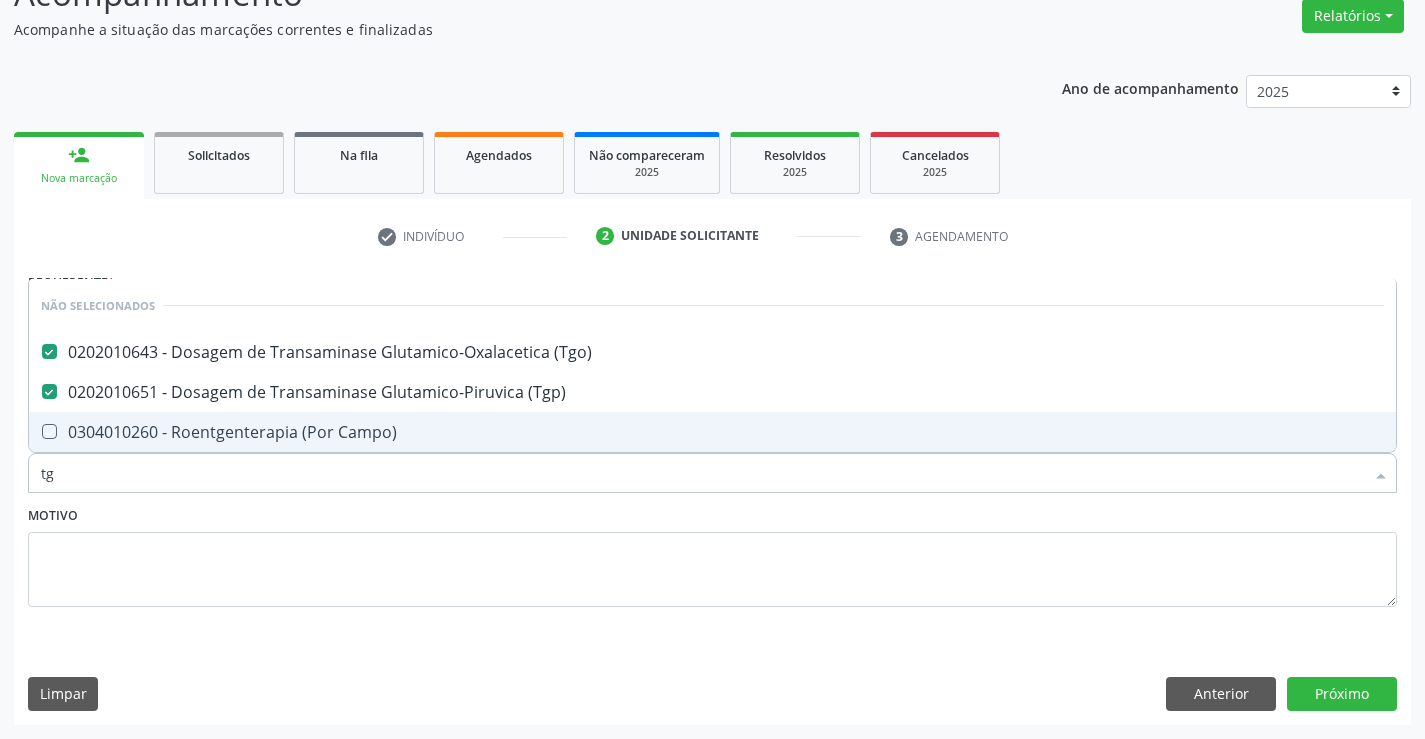 click on "Motivo" at bounding box center (712, 554) 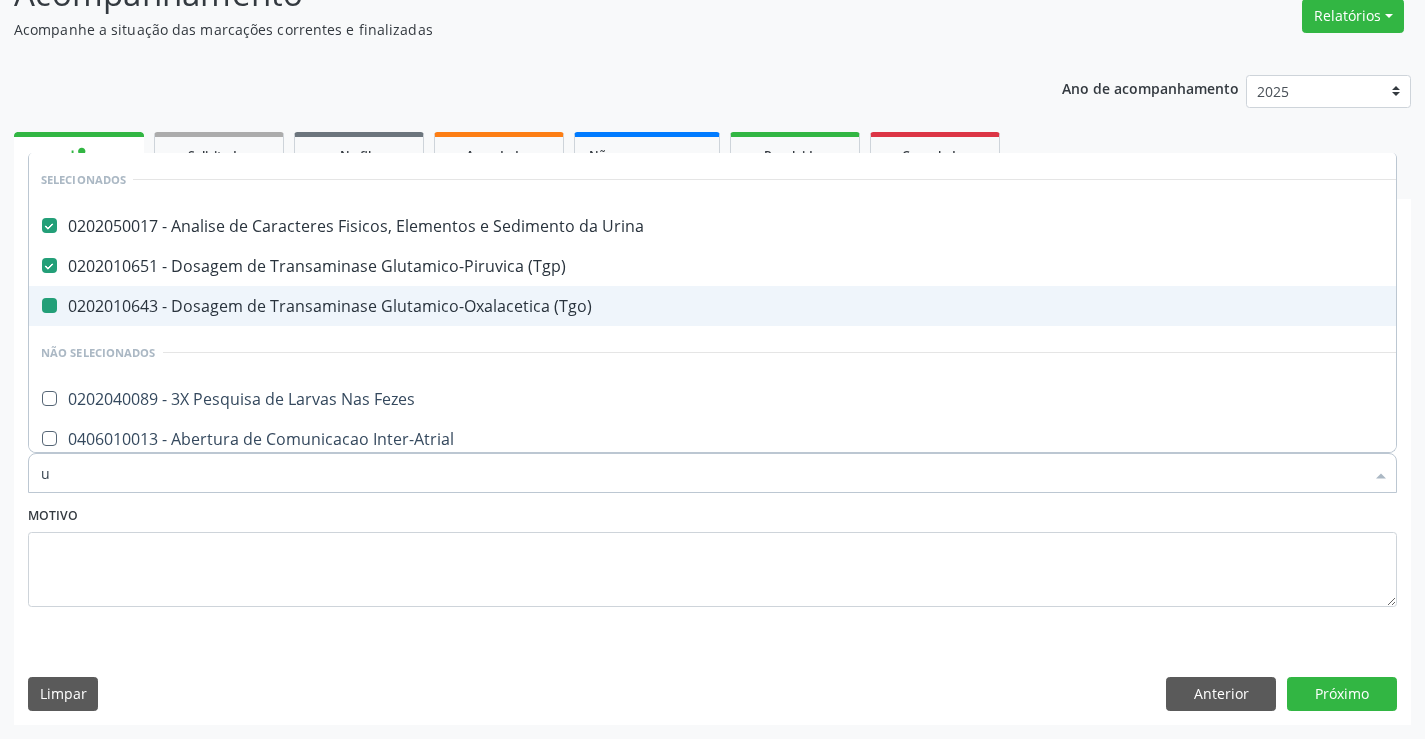 type on "ur" 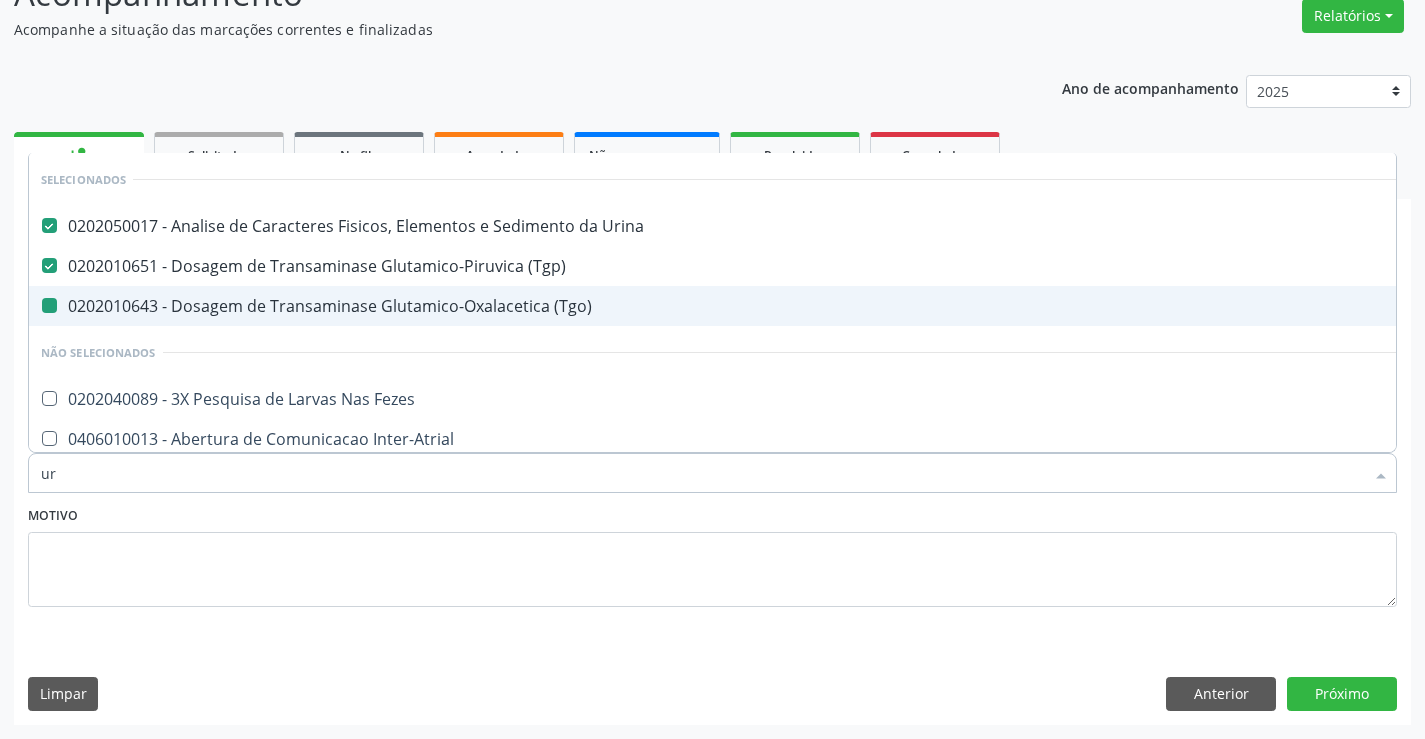 checkbox on "false" 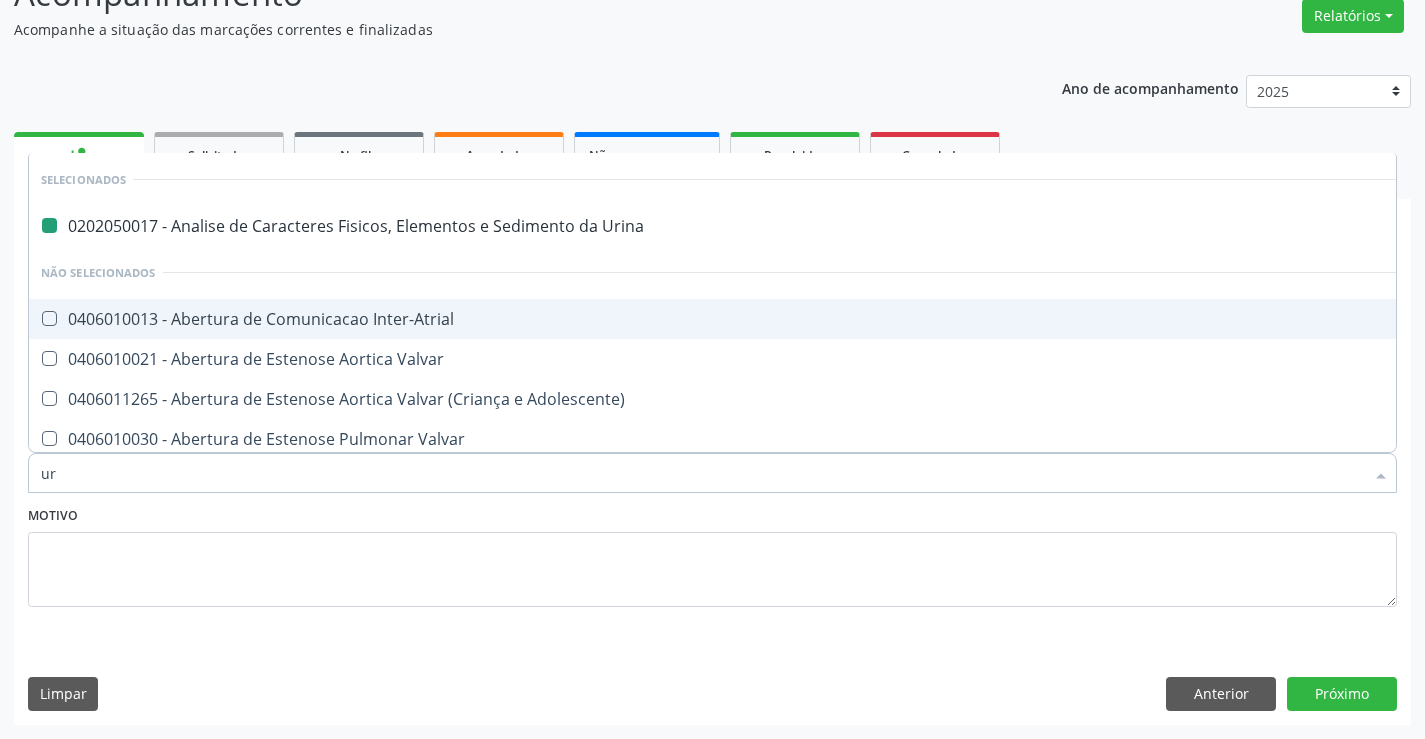 type on "ure" 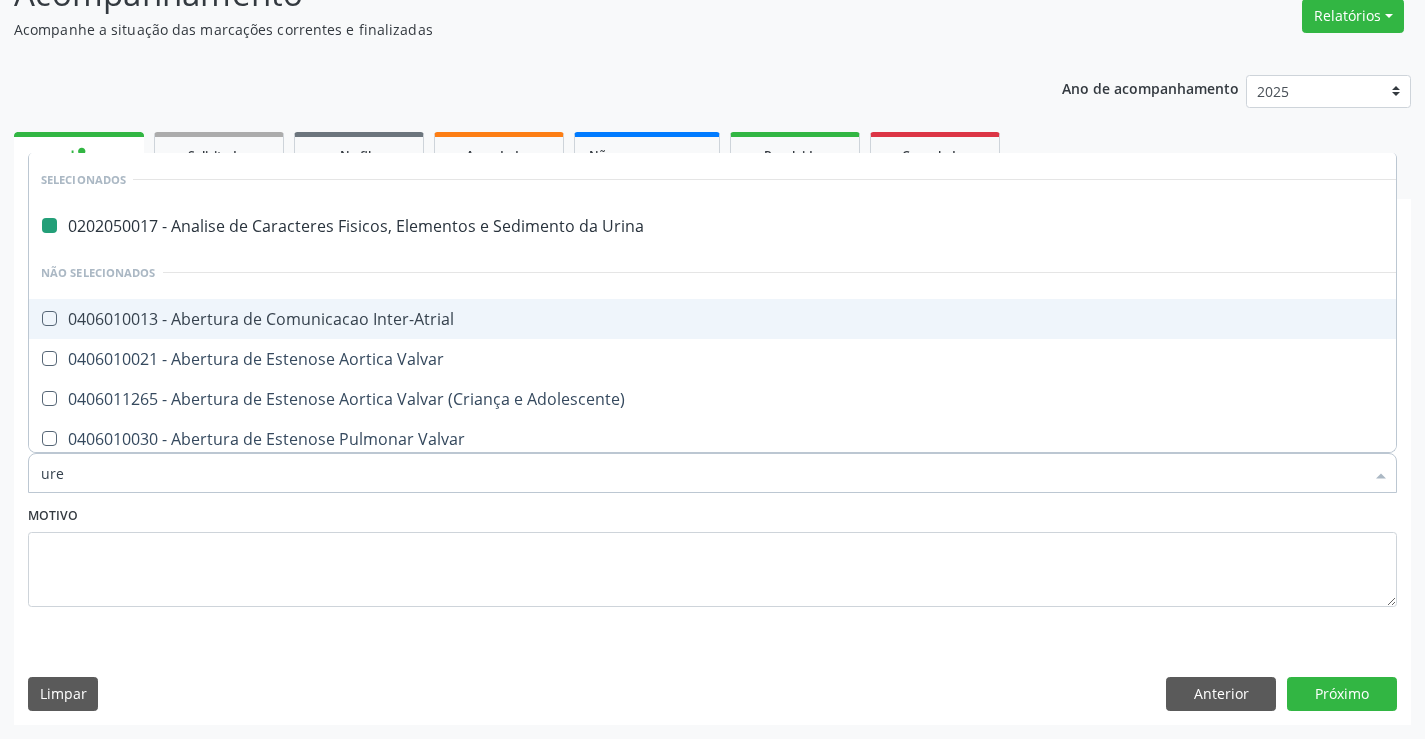 checkbox on "false" 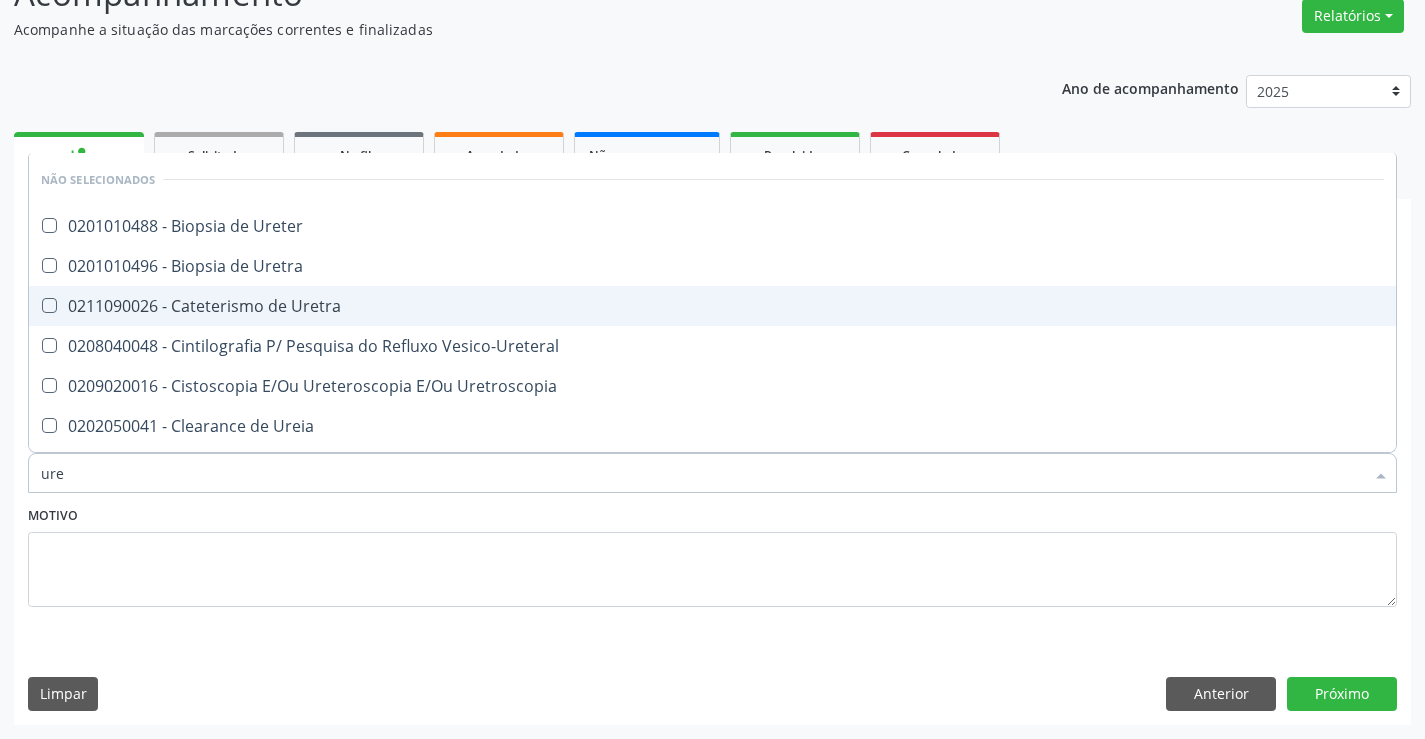 type on "urei" 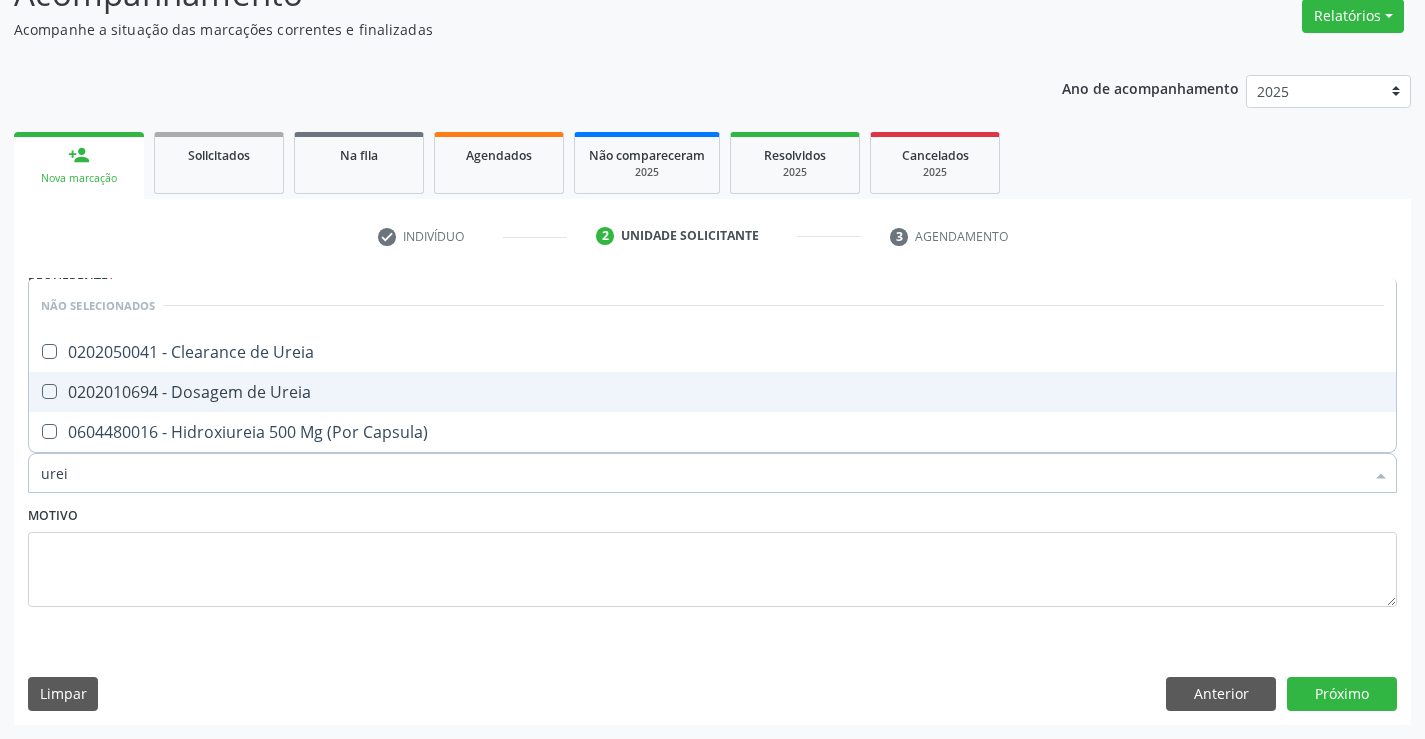 click on "0202010694 - Dosagem de Ureia" at bounding box center (712, 392) 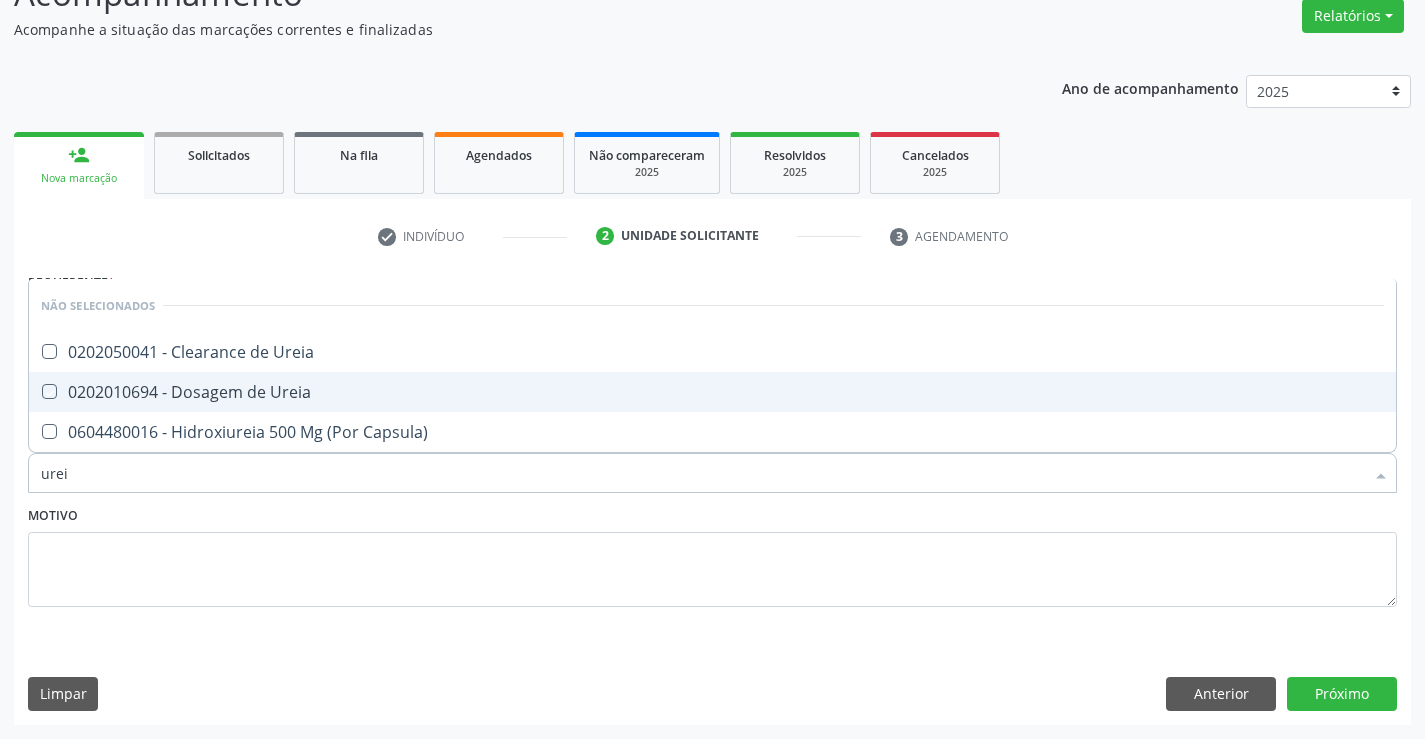 checkbox on "true" 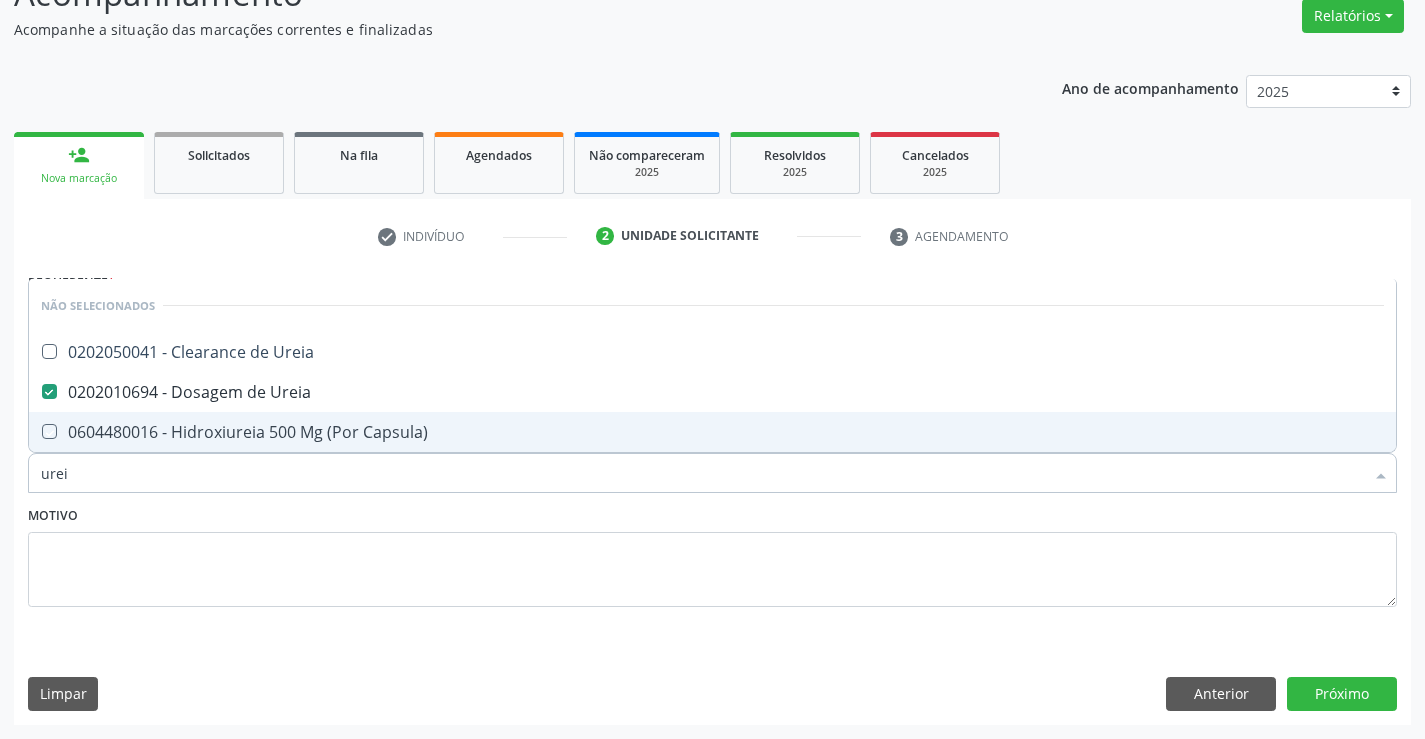 click on "Motivo" at bounding box center [712, 554] 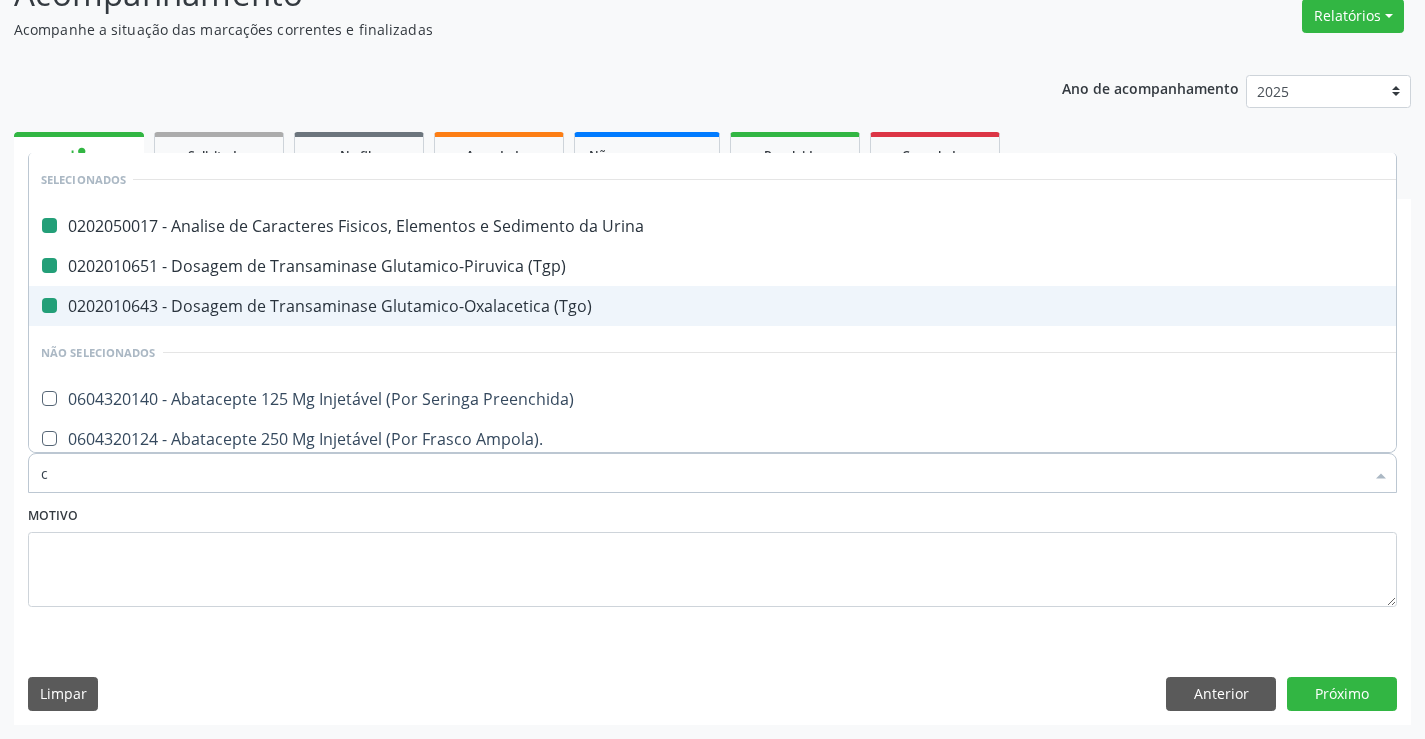 type on "cr" 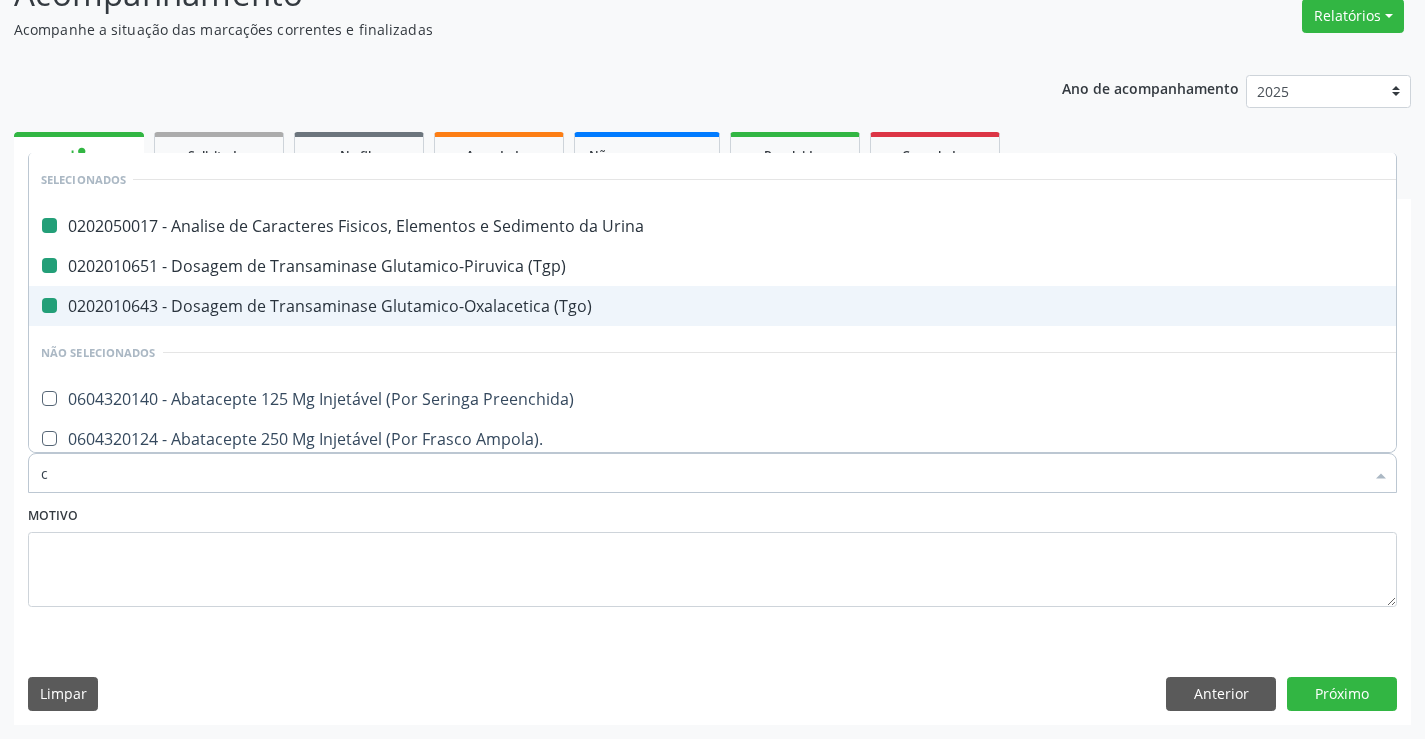 checkbox on "false" 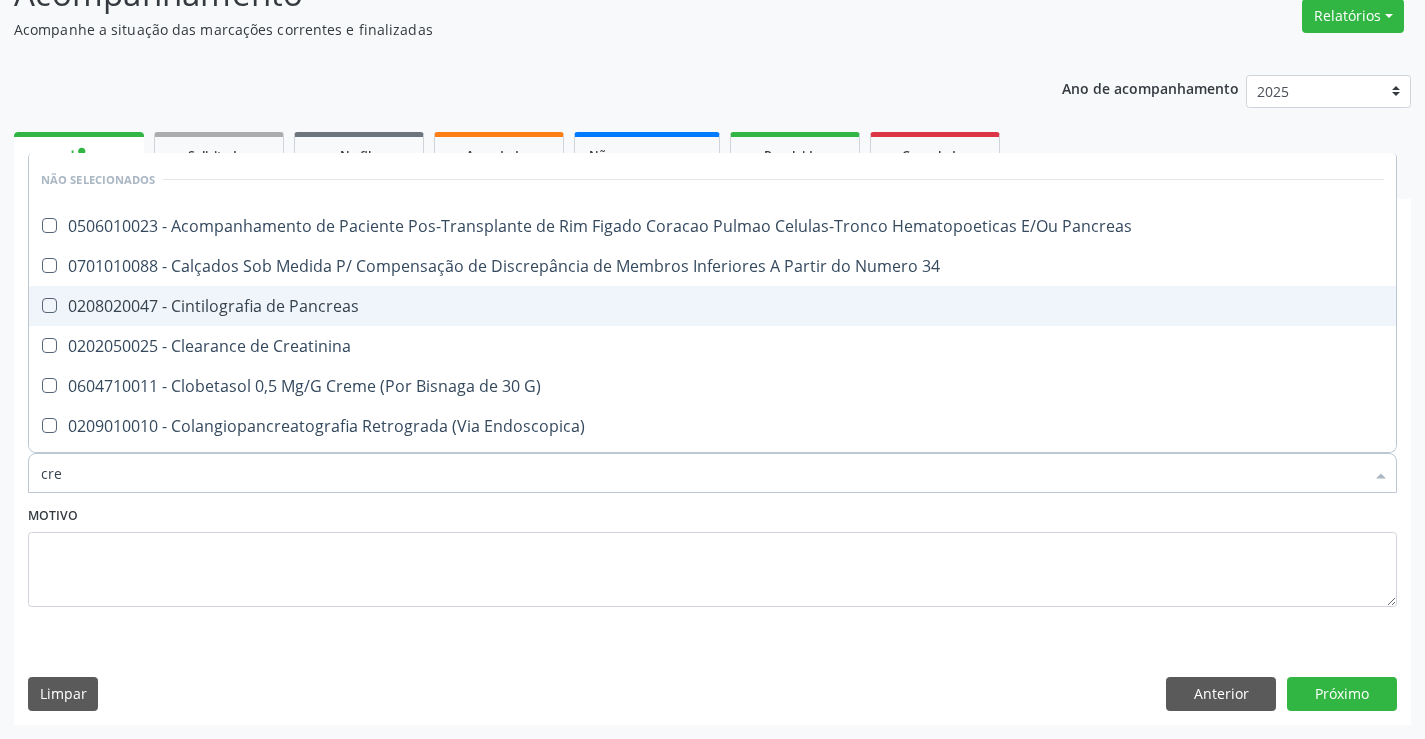 type on "crea" 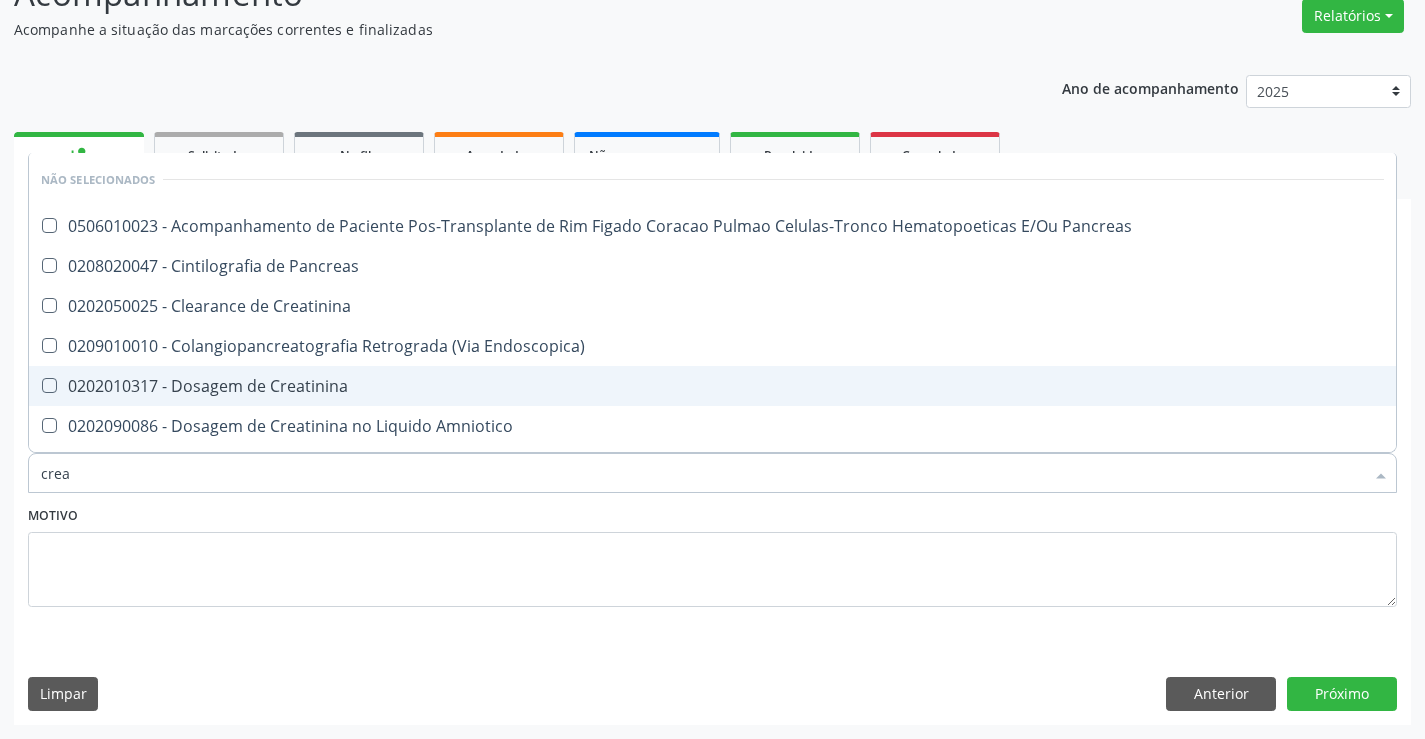 click on "0202010317 - Dosagem de Creatinina" at bounding box center [712, 386] 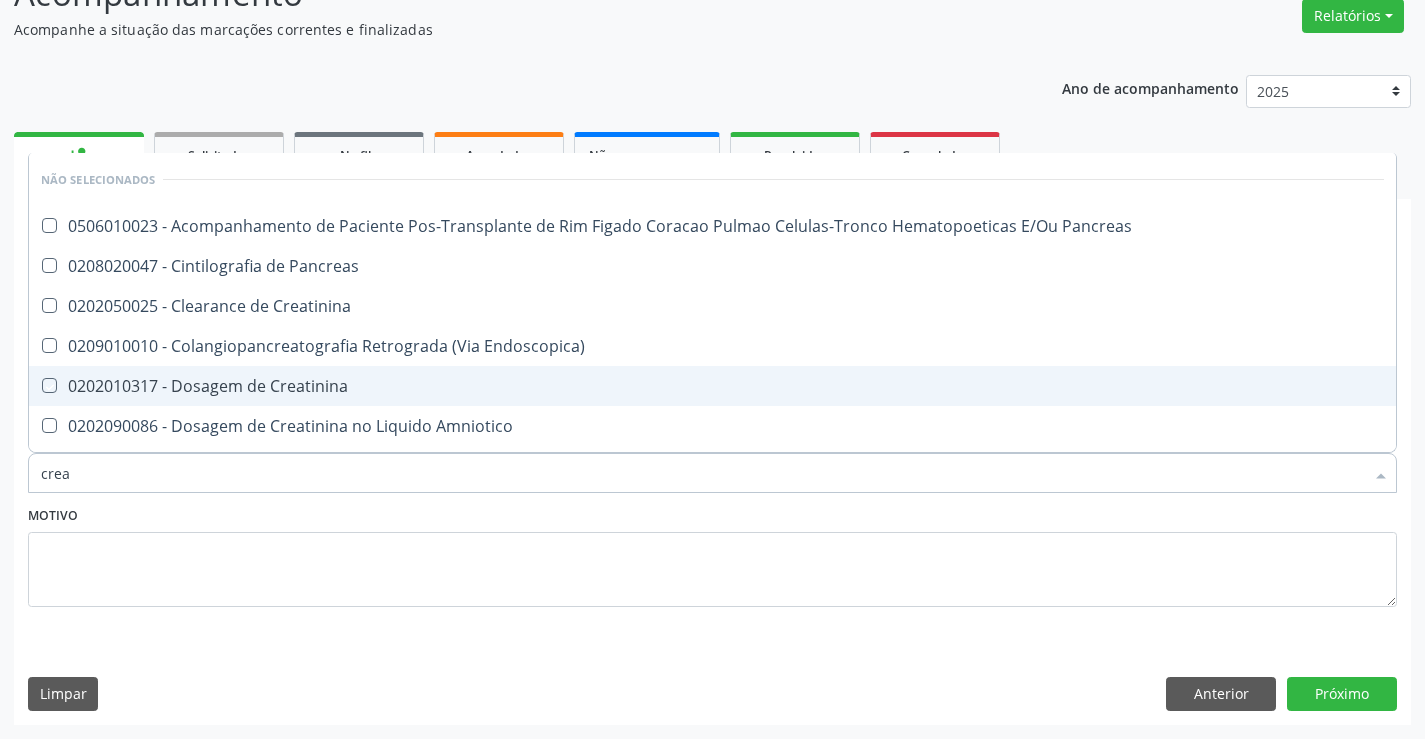 checkbox on "true" 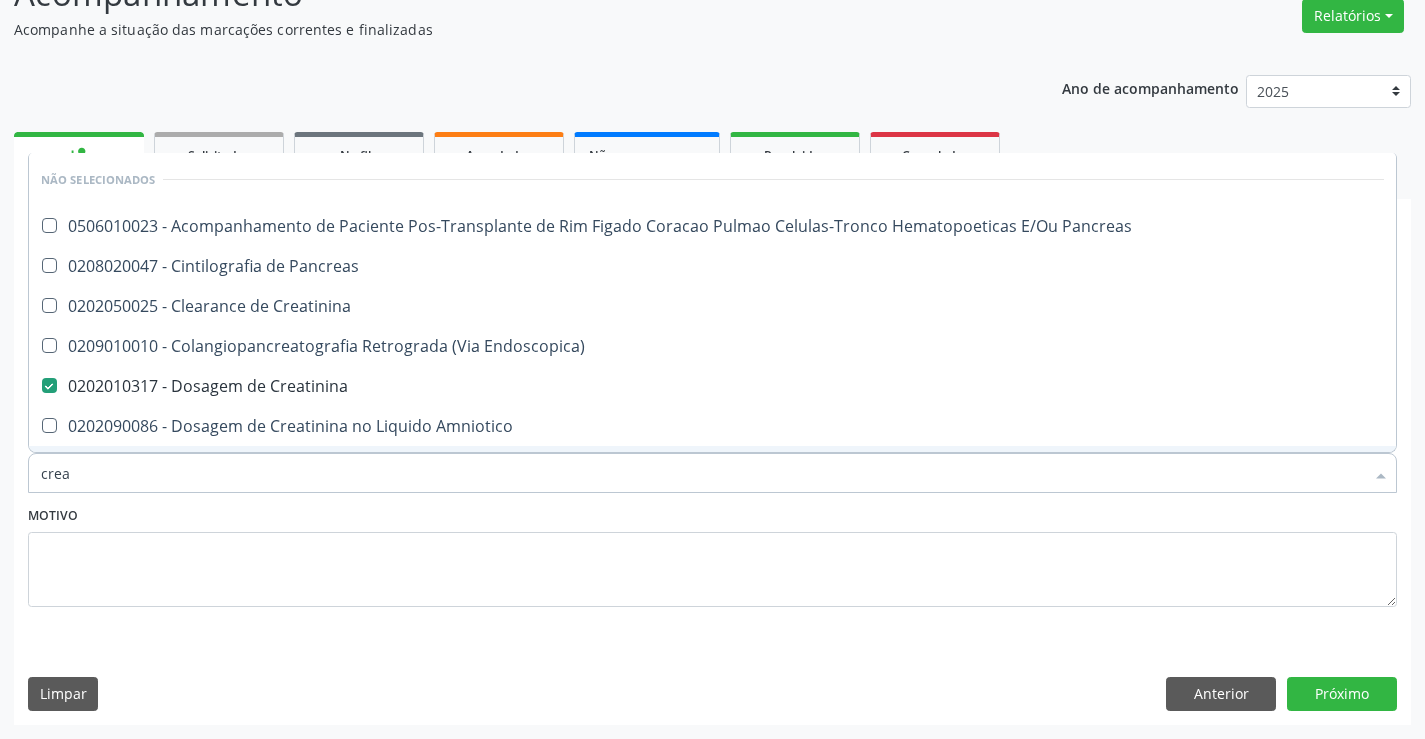click on "Motivo" at bounding box center [712, 554] 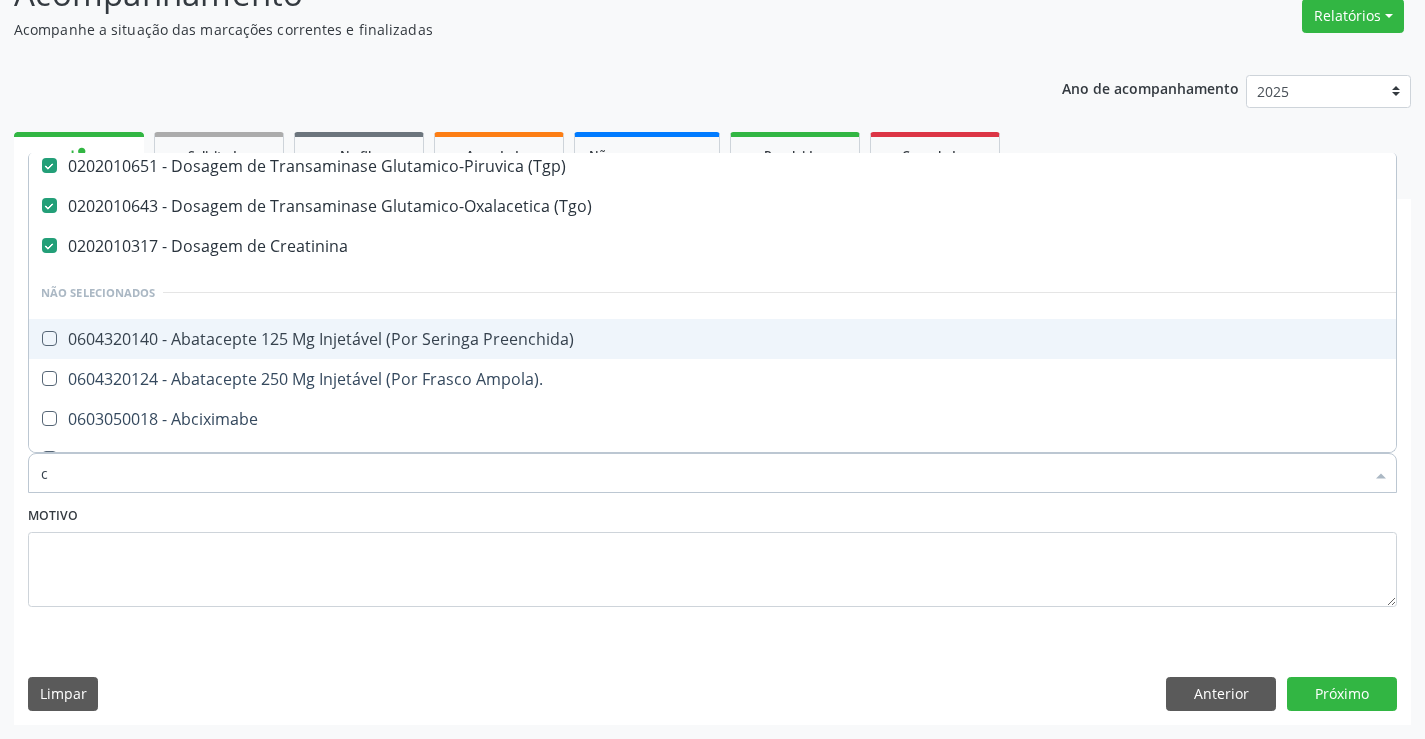 scroll, scrollTop: 46, scrollLeft: 0, axis: vertical 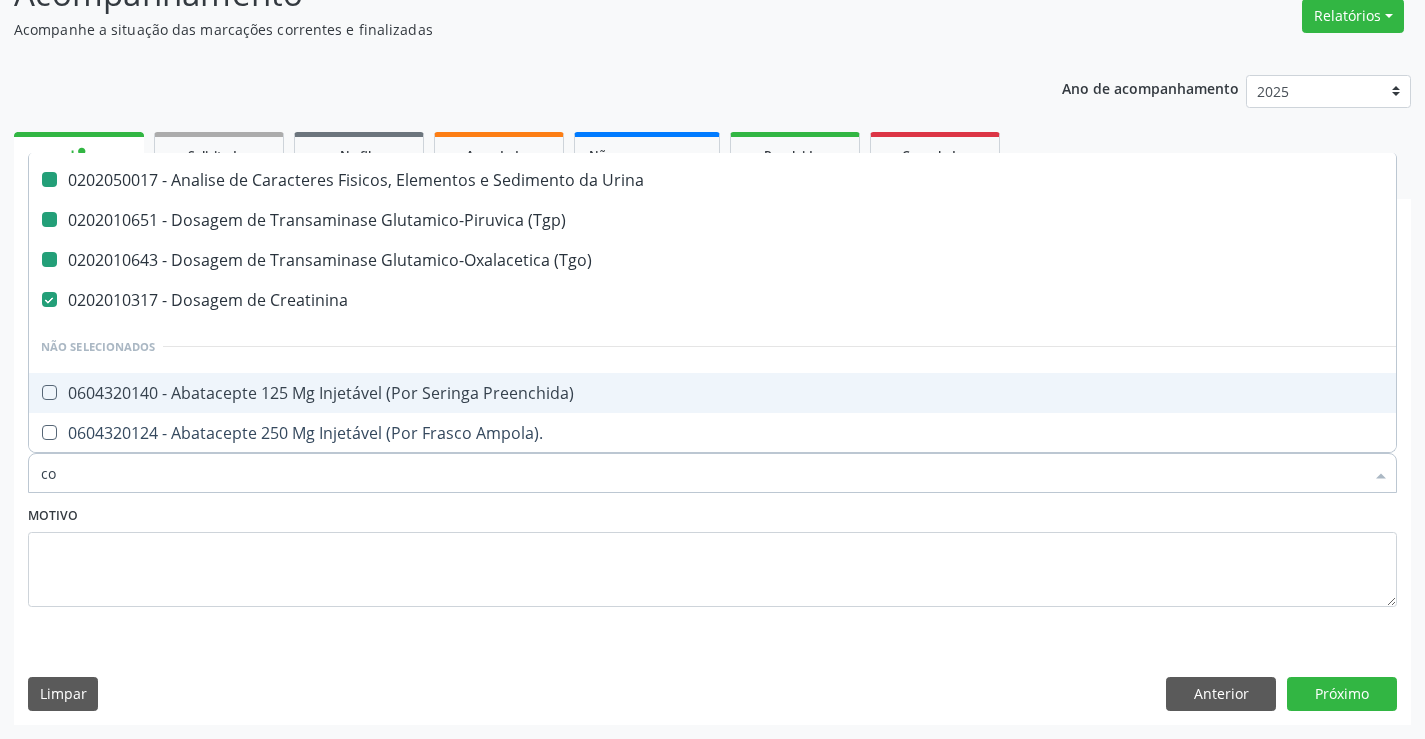 type on "col" 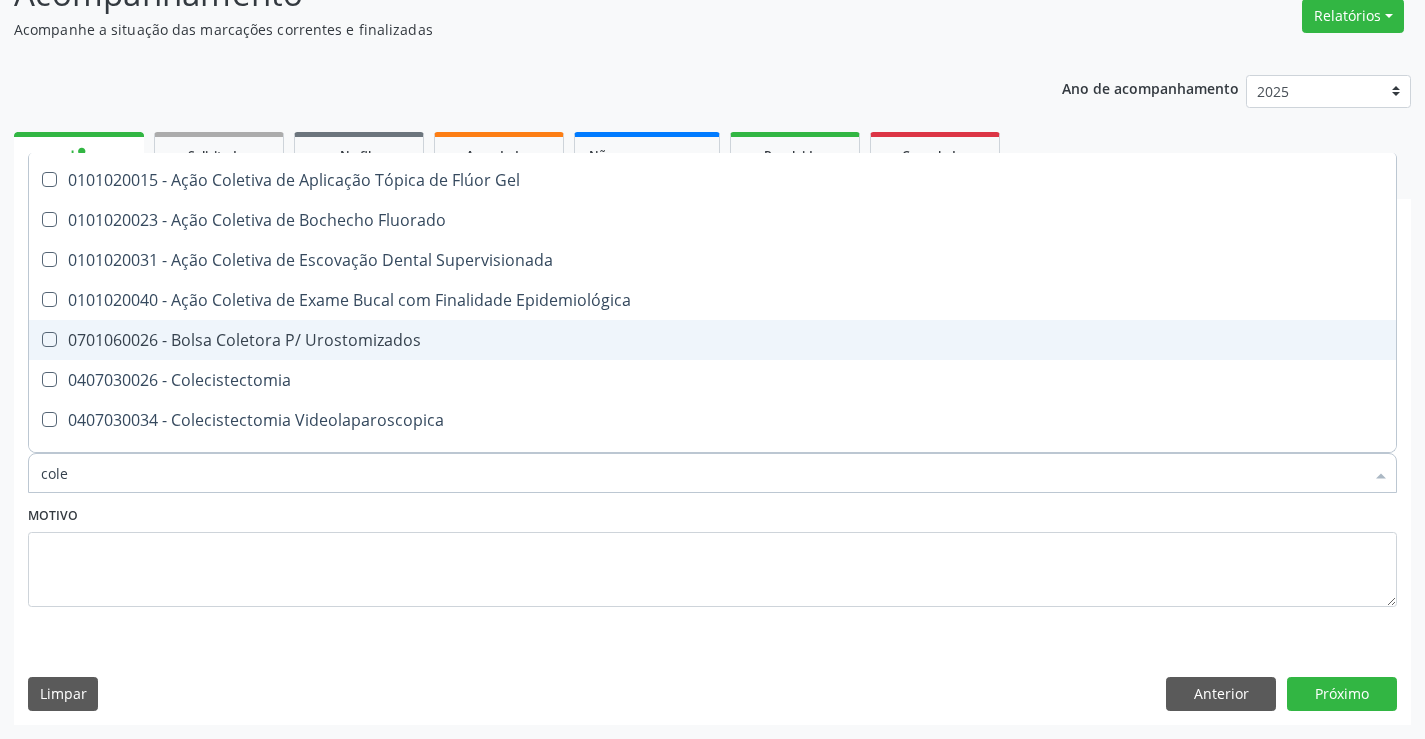 type on "coles" 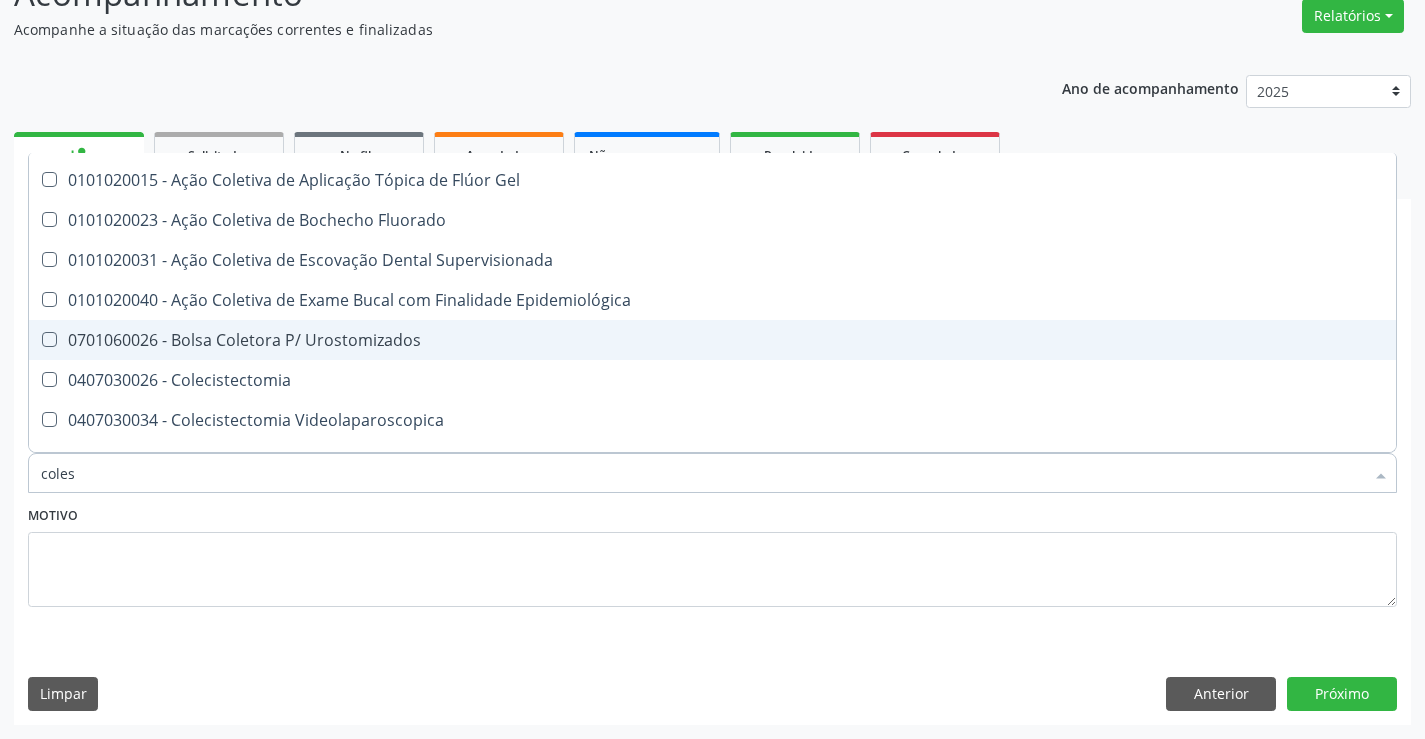 scroll, scrollTop: 0, scrollLeft: 0, axis: both 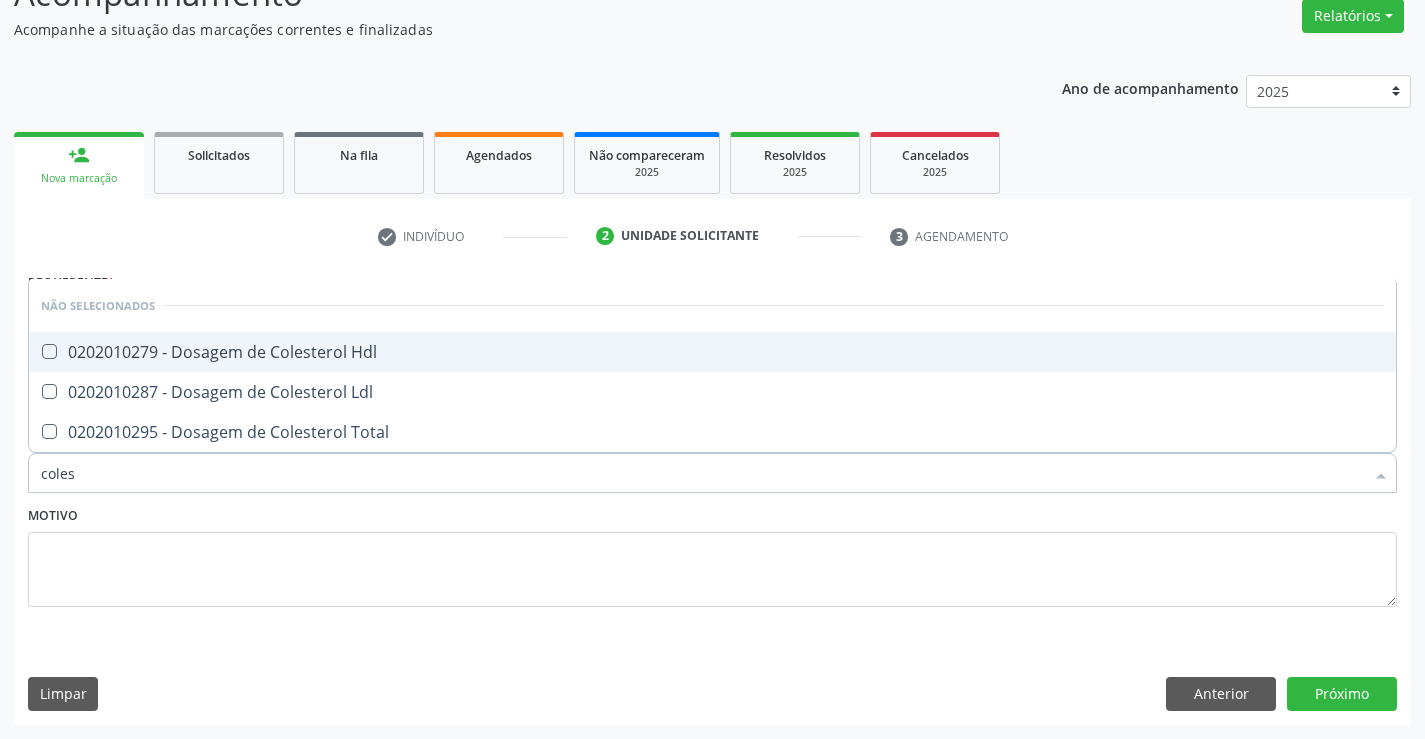 click on "0202010279 - Dosagem de Colesterol Hdl" at bounding box center [712, 352] 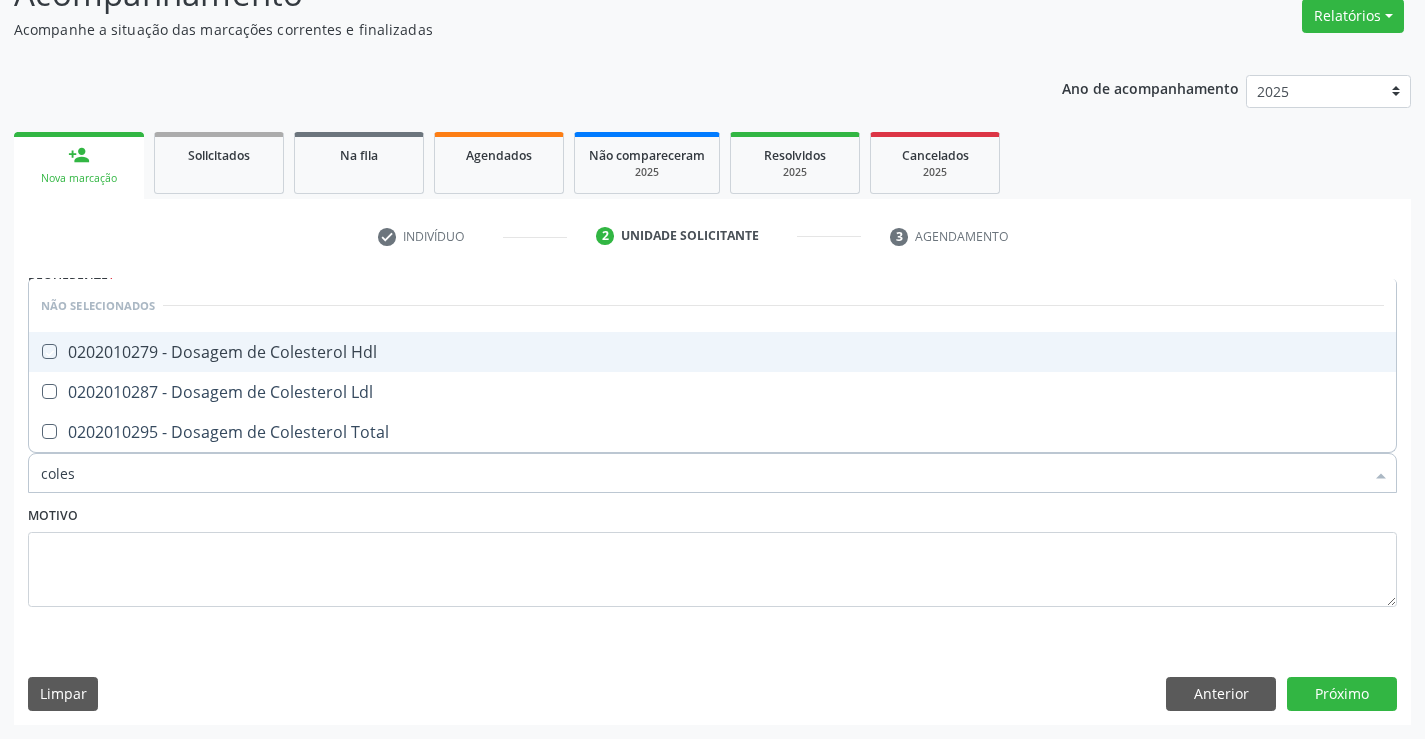 checkbox on "true" 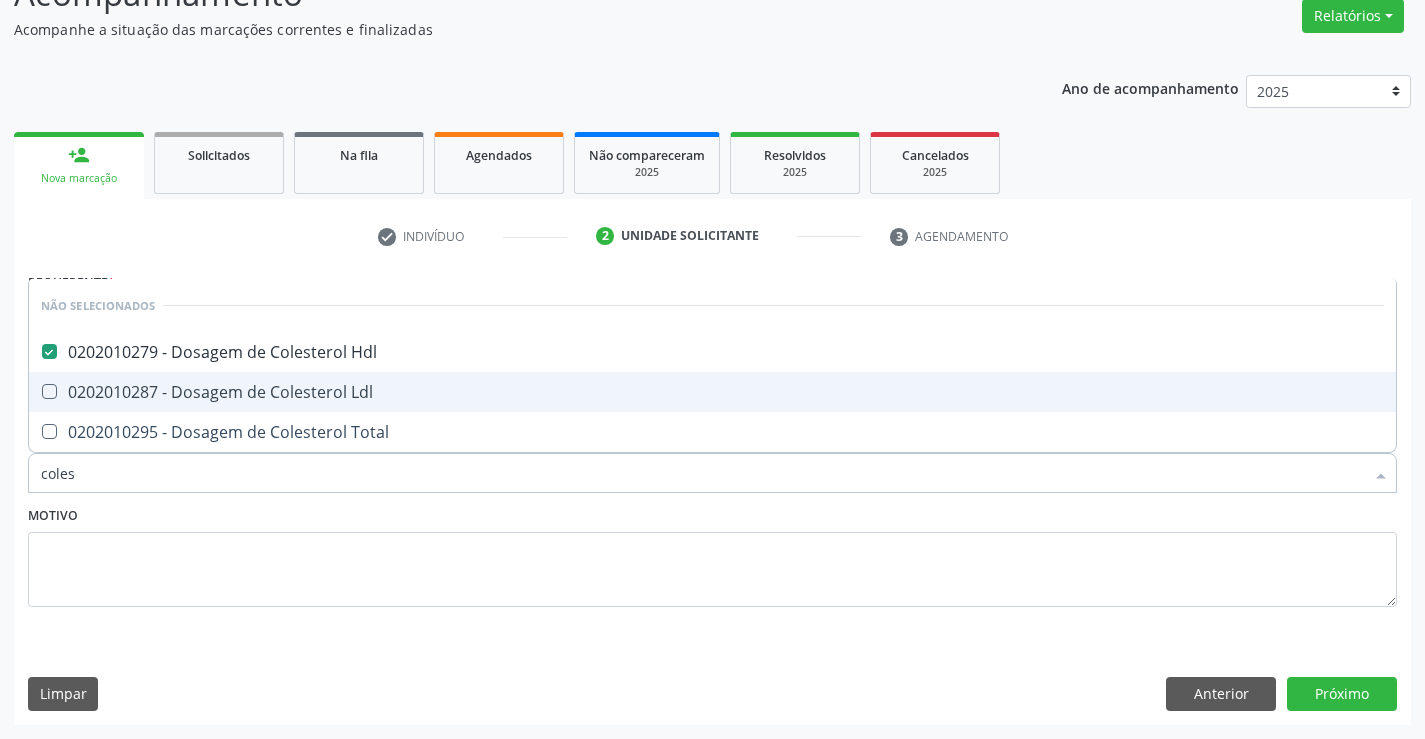 click on "0202010287 - Dosagem de Colesterol Ldl" at bounding box center [712, 392] 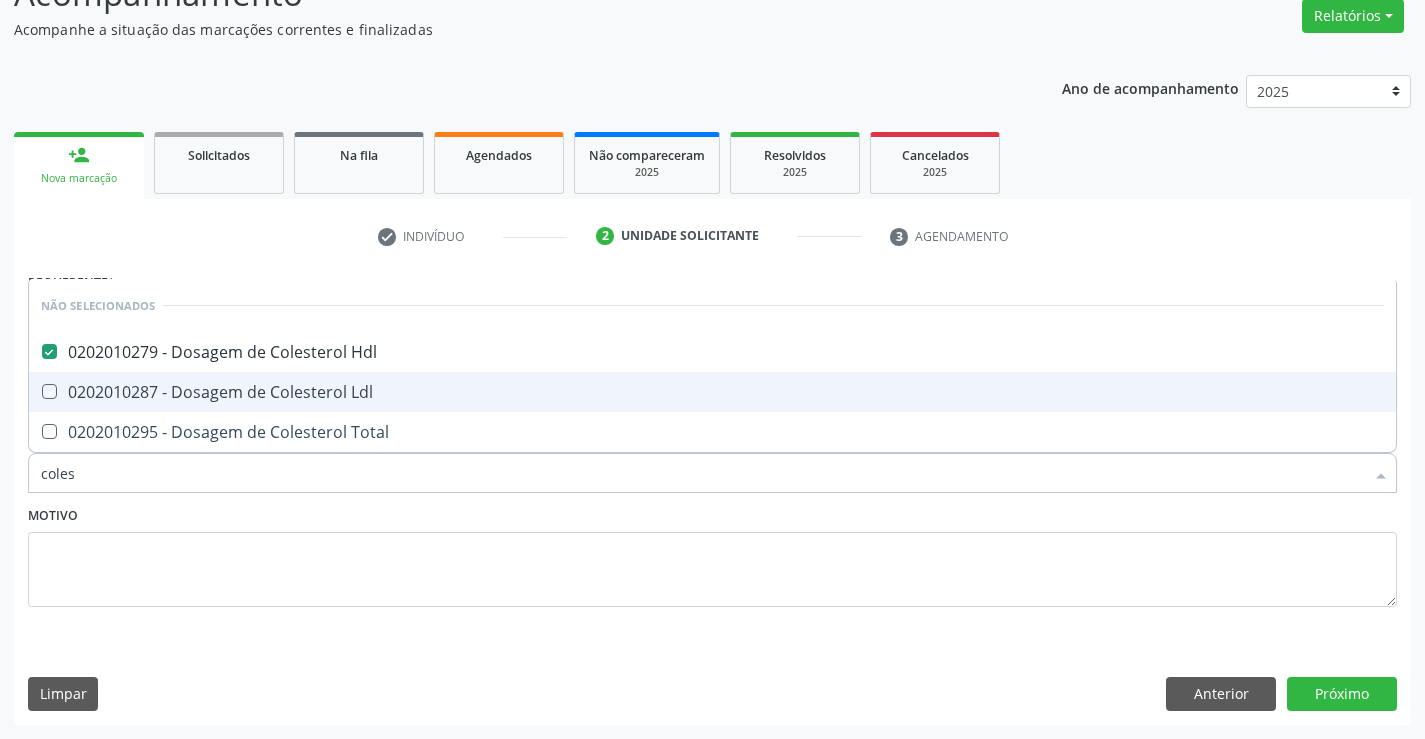 checkbox on "true" 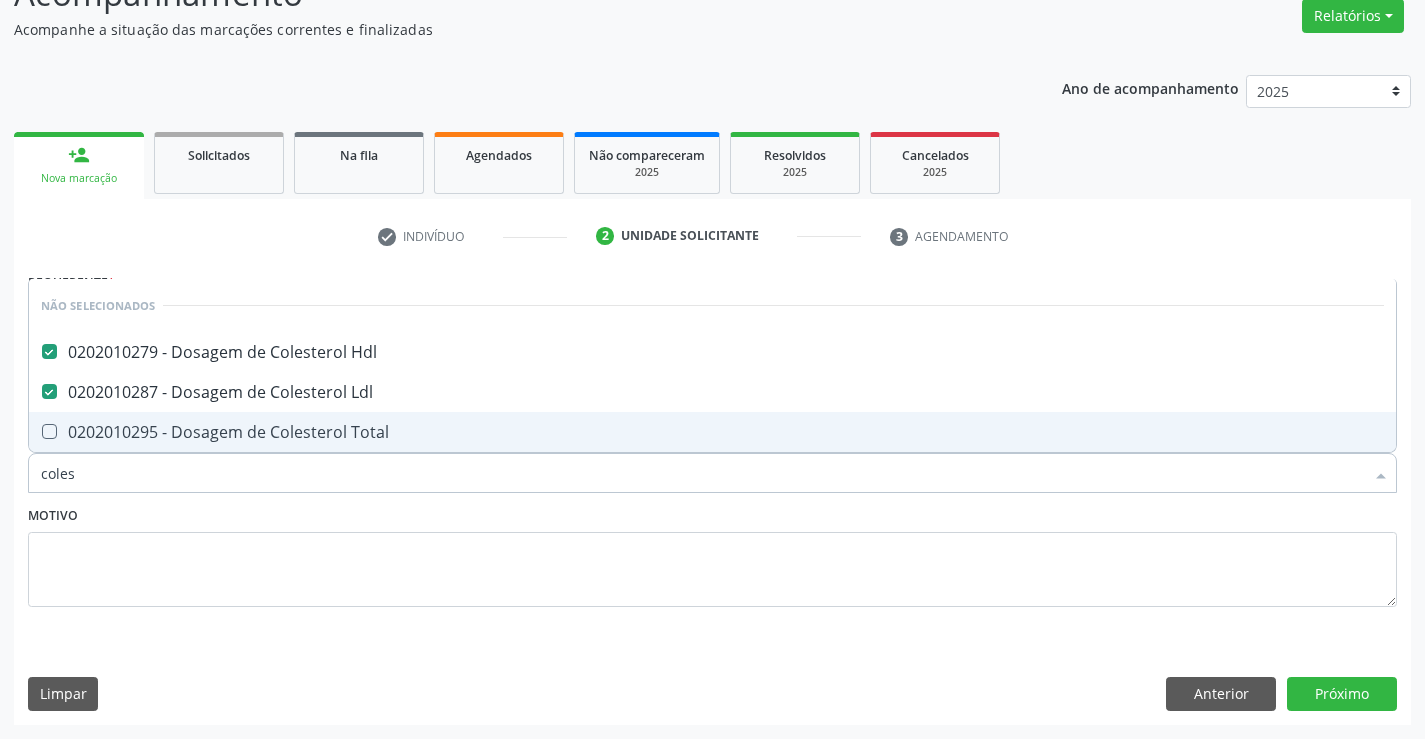 click on "0202010295 - Dosagem de Colesterol Total" at bounding box center (712, 432) 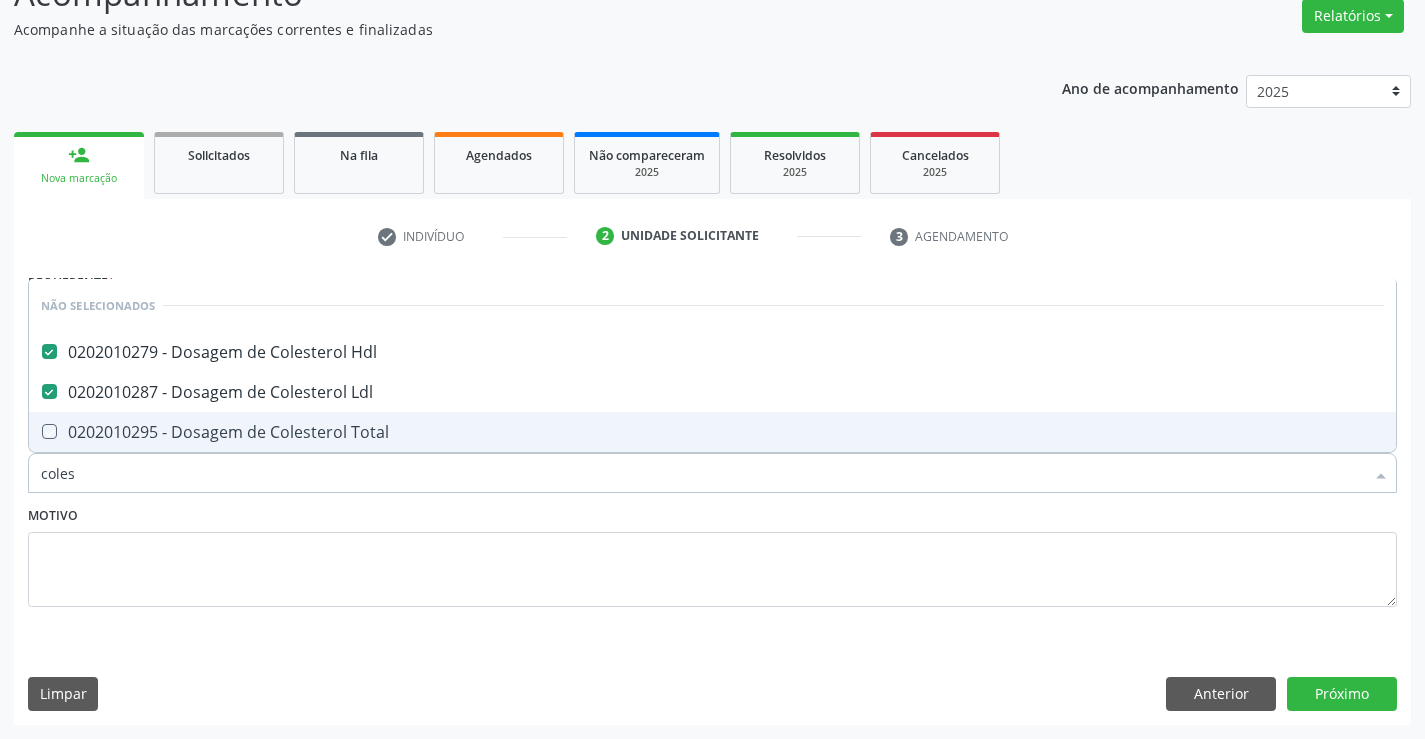 checkbox on "true" 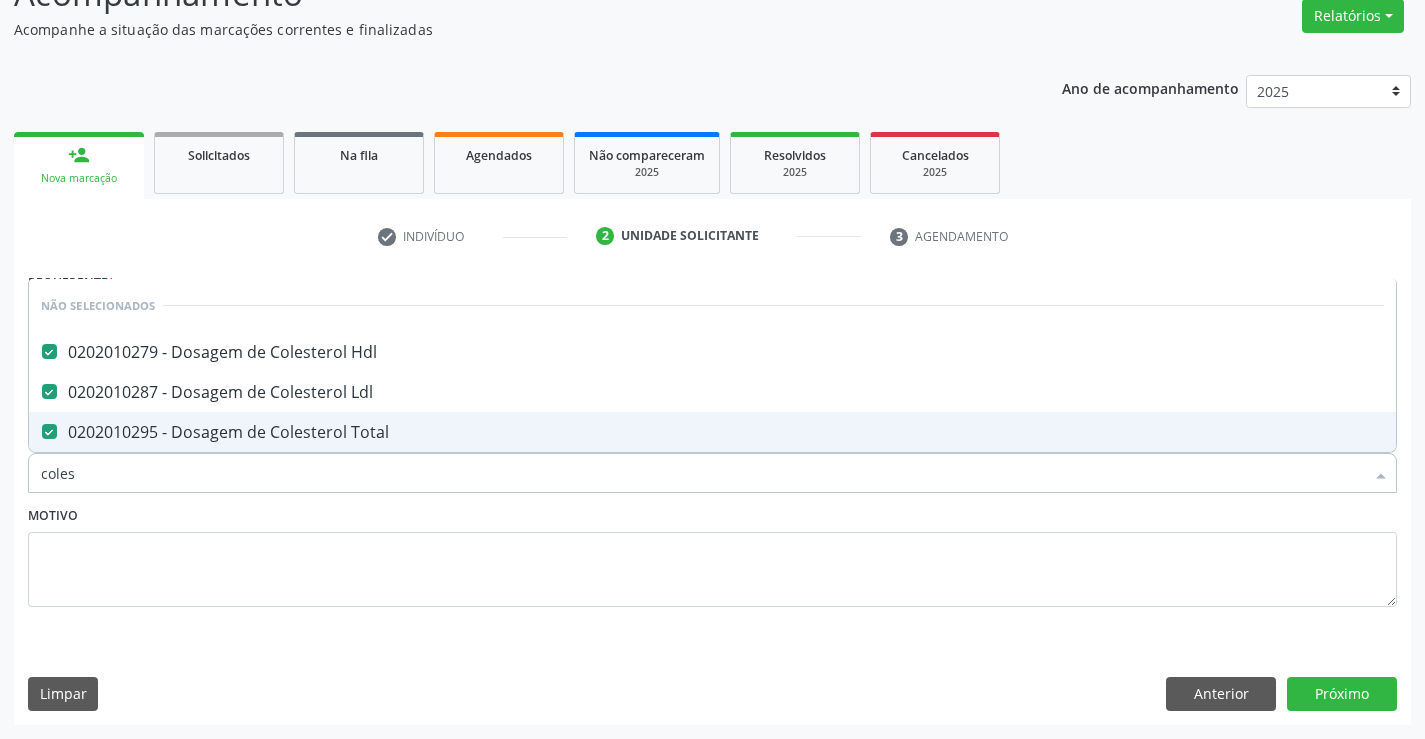 type on "coles" 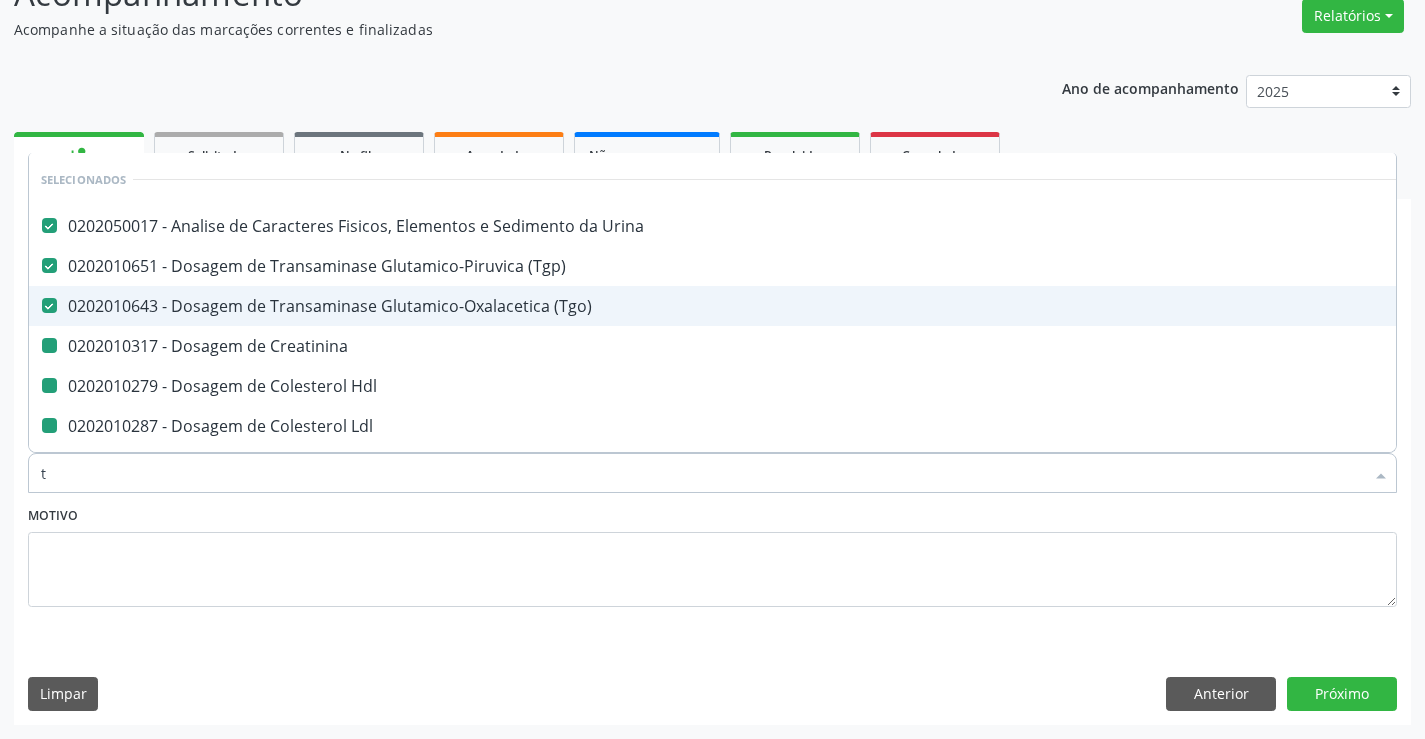 type on "tr" 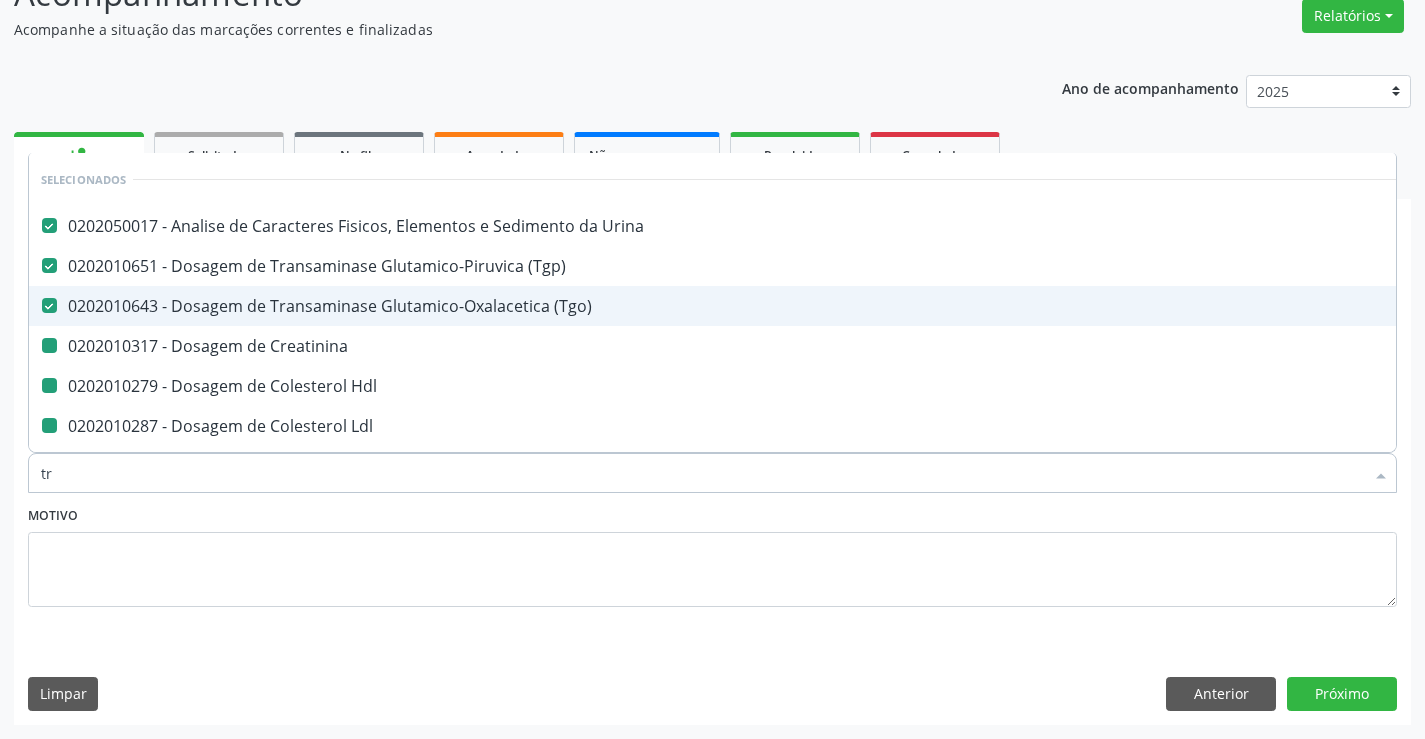 checkbox on "false" 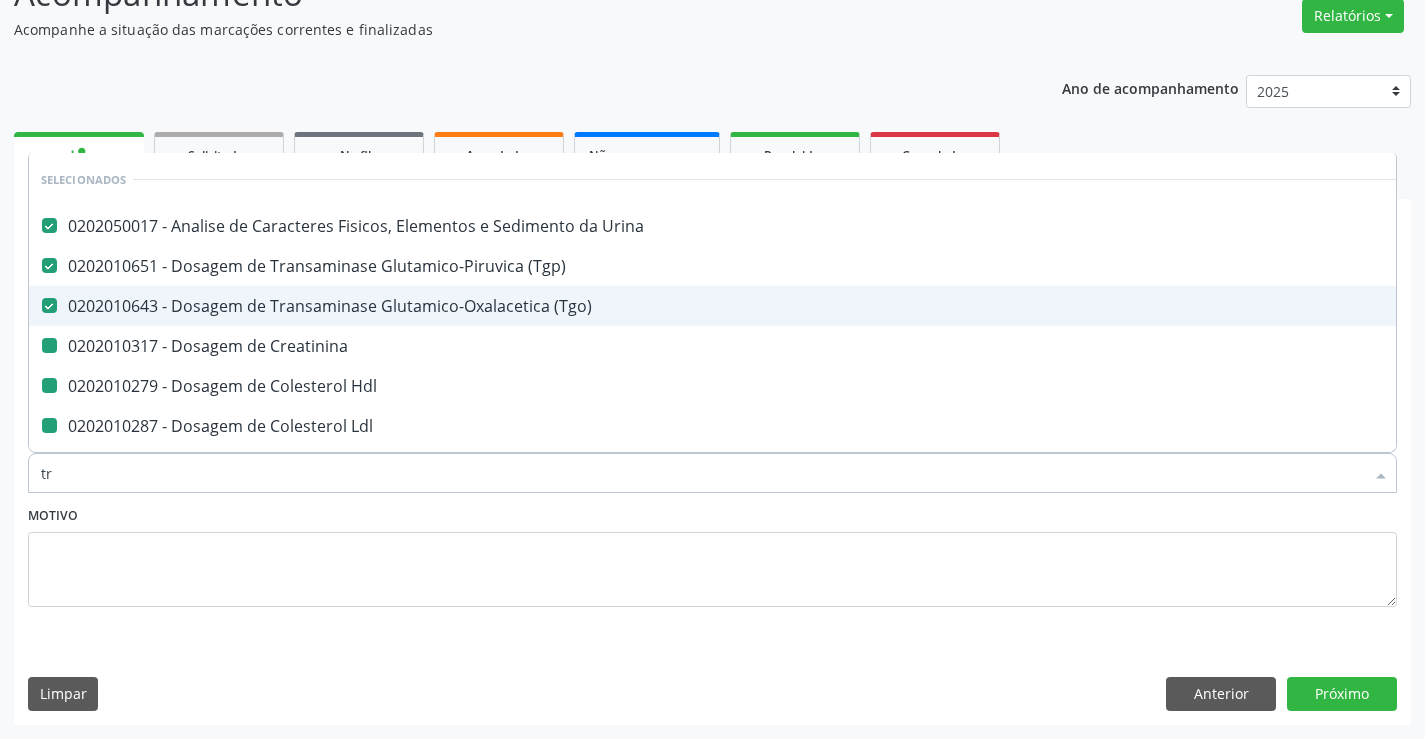 checkbox on "false" 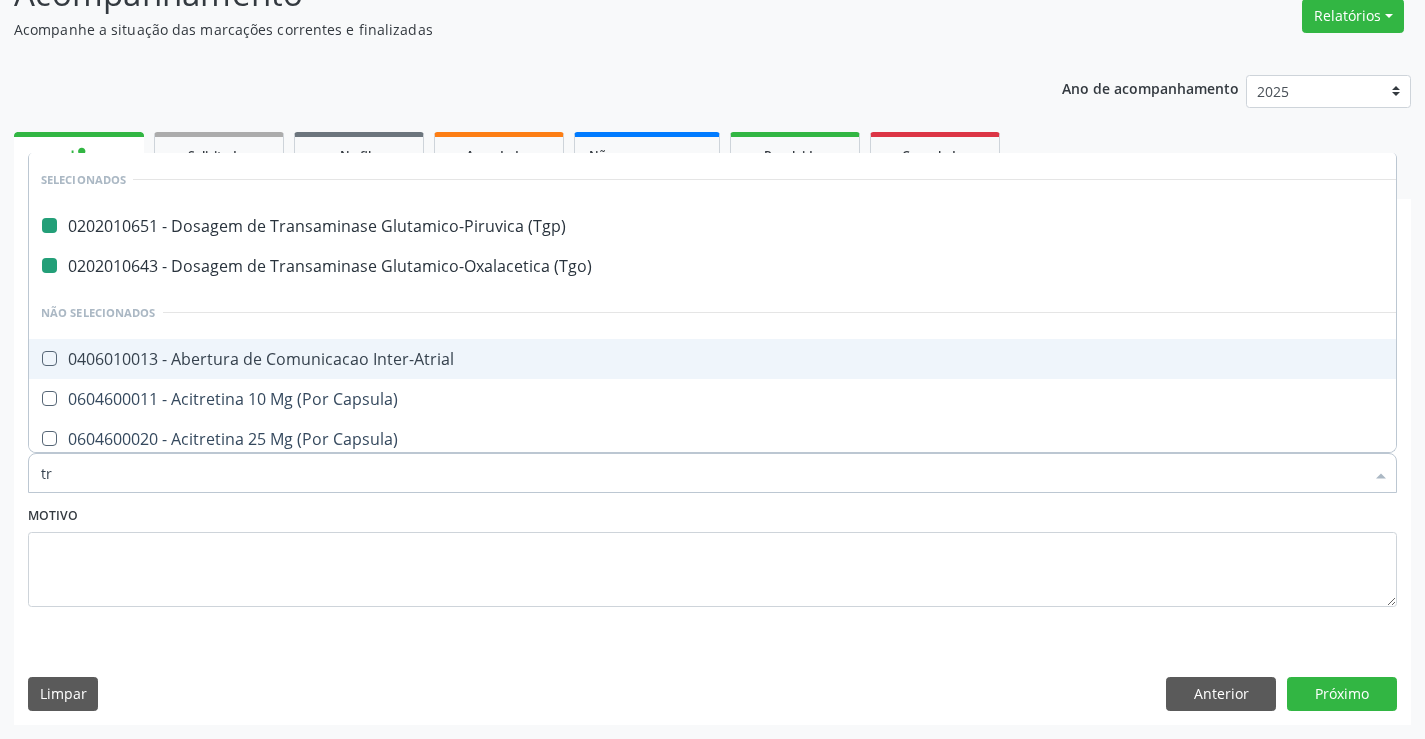 type on "tri" 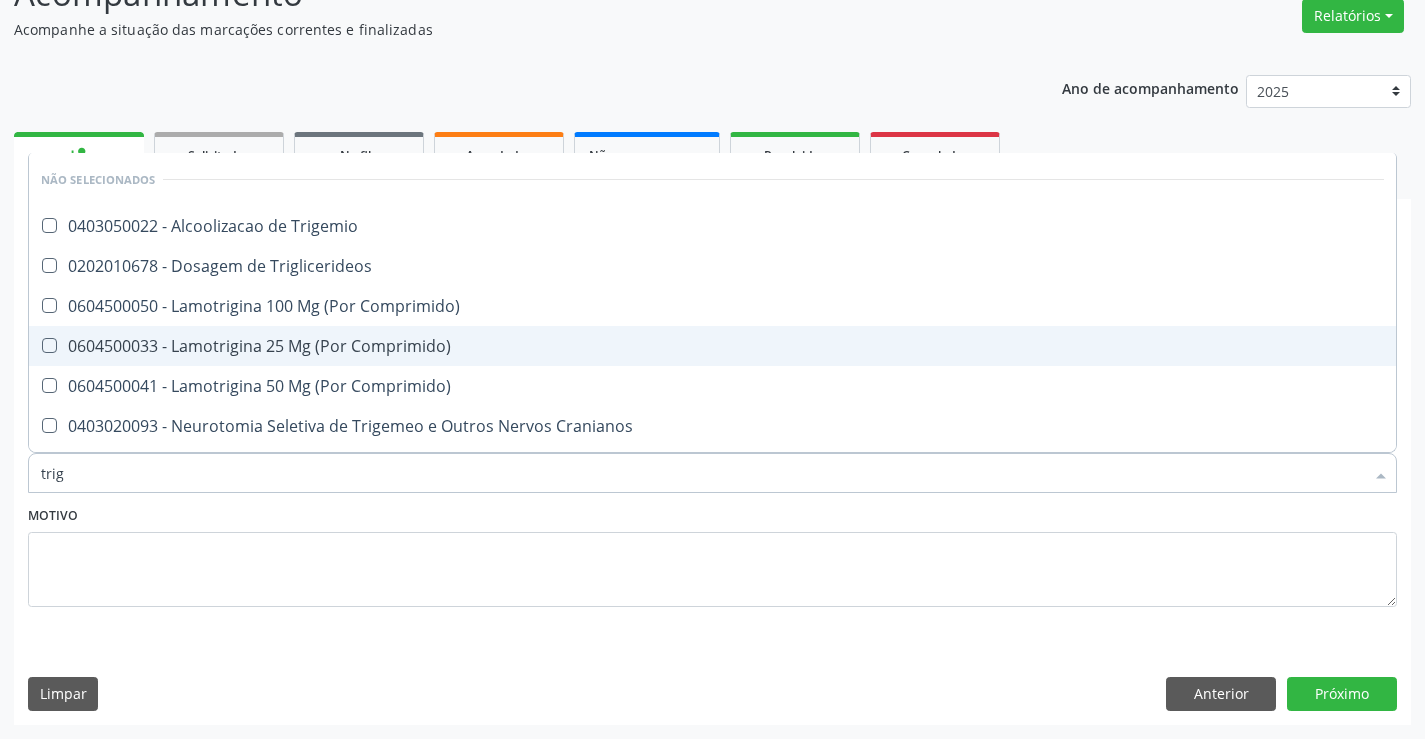 type on "trigl" 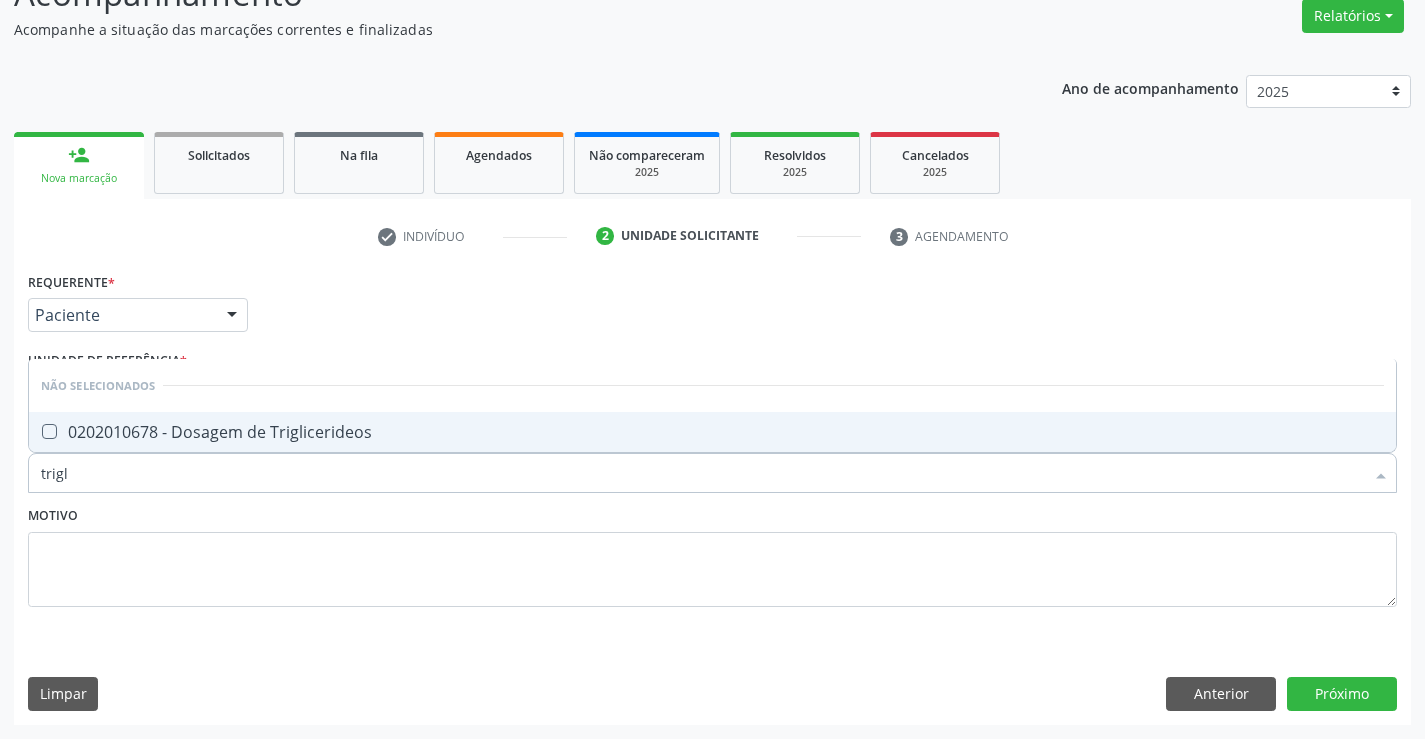 click on "0202010678 - Dosagem de Triglicerideos" at bounding box center (712, 432) 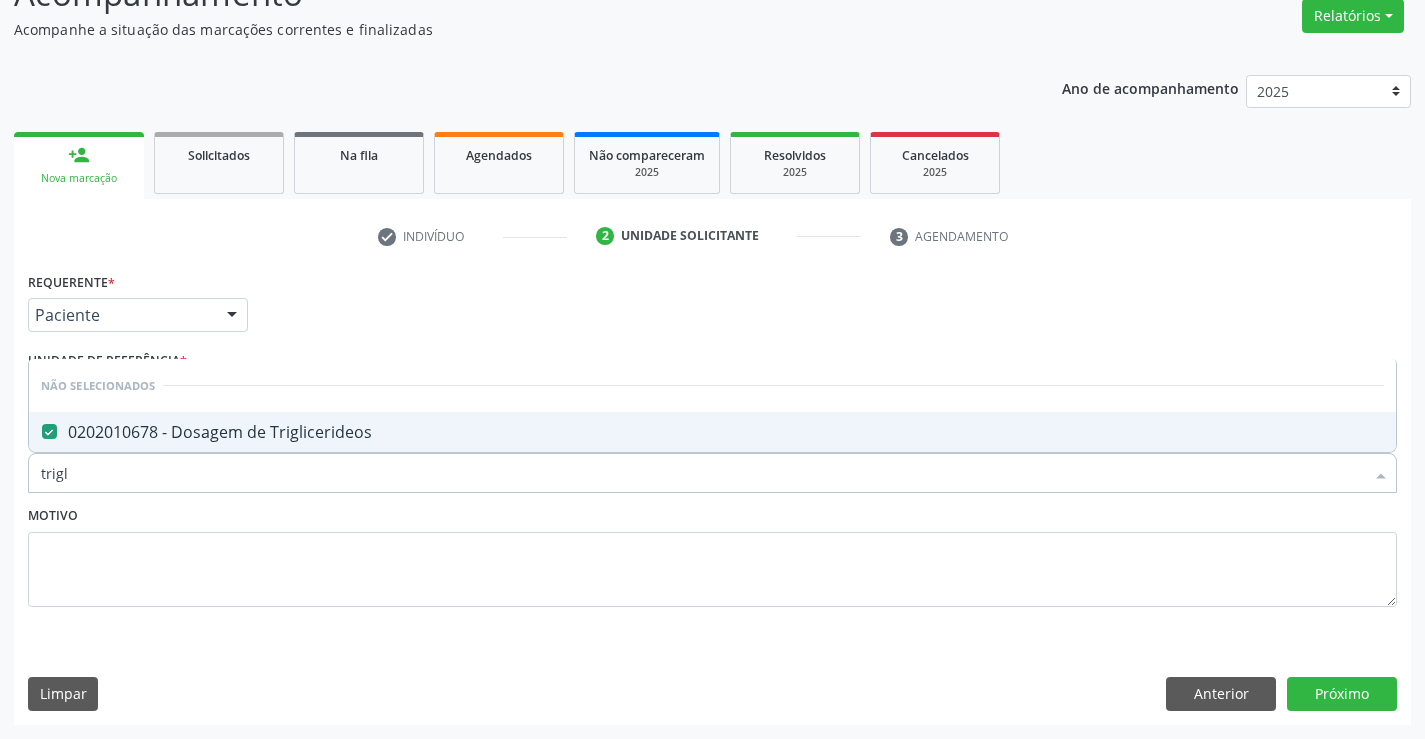 checkbox on "true" 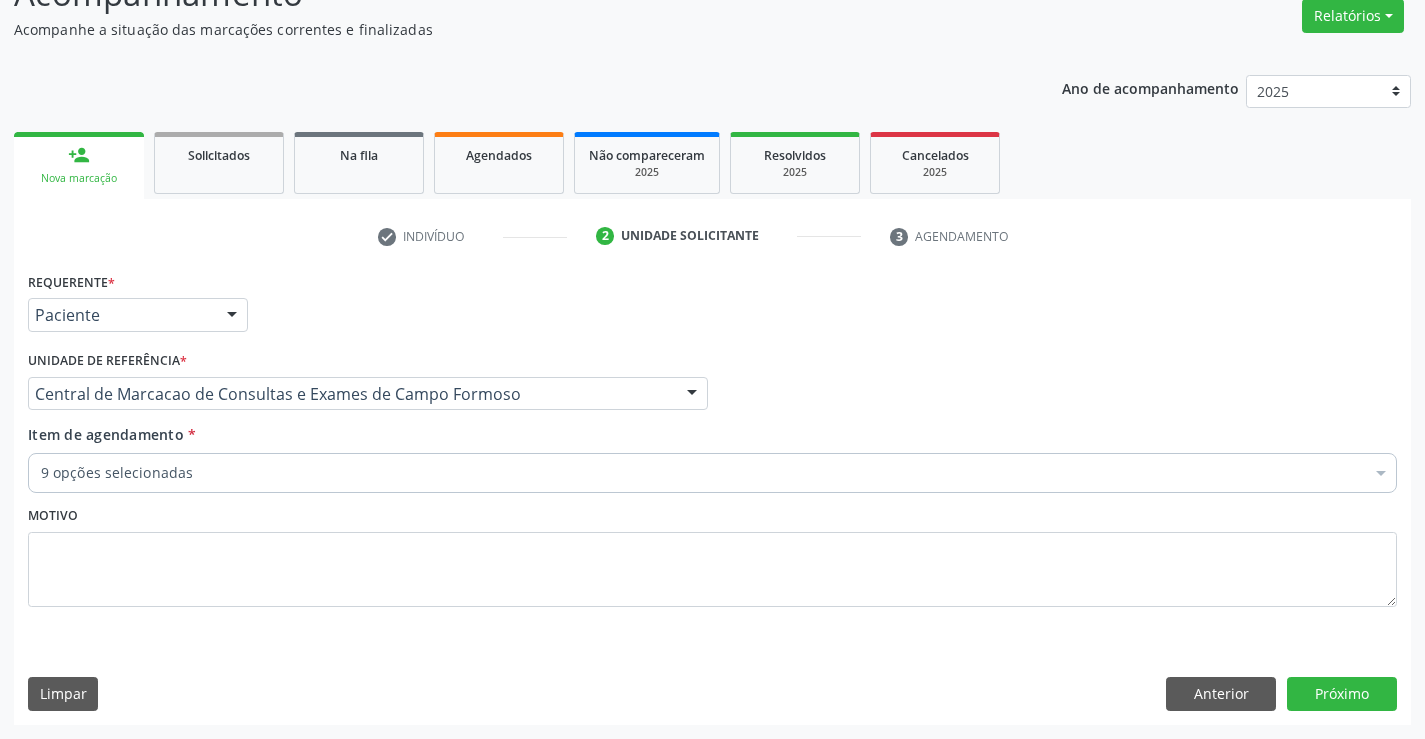 click on "9 opções selecionadas" at bounding box center [712, 473] 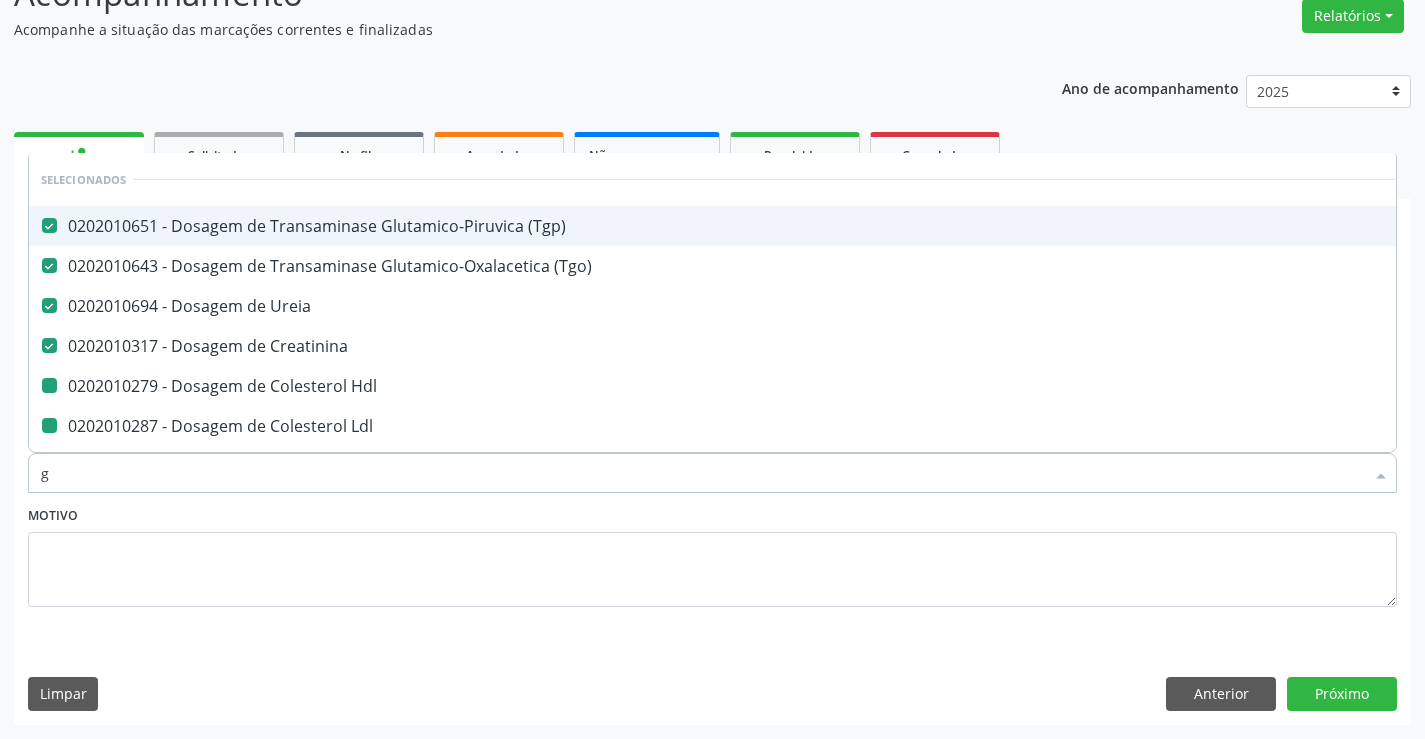 type on "gl" 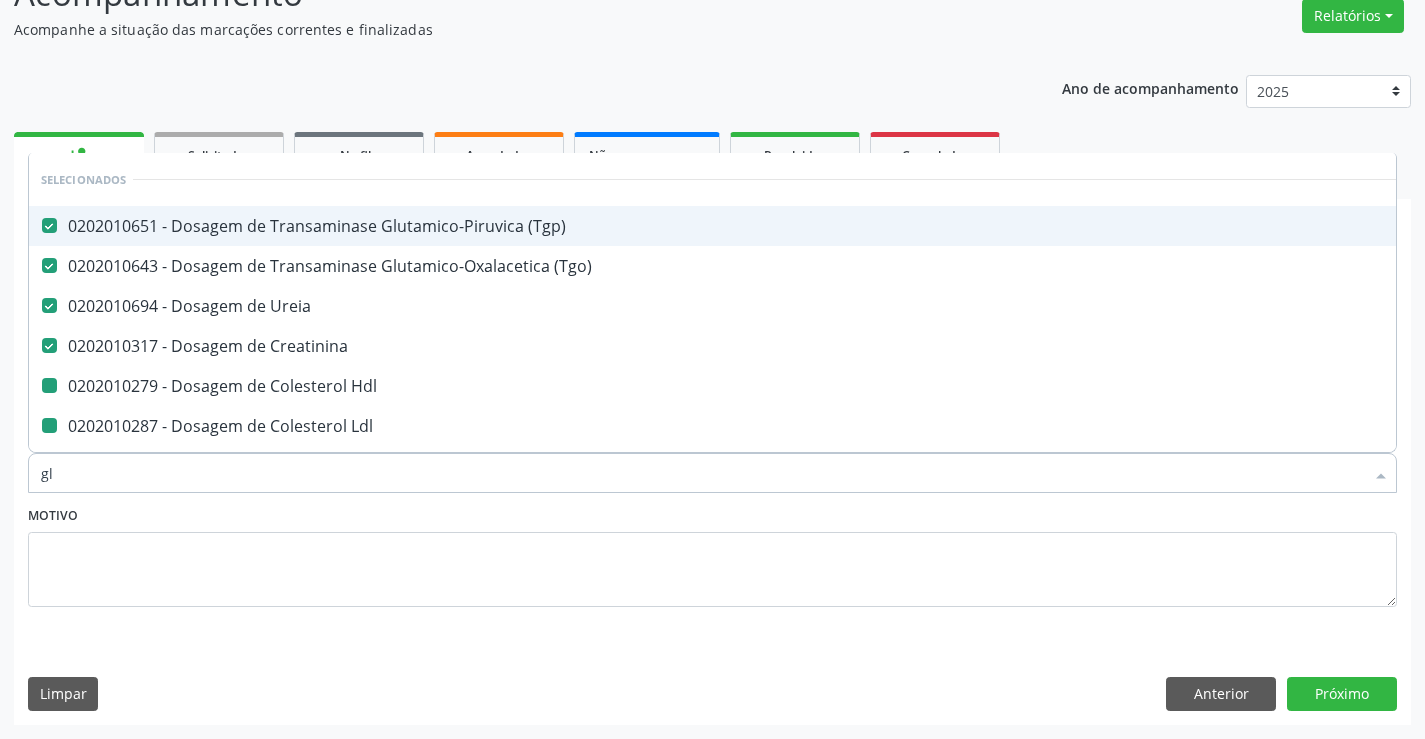 checkbox on "false" 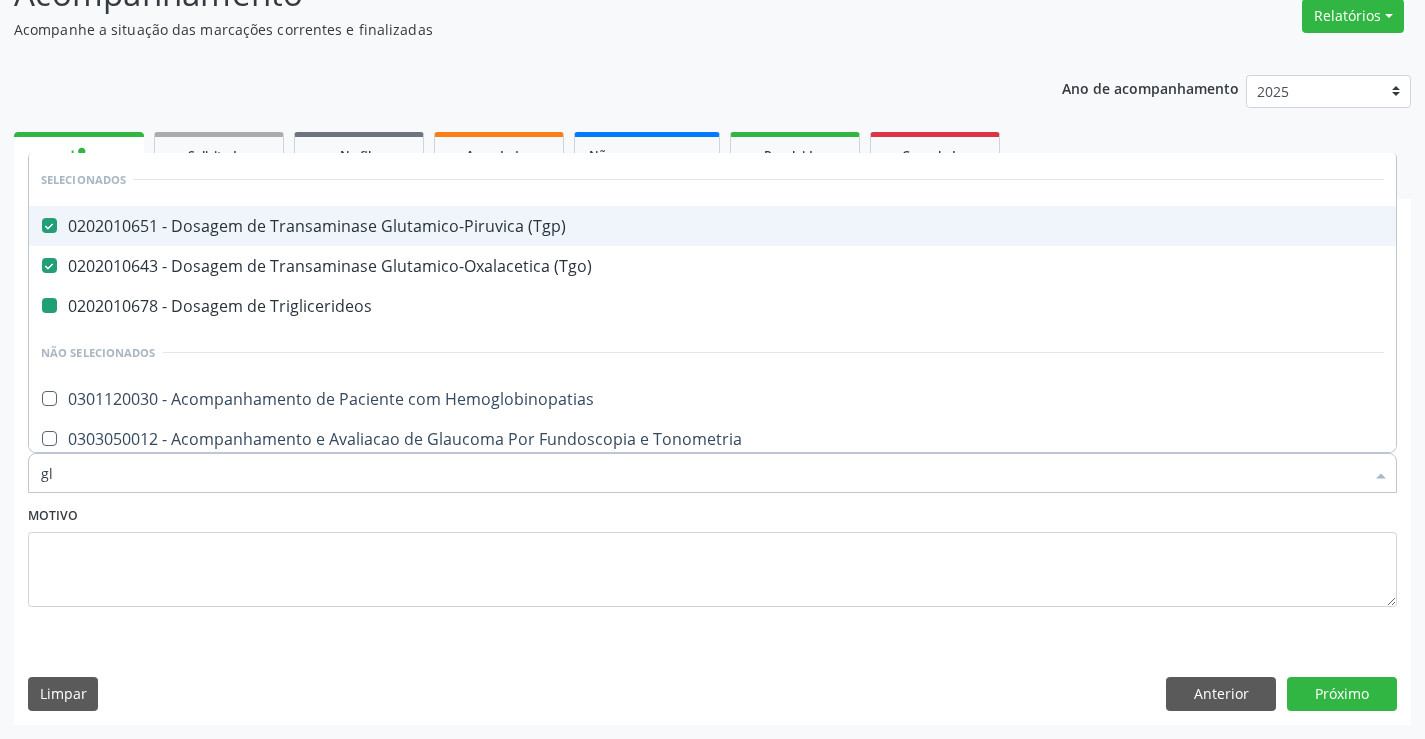 type on "gli" 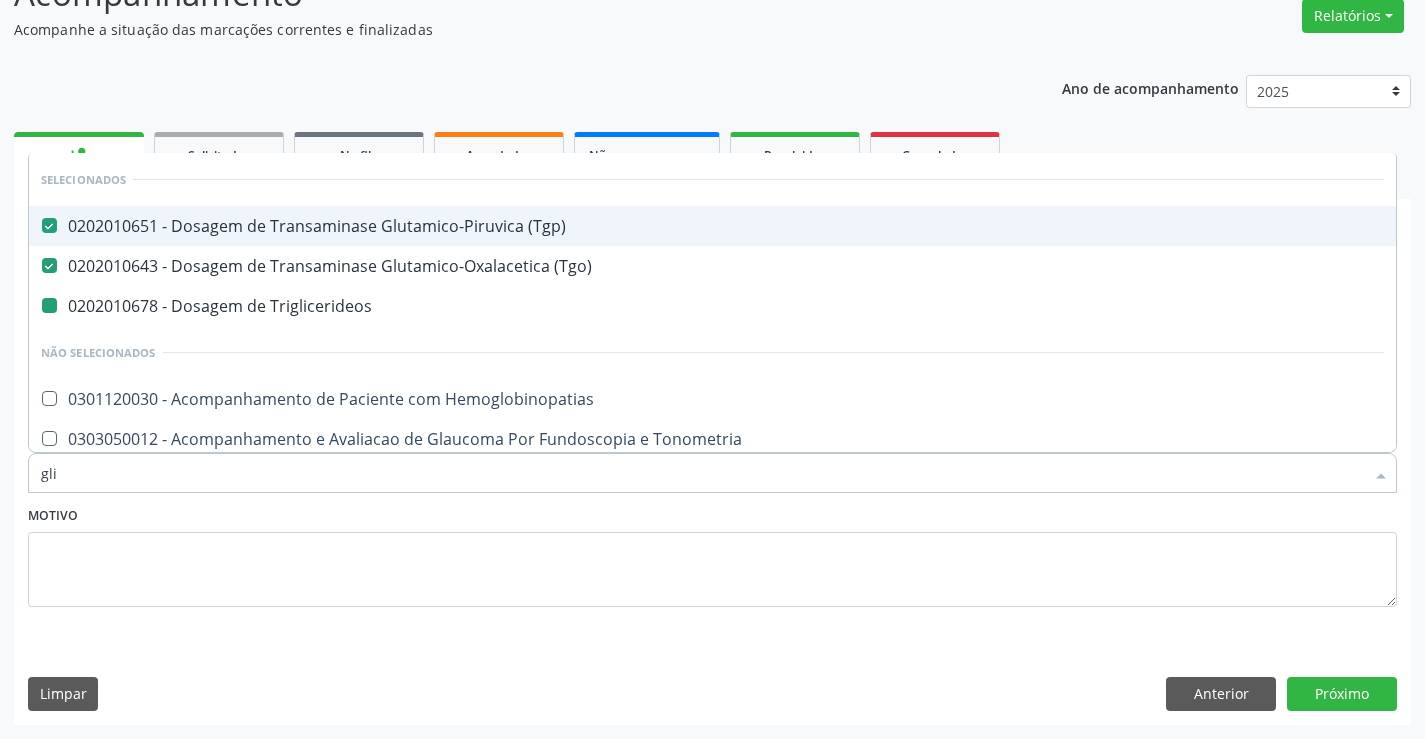 checkbox on "false" 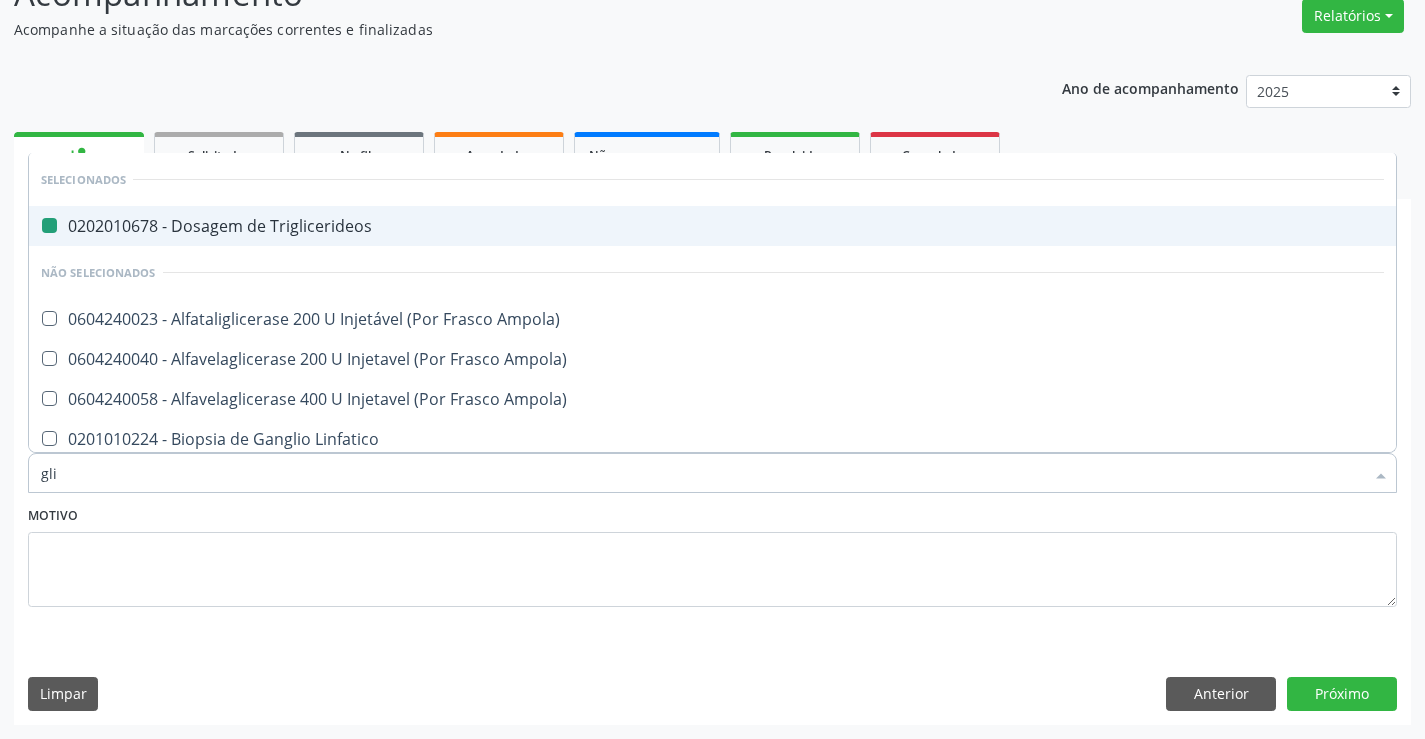 type on "glio" 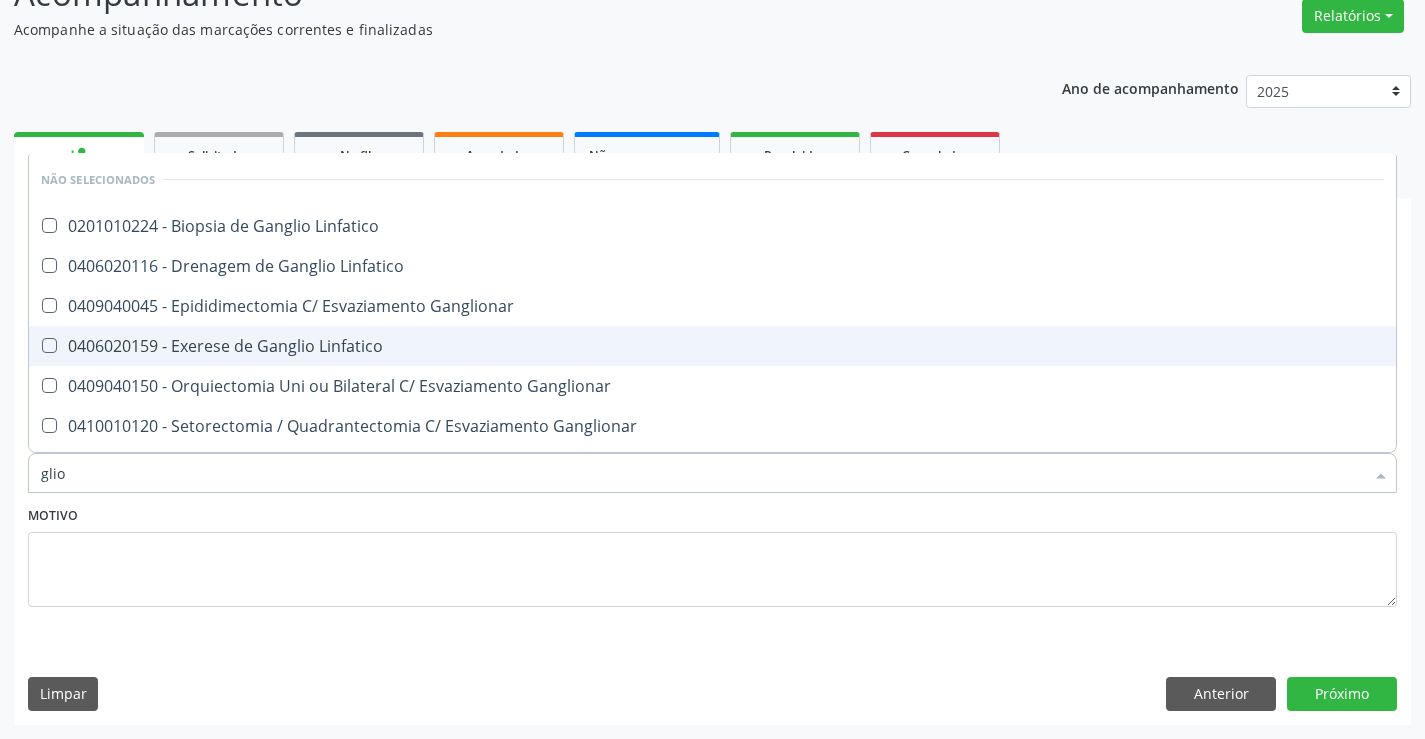 type on "gli" 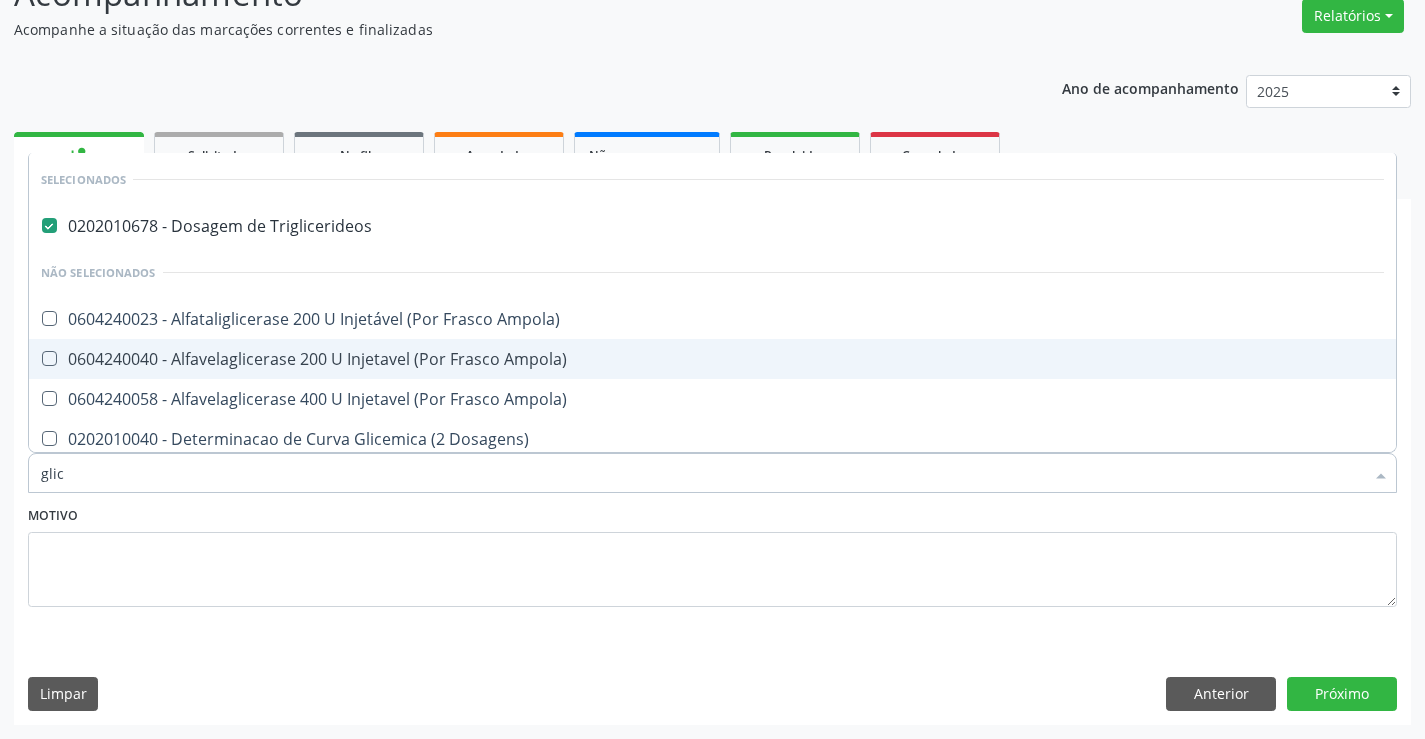 type on "glico" 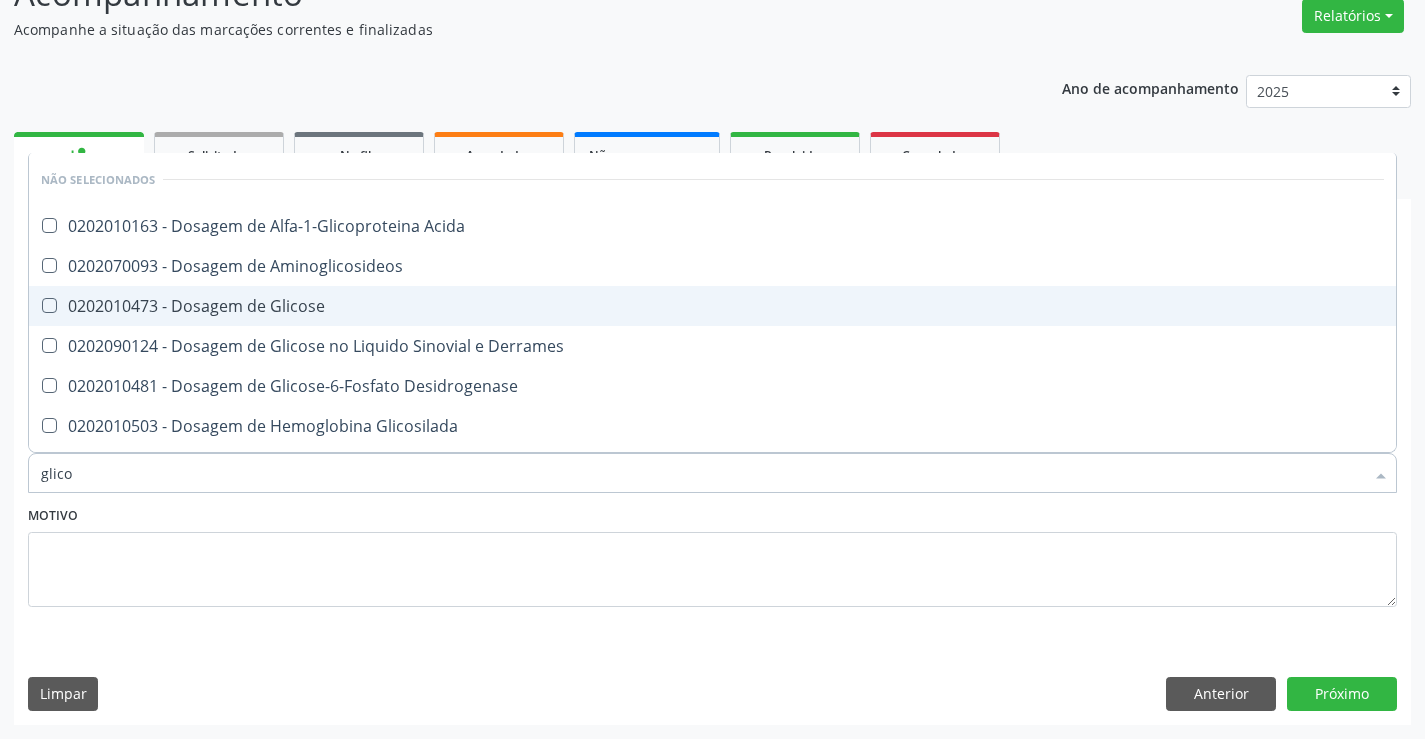 click on "0202010473 - Dosagem de Glicose" at bounding box center [712, 306] 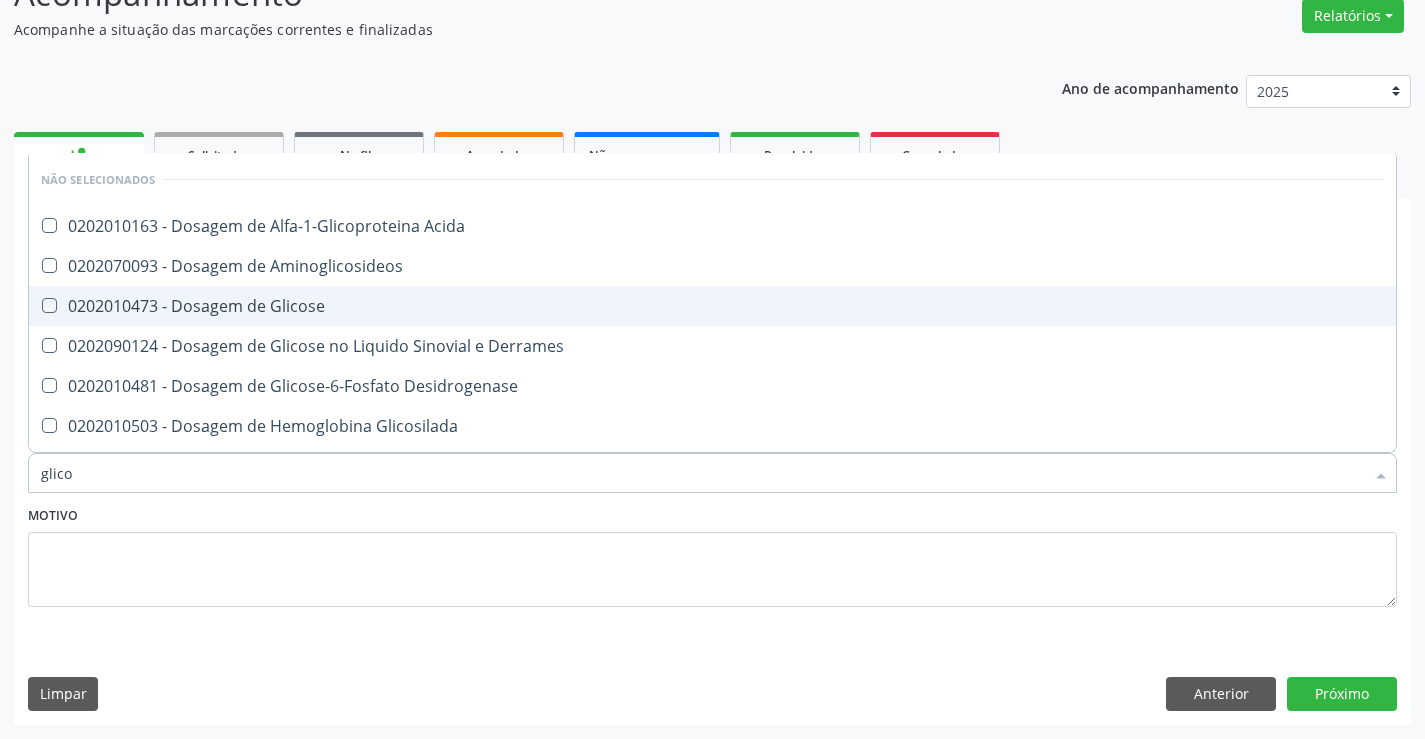checkbox on "true" 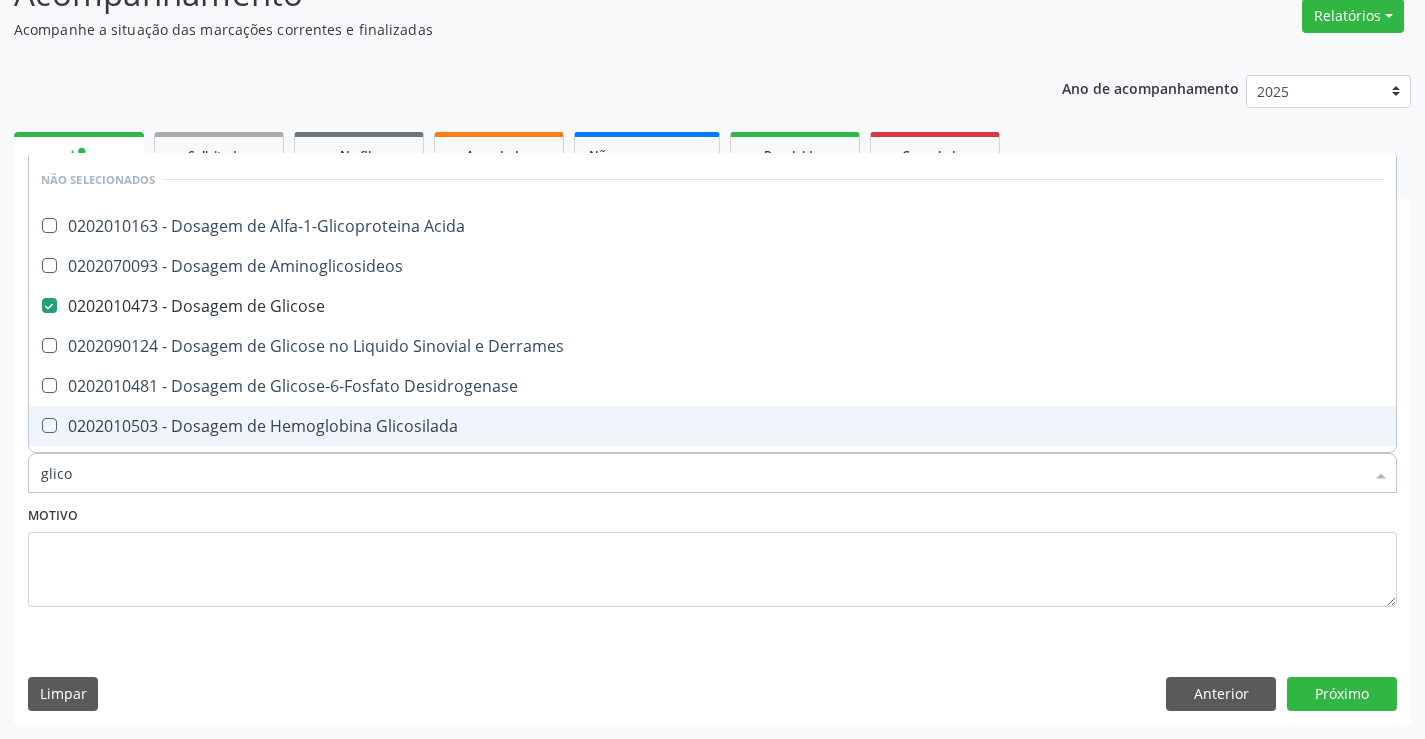 click on "Motivo" at bounding box center (712, 554) 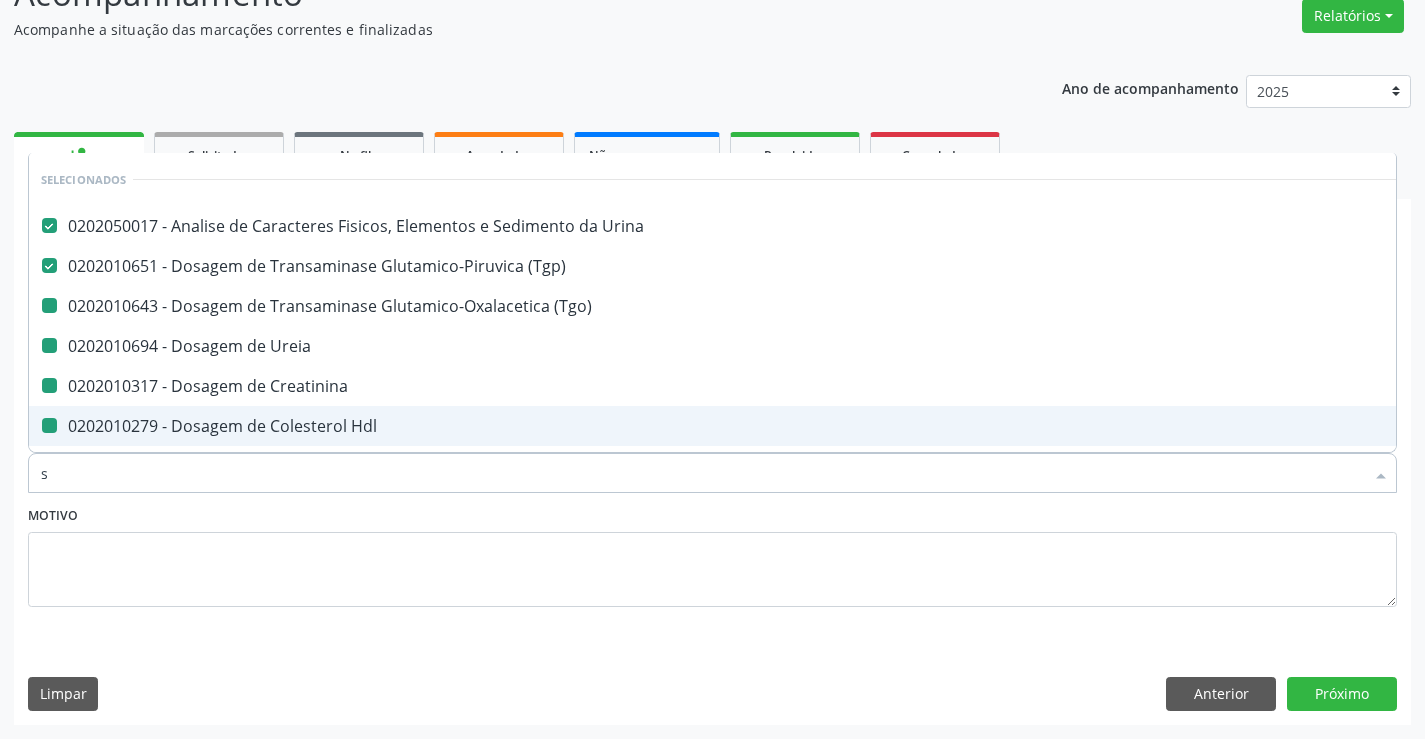 type on "si" 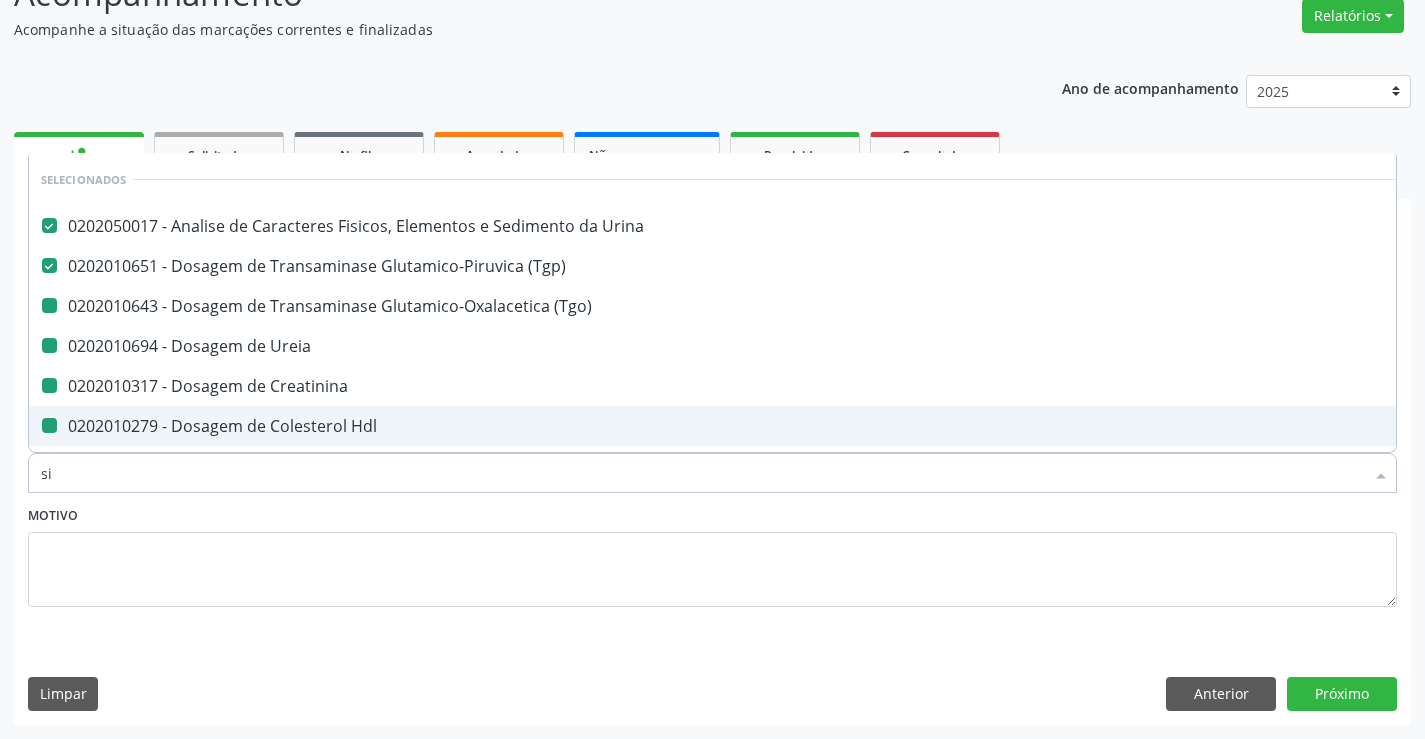 checkbox on "false" 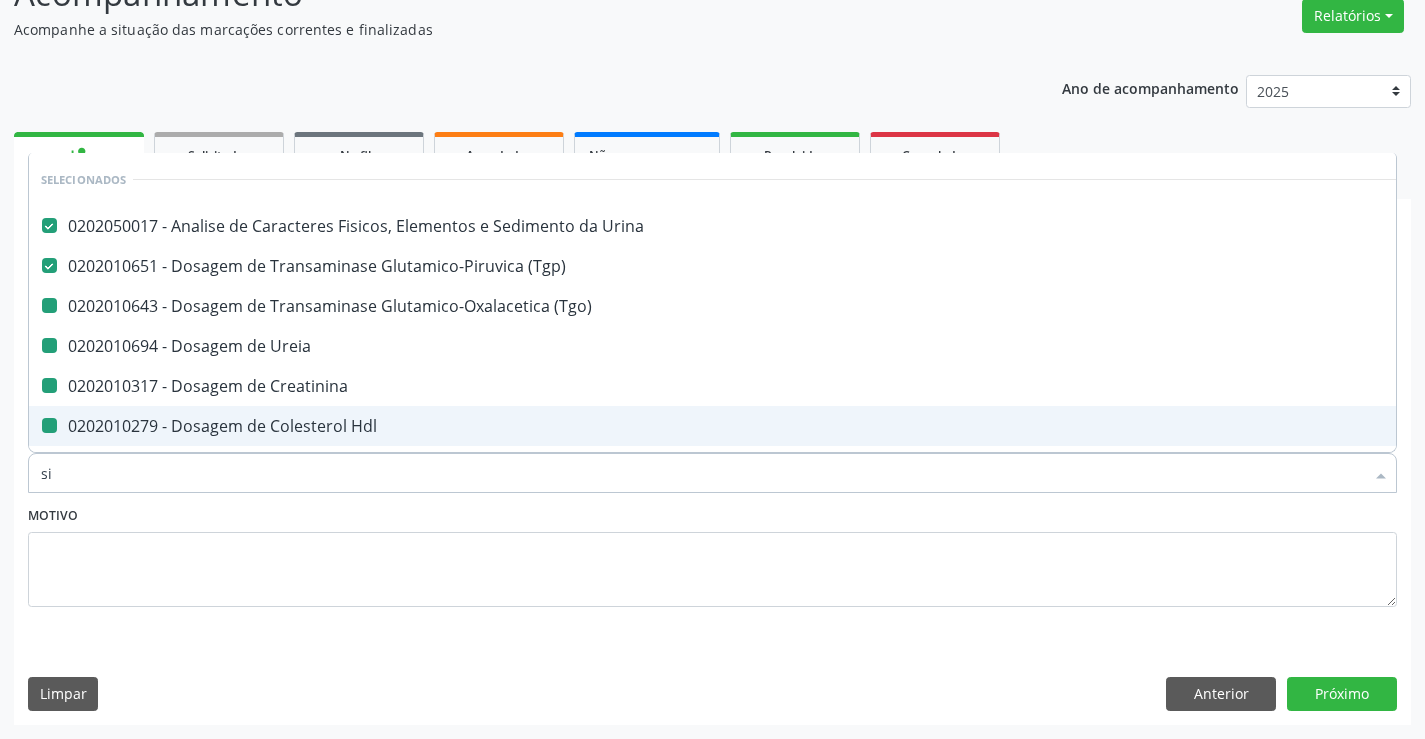 checkbox on "false" 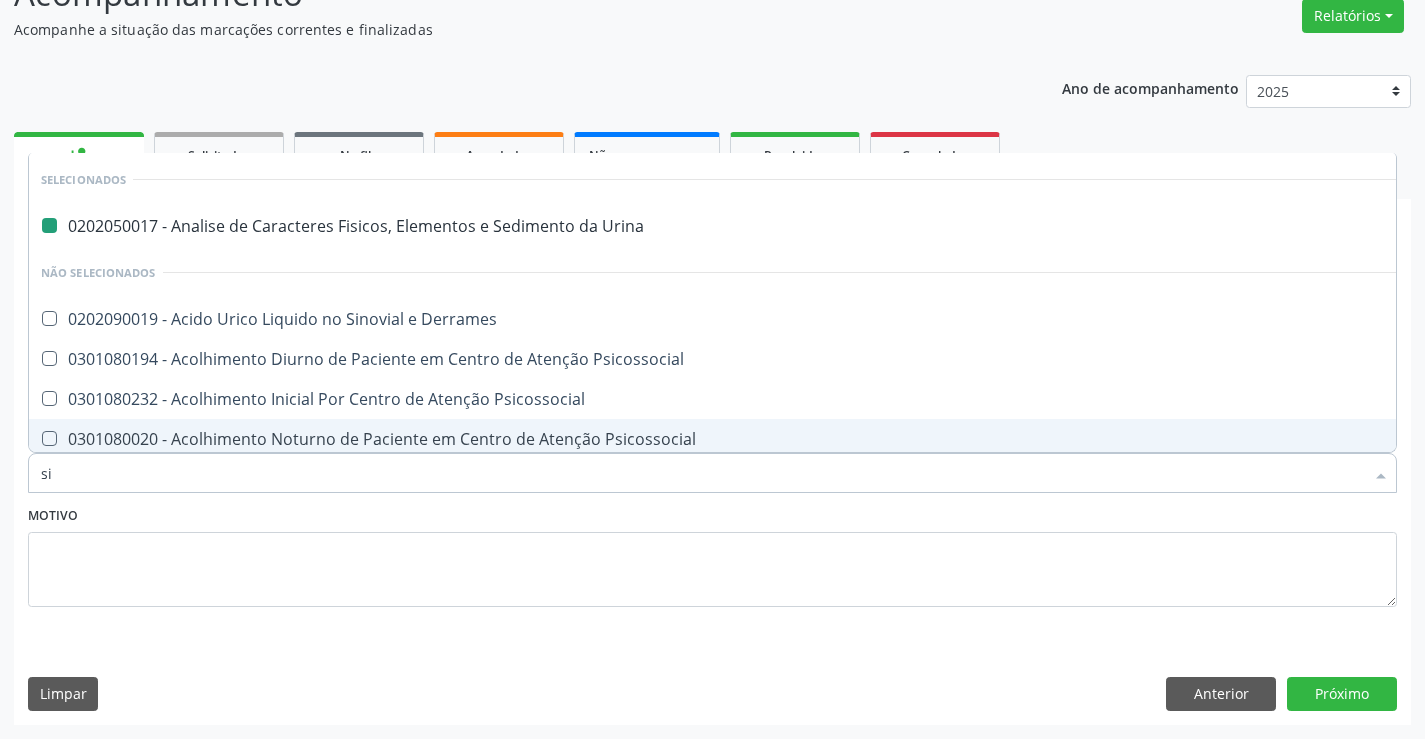 type on "sif" 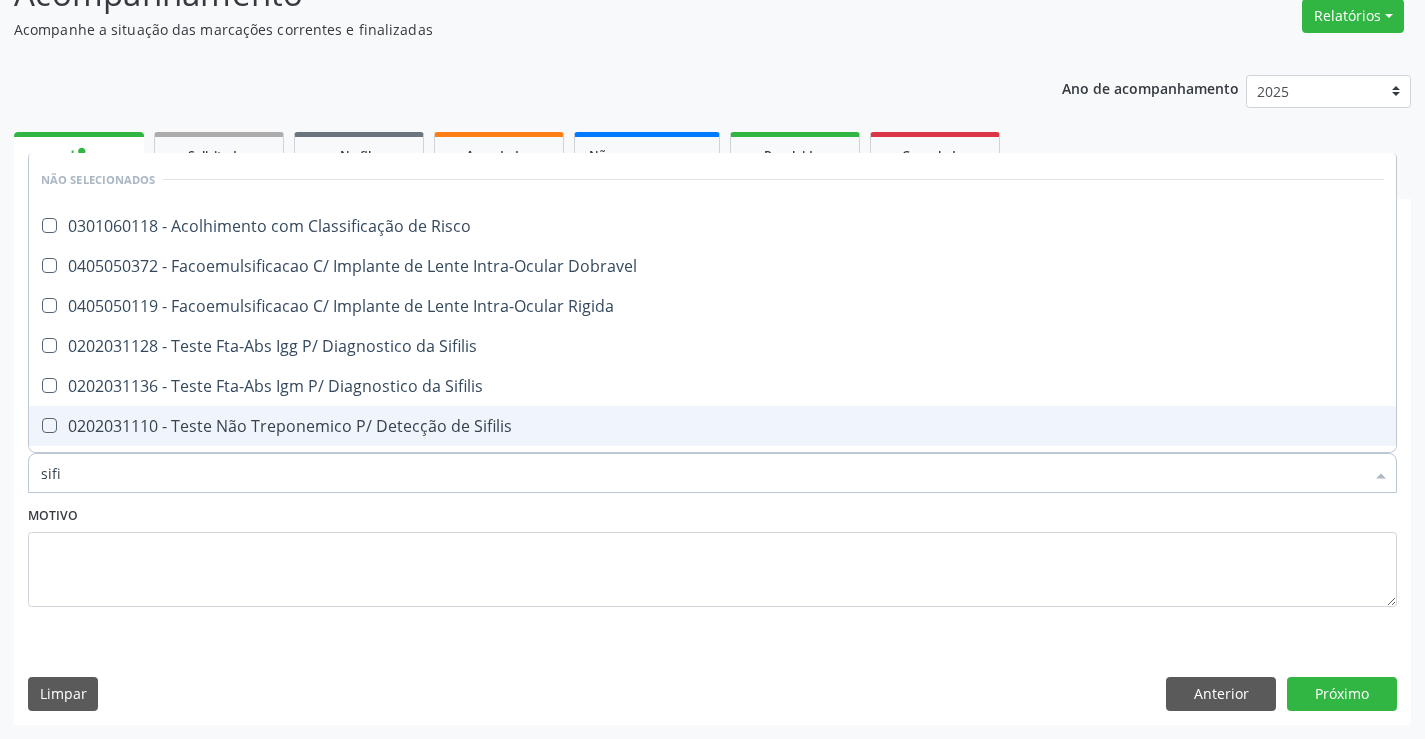 type on "sifil" 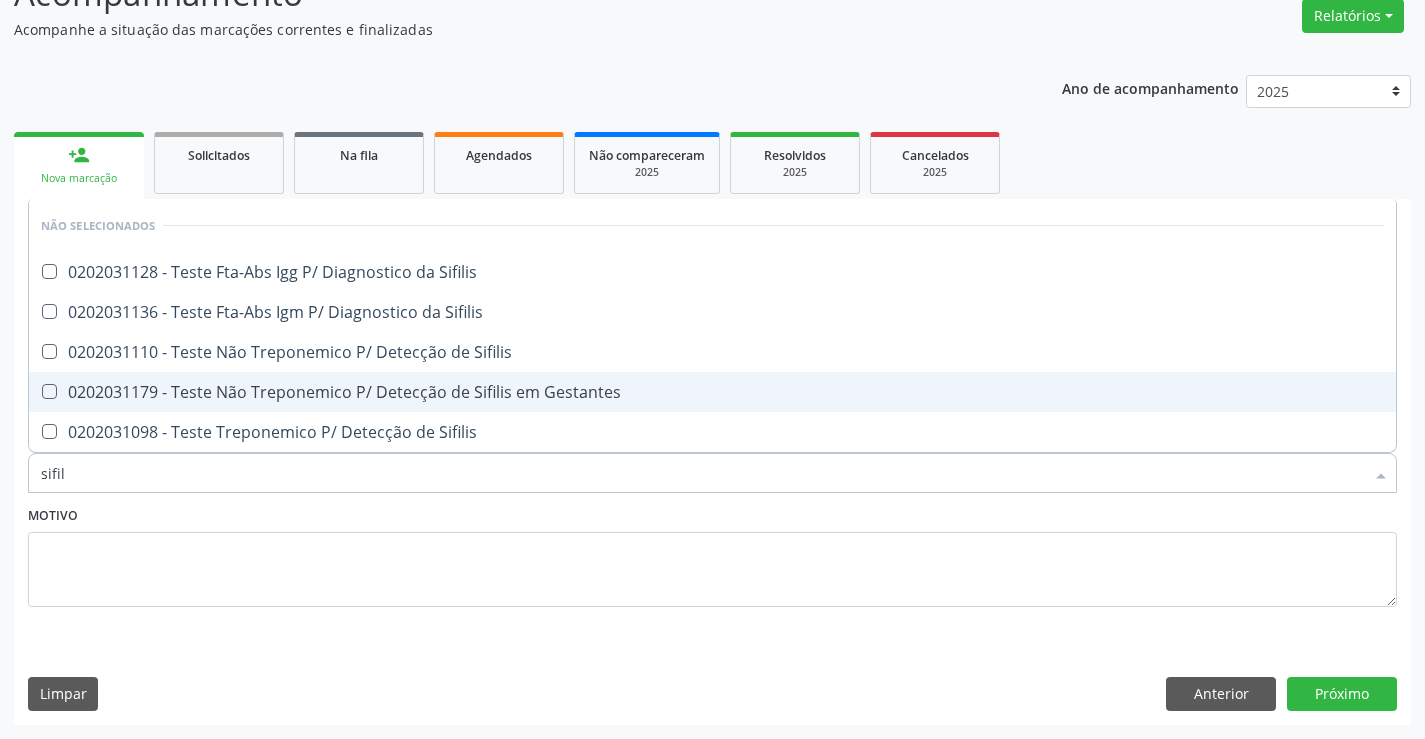 click on "0202031179 - Teste Não Treponemico P/ Detecção de Sifilis em Gestantes" at bounding box center (712, 392) 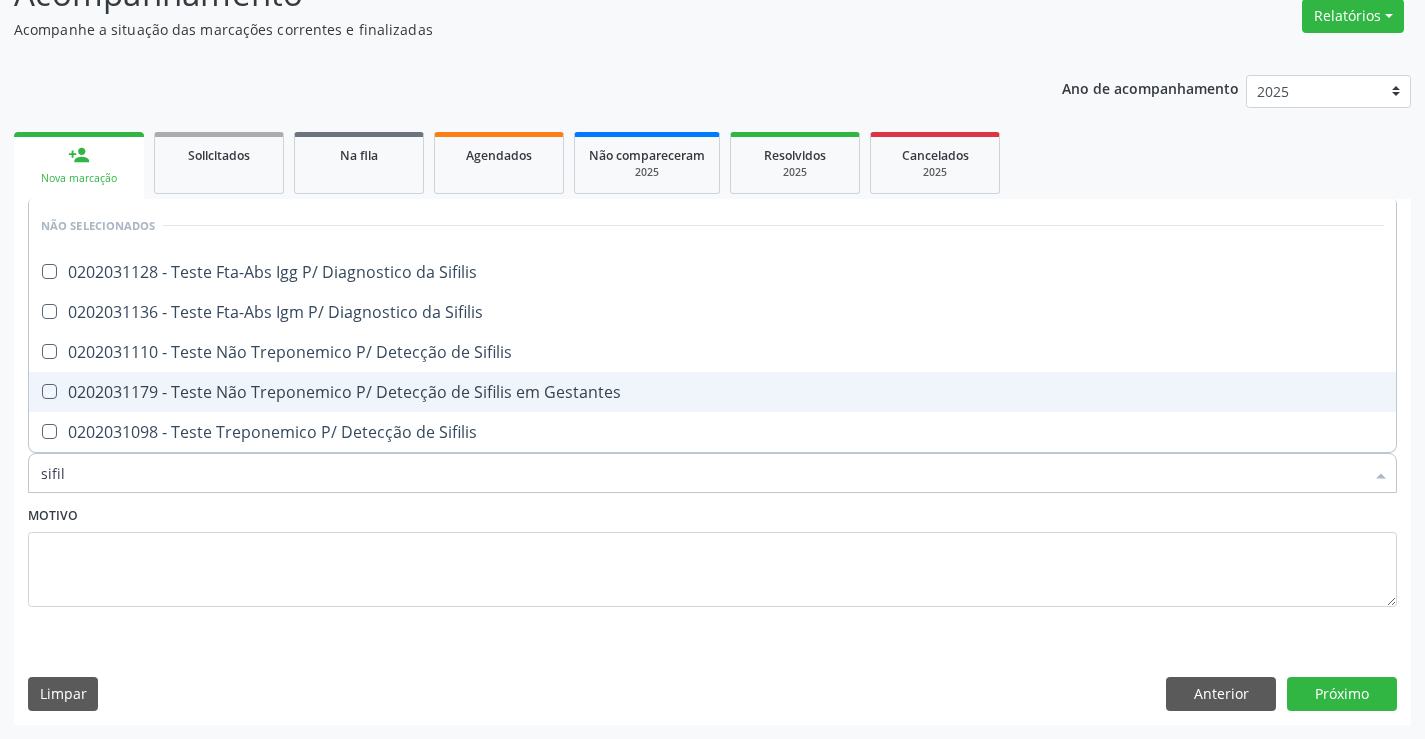 checkbox on "true" 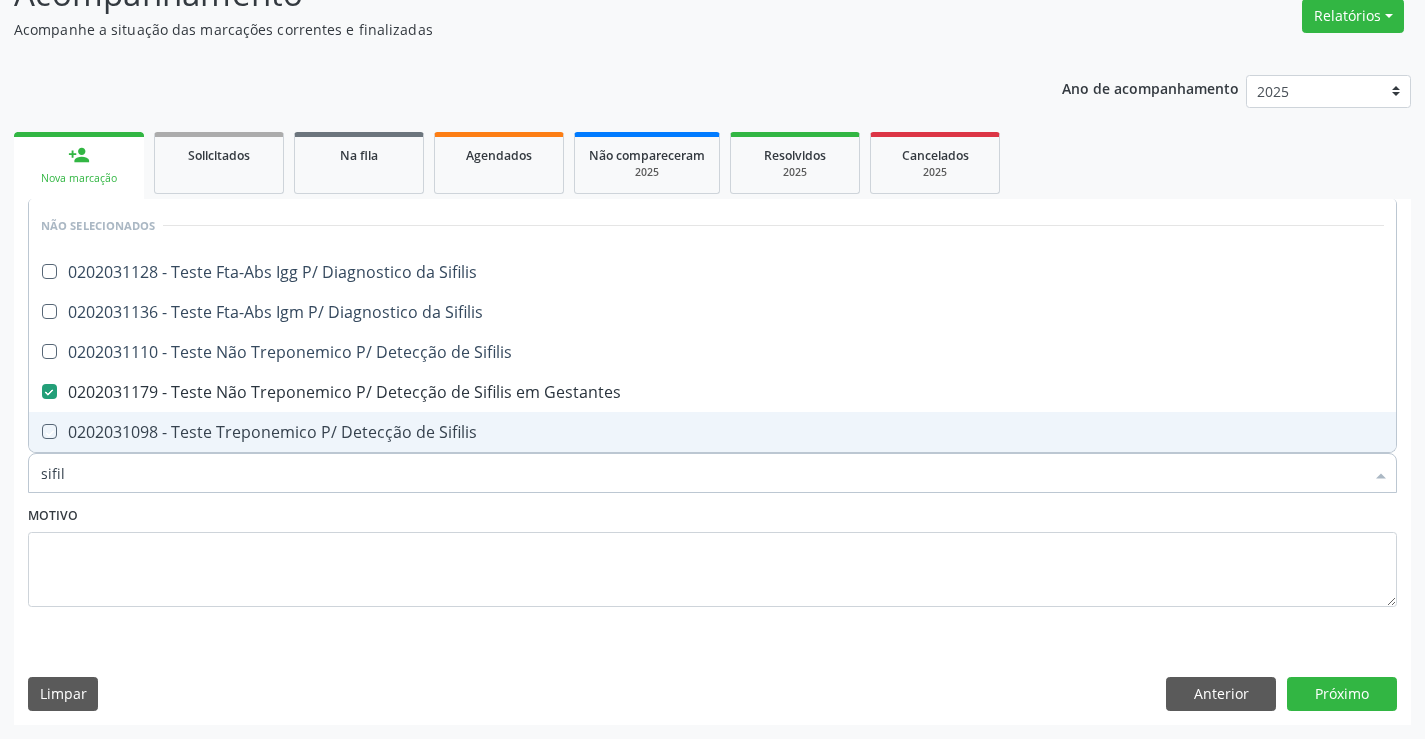 click on "Motivo" at bounding box center (712, 554) 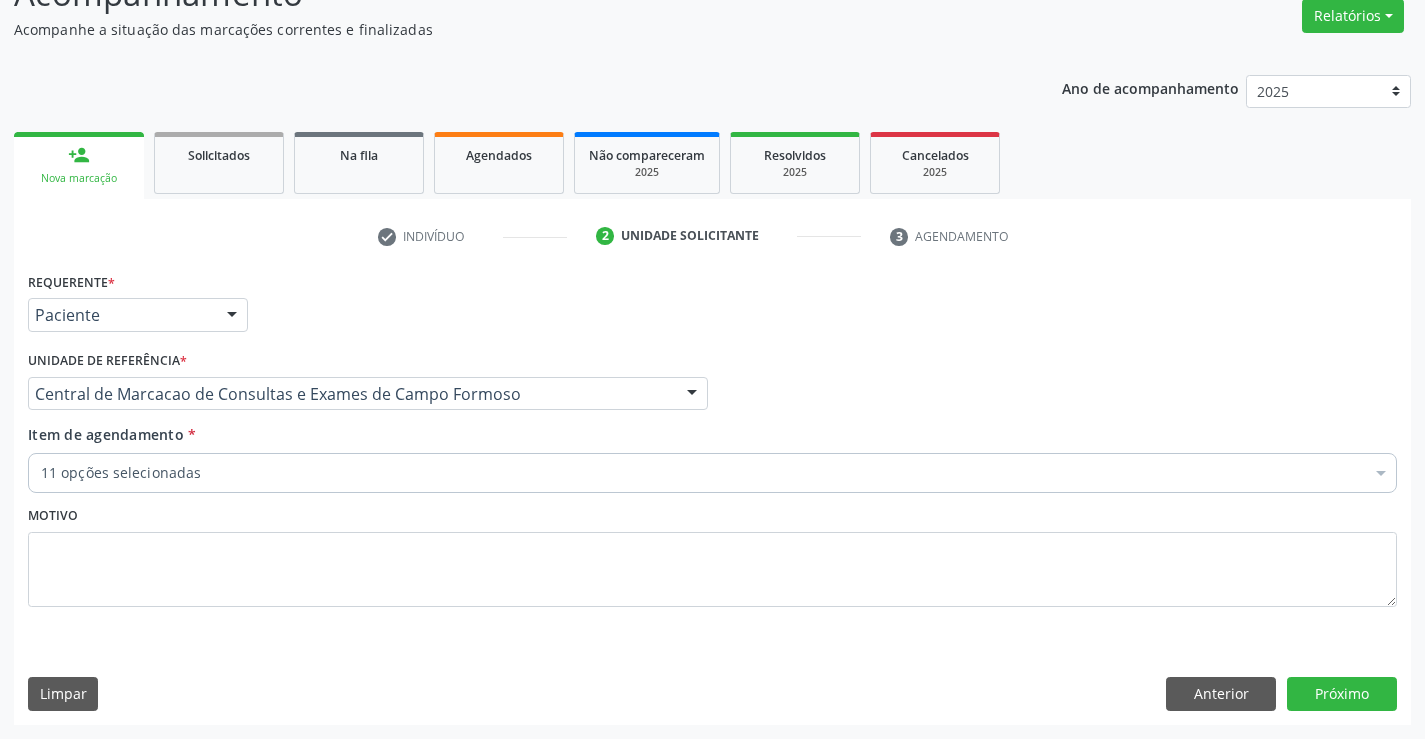 click on "11 opções selecionadas" at bounding box center (712, 473) 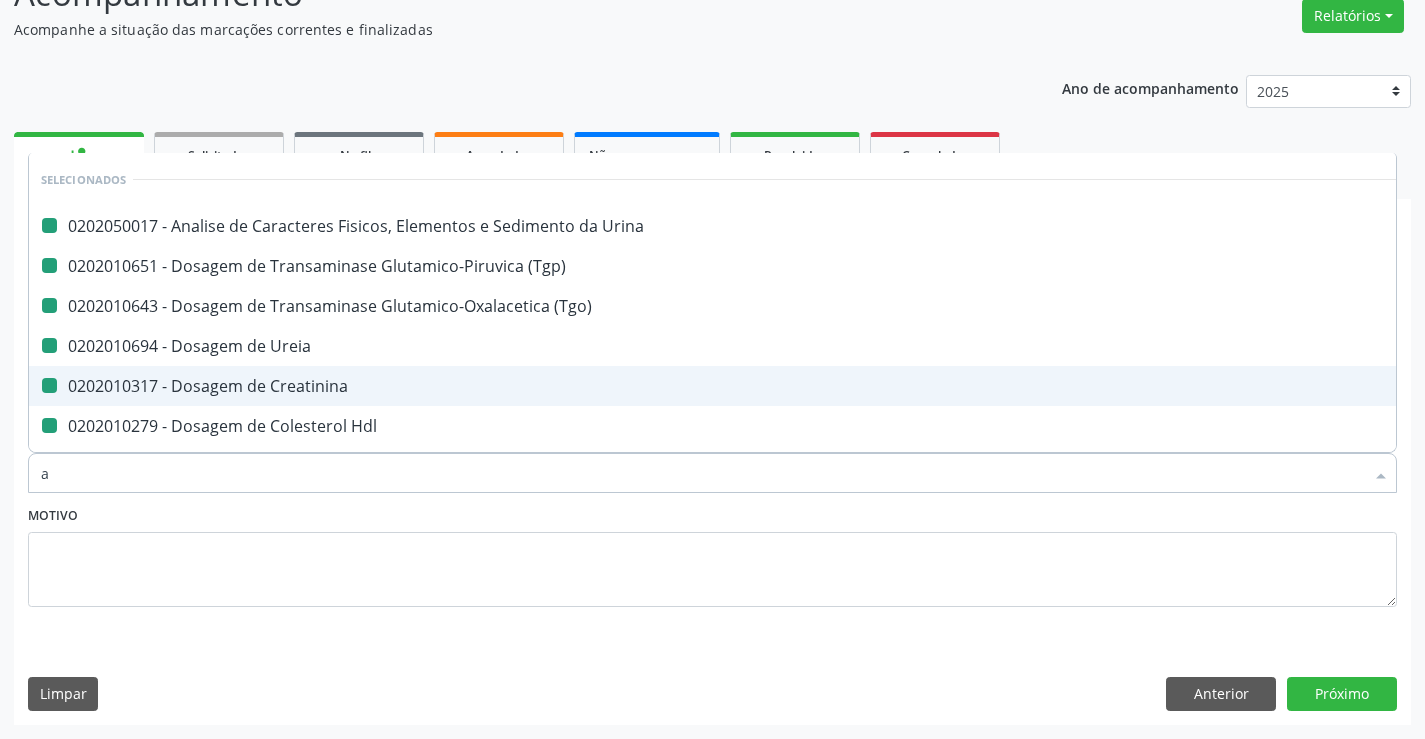 type on "ab" 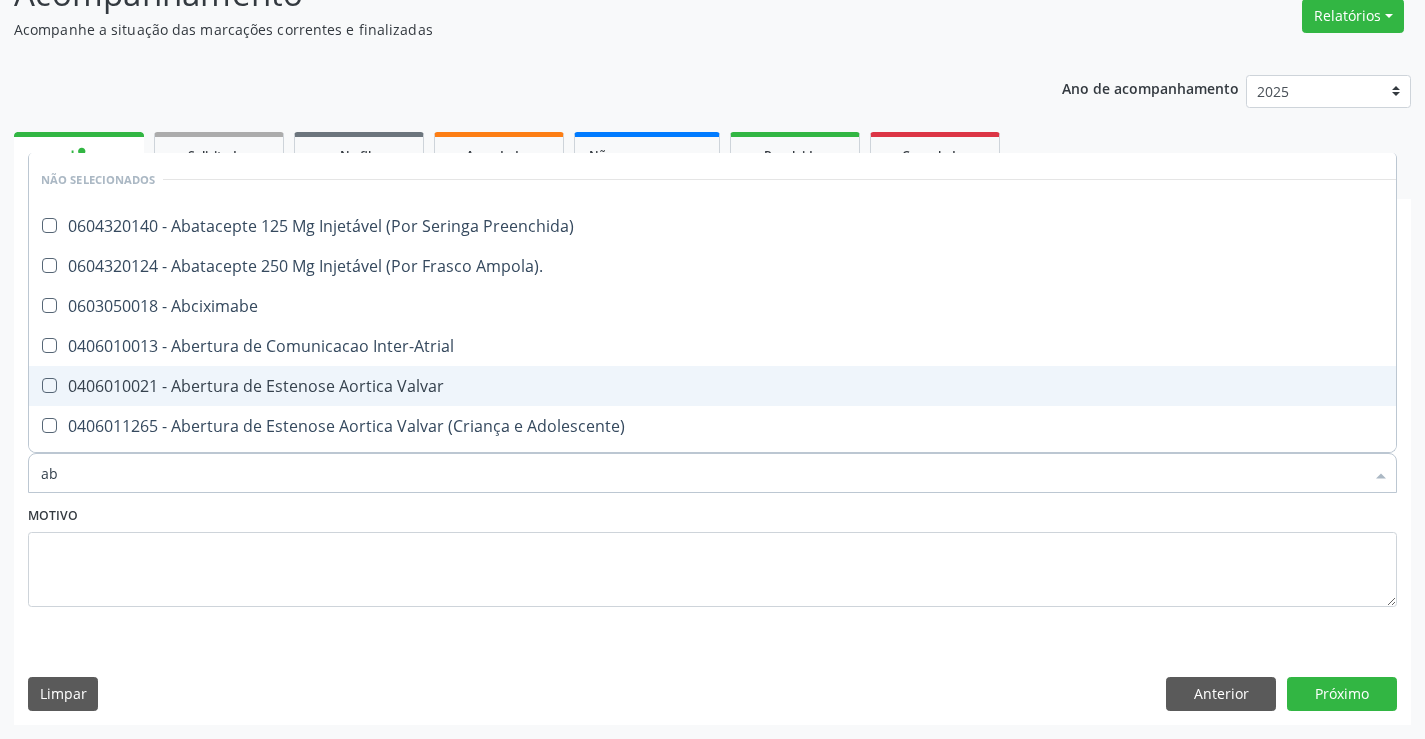 type on "abo" 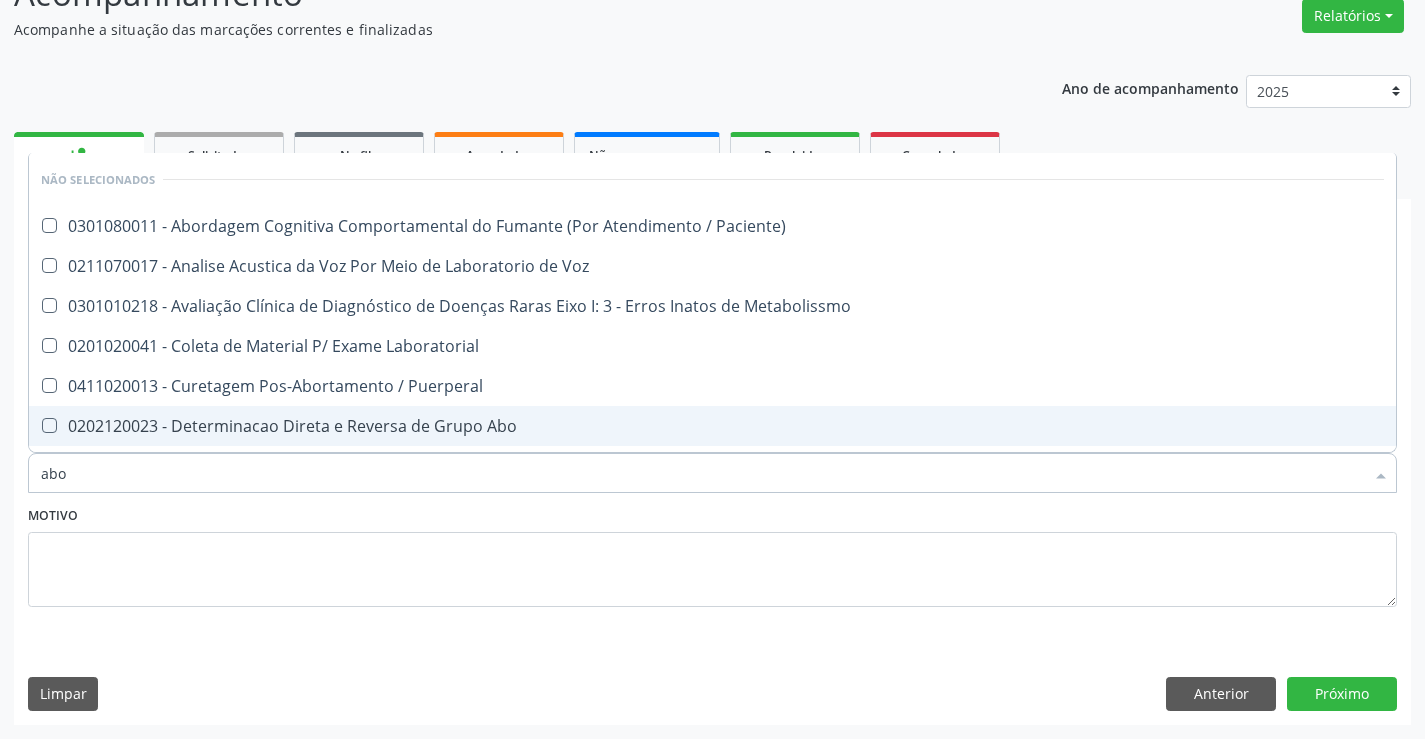 click on "0202120023 - Determinacao Direta e Reversa de Grupo Abo" at bounding box center (712, 426) 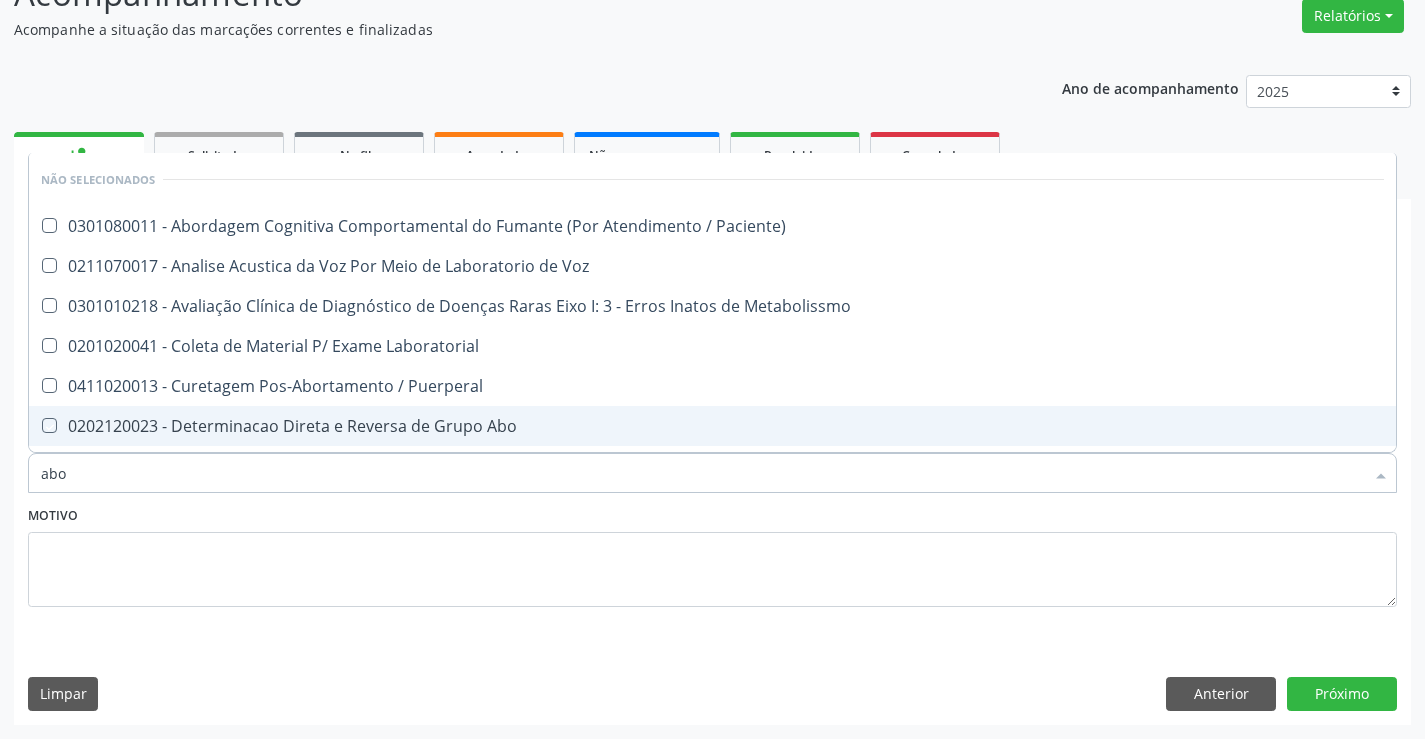 checkbox on "true" 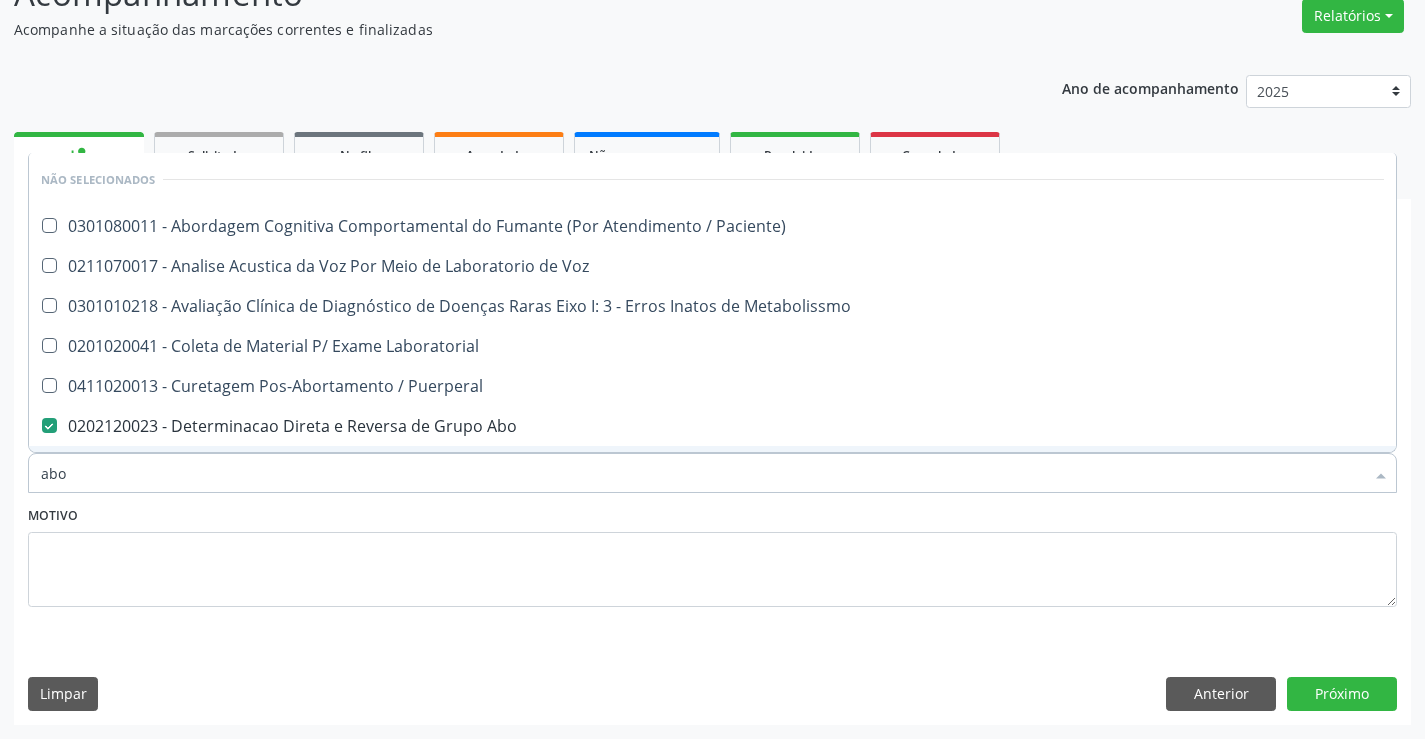 click on "Motivo" at bounding box center (712, 554) 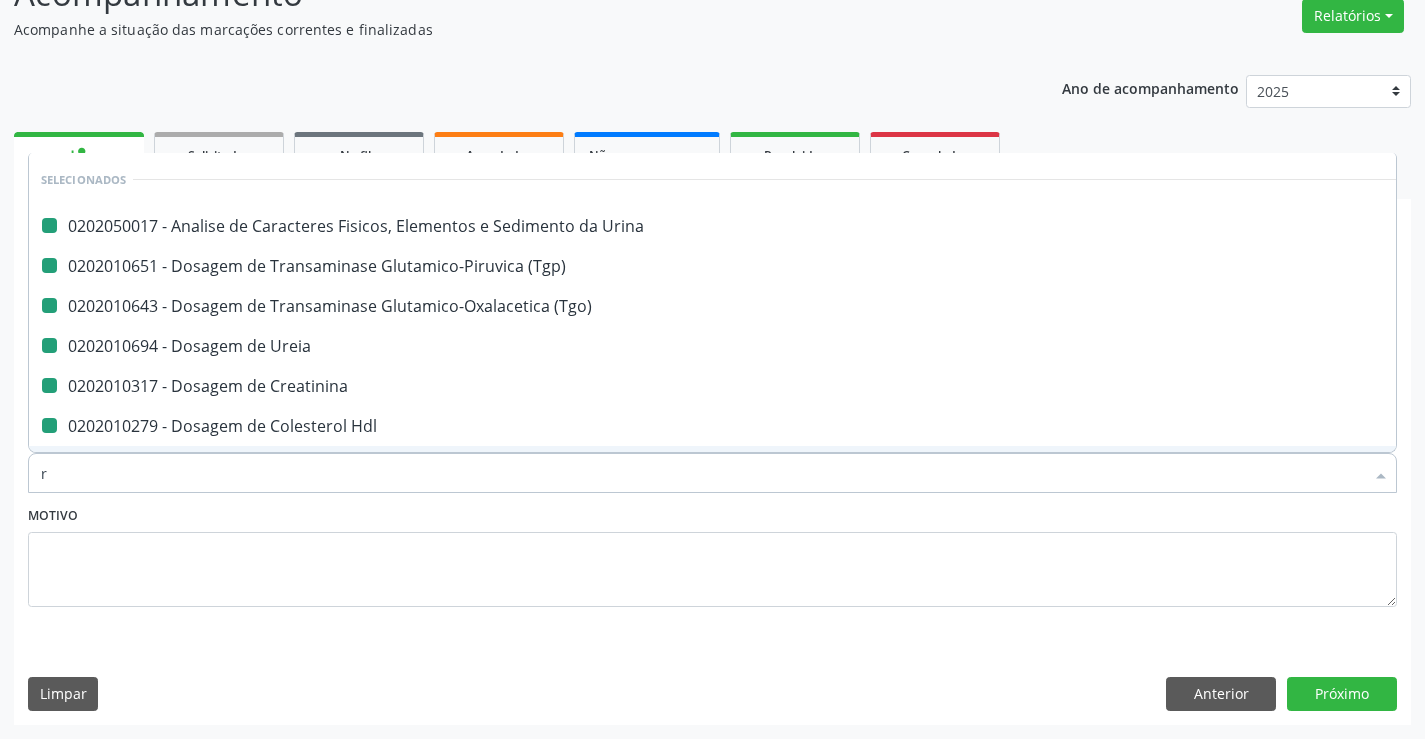 type on "rh" 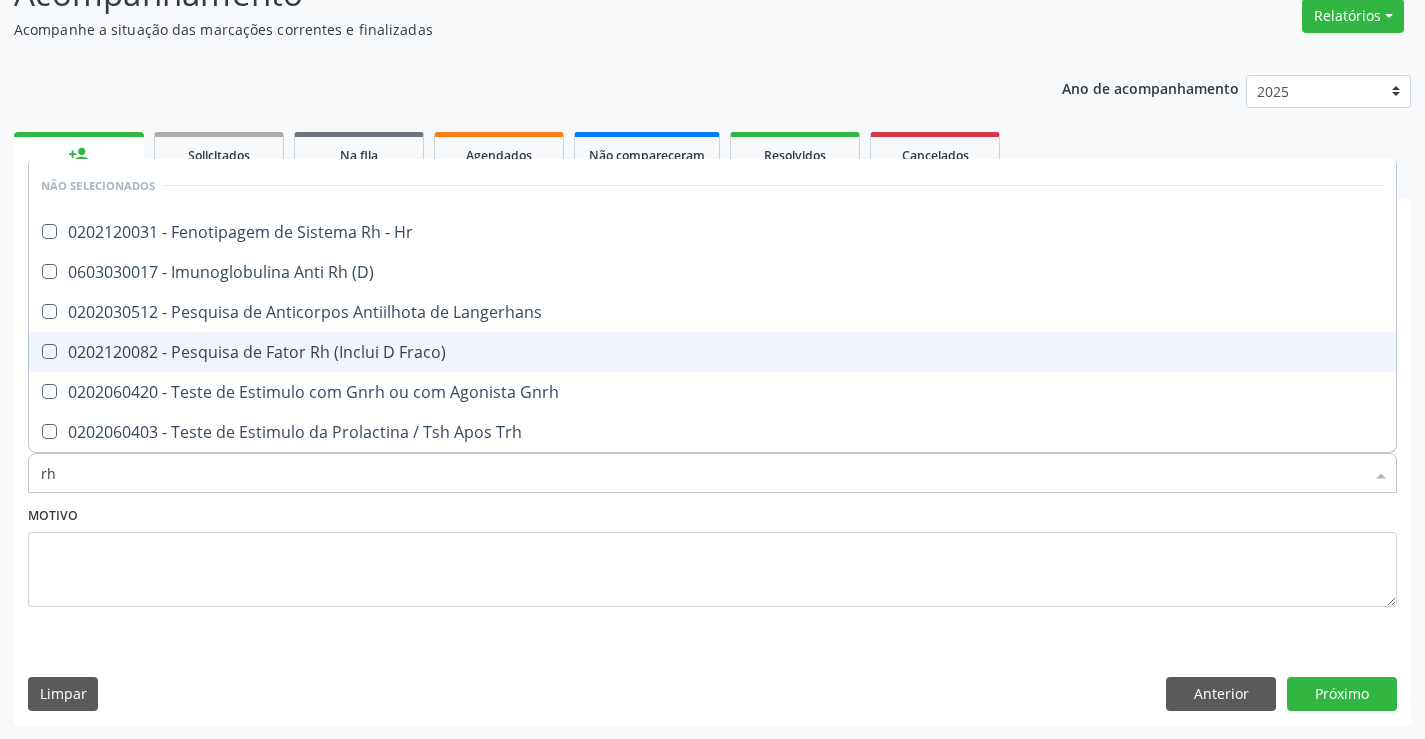 click on "0202120082 - Pesquisa de Fator Rh (Inclui D Fraco)" at bounding box center [712, 352] 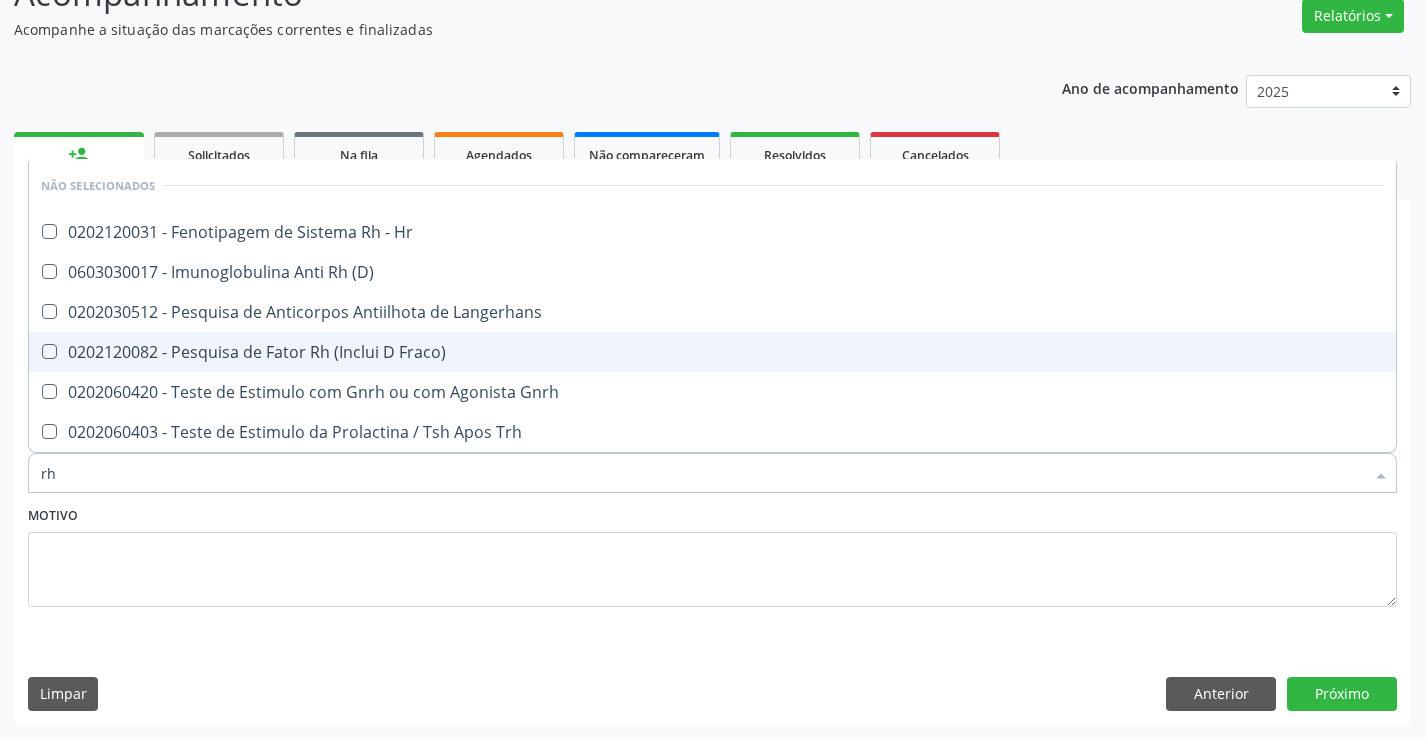 checkbox on "true" 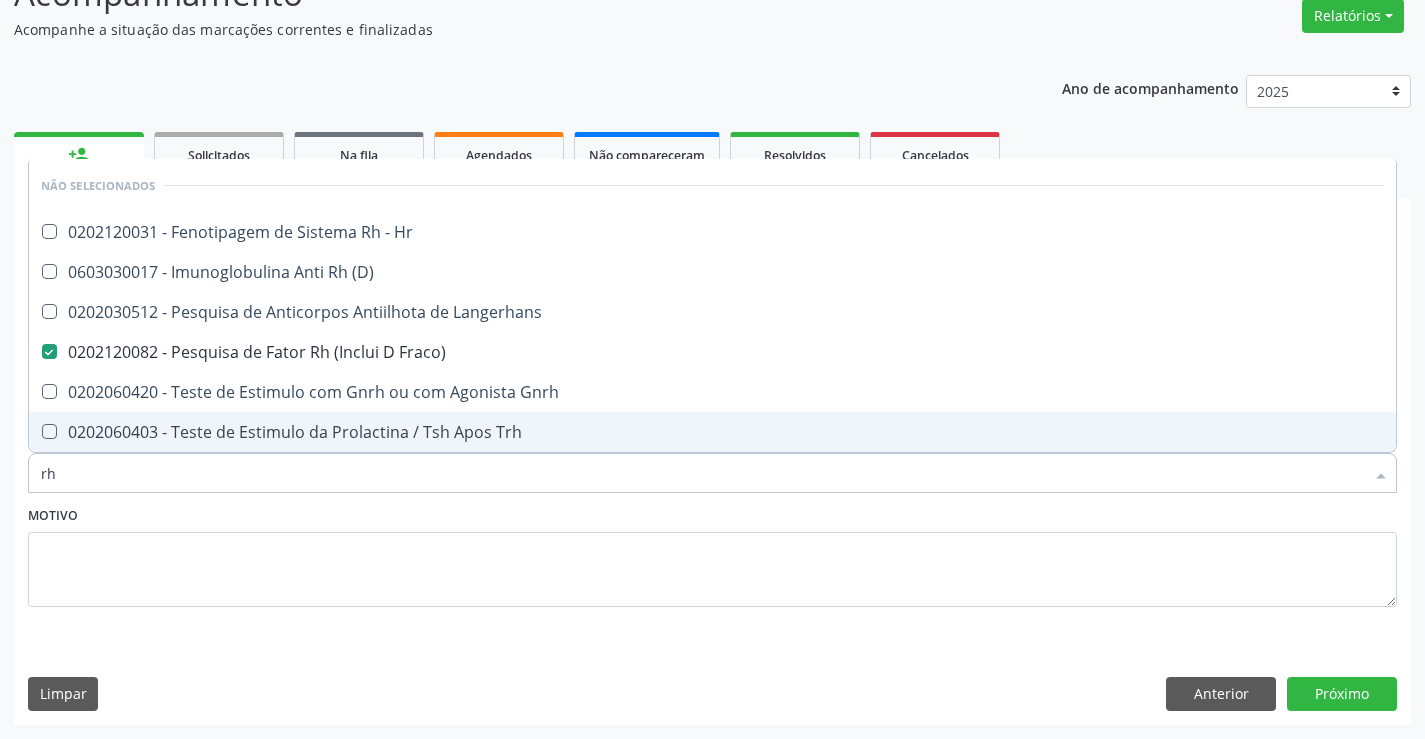 click on "Motivo" at bounding box center [712, 554] 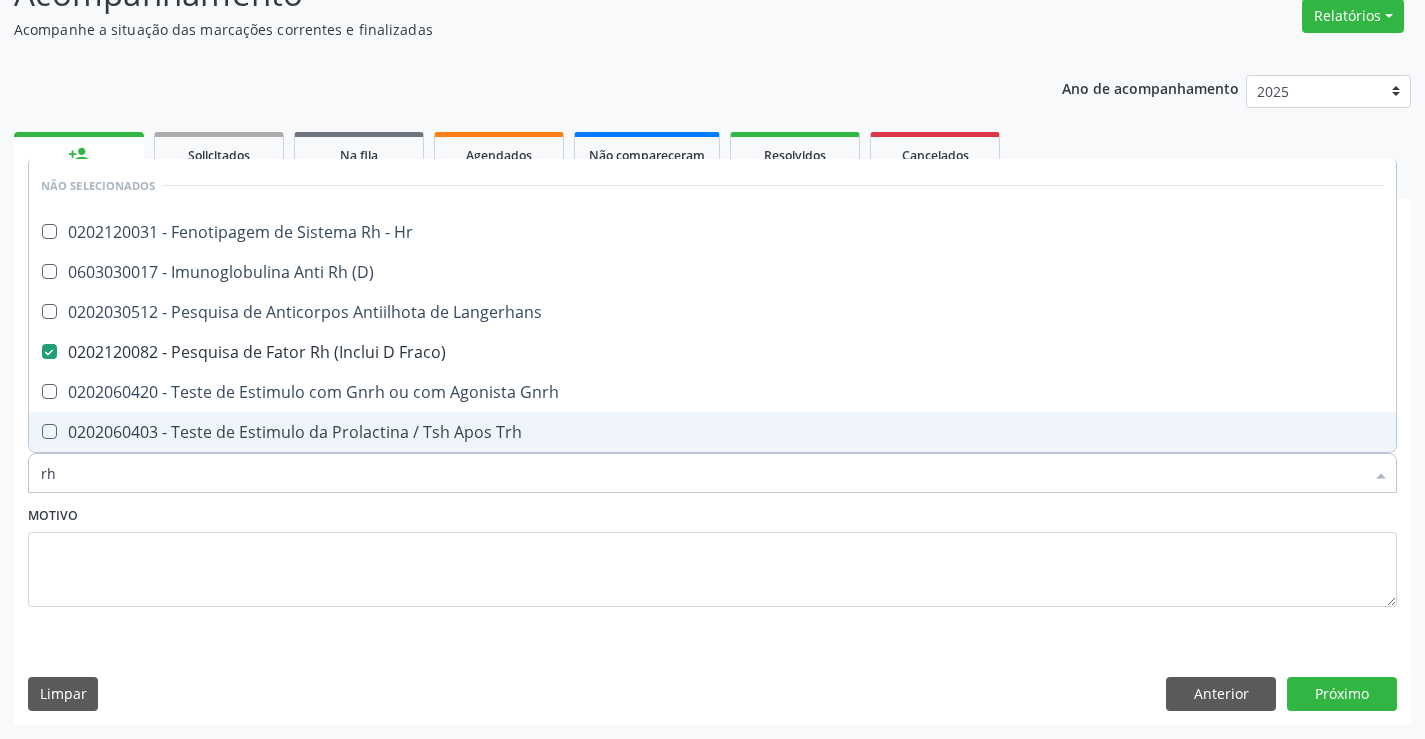 checkbox on "true" 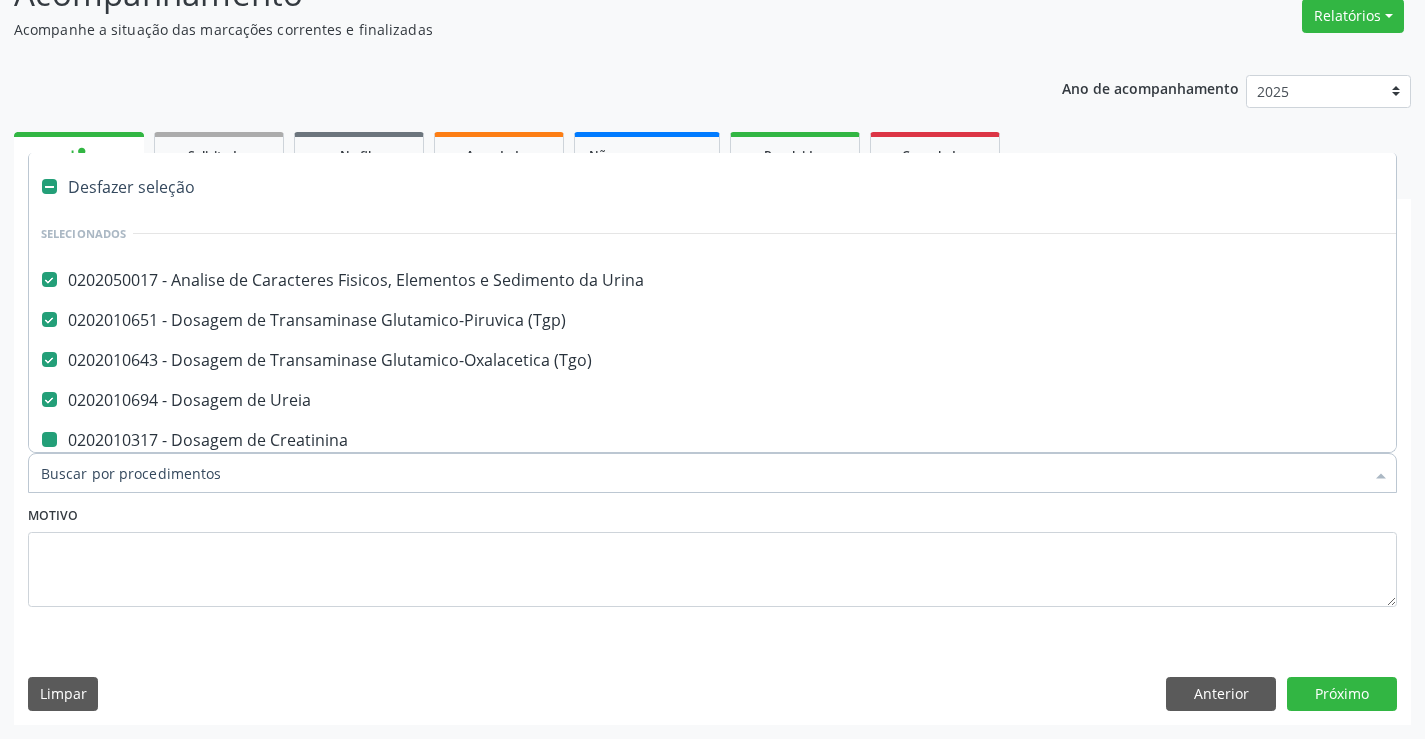 type on "f" 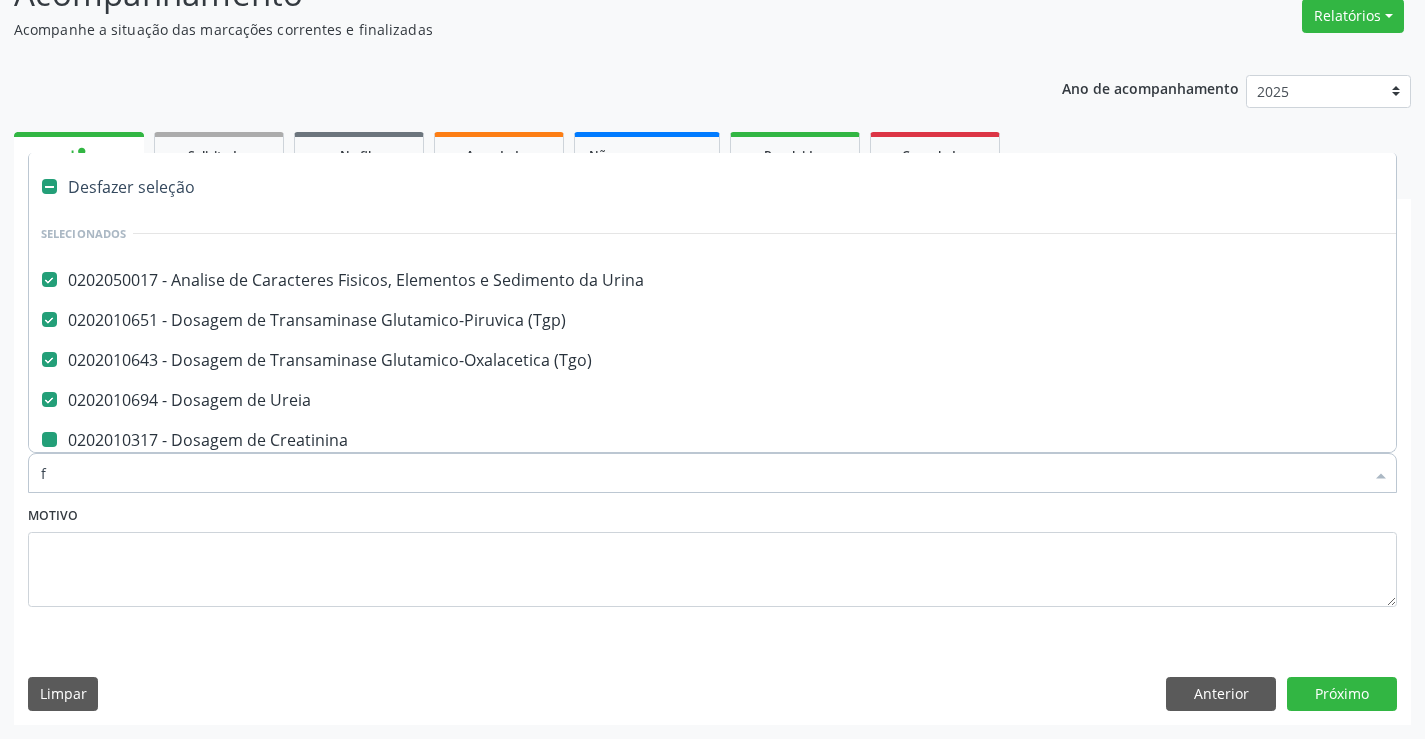 checkbox on "false" 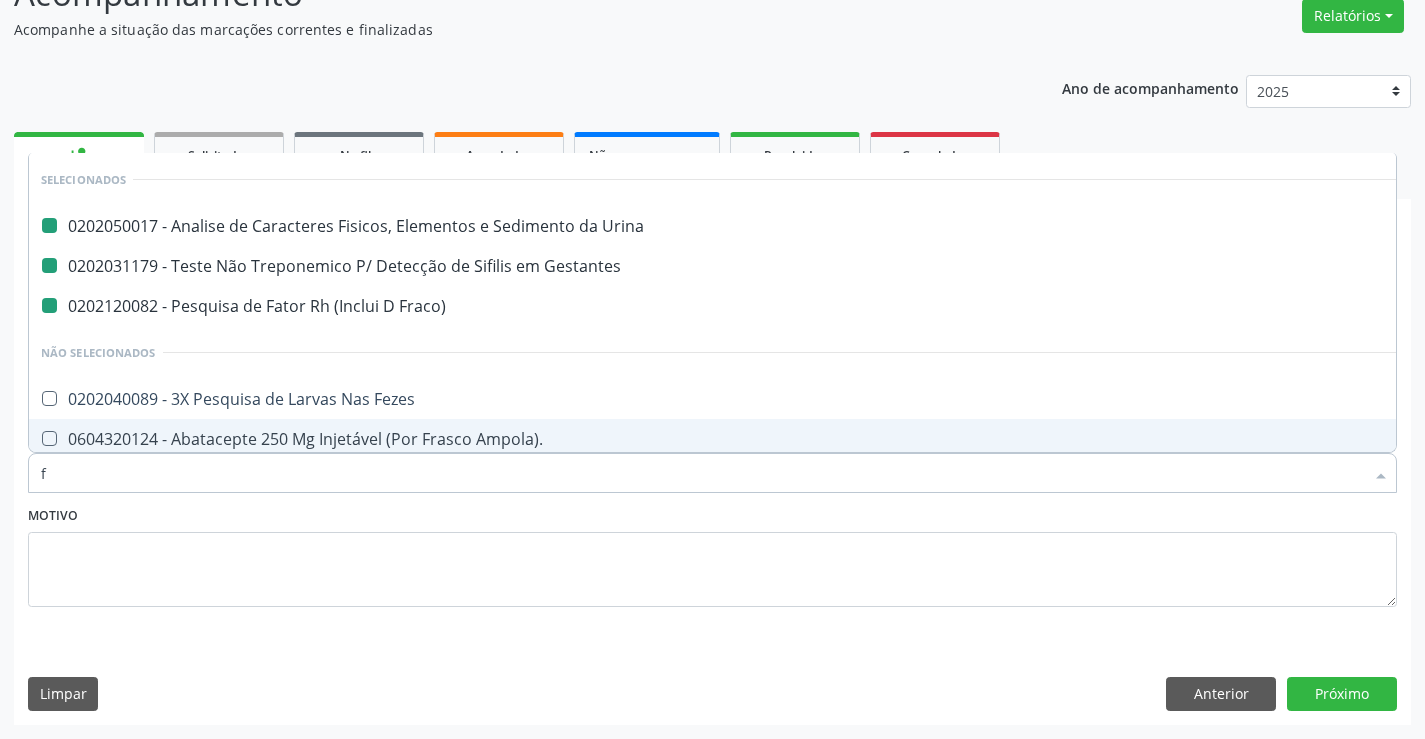 type on "fe" 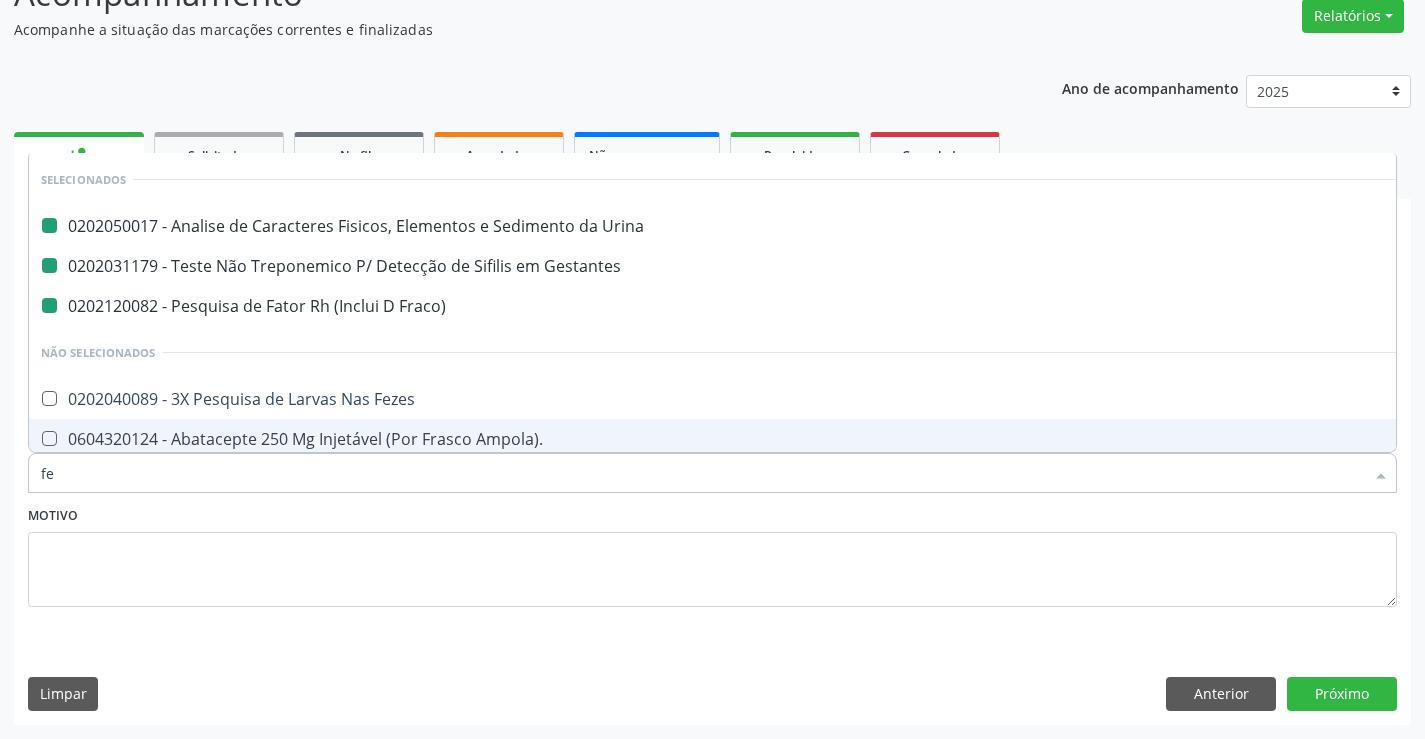 checkbox on "false" 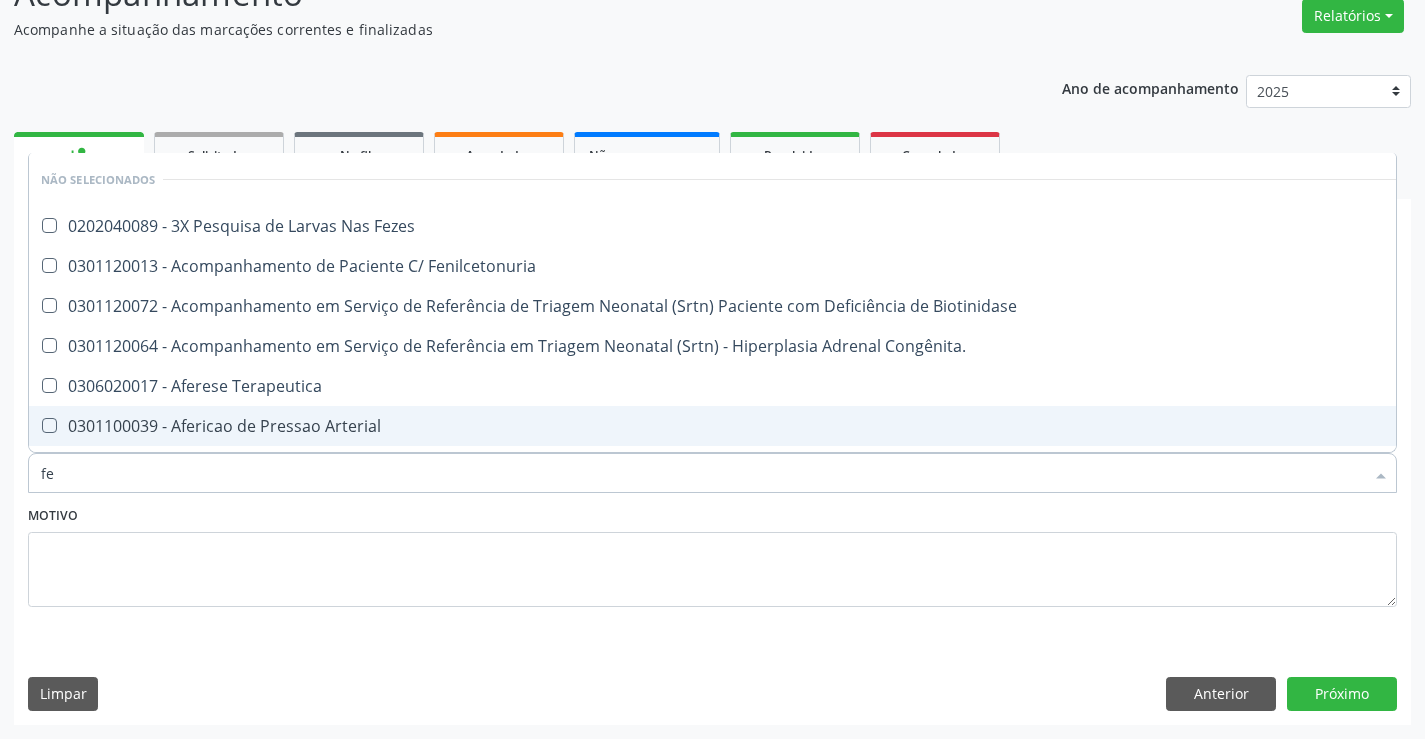 type on "fez" 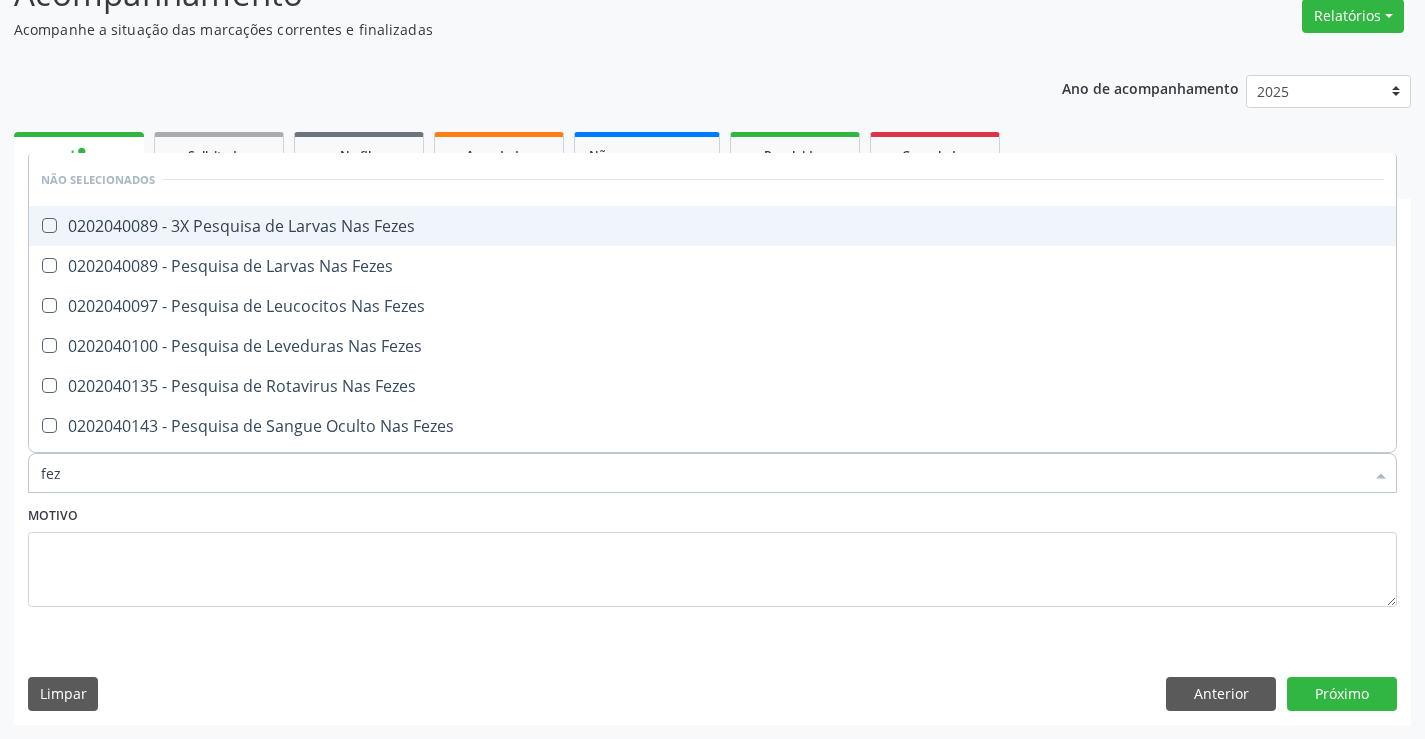 click on "0202040089 - 3X Pesquisa de Larvas Nas Fezes" at bounding box center (712, 226) 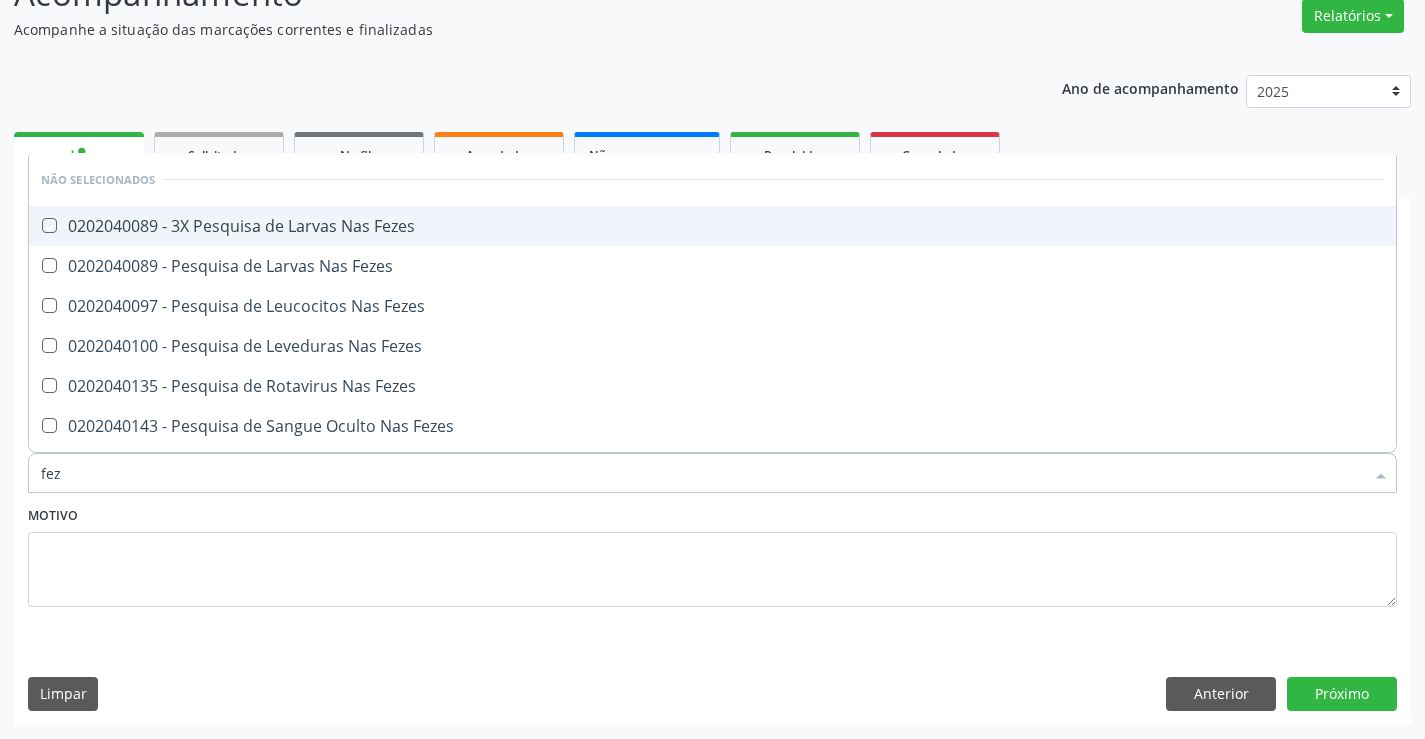 checkbox on "true" 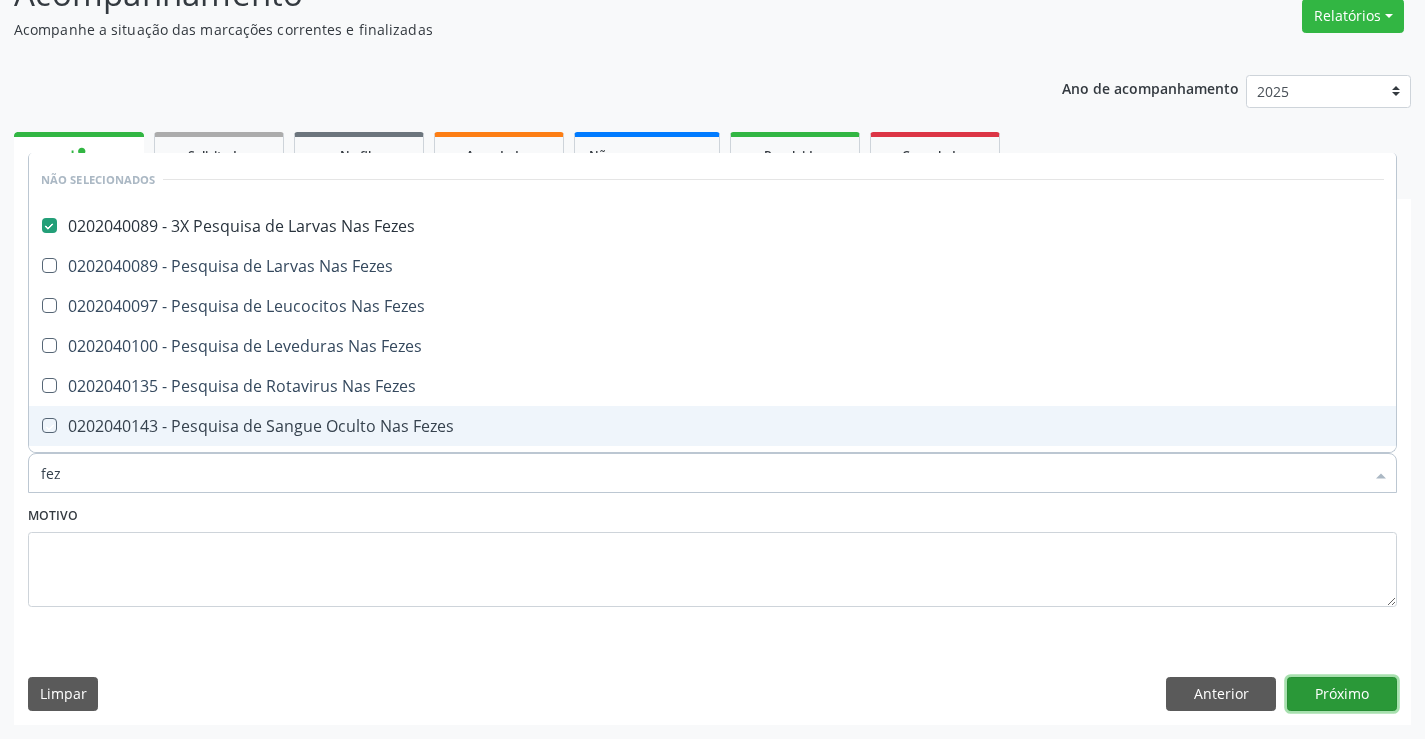 click on "Próximo" at bounding box center [1342, 694] 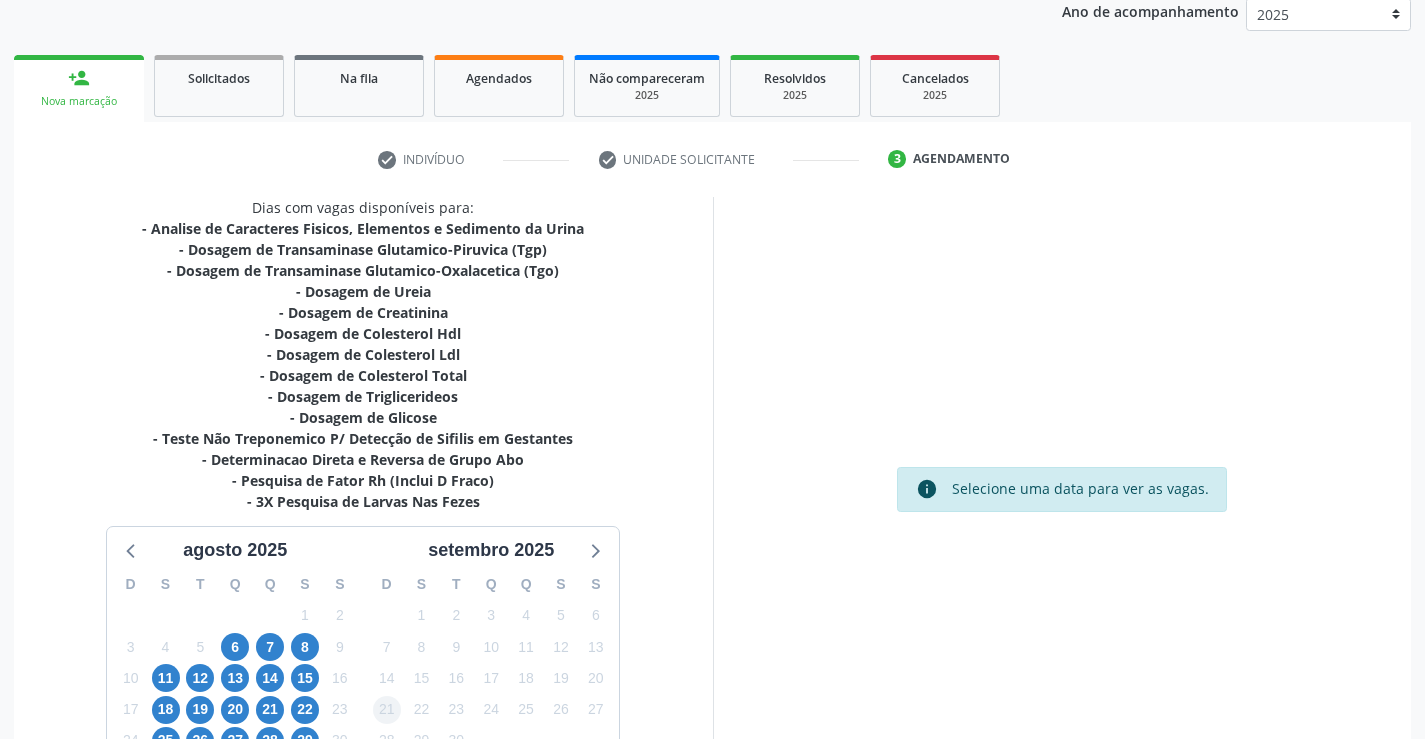 scroll, scrollTop: 367, scrollLeft: 0, axis: vertical 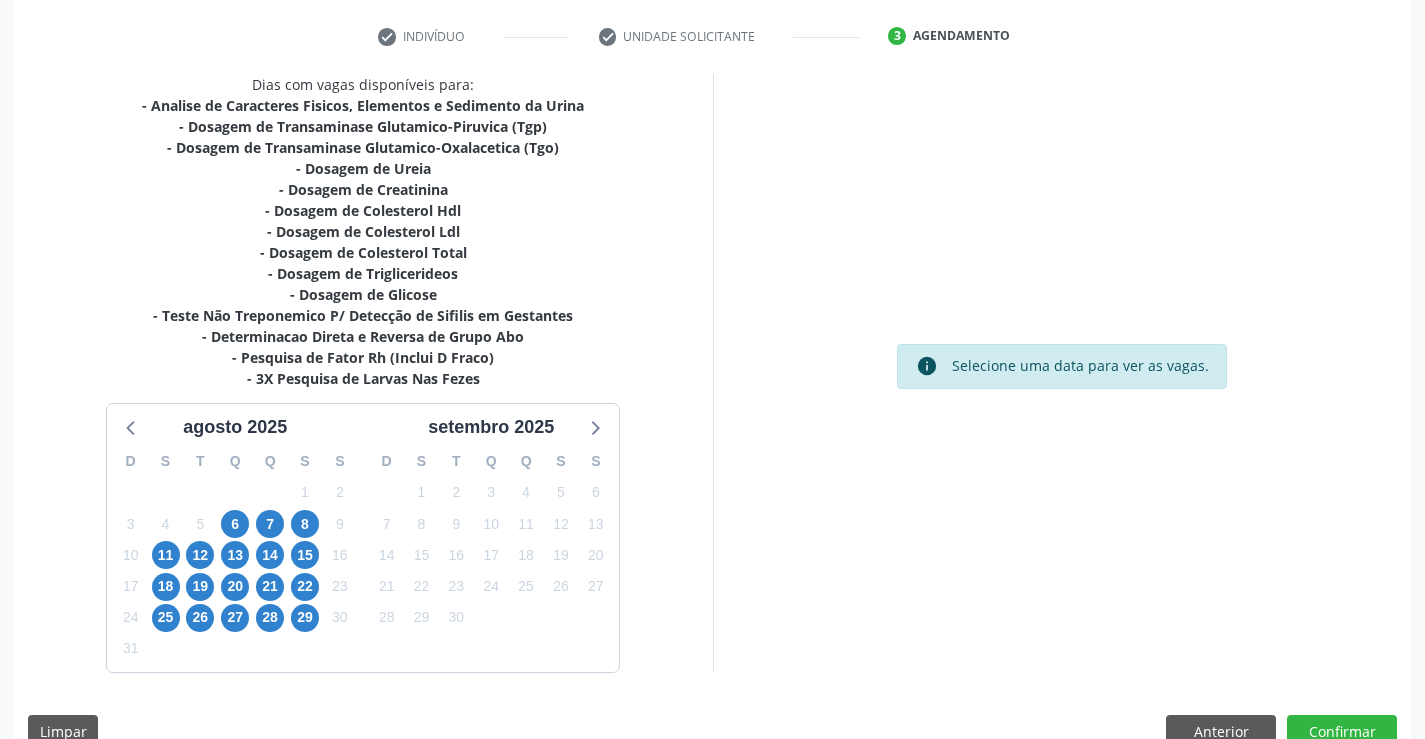 click on "6" at bounding box center [235, 524] 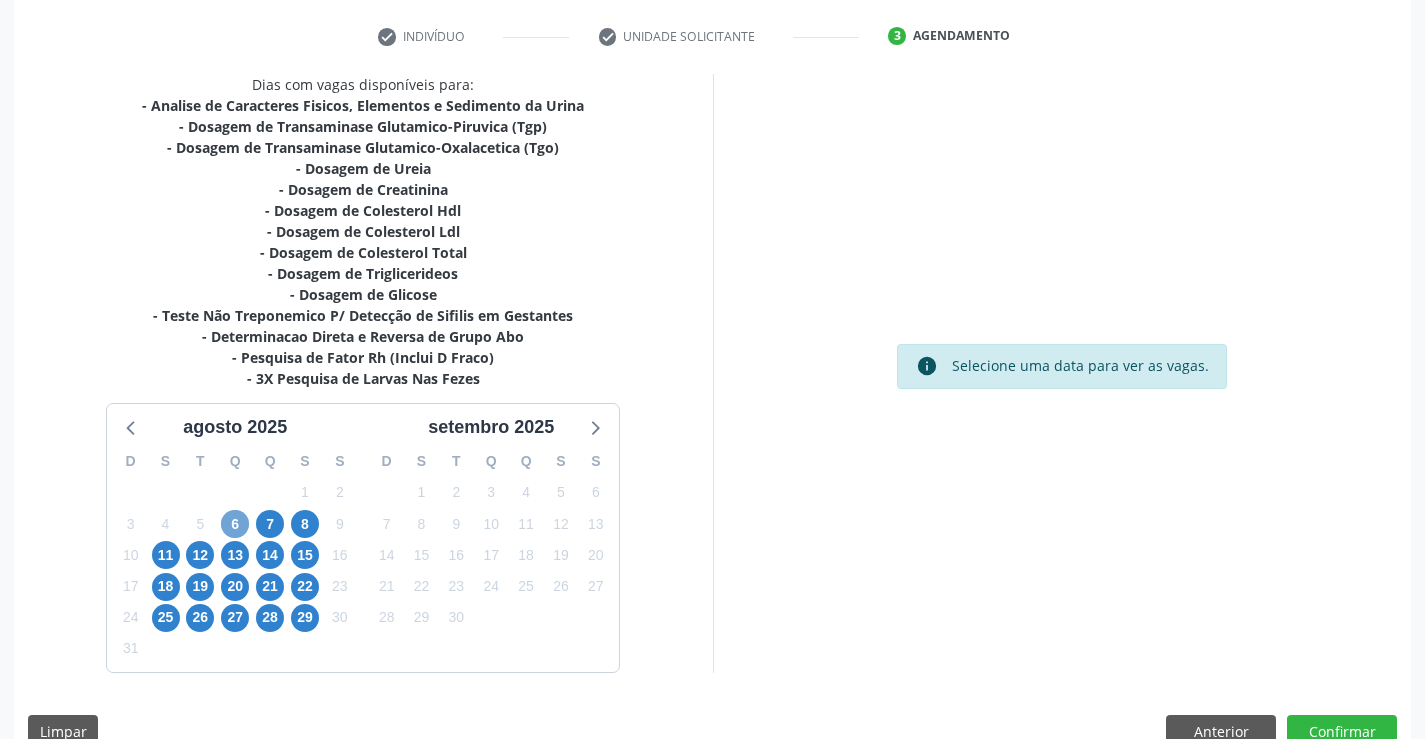click on "6" at bounding box center (235, 524) 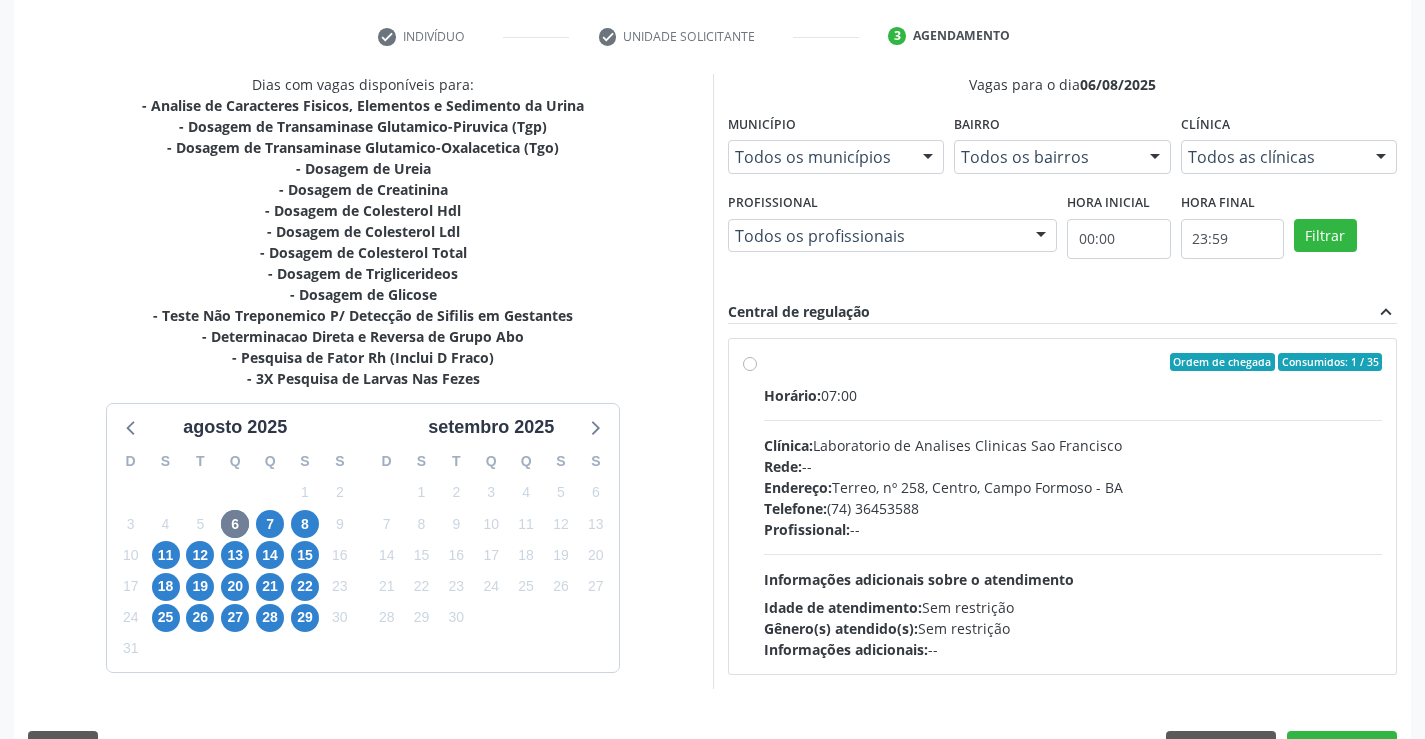 click on "Horário:   07:00
Clínica:  Laboratorio de Analises Clinicas Sao Francisco
Rede:
--
Endereço:   Terreo, nº 258, Centro, Campo Formoso - BA
Telefone:   (74) 36453588
Profissional:
--
Informações adicionais sobre o atendimento
Idade de atendimento:
Sem restrição
Gênero(s) atendido(s):
Sem restrição
Informações adicionais:
--" at bounding box center [1073, 522] 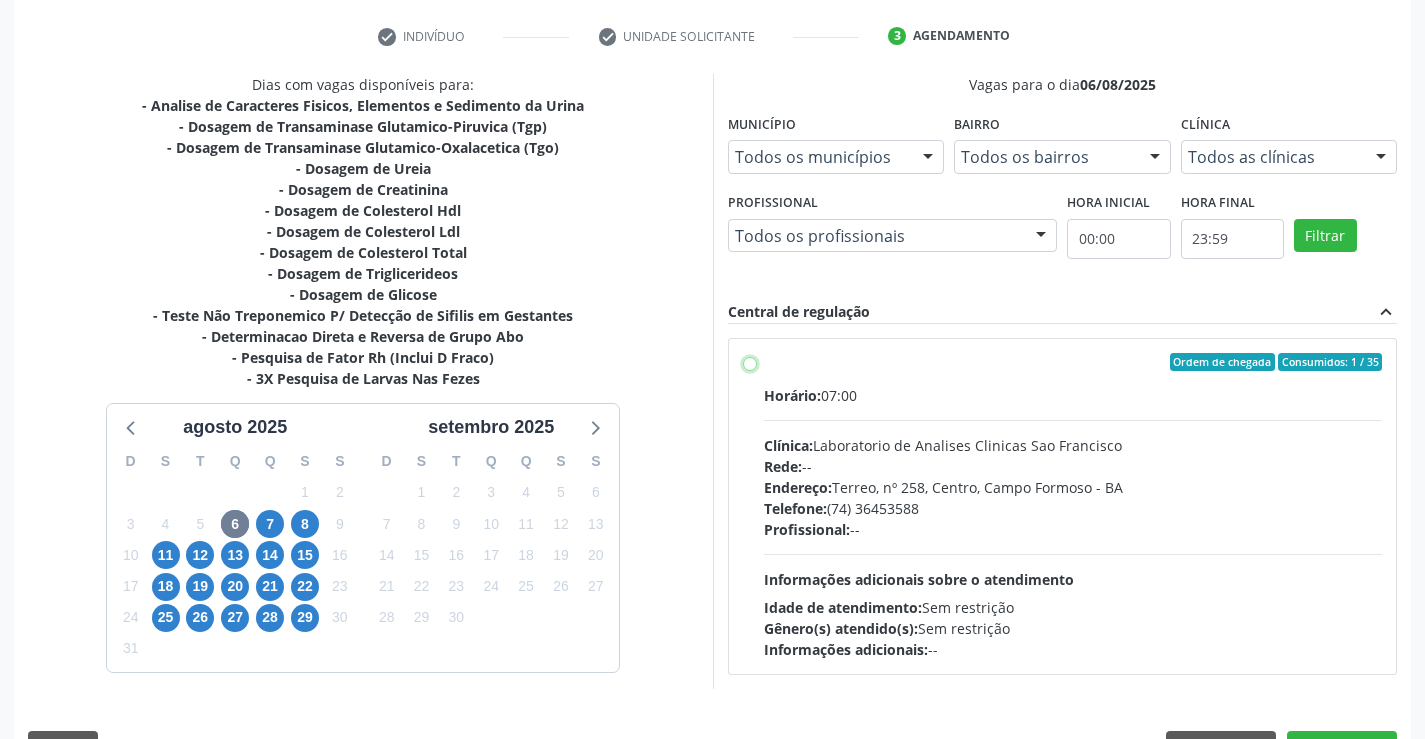 click on "Ordem de chegada
Consumidos: 1 / 35
Horário:   07:00
Clínica:  Laboratorio de Analises Clinicas Sao Francisco
Rede:
--
Endereço:   Terreo, nº 258, Centro, Campo Formoso - BA
Telefone:   (74) 36453588
Profissional:
--
Informações adicionais sobre o atendimento
Idade de atendimento:
Sem restrição
Gênero(s) atendido(s):
Sem restrição
Informações adicionais:
--" at bounding box center (750, 362) 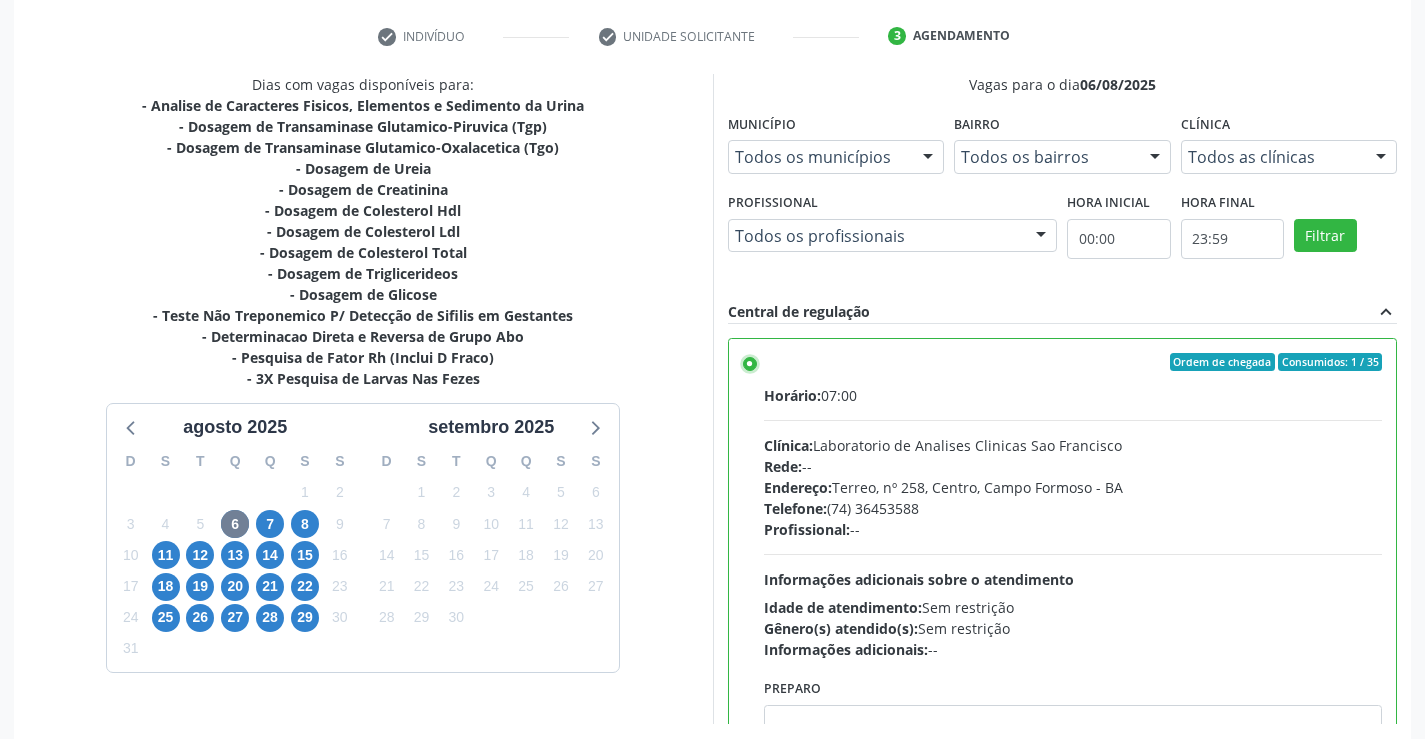 scroll, scrollTop: 456, scrollLeft: 0, axis: vertical 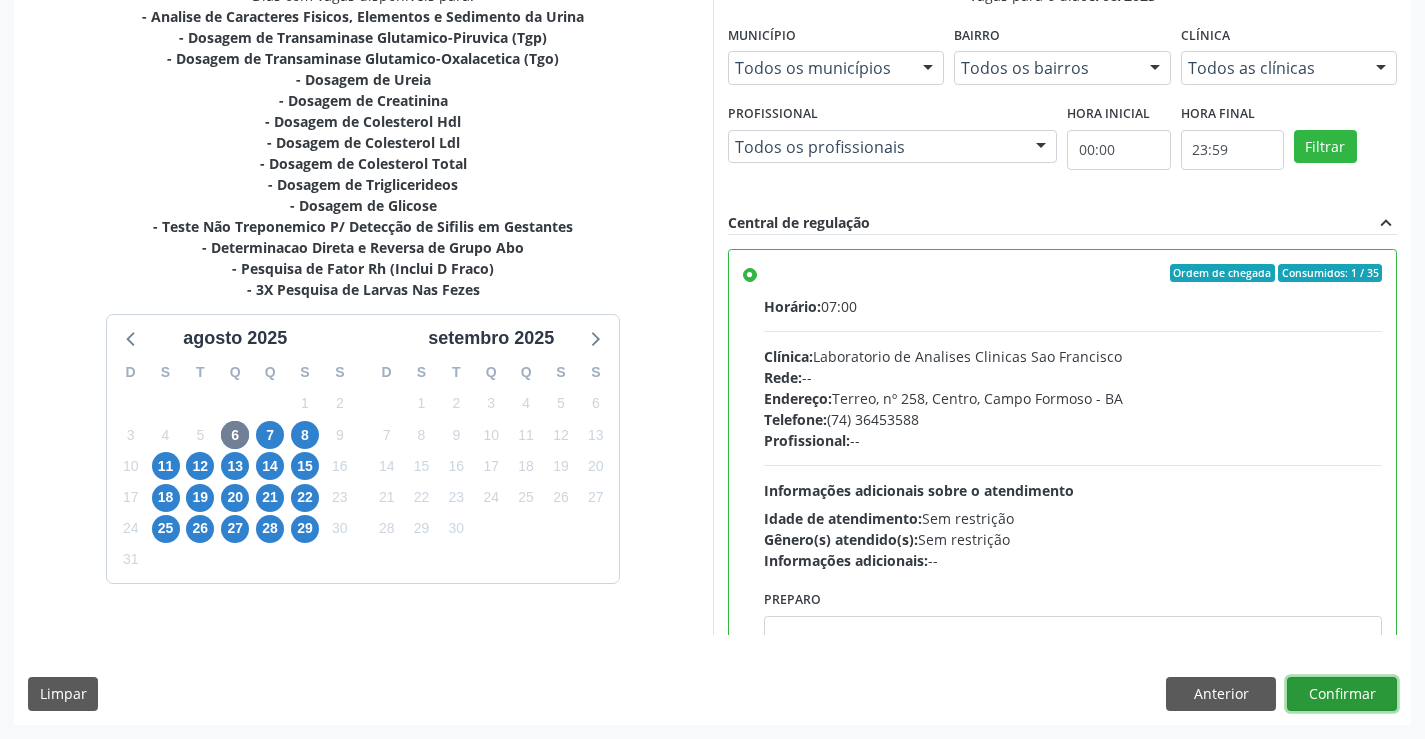 click on "Confirmar" at bounding box center [1342, 694] 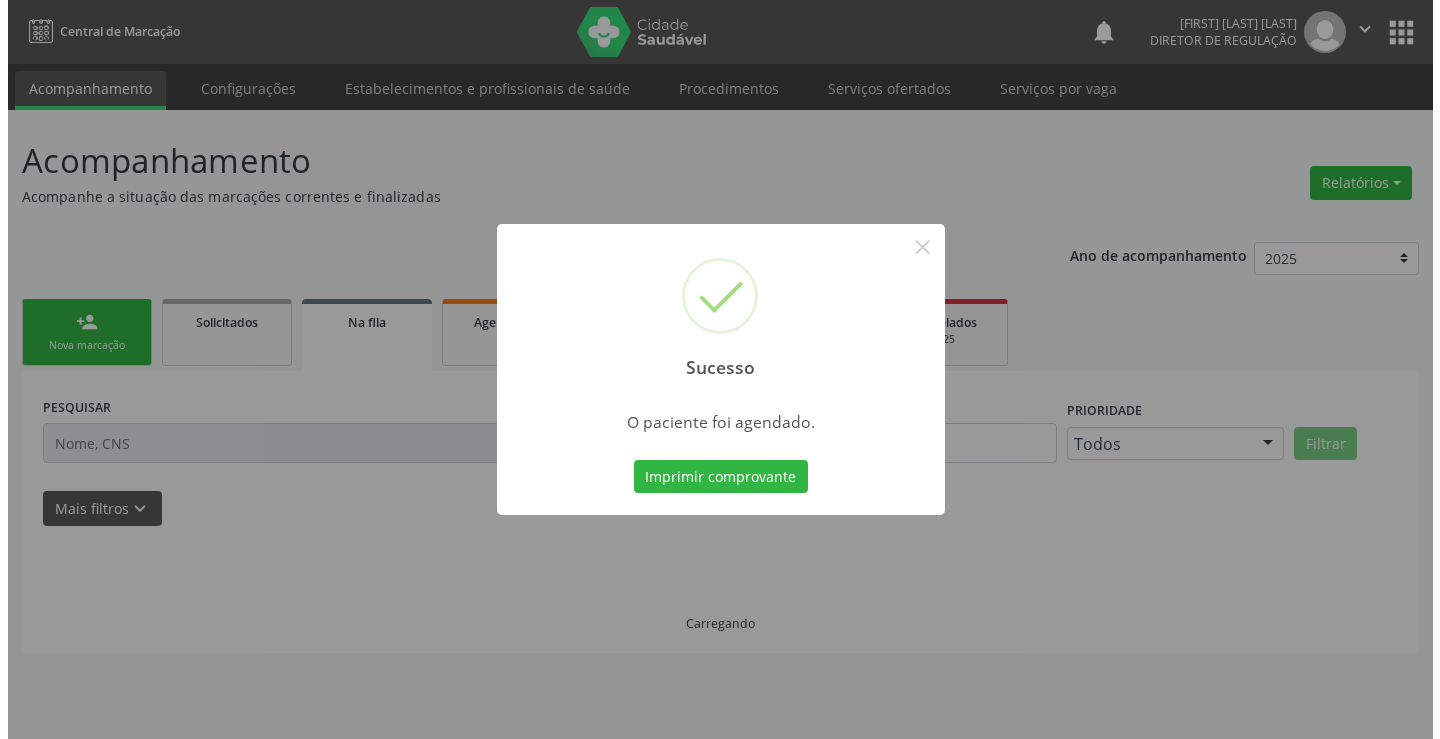 scroll, scrollTop: 0, scrollLeft: 0, axis: both 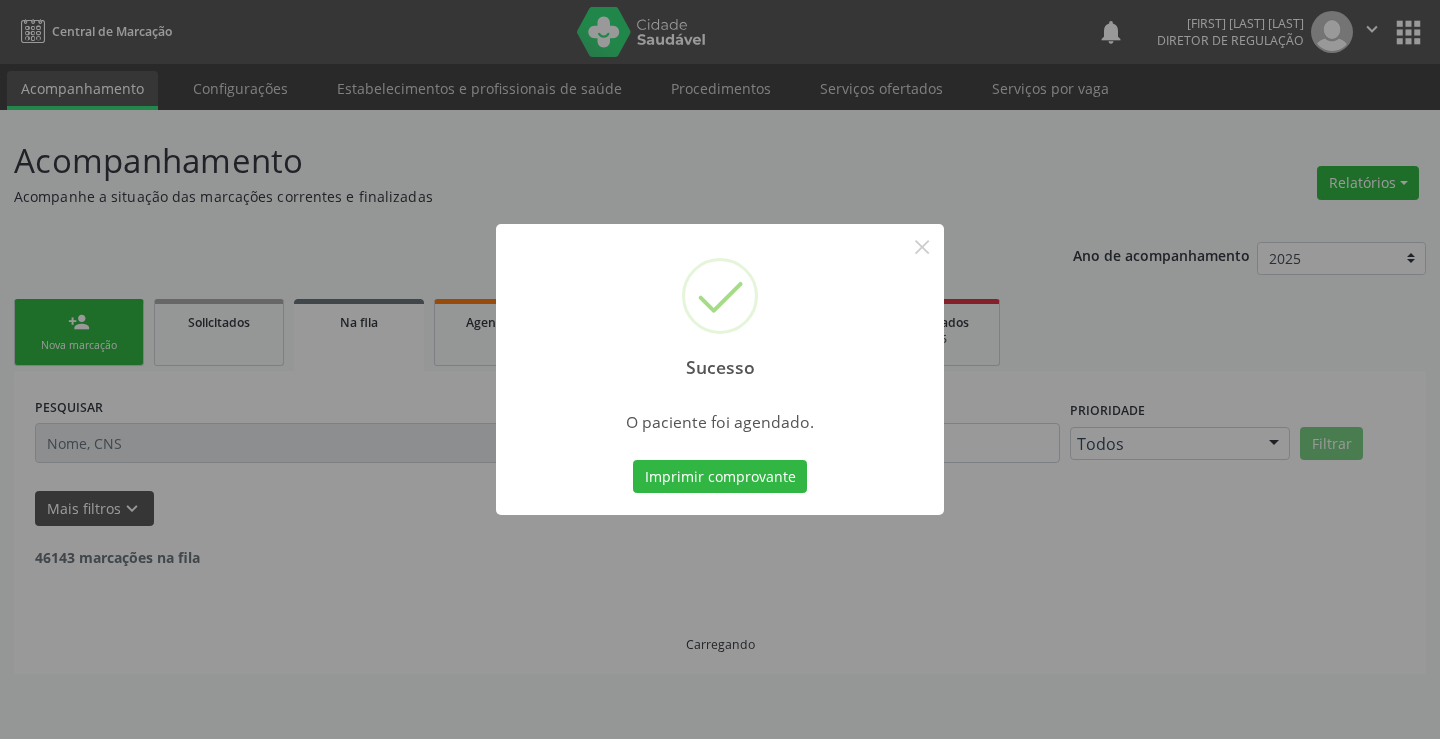 type 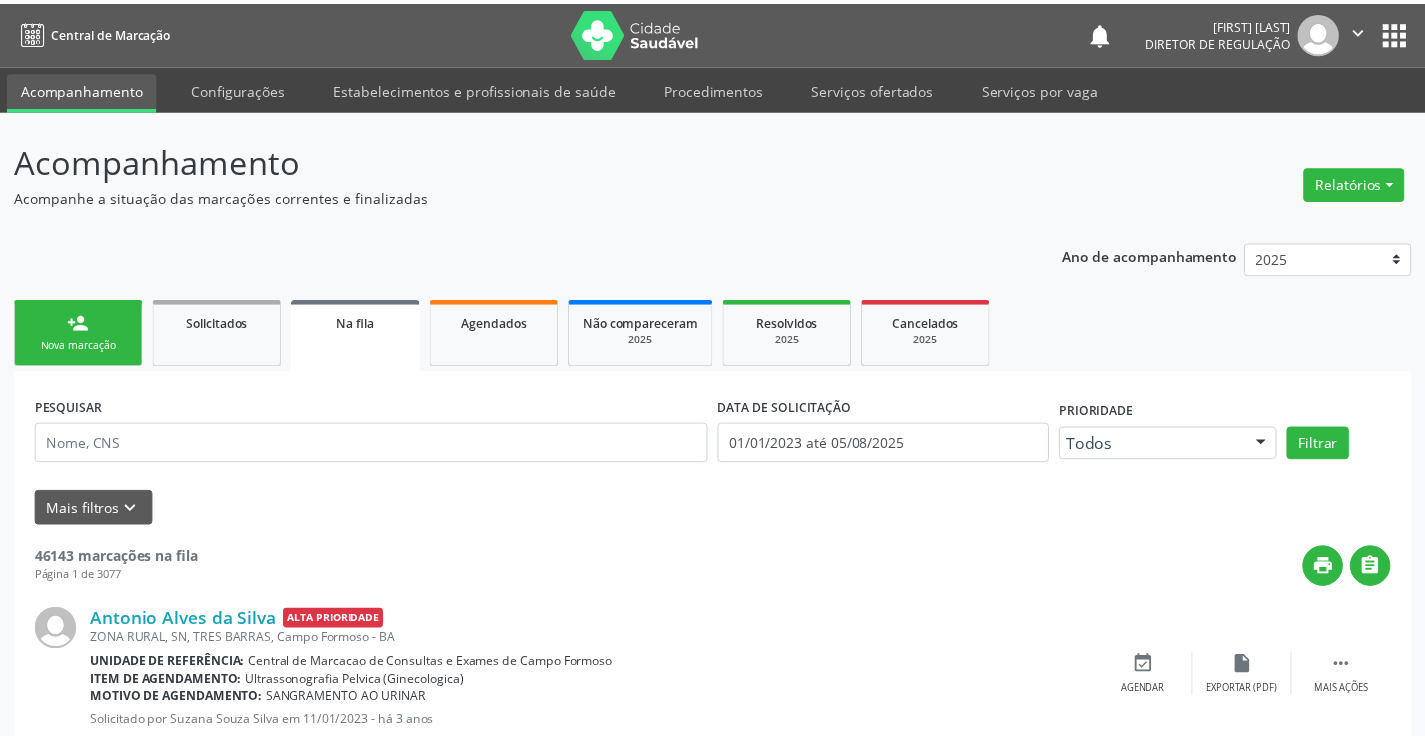 scroll, scrollTop: 0, scrollLeft: 0, axis: both 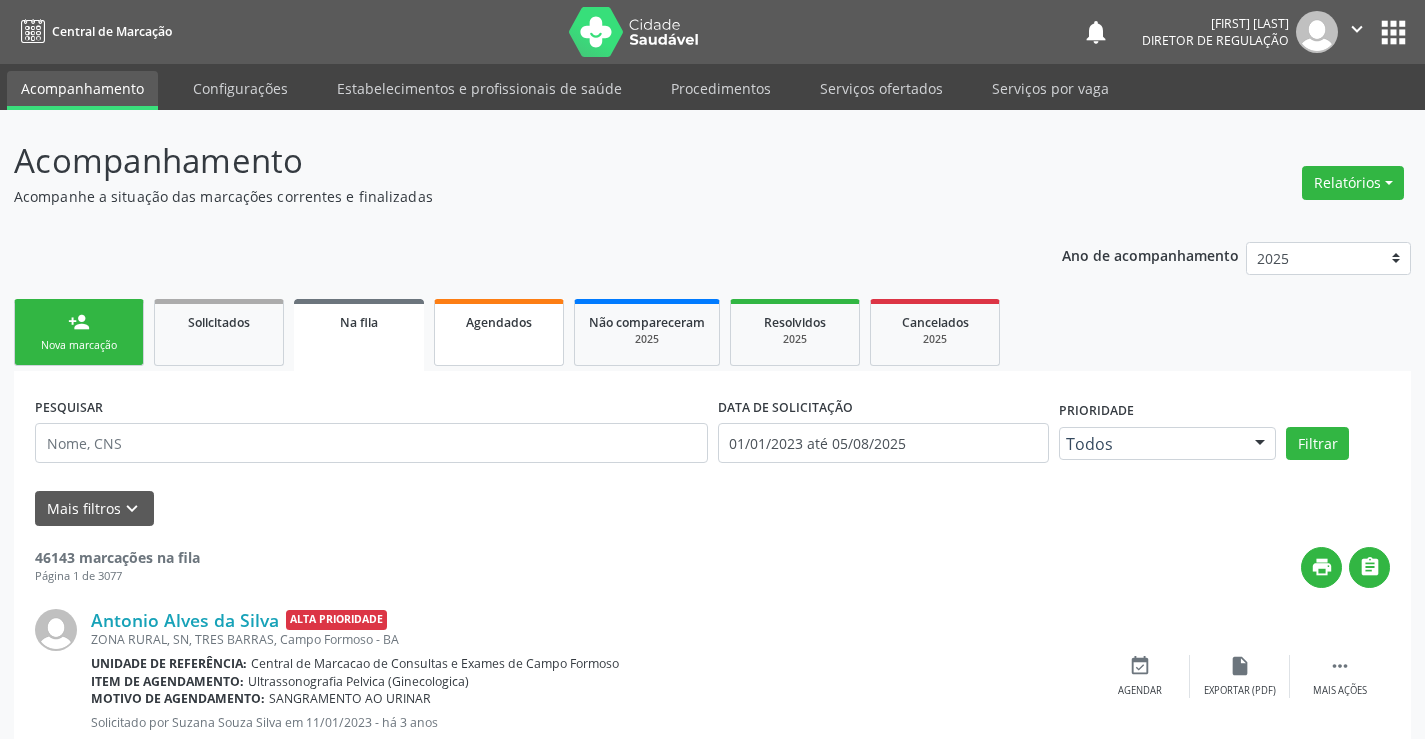 click on "Agendados" at bounding box center [499, 332] 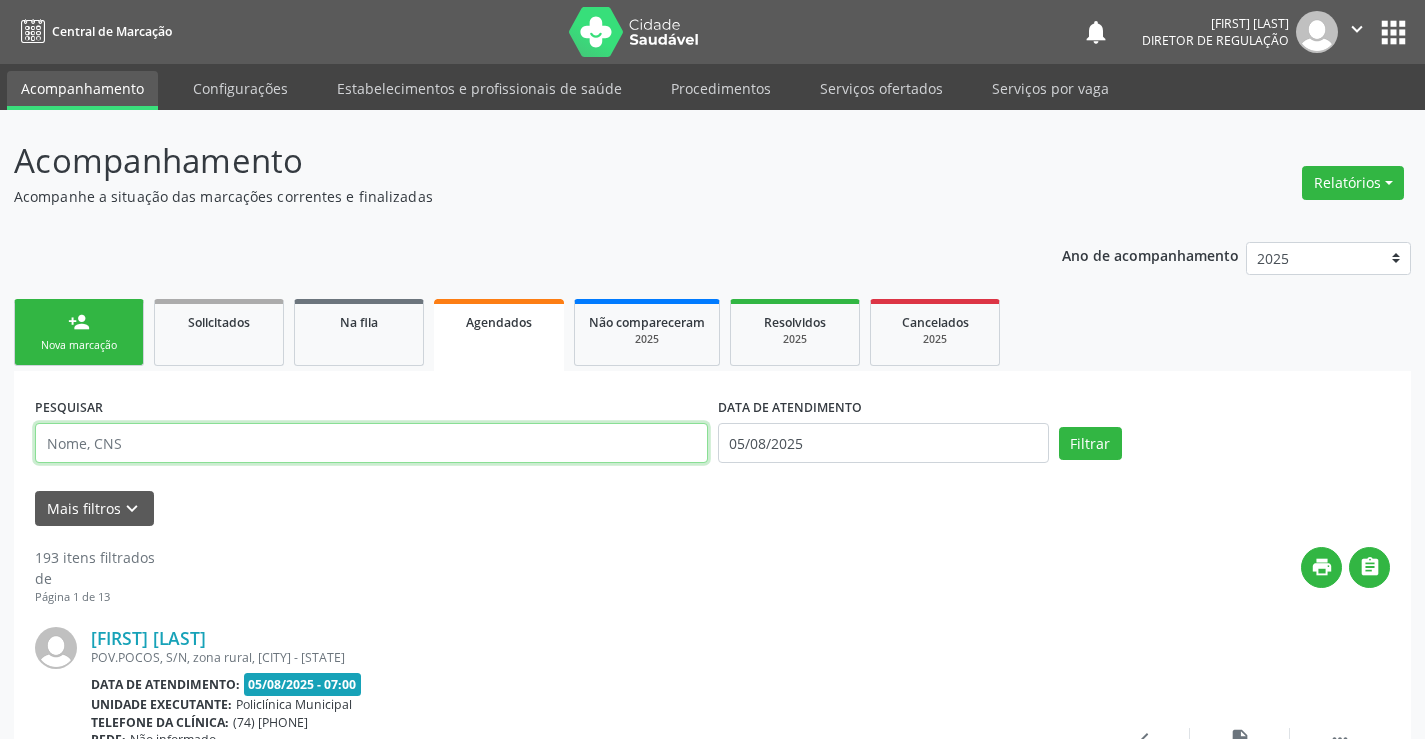 click at bounding box center [371, 443] 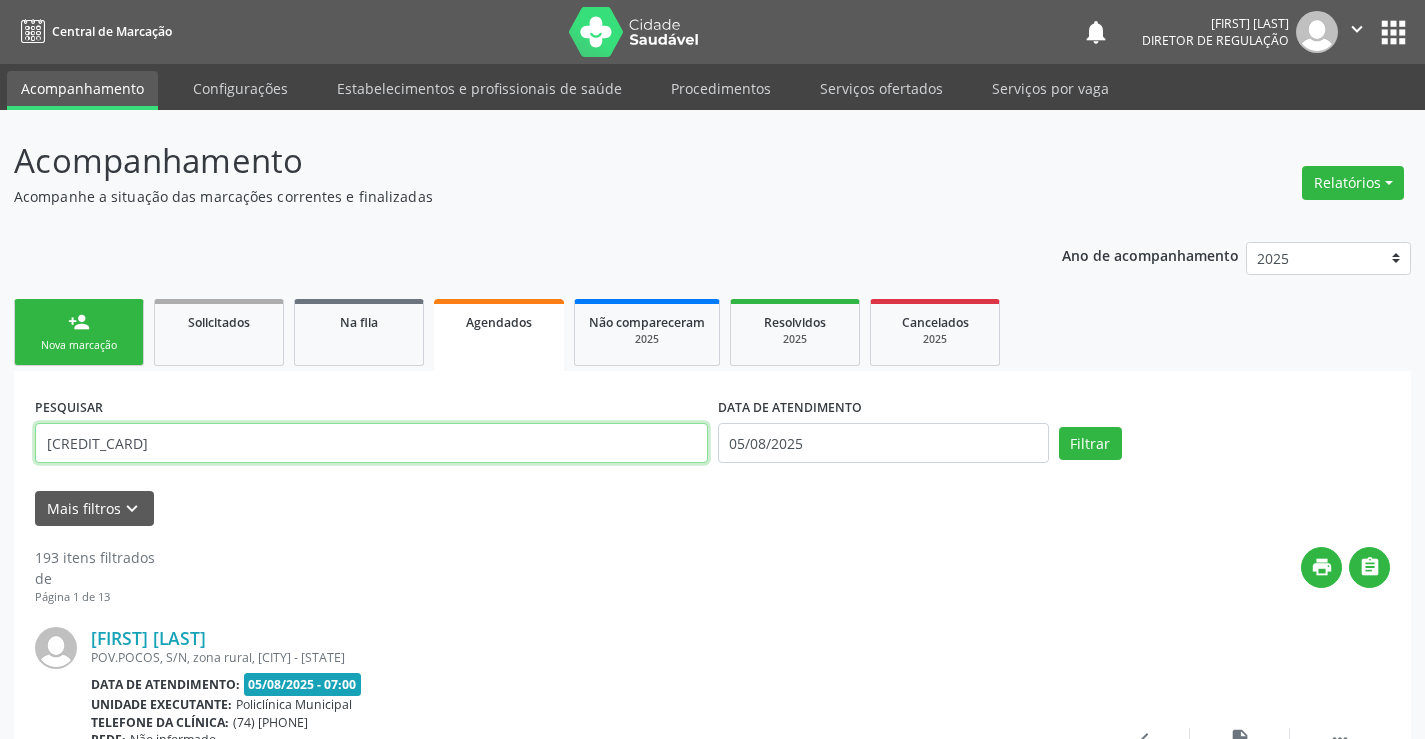 type on "[PHONE]" 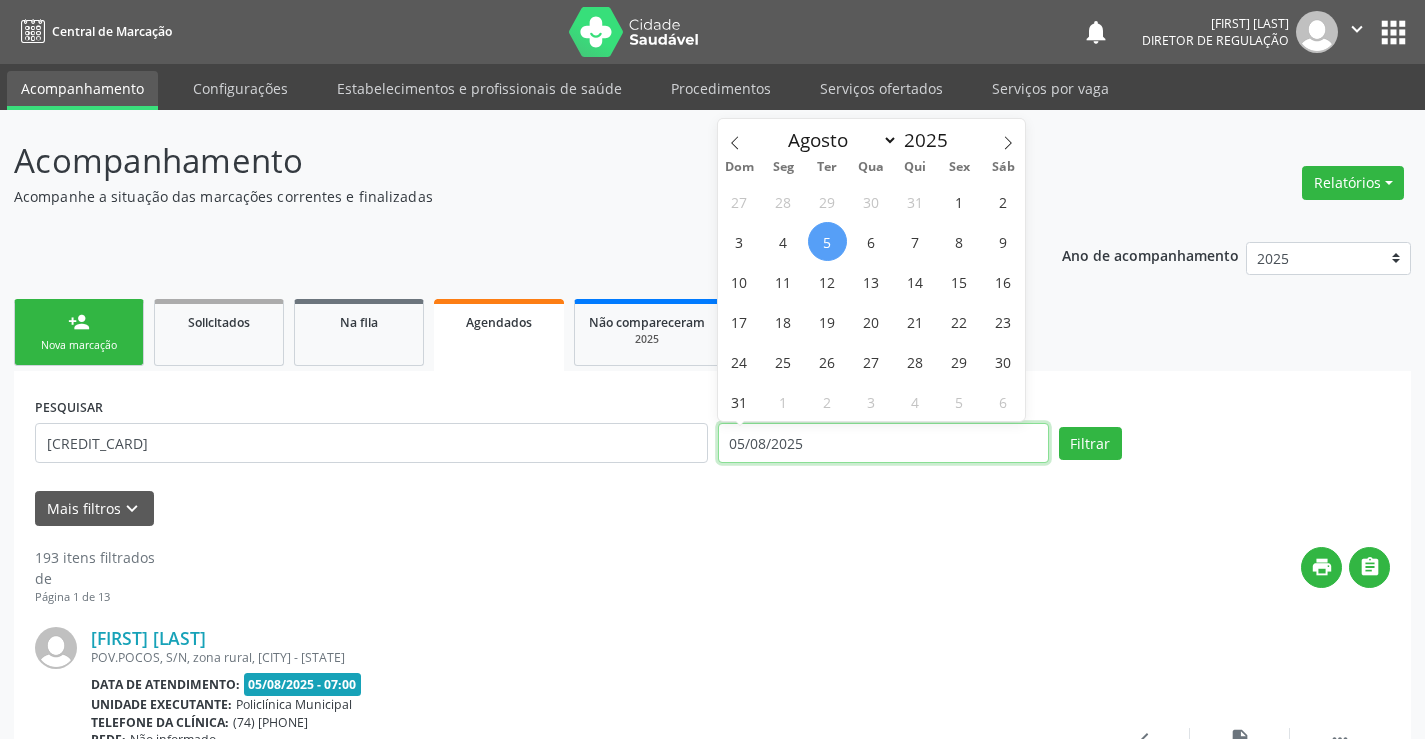 click on "05/08/2025" at bounding box center (883, 443) 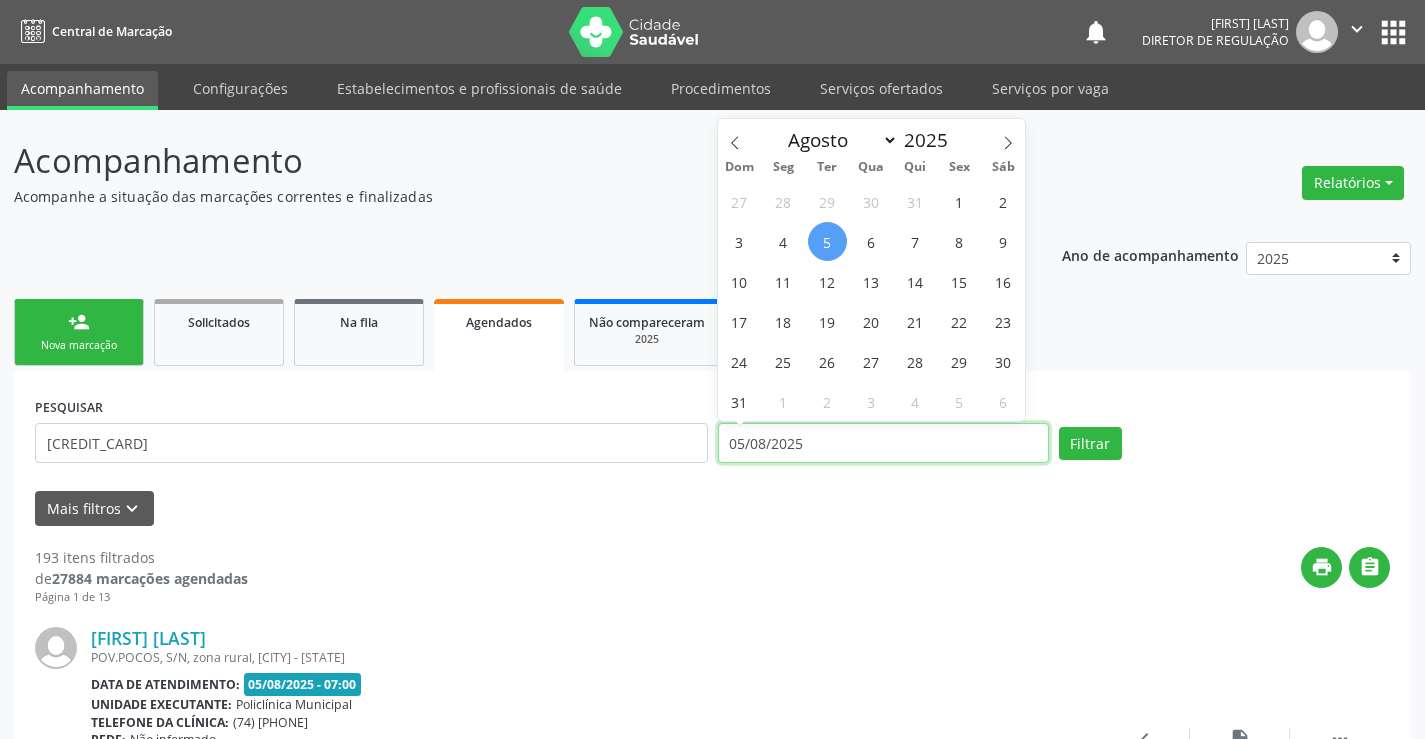 type 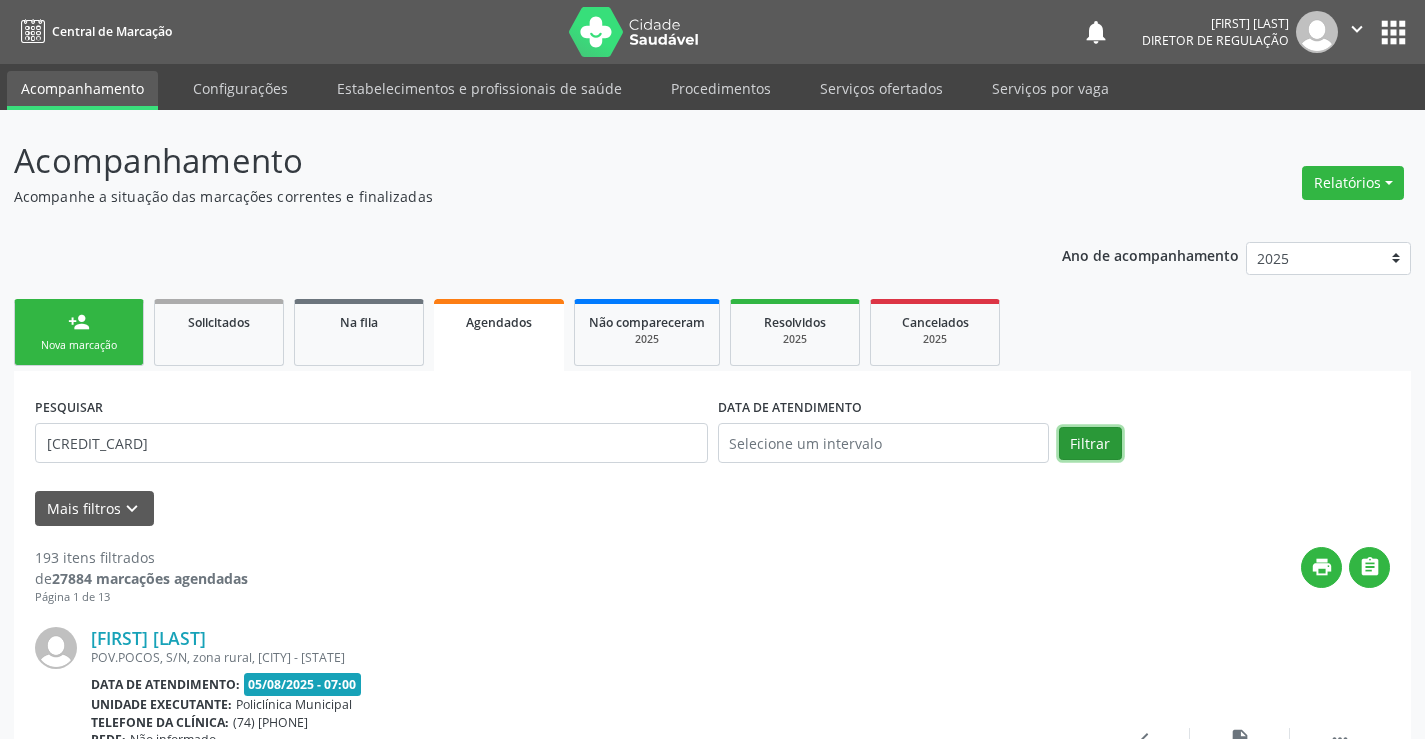 click on "Filtrar" at bounding box center [1090, 444] 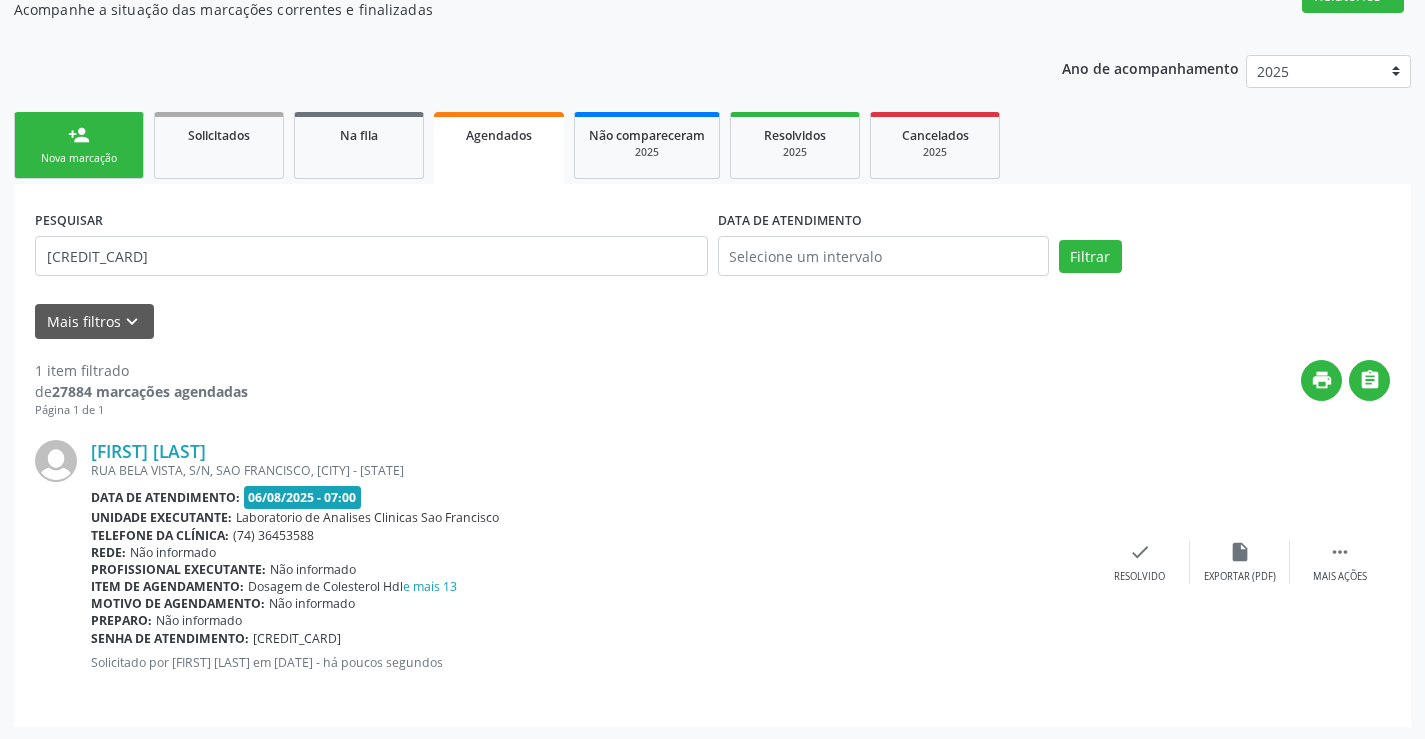 scroll, scrollTop: 189, scrollLeft: 0, axis: vertical 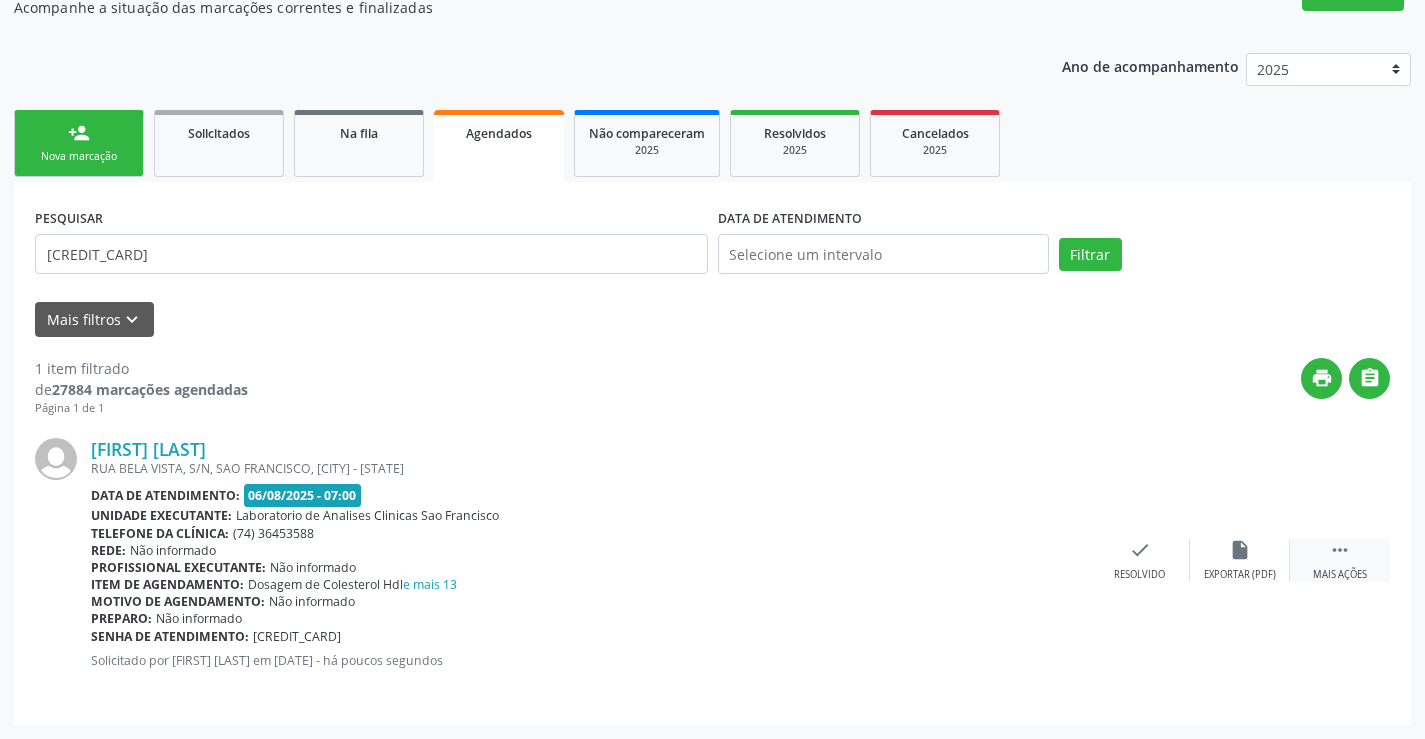 drag, startPoint x: 1328, startPoint y: 554, endPoint x: 1299, endPoint y: 557, distance: 29.15476 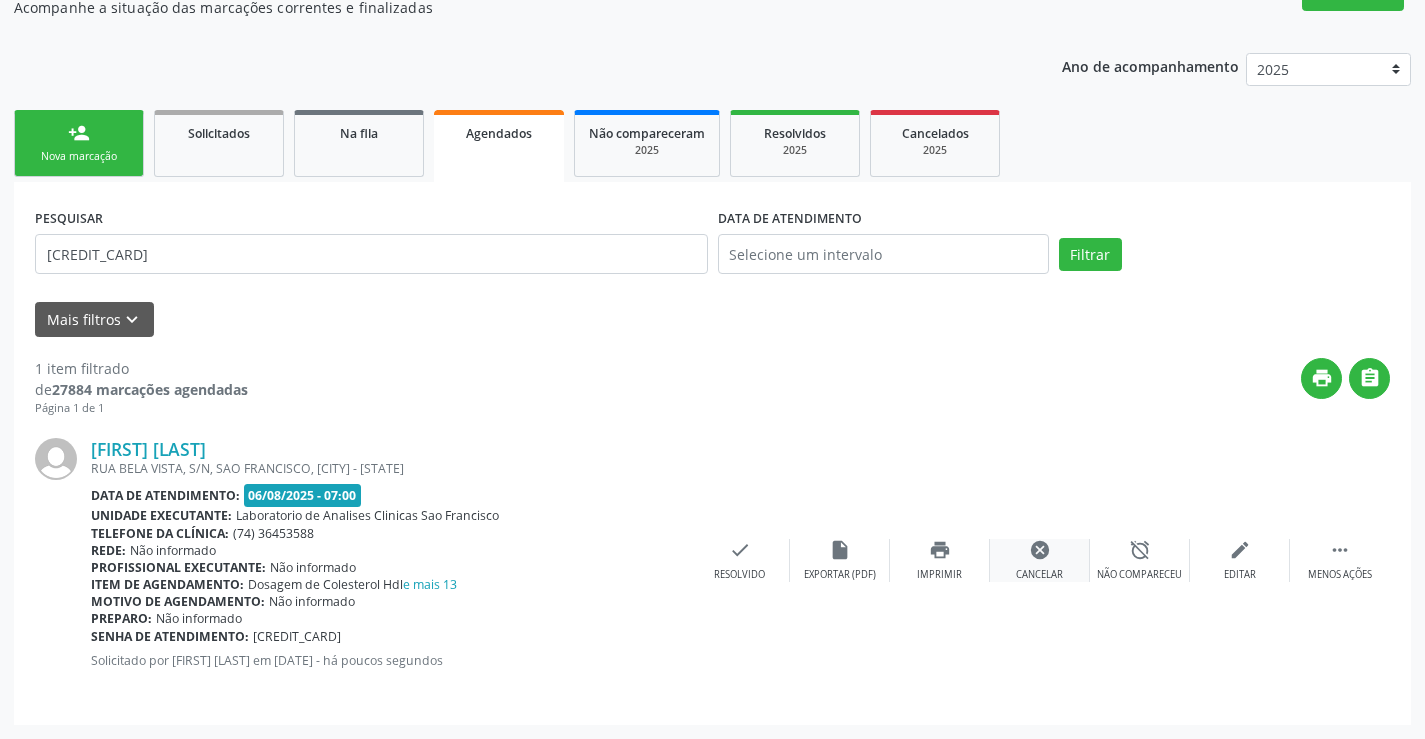 click on "cancel" at bounding box center (1040, 550) 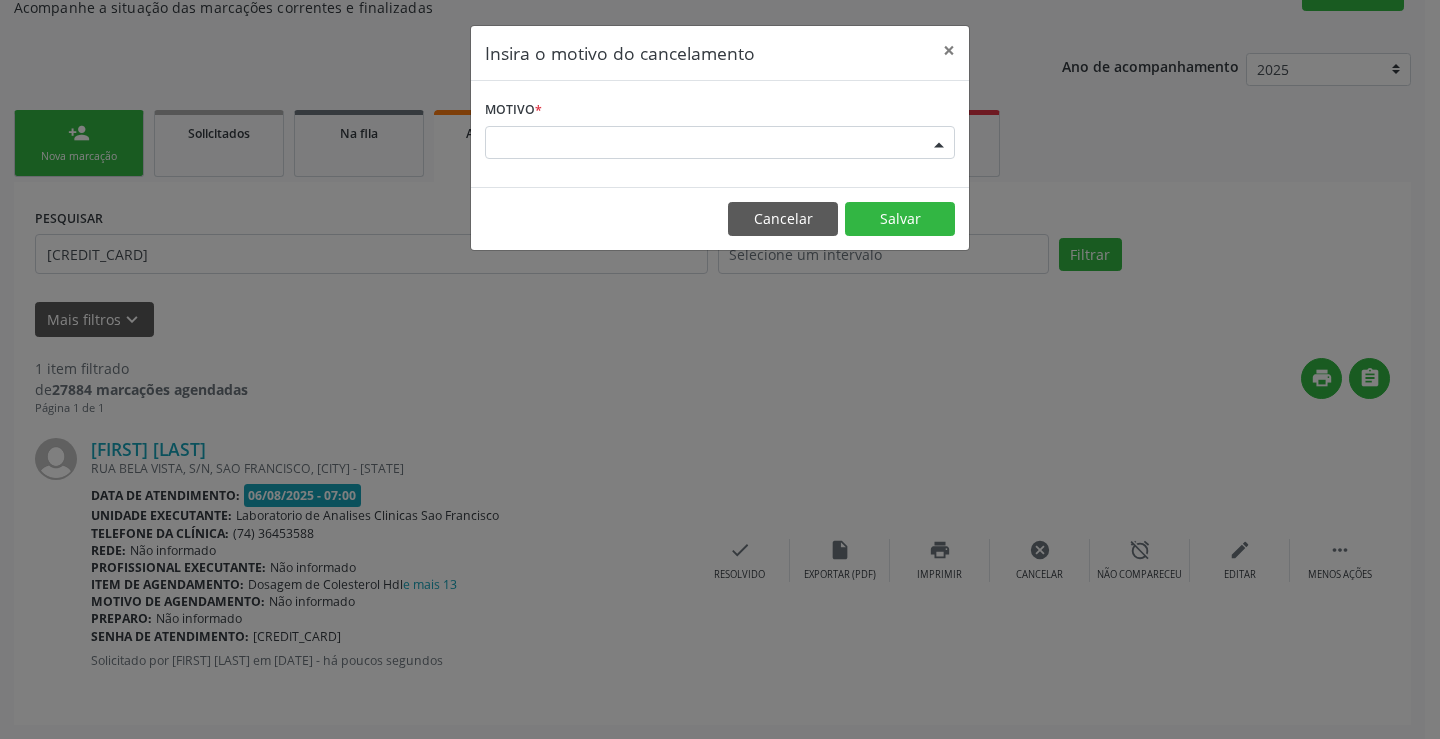 click on "Escolha o motivo" at bounding box center (720, 143) 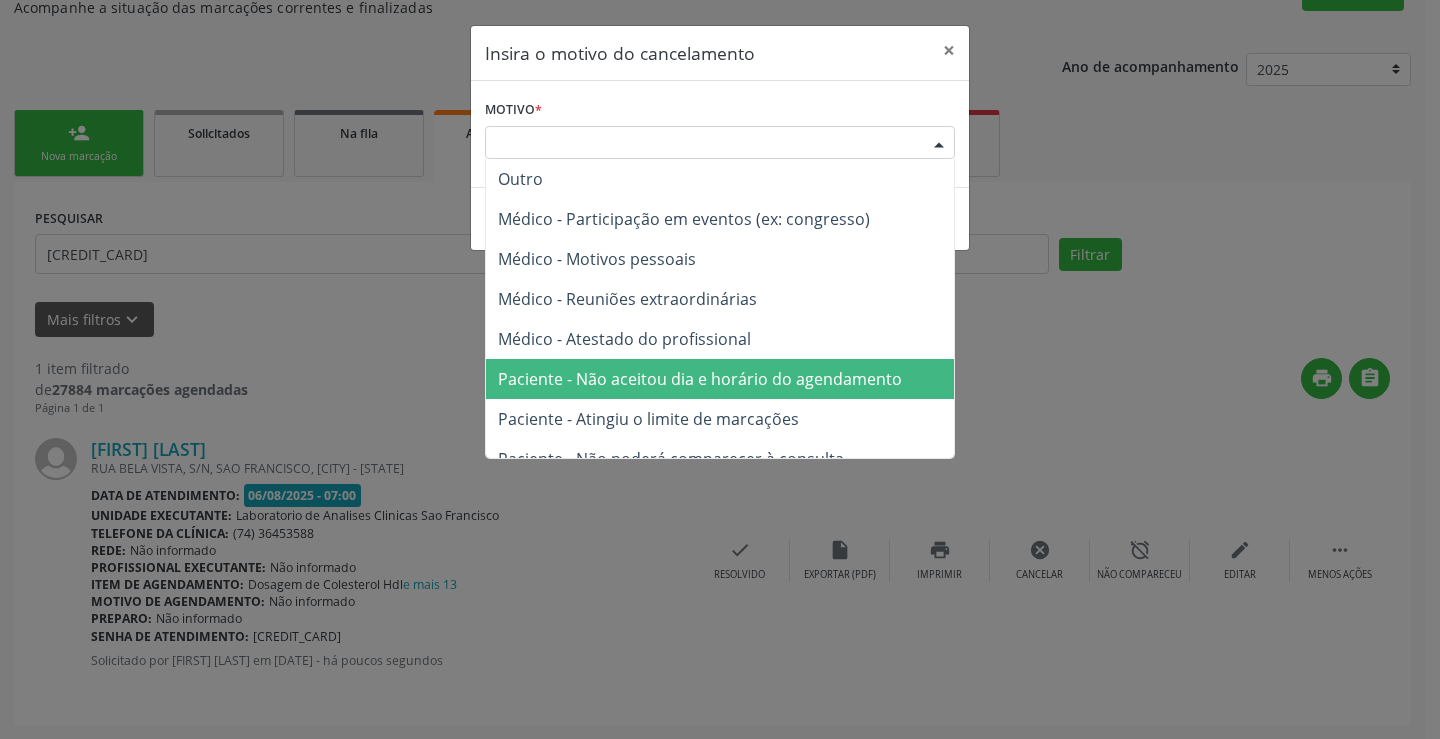click on "Paciente - Não aceitou dia e horário do agendamento" at bounding box center (700, 379) 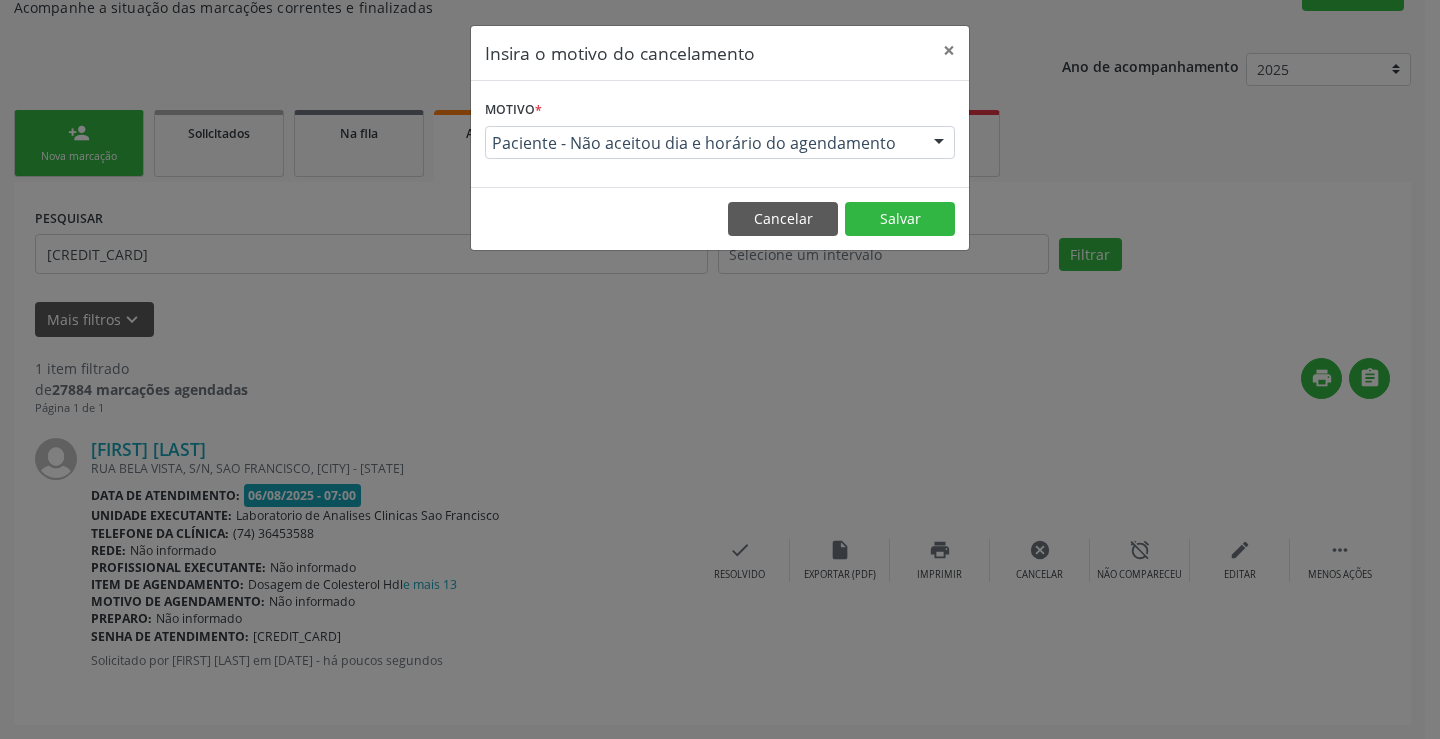 click on "Cancelar Salvar" at bounding box center (720, 218) 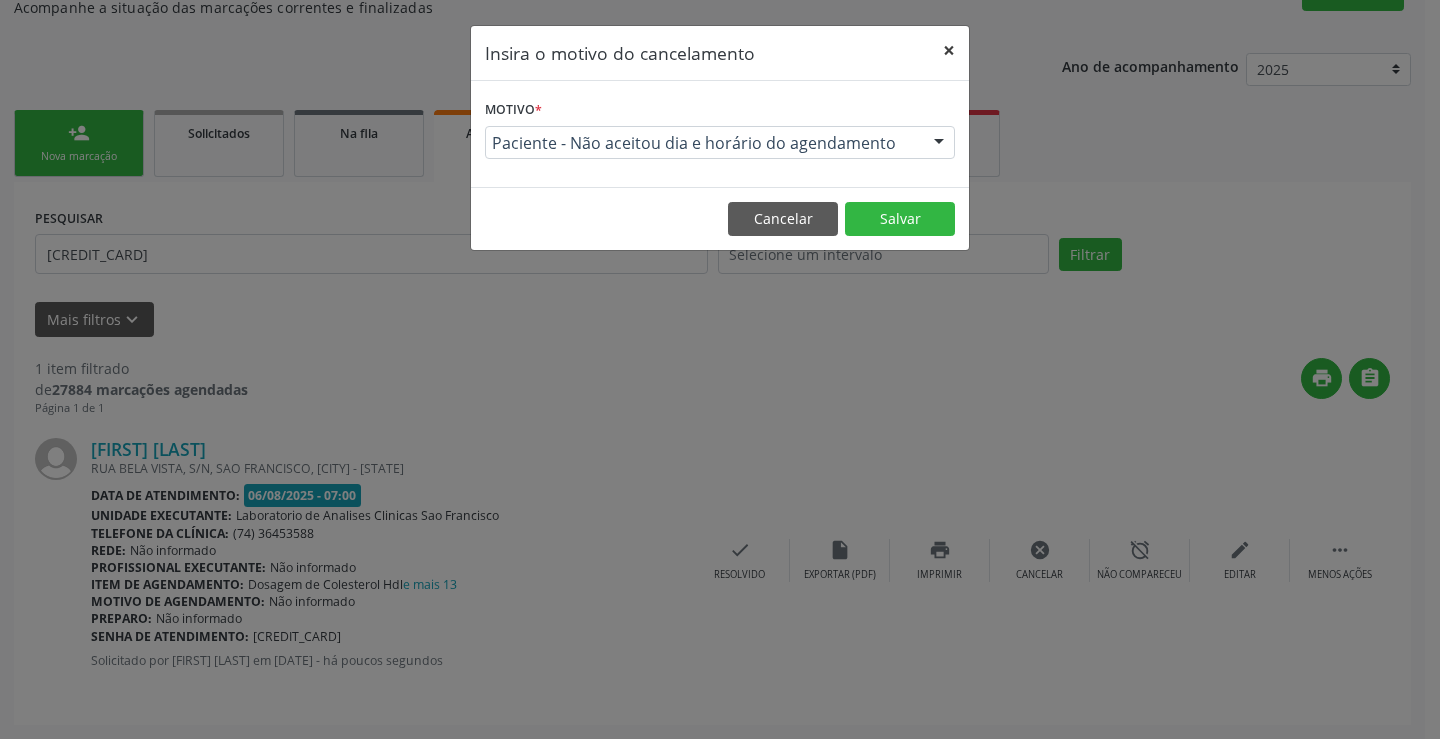 click on "×" at bounding box center (949, 50) 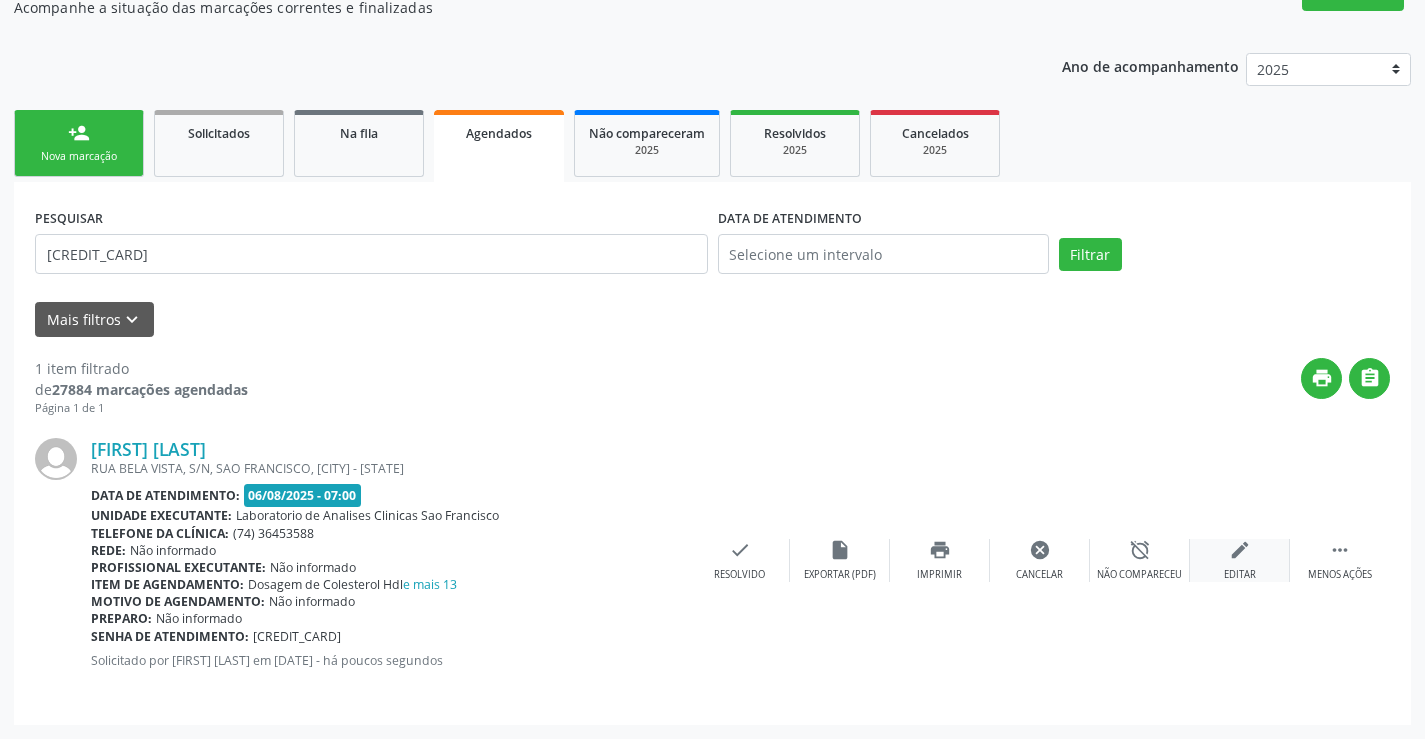 click on "edit
Editar" at bounding box center [1240, 560] 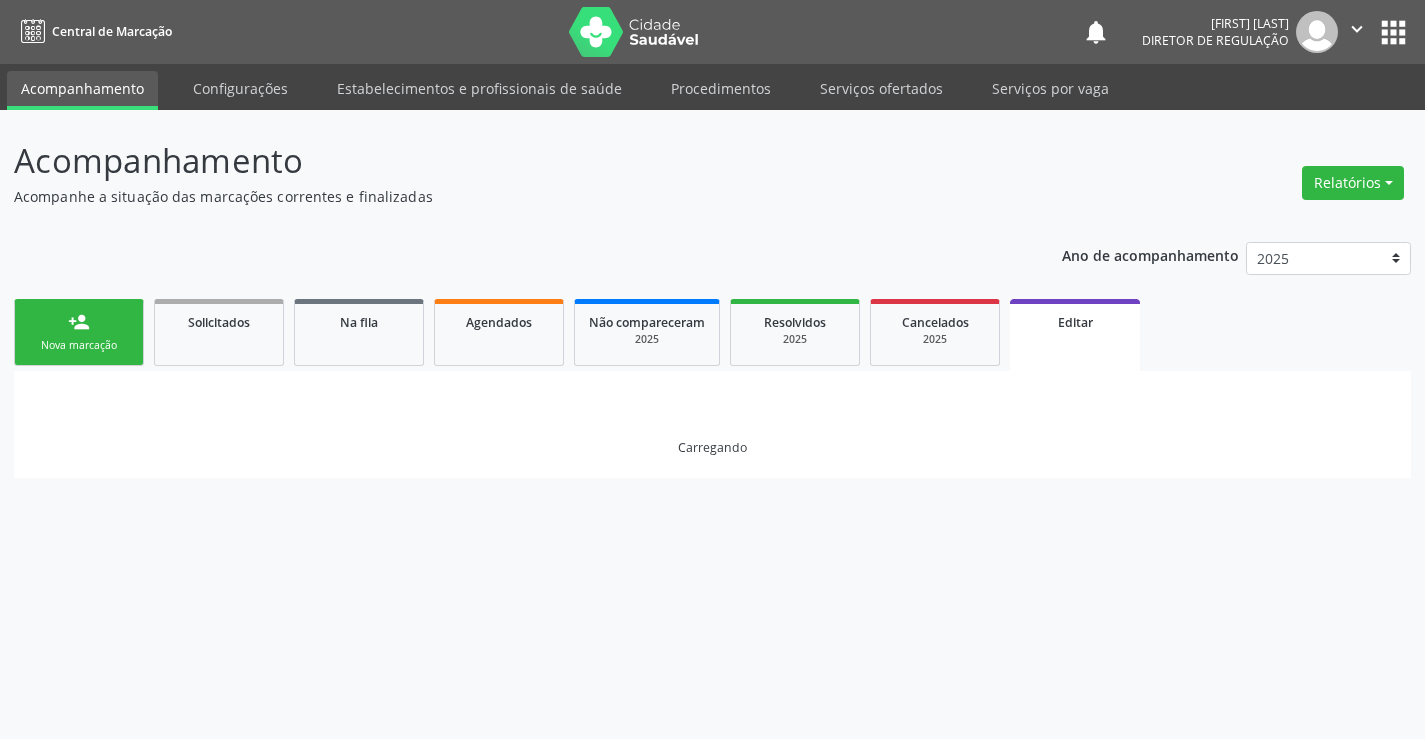 scroll, scrollTop: 0, scrollLeft: 0, axis: both 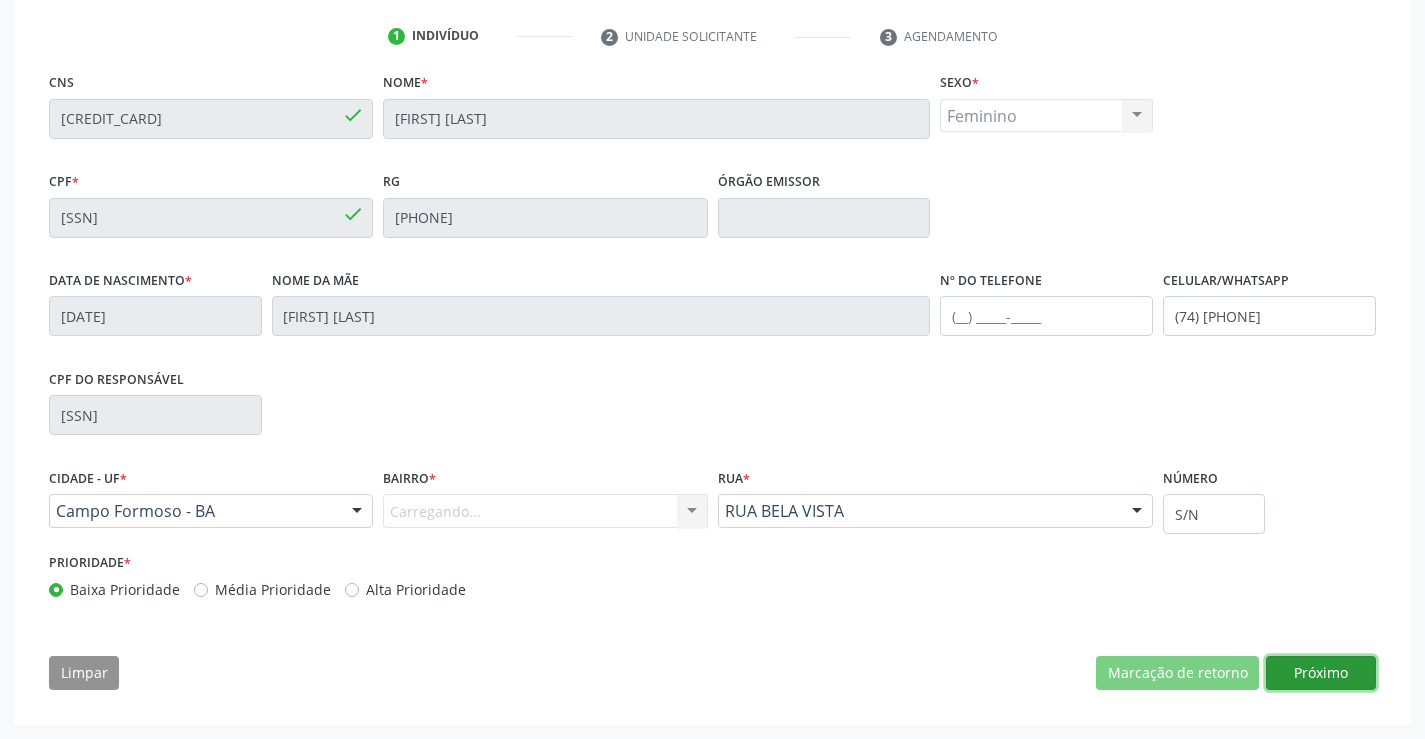 click on "Próximo" at bounding box center [1321, 673] 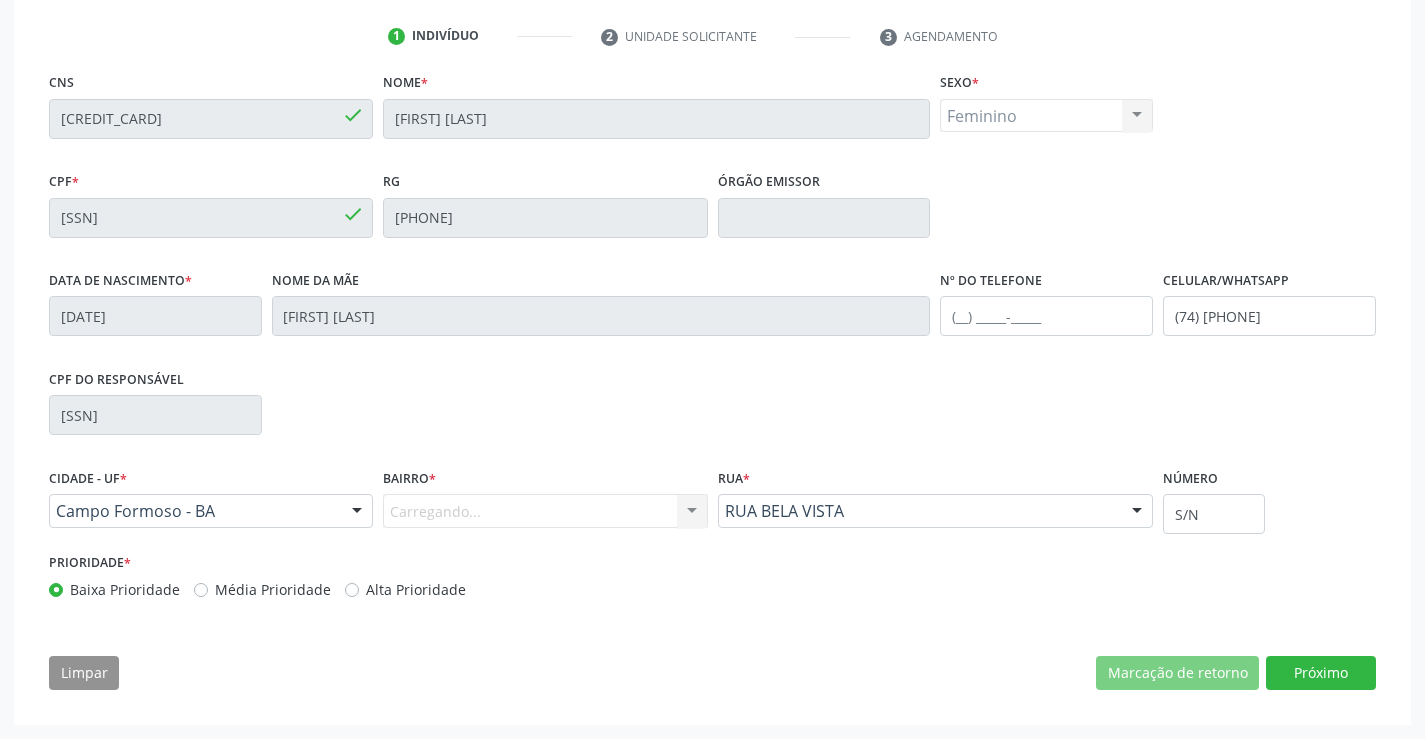 scroll, scrollTop: 193, scrollLeft: 0, axis: vertical 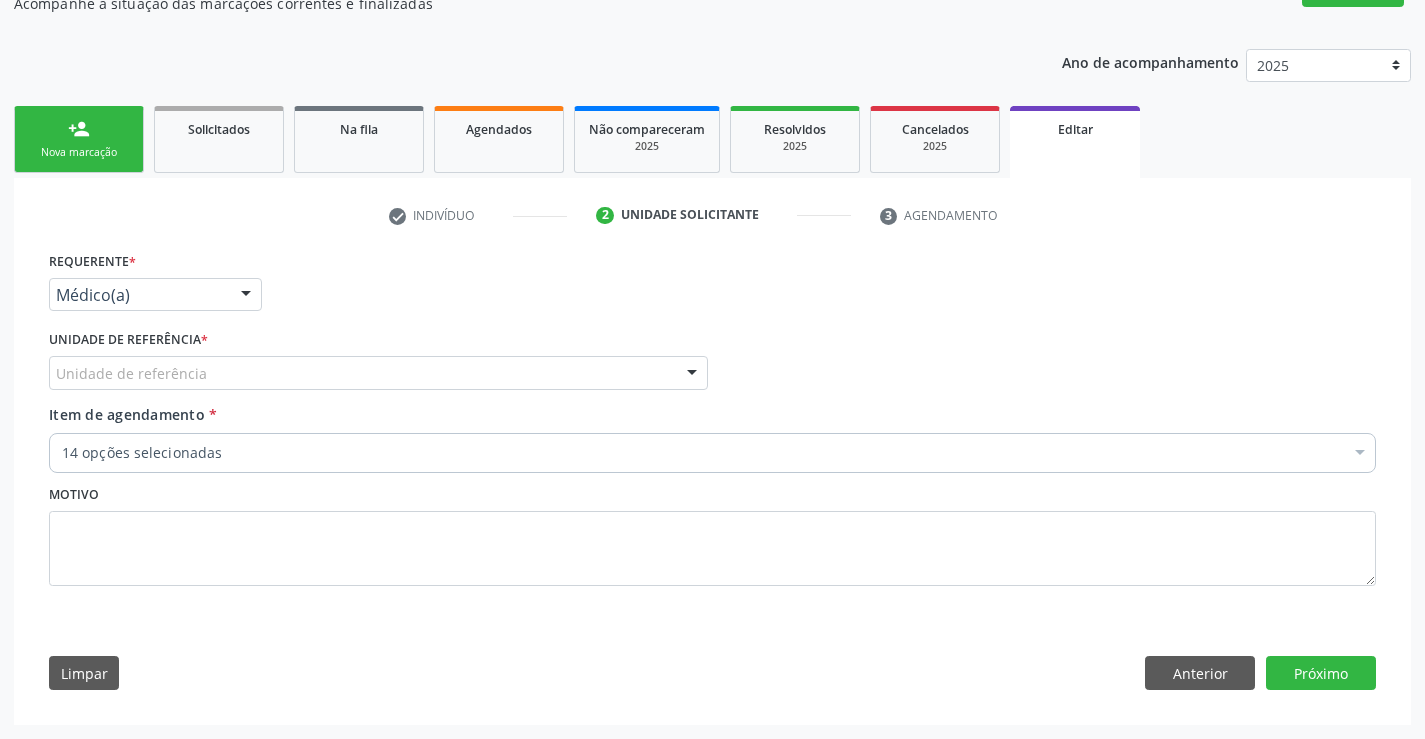 click on "Unidade de referência" at bounding box center [378, 373] 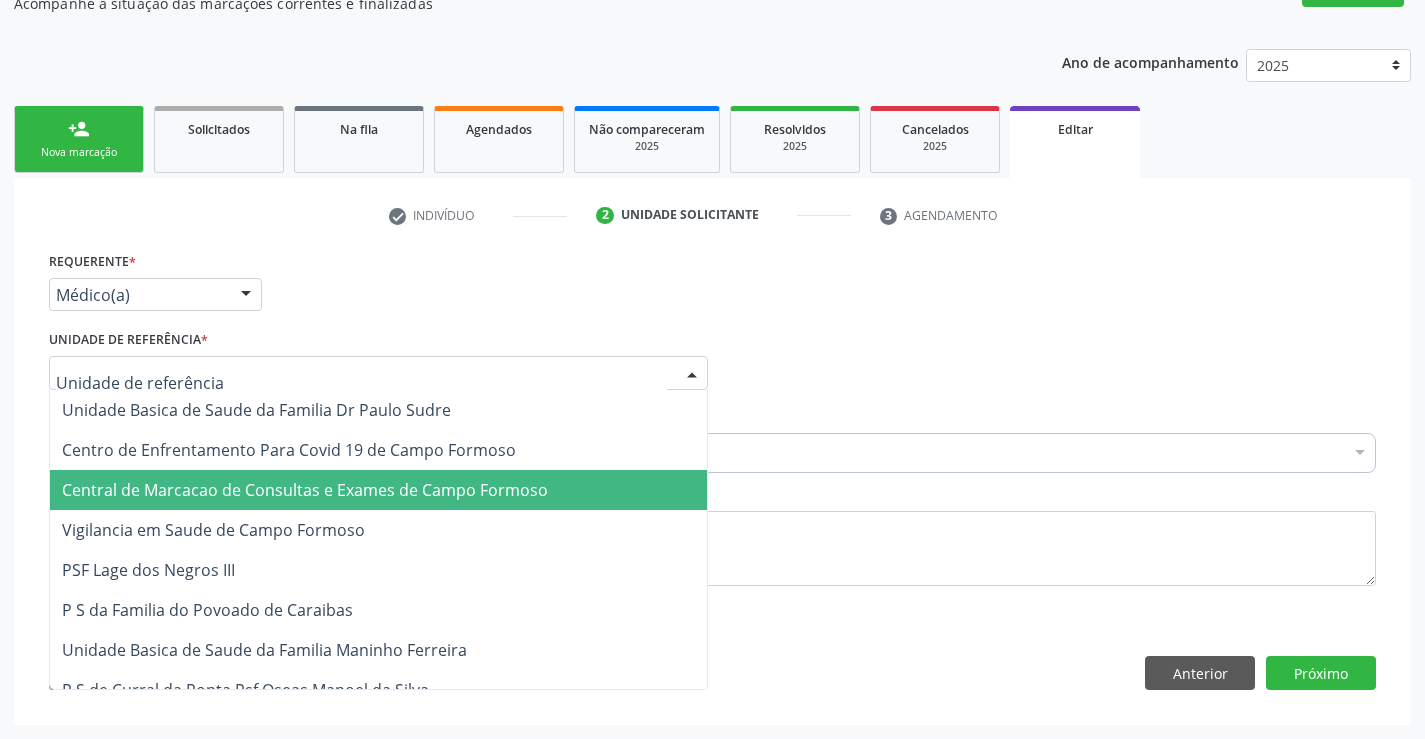 click on "Central de Marcacao de Consultas e Exames de Campo Formoso" at bounding box center [305, 490] 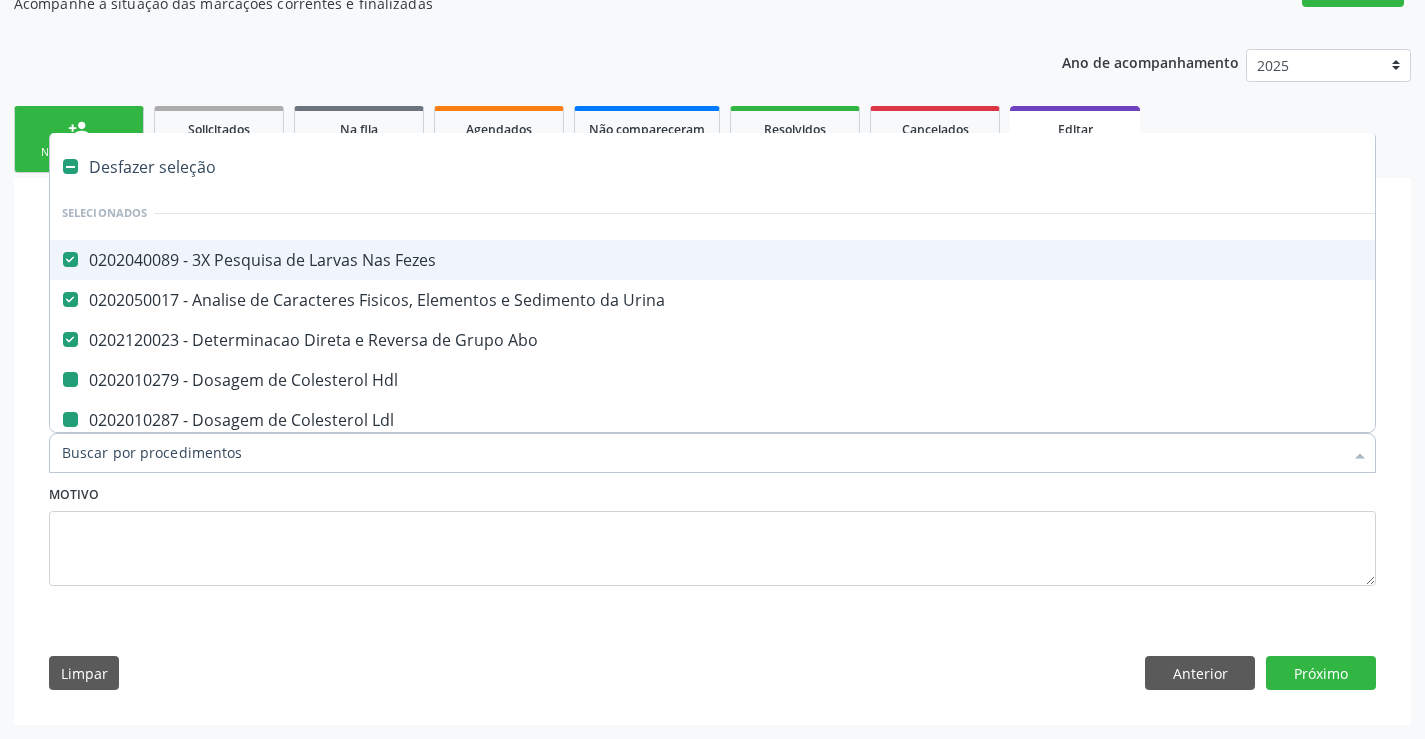 type on "h" 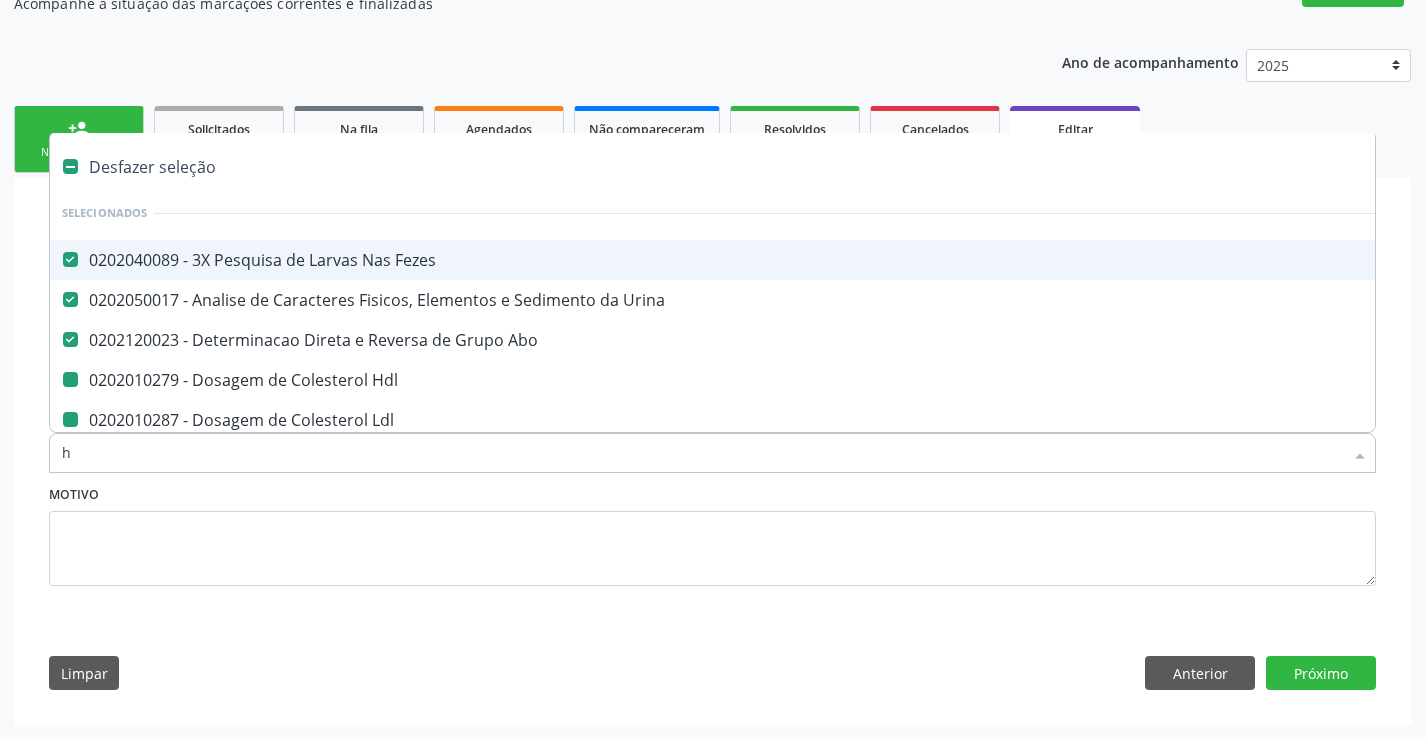 checkbox on "false" 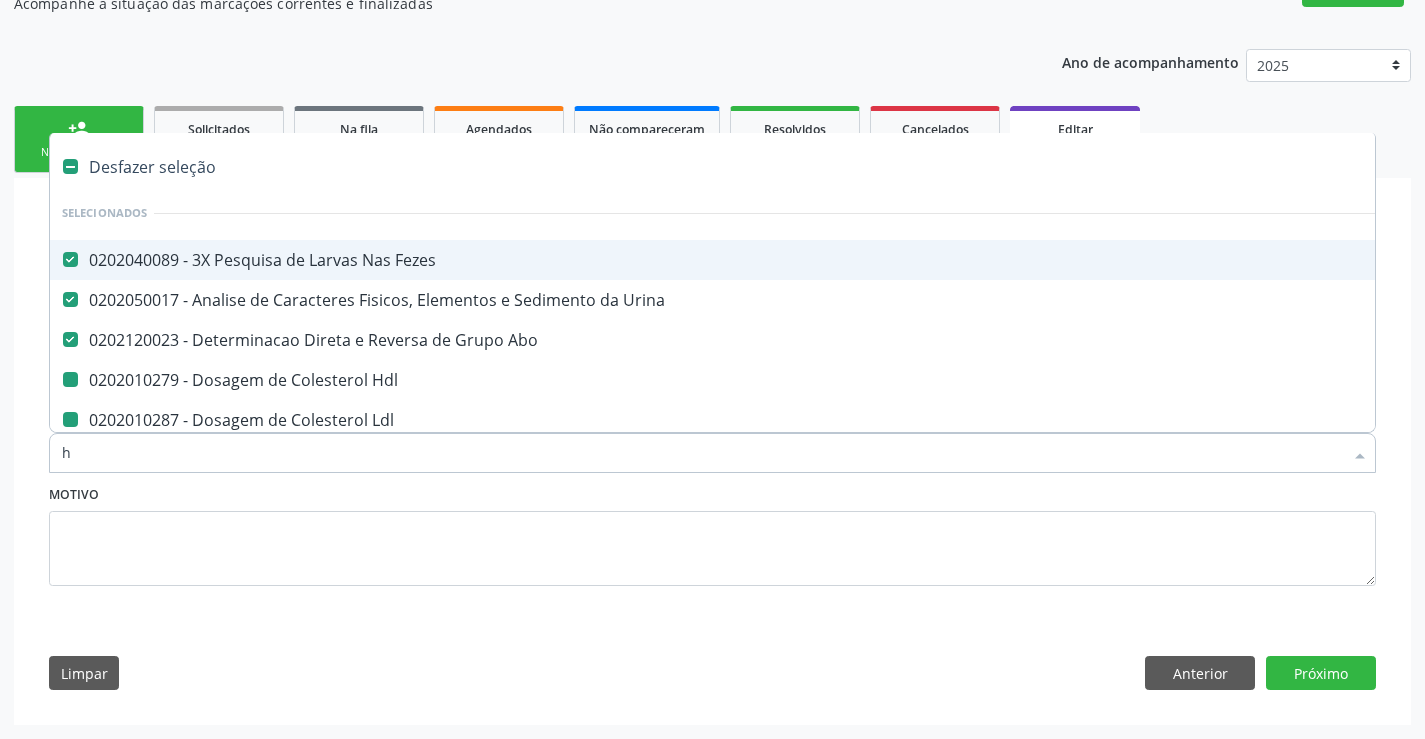 checkbox on "false" 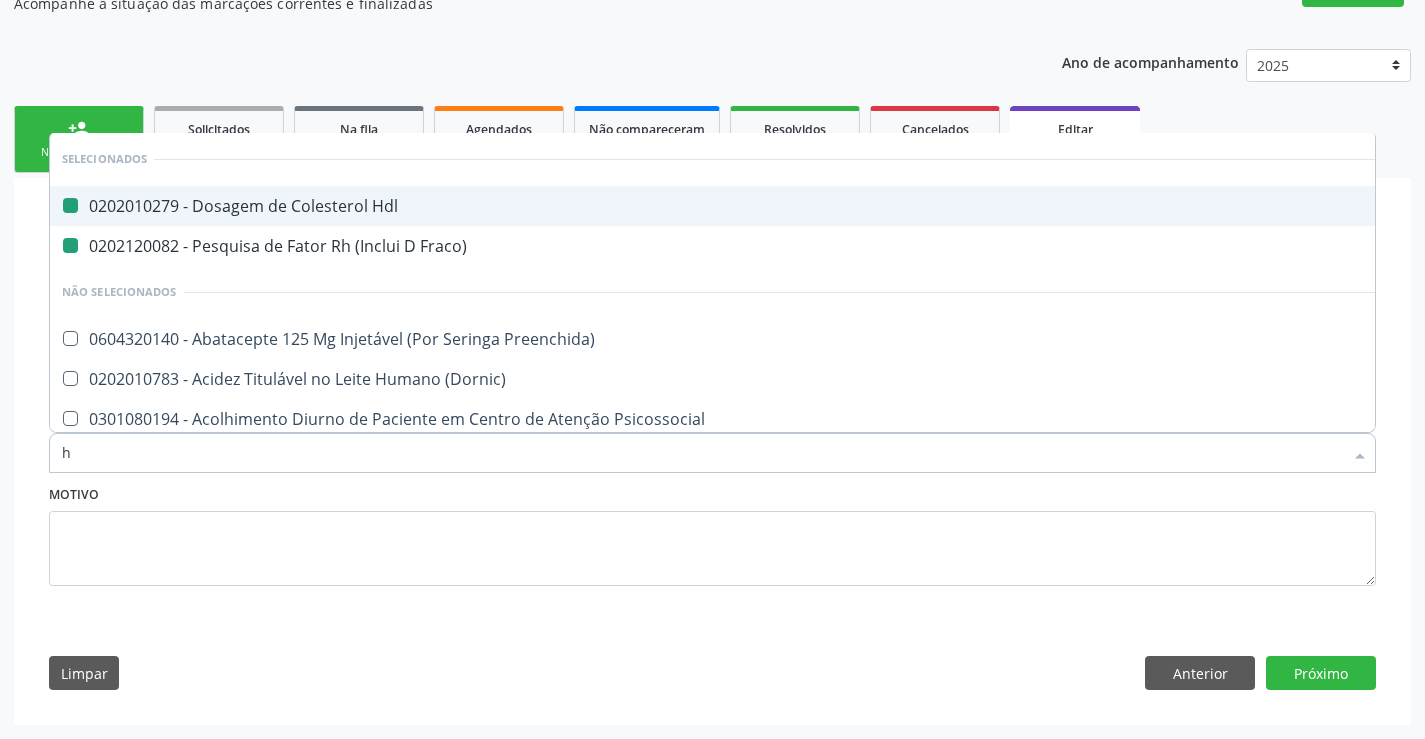 type on "he" 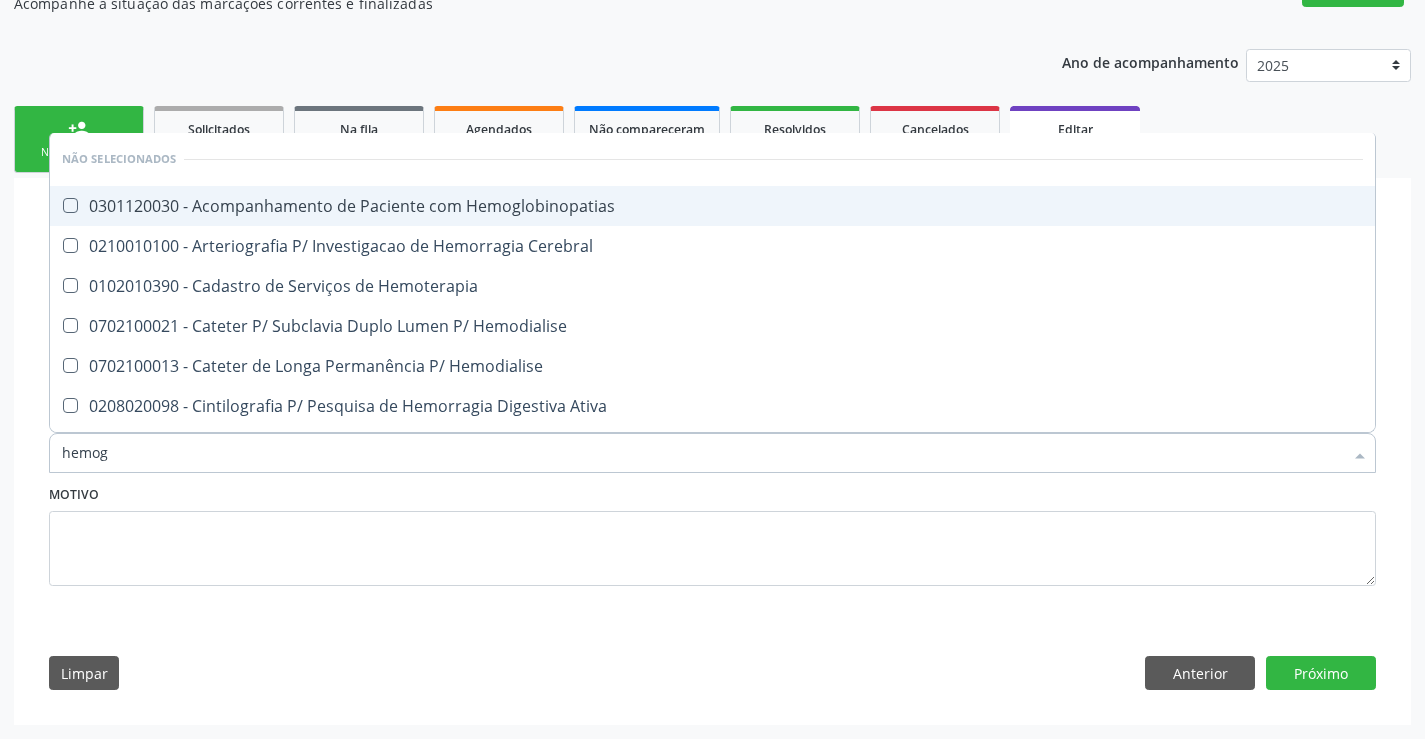 type on "hemogr" 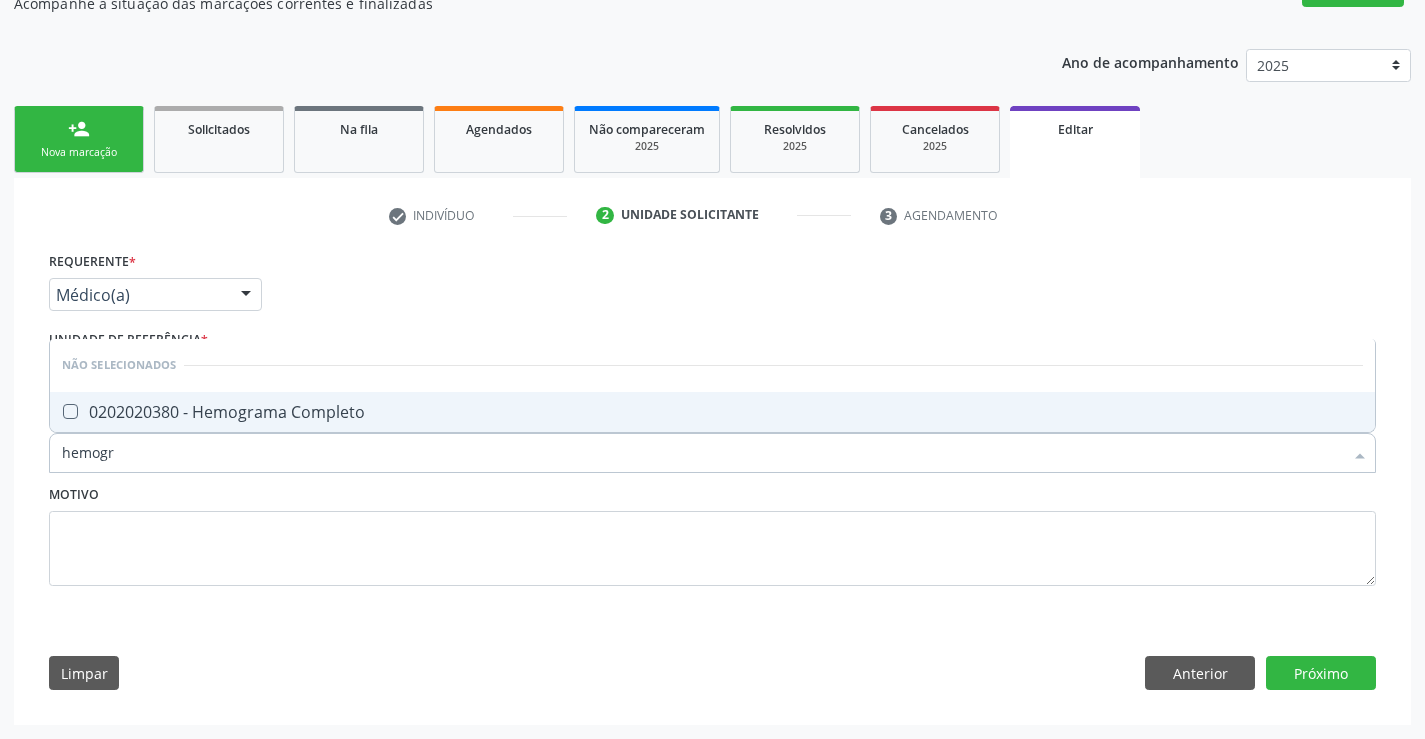 click on "0202020380 - Hemograma Completo" at bounding box center (712, 412) 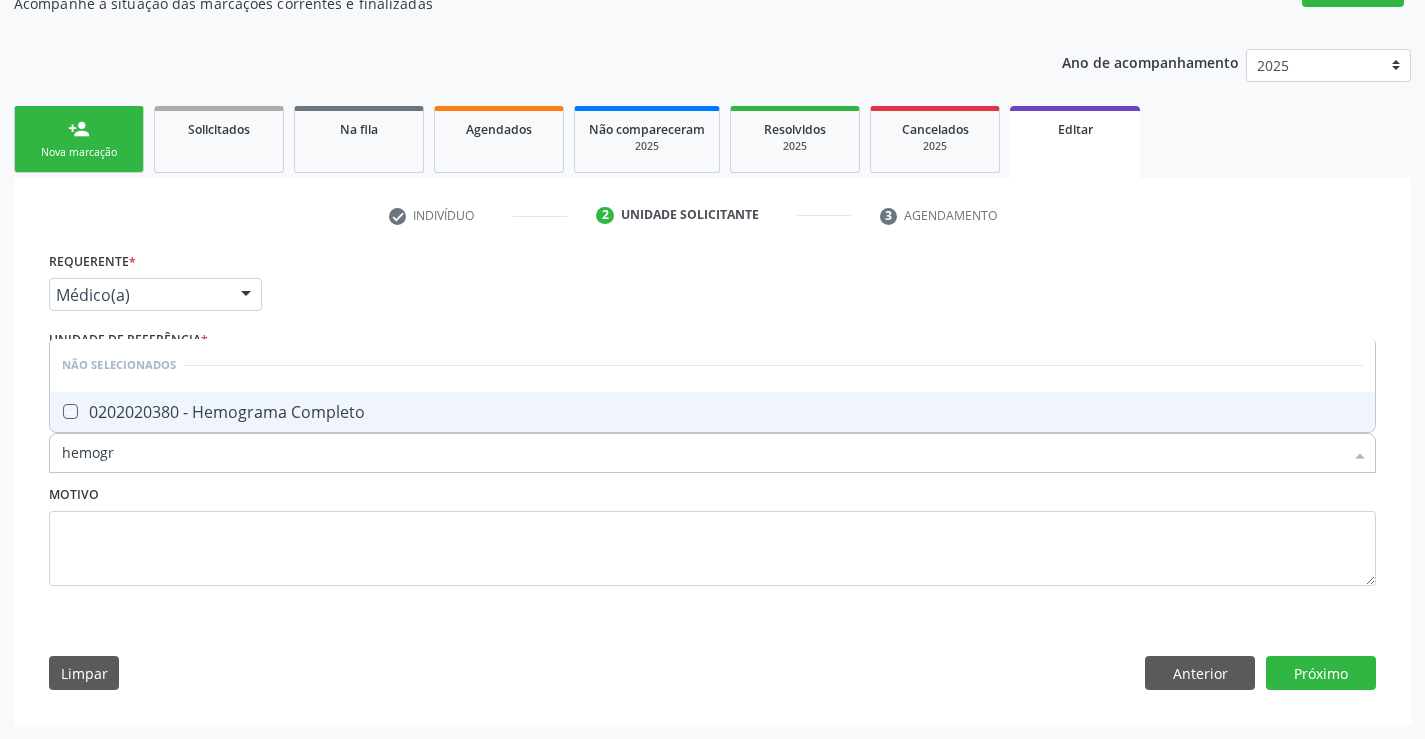 checkbox on "true" 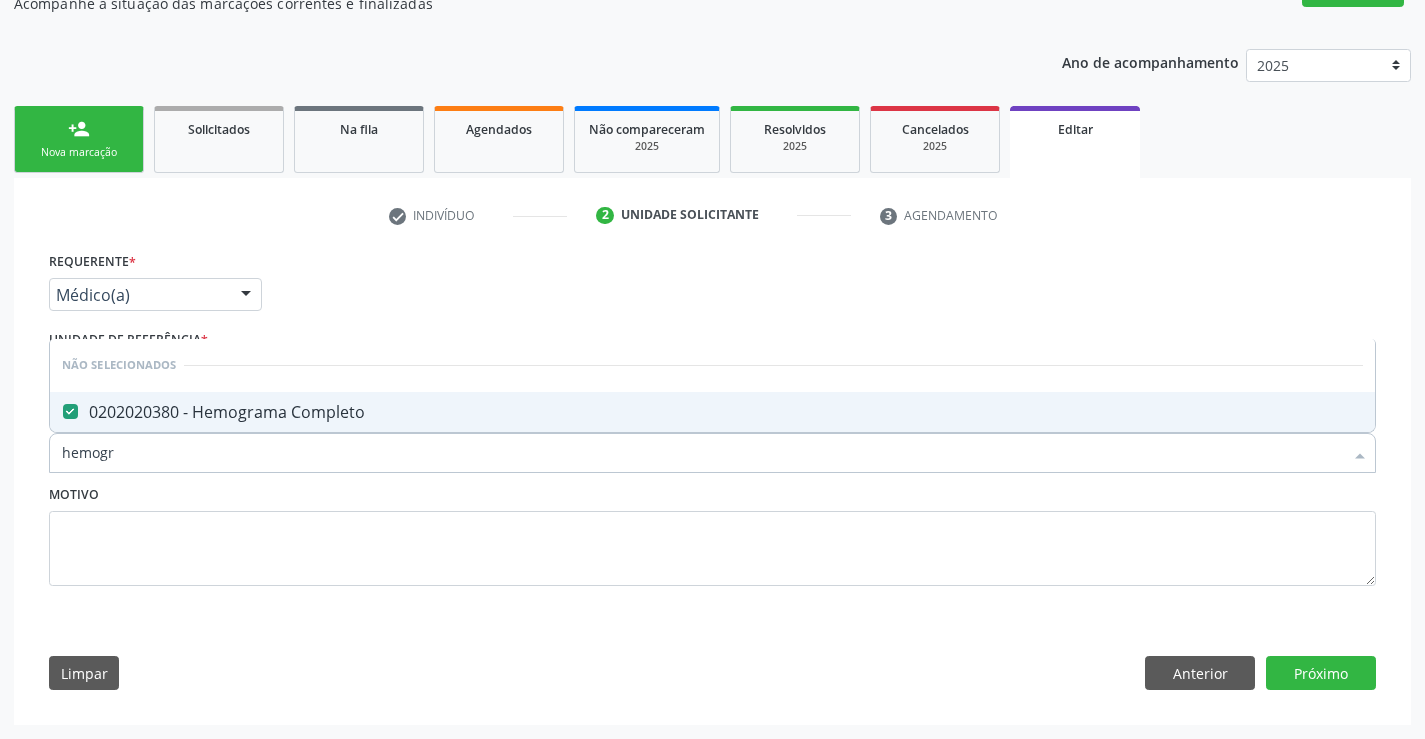 click on "Motivo" at bounding box center (712, 533) 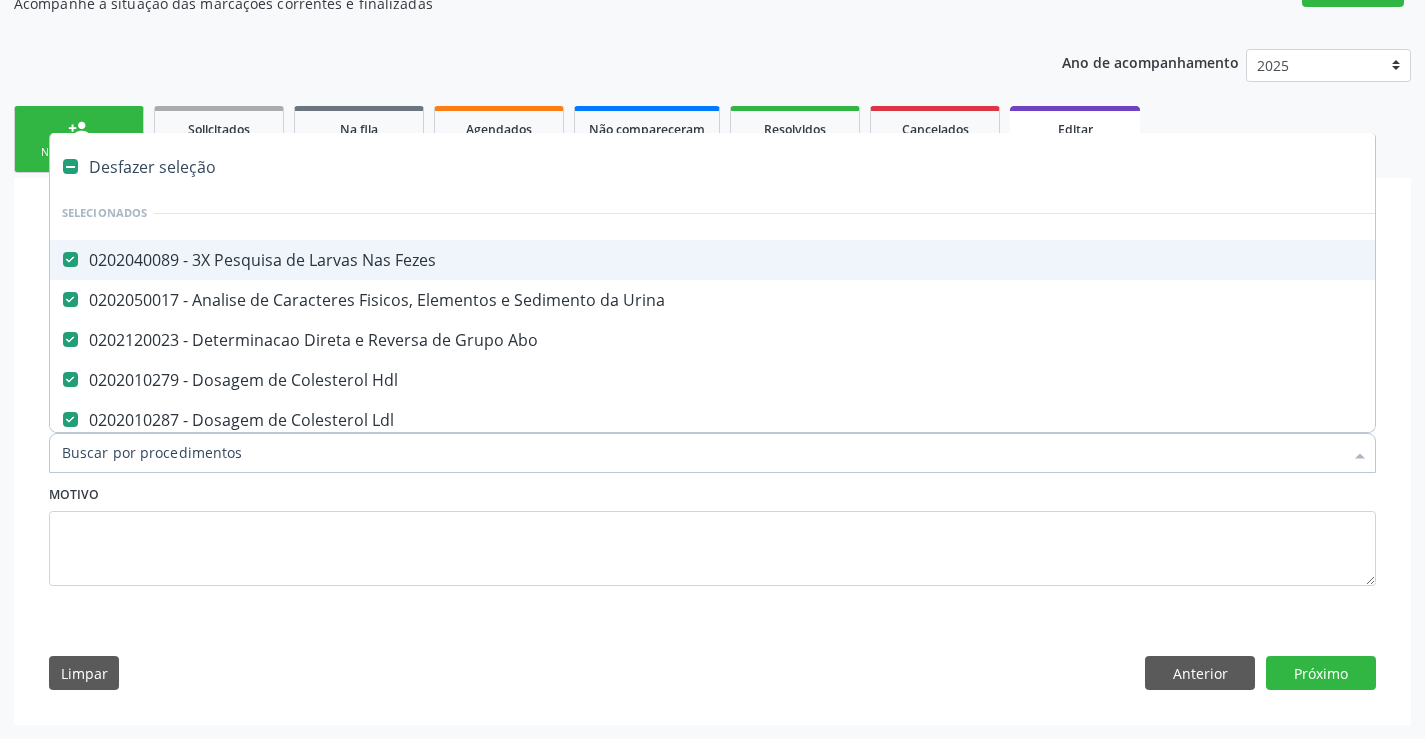 click at bounding box center (712, 453) 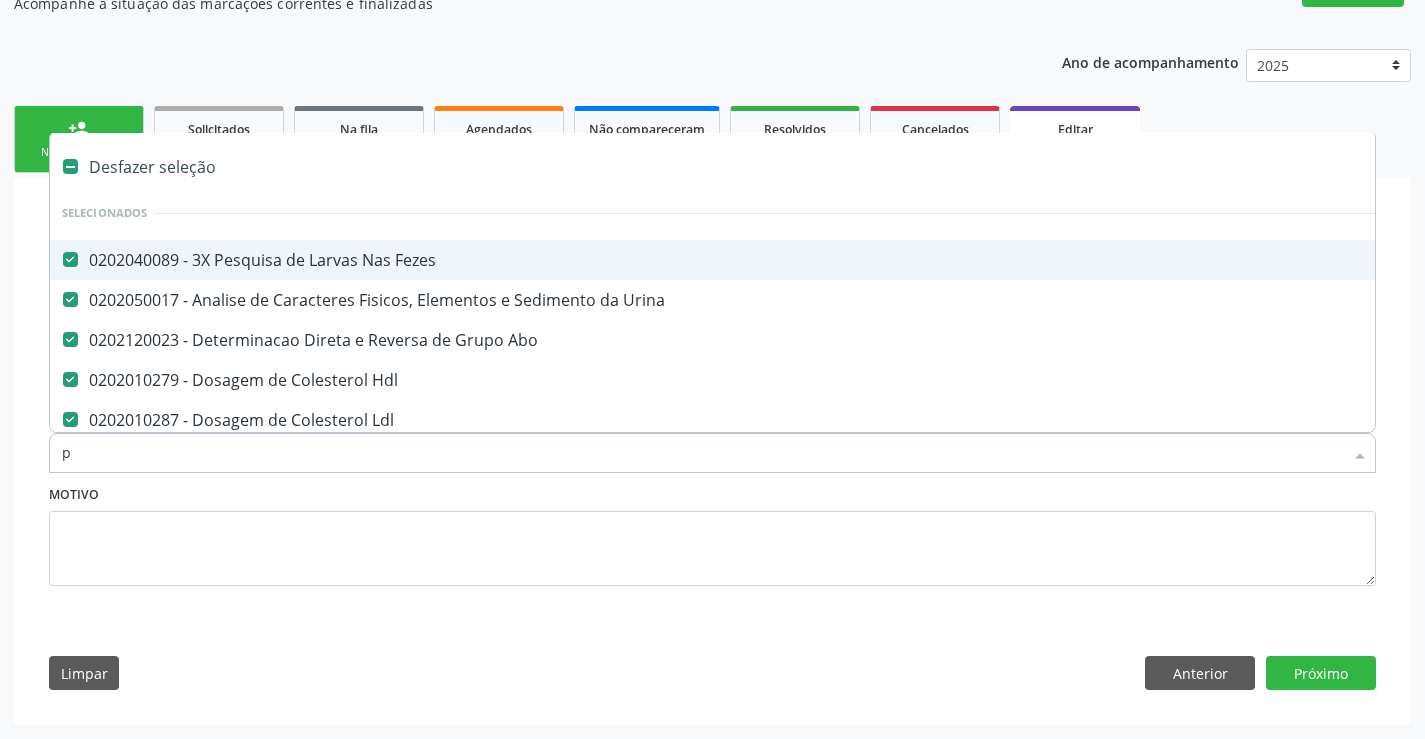 checkbox on "false" 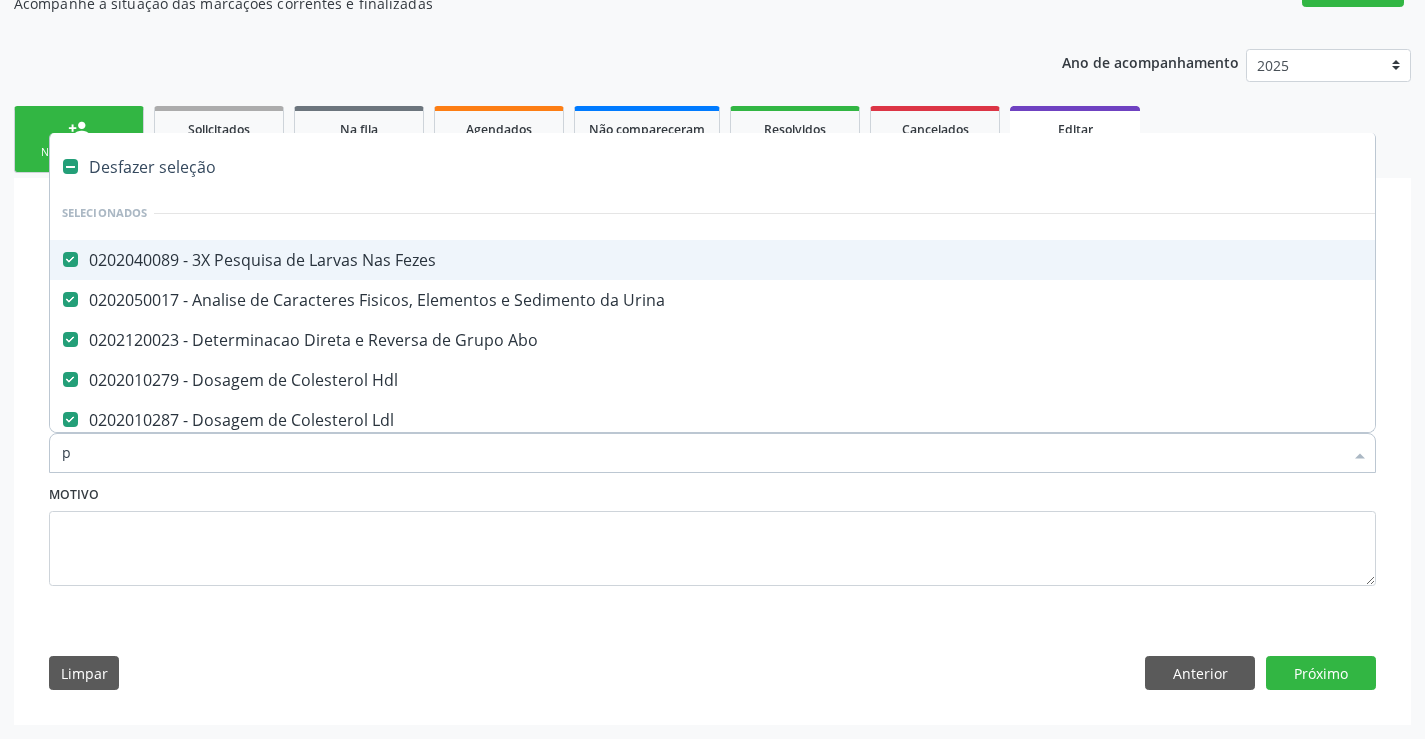 checkbox on "false" 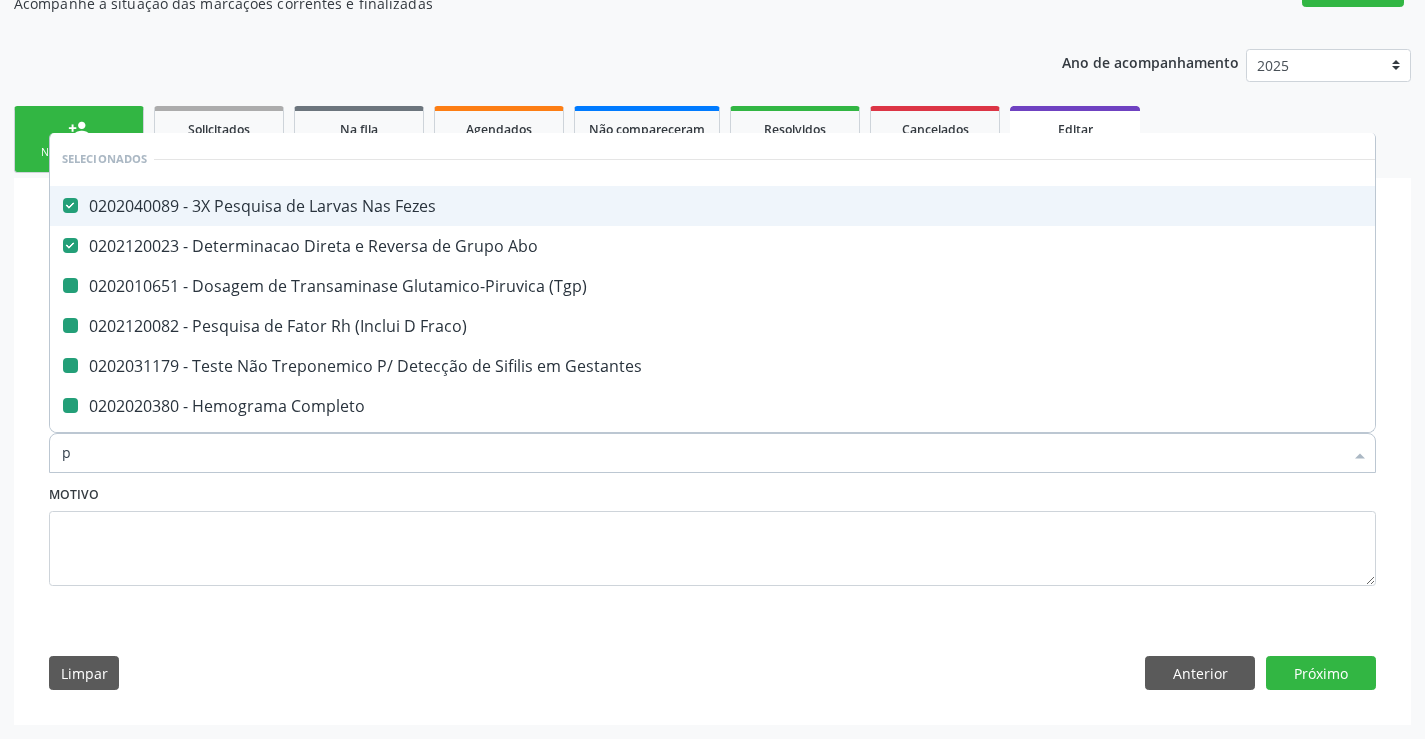 type on "pl" 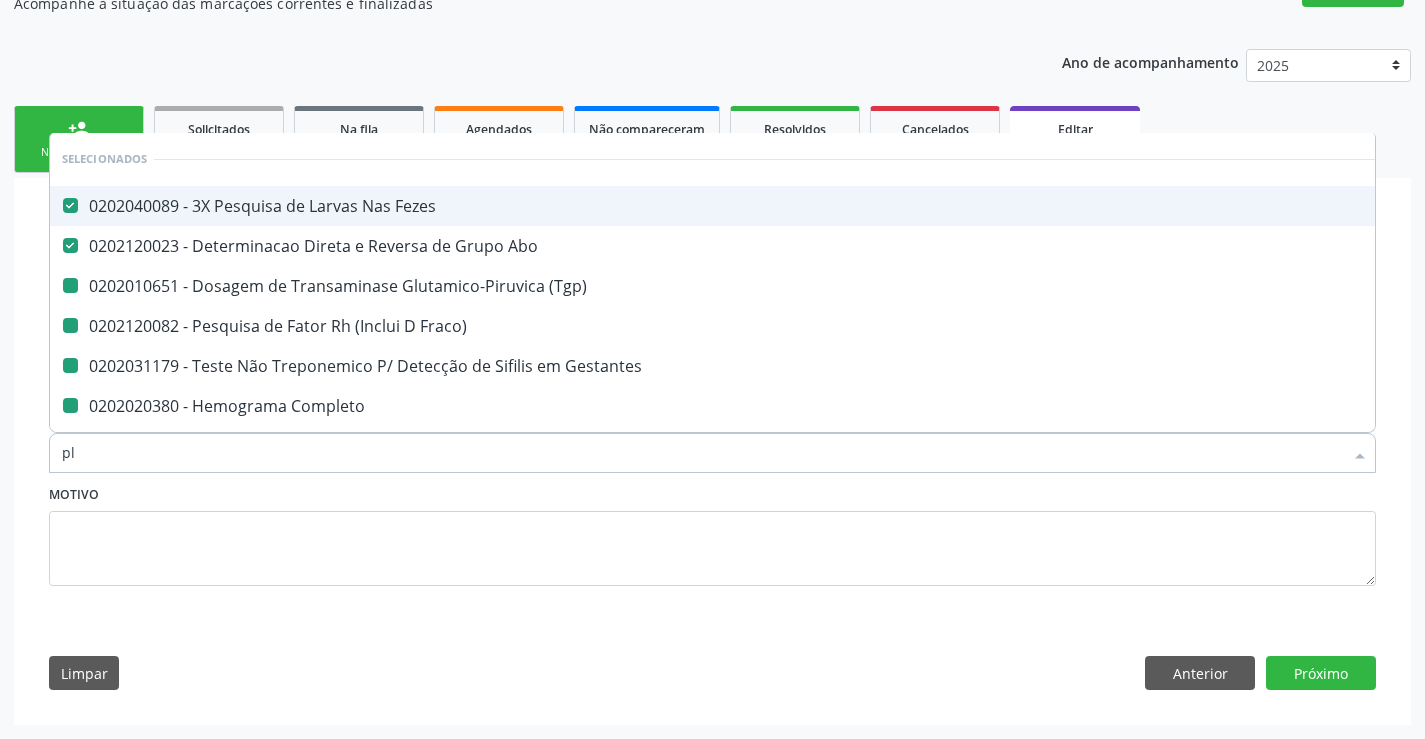 checkbox on "false" 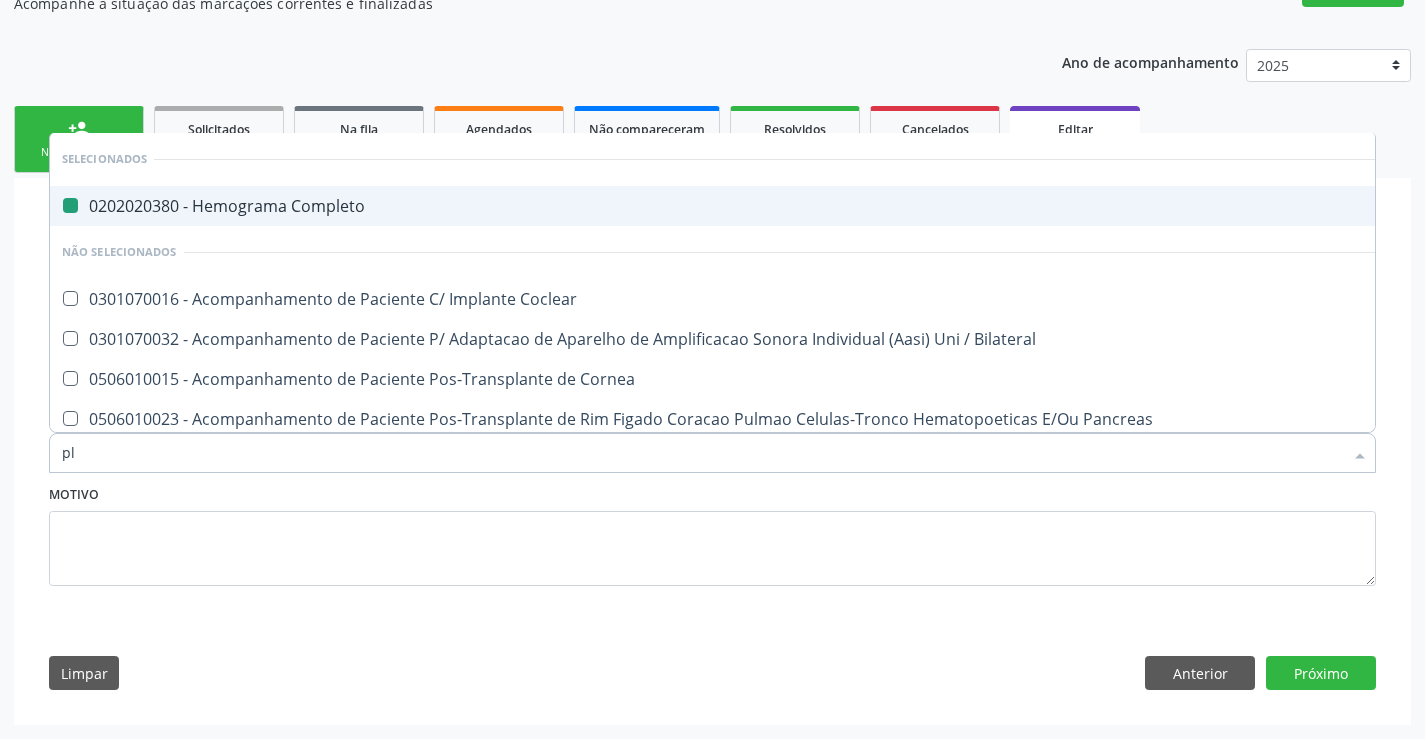 type on "pla" 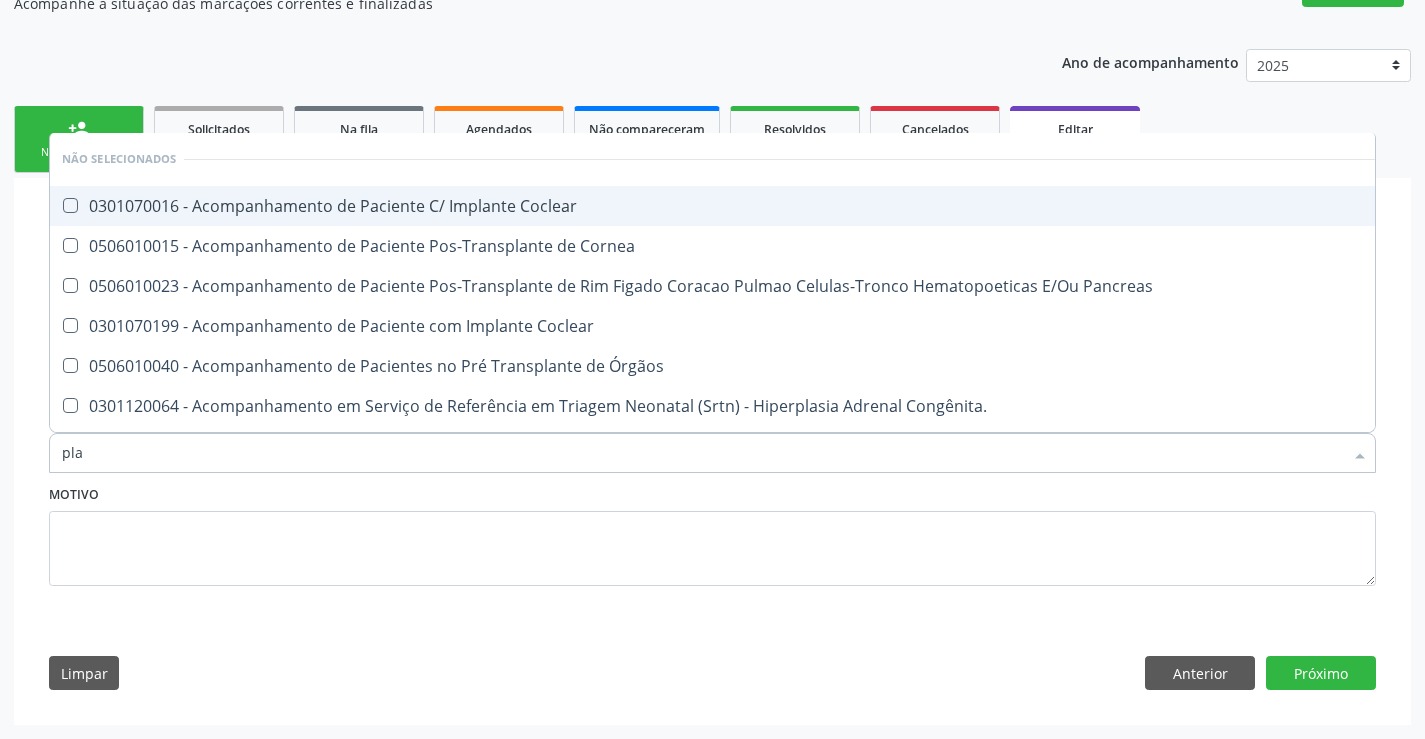 type on "plaq" 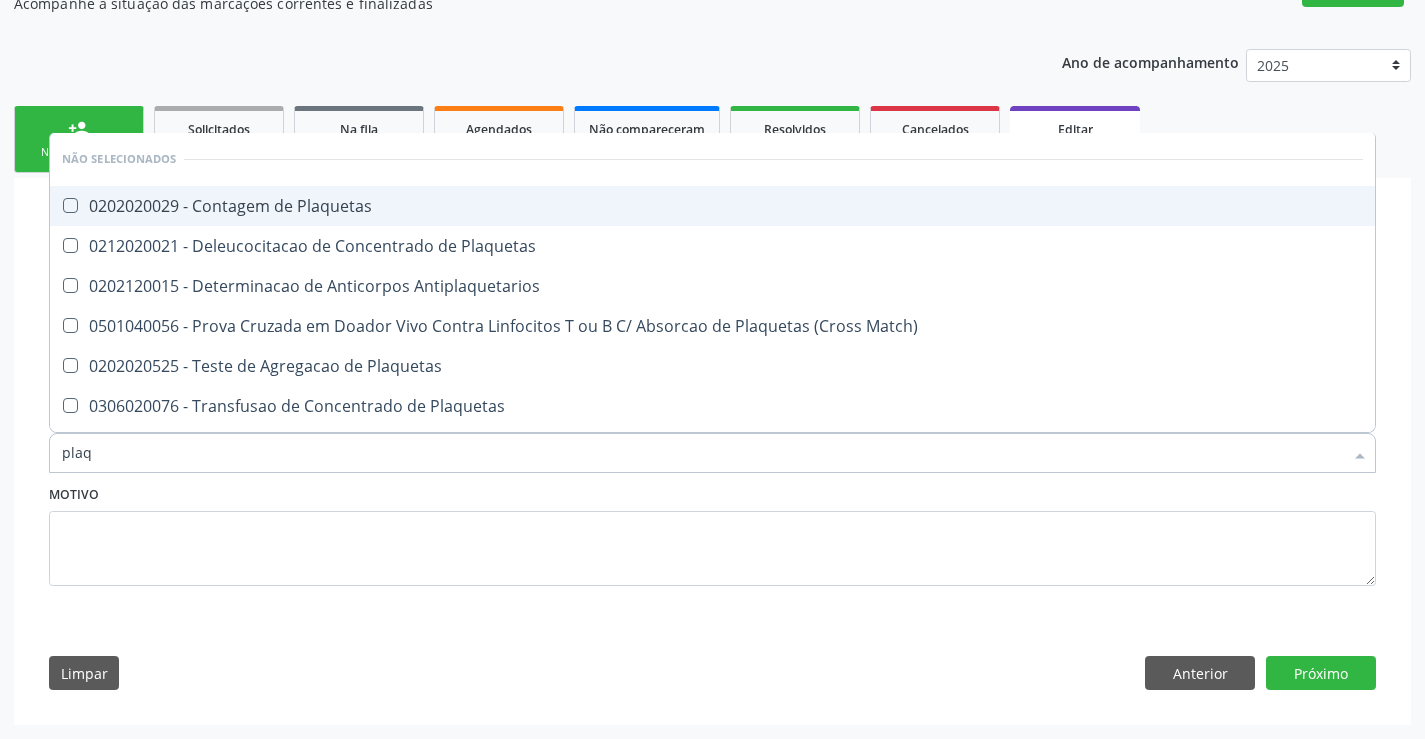 click on "0202020029 - Contagem de Plaquetas" at bounding box center [712, 206] 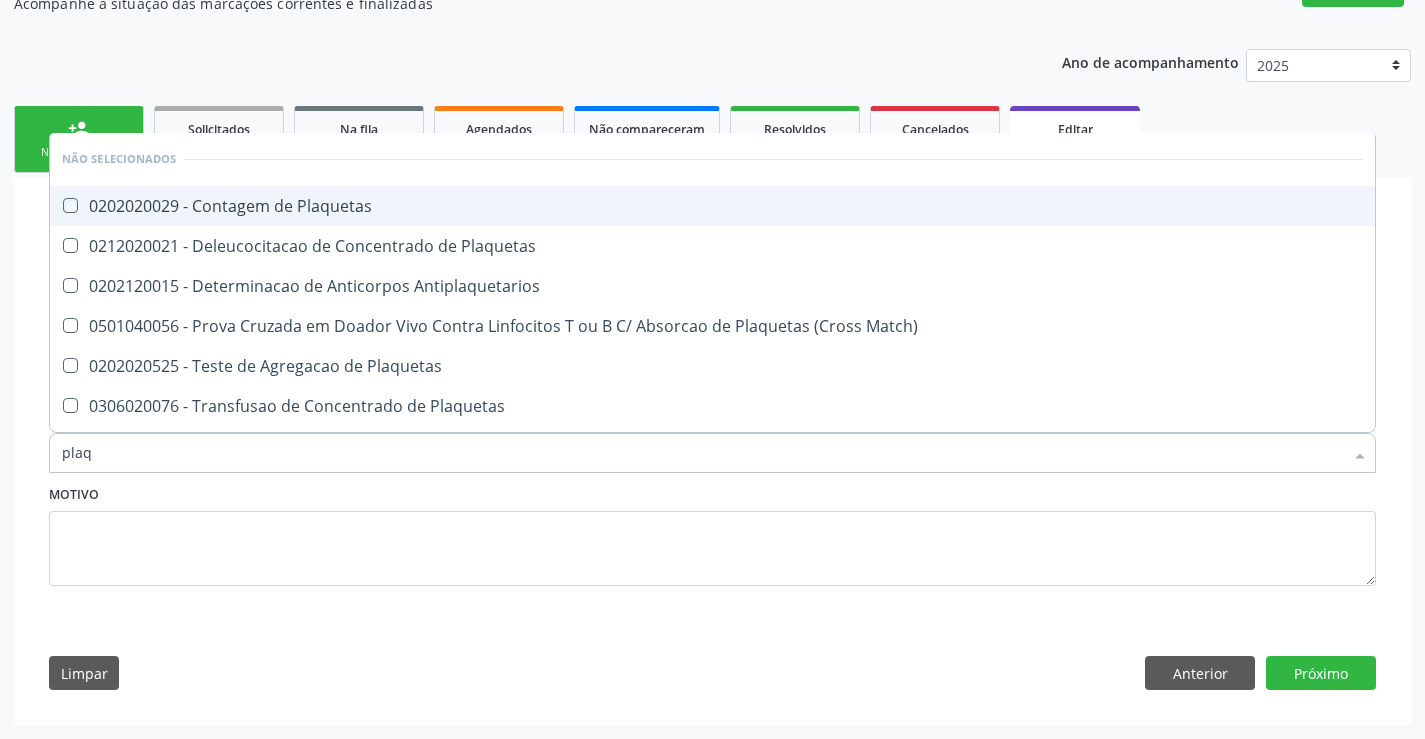 checkbox on "true" 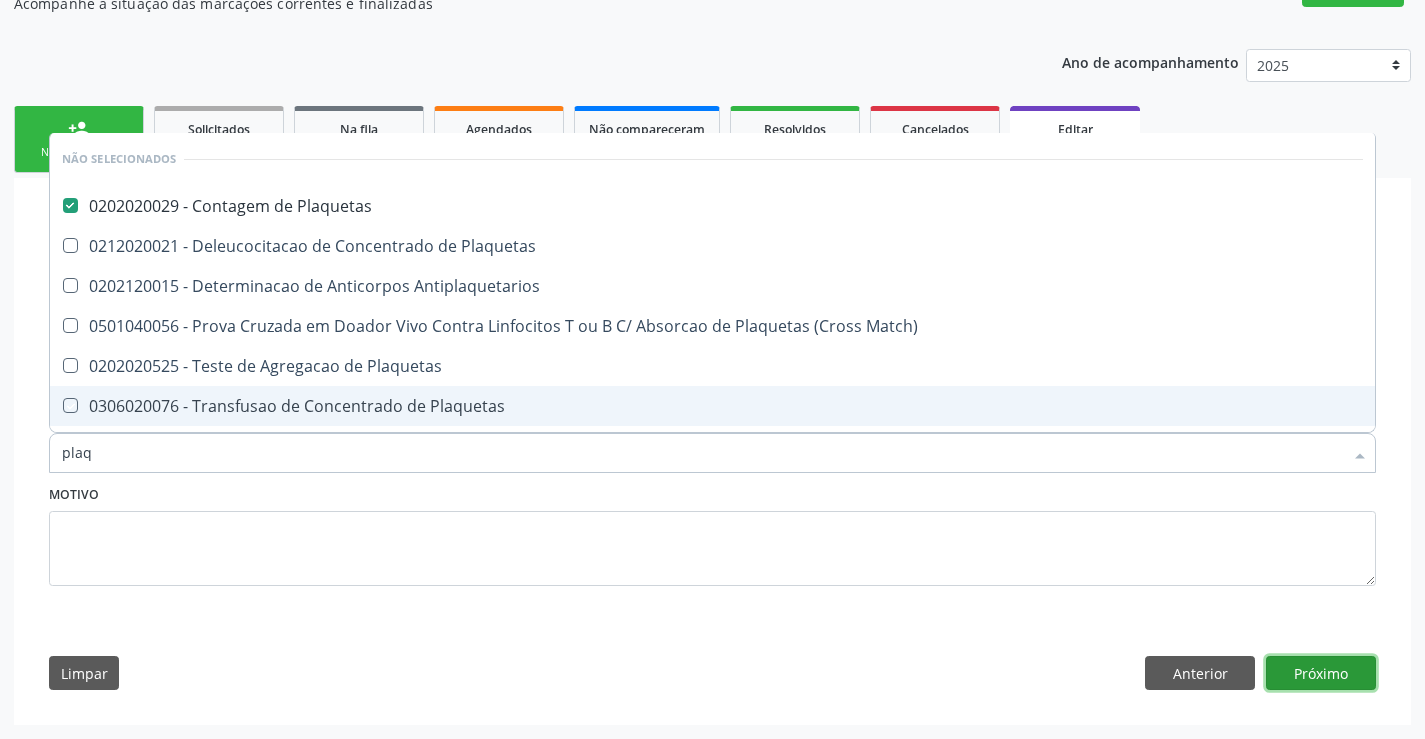 click on "Próximo" at bounding box center (1321, 673) 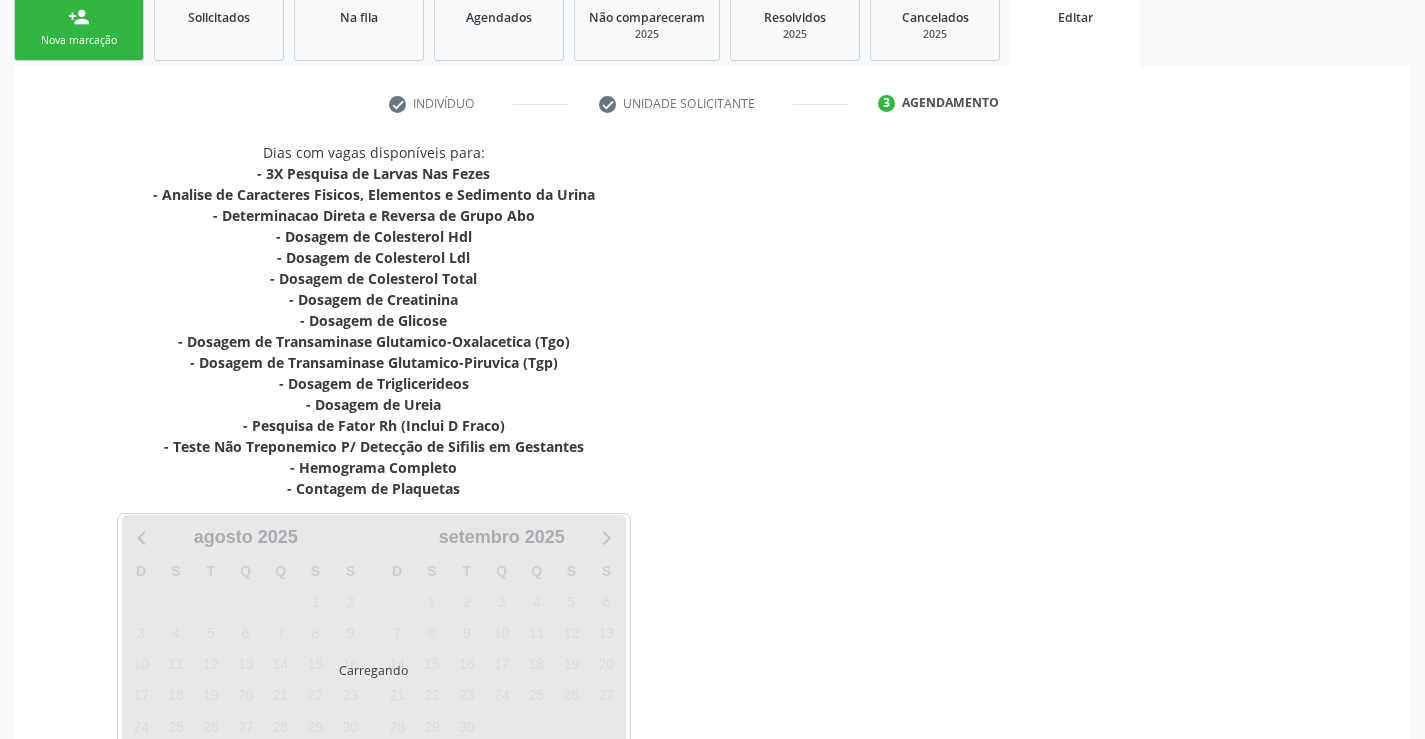 scroll, scrollTop: 472, scrollLeft: 0, axis: vertical 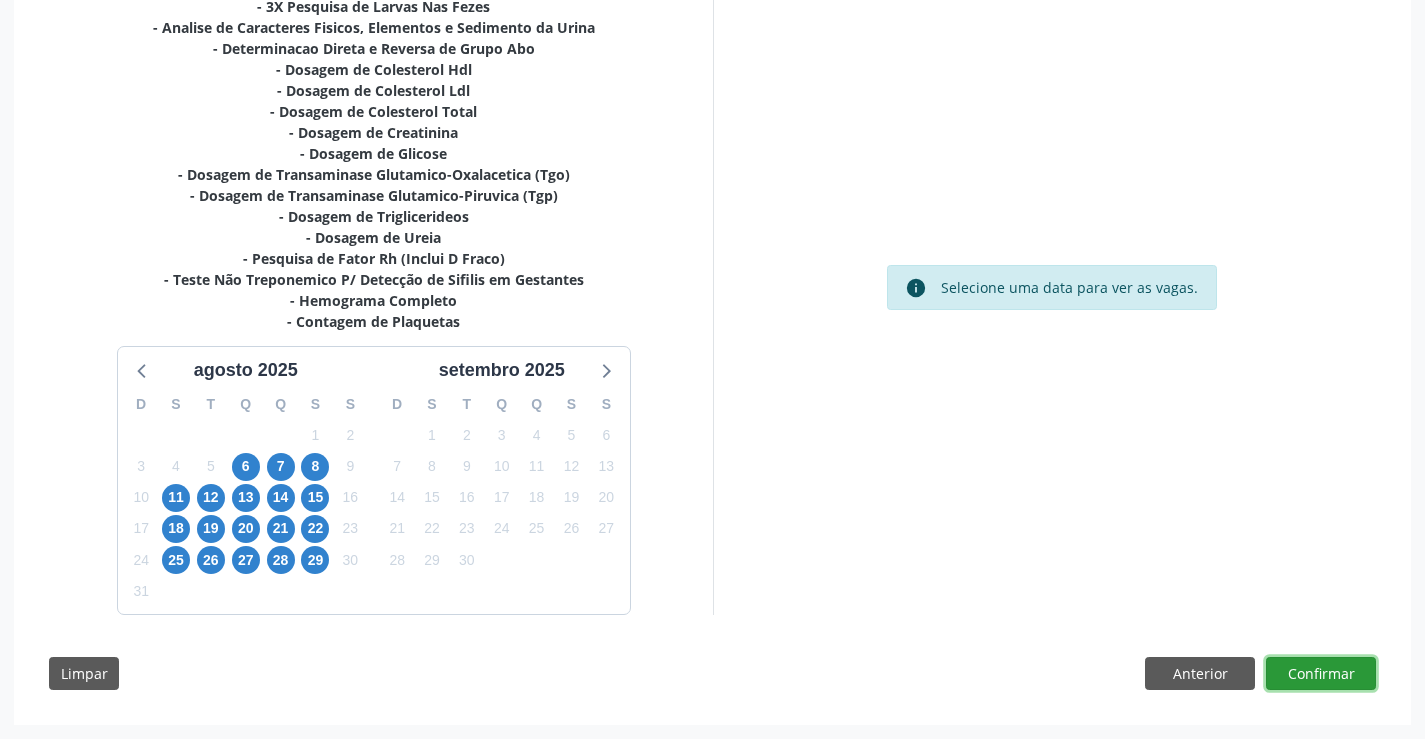 click on "Confirmar" at bounding box center [1321, 674] 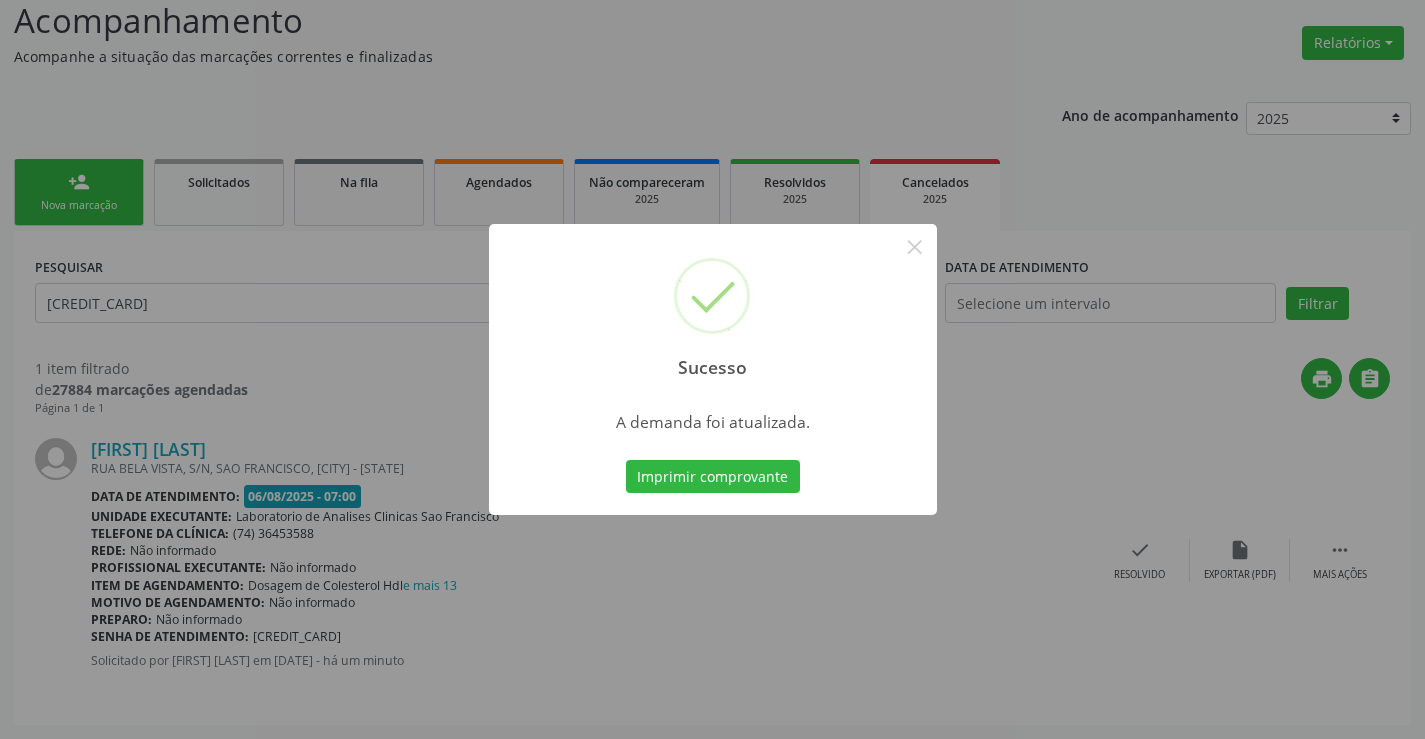 scroll, scrollTop: 0, scrollLeft: 0, axis: both 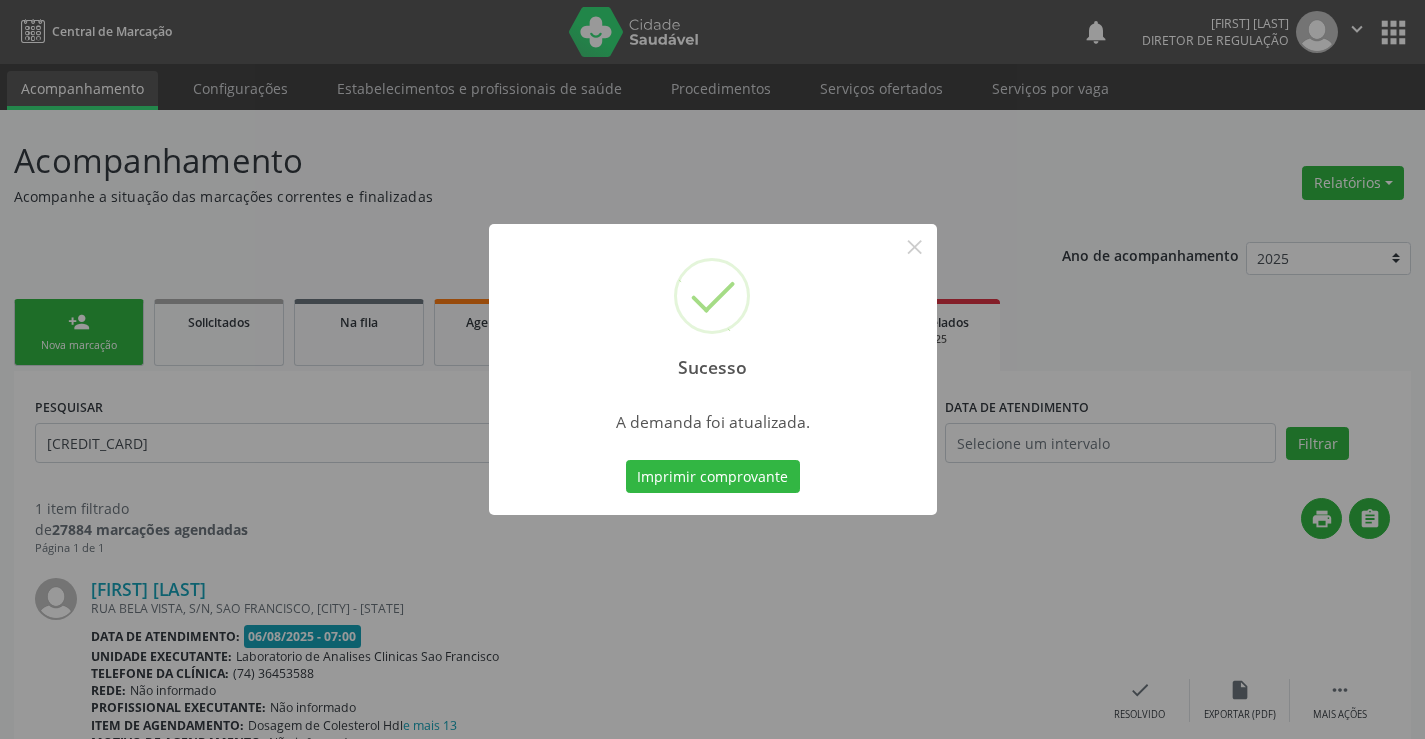 type 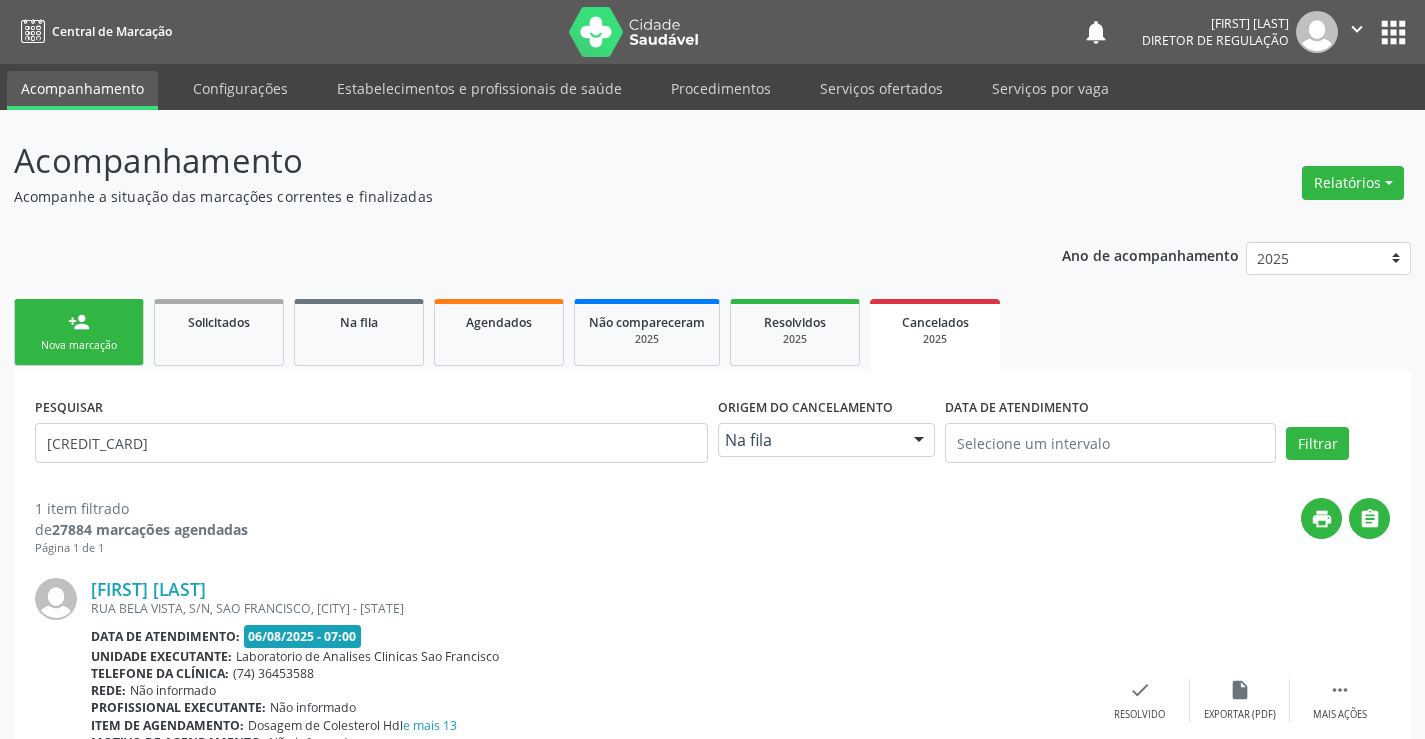 click on "person_add
Nova marcação" at bounding box center (79, 332) 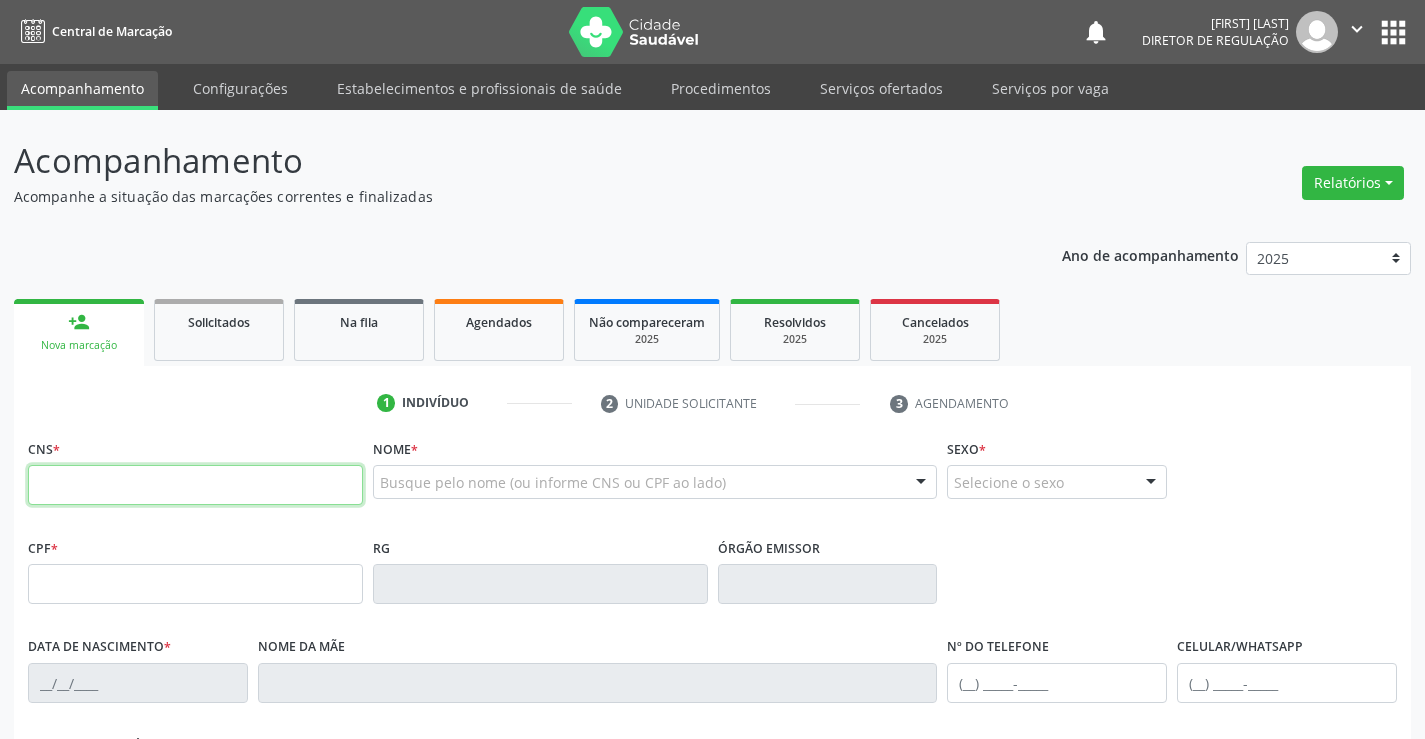 click at bounding box center (195, 485) 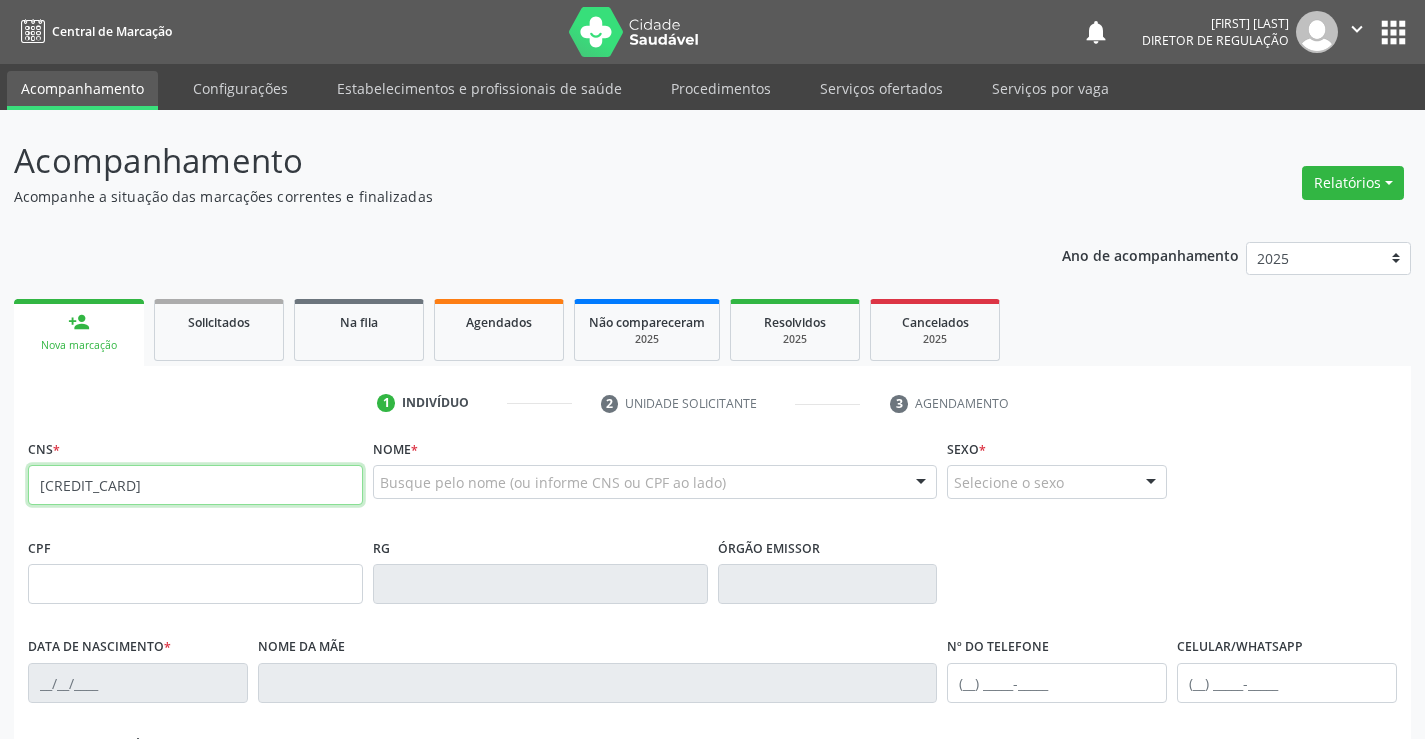 type on "704 0013 8373 0064" 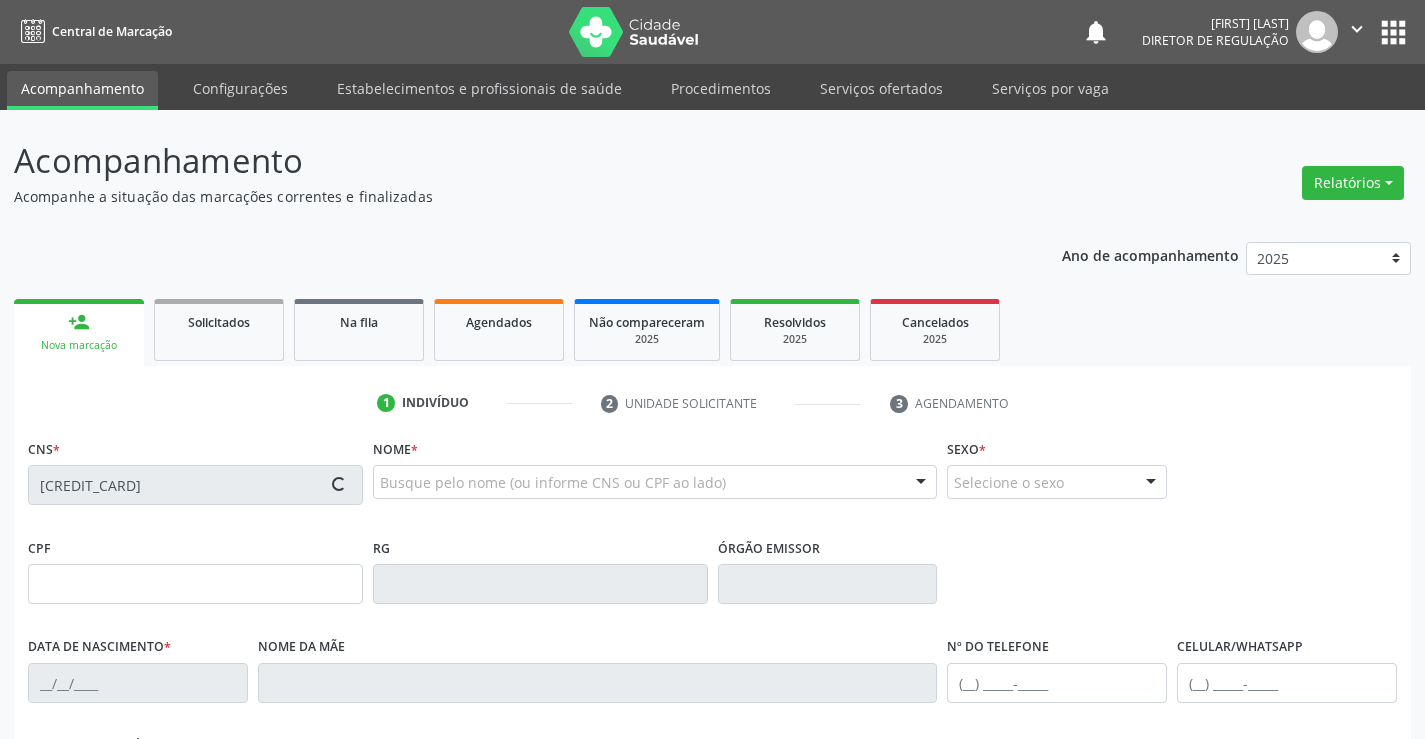 type on "24/05/1975" 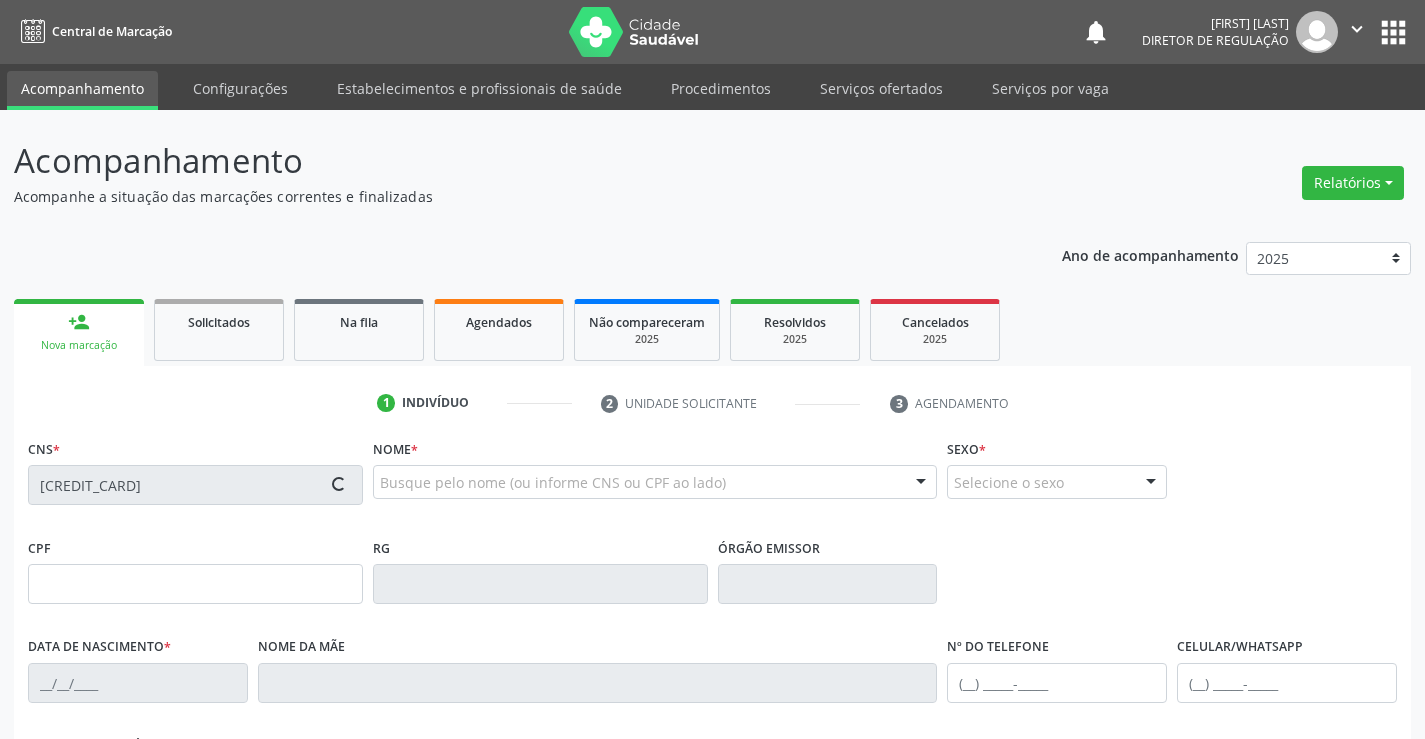 type on "SN" 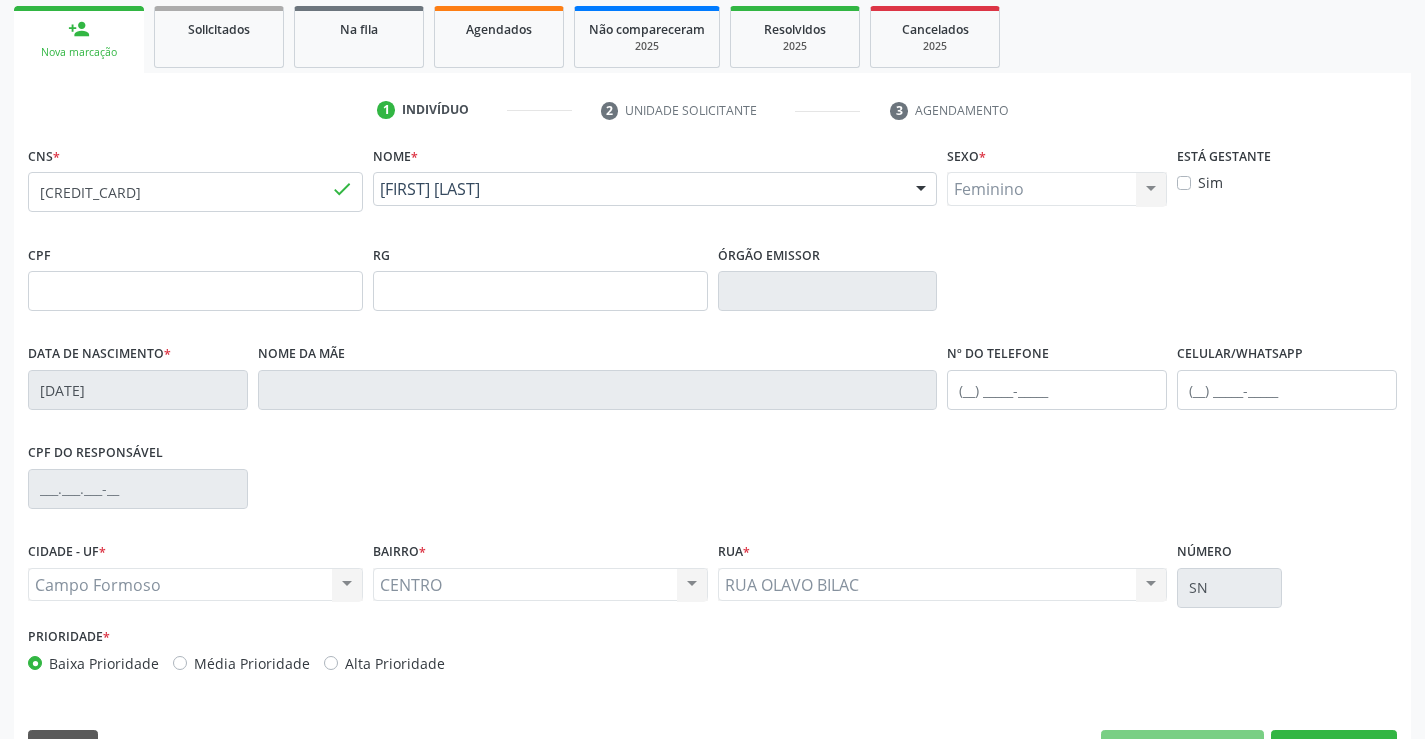 scroll, scrollTop: 345, scrollLeft: 0, axis: vertical 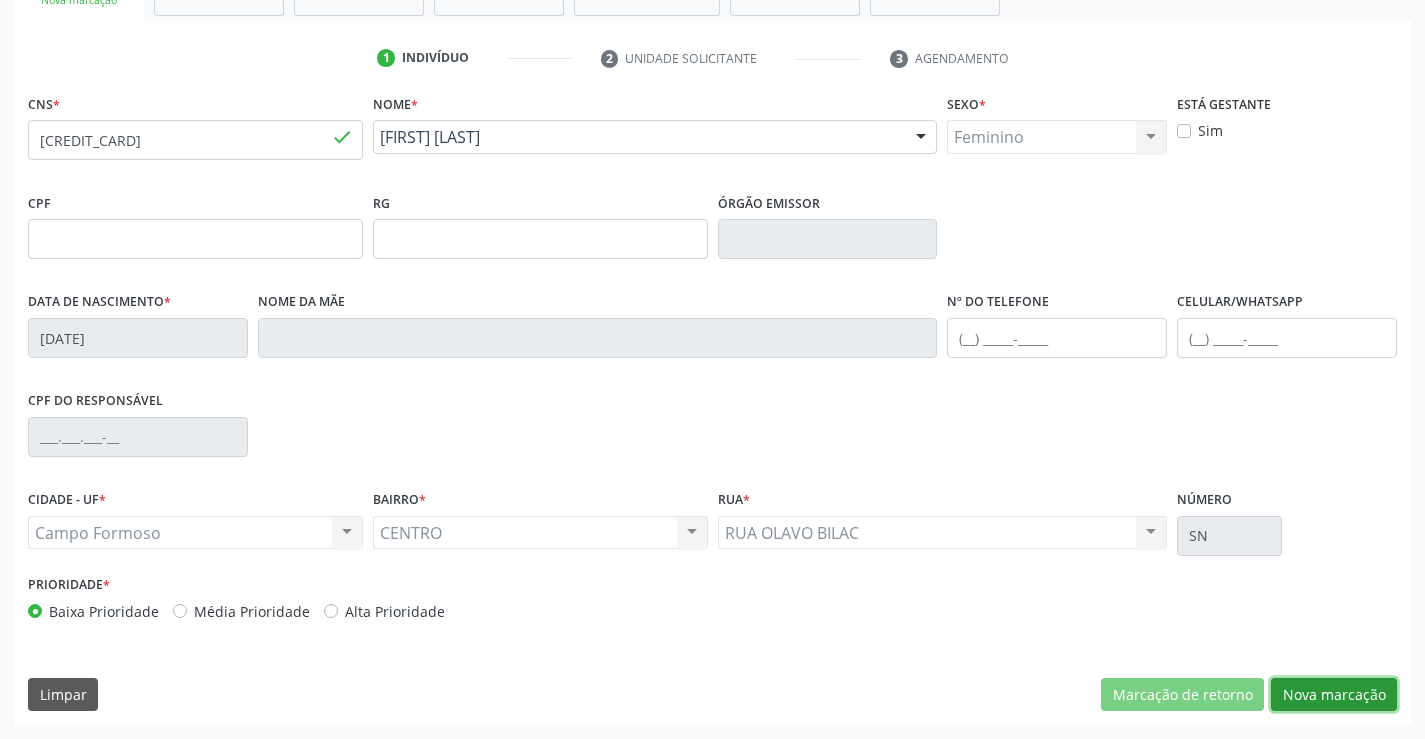 click on "Nova marcação" at bounding box center (1334, 695) 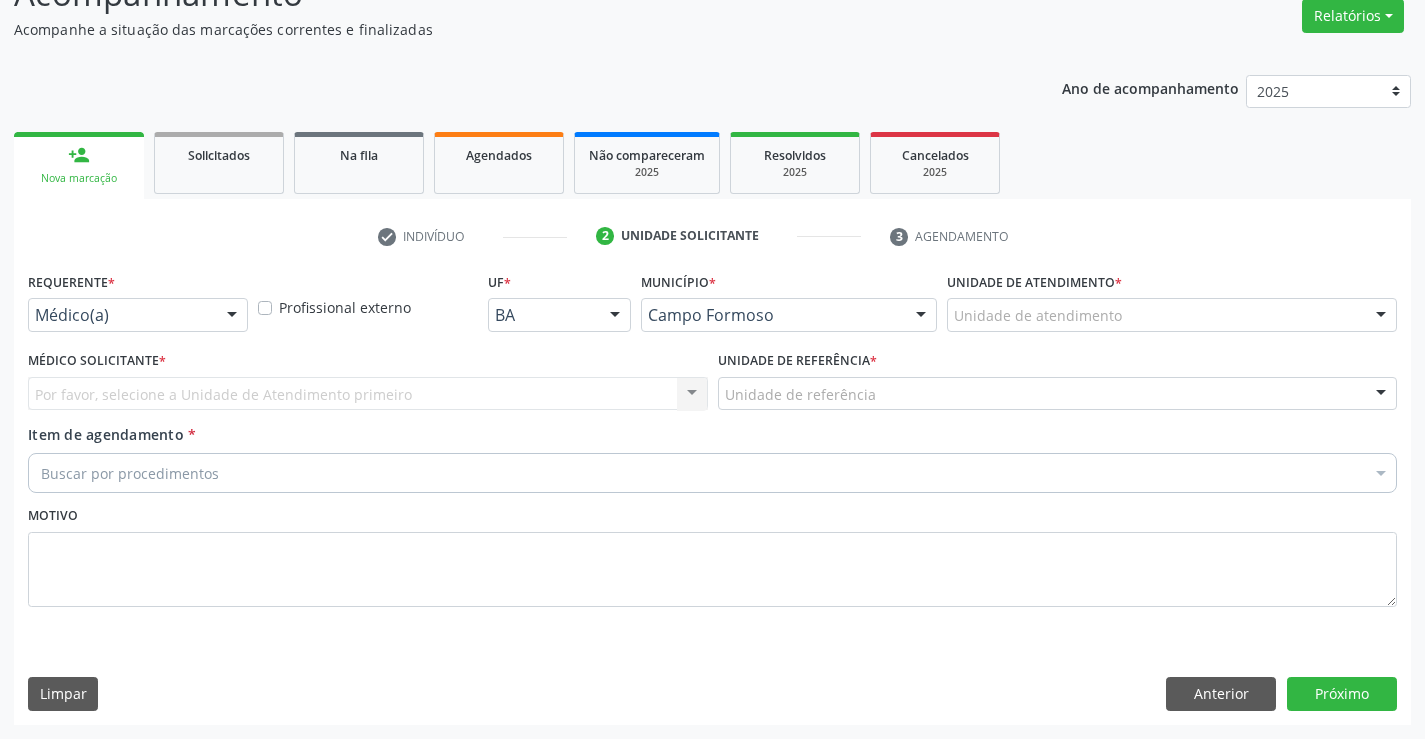 scroll, scrollTop: 167, scrollLeft: 0, axis: vertical 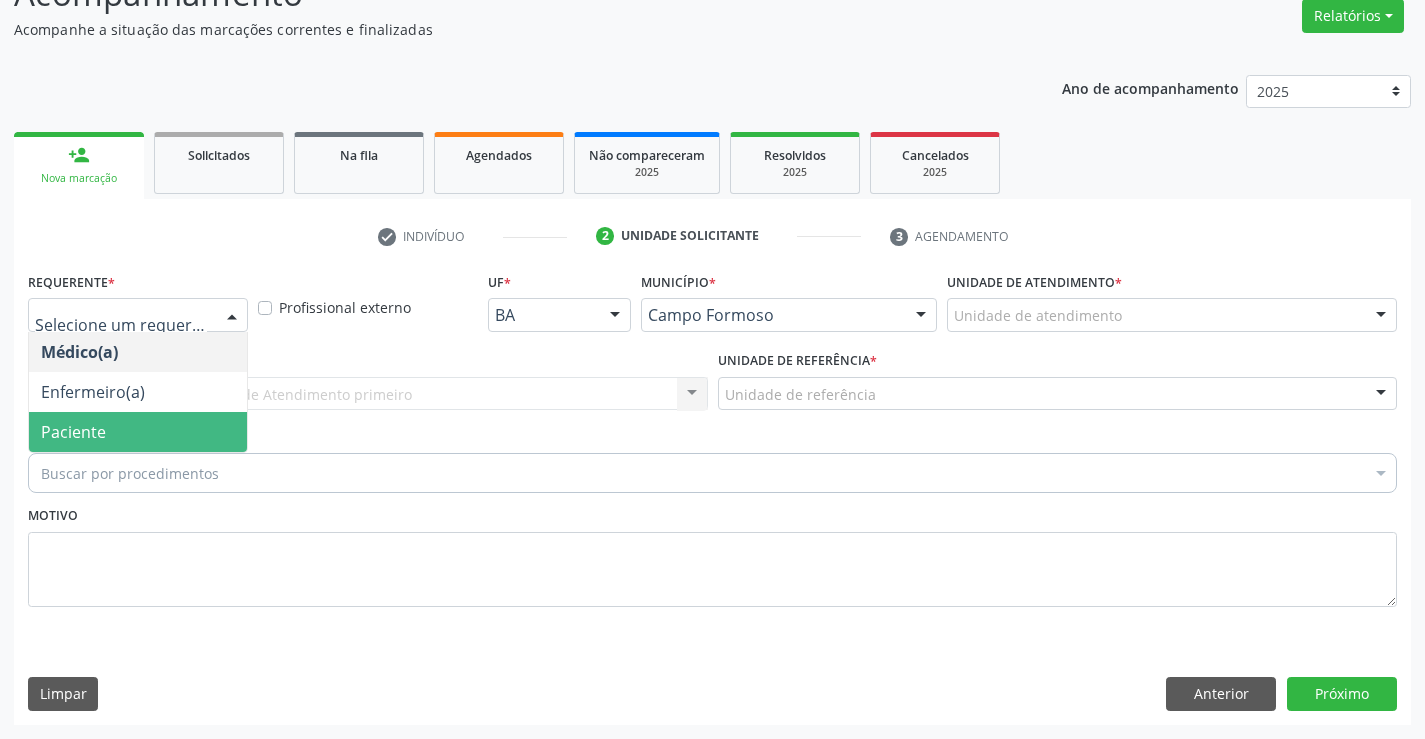 click on "Paciente" at bounding box center (138, 432) 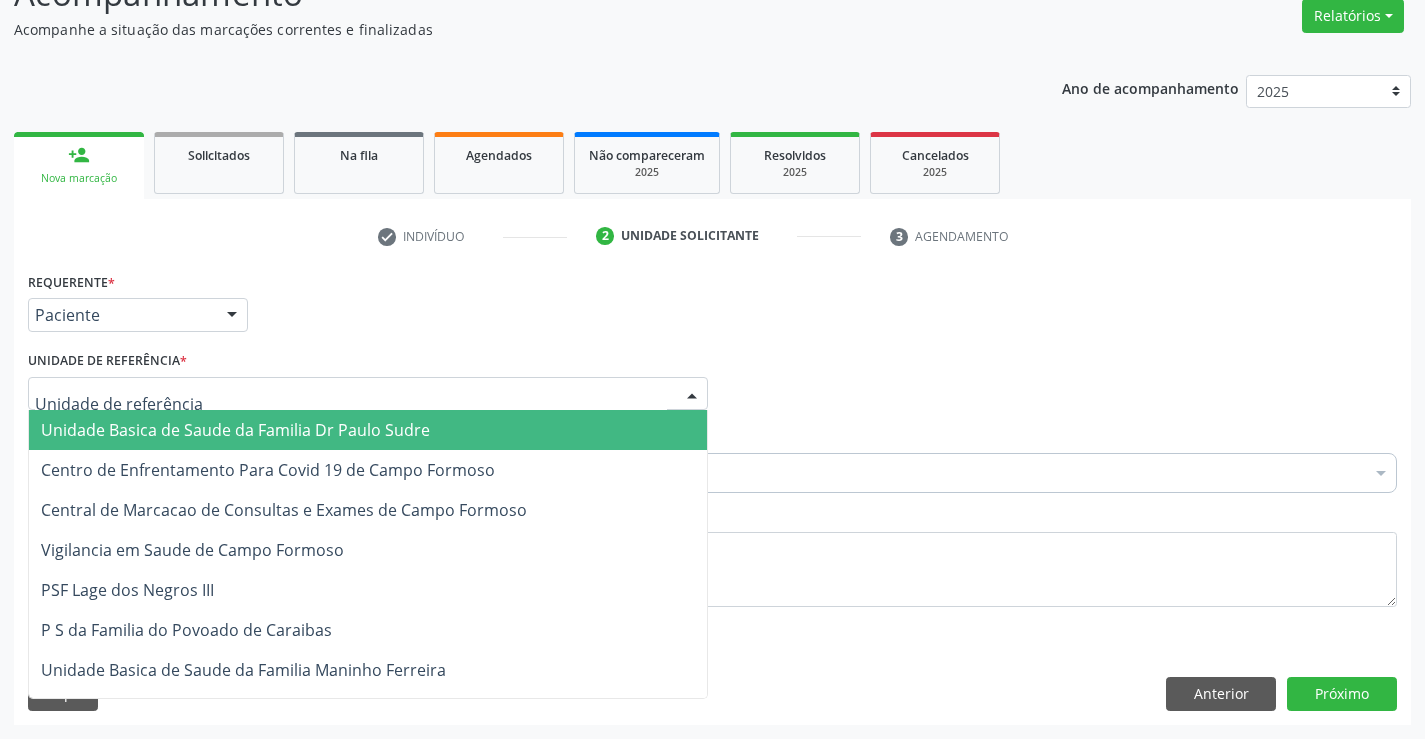 click at bounding box center [368, 394] 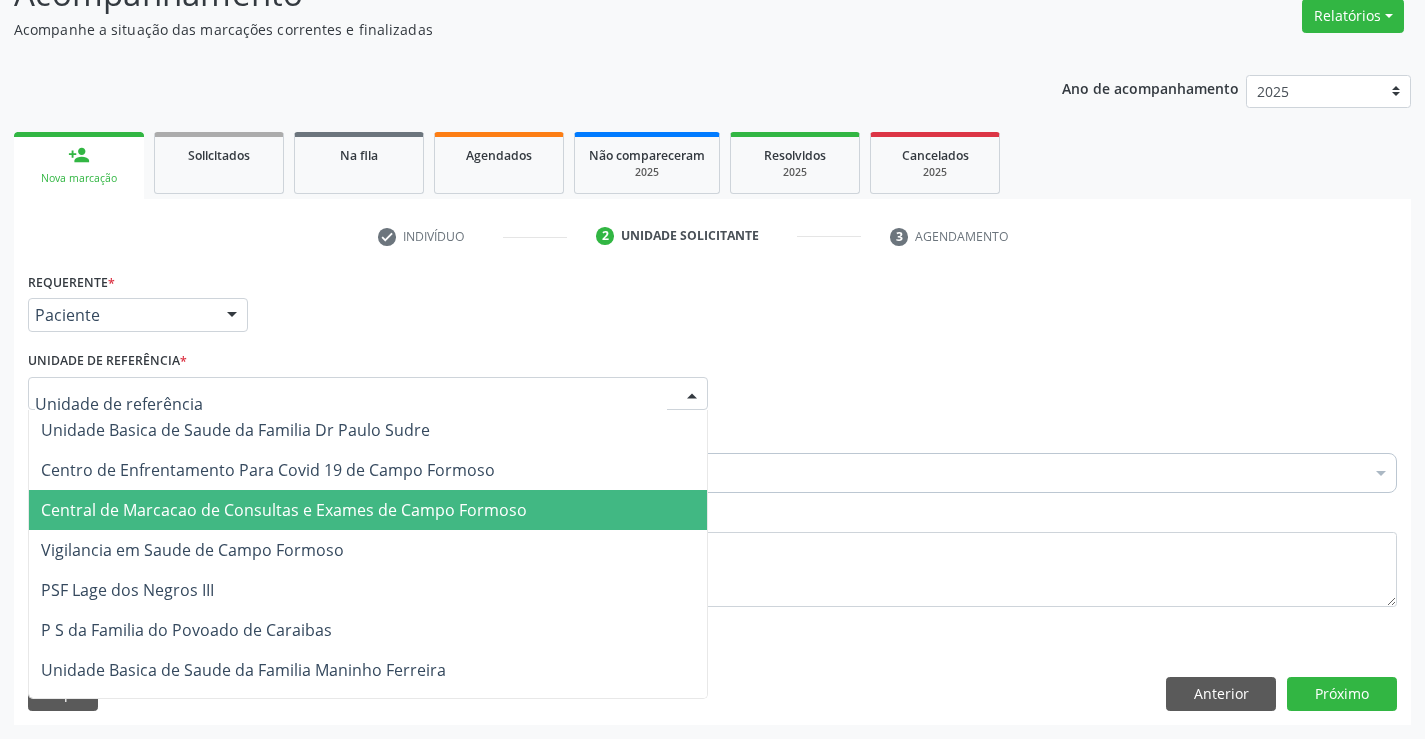 click on "Central de Marcacao de Consultas e Exames de Campo Formoso" at bounding box center (284, 510) 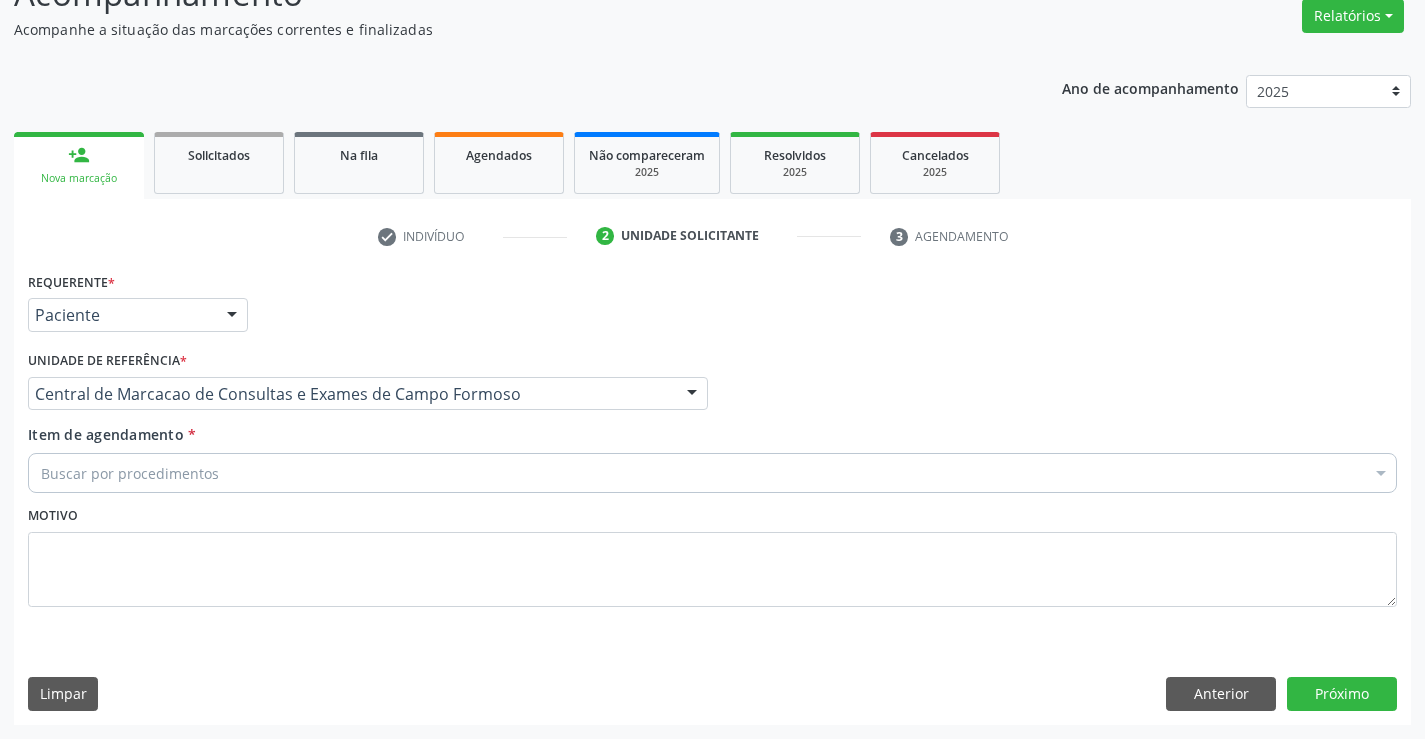 click on "Buscar por procedimentos" at bounding box center [712, 473] 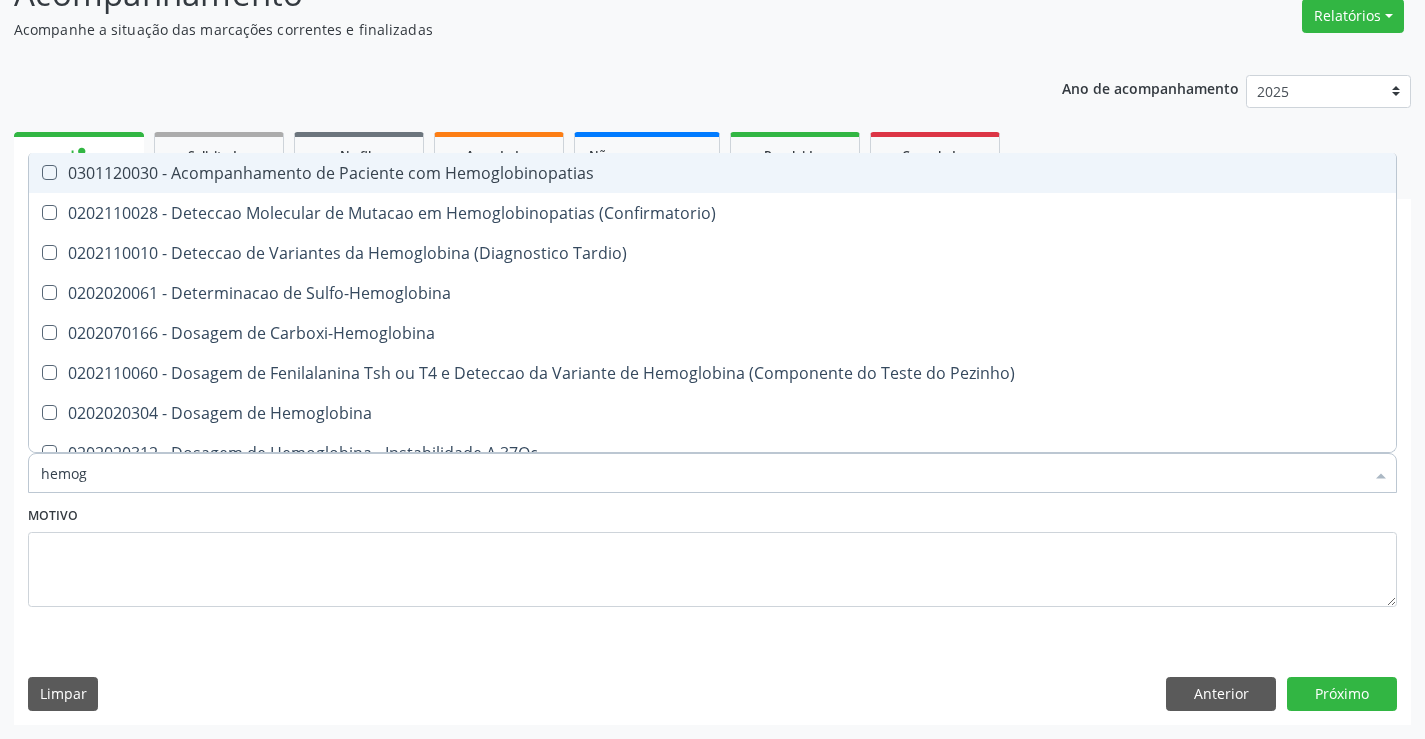 type on "hemogr" 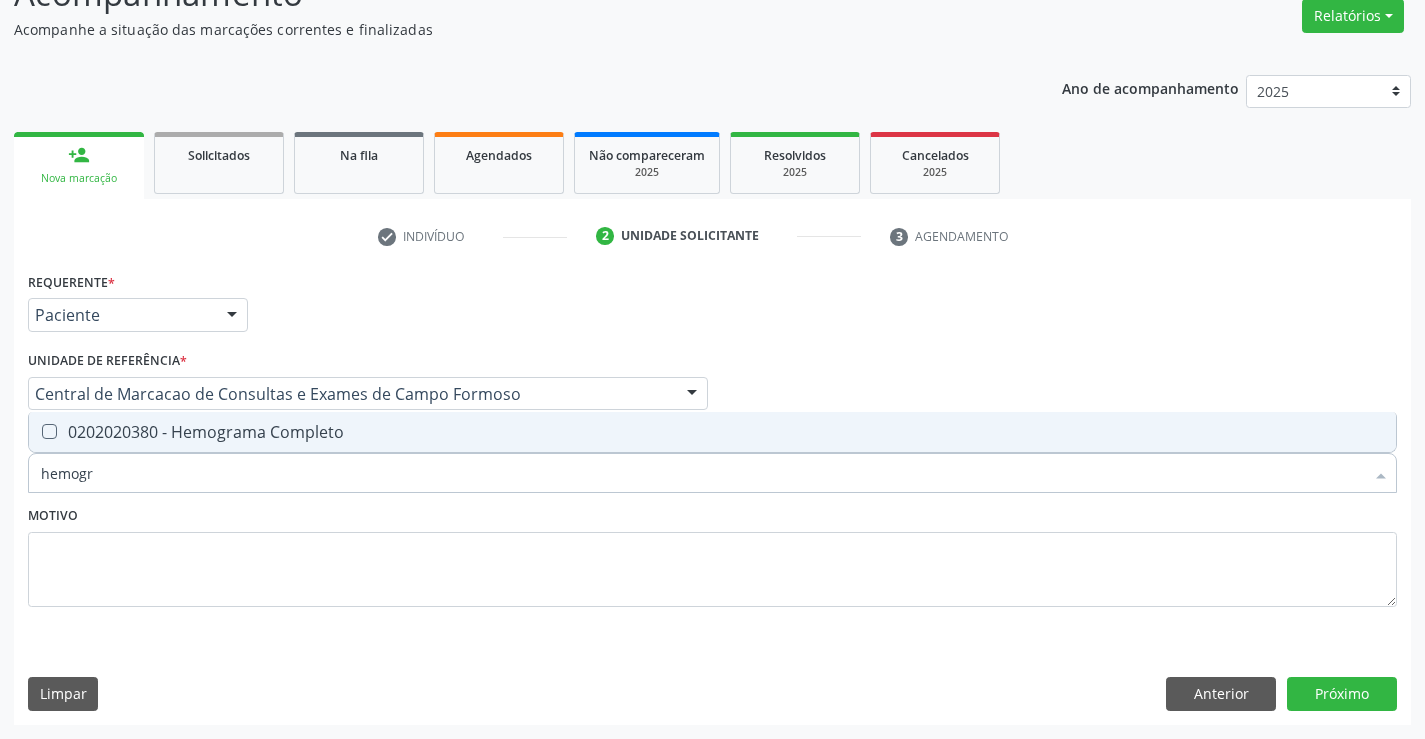 click on "0202020380 - Hemograma Completo" at bounding box center [712, 432] 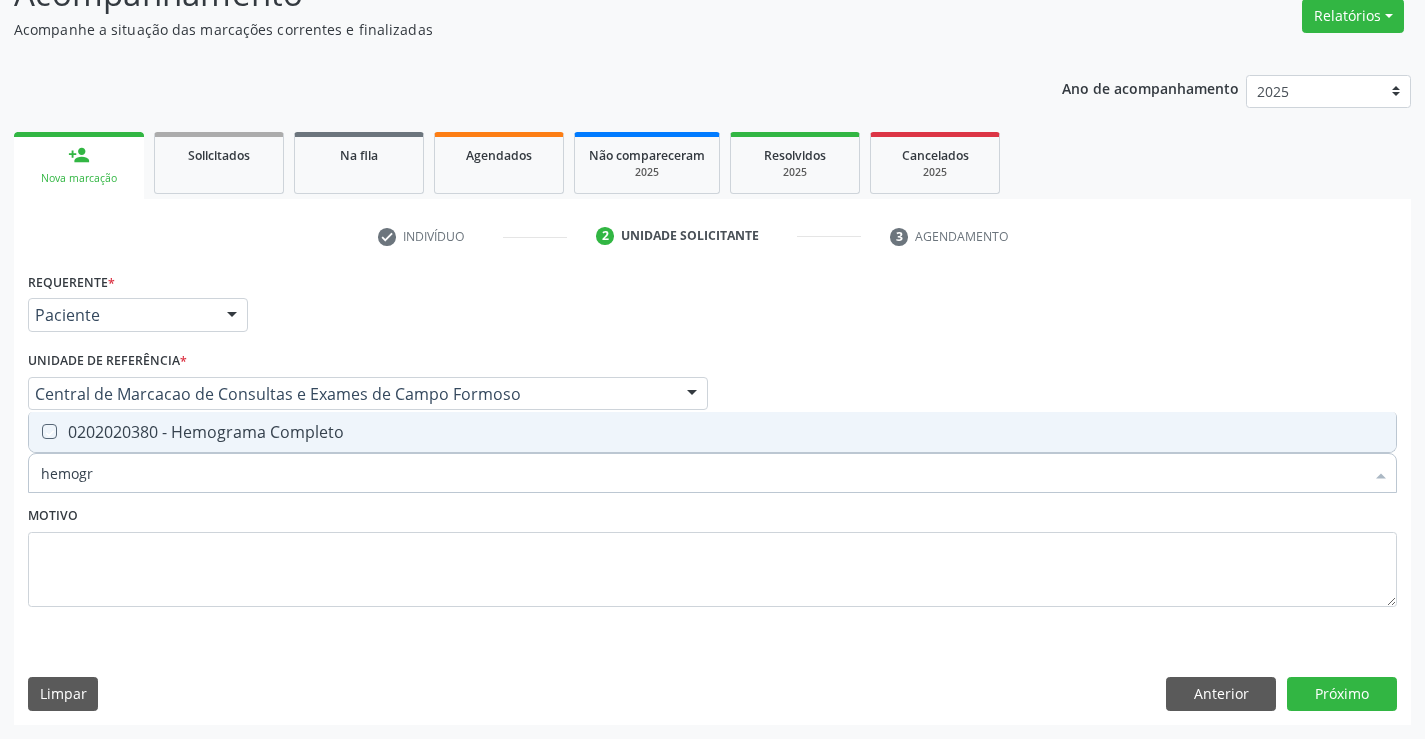 checkbox on "true" 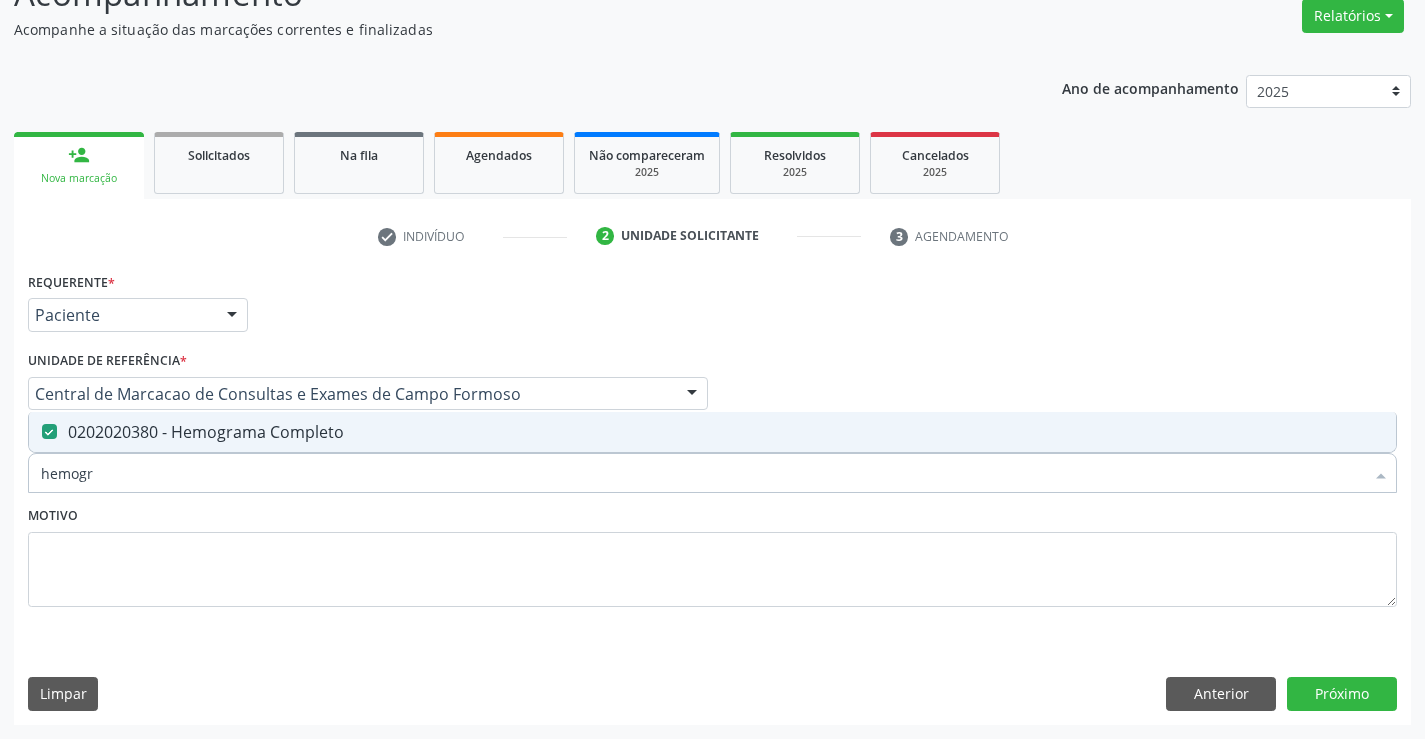 click on "Motivo" at bounding box center [712, 554] 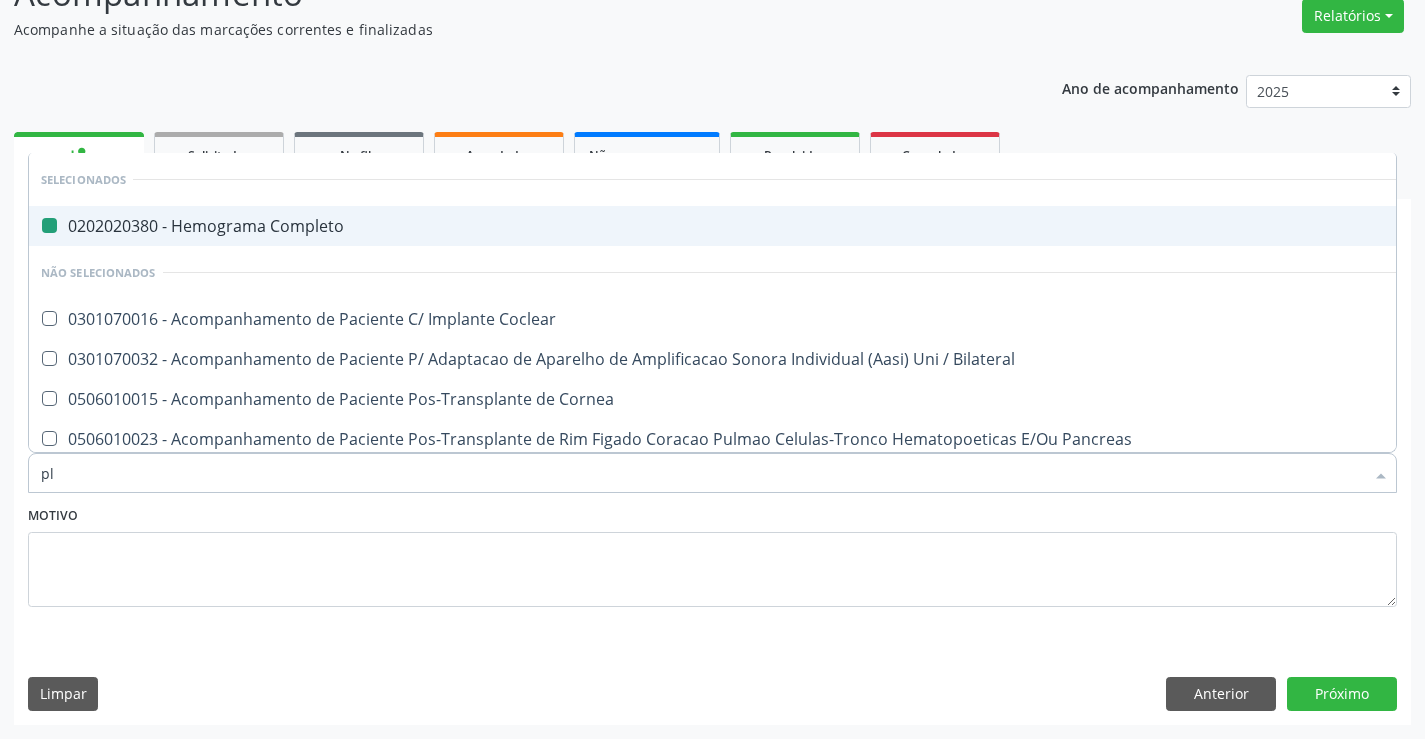 type on "pla" 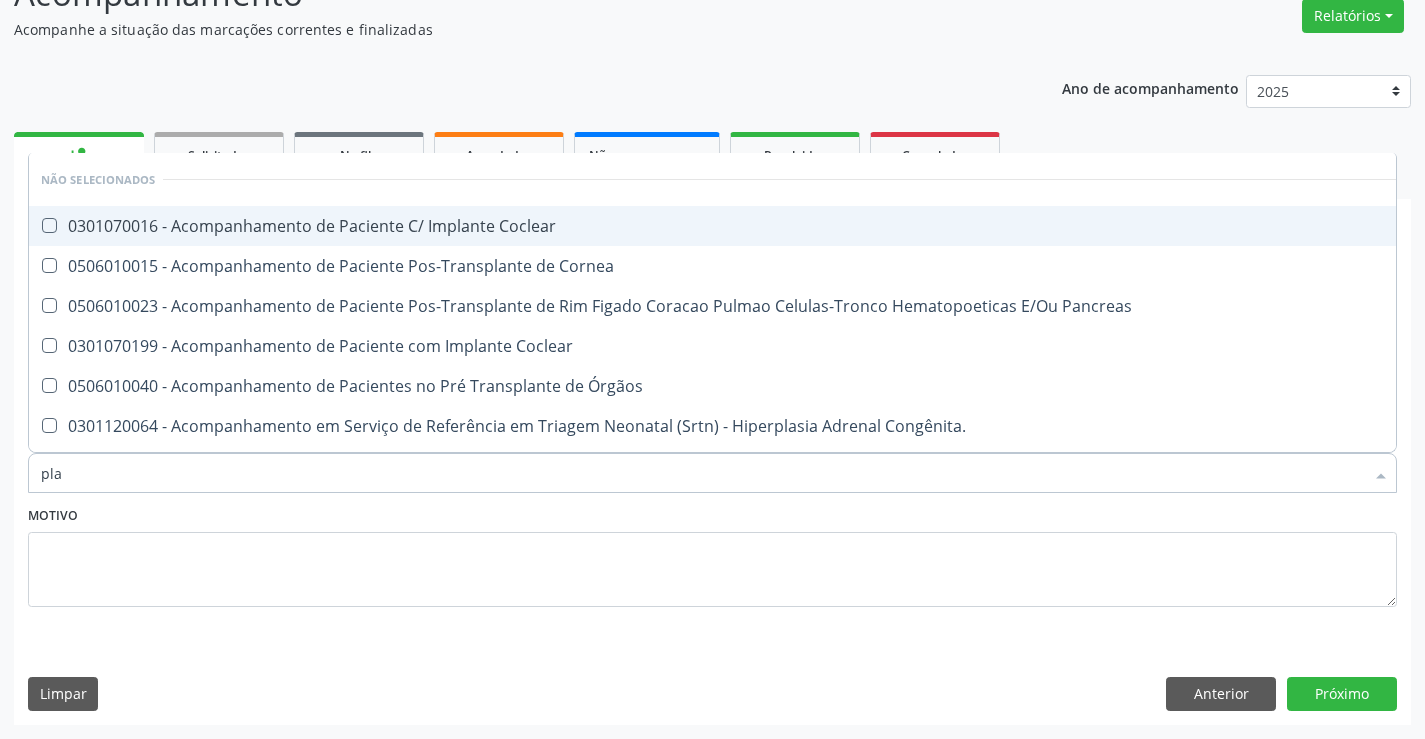 type on "plaq" 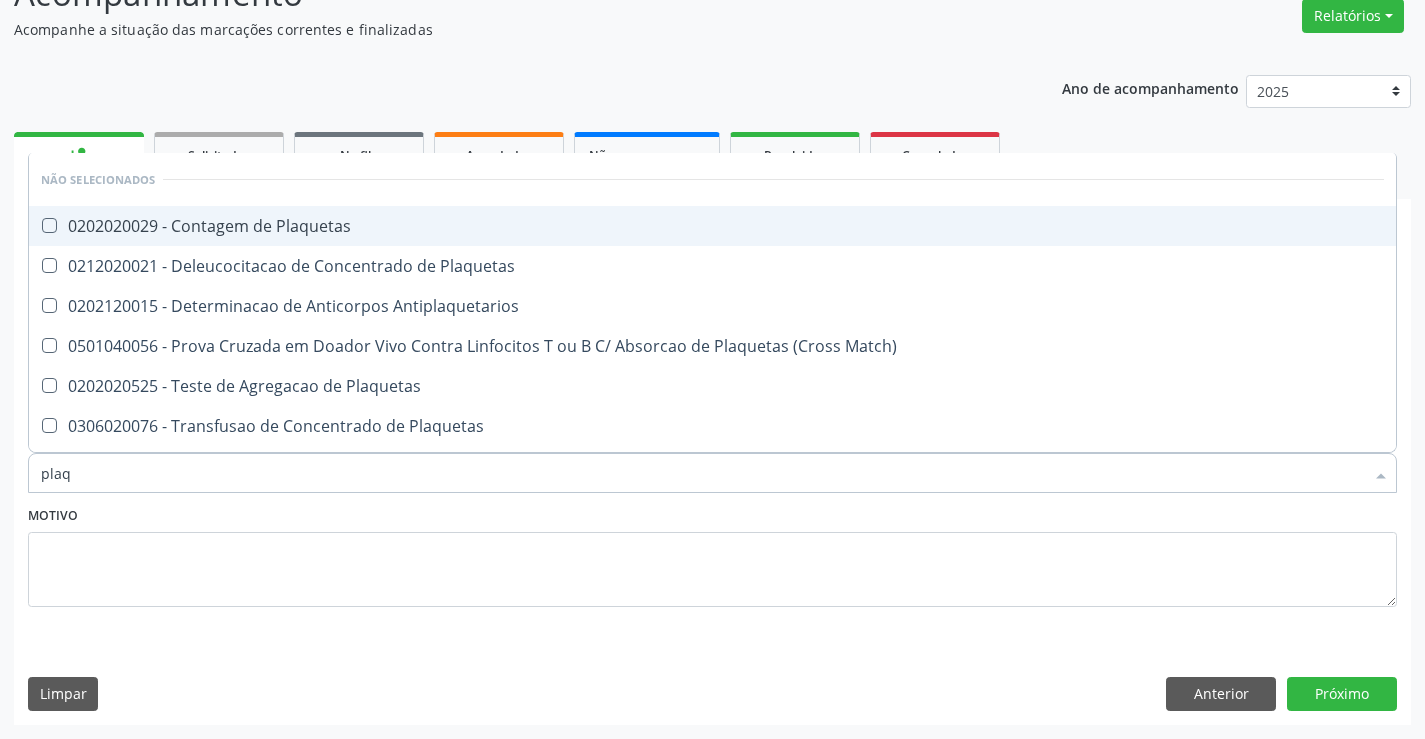 click on "0202020029 - Contagem de Plaquetas" at bounding box center [712, 226] 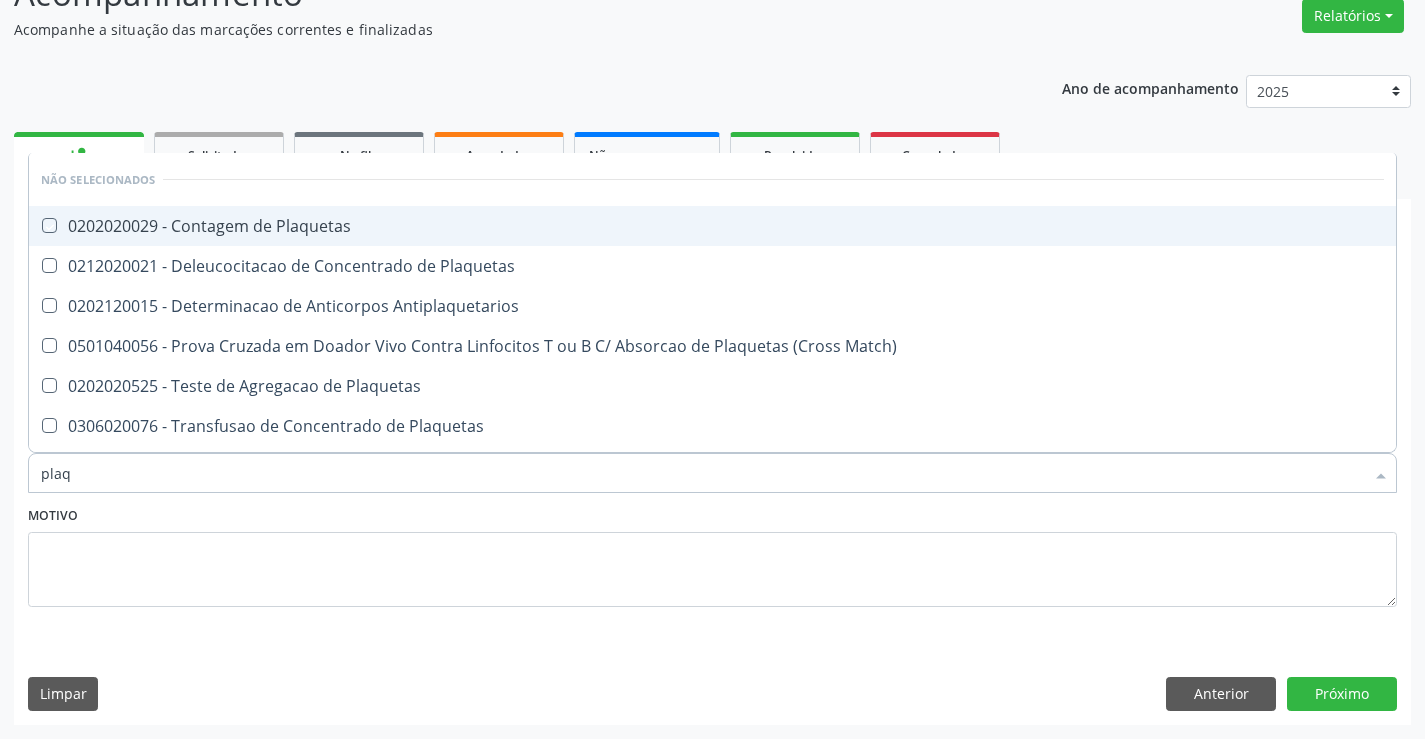 checkbox on "true" 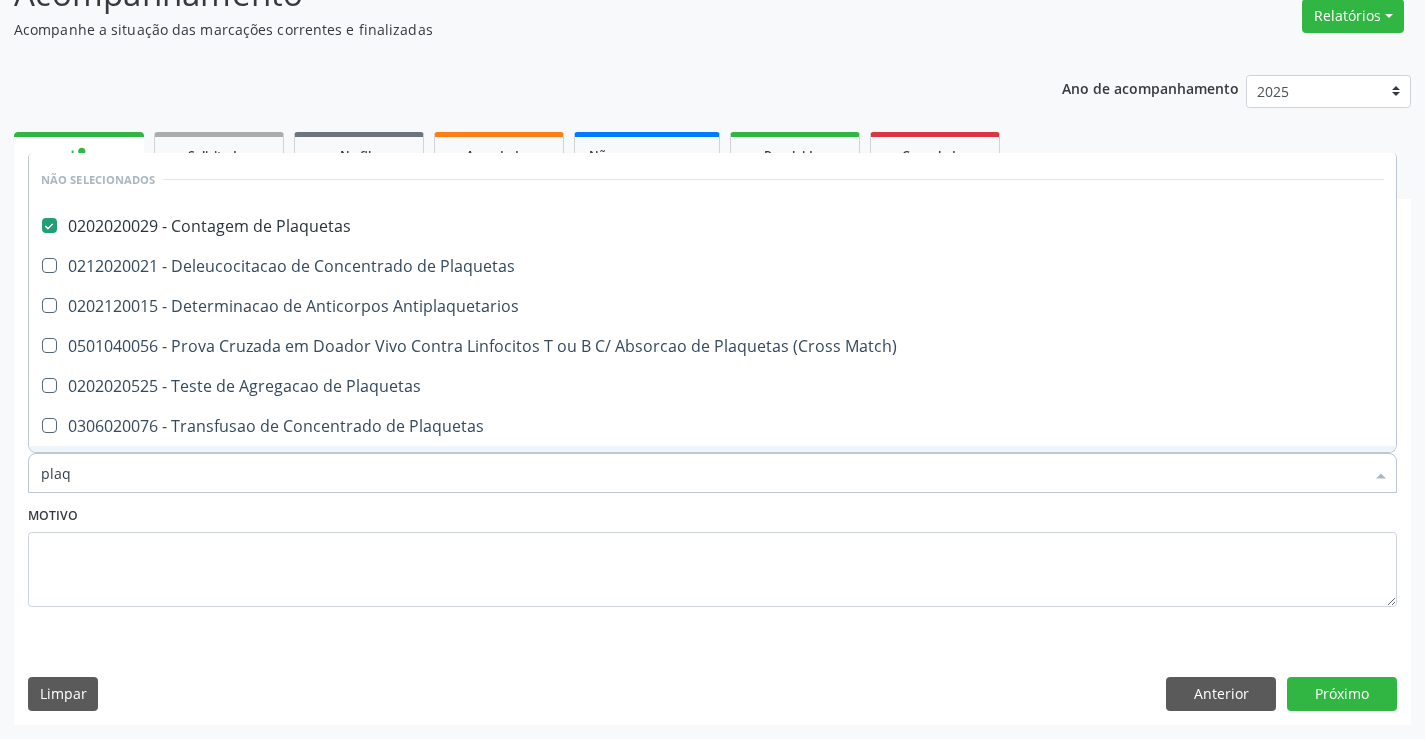 click on "Motivo" at bounding box center (712, 554) 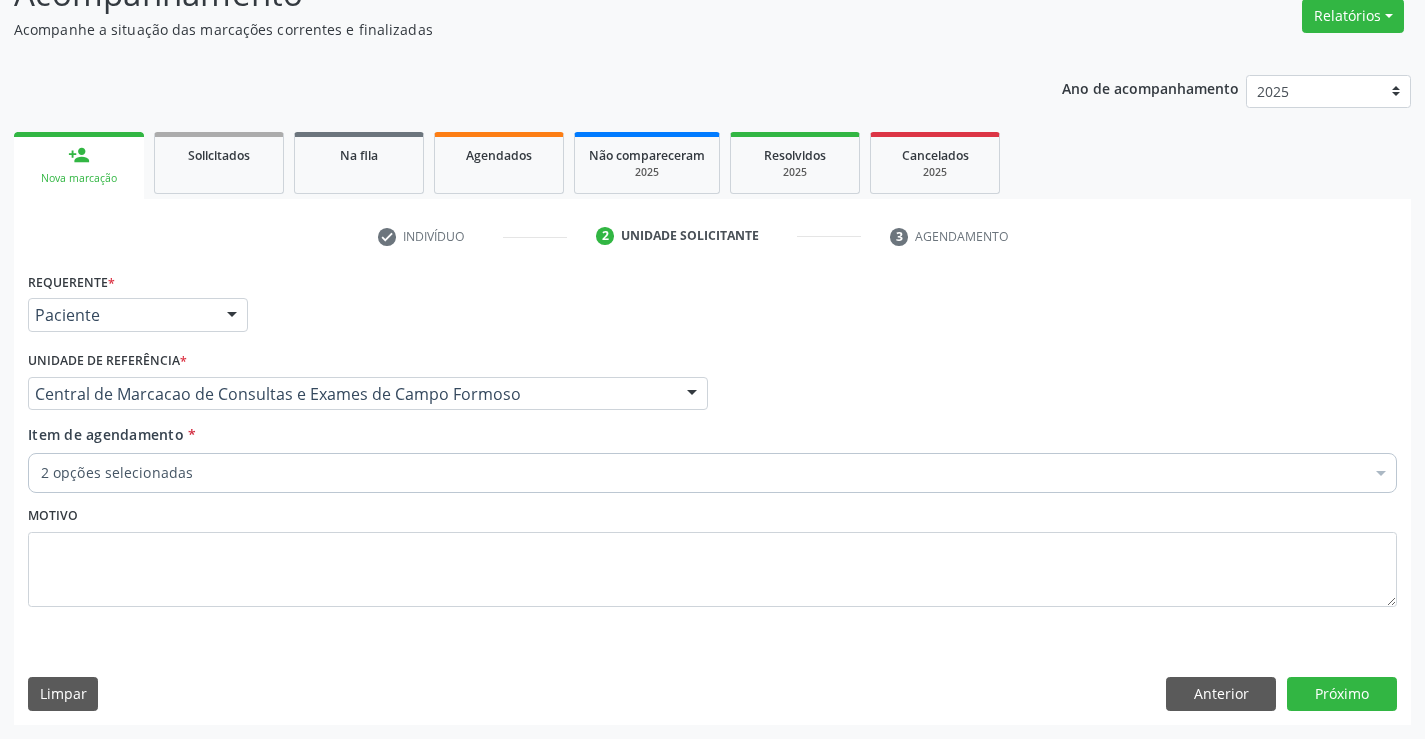 click on "2 opções selecionadas" at bounding box center (712, 473) 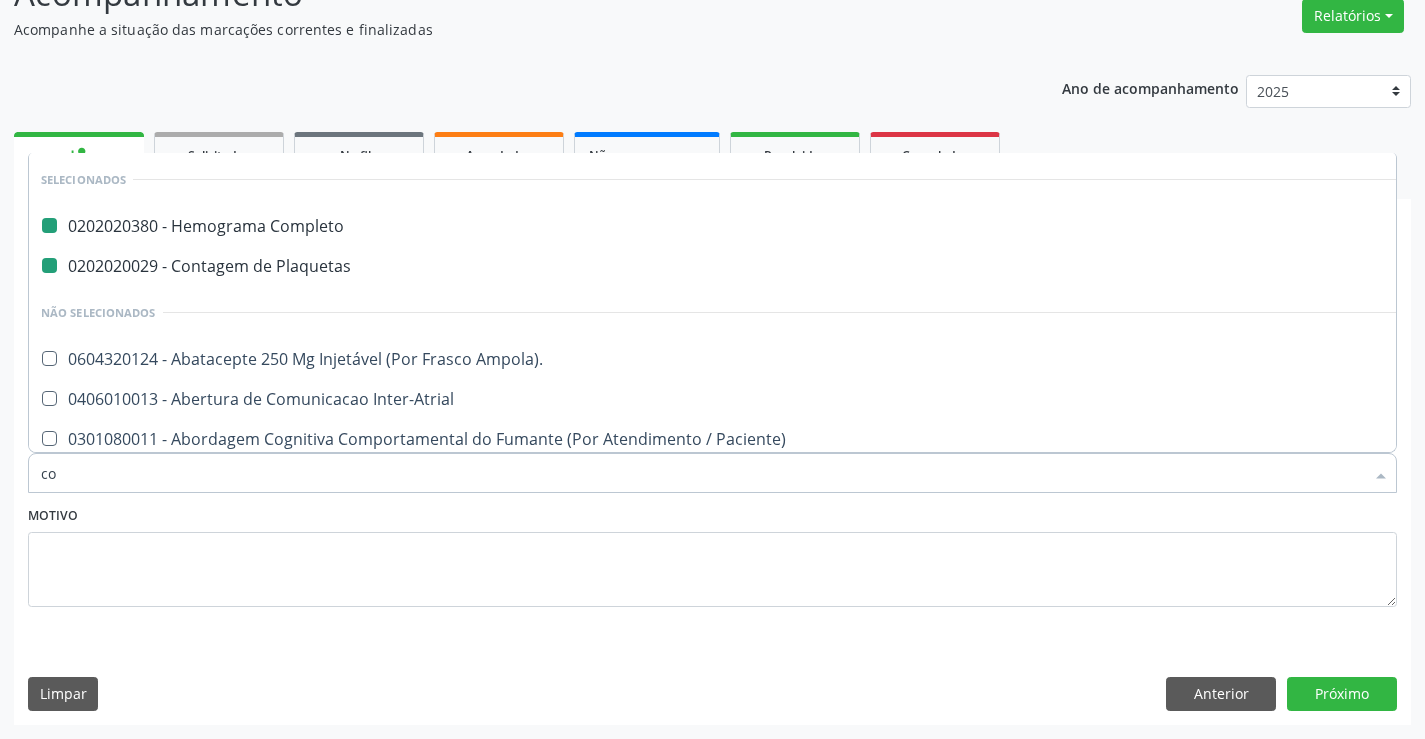 type on "col" 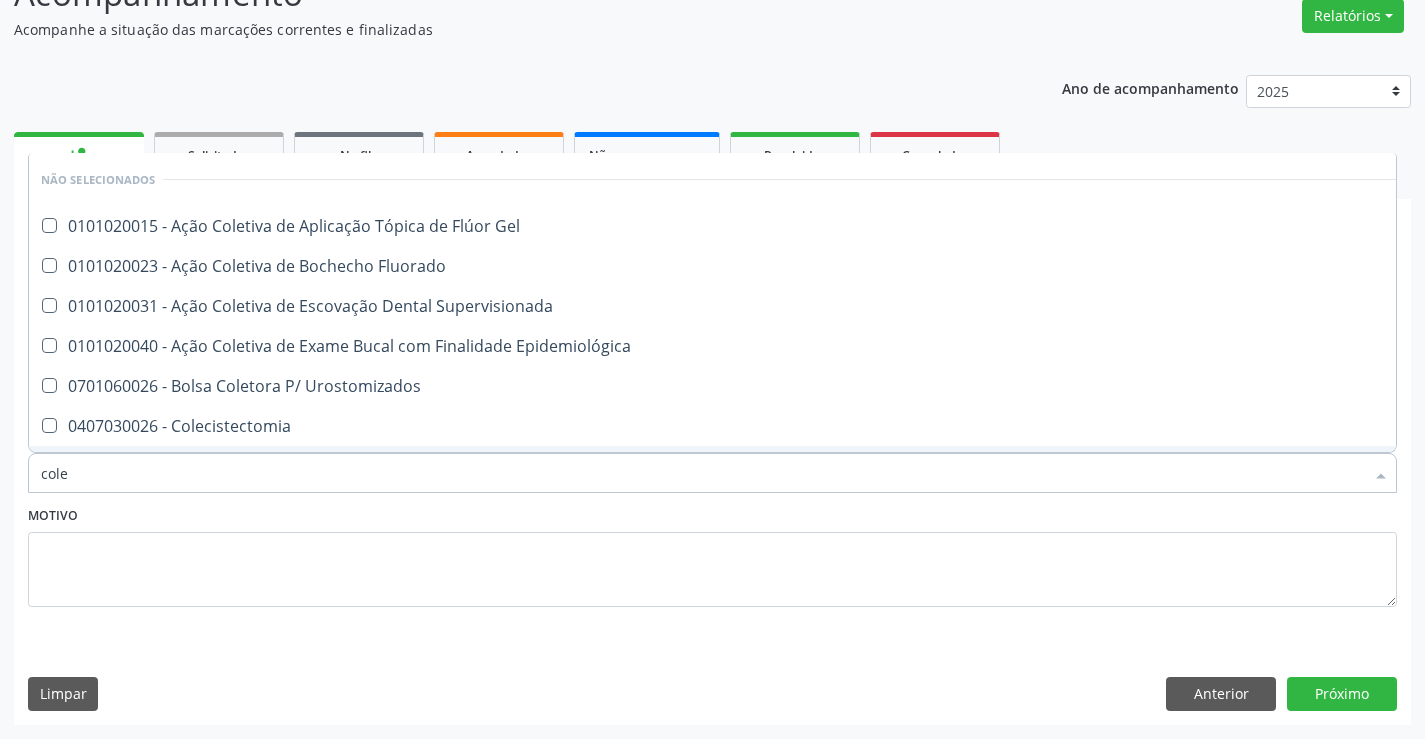 type on "coles" 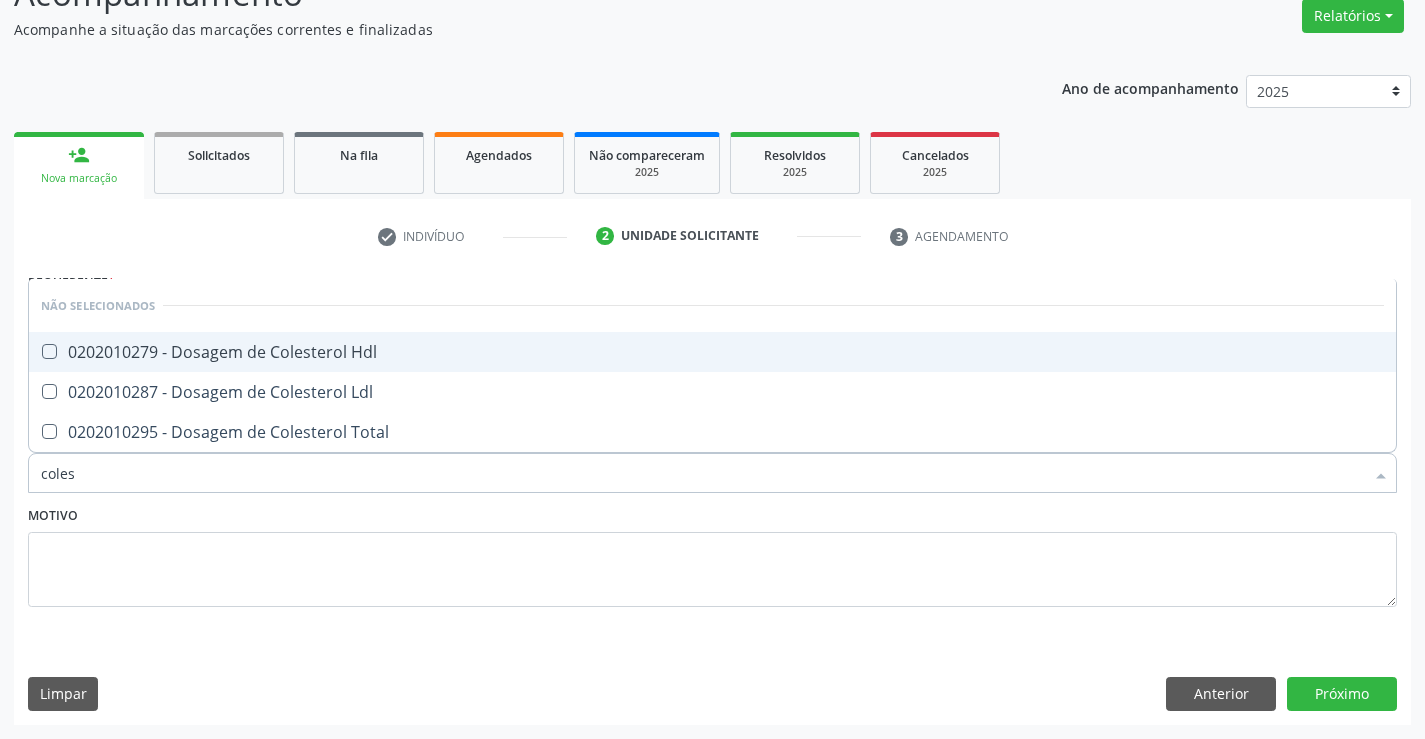 click on "0202010279 - Dosagem de Colesterol Hdl" at bounding box center (712, 352) 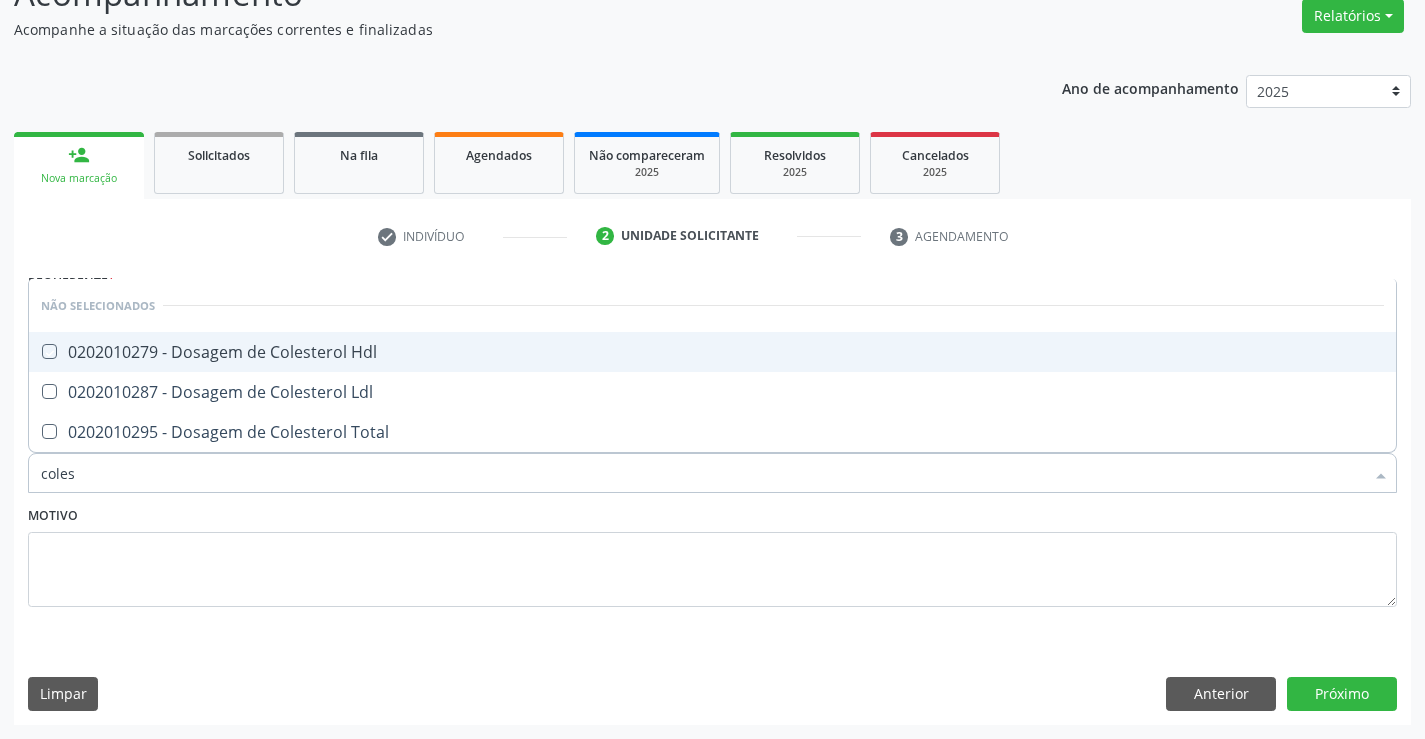 checkbox on "true" 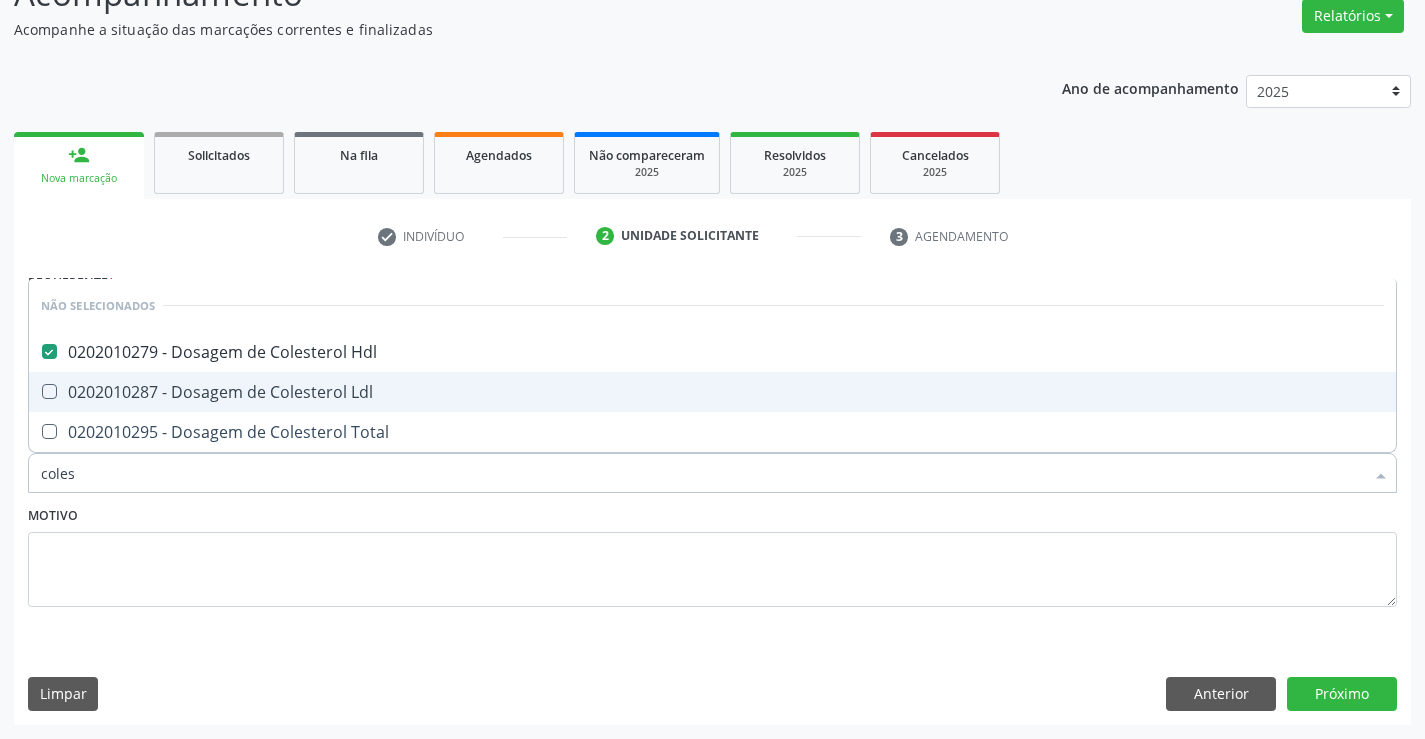 click on "0202010287 - Dosagem de Colesterol Ldl" at bounding box center (712, 392) 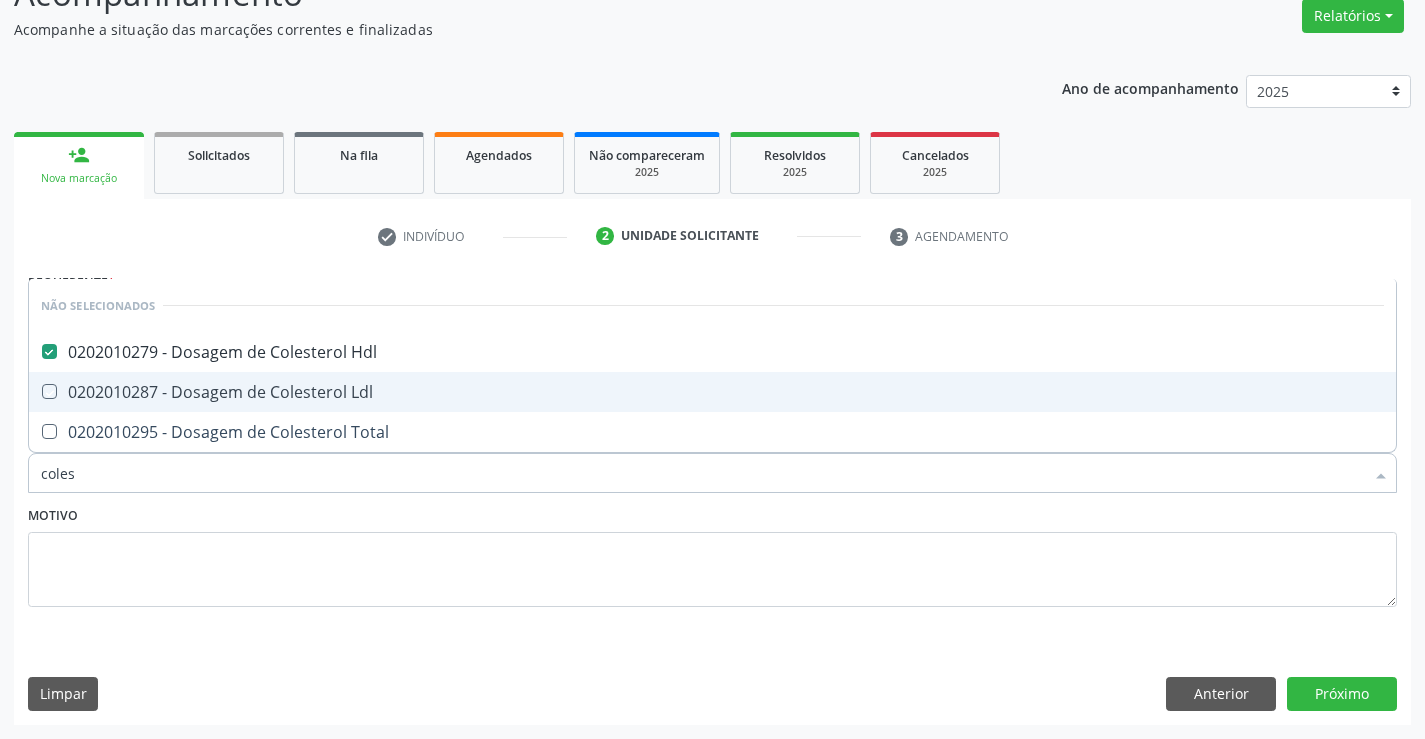 checkbox on "true" 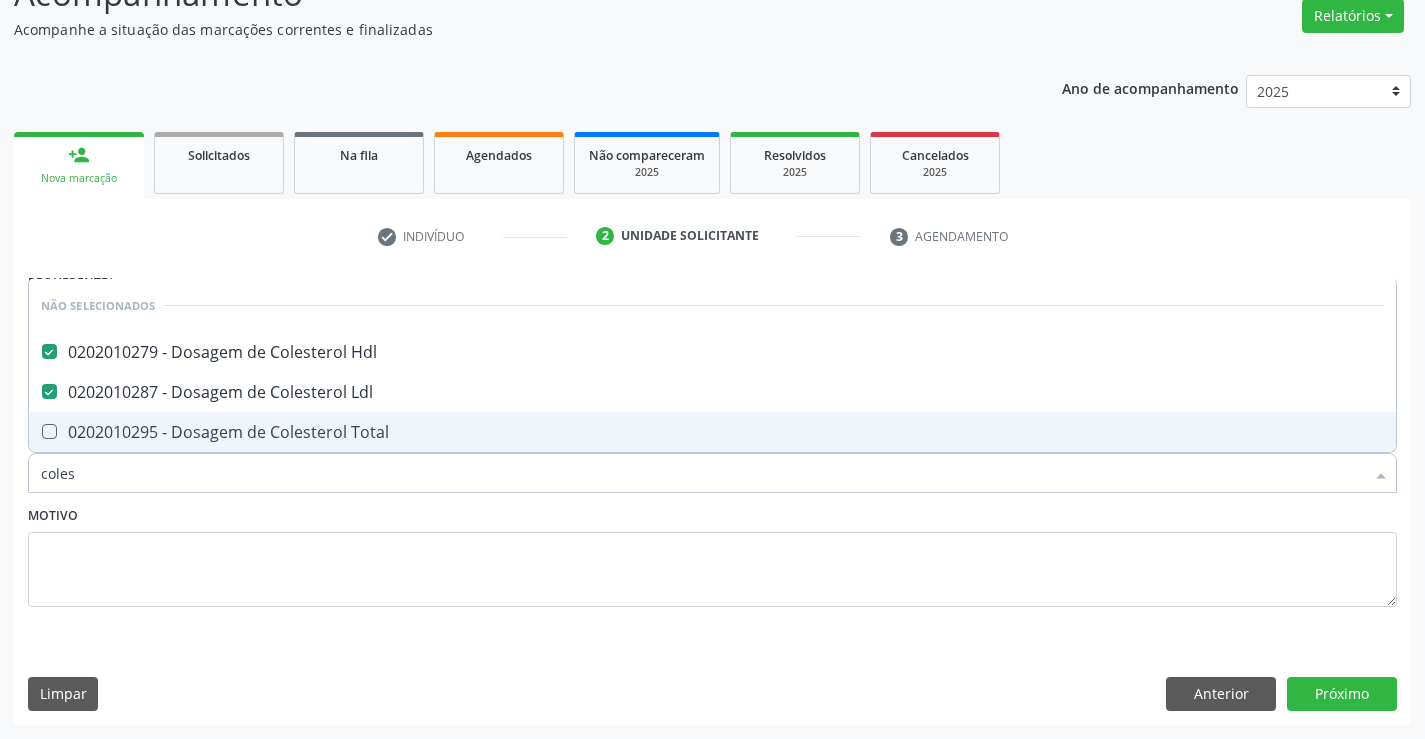 click on "0202010295 - Dosagem de Colesterol Total" at bounding box center [712, 432] 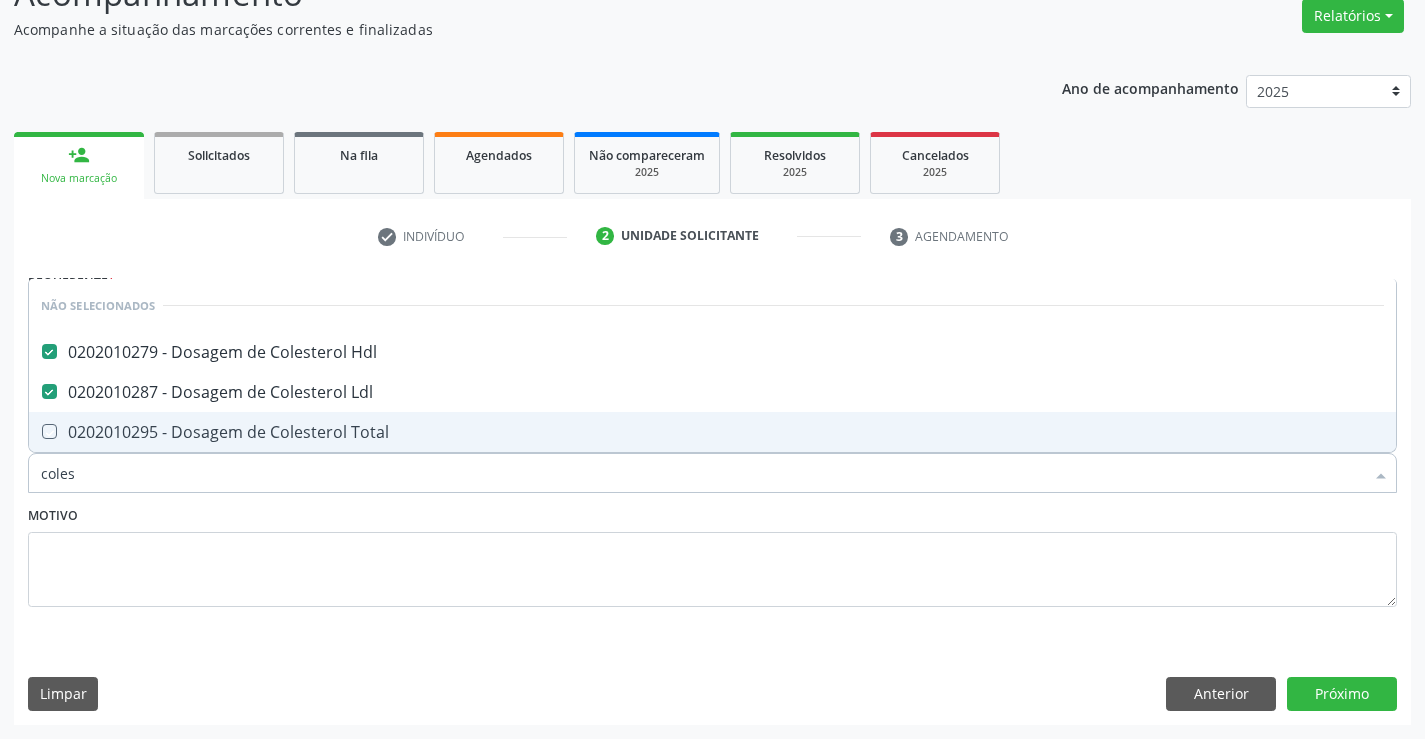 checkbox on "true" 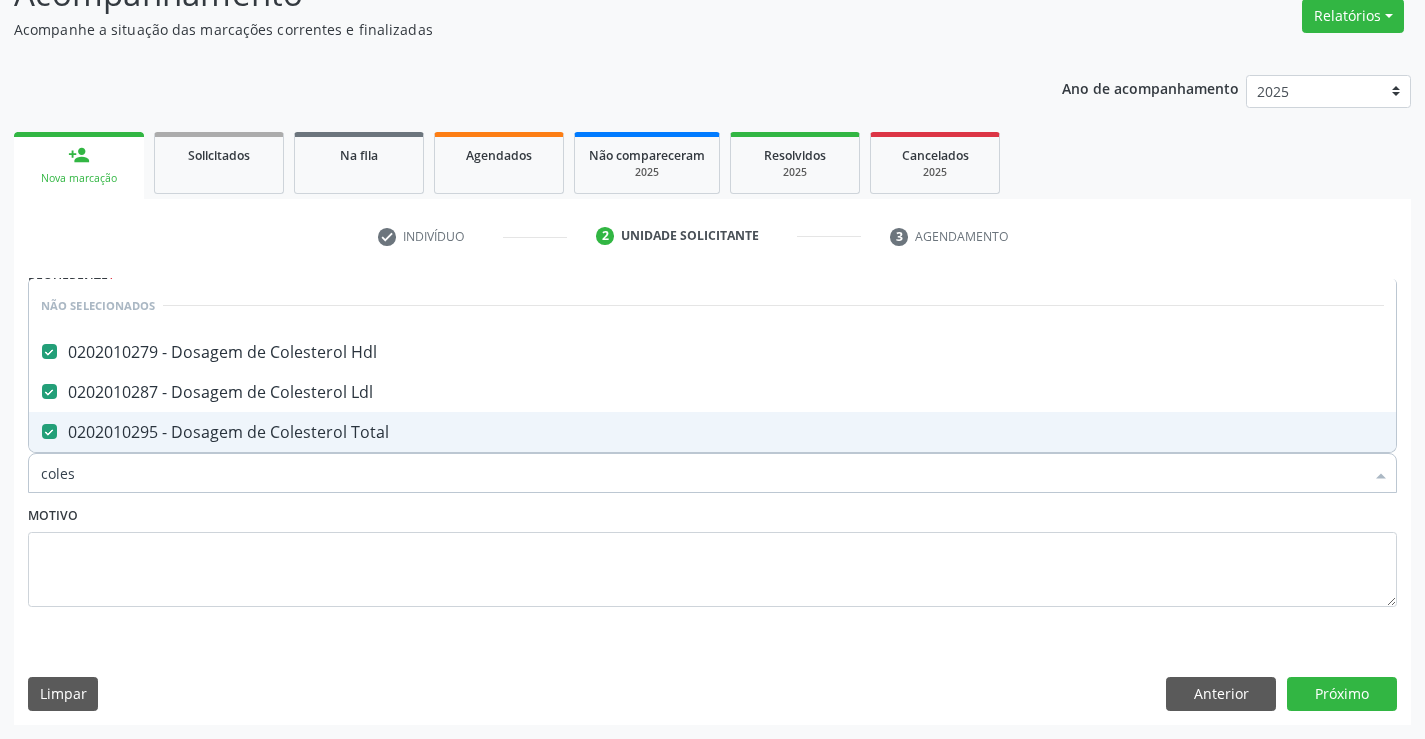 click on "Motivo" at bounding box center (712, 554) 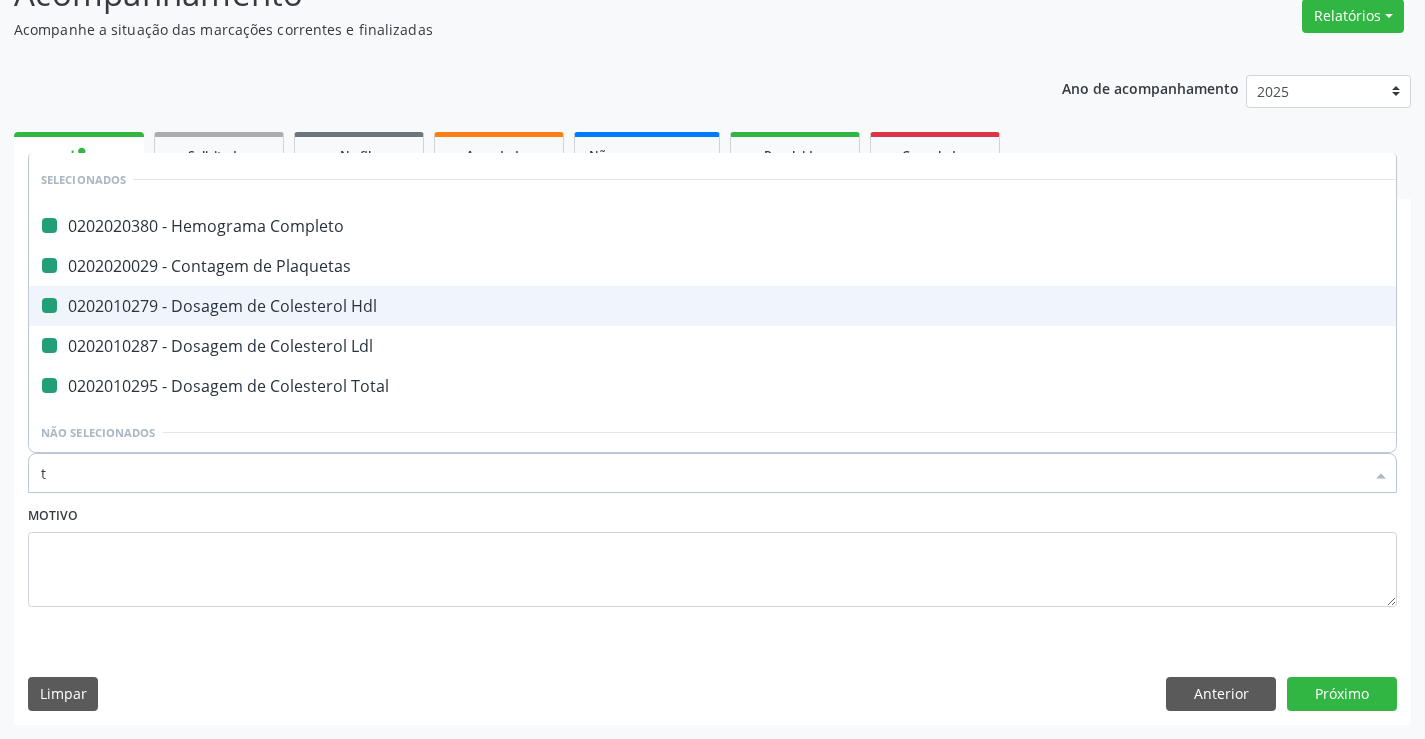 type on "tr" 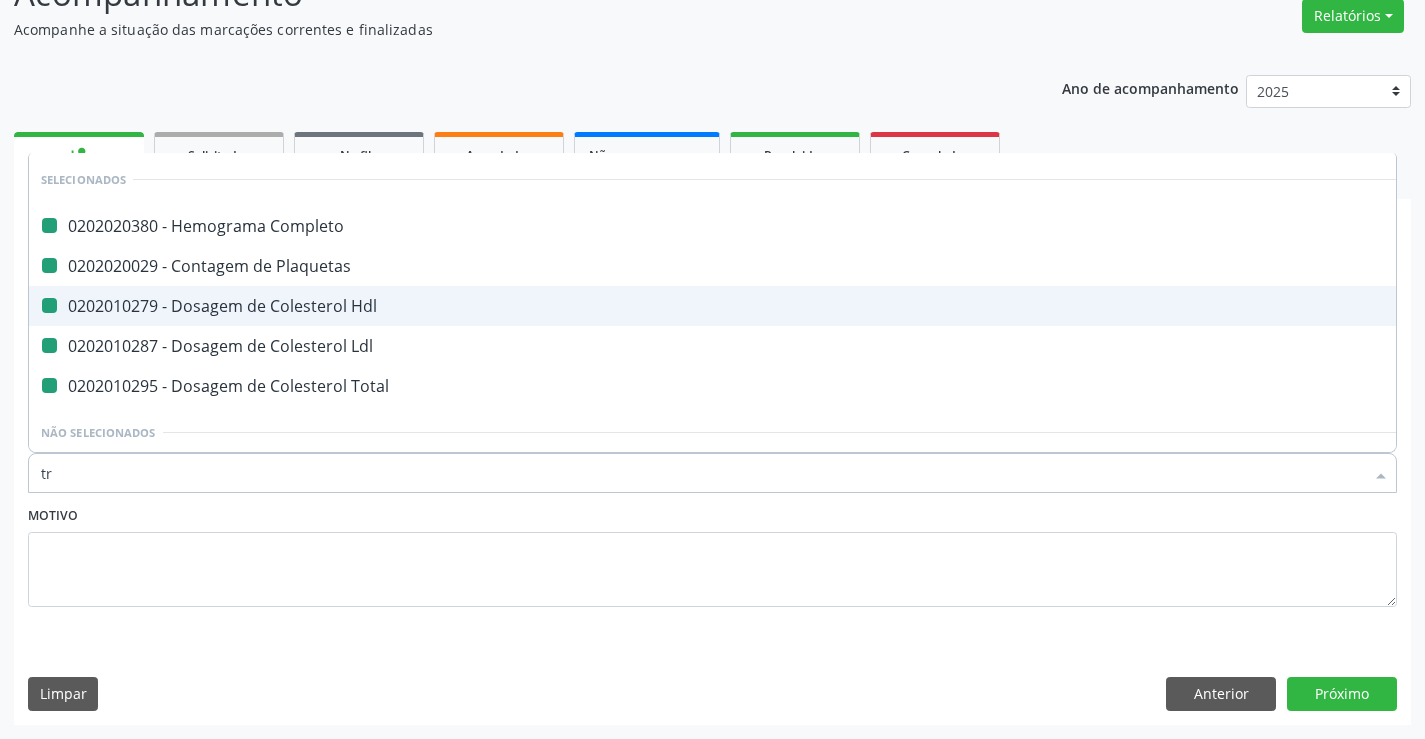 checkbox on "false" 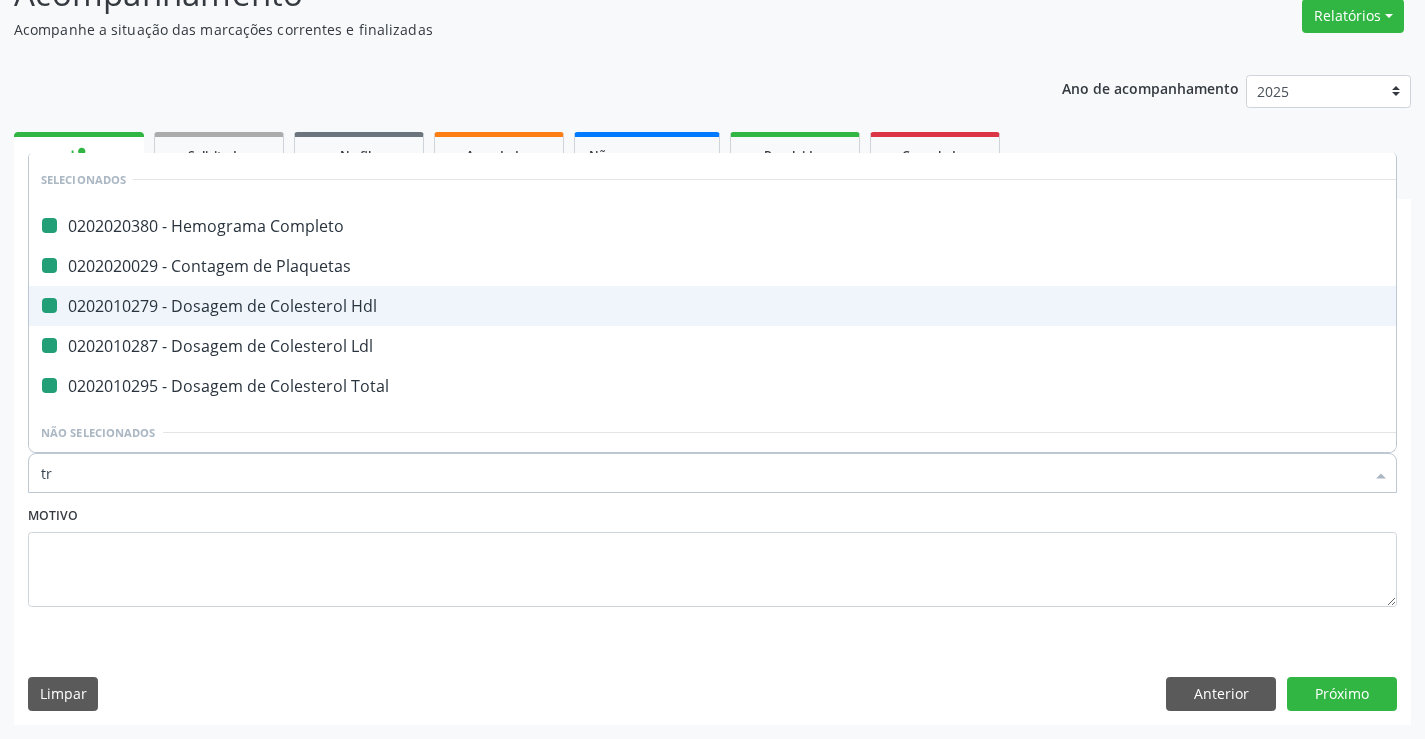 checkbox on "false" 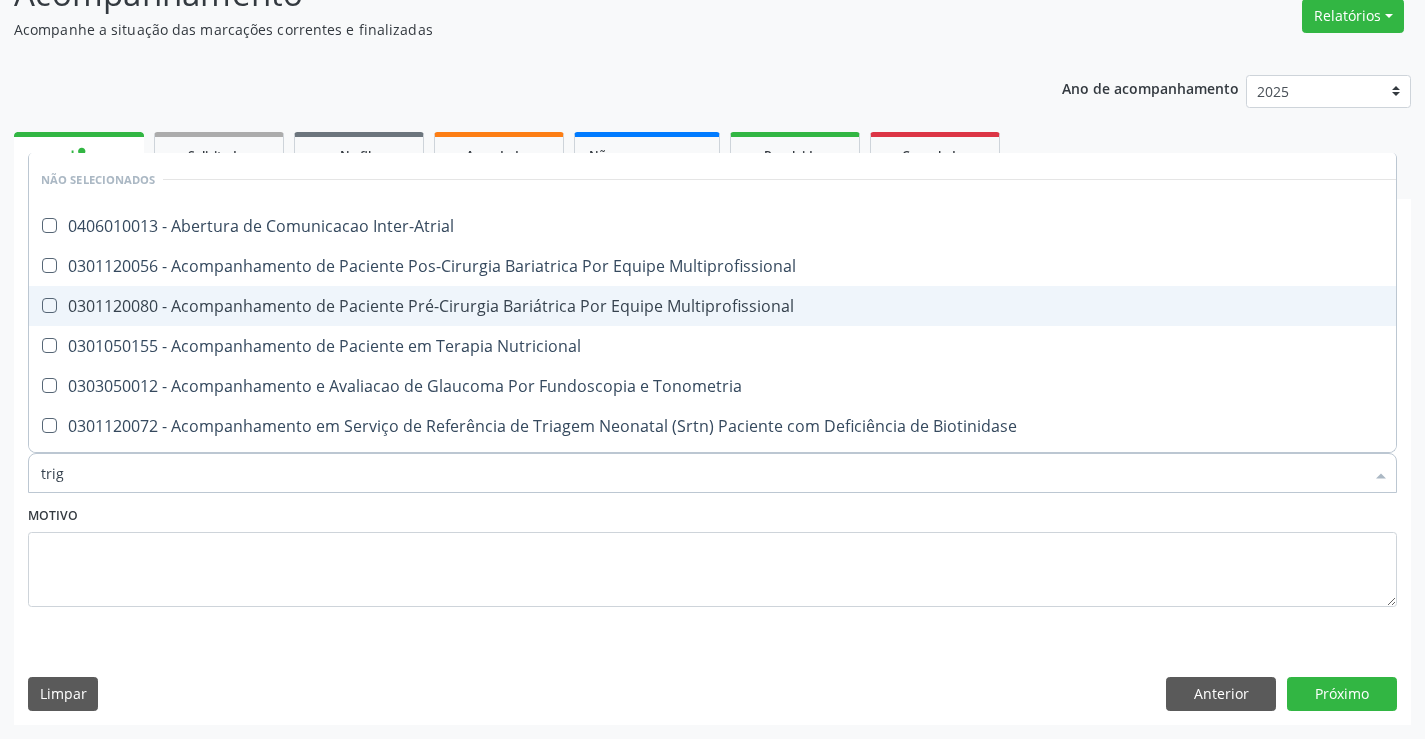 type on "trigl" 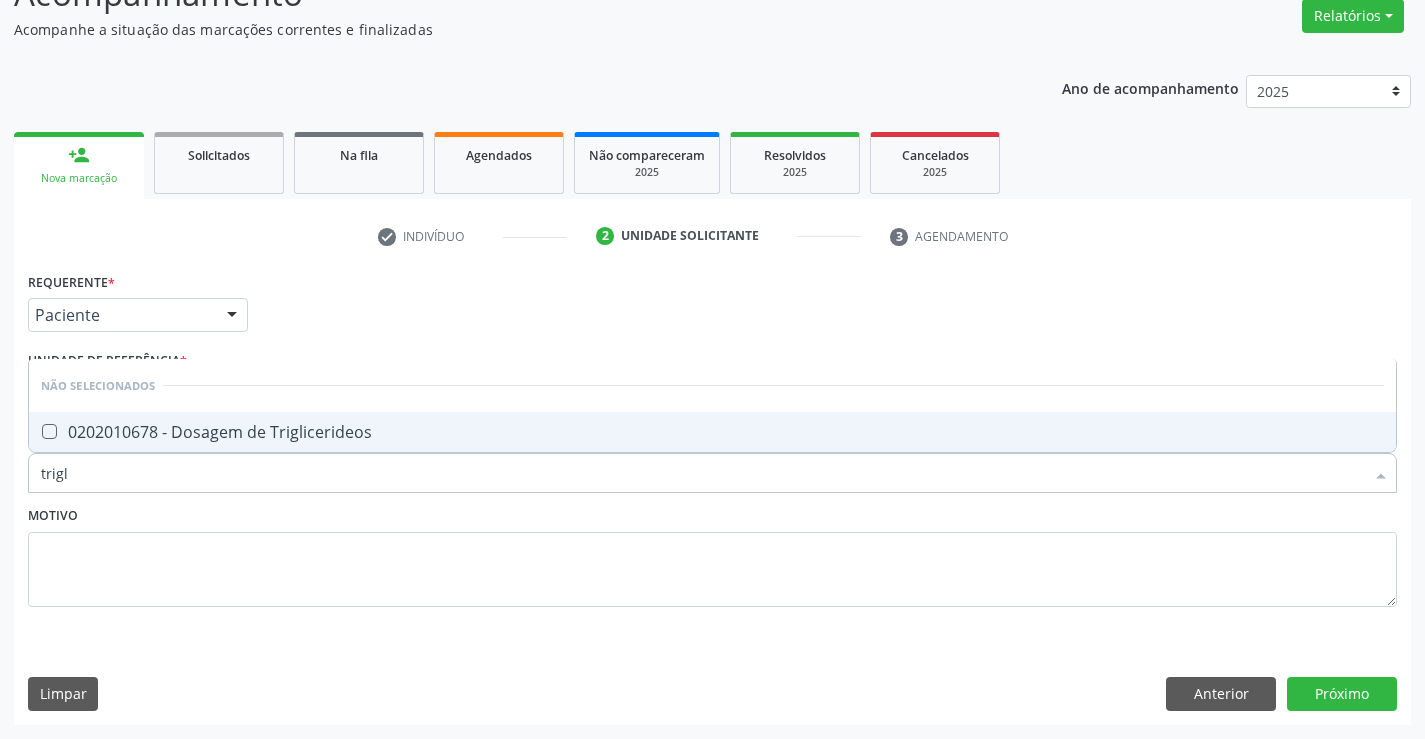 click on "0202010678 - Dosagem de Triglicerideos" at bounding box center (712, 432) 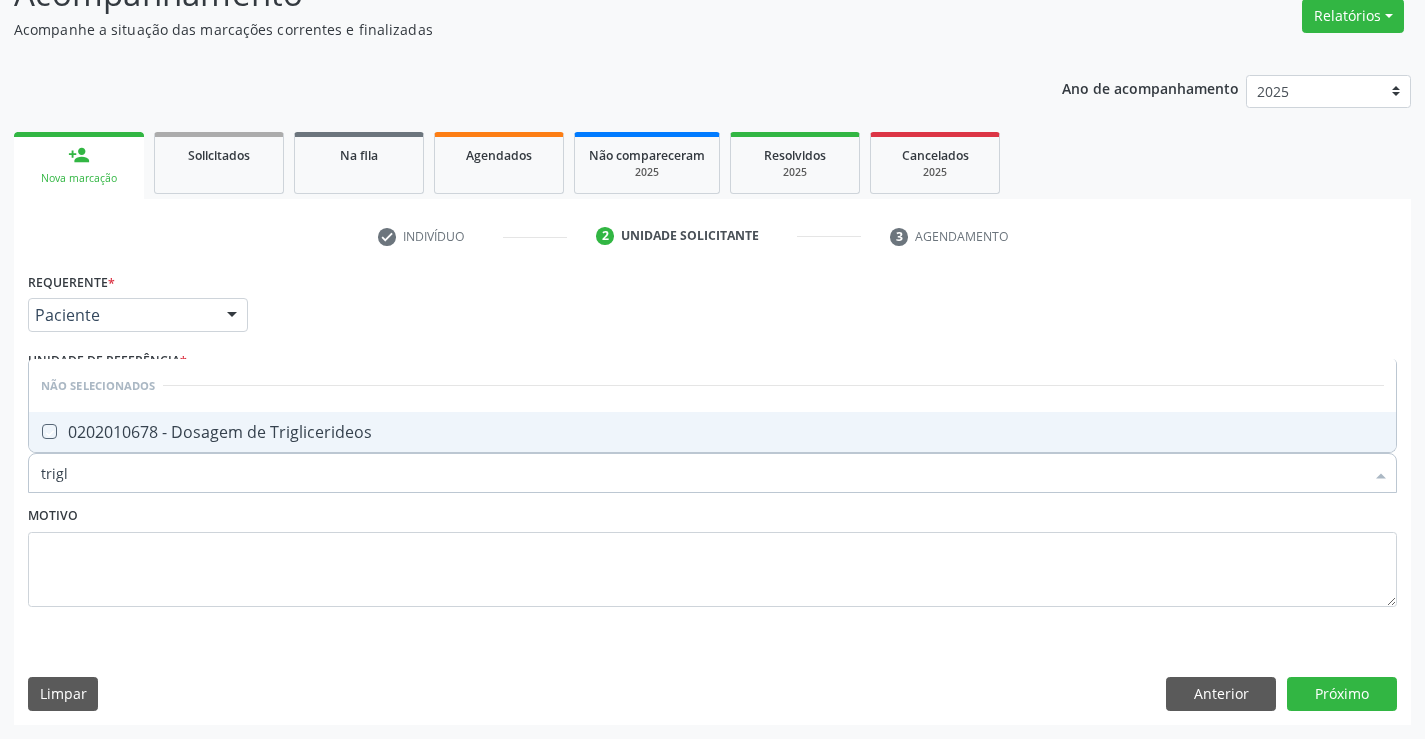 checkbox on "true" 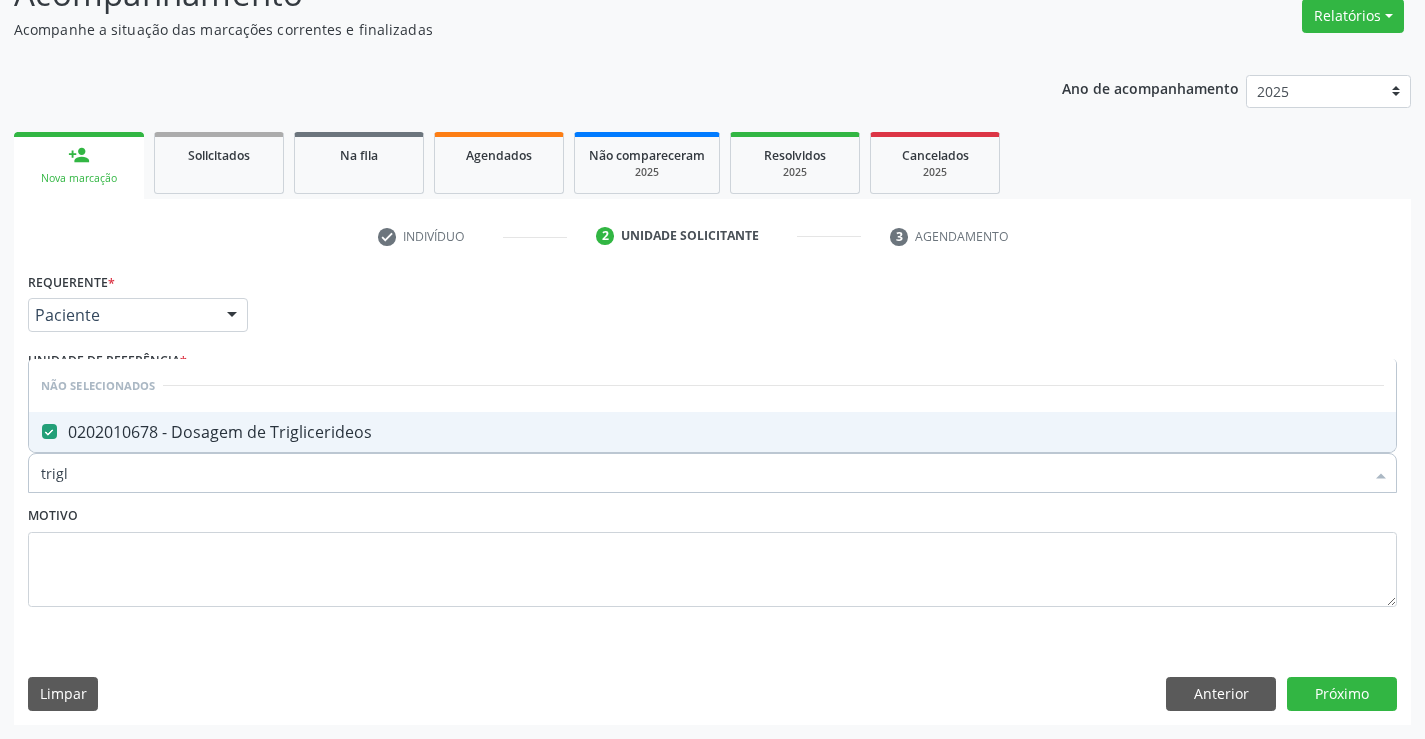 click on "Motivo" at bounding box center [712, 554] 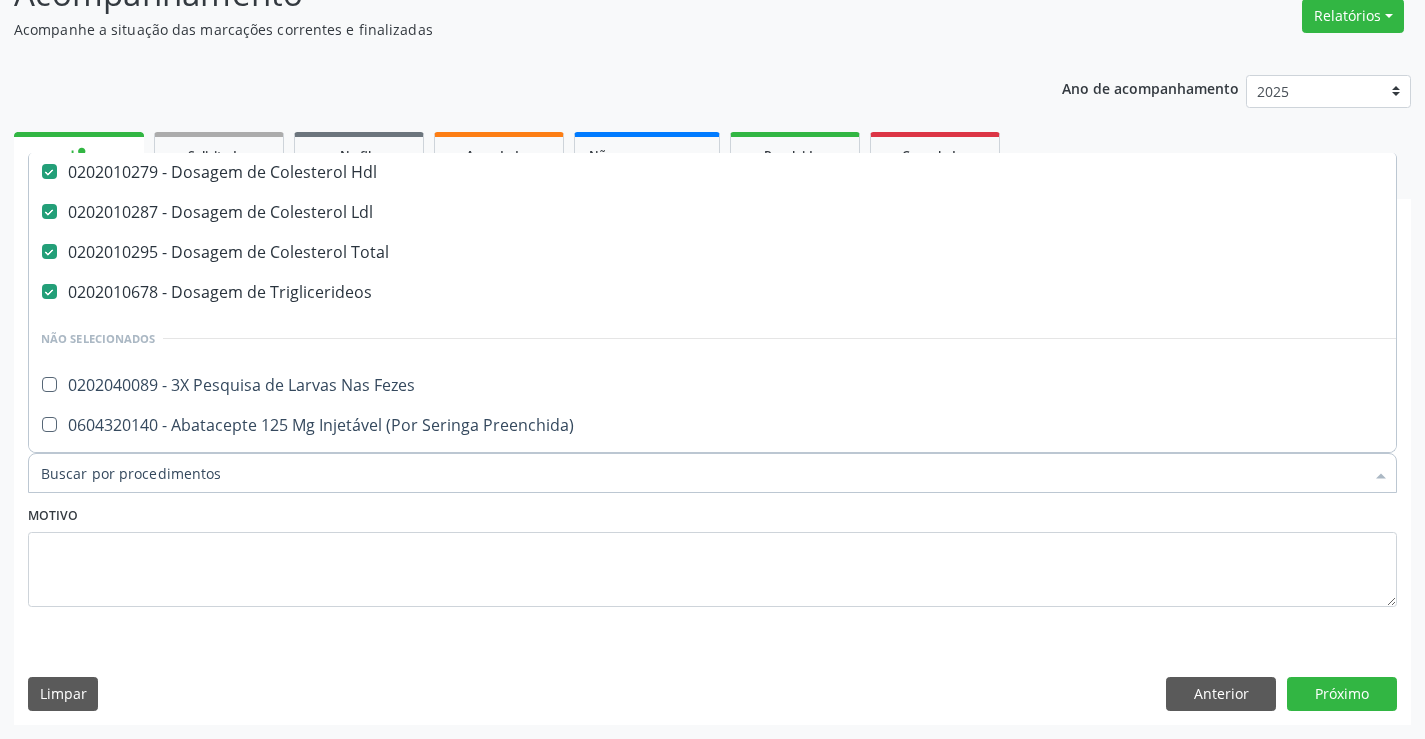 scroll, scrollTop: 200, scrollLeft: 0, axis: vertical 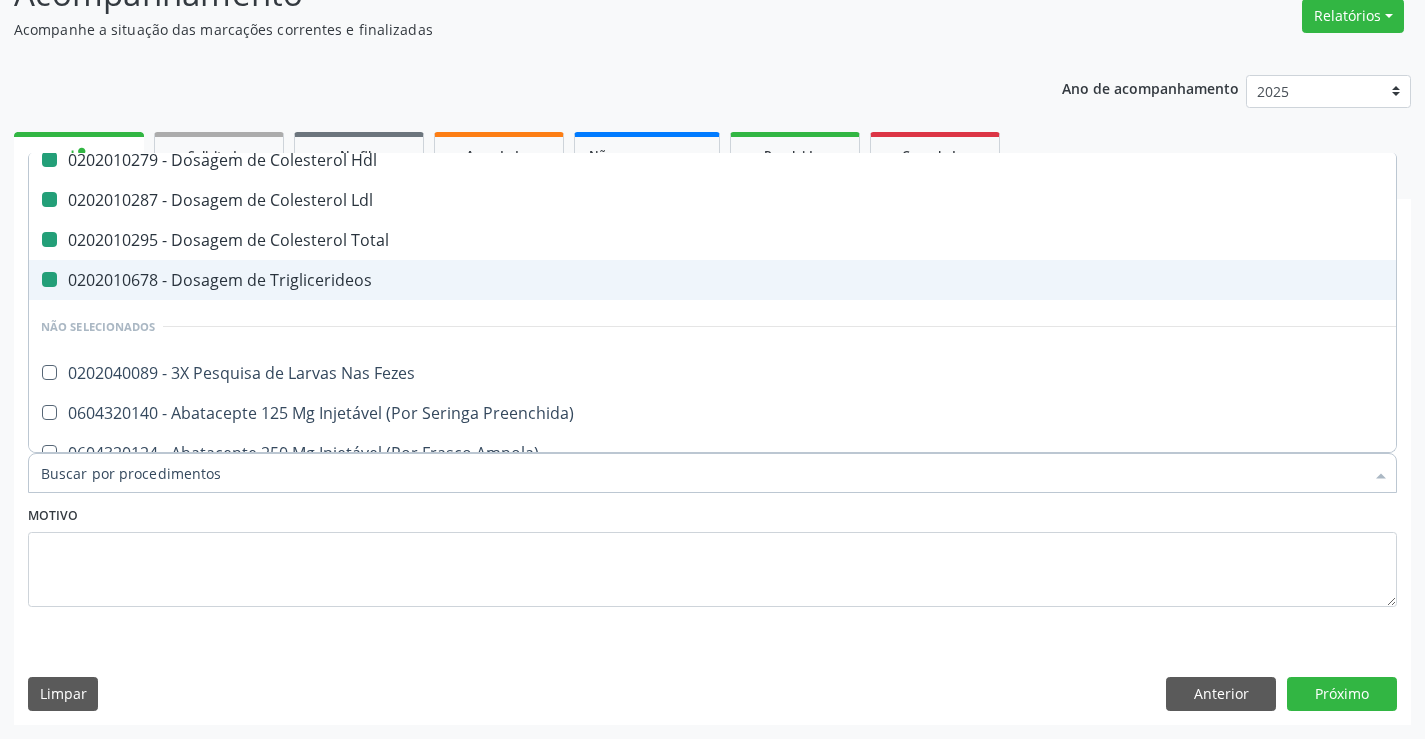 type on "u" 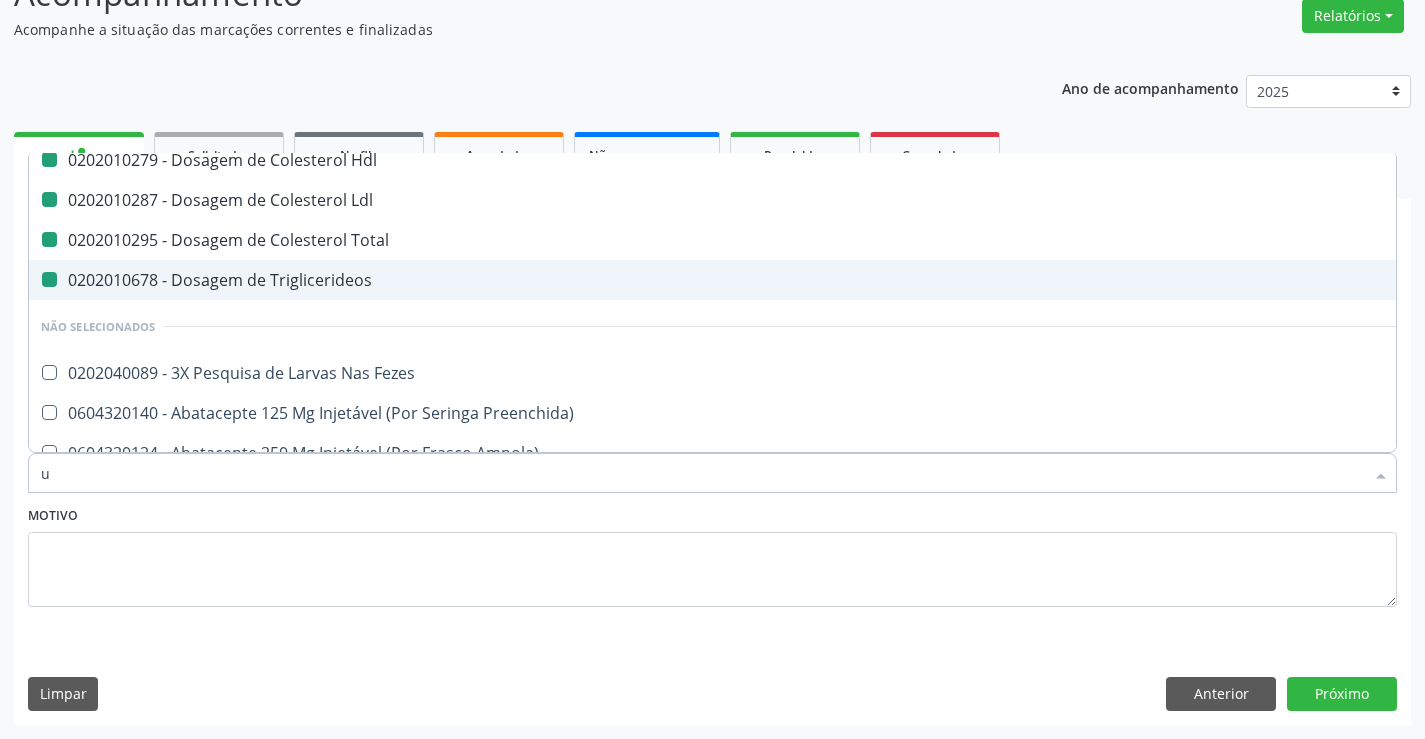 checkbox on "false" 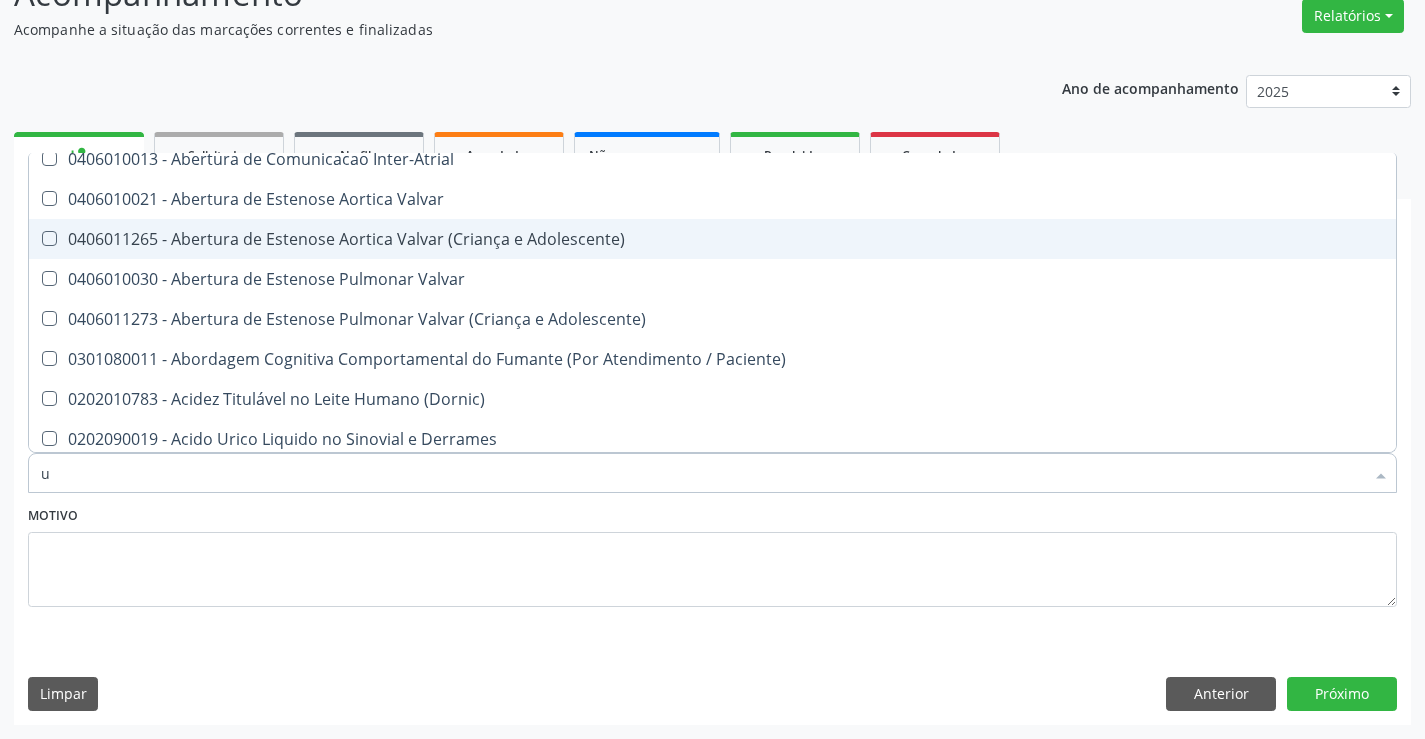 type on "ur" 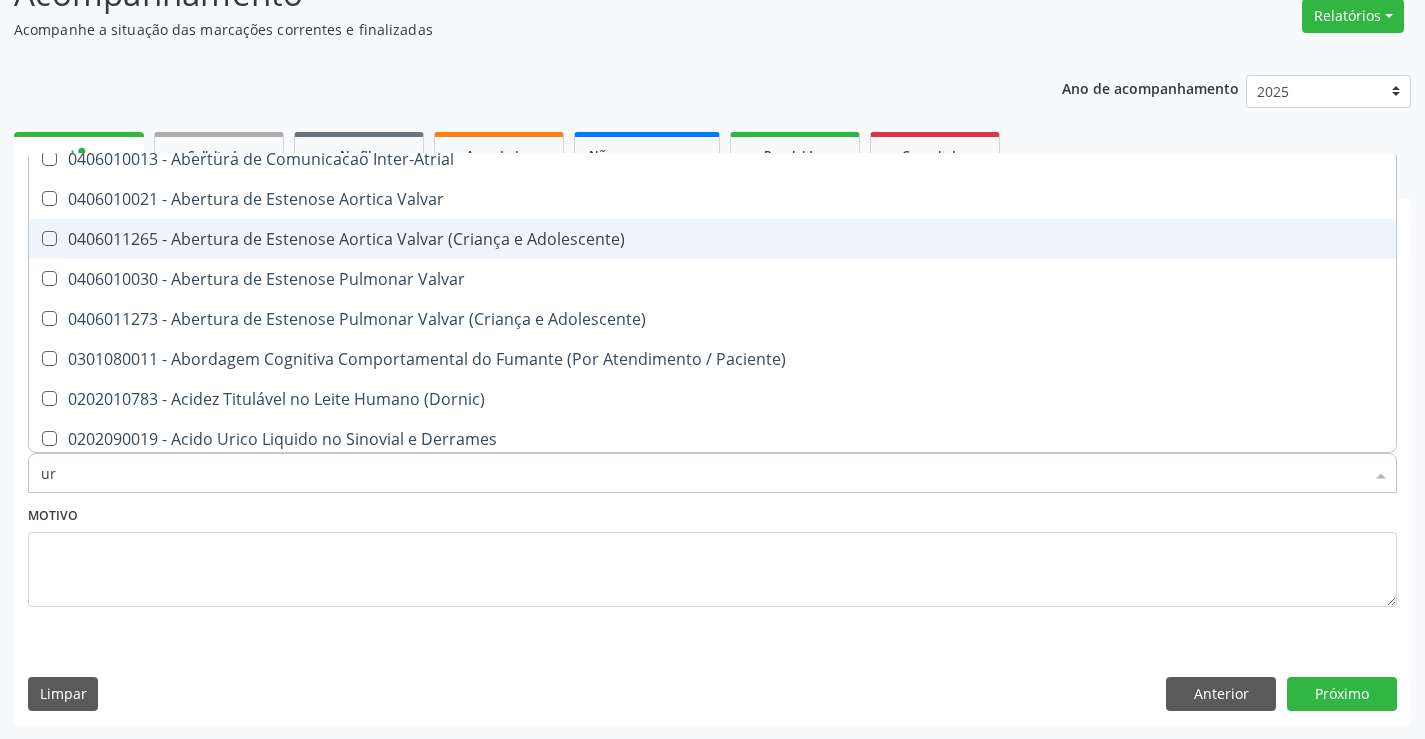 scroll, scrollTop: 146, scrollLeft: 0, axis: vertical 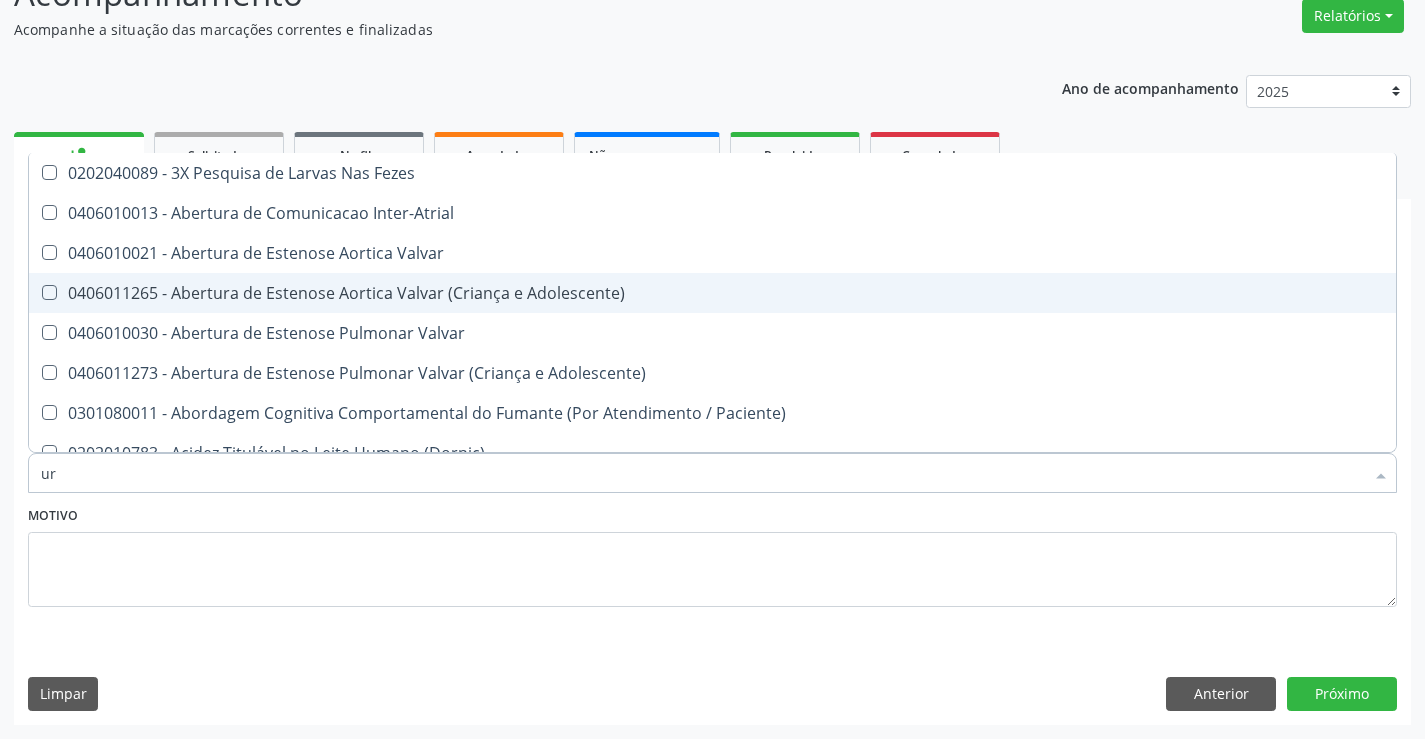 checkbox on "false" 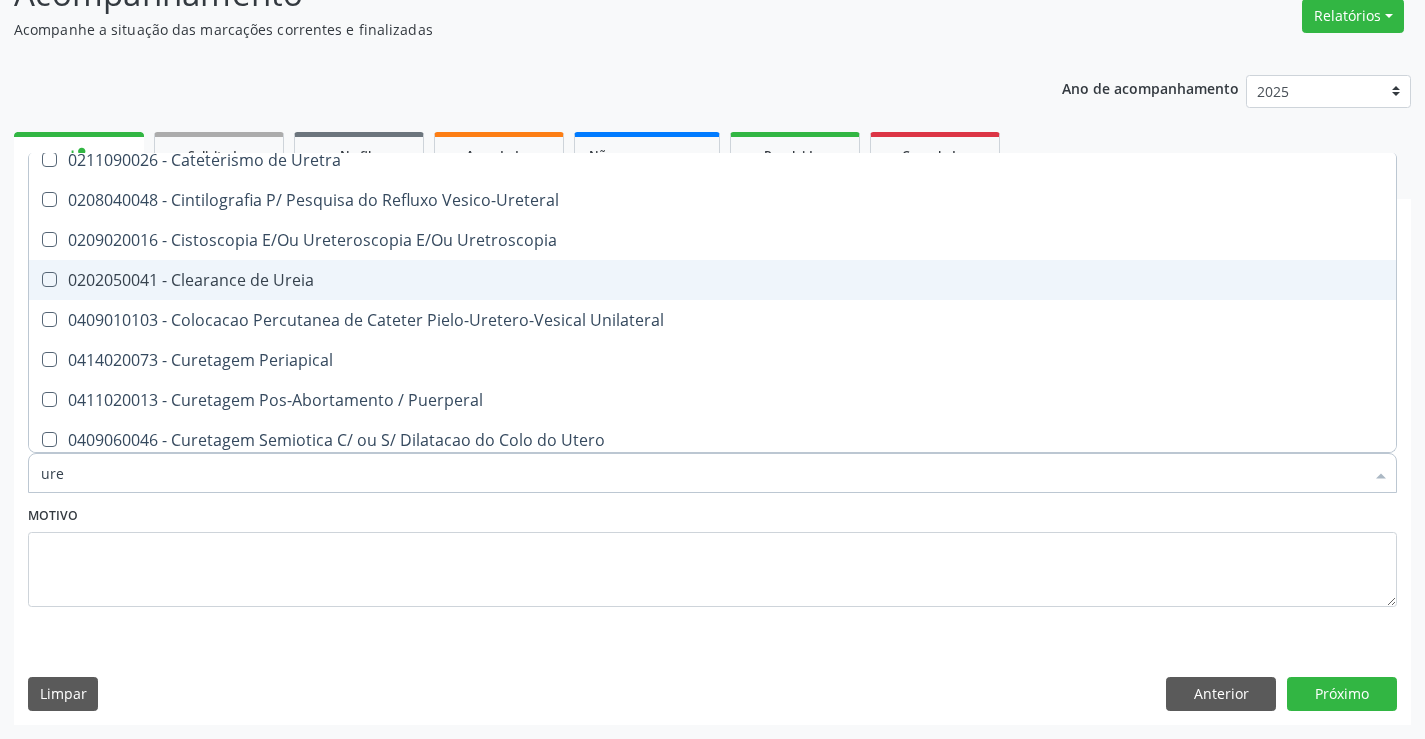 type on "urei" 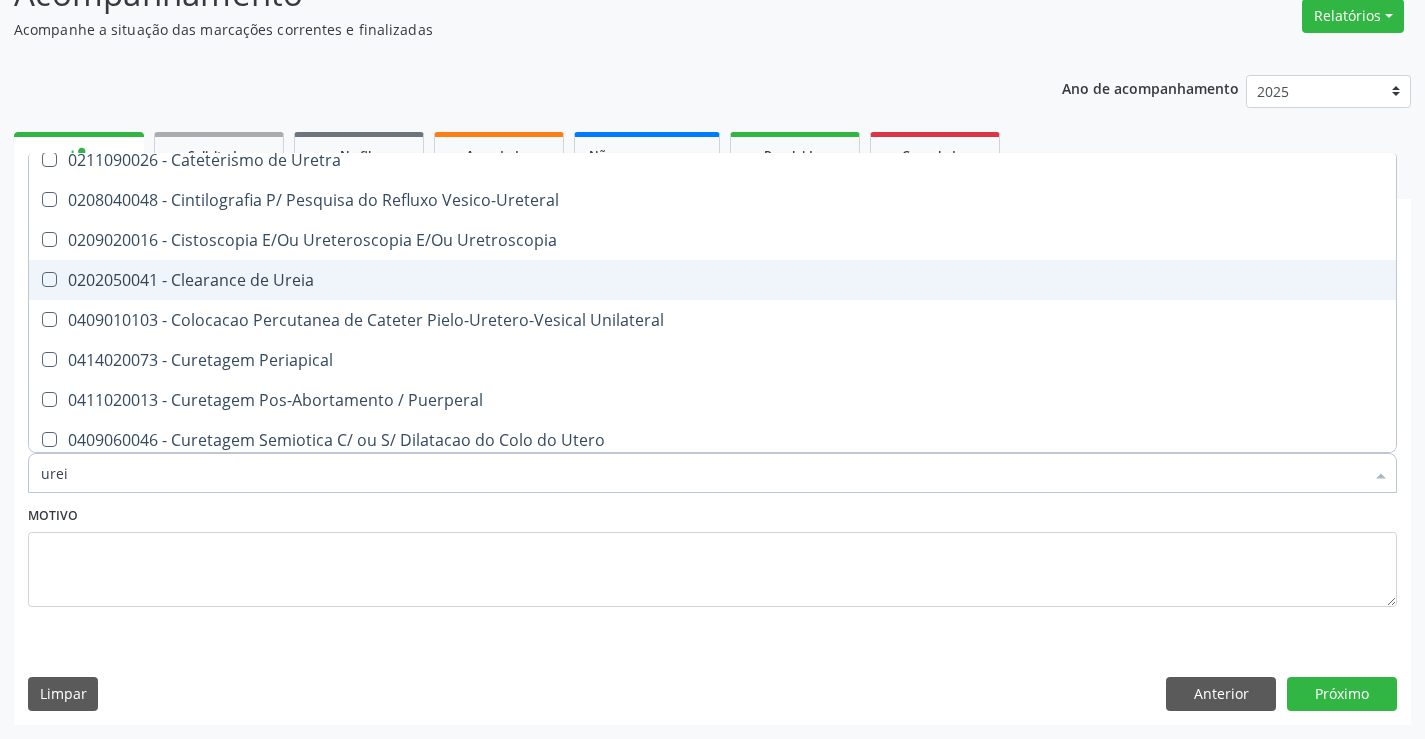 scroll, scrollTop: 0, scrollLeft: 0, axis: both 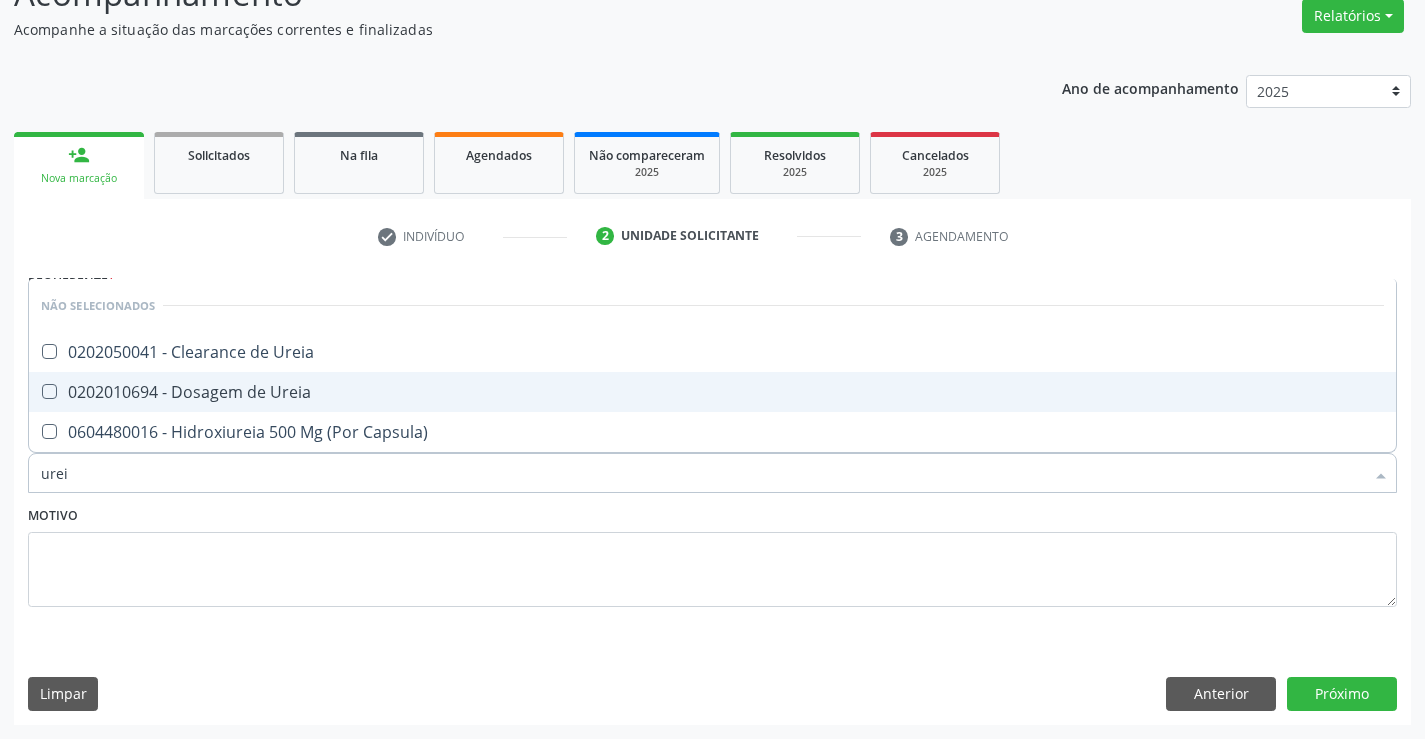 click on "0202010694 - Dosagem de Ureia" at bounding box center [712, 392] 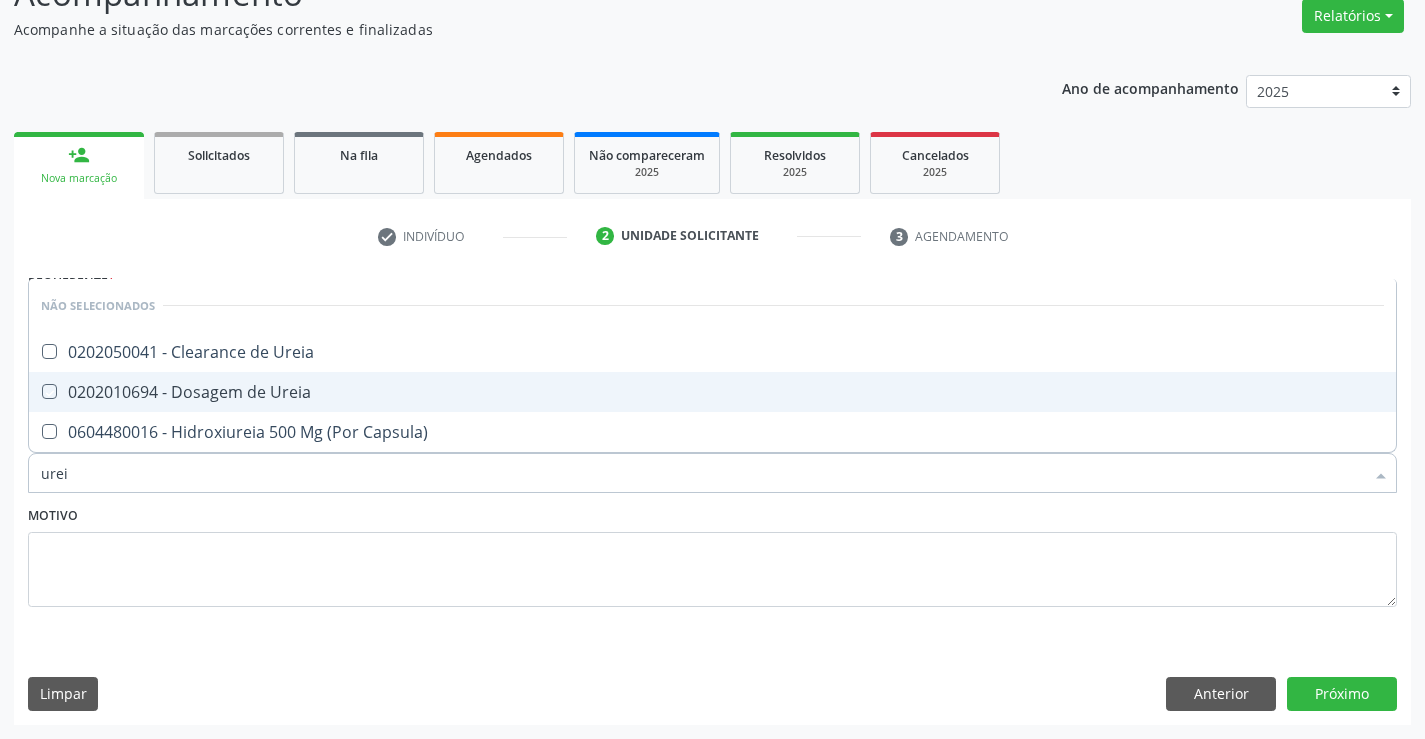 checkbox on "true" 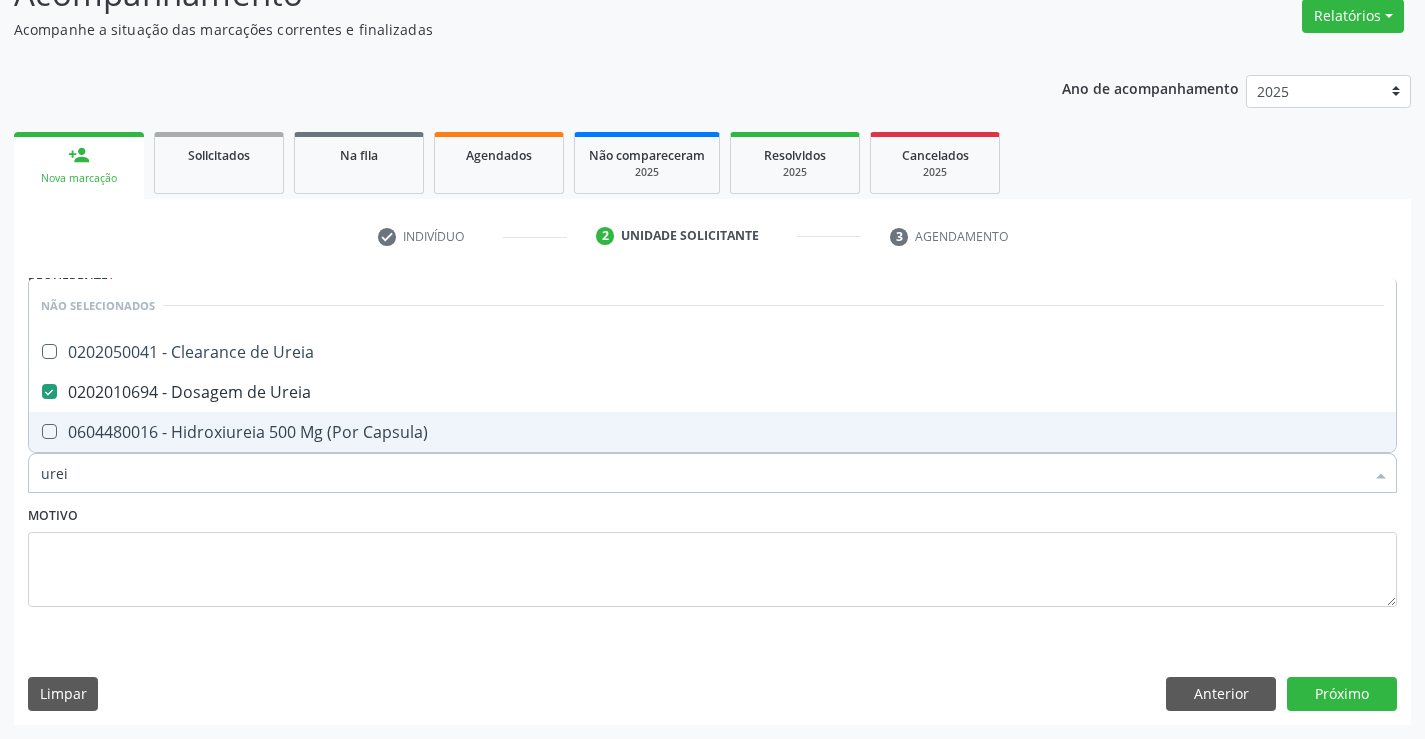 type on "urei" 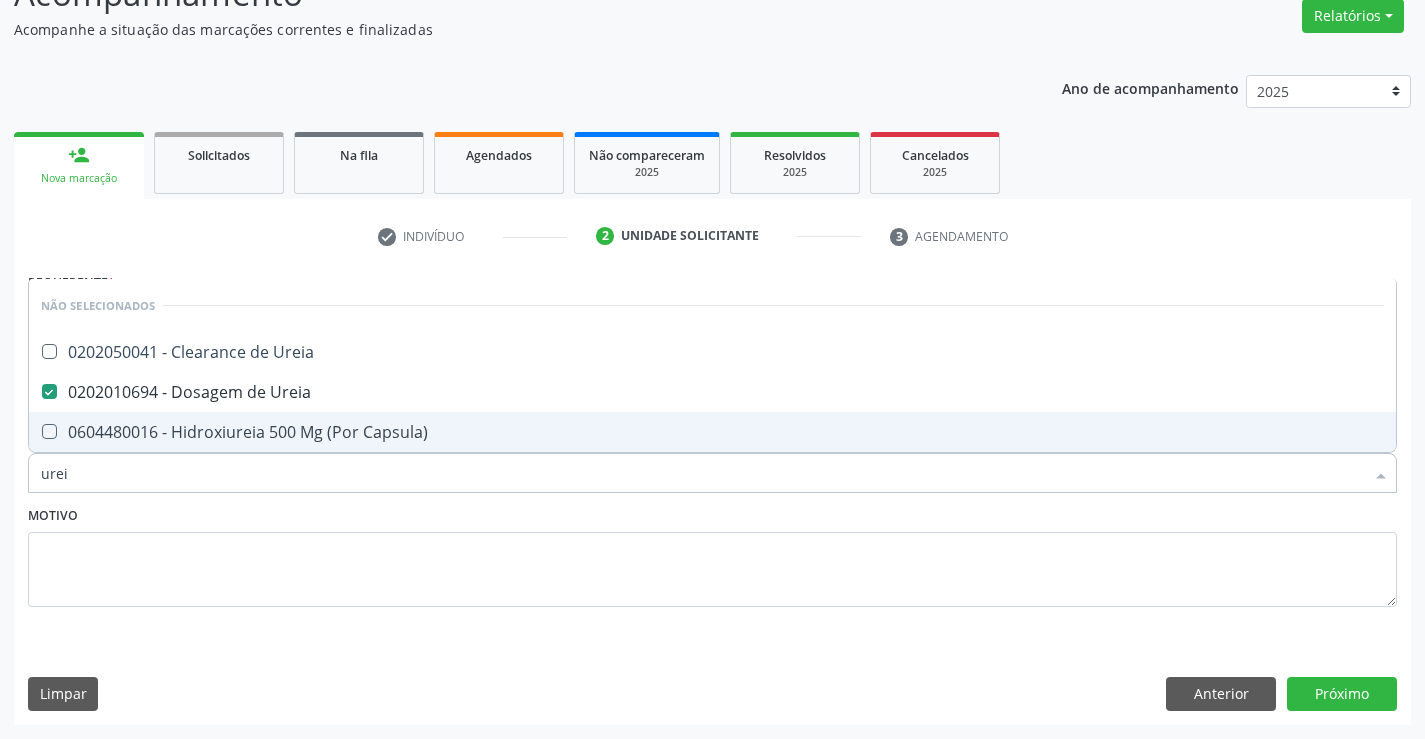 click on "Motivo" at bounding box center (712, 554) 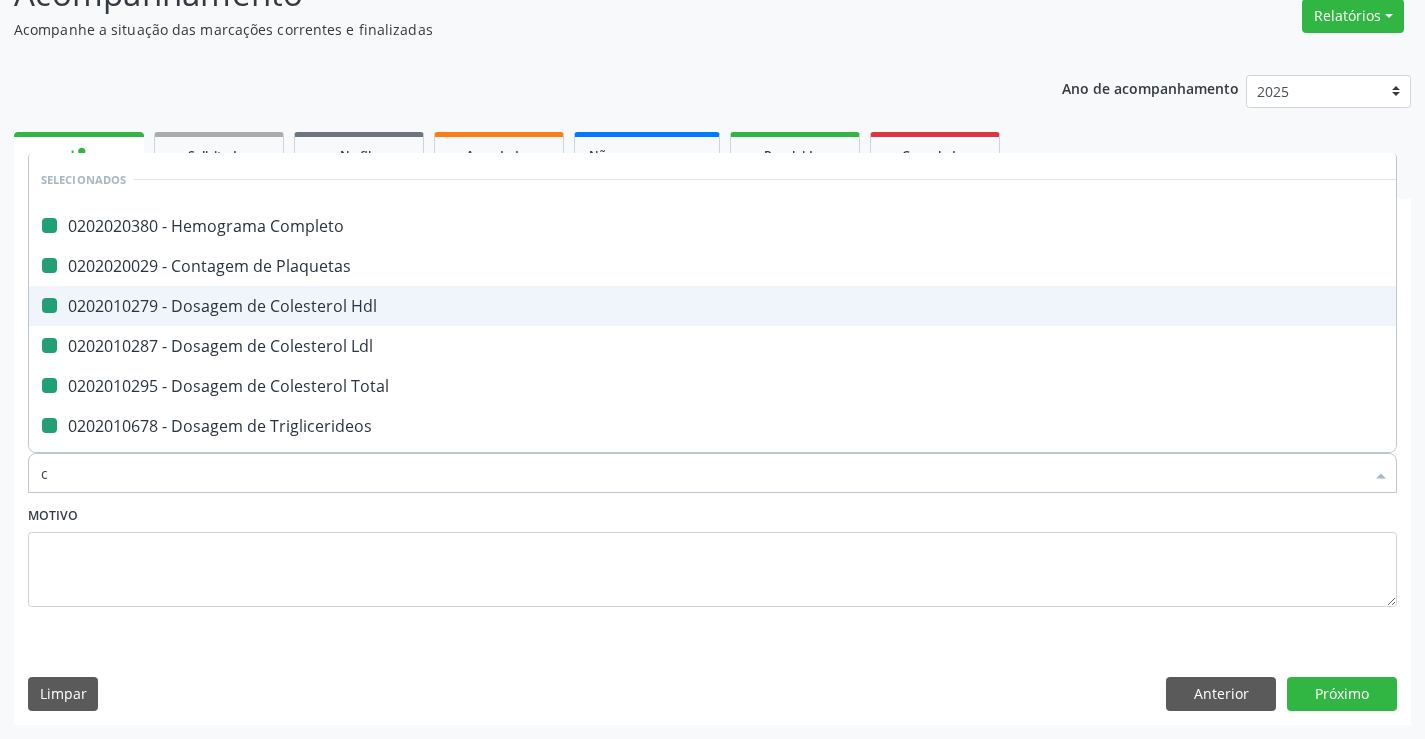 type on "cr" 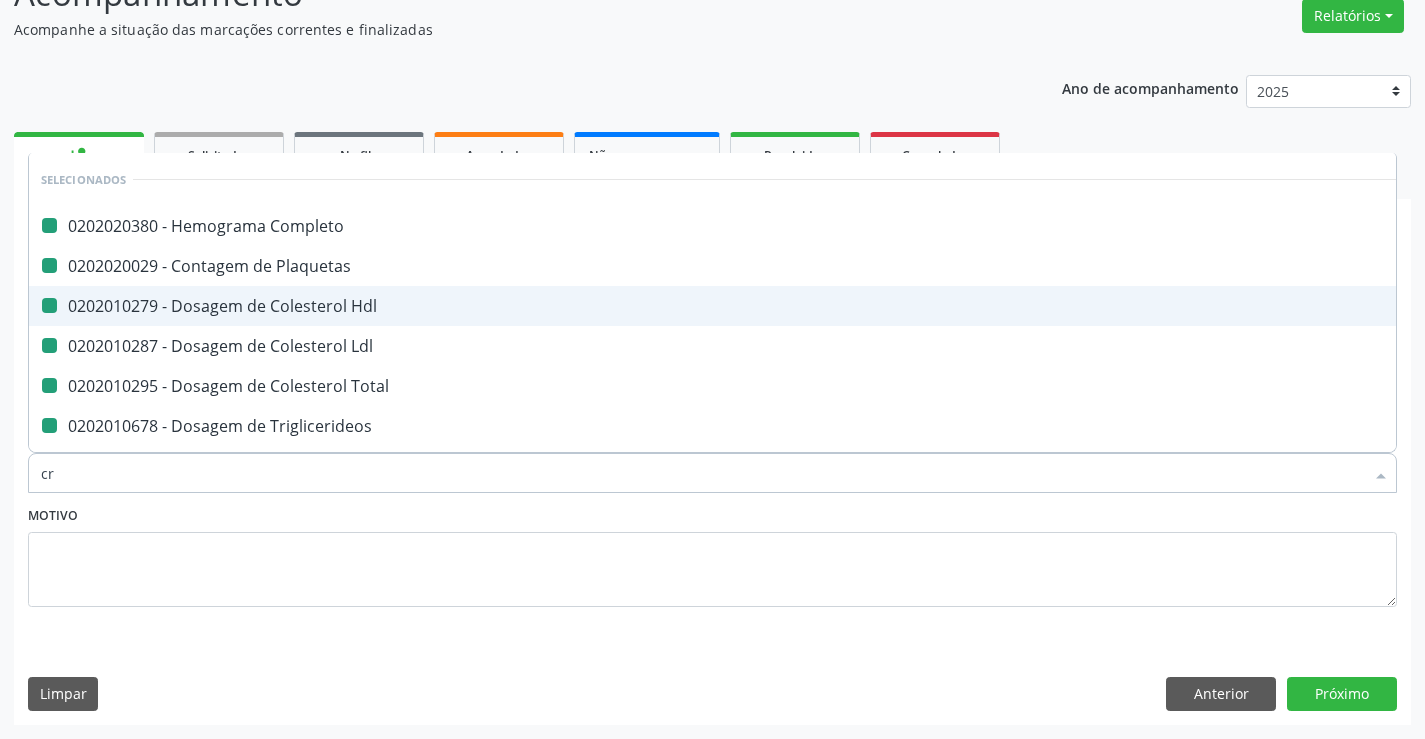 checkbox on "false" 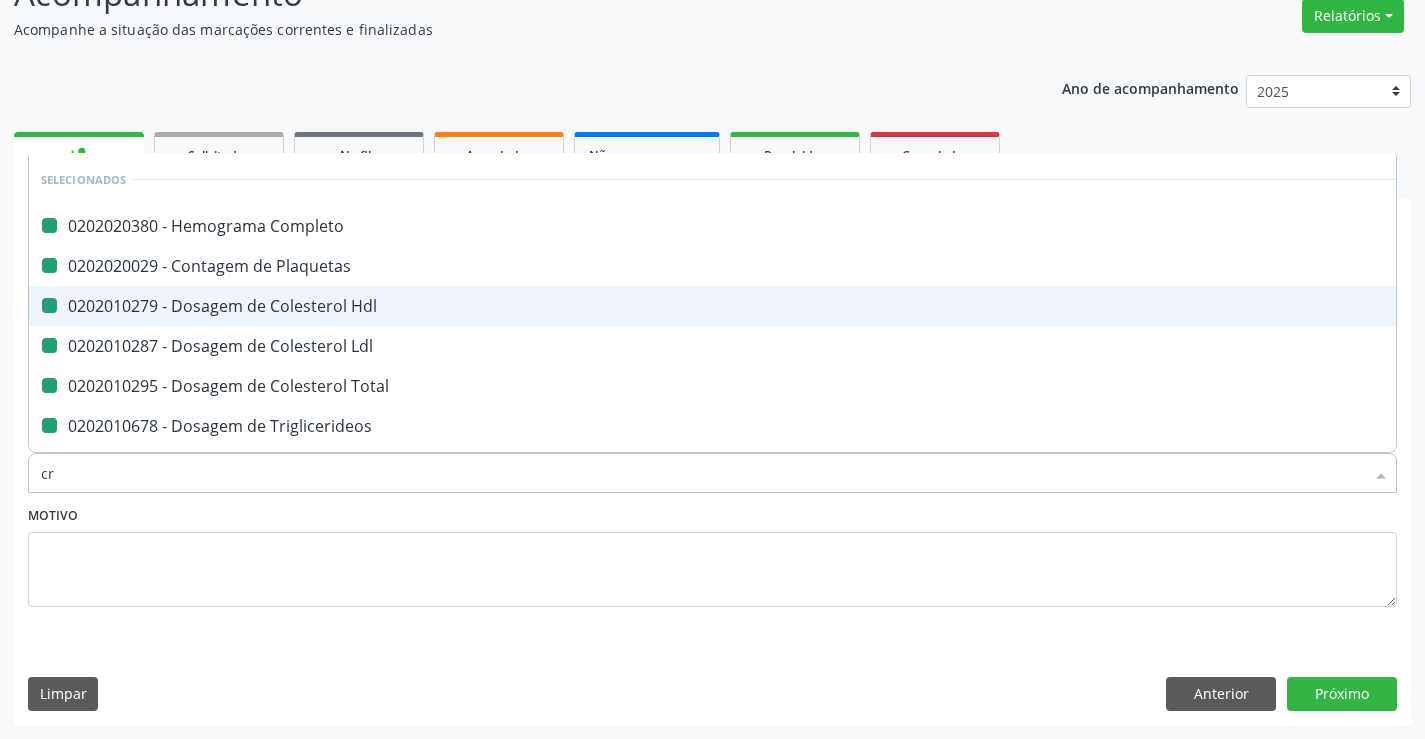 checkbox on "false" 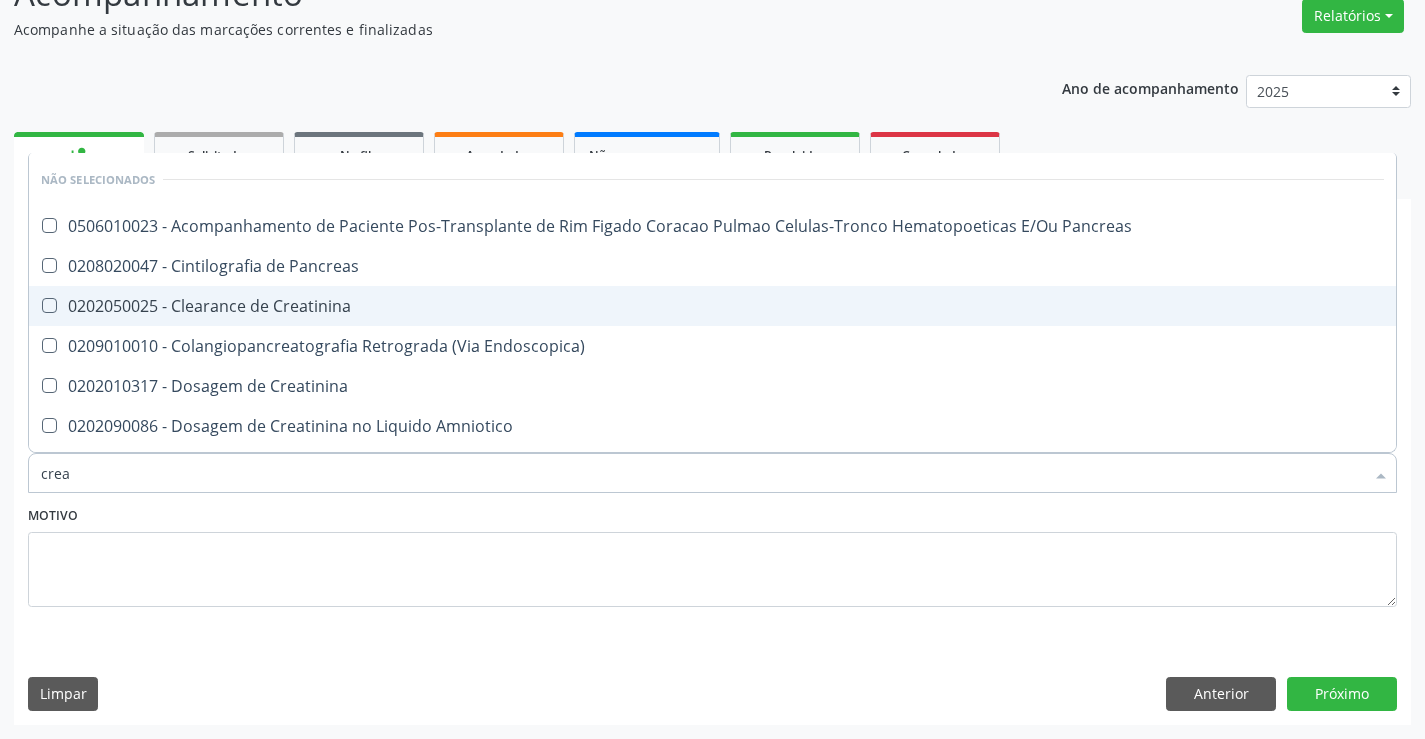 type on "creat" 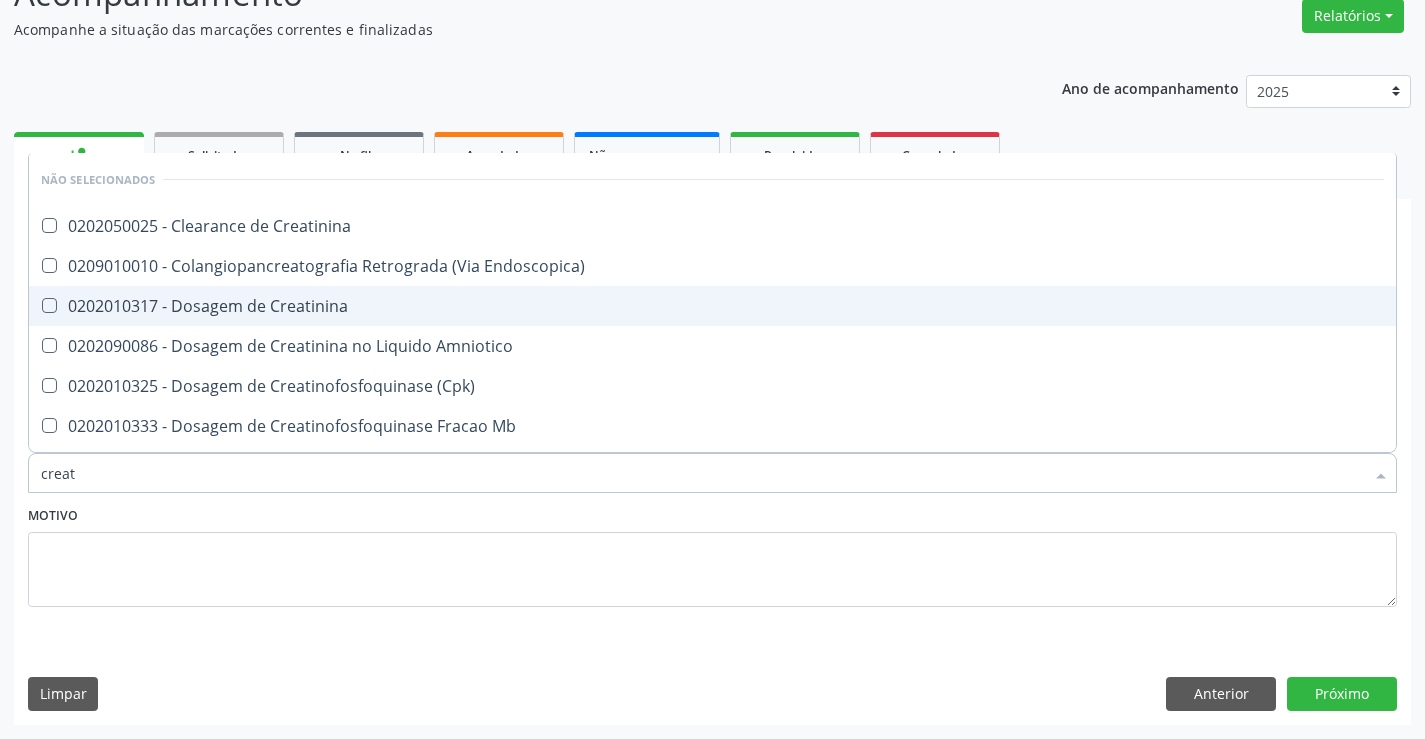 click on "0202010317 - Dosagem de Creatinina" at bounding box center (712, 306) 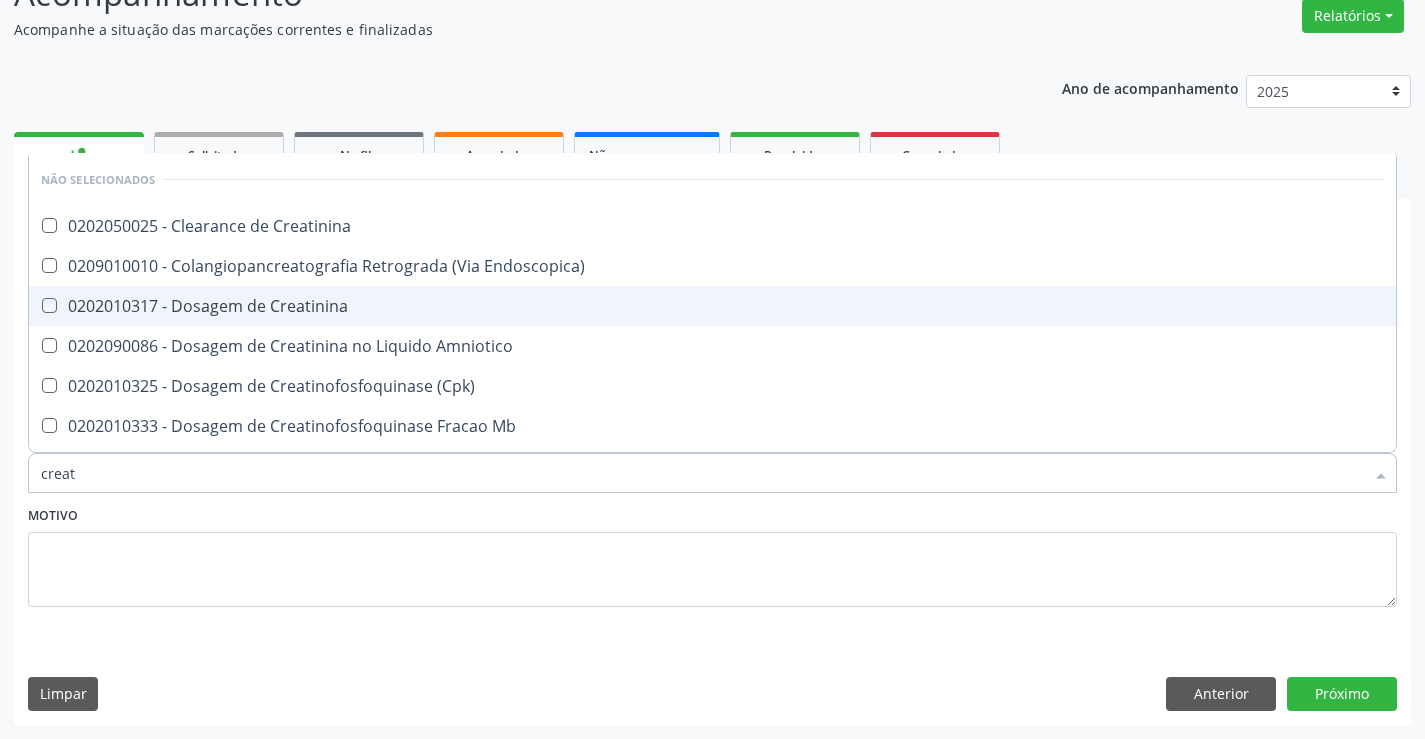 checkbox on "true" 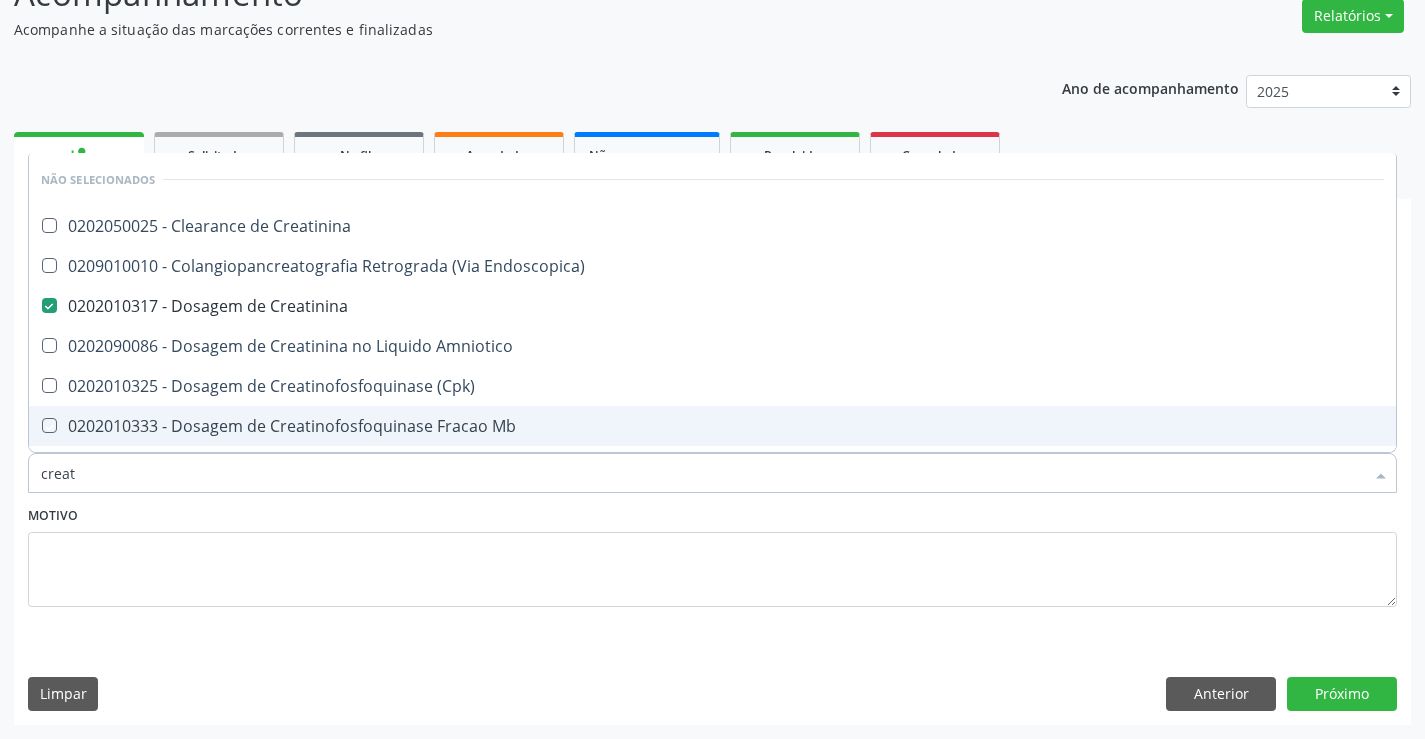 click on "Motivo" at bounding box center (712, 554) 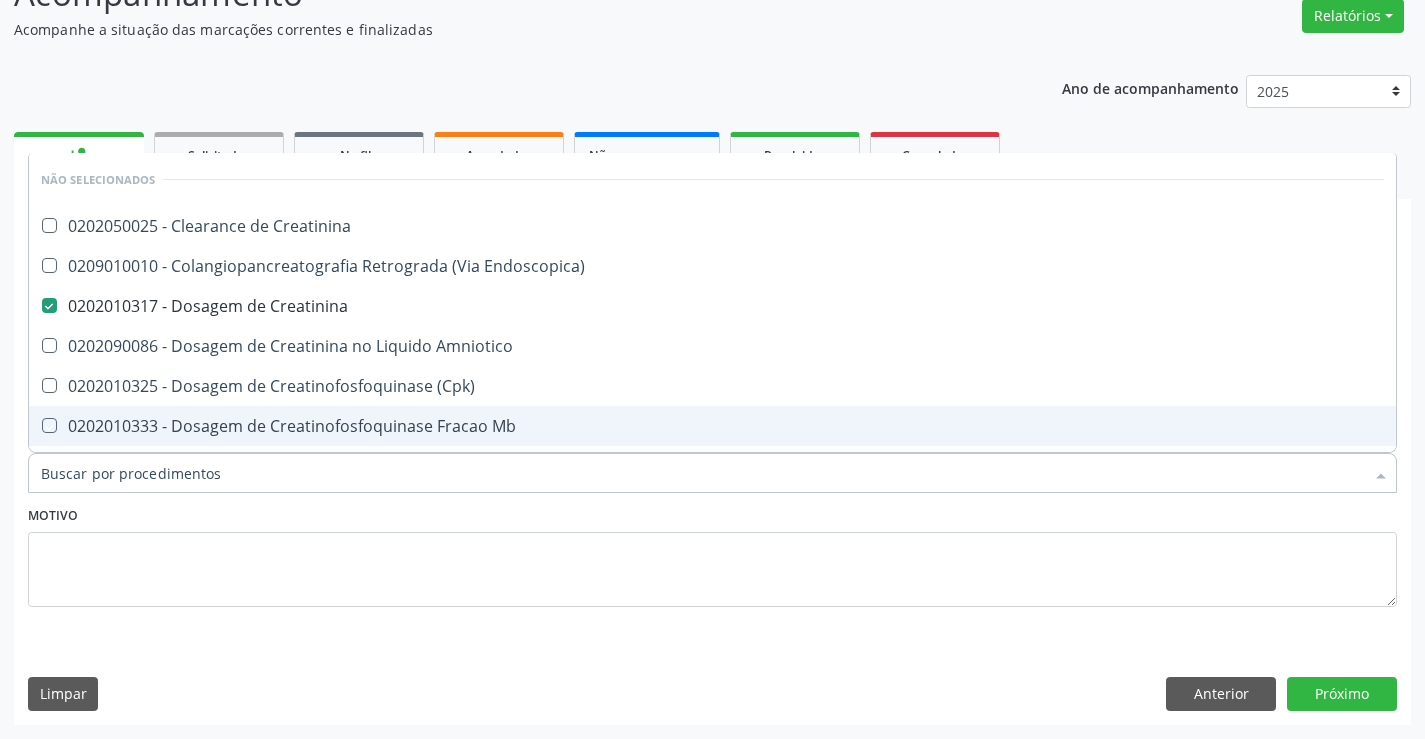 checkbox on "true" 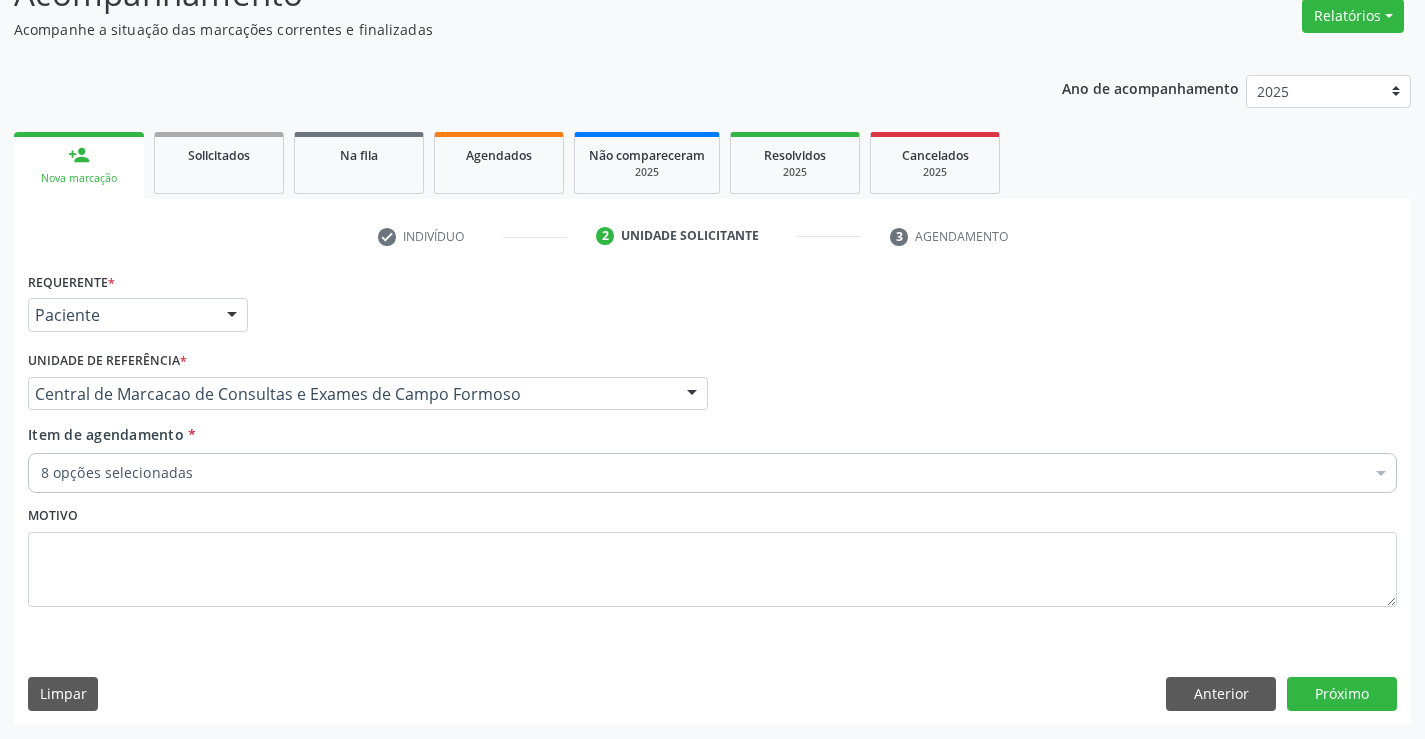 click on "8 opções selecionadas" at bounding box center [712, 473] 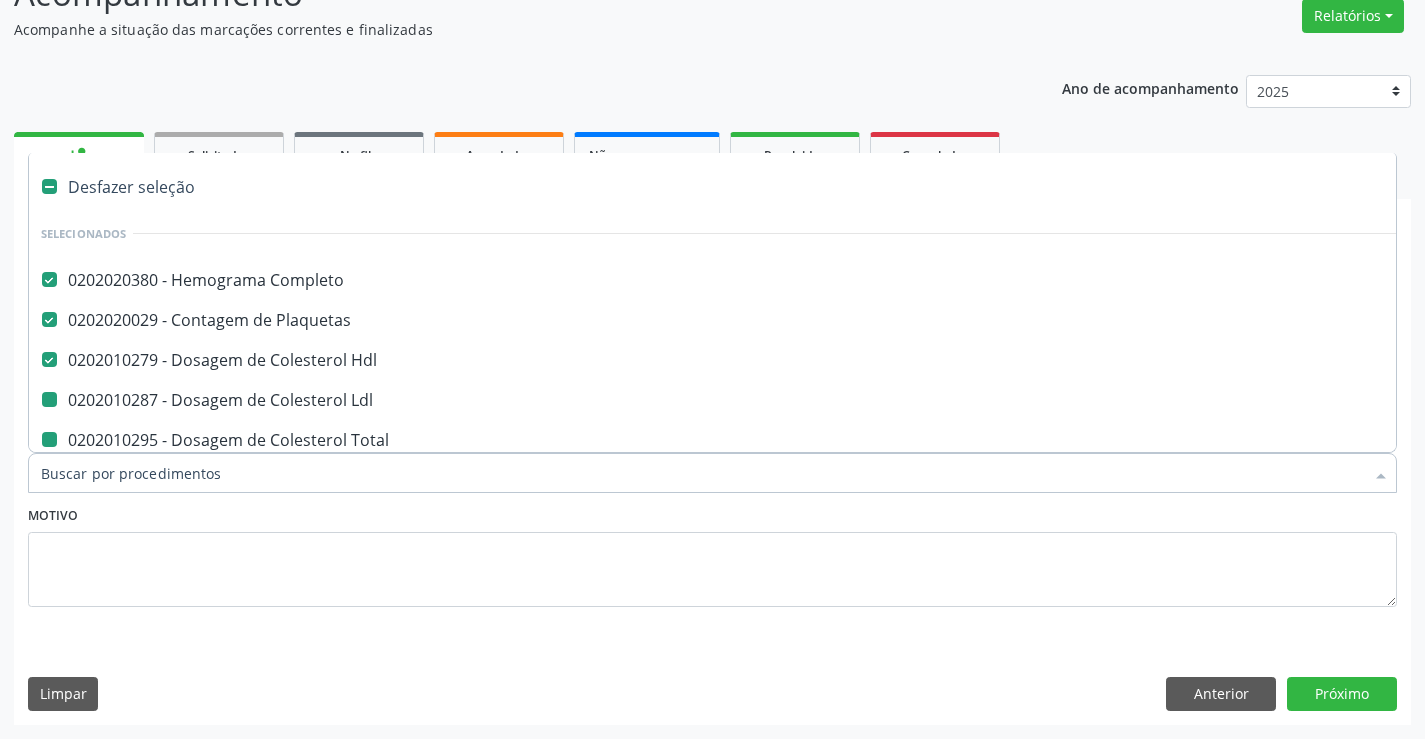 type on "u" 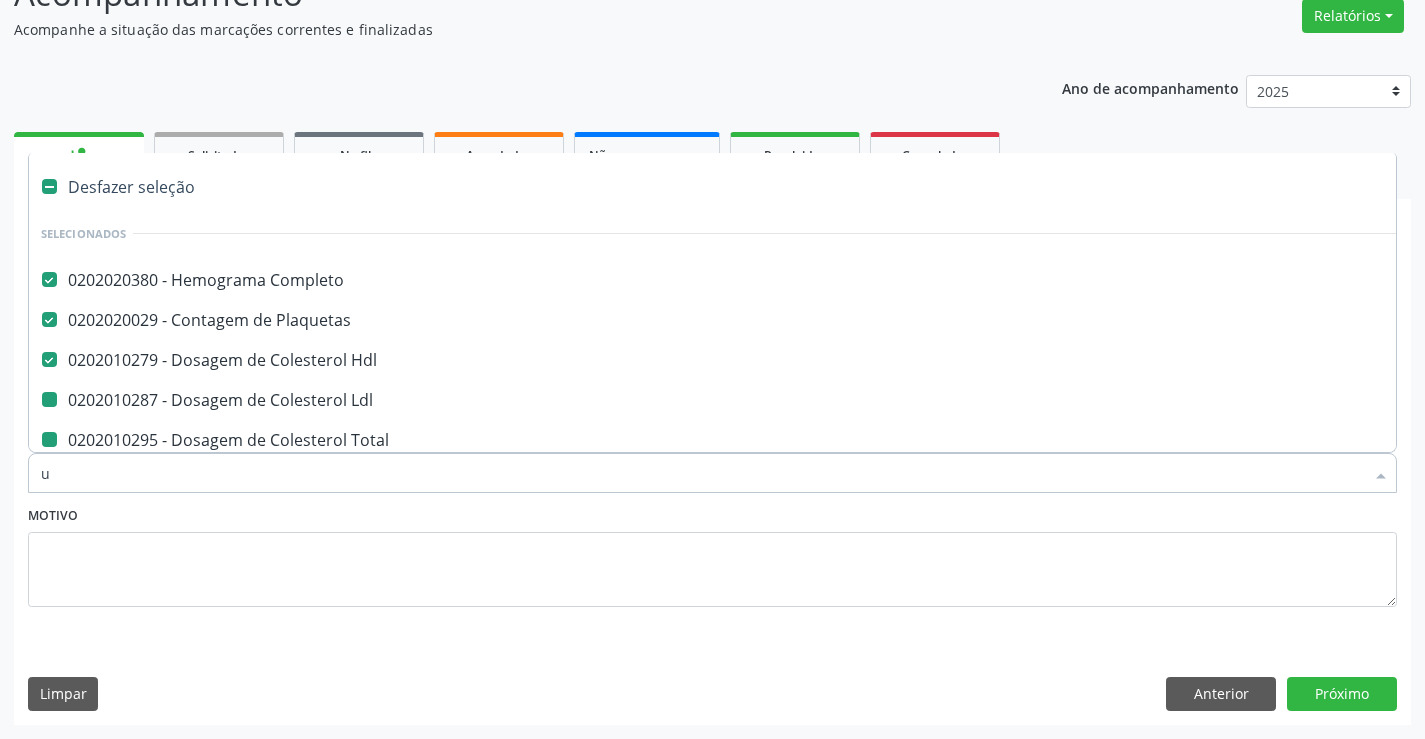 checkbox on "false" 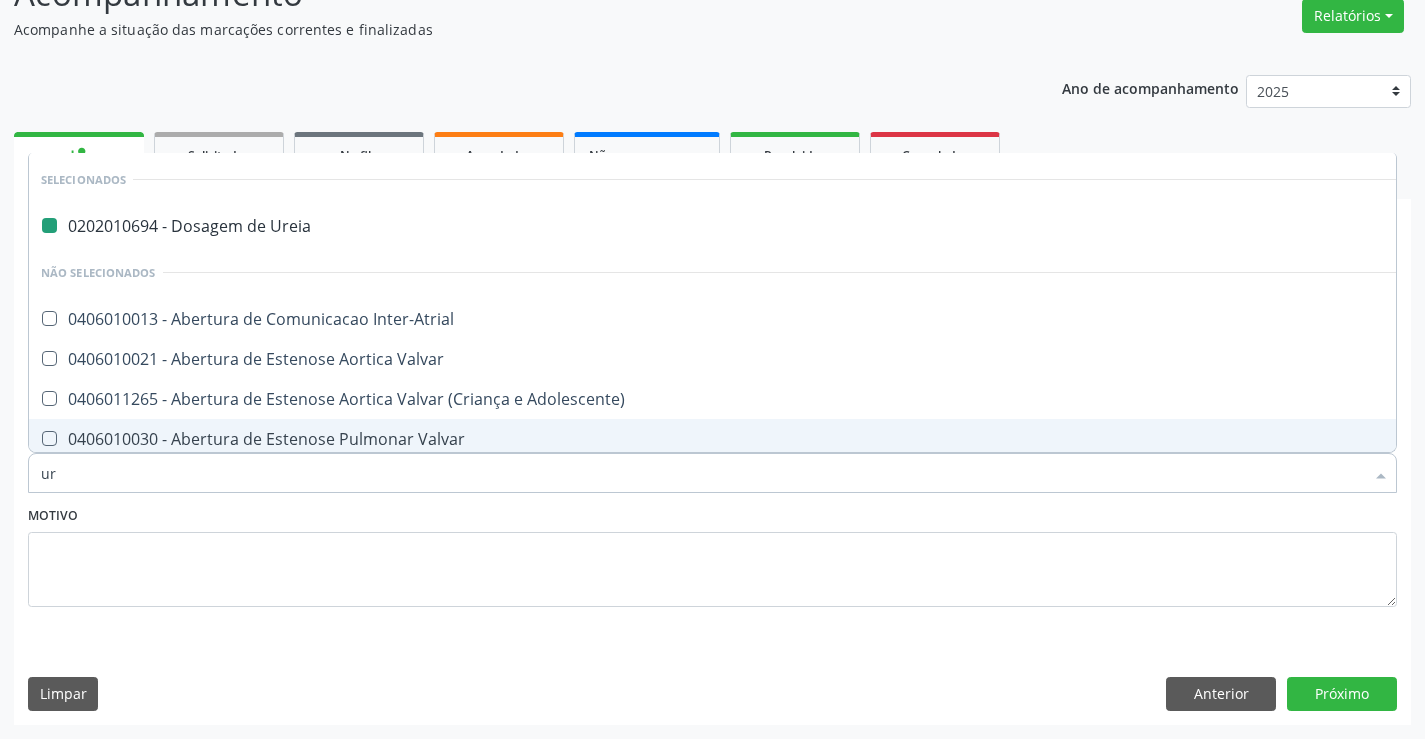 type on "uri" 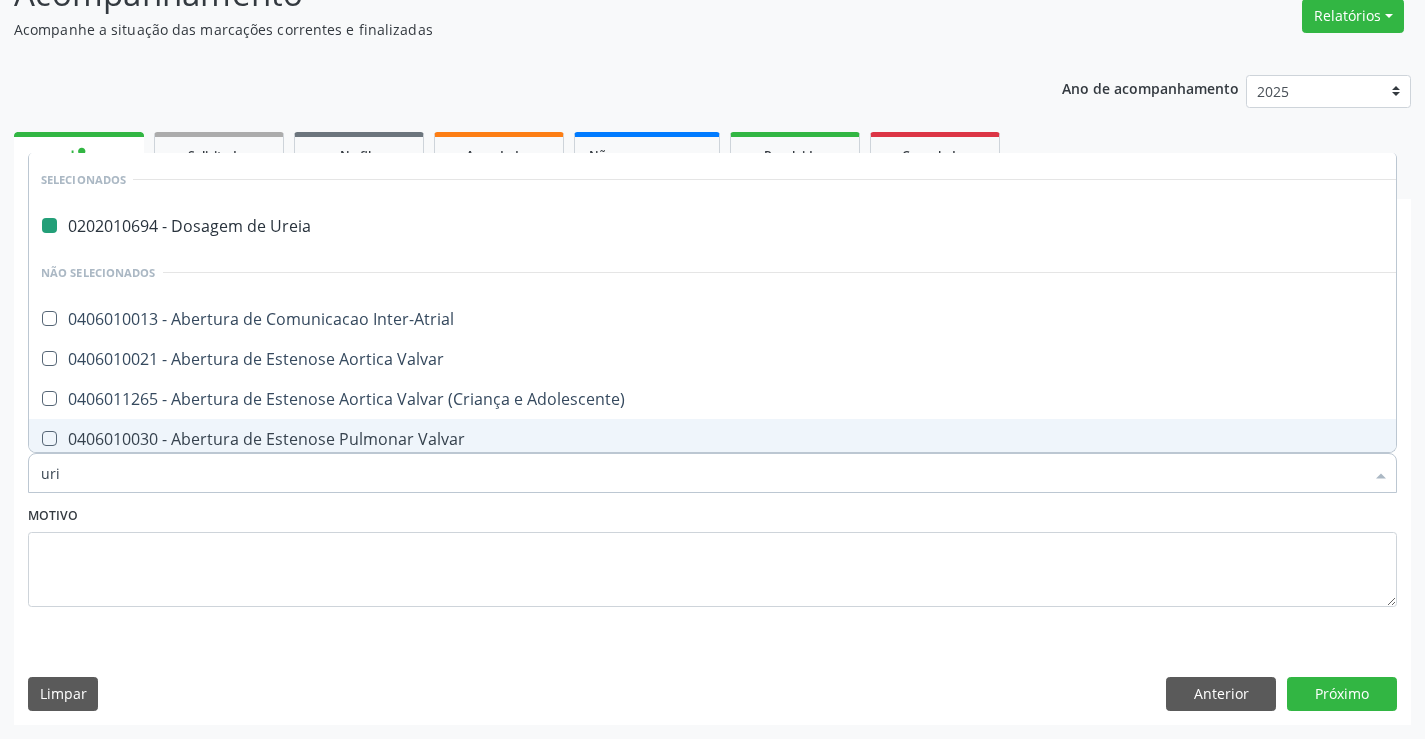 checkbox on "false" 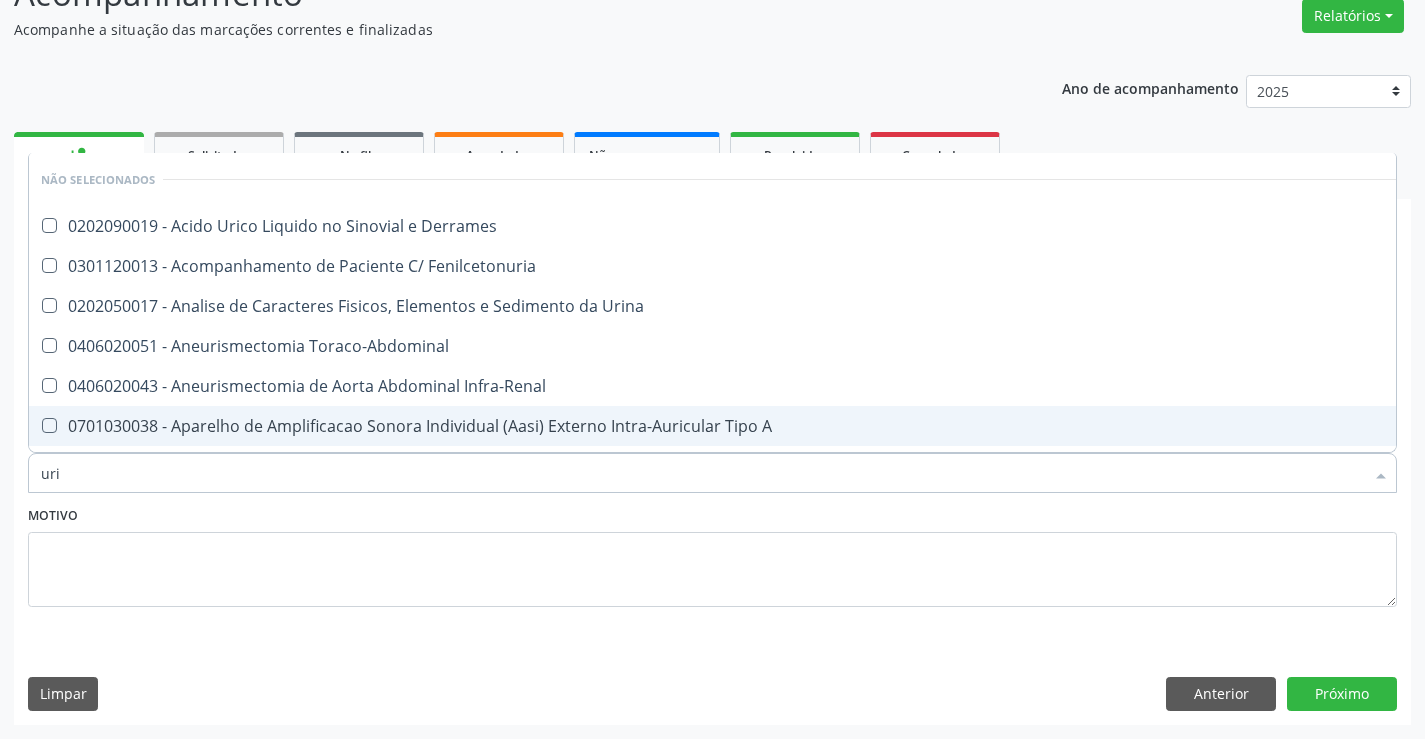 type on "urin" 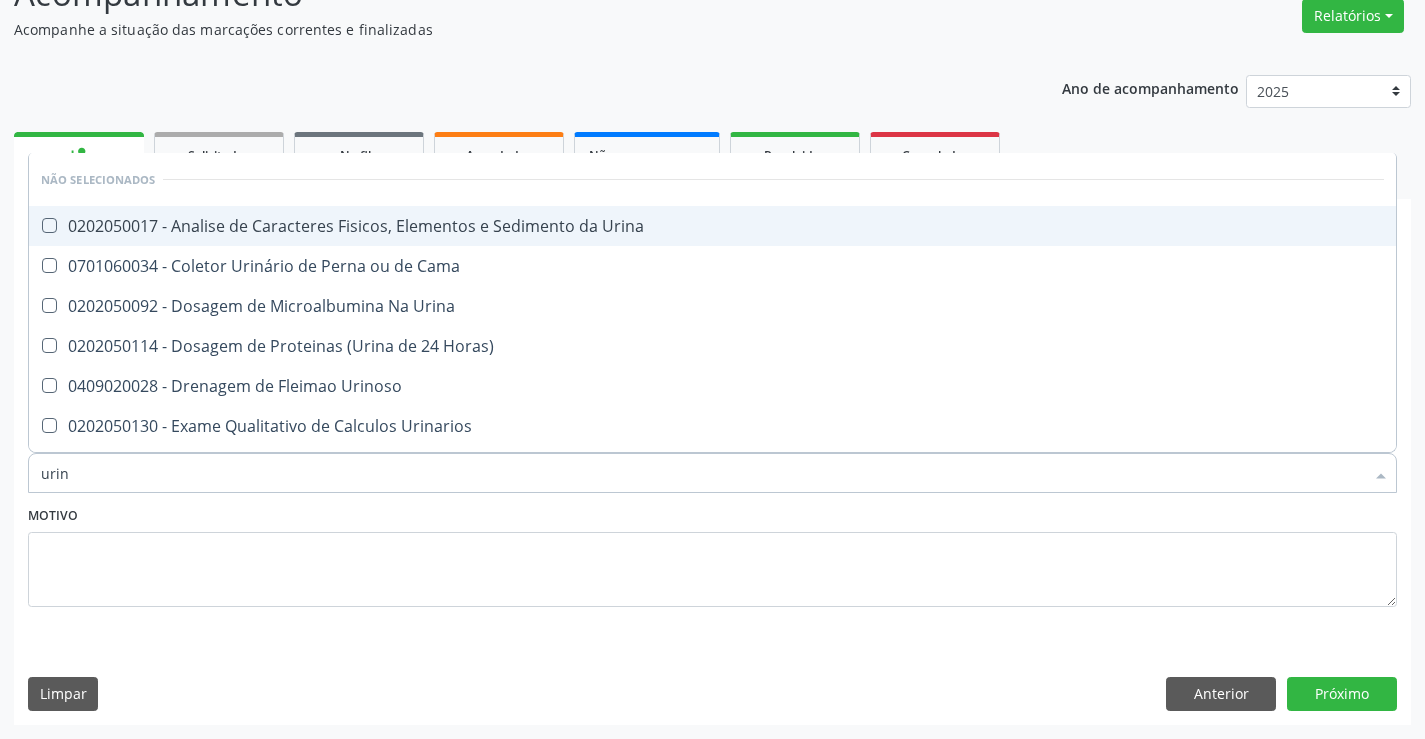 click on "0202050017 - Analise de Caracteres Fisicos, Elementos e Sedimento da Urina" at bounding box center (712, 226) 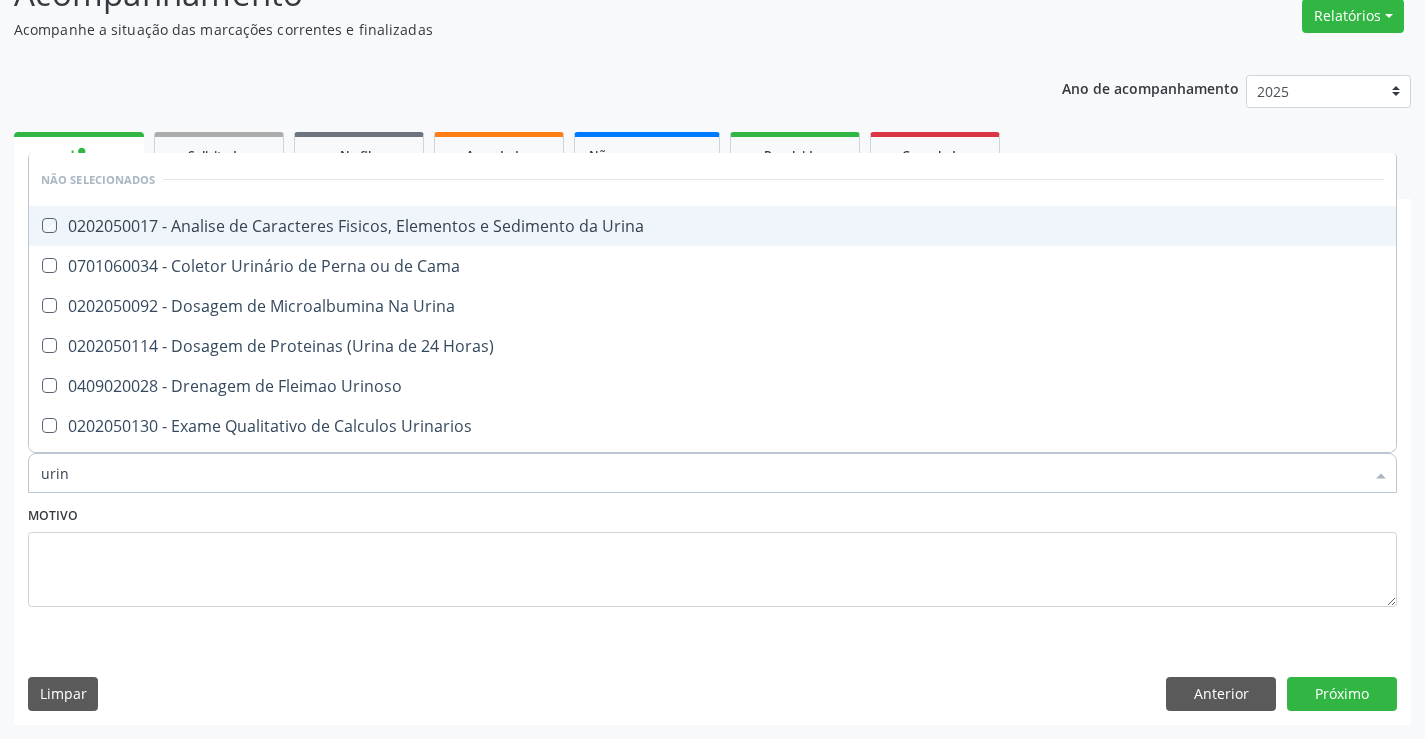 checkbox on "true" 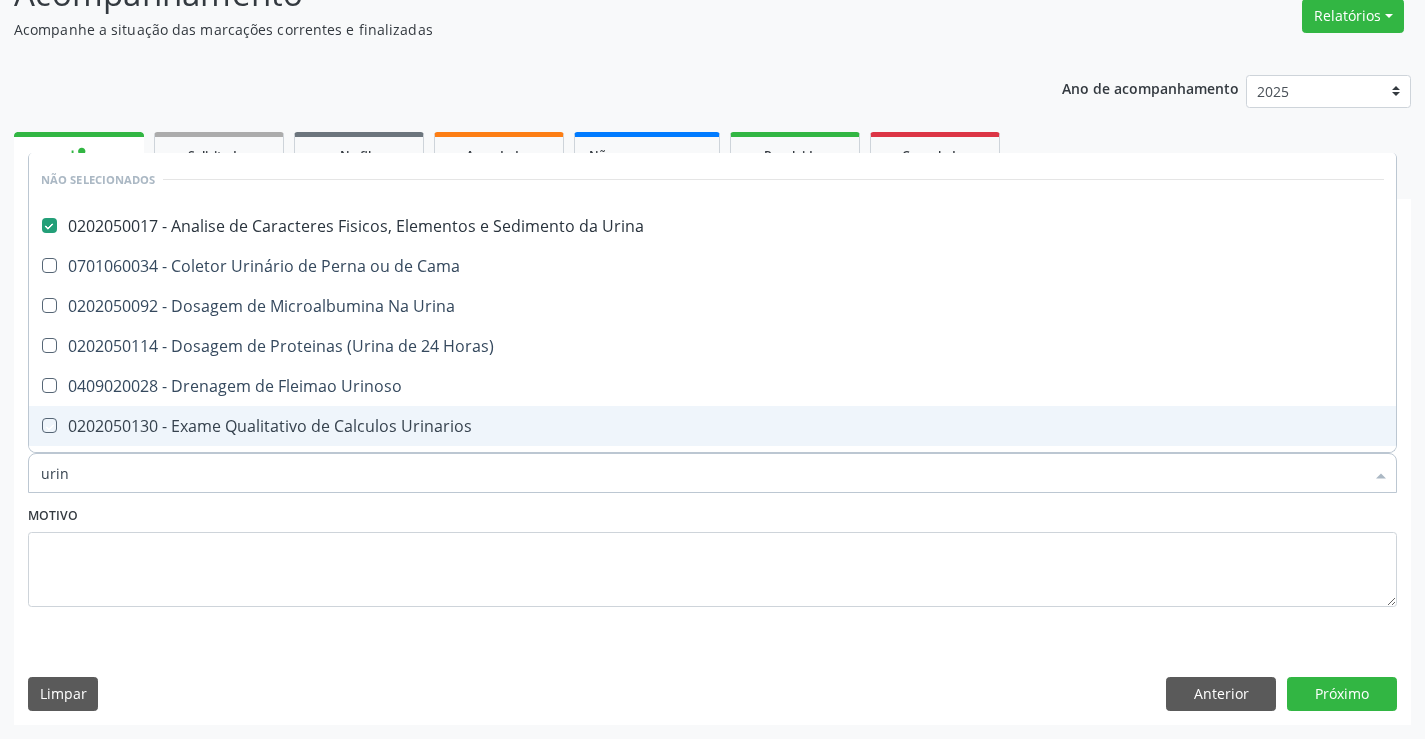 click on "Motivo" at bounding box center [712, 554] 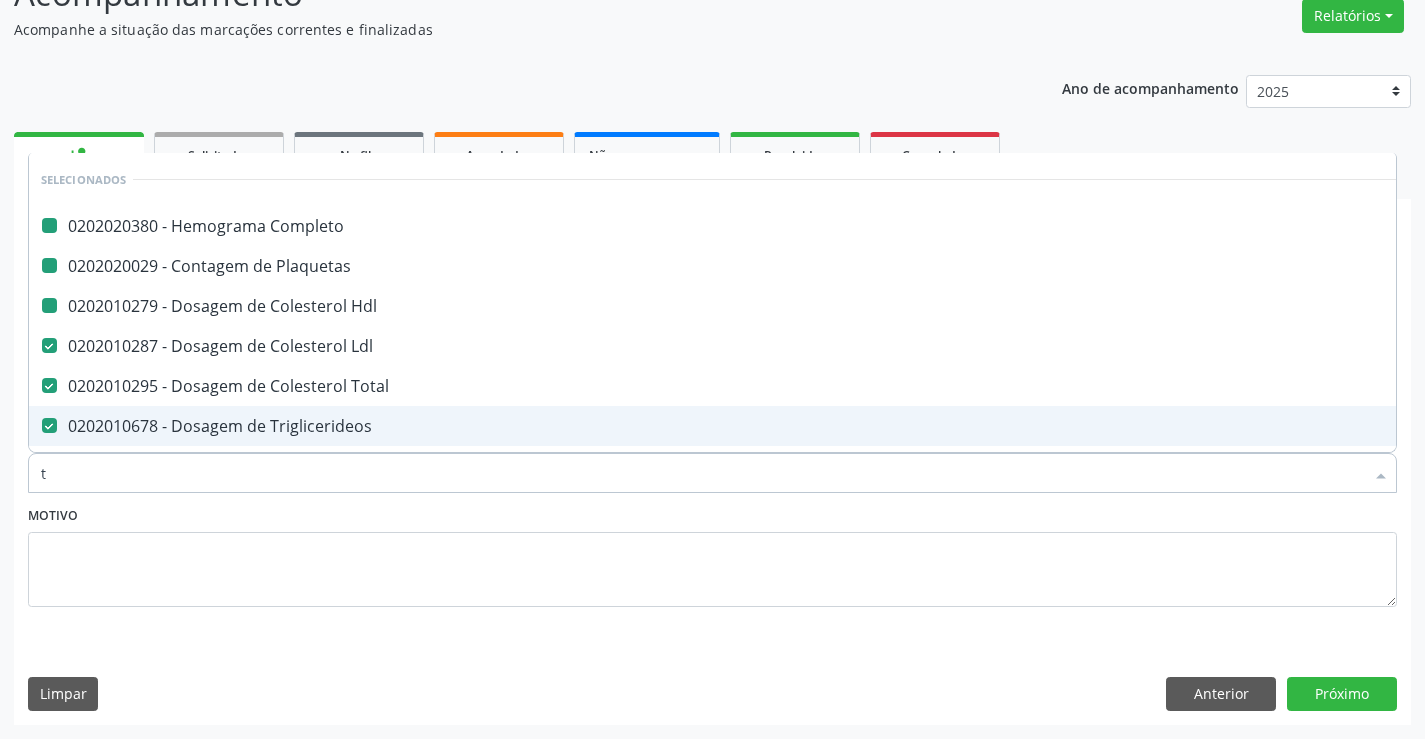 type on "tg" 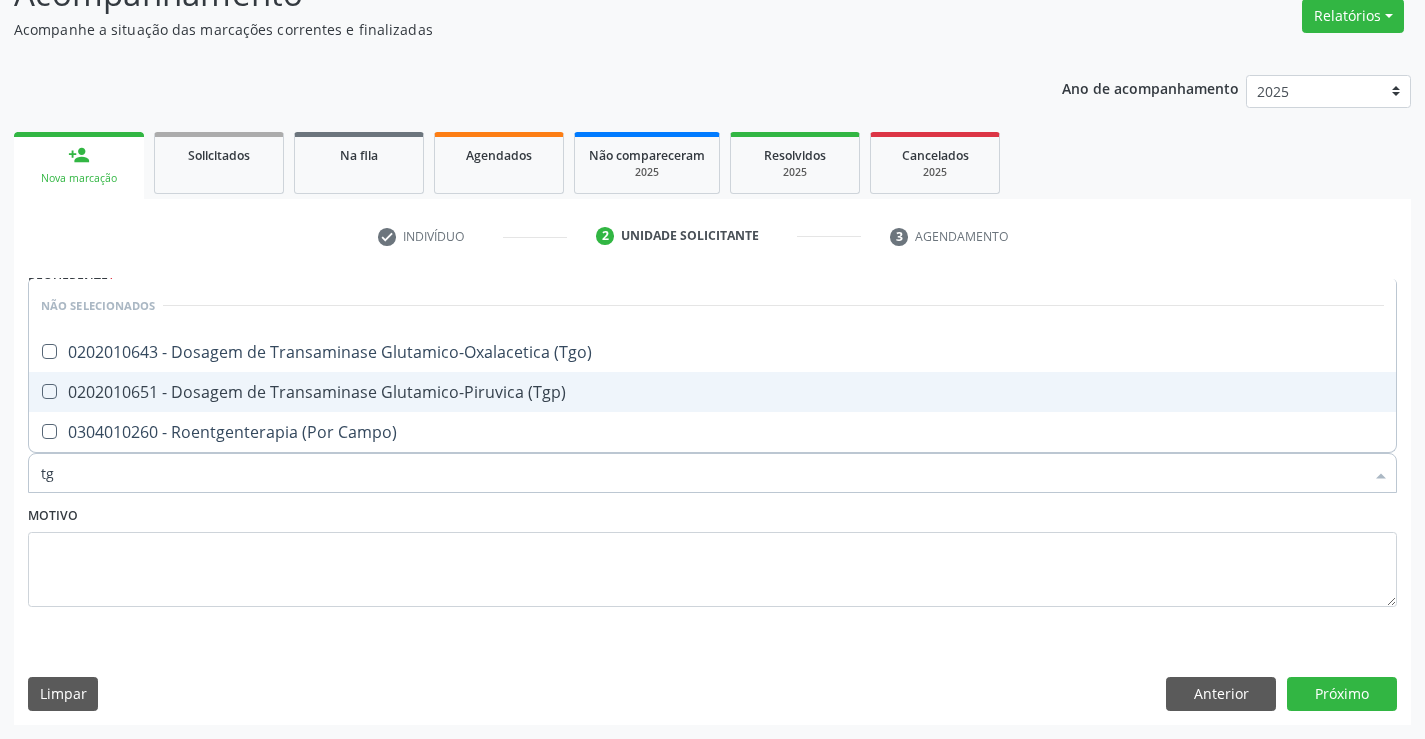 click on "0202010651 - Dosagem de Transaminase Glutamico-Piruvica (Tgp)" at bounding box center [712, 392] 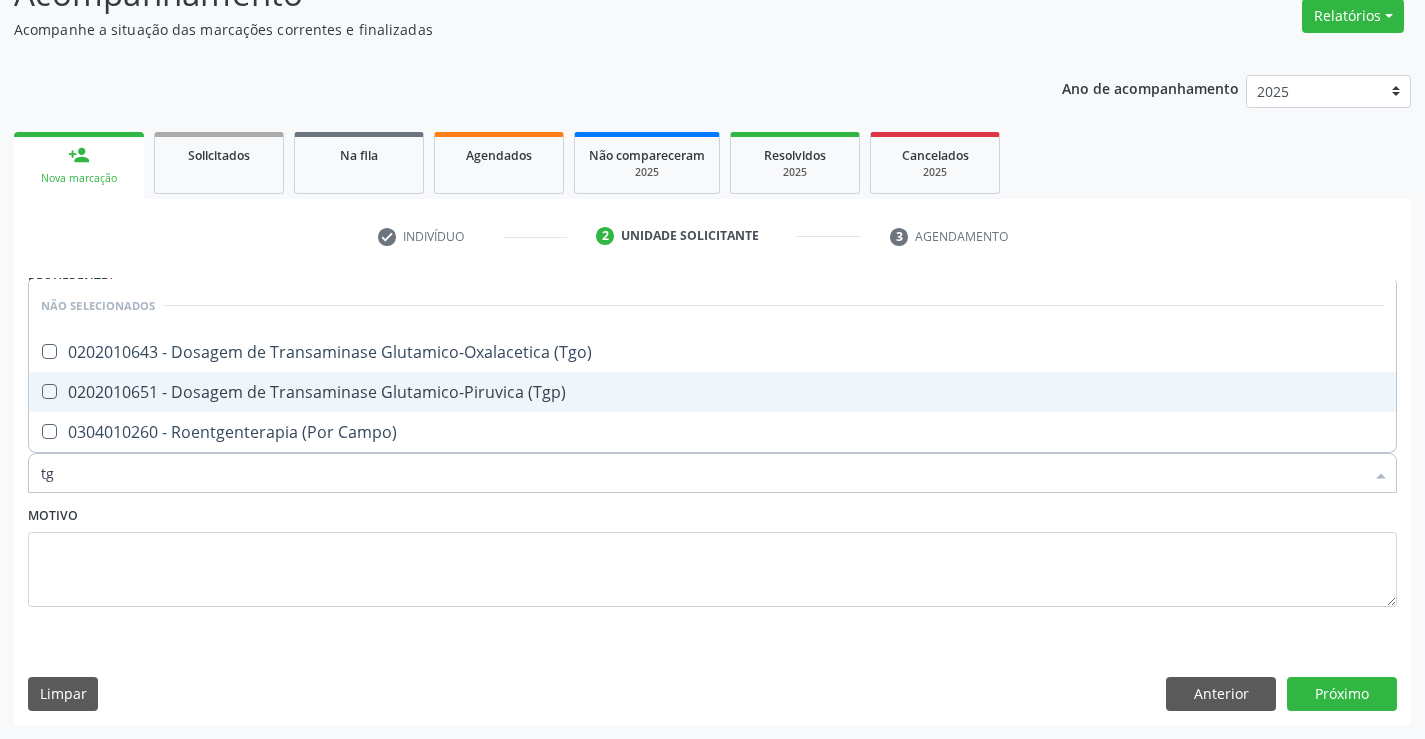 checkbox on "true" 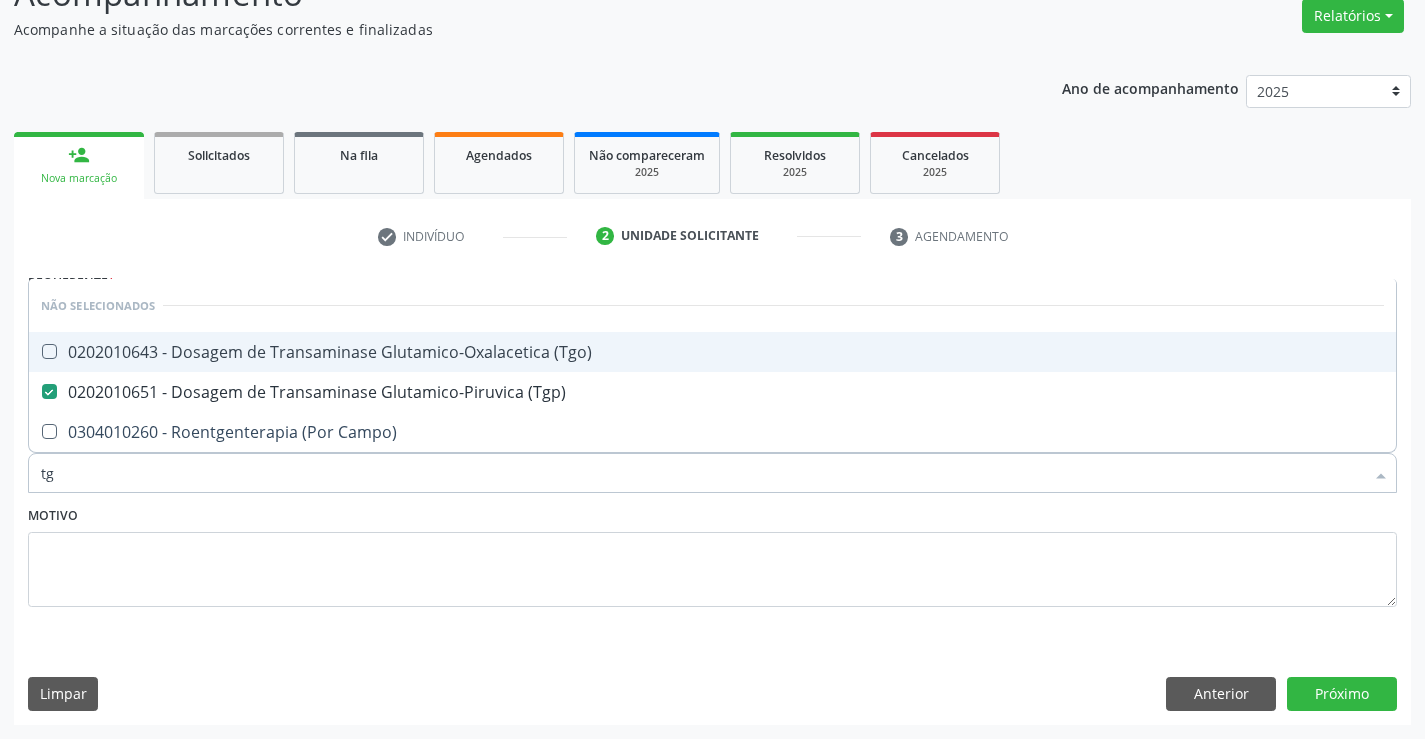 click on "0202010643 - Dosagem de Transaminase Glutamico-Oxalacetica (Tgo)" at bounding box center (712, 352) 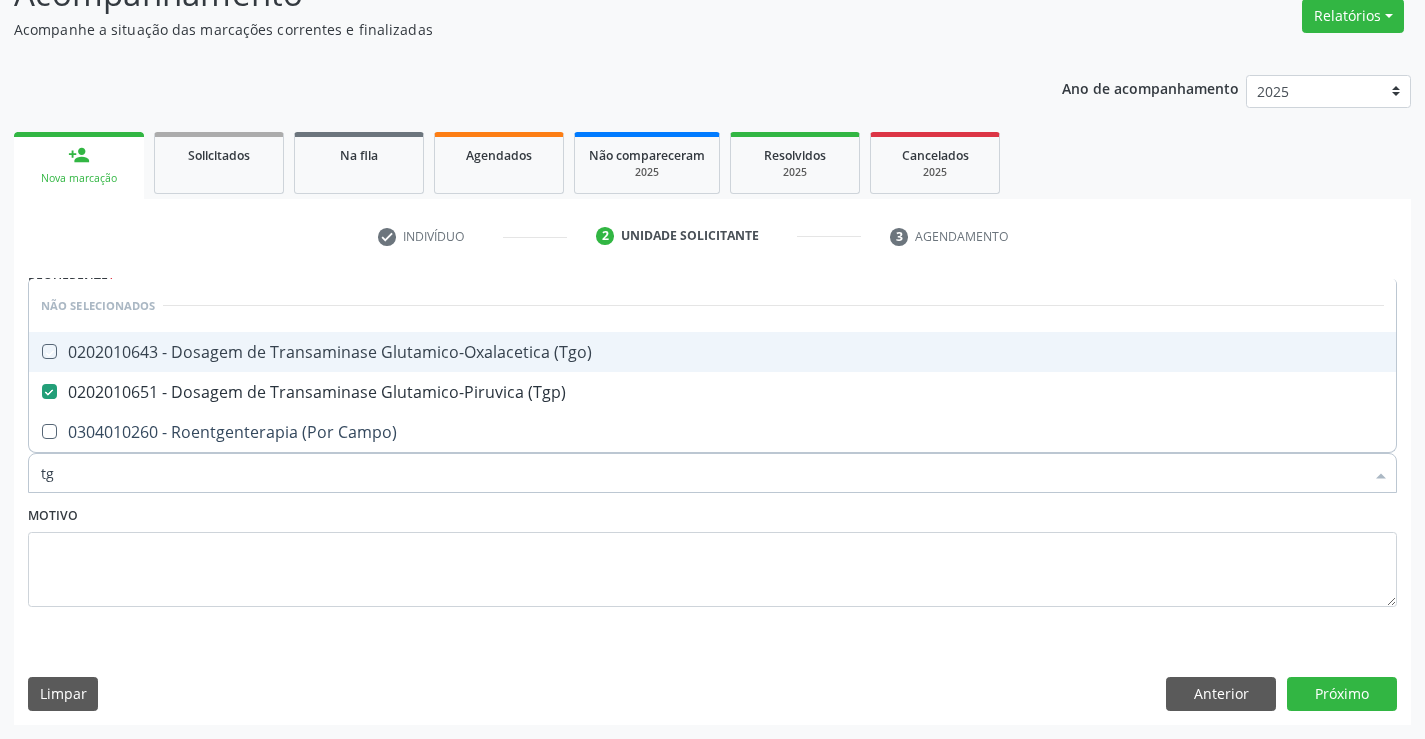 checkbox on "true" 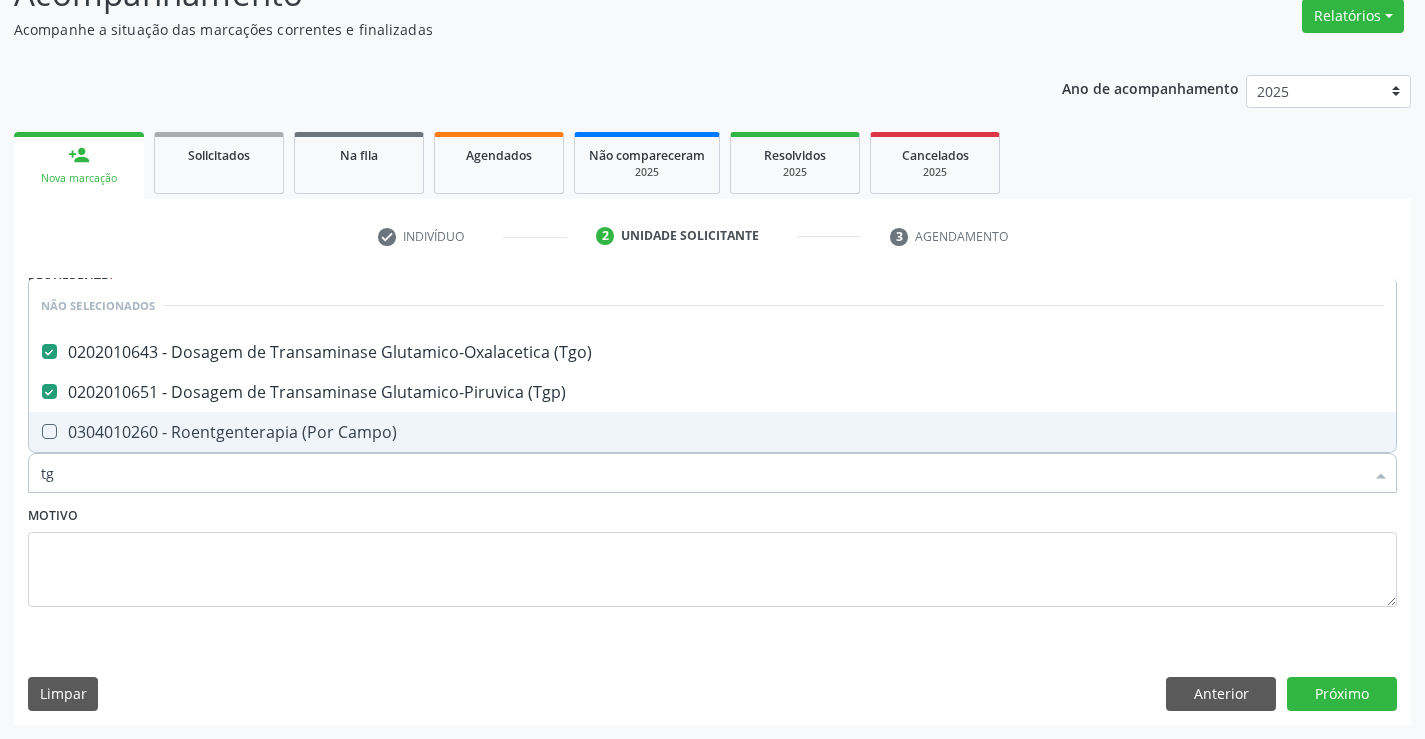 type on "tg" 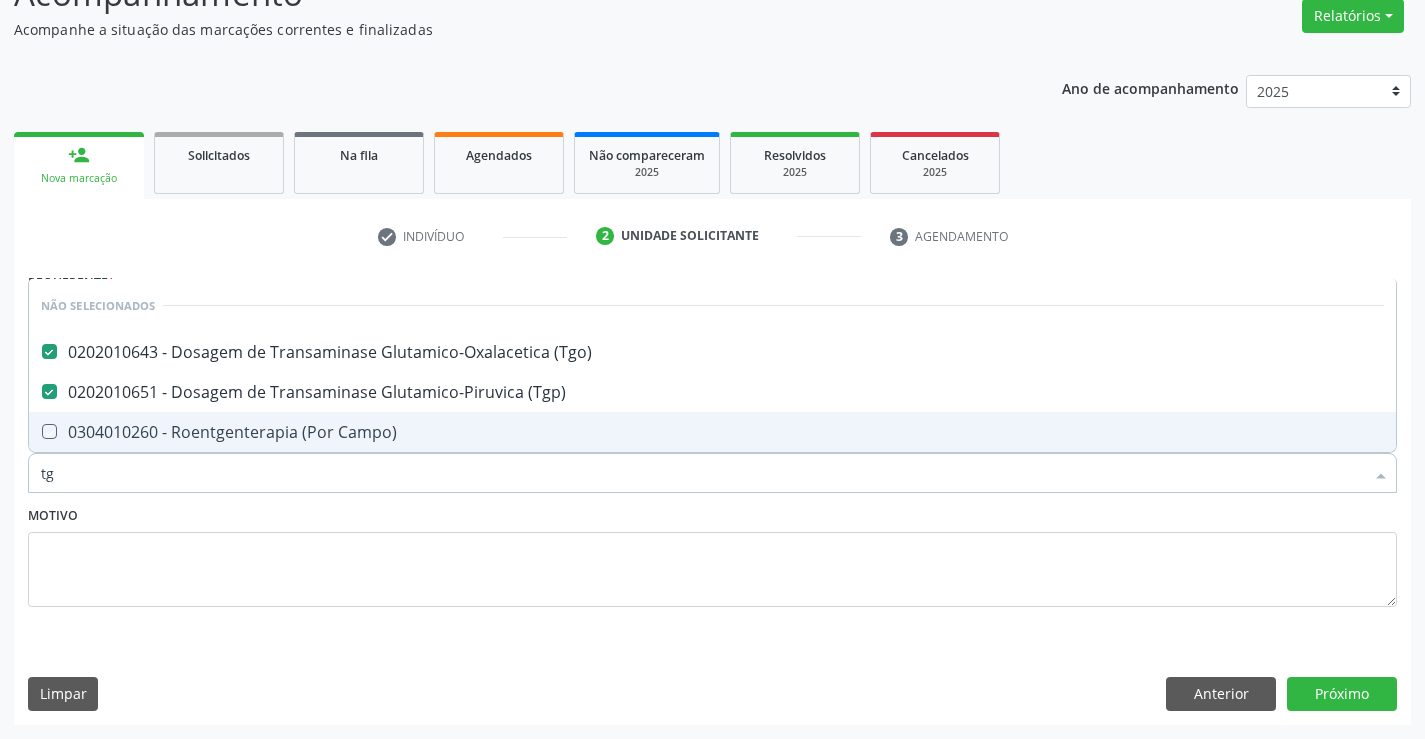 click on "Motivo" at bounding box center (712, 554) 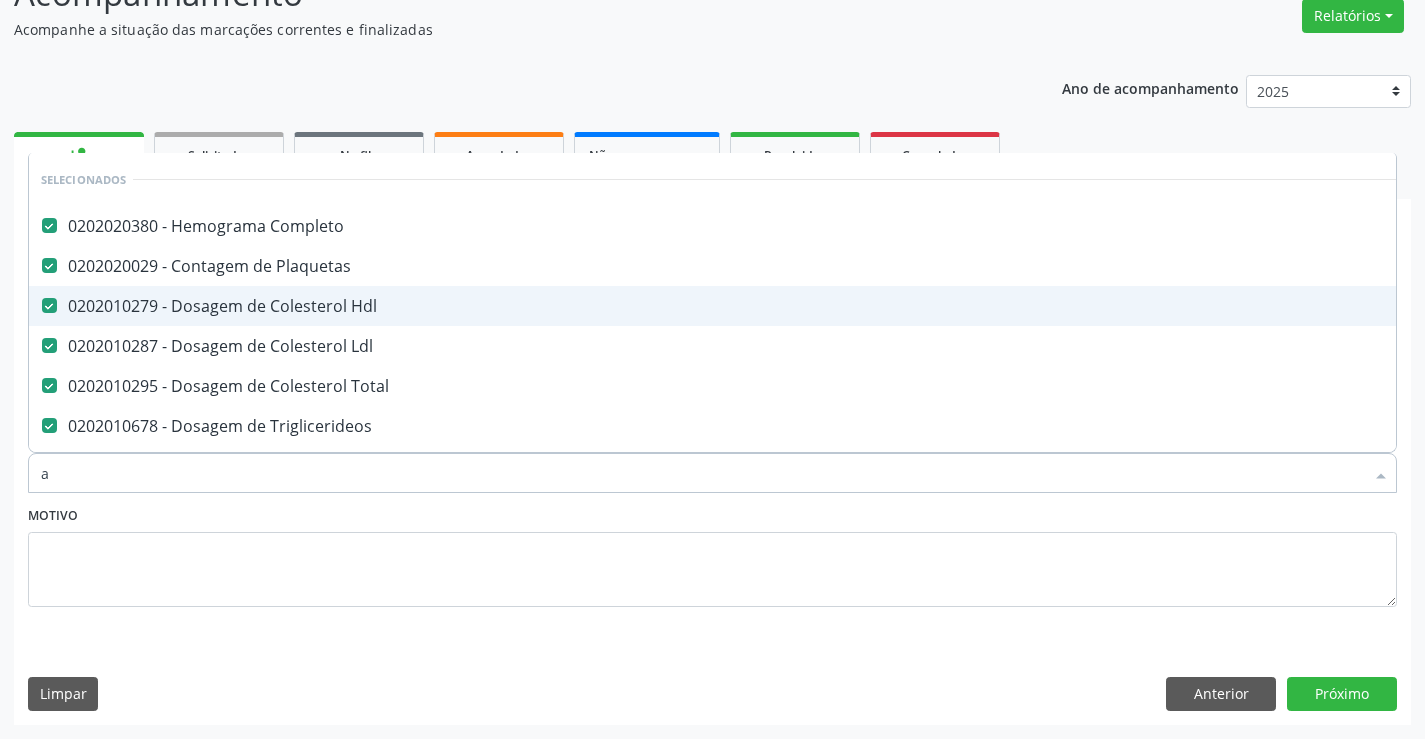 type on "ac" 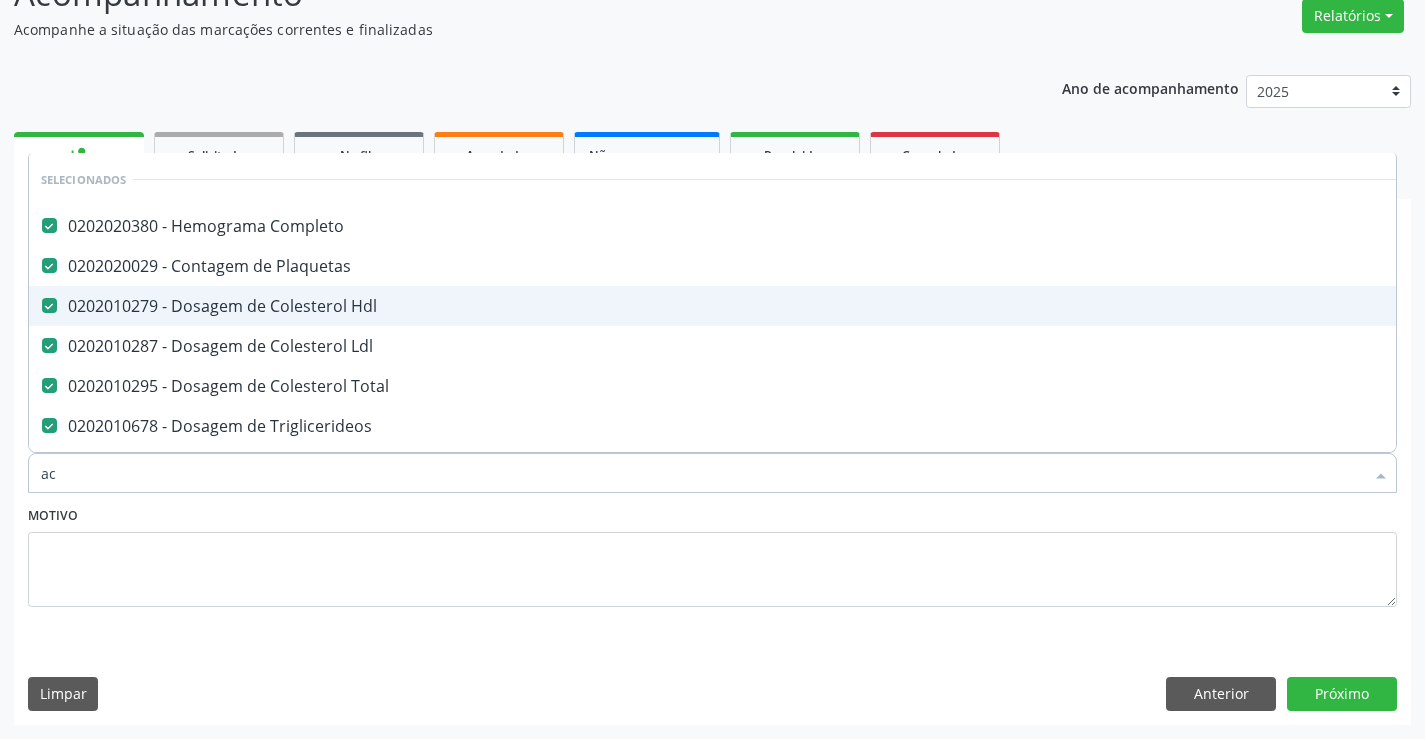 checkbox on "false" 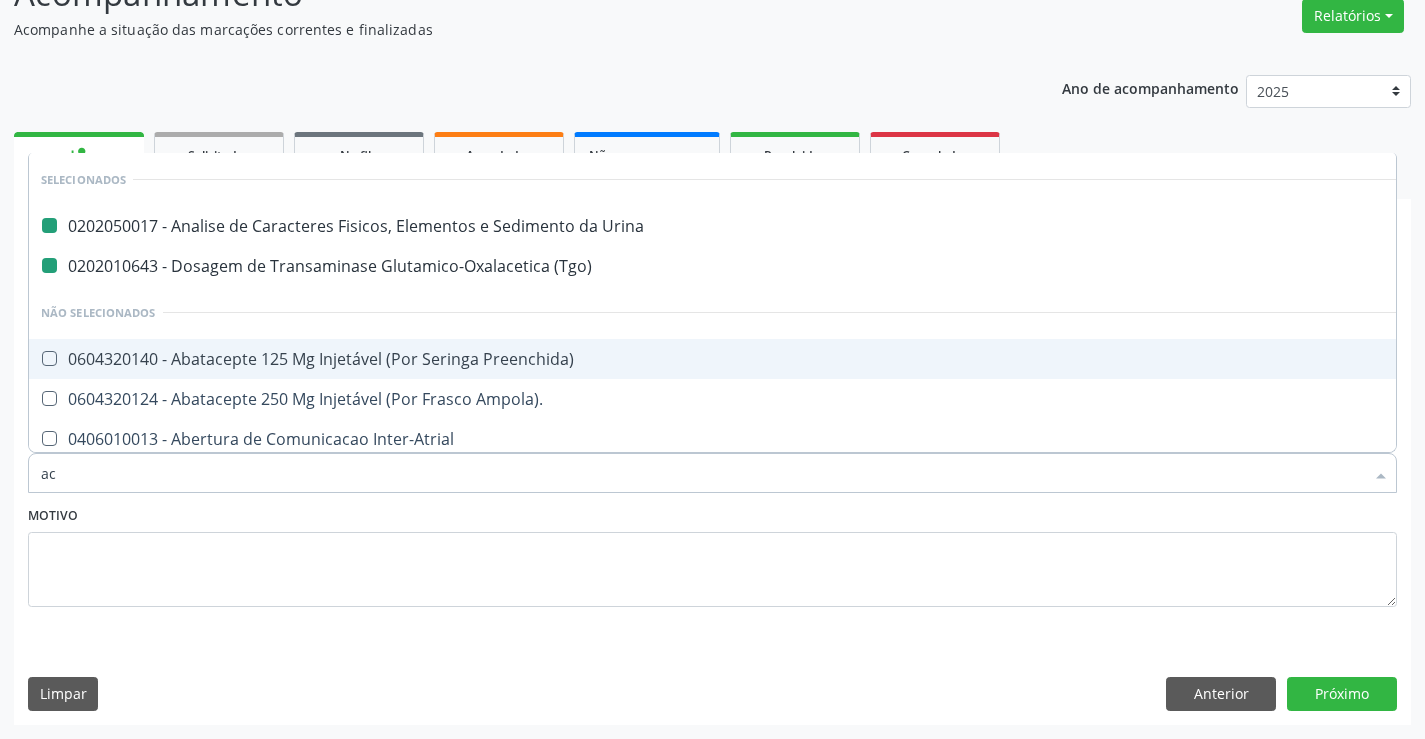 type on "aci" 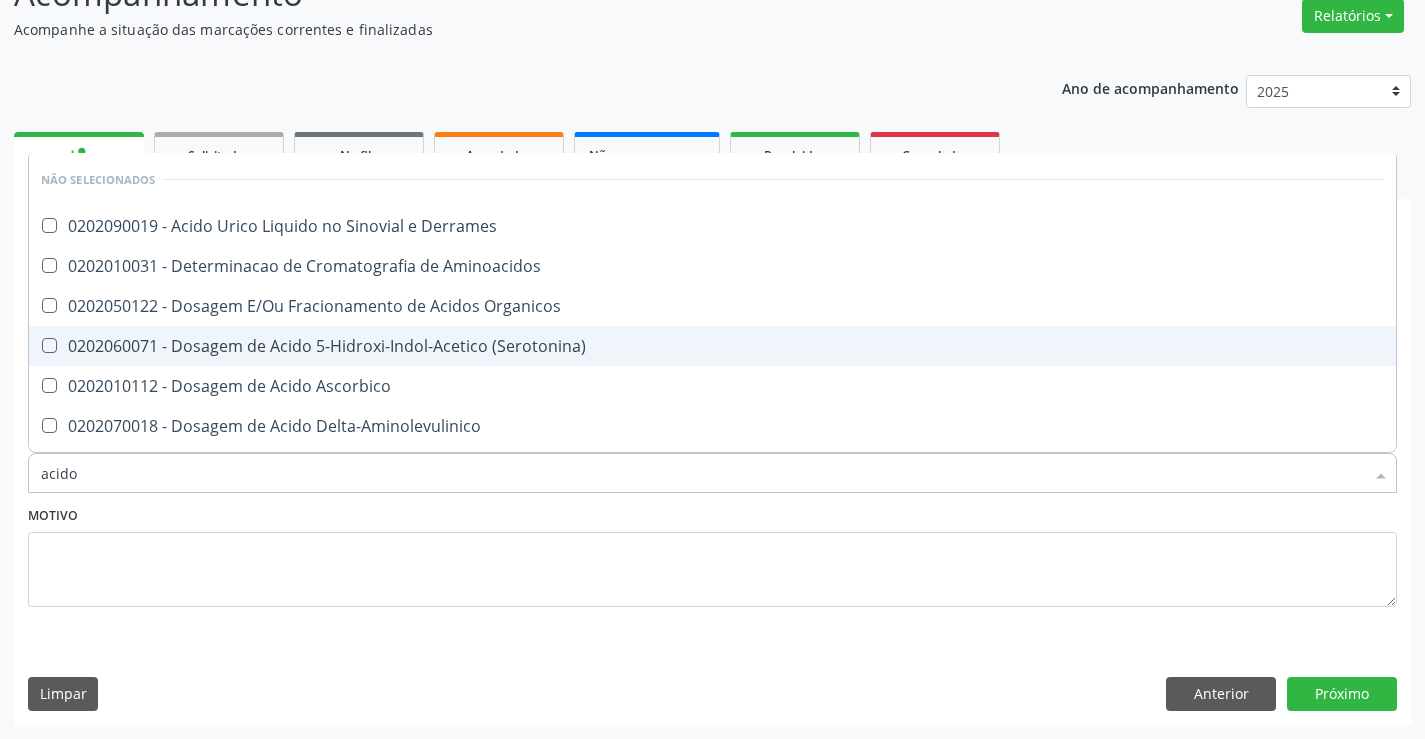 type on "acido u" 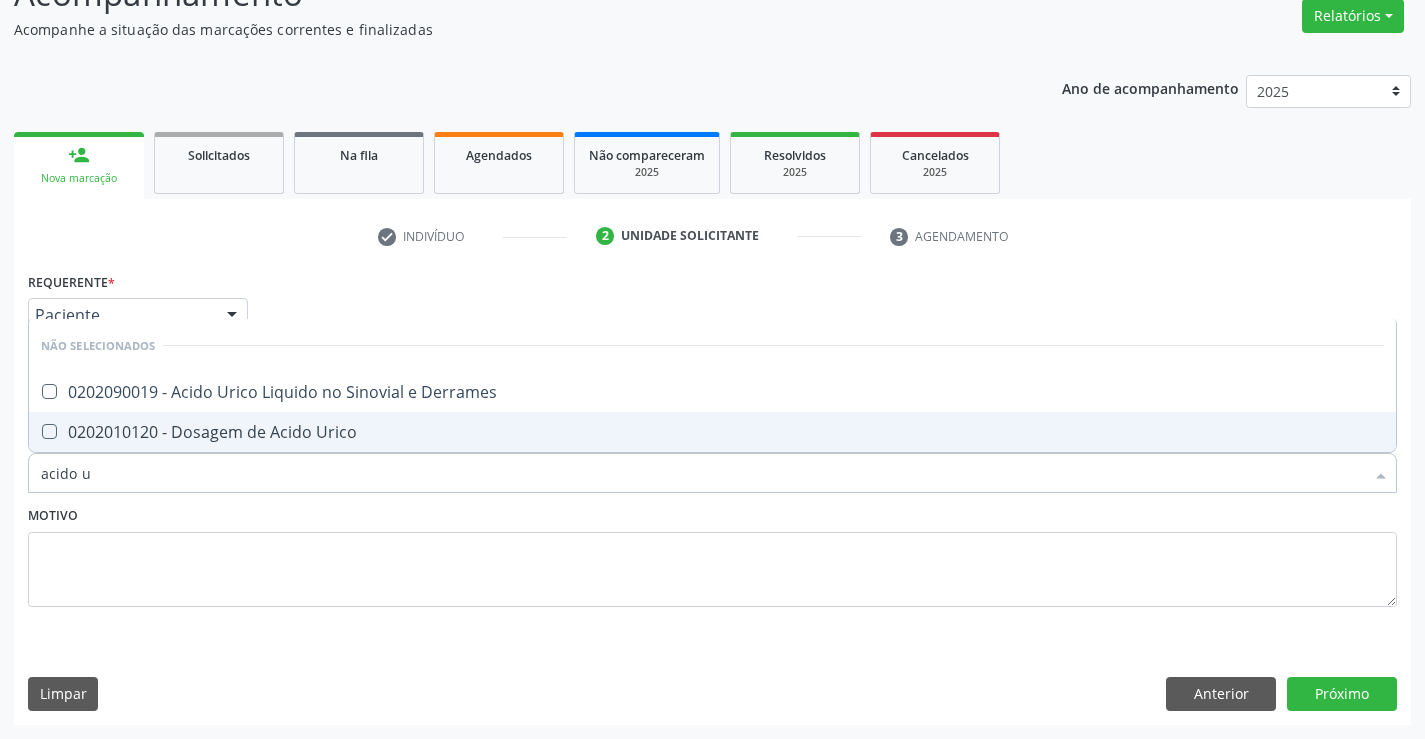click on "0202010120 - Dosagem de Acido Urico" at bounding box center [712, 432] 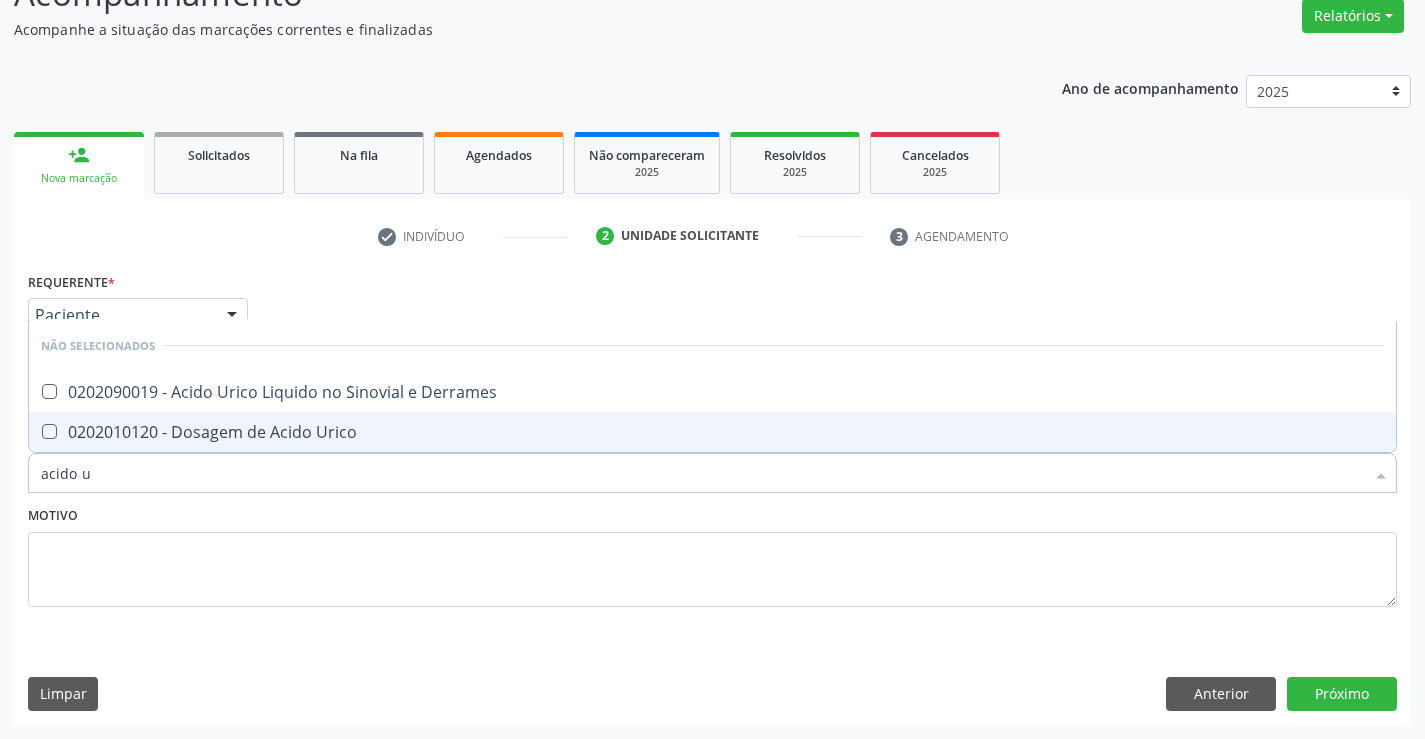 checkbox on "true" 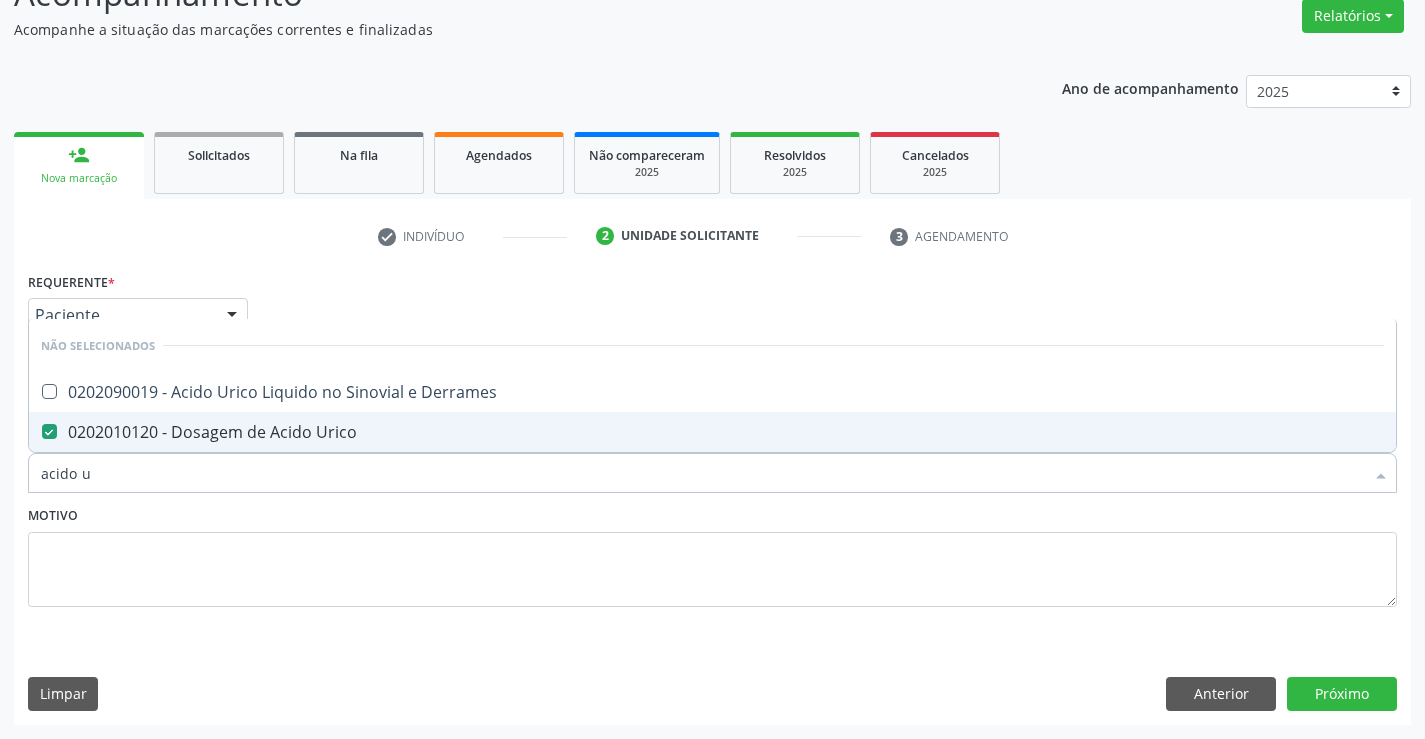 click on "Motivo" at bounding box center (712, 554) 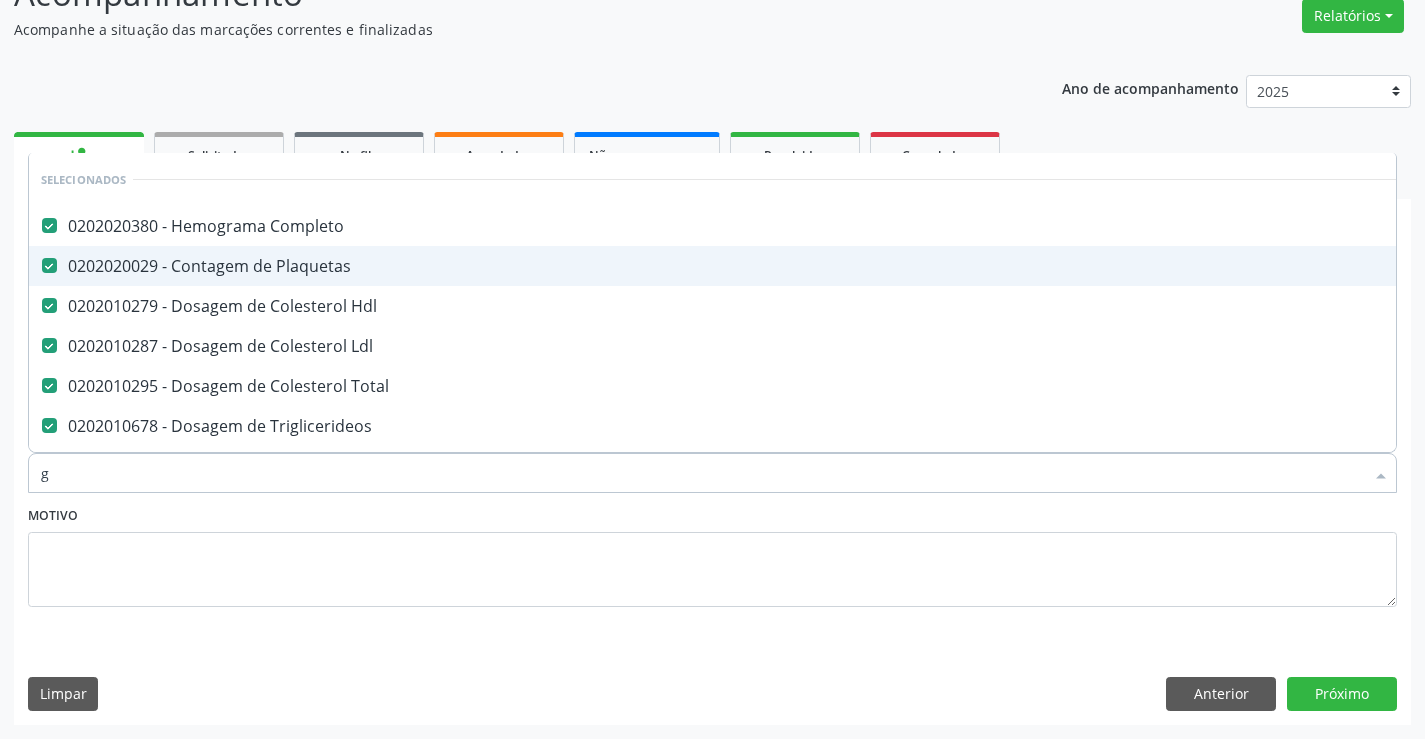 type on "gl" 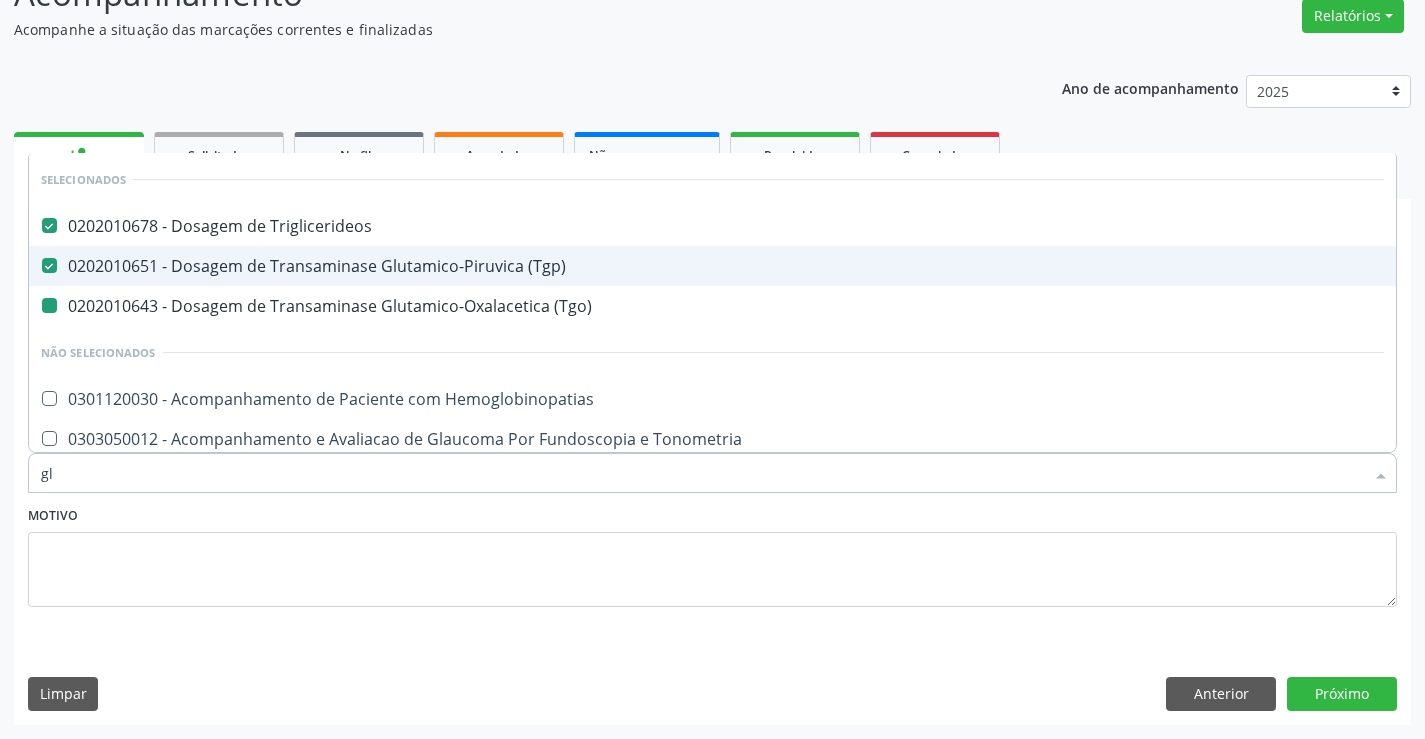type on "gli" 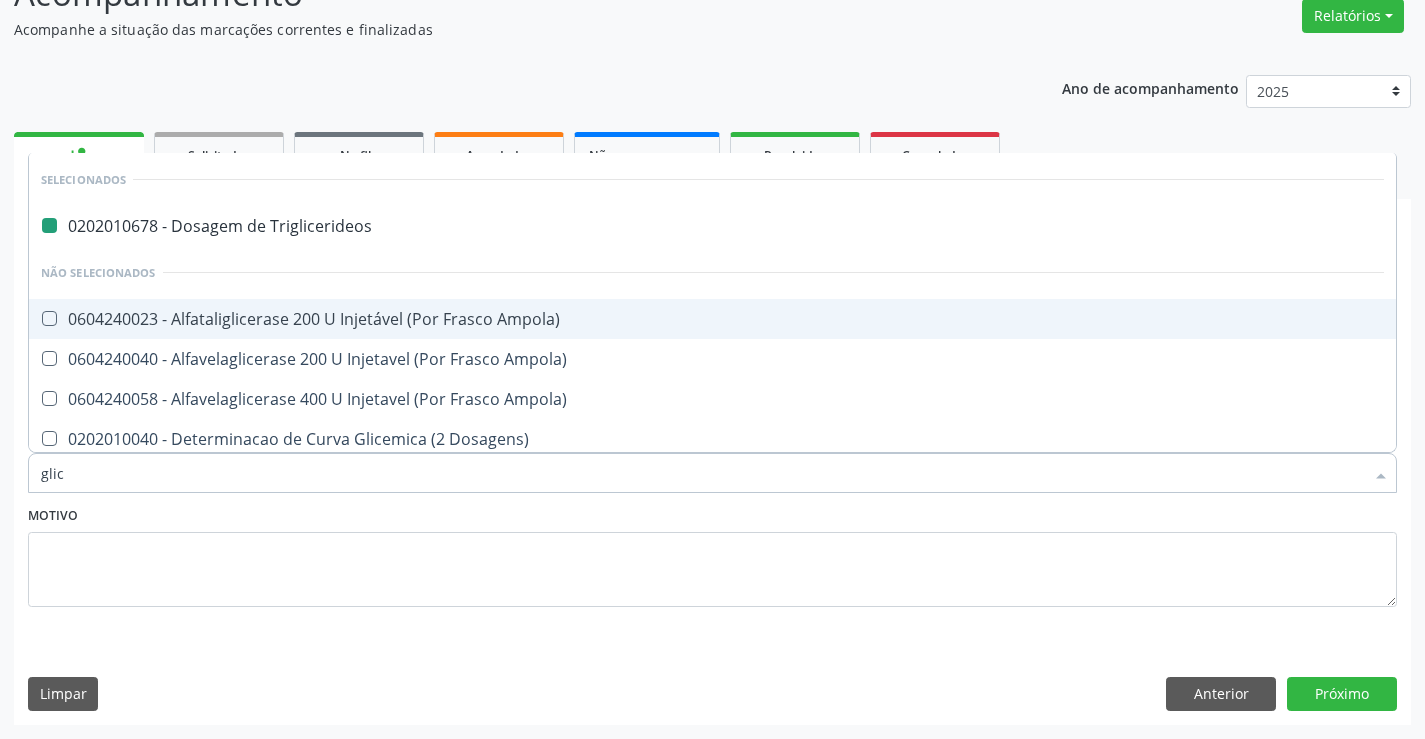 type on "glico" 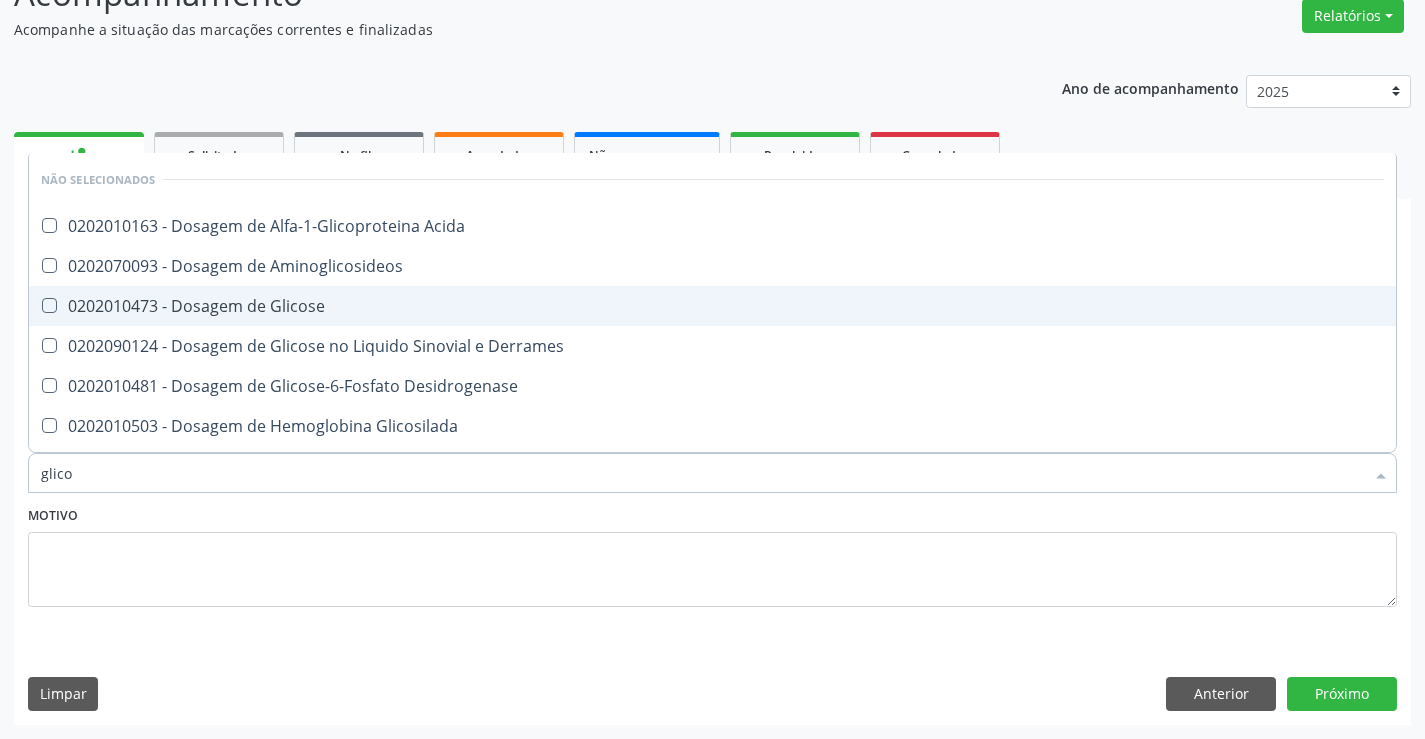 click on "0202010473 - Dosagem de Glicose" at bounding box center (712, 306) 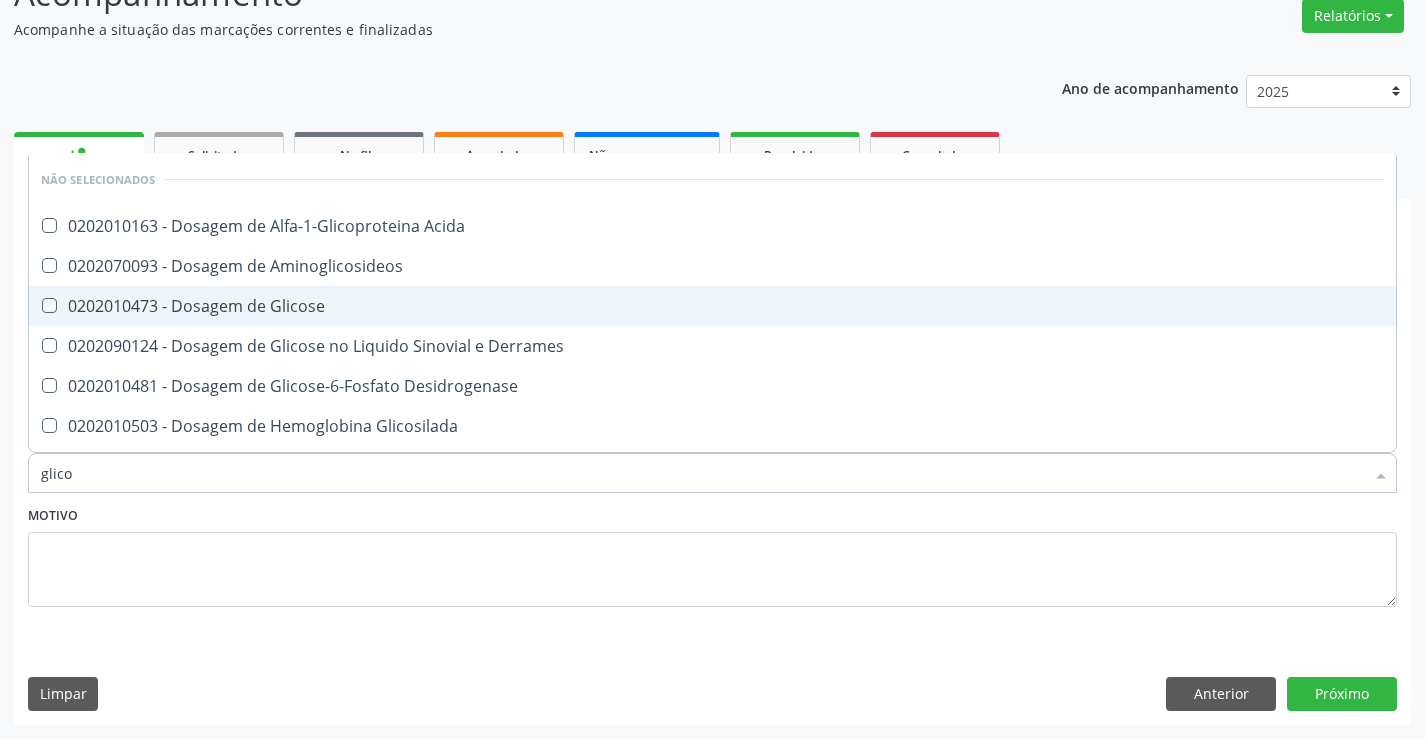 checkbox on "true" 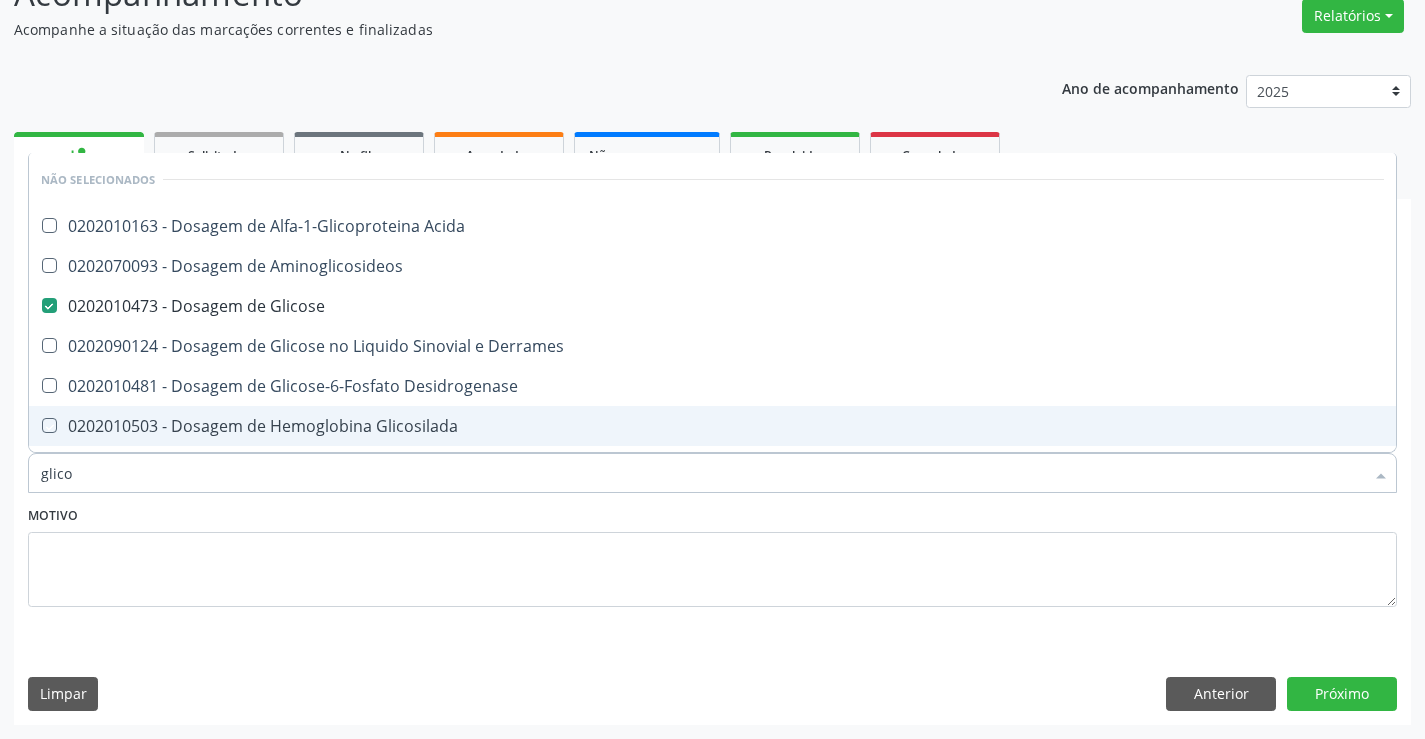 click on "Motivo" at bounding box center (712, 554) 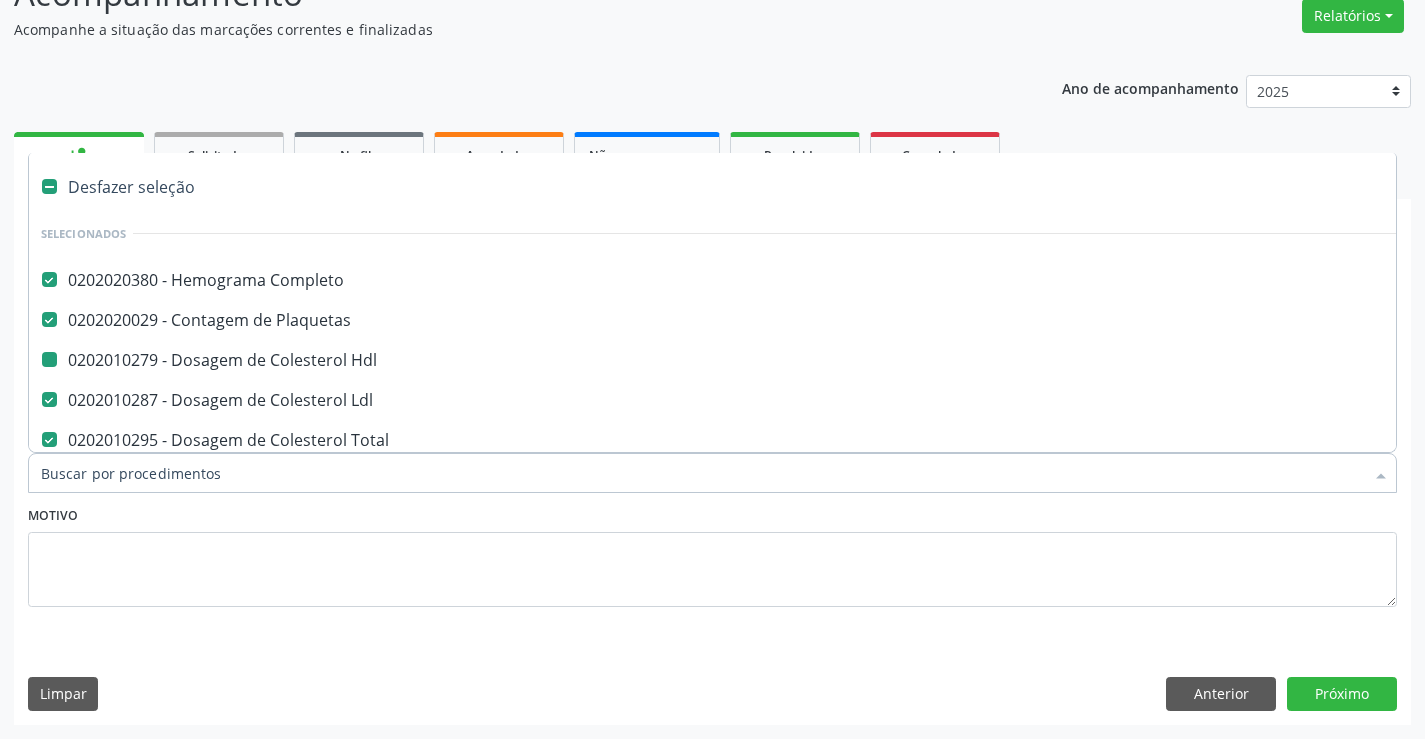 type on "f" 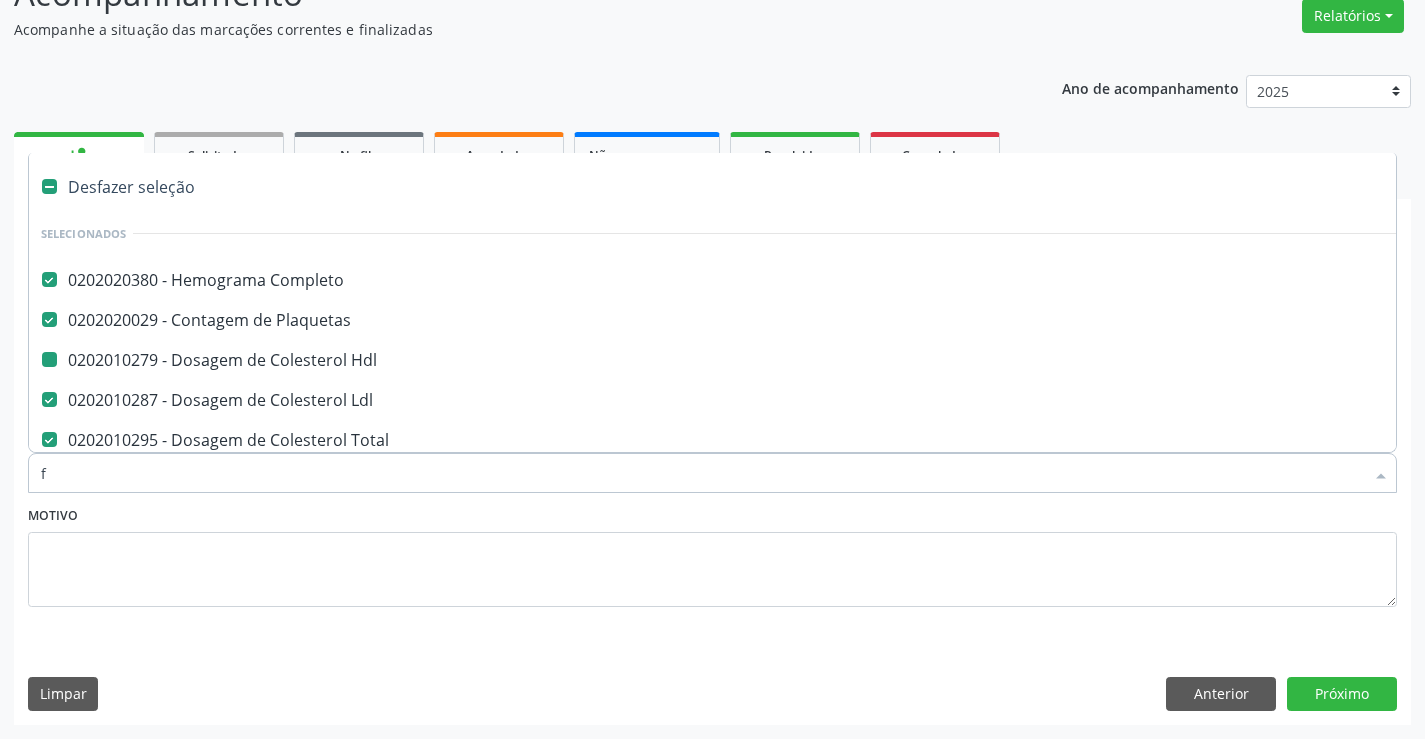 checkbox on "false" 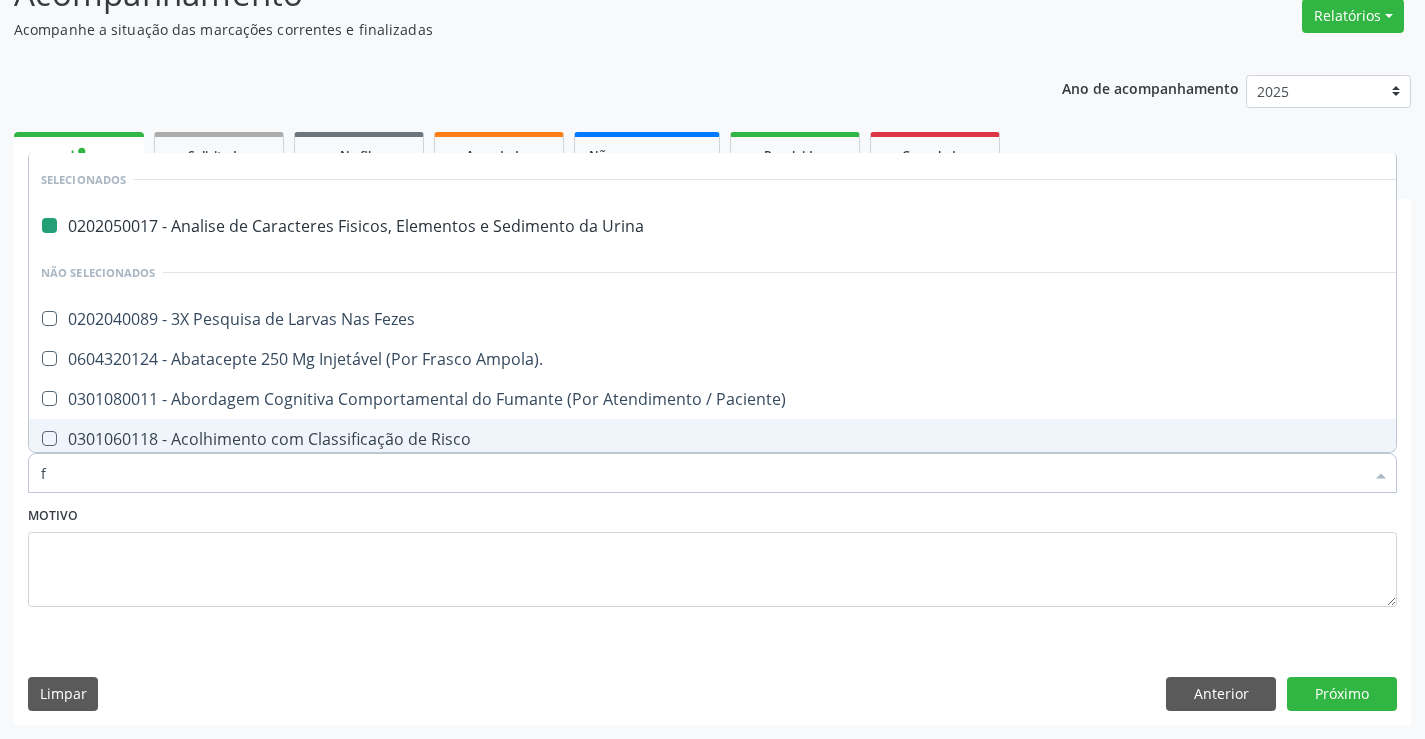 type on "fe" 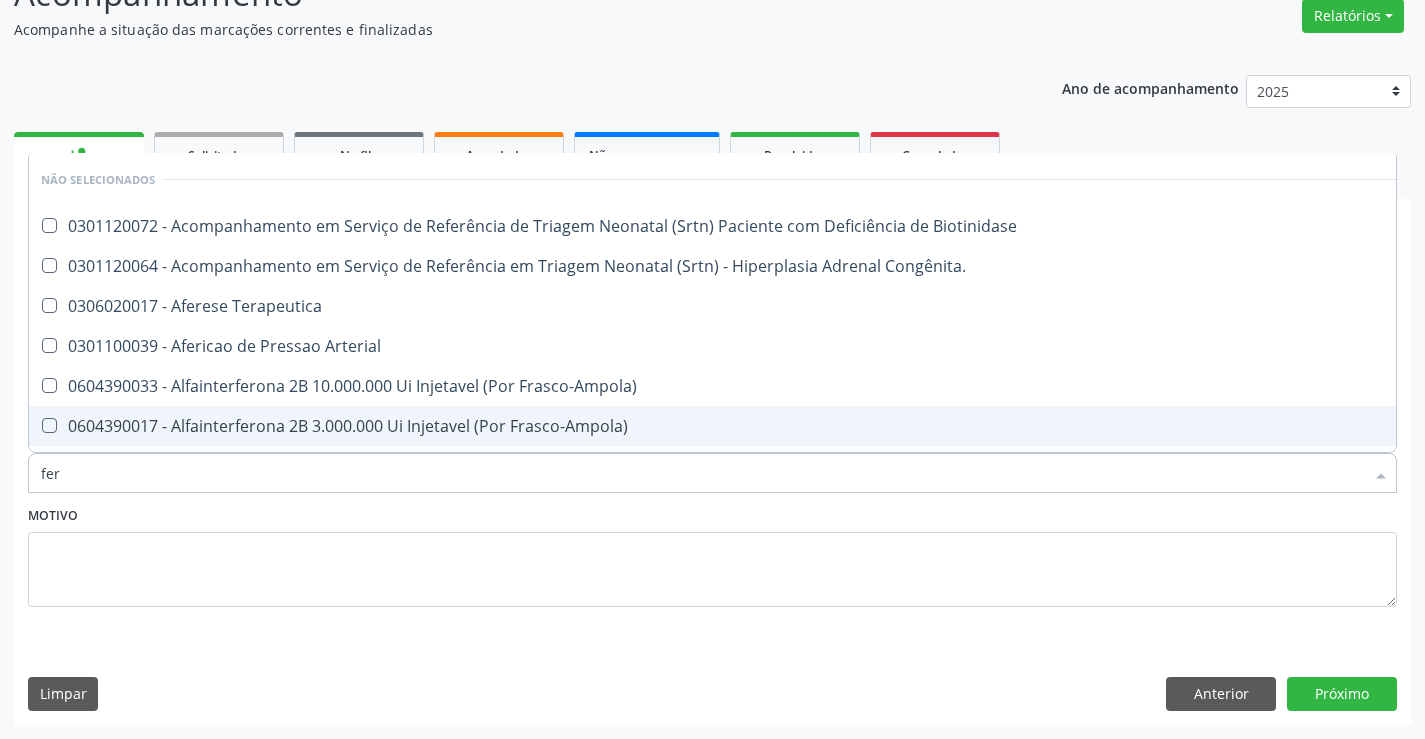 type on "ferr" 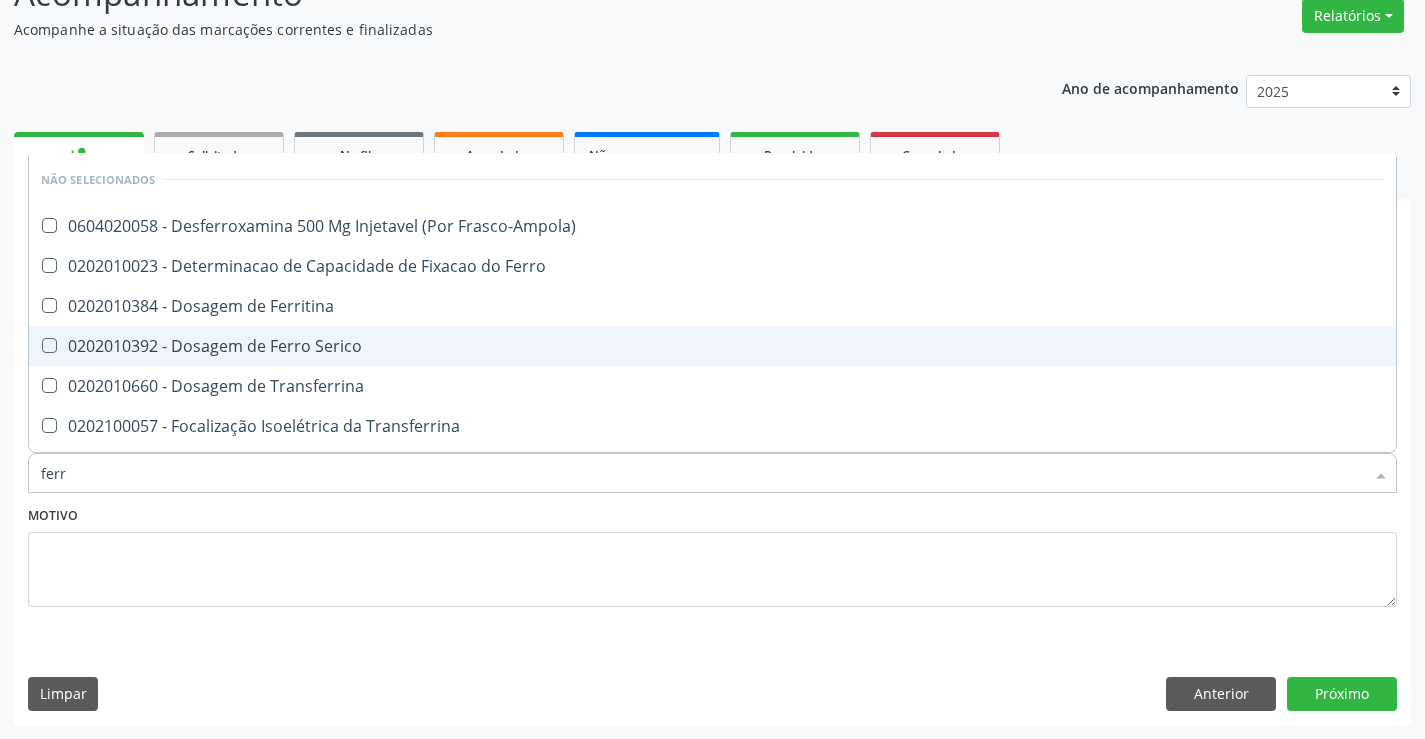 click on "0202010392 - Dosagem de Ferro Serico" at bounding box center [712, 346] 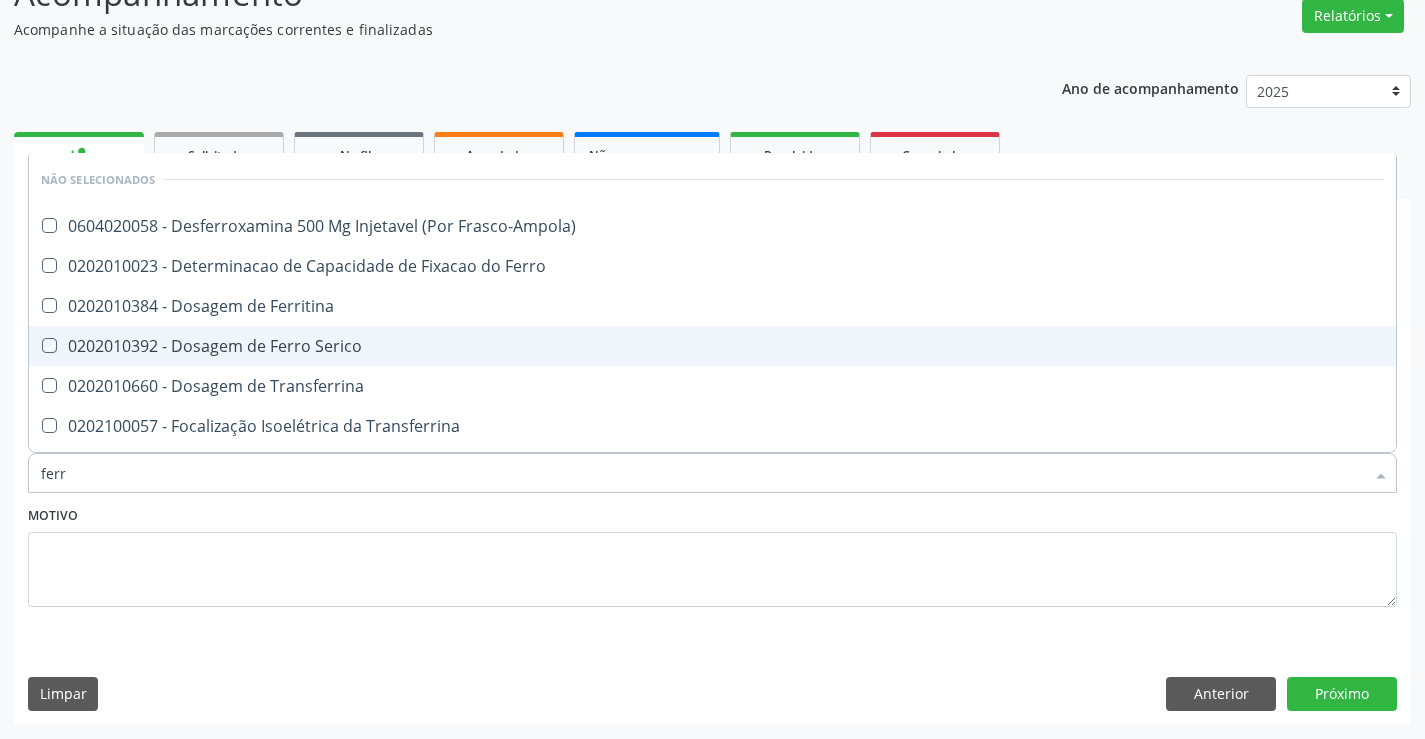 checkbox on "true" 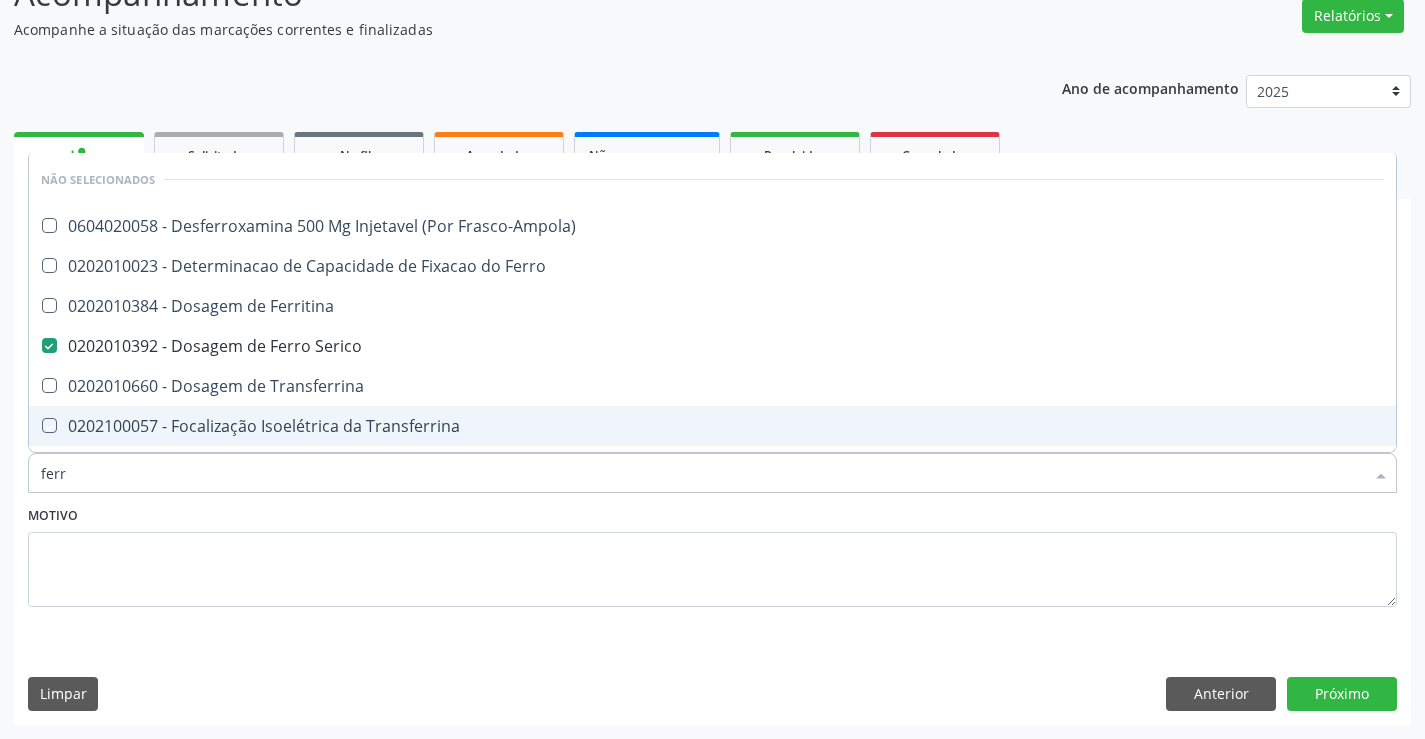 click on "Motivo" at bounding box center [712, 554] 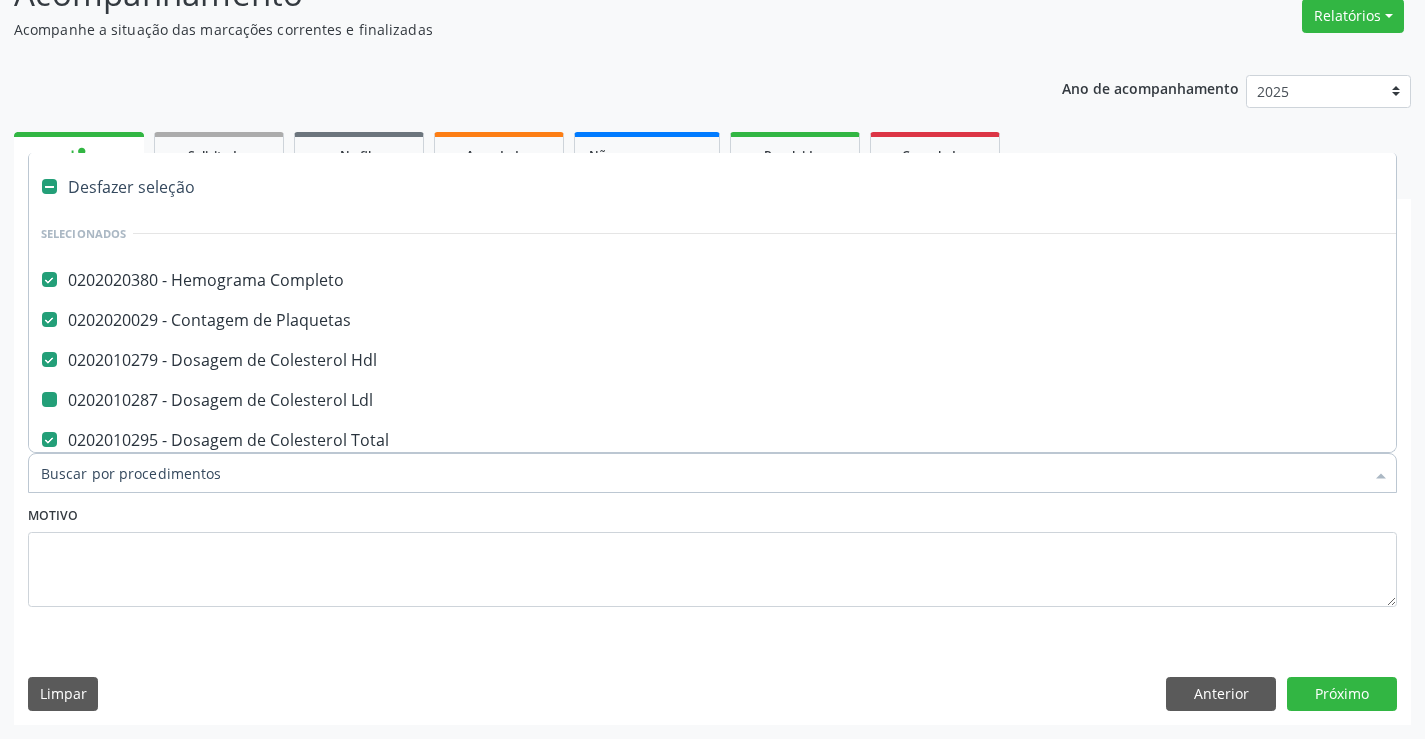 type on "f" 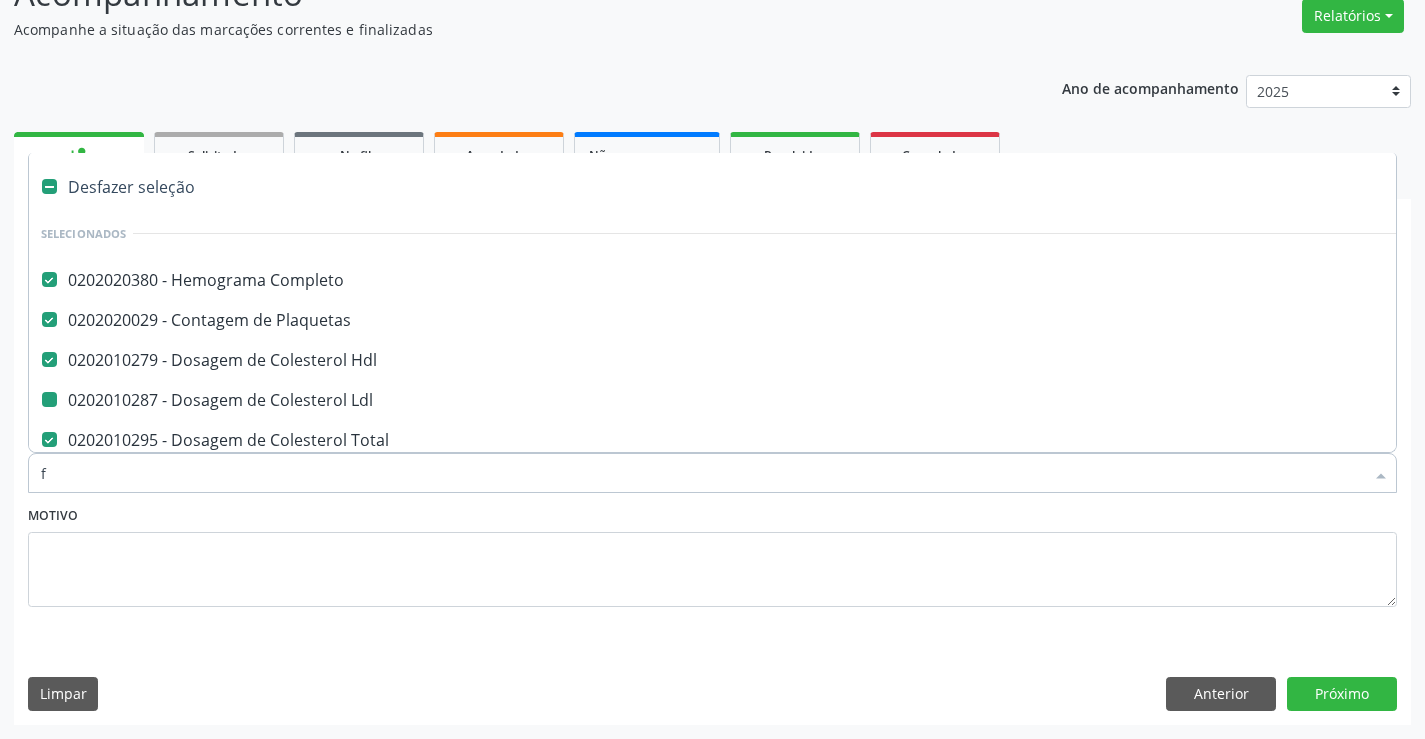 checkbox on "false" 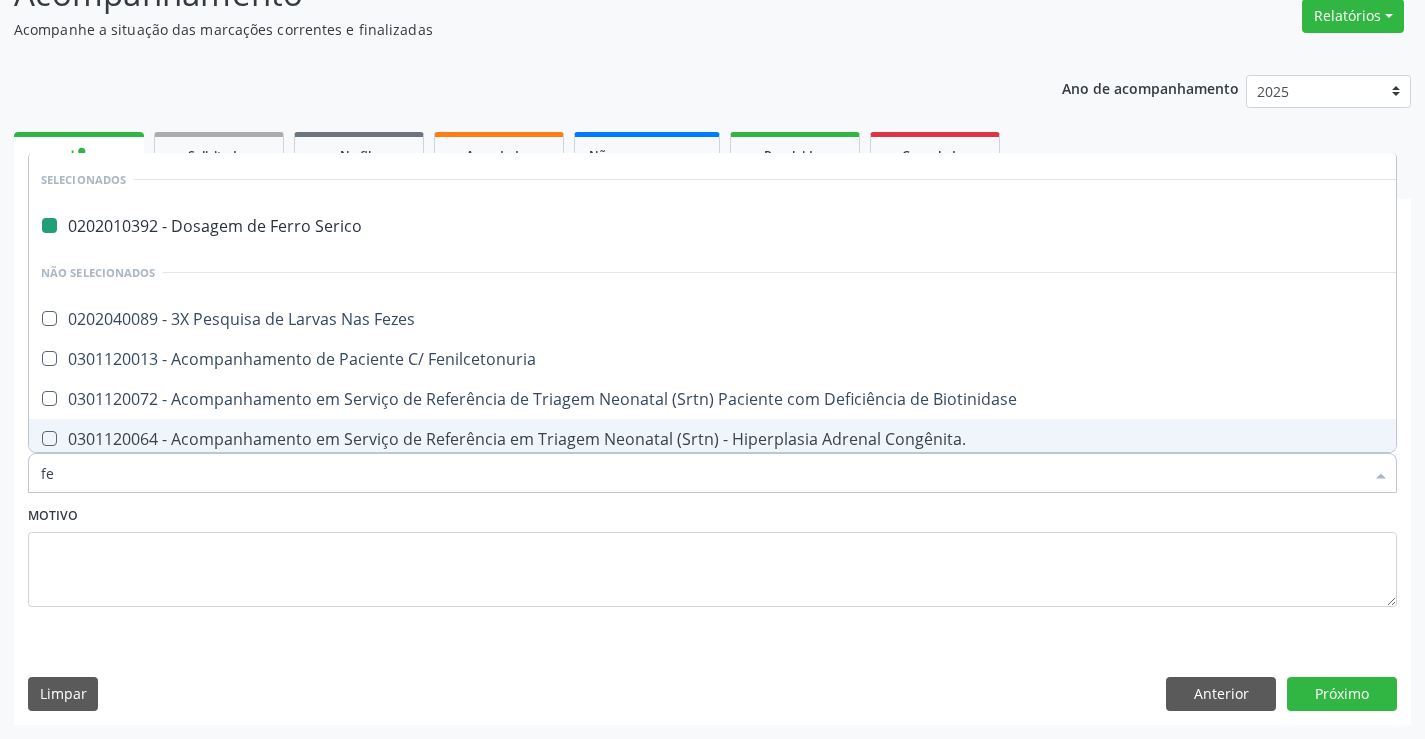 type on "fez" 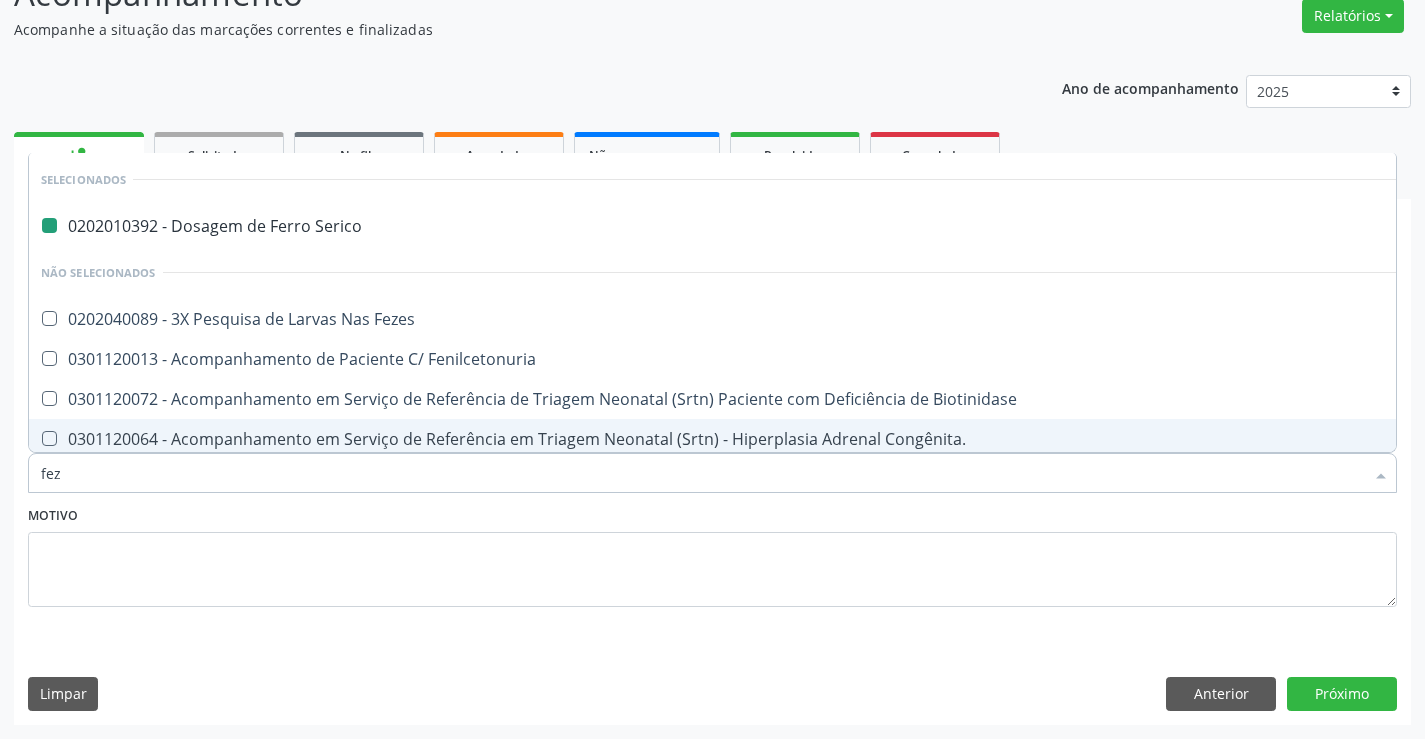 checkbox on "false" 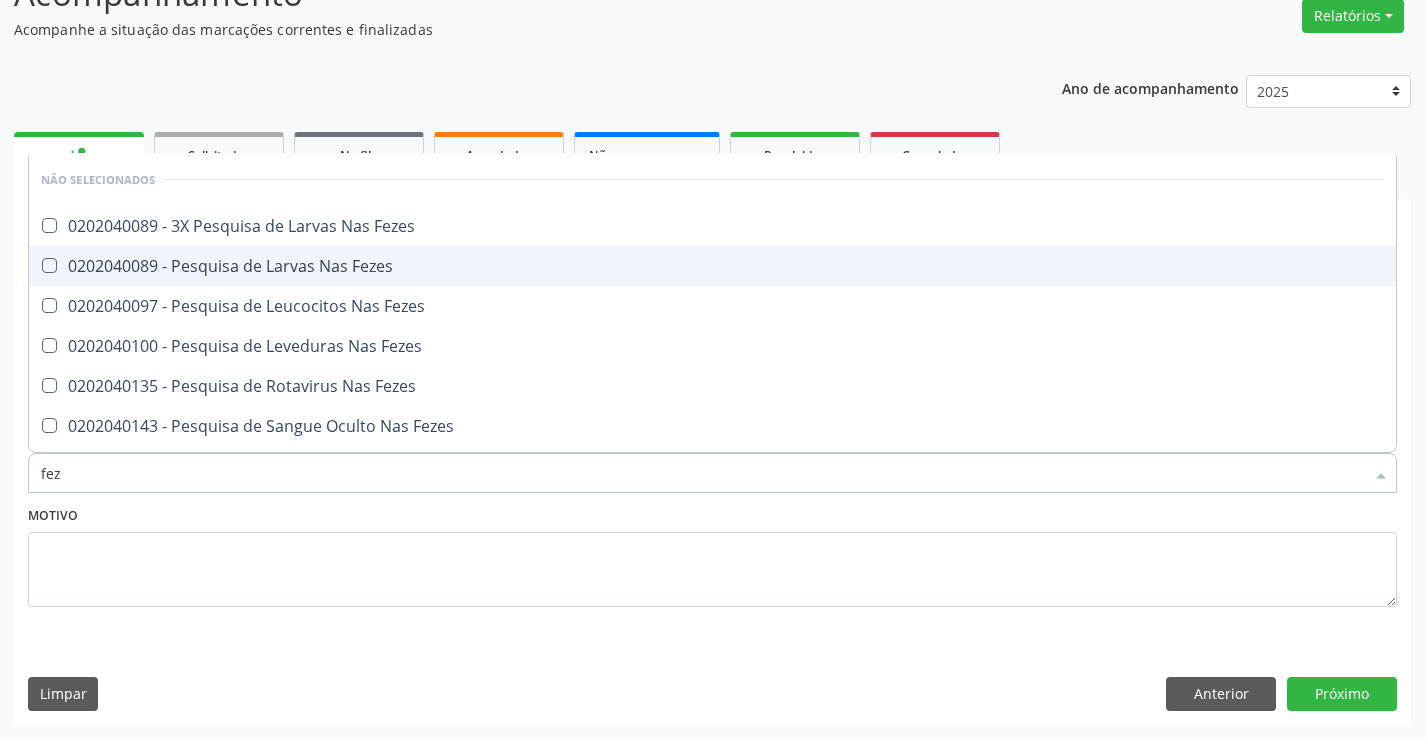 click on "0202040089 - Pesquisa de Larvas Nas Fezes" at bounding box center (712, 266) 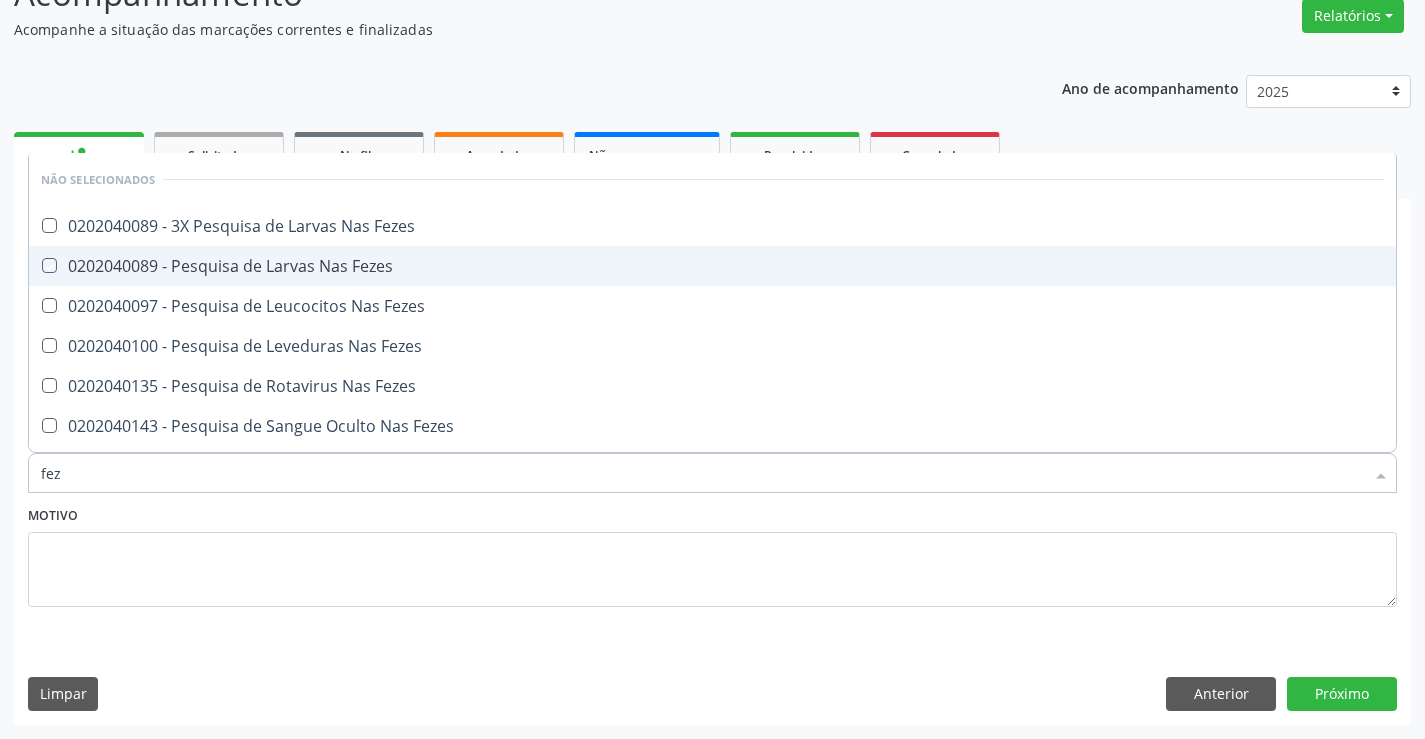 checkbox on "true" 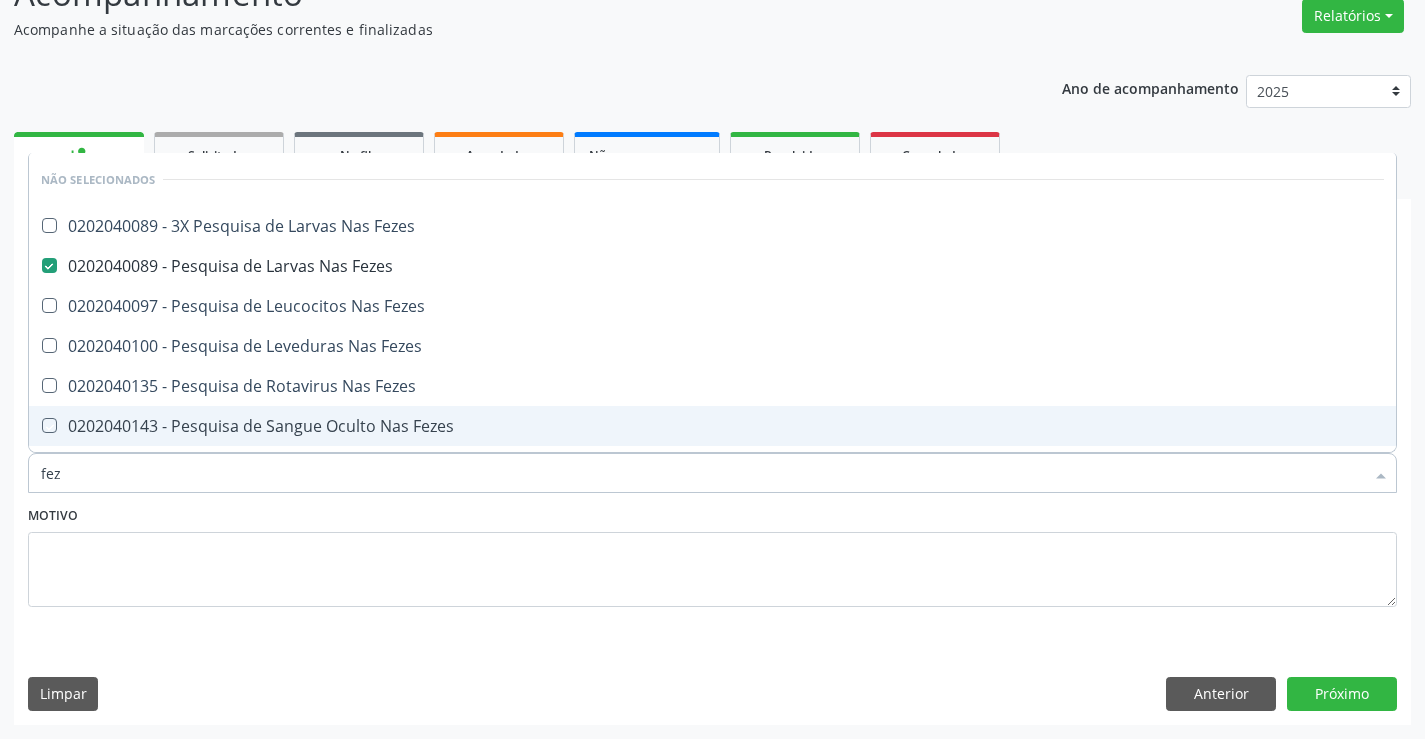 click on "Motivo" at bounding box center (712, 554) 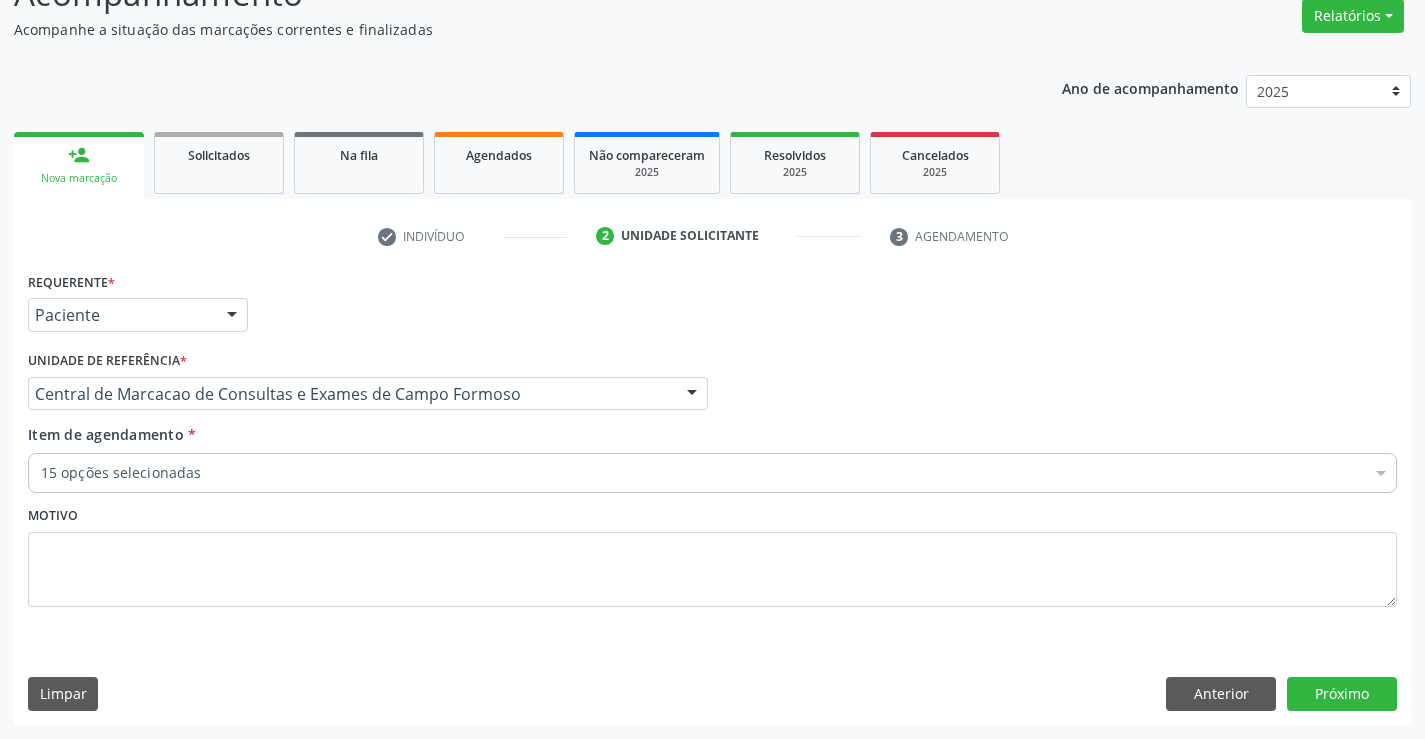 click on "15 opções selecionadas" at bounding box center [712, 473] 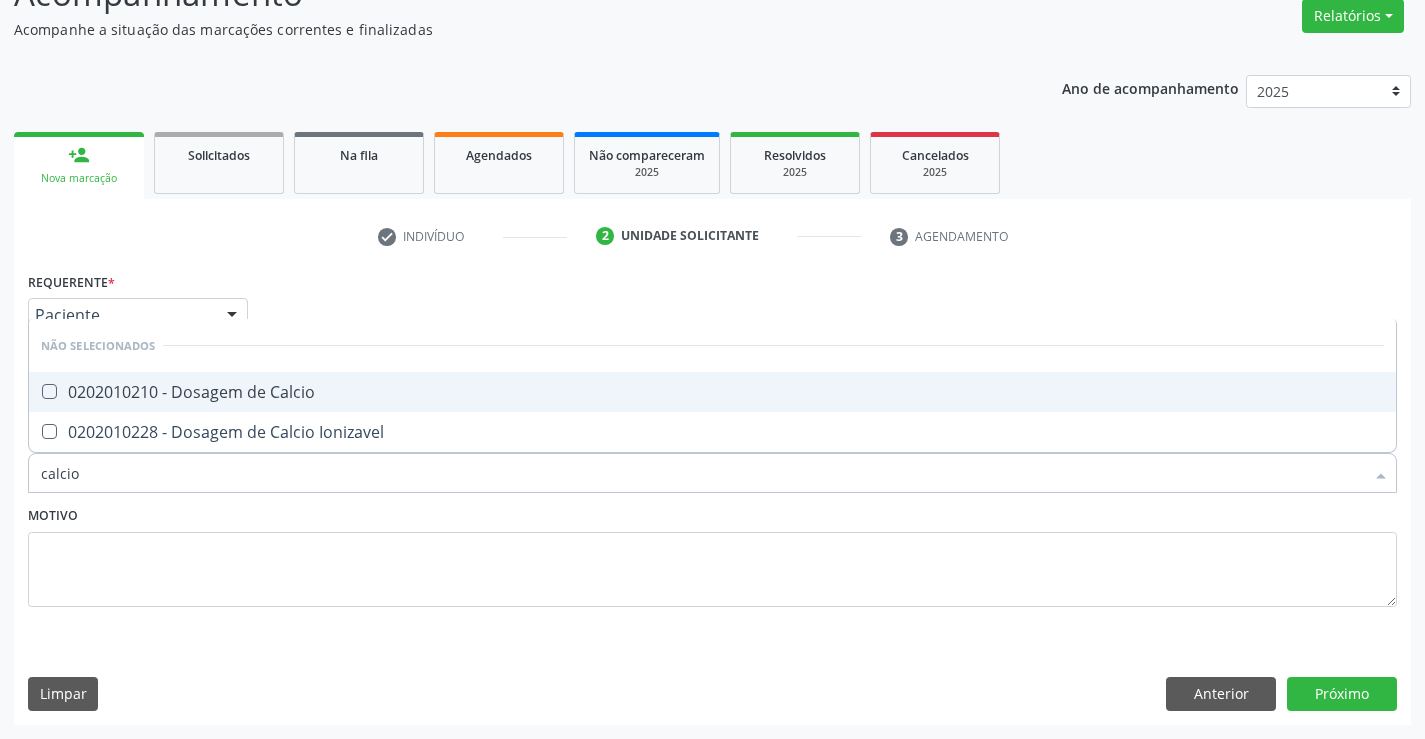 click on "0202010210 - Dosagem de Calcio" at bounding box center (712, 392) 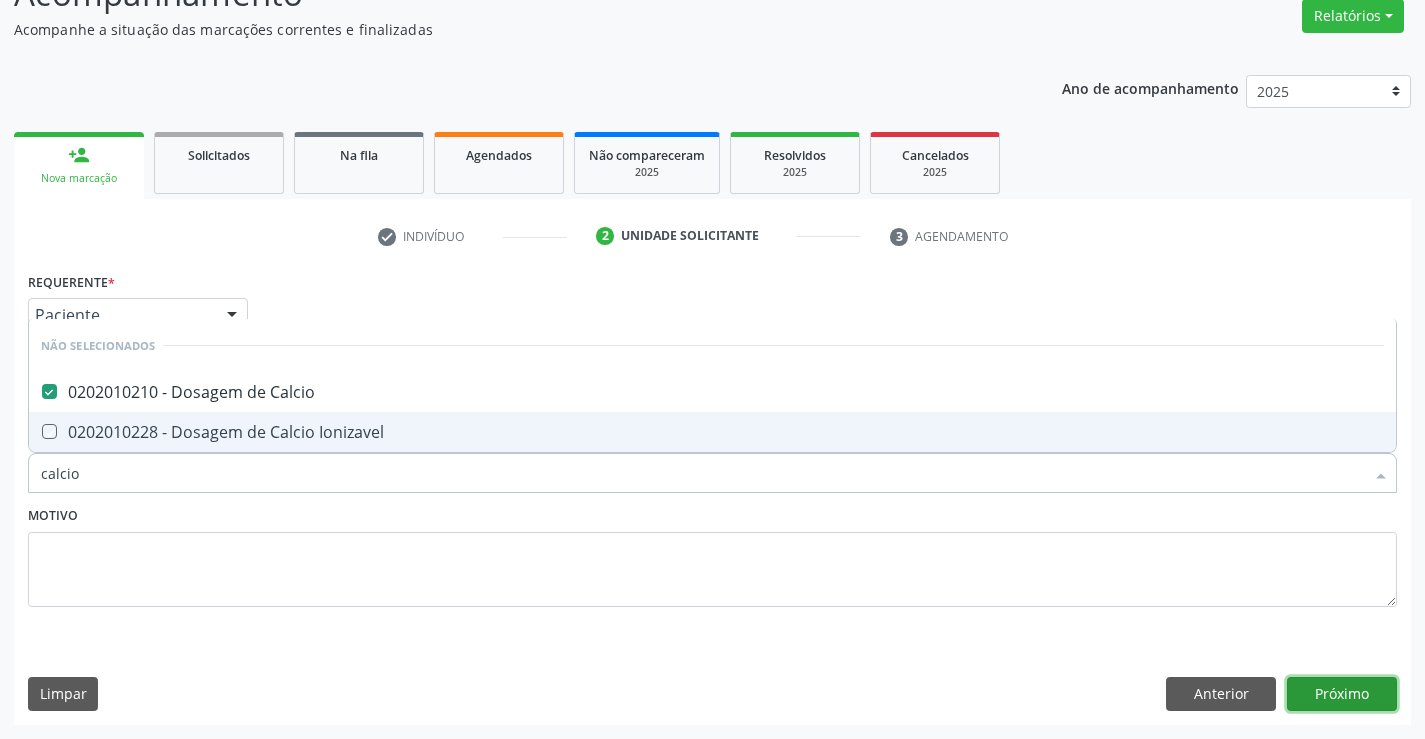 click on "Próximo" at bounding box center [1342, 694] 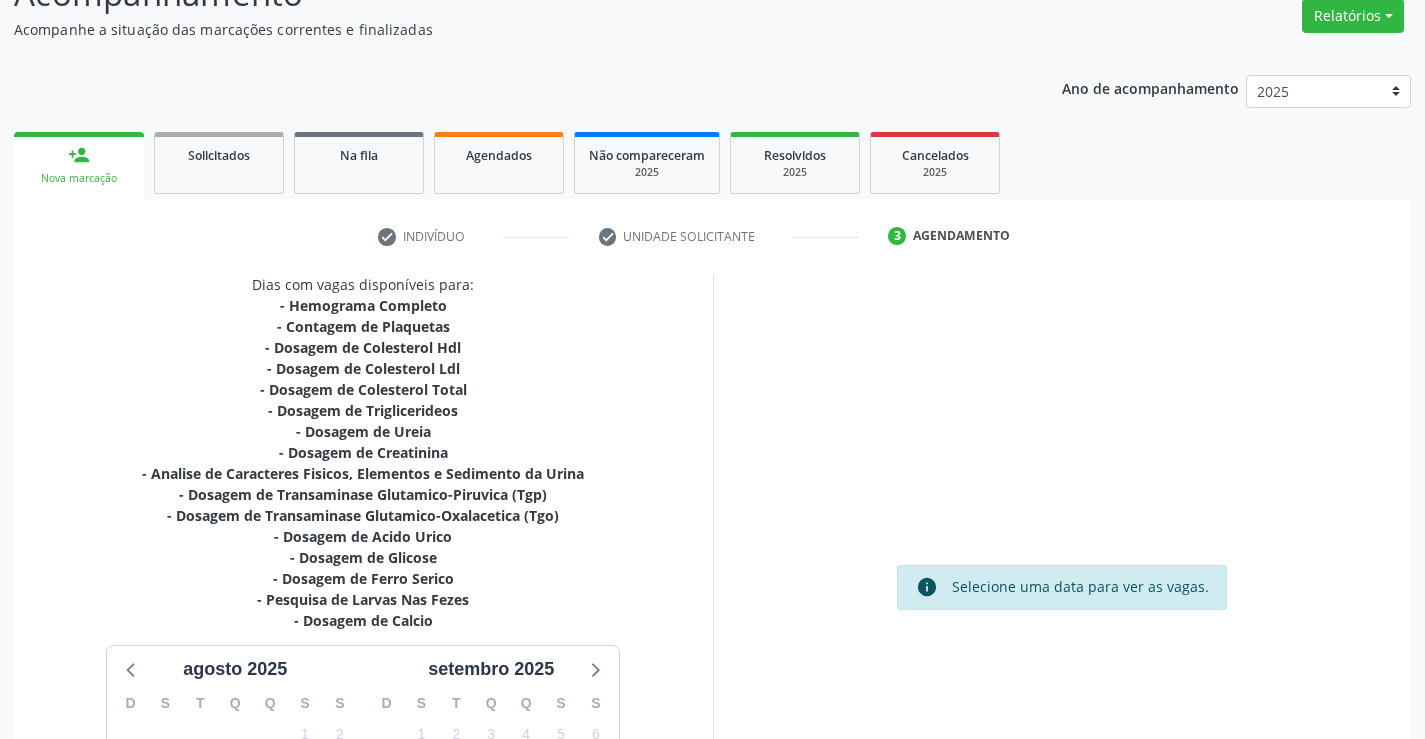 scroll, scrollTop: 367, scrollLeft: 0, axis: vertical 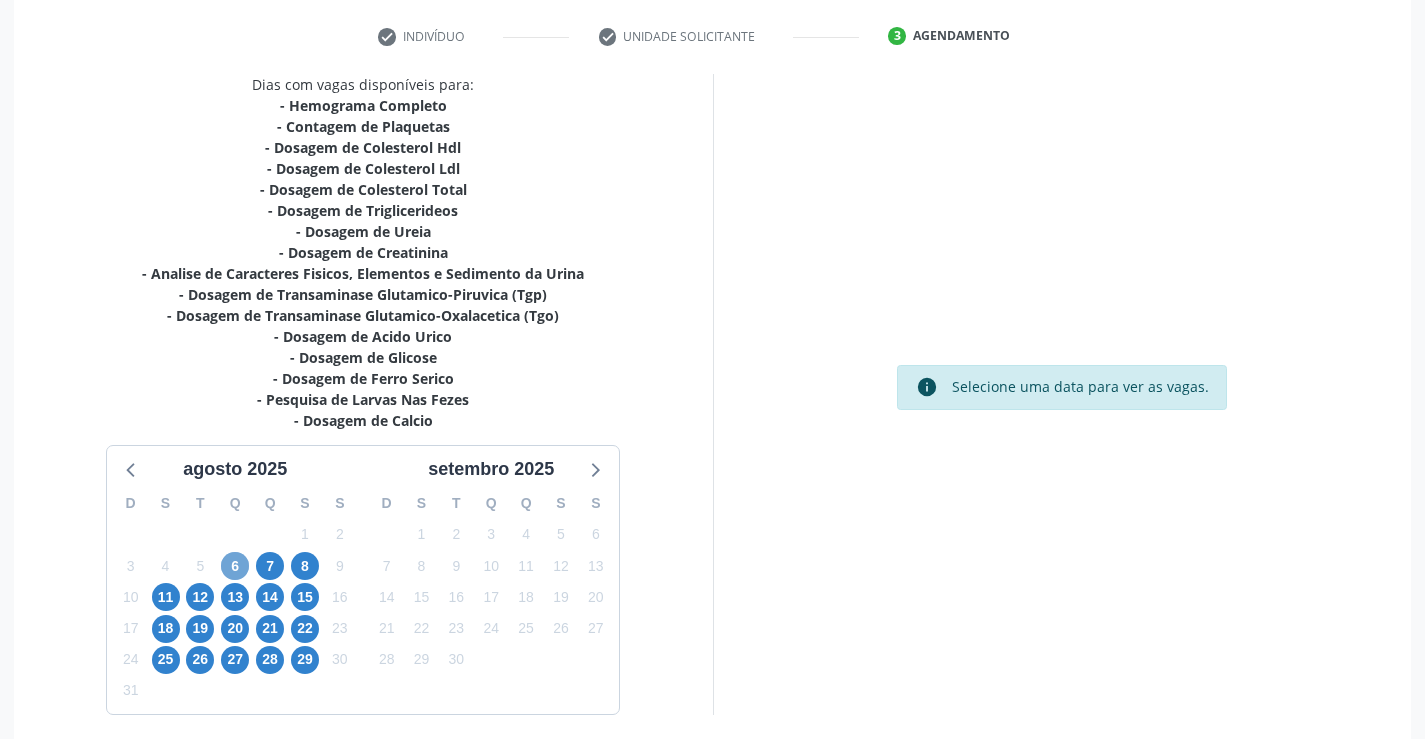 click on "6" at bounding box center [235, 566] 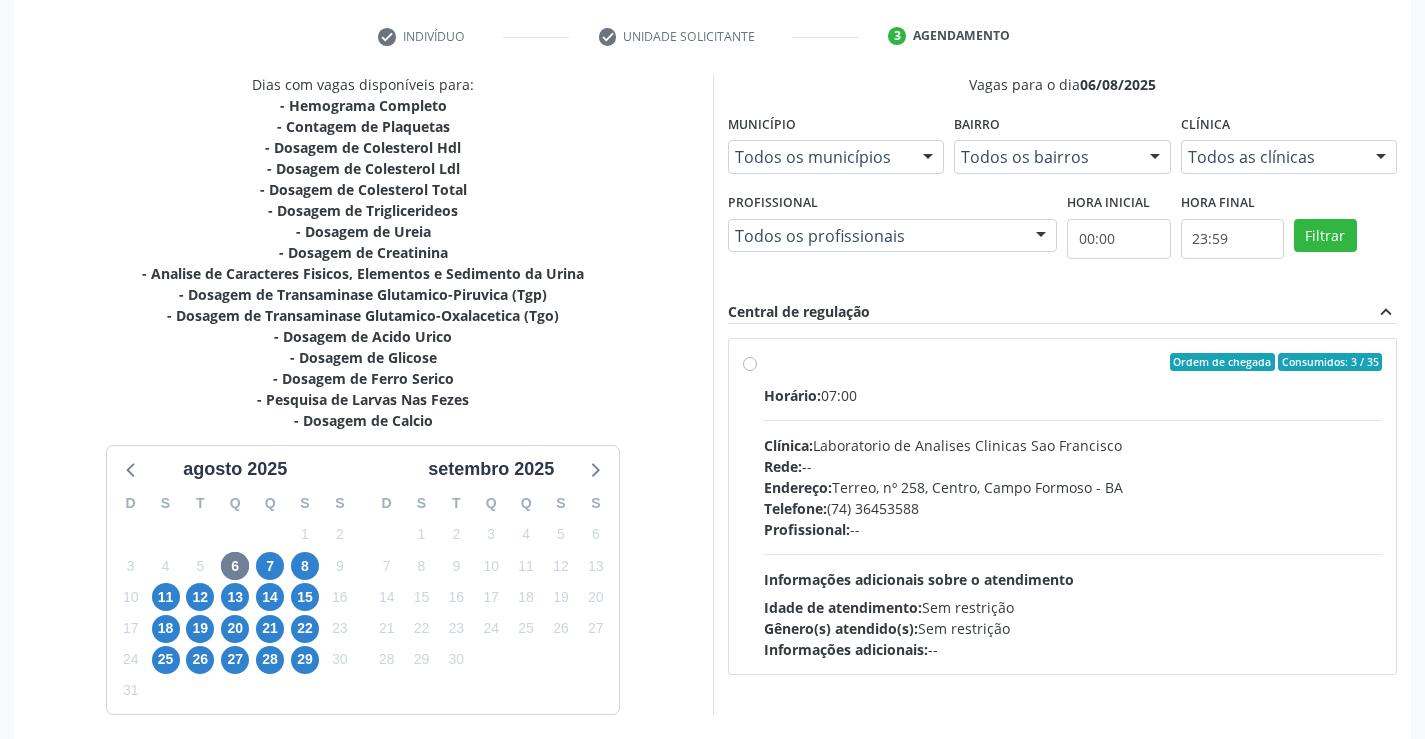 click on "Dias com vagas disponíveis para:
- Hemograma Completo
- Contagem de Plaquetas
- Dosagem de Colesterol Hdl
- Dosagem de Colesterol Ldl
- Dosagem de Colesterol Total
- Dosagem de Triglicerideos
- Dosagem de Ureia
- Dosagem de Creatinina
- Analise de Caracteres Fisicos, Elementos e Sedimento da Urina
- Dosagem de Transaminase Glutamico-Piruvica (Tgp)
- Dosagem de Transaminase Glutamico-Oxalacetica (Tgo)
- Dosagem de Acido Urico
- Dosagem de Glicose
- Dosagem de Ferro Serico
- Pesquisa de Larvas Nas Fezes
- Dosagem de Calcio
agosto 2025 D S T Q Q S S 27 28 29 30 31 1 2 3 4 5 6 7 8 9 10 11 12 13 14 15 16 17 18 19 20 21 22 23 24 25 26 27 28 29 30 31 1 2 3 4 5 6 setembro 2025 D S T Q Q S S 31 1 2 3 4 5 6 7 8 9 10 11 12 13 14 15 16 17 18 19 20 21 22 23 24 25 26 27 28 29 30 1 2 3 4 5 6 7 8 9 10 11" at bounding box center (712, 439) 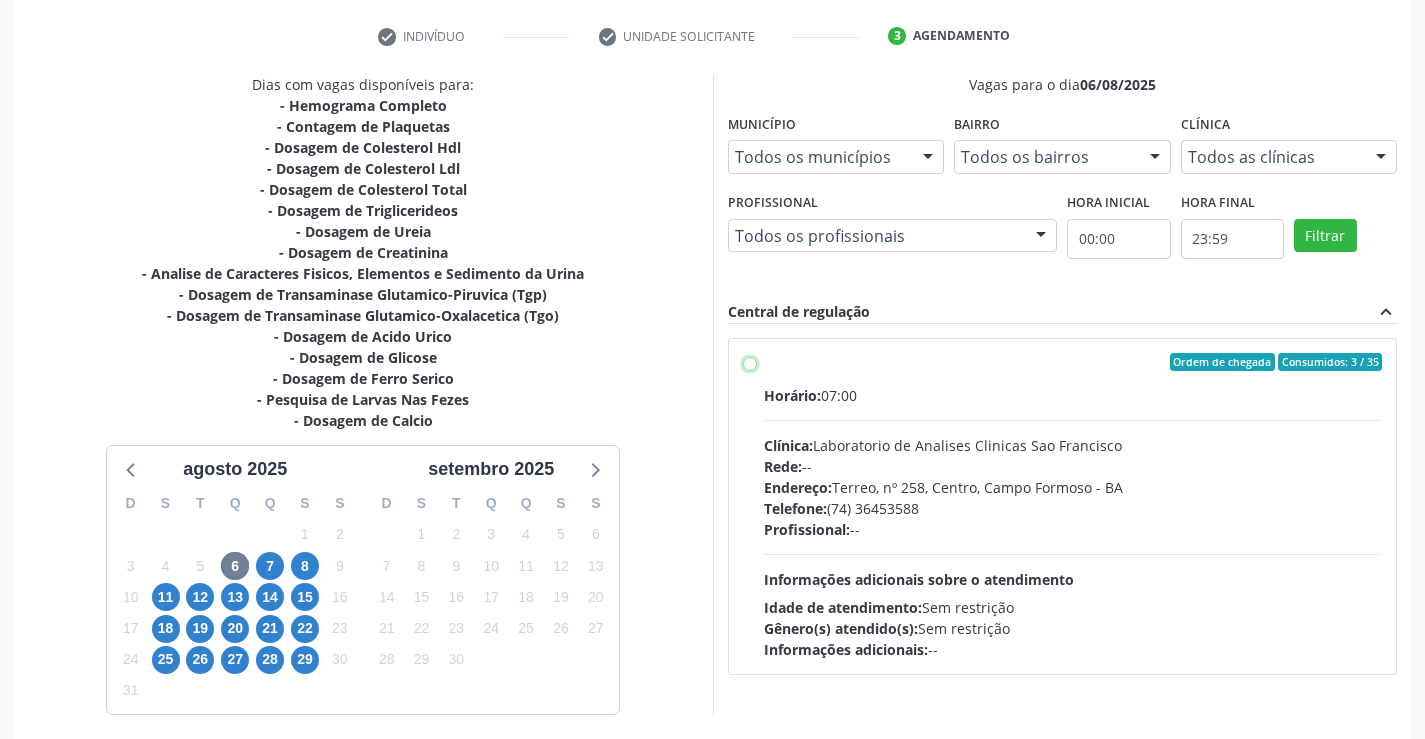 click on "Ordem de chegada
Consumidos: 3 / 35
Horário:   07:00
Clínica:  Laboratorio de Analises Clinicas Sao Francisco
Rede:
--
Endereço:   Terreo, nº 258, Centro, Campo Formoso - BA
Telefone:   (74) 36453588
Profissional:
--
Informações adicionais sobre o atendimento
Idade de atendimento:
Sem restrição
Gênero(s) atendido(s):
Sem restrição
Informações adicionais:
--" at bounding box center (750, 362) 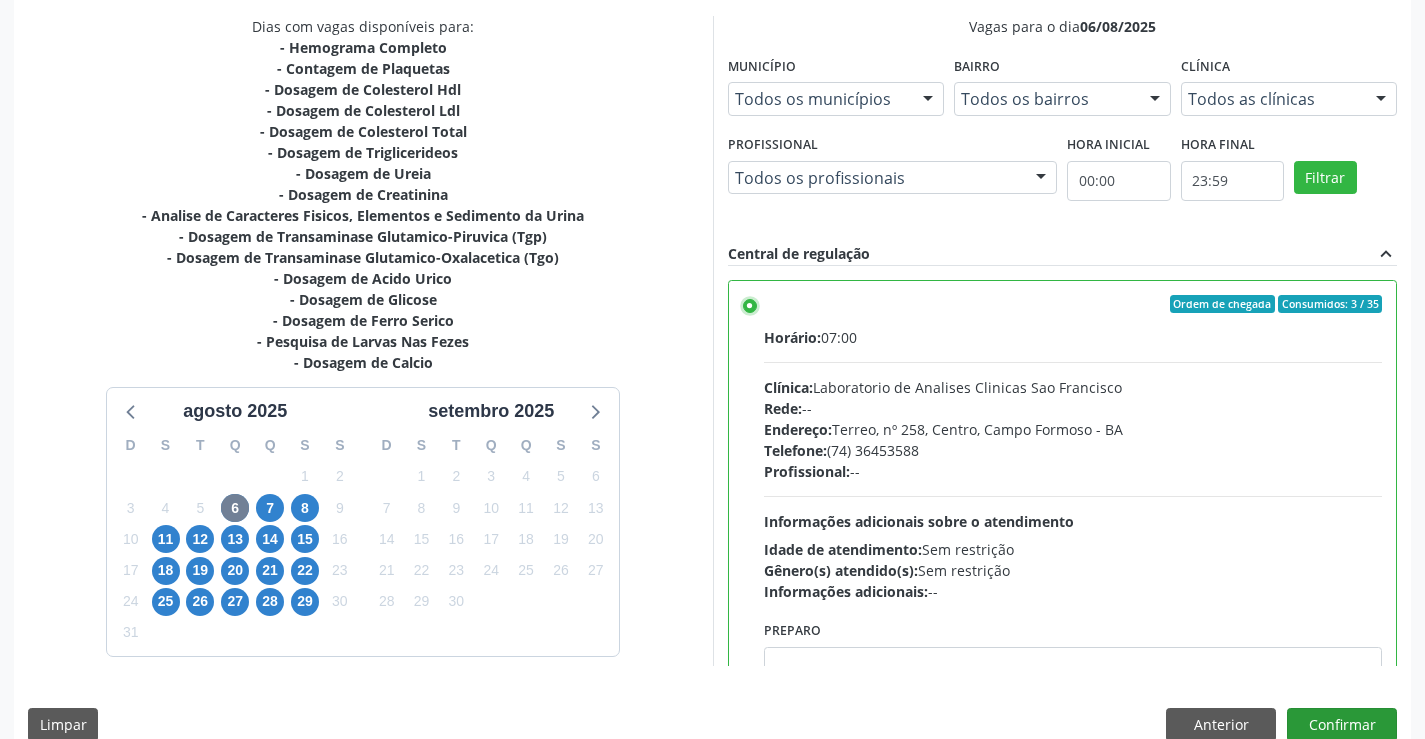 scroll, scrollTop: 456, scrollLeft: 0, axis: vertical 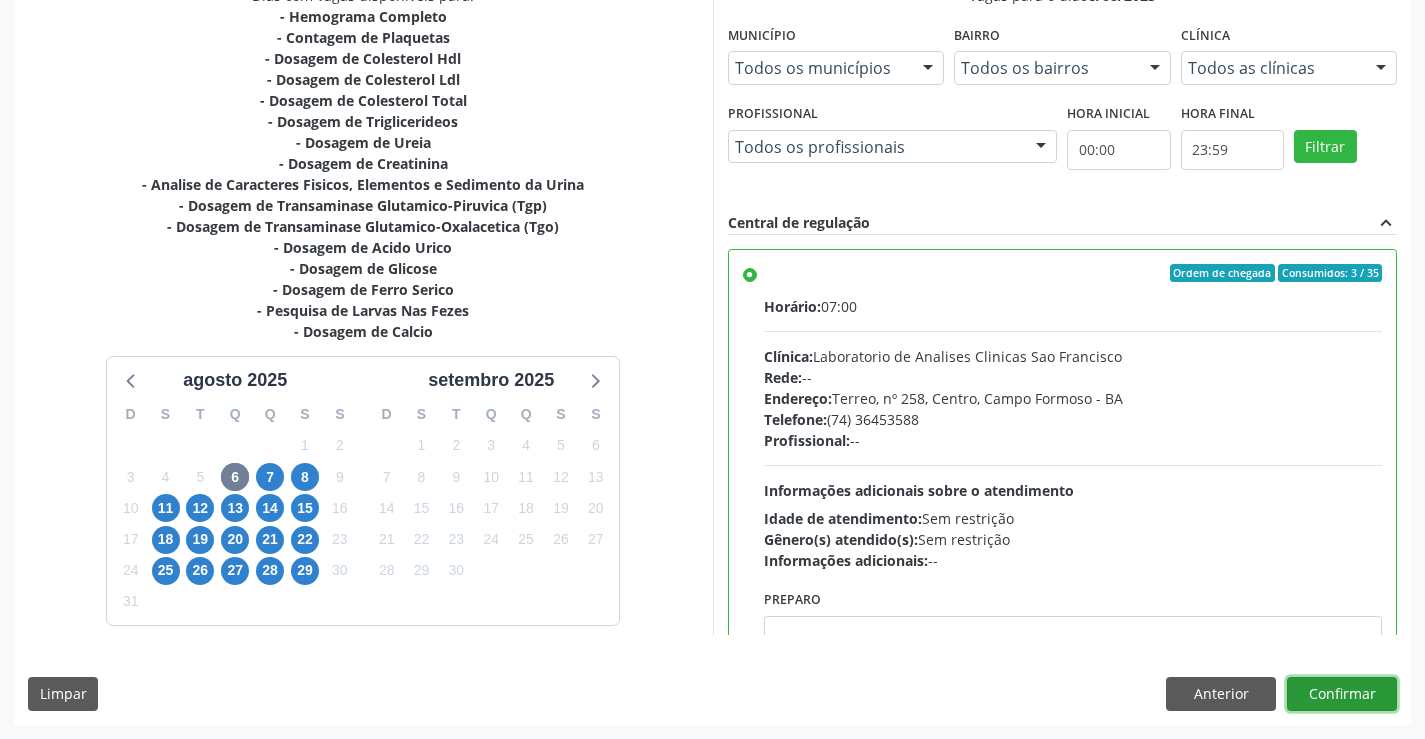 click on "Confirmar" at bounding box center [1342, 694] 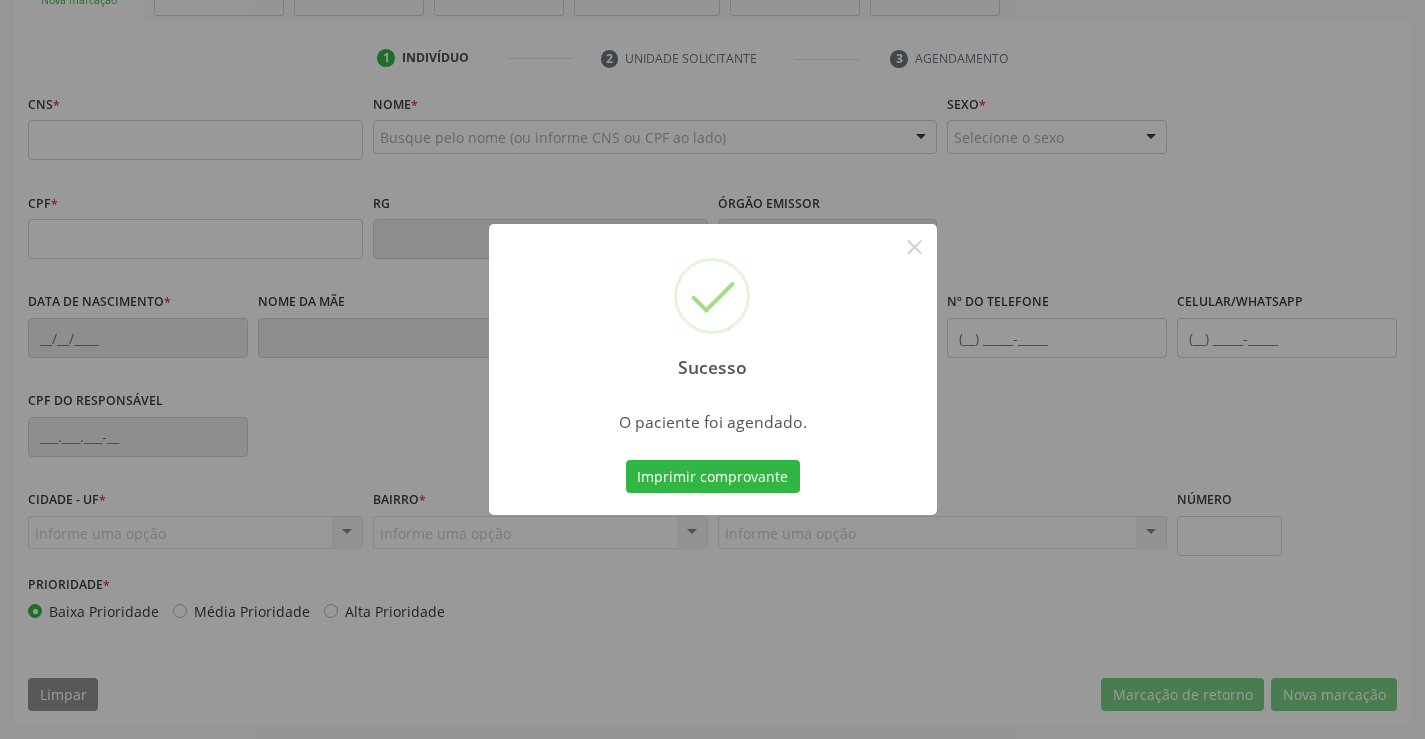 scroll, scrollTop: 345, scrollLeft: 0, axis: vertical 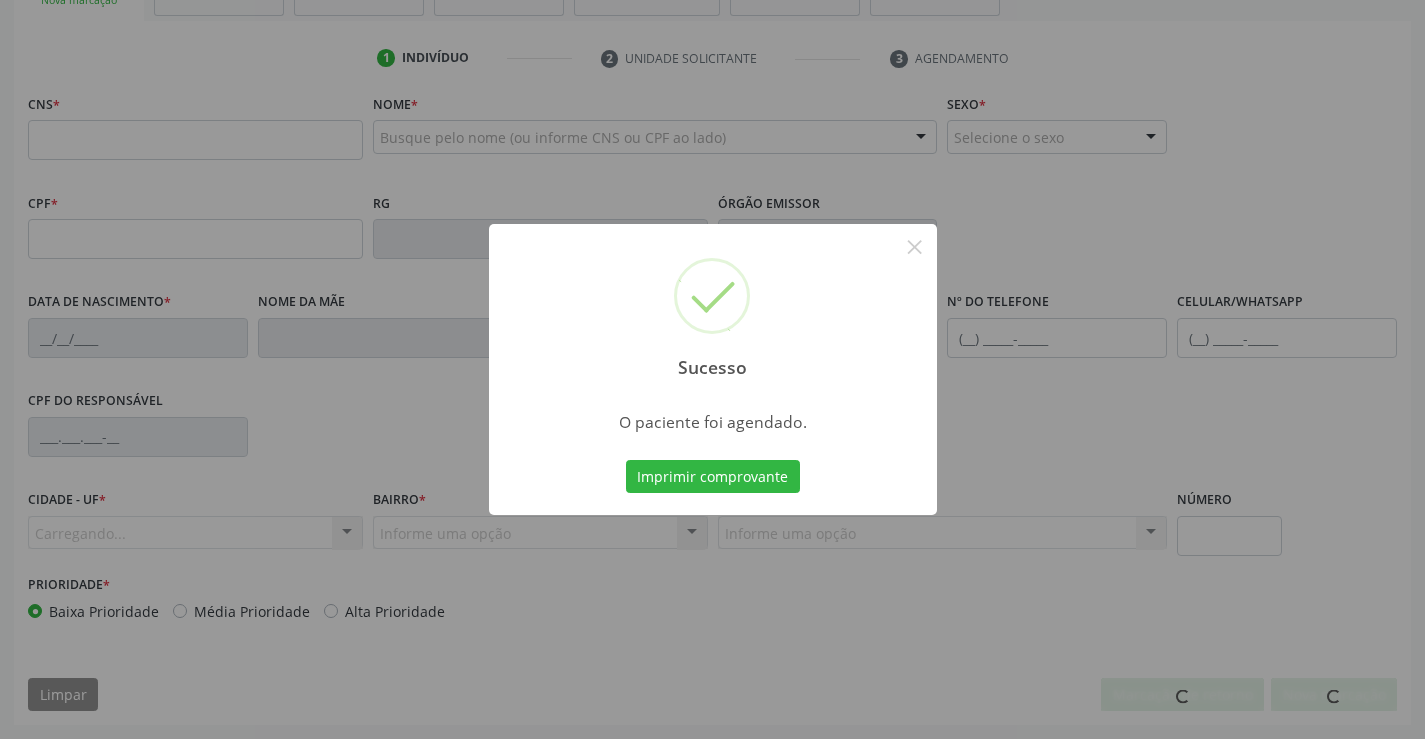 click on "Imprimir comprovante" at bounding box center [713, 477] 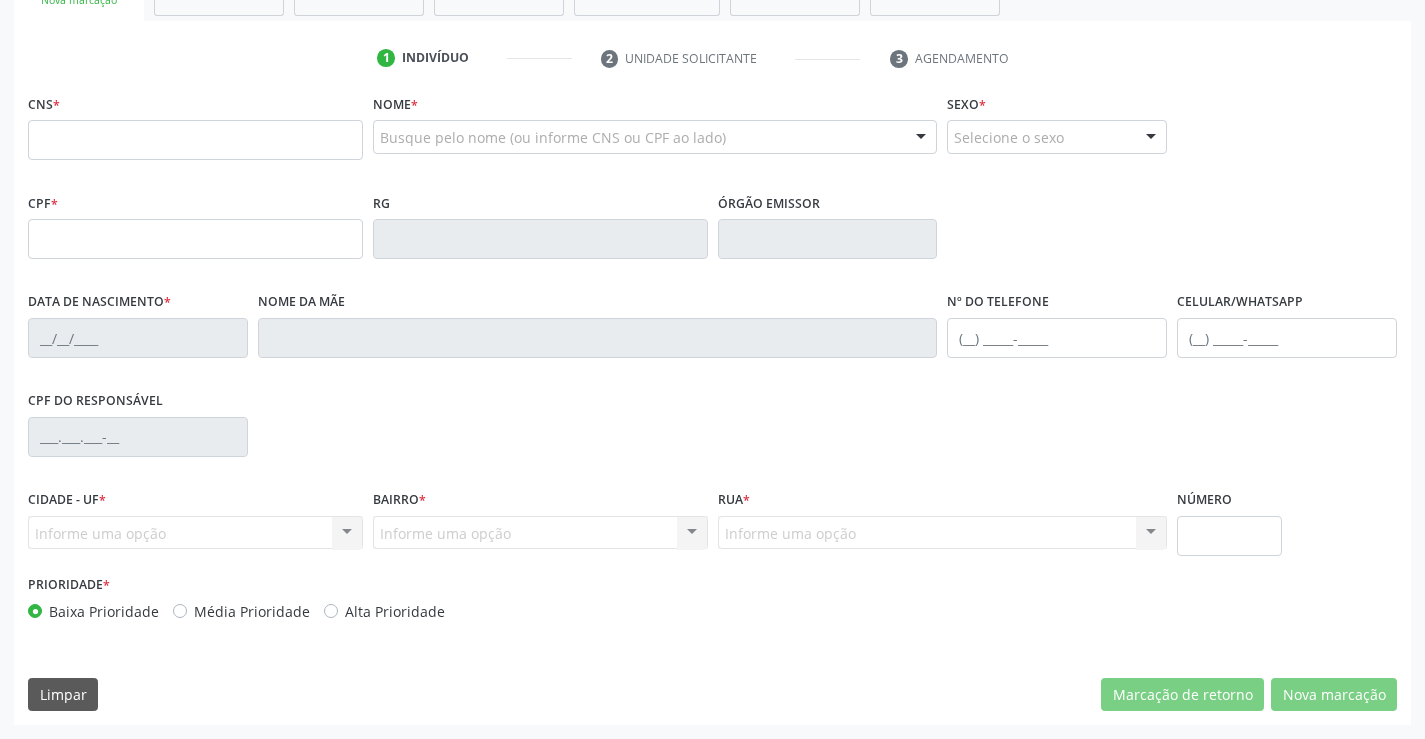 scroll, scrollTop: 345, scrollLeft: 0, axis: vertical 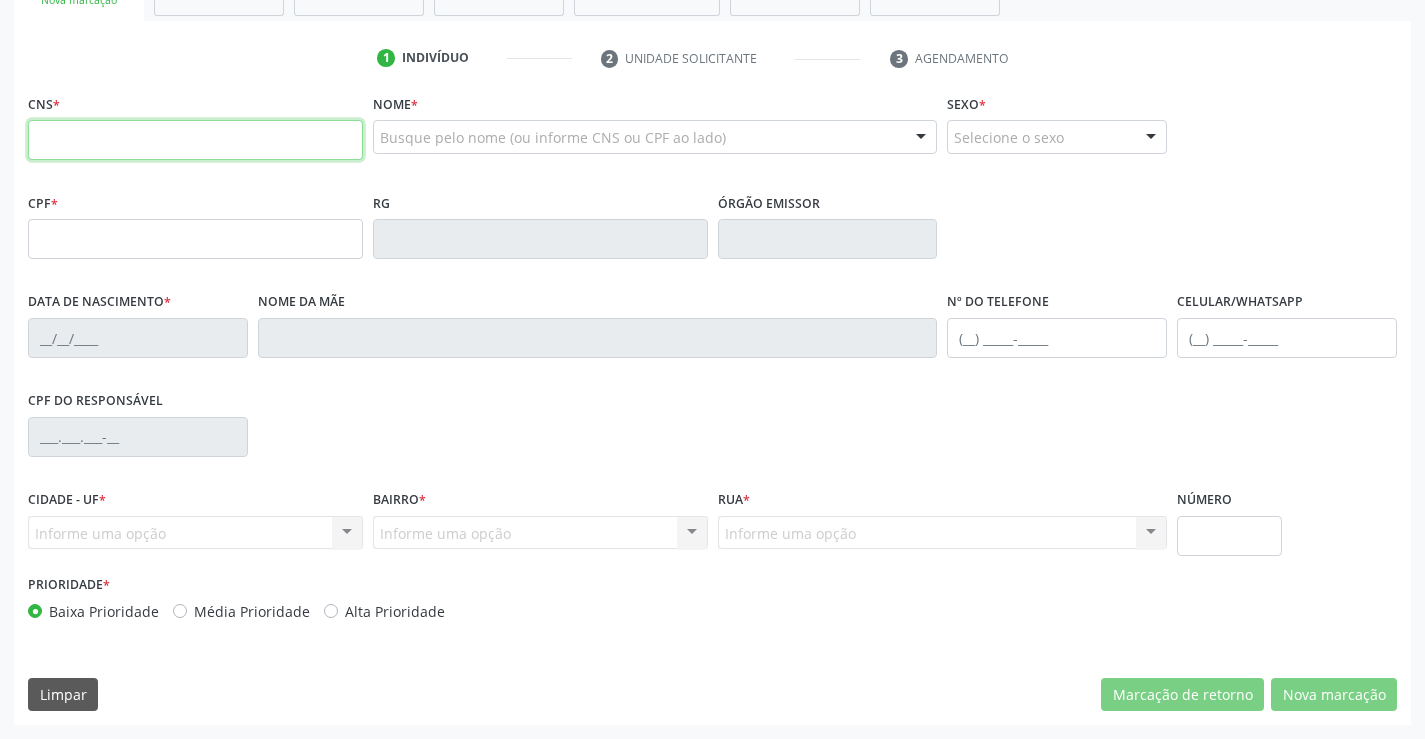 click at bounding box center [195, 140] 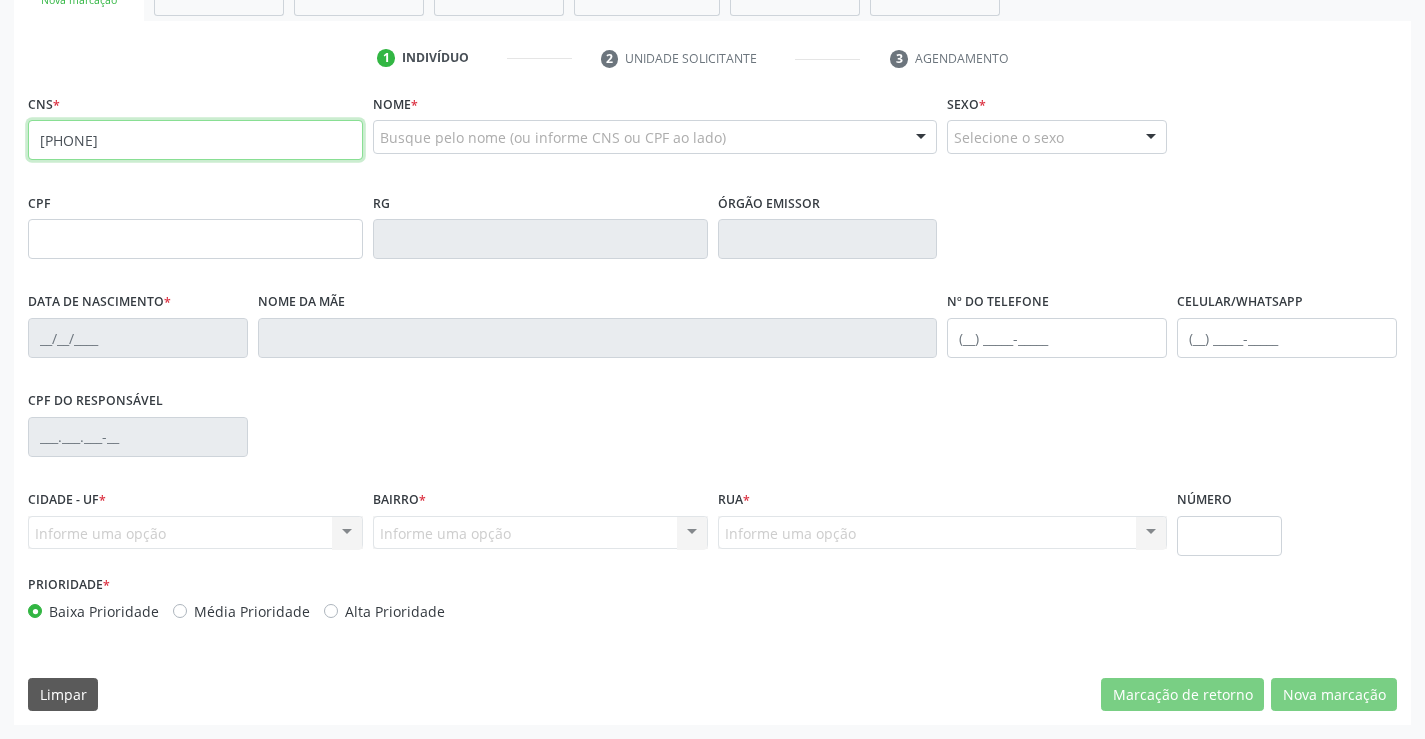 type on "705 0036 8825 6757" 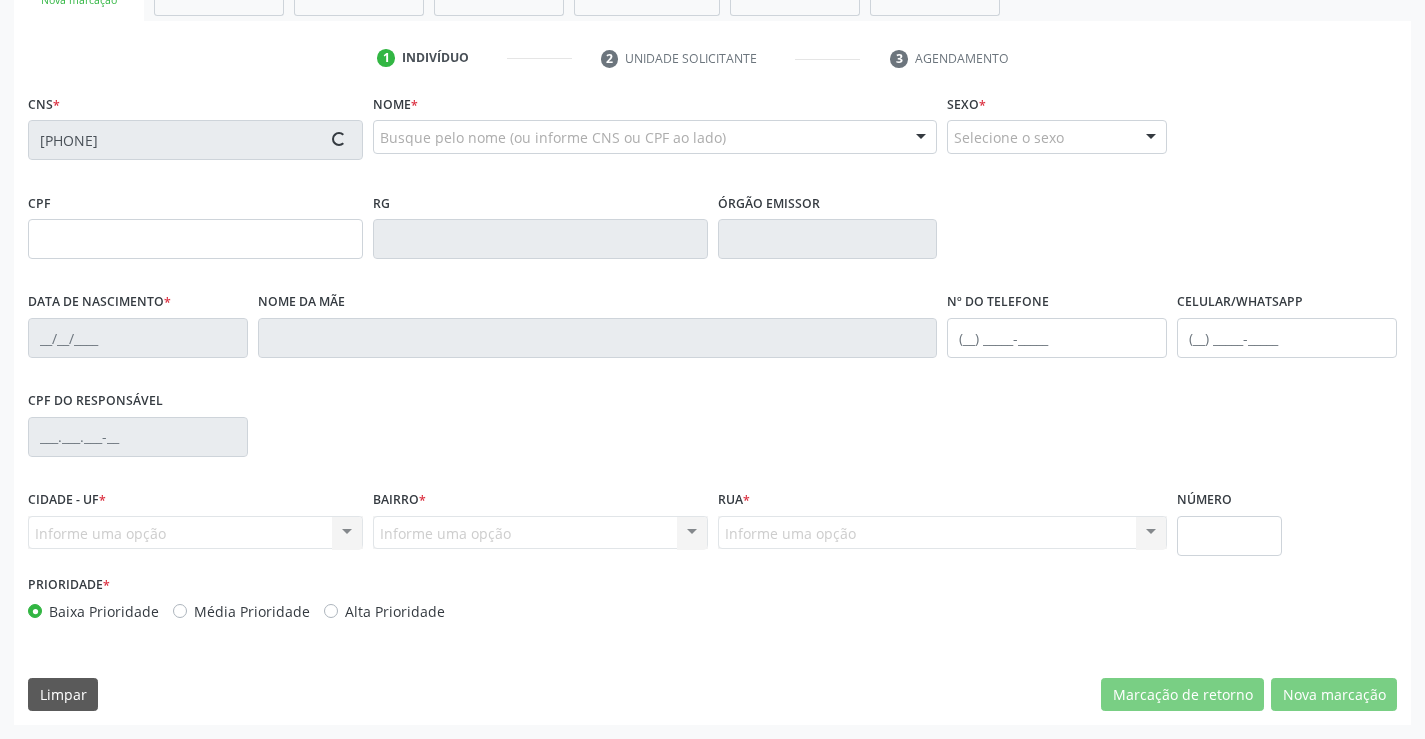 type on "1404431530" 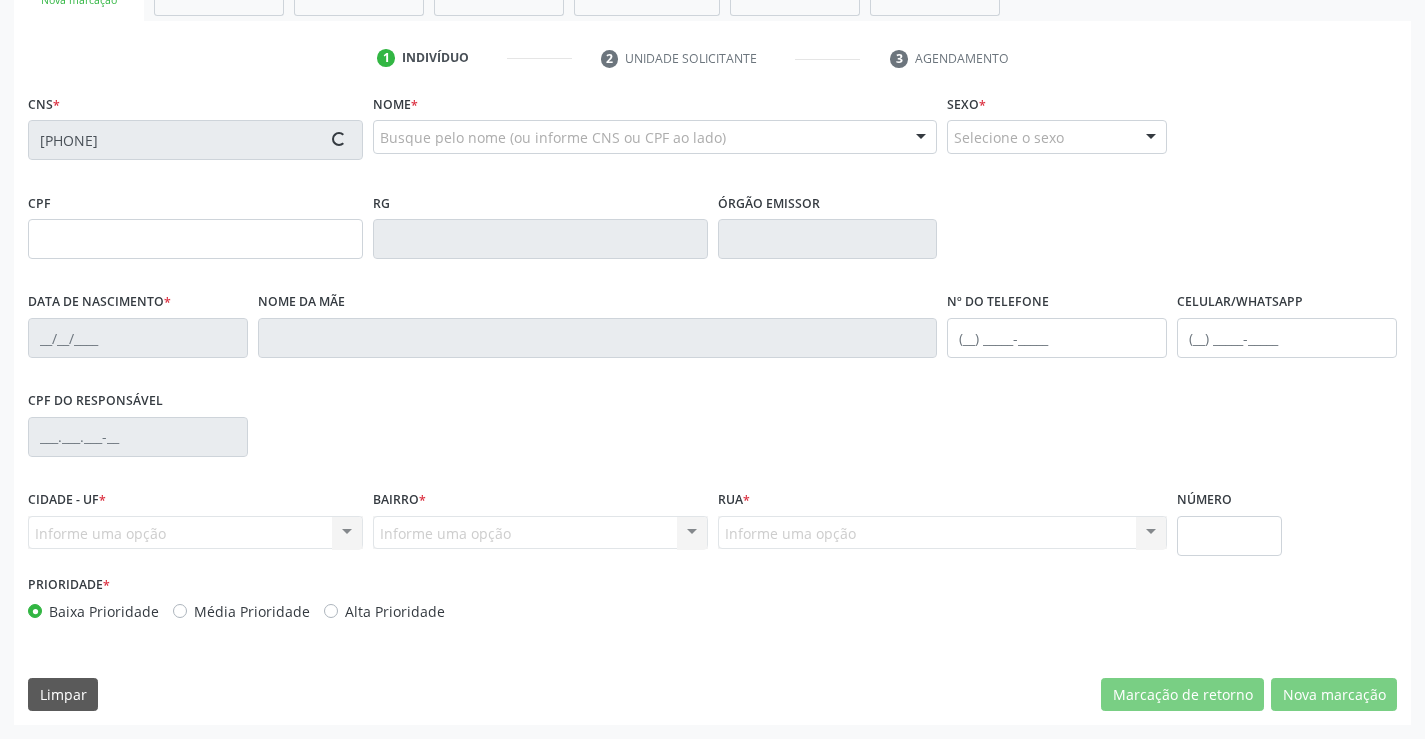 type on "17/02/1989" 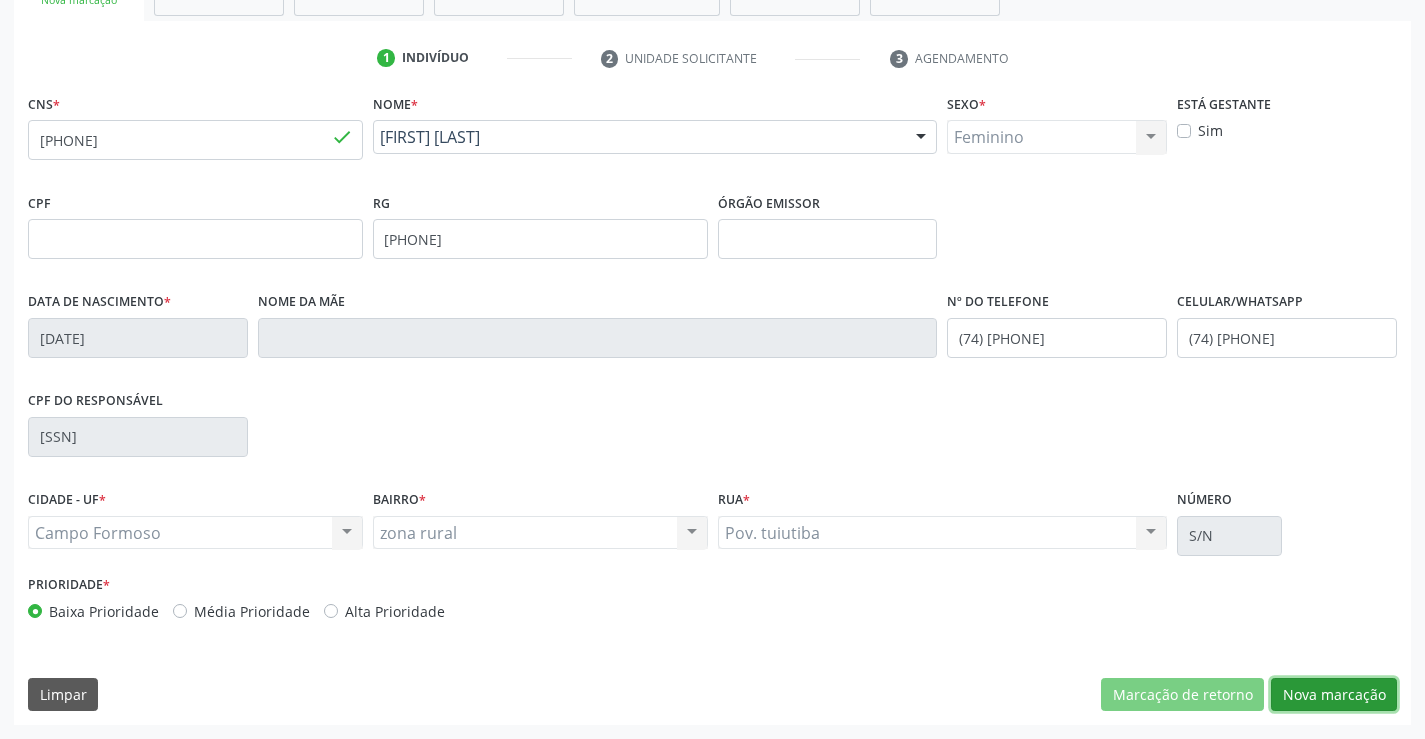 click on "Nova marcação" at bounding box center (1334, 695) 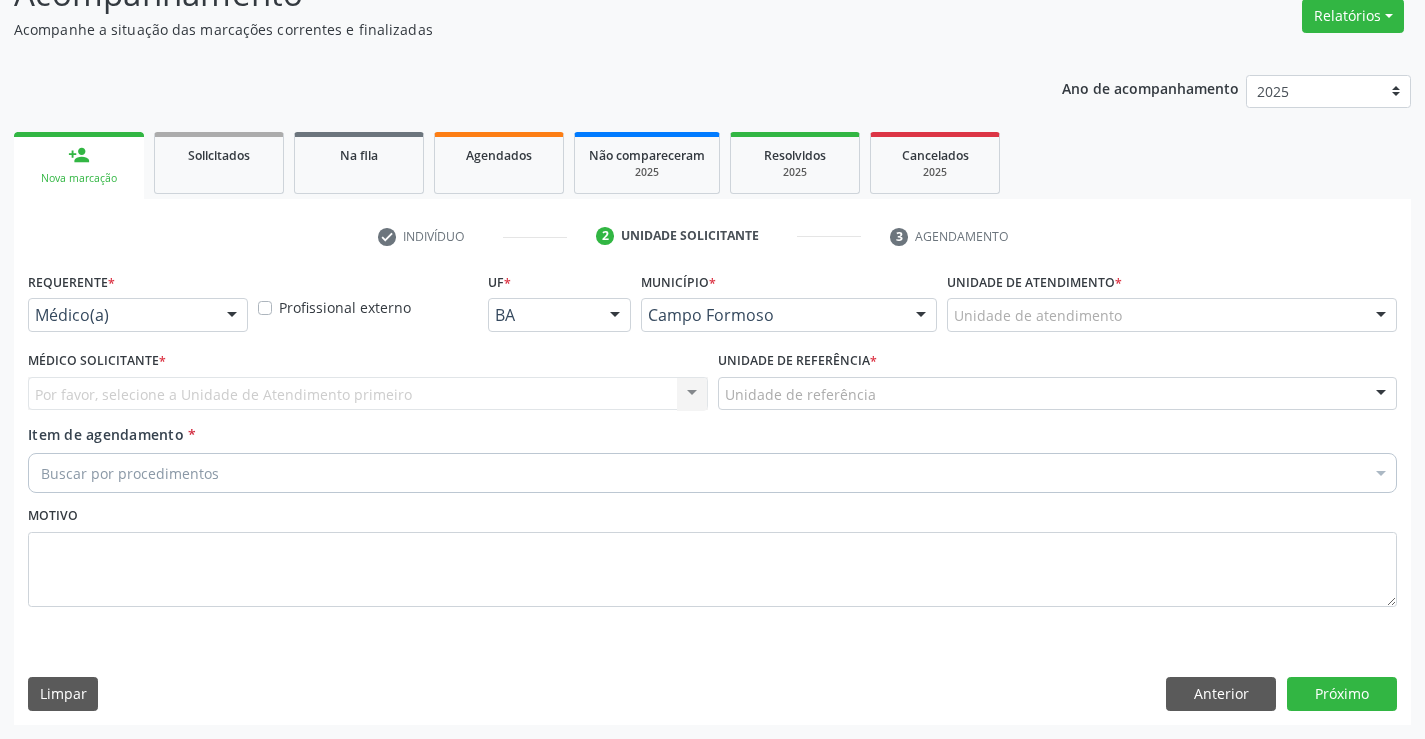 scroll, scrollTop: 167, scrollLeft: 0, axis: vertical 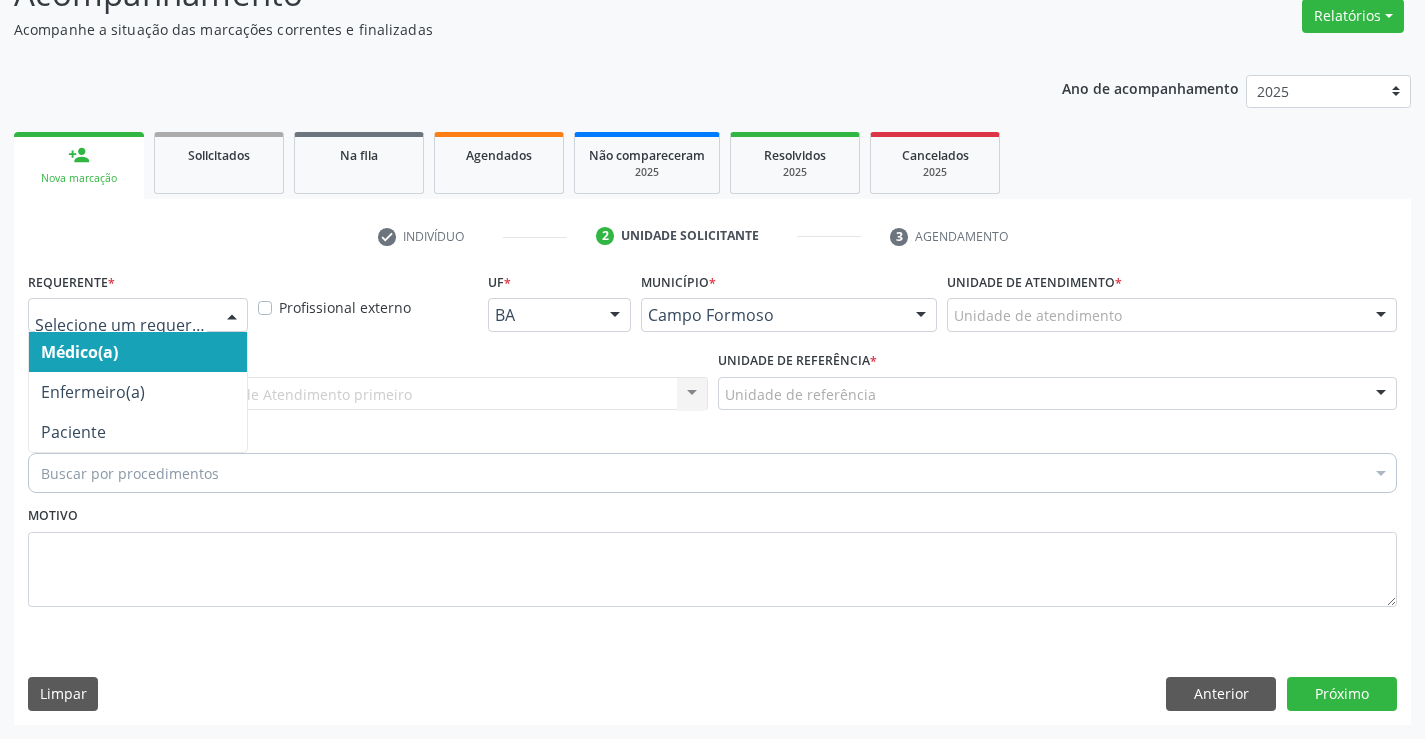 click at bounding box center (138, 315) 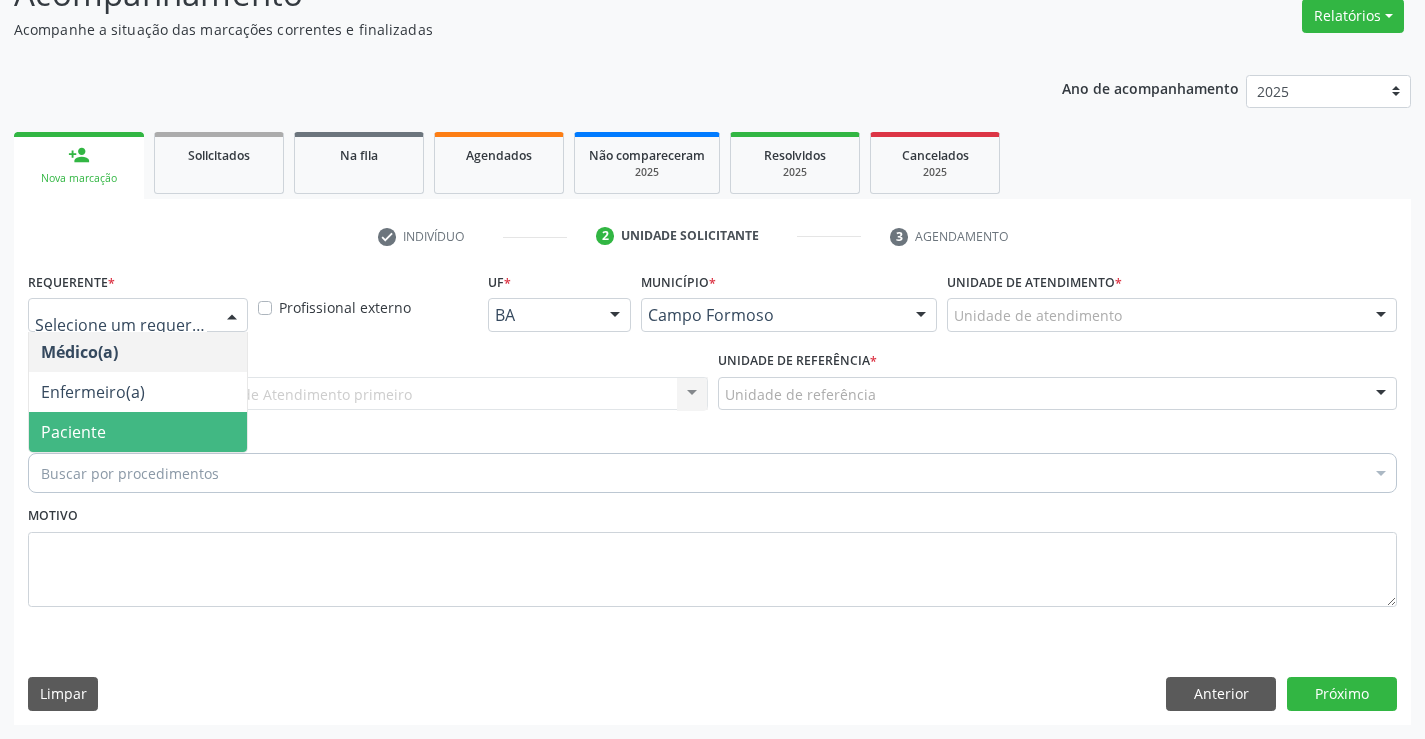 click on "Paciente" at bounding box center (138, 432) 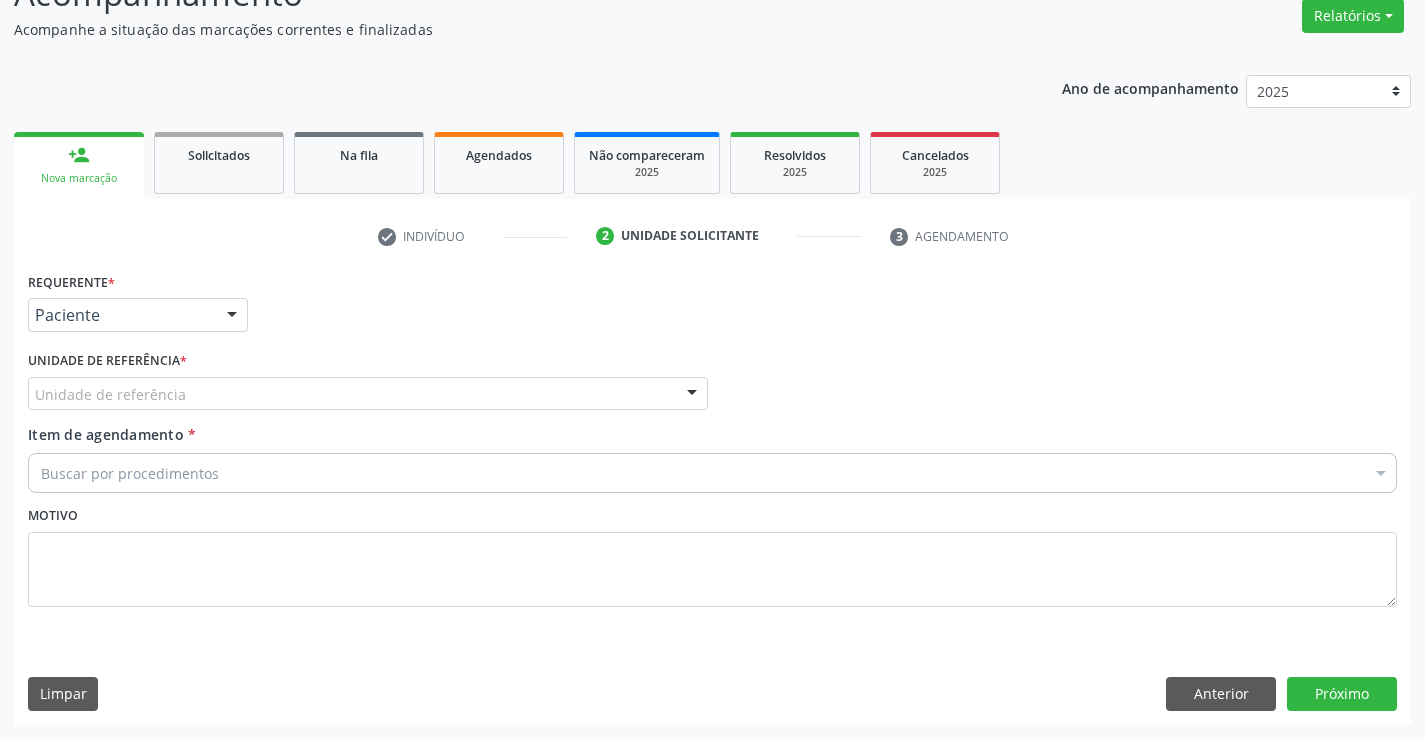 click on "Unidade de referência" at bounding box center [368, 394] 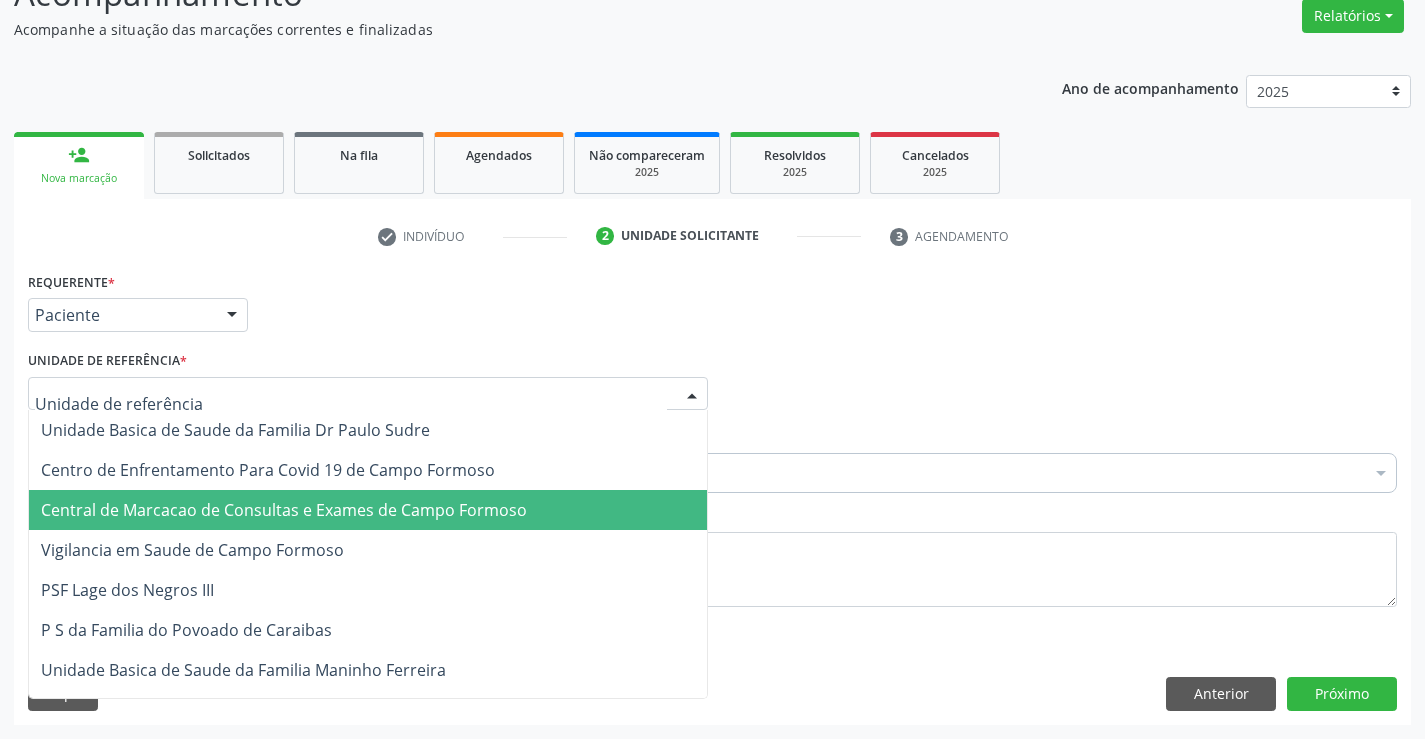 click on "Central de Marcacao de Consultas e Exames de Campo Formoso" at bounding box center [368, 510] 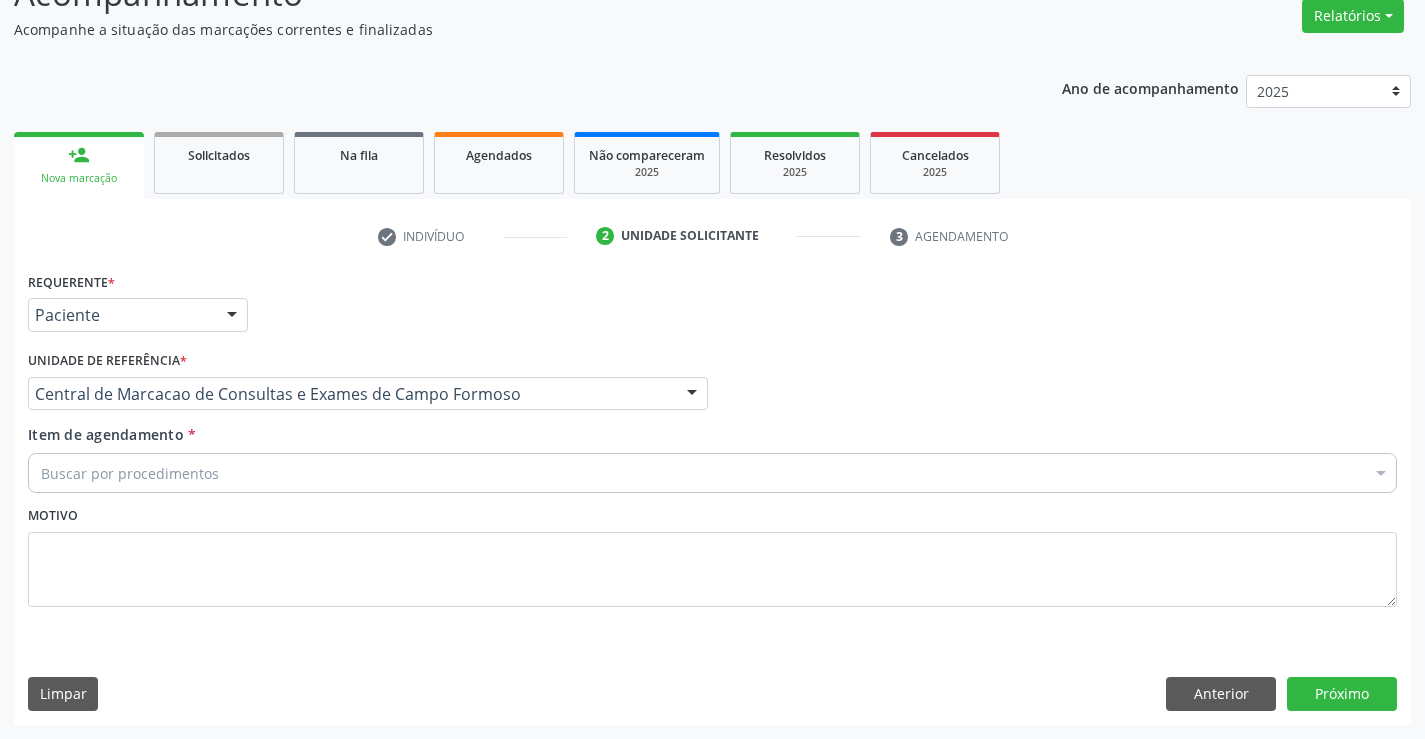click on "Buscar por procedimentos" at bounding box center [712, 473] 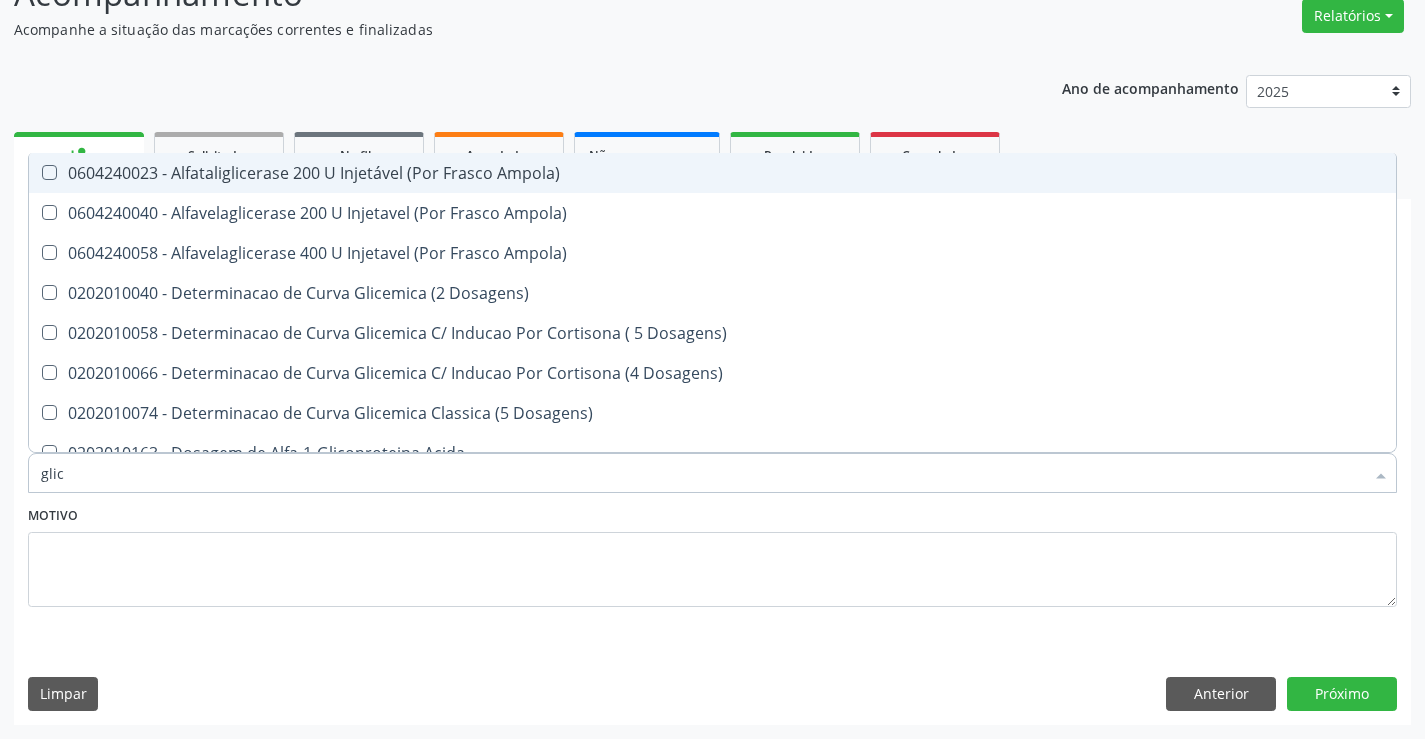 type on "glico" 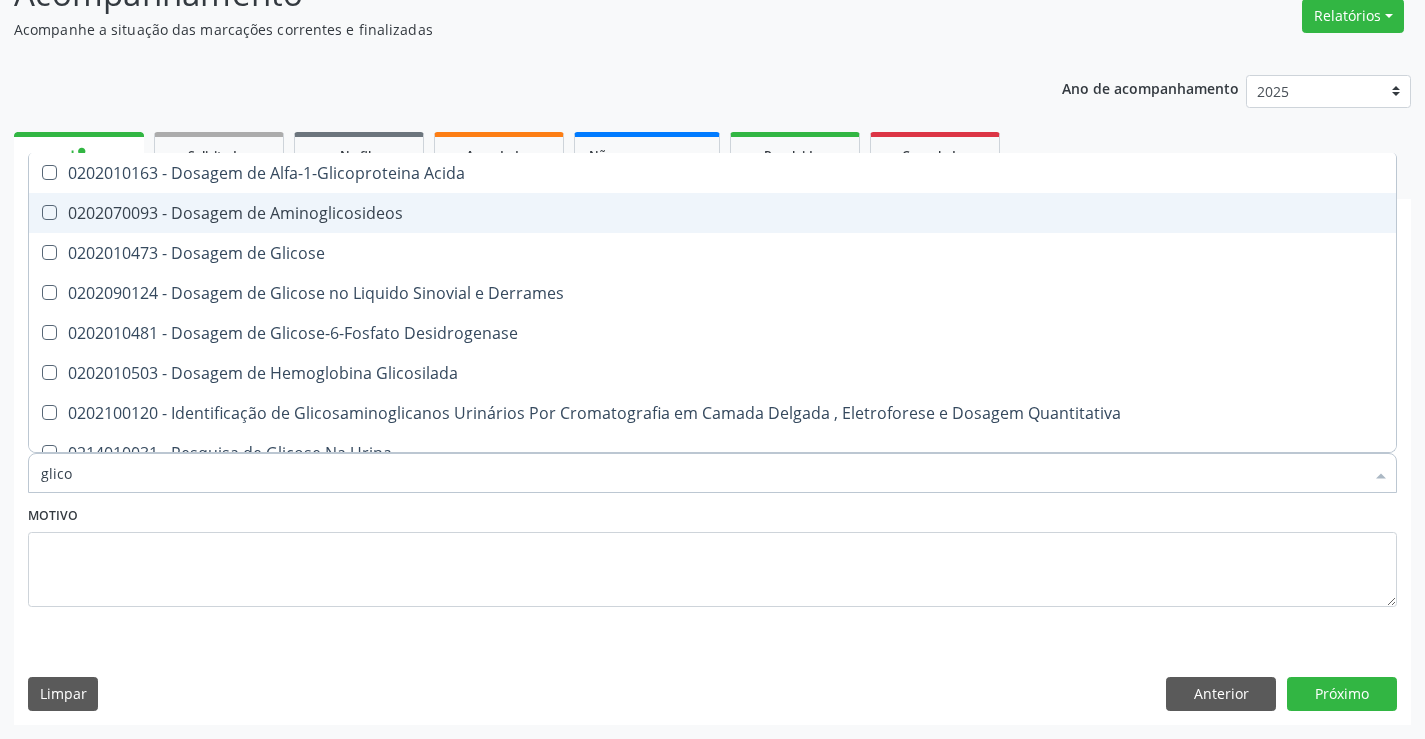 click on "0202070093 - Dosagem de Aminoglicosideos" at bounding box center (712, 213) 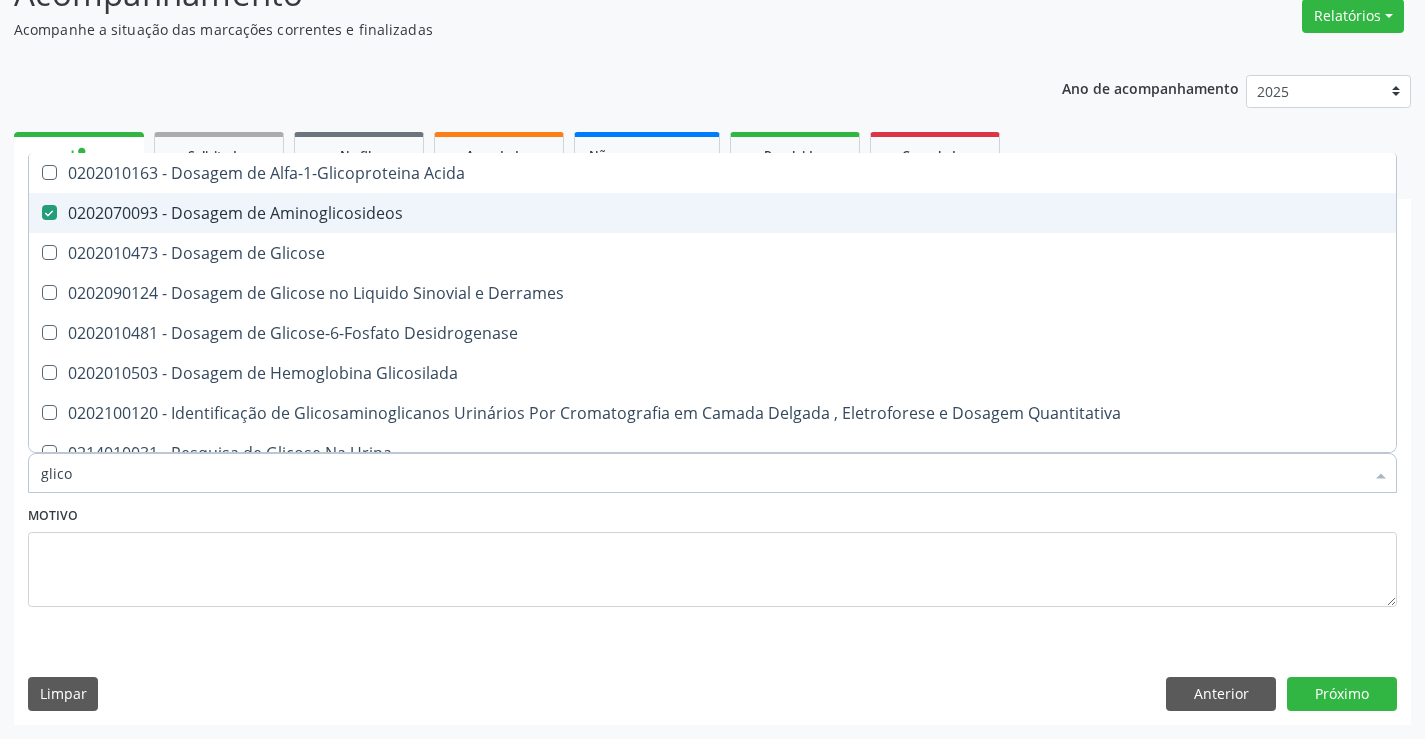 click on "0202070093 - Dosagem de Aminoglicosideos" at bounding box center (712, 213) 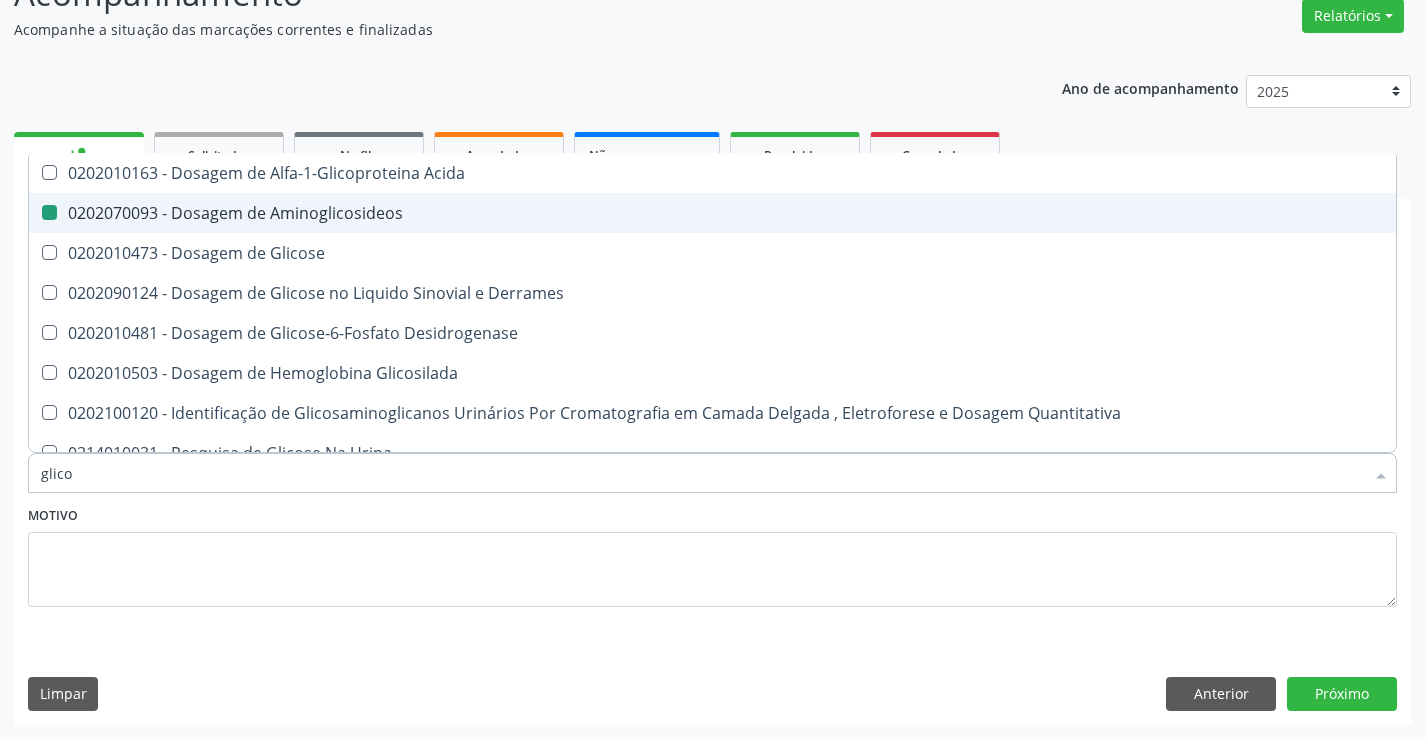 checkbox on "false" 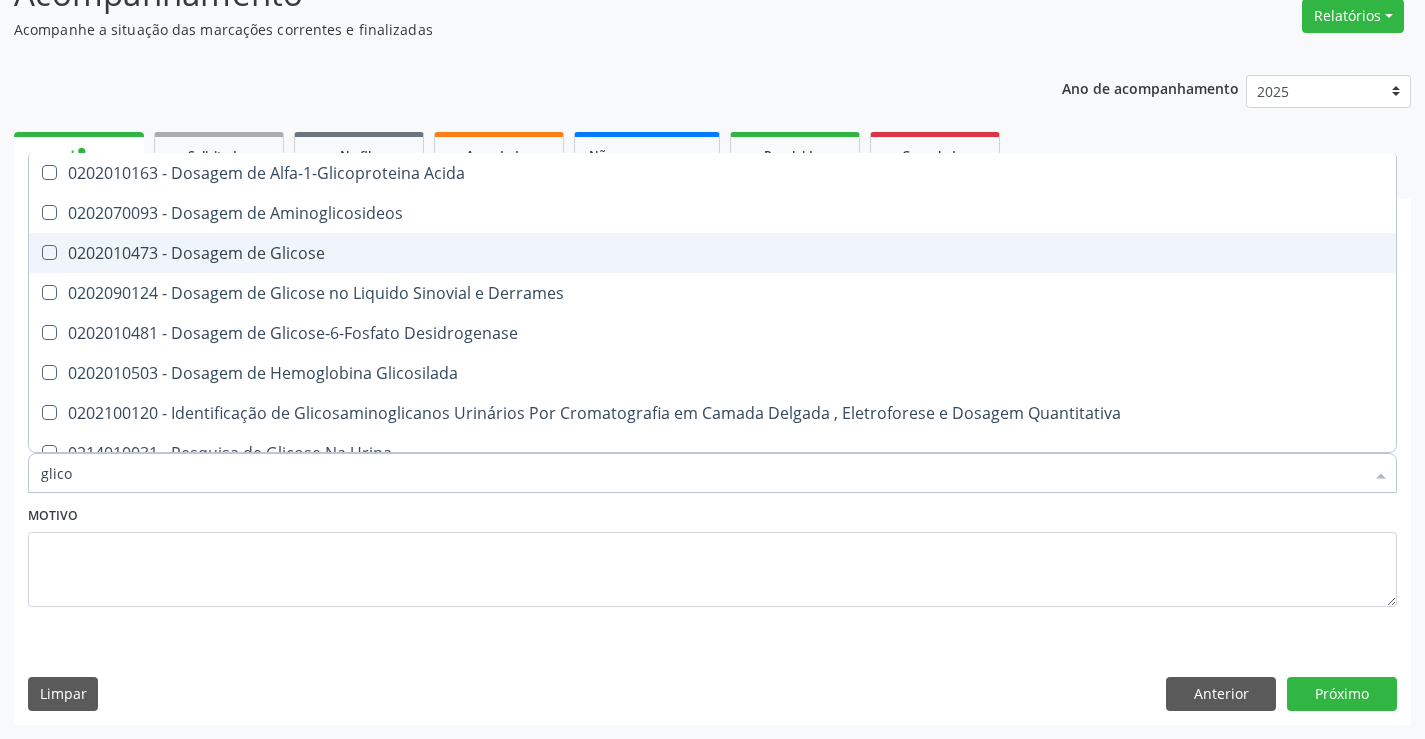 click on "0202010473 - Dosagem de Glicose" at bounding box center [712, 253] 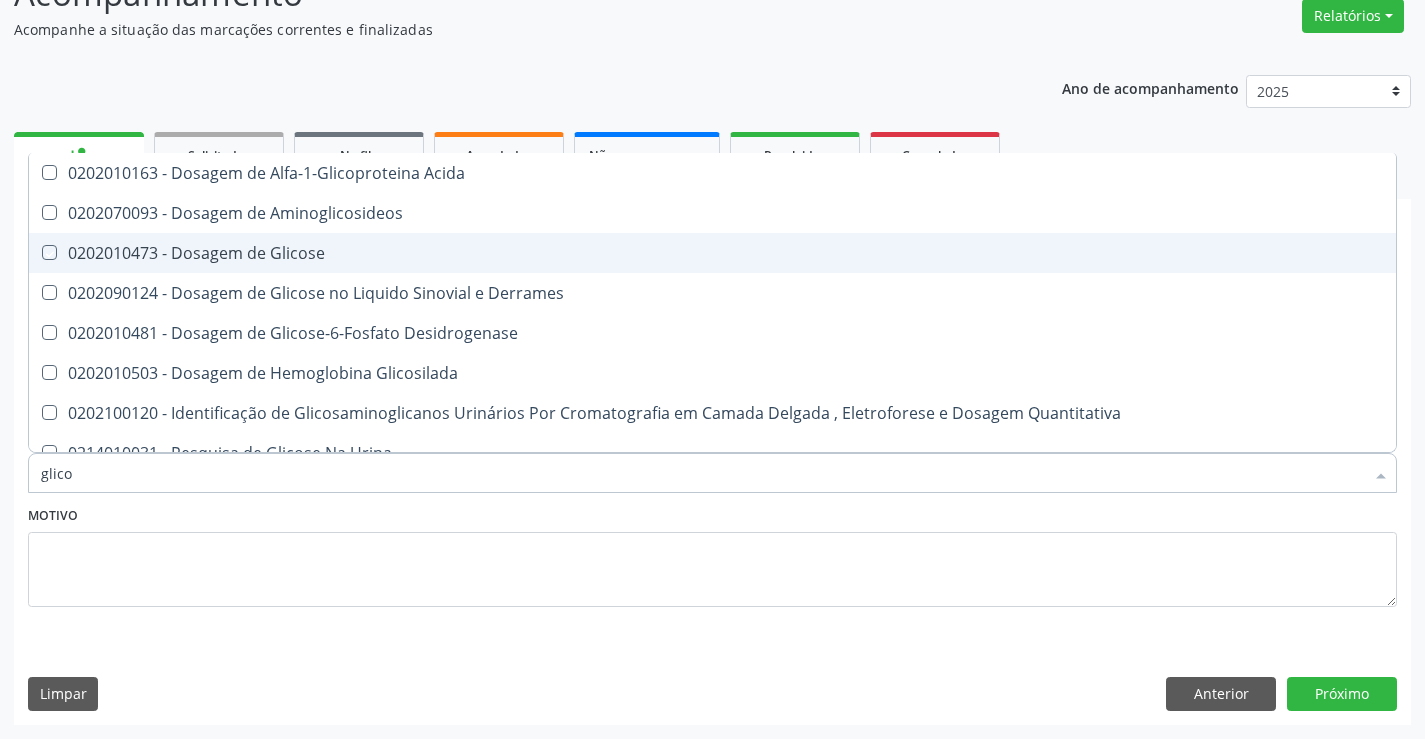 checkbox on "true" 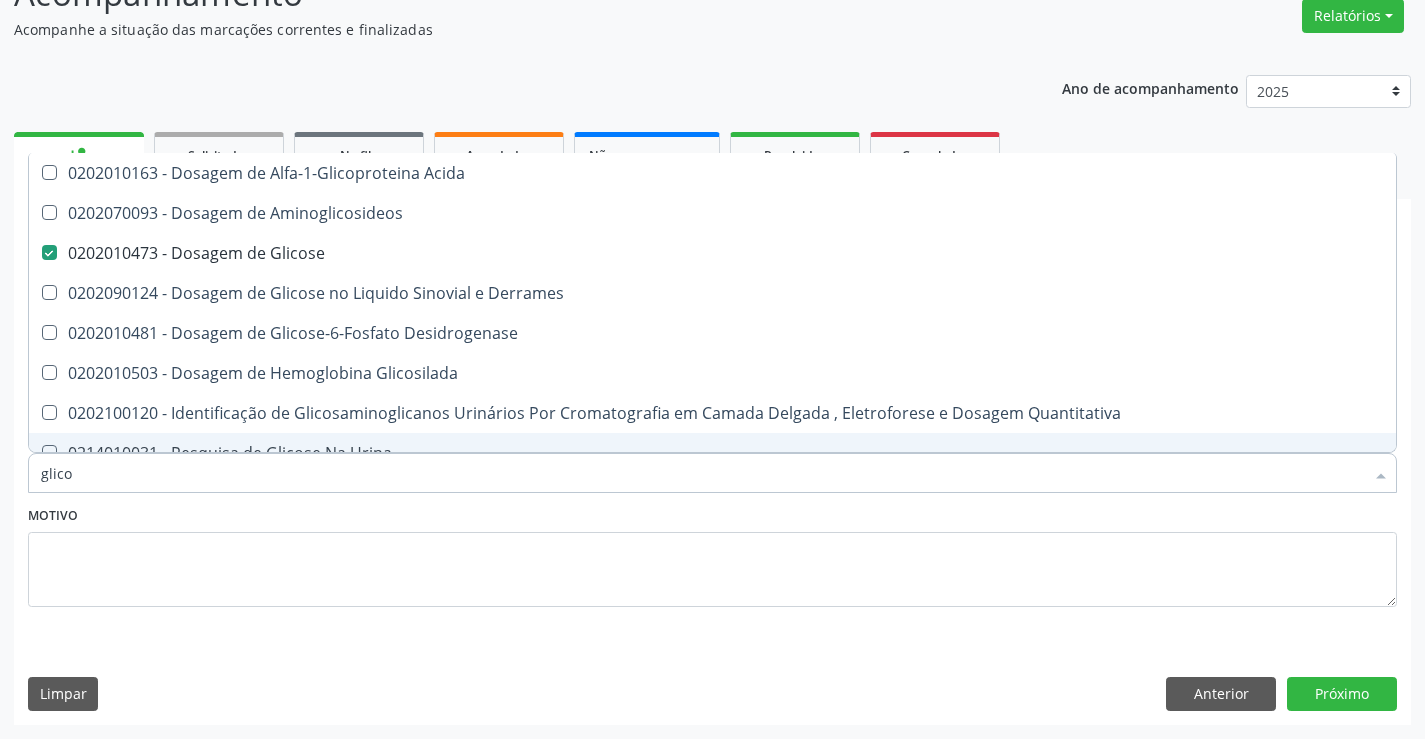 click on "glico" at bounding box center (702, 473) 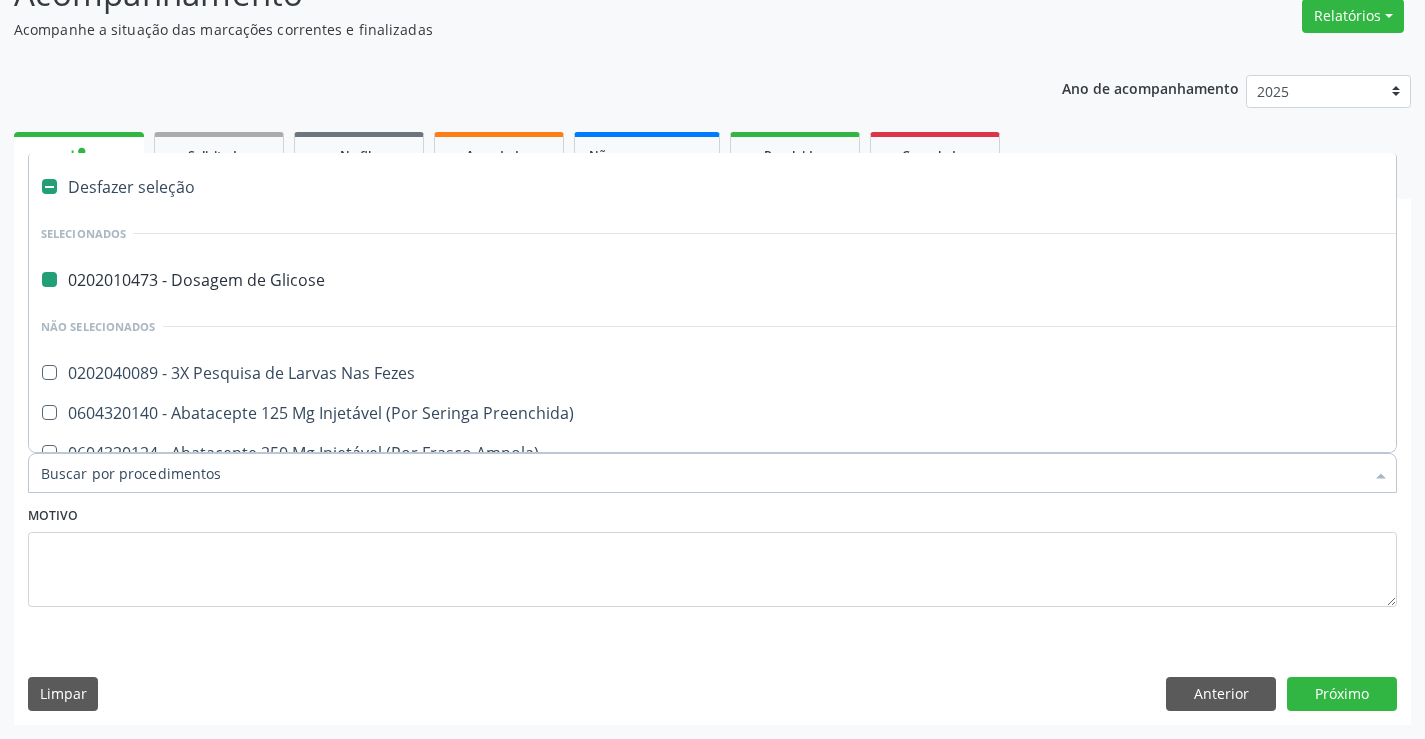 type on "u" 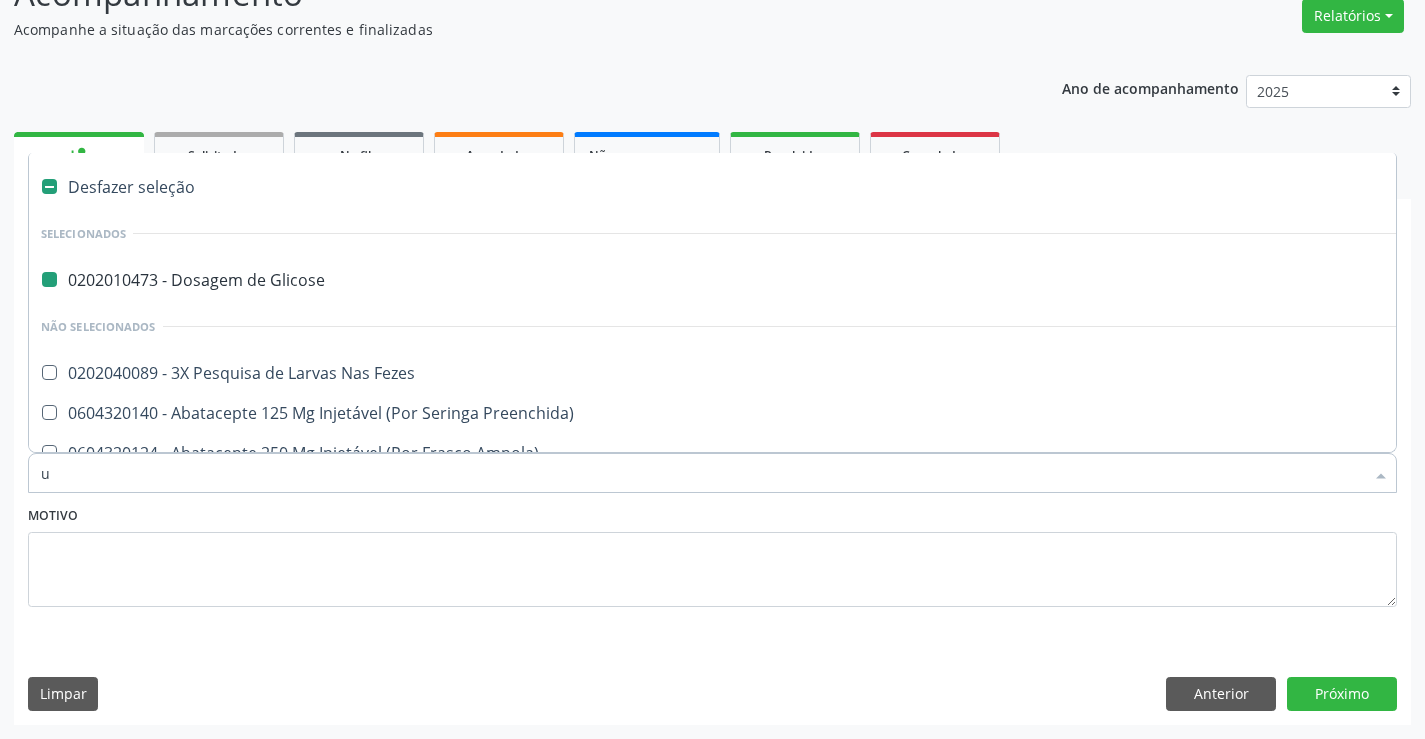 checkbox on "false" 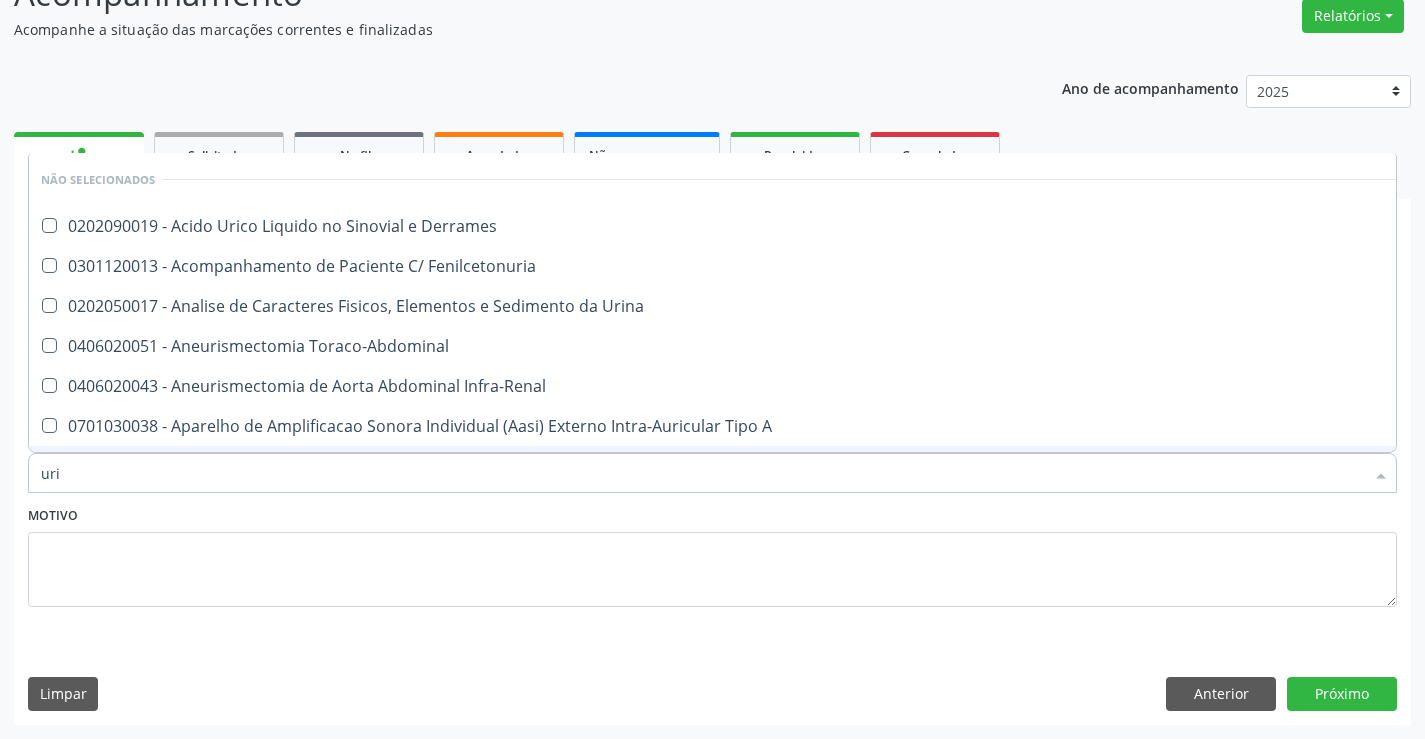 type on "urin" 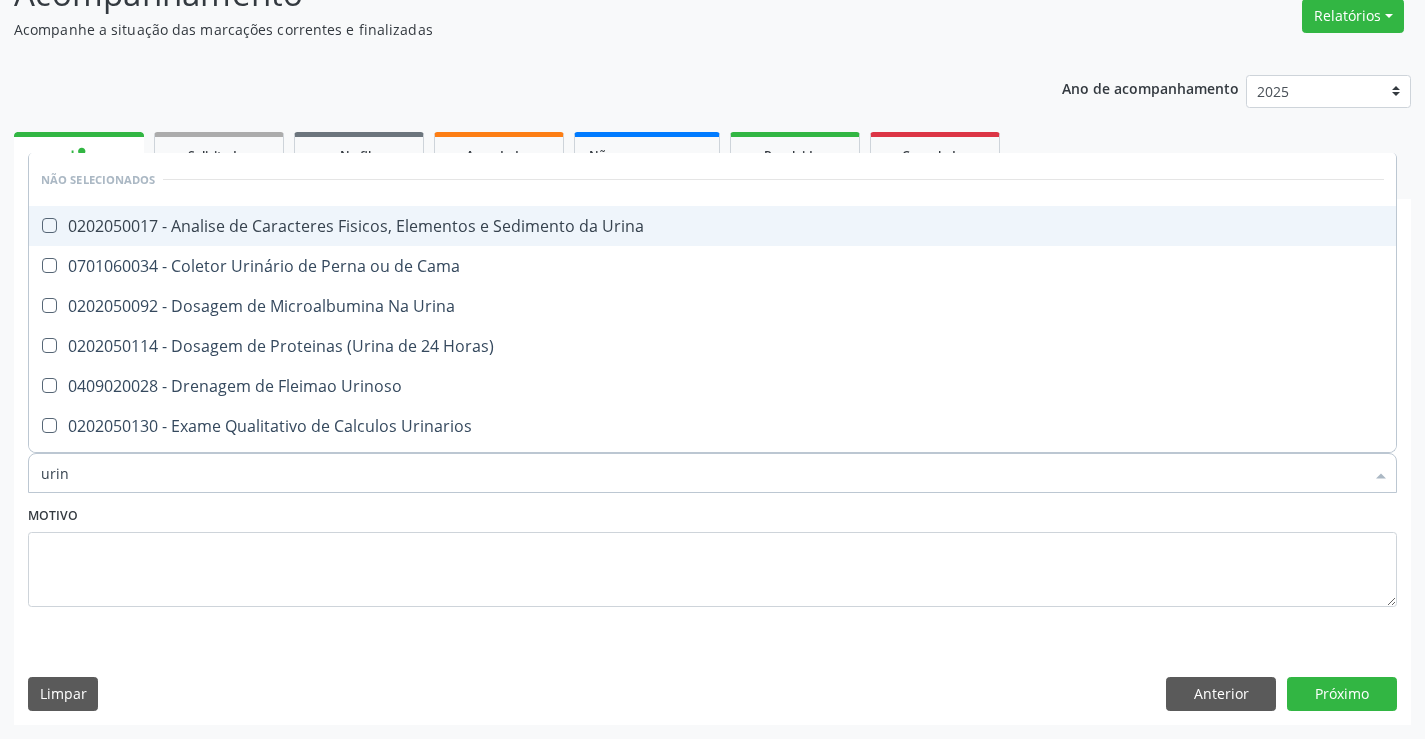 click on "0202050017 - Analise de Caracteres Fisicos, Elementos e Sedimento da Urina" at bounding box center (712, 226) 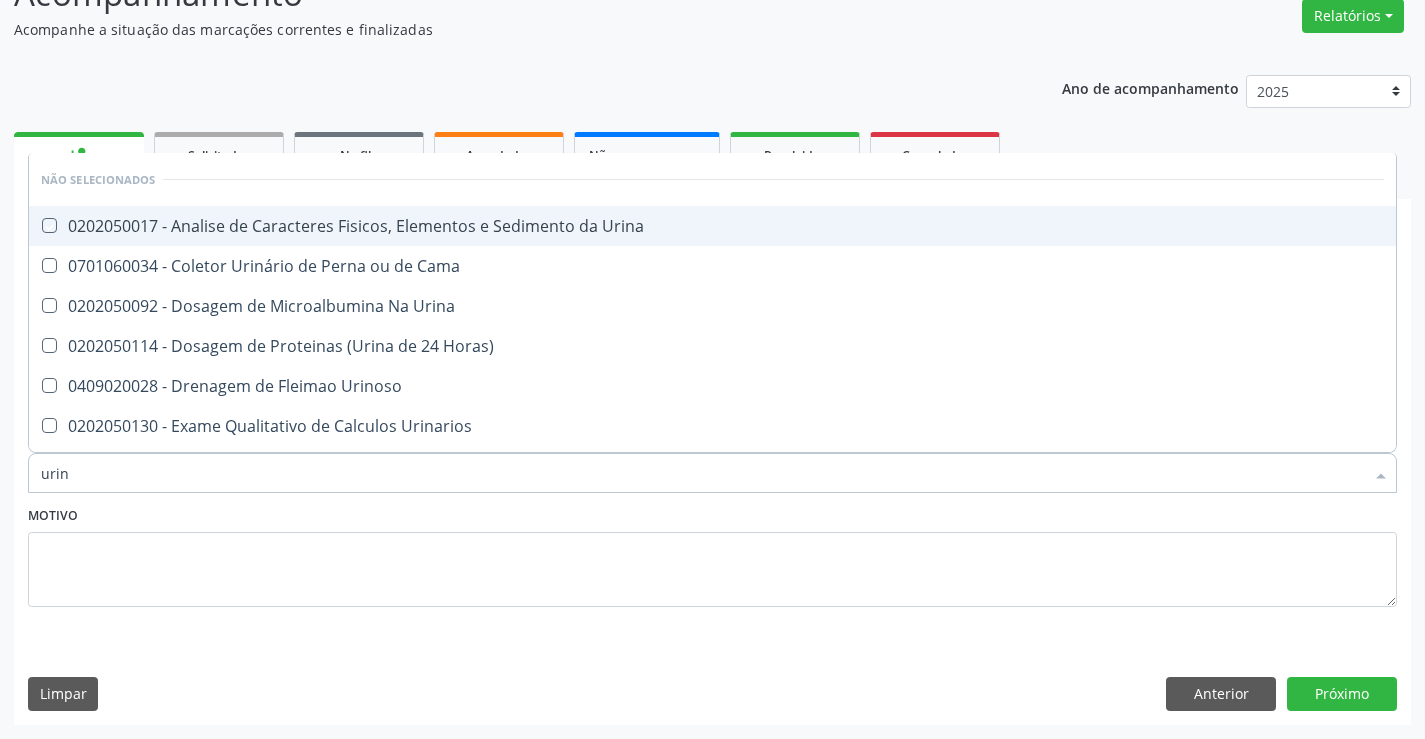 checkbox on "true" 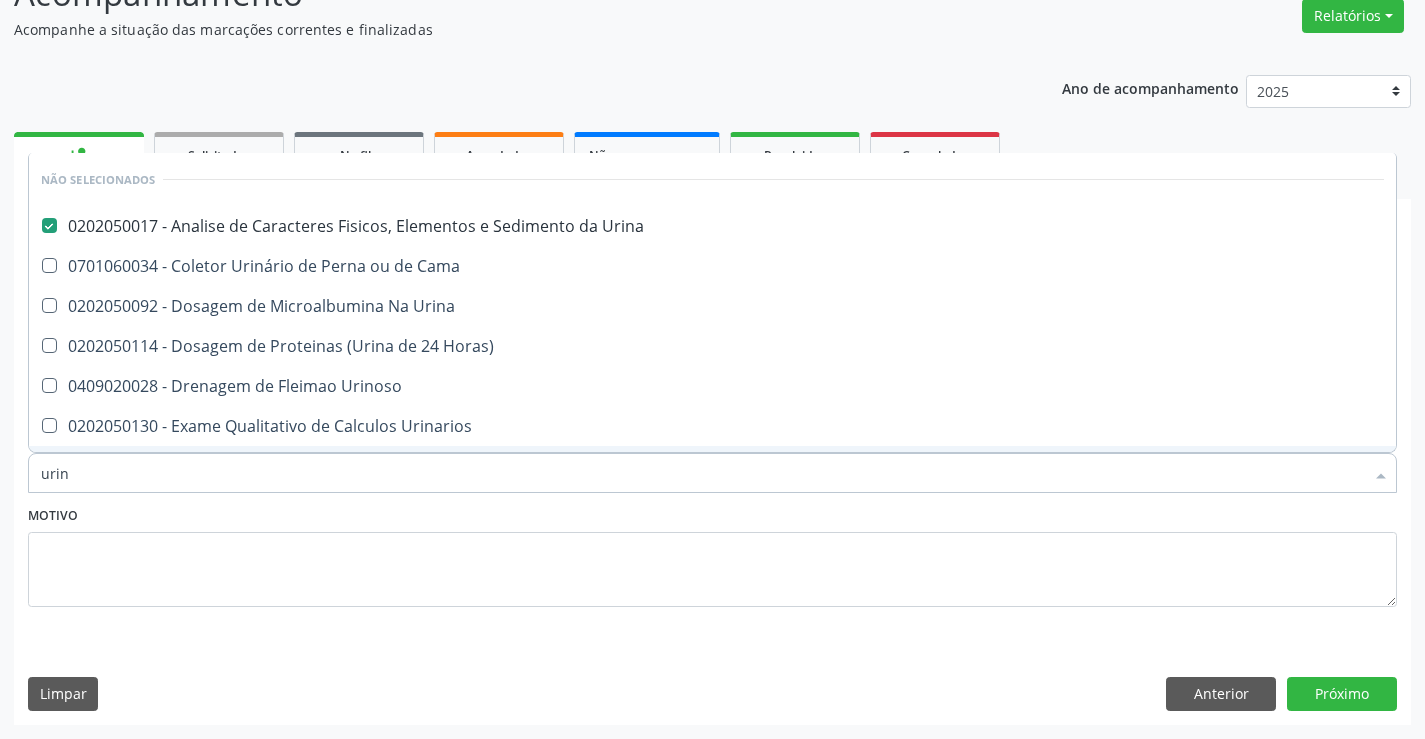click on "Motivo" at bounding box center [712, 554] 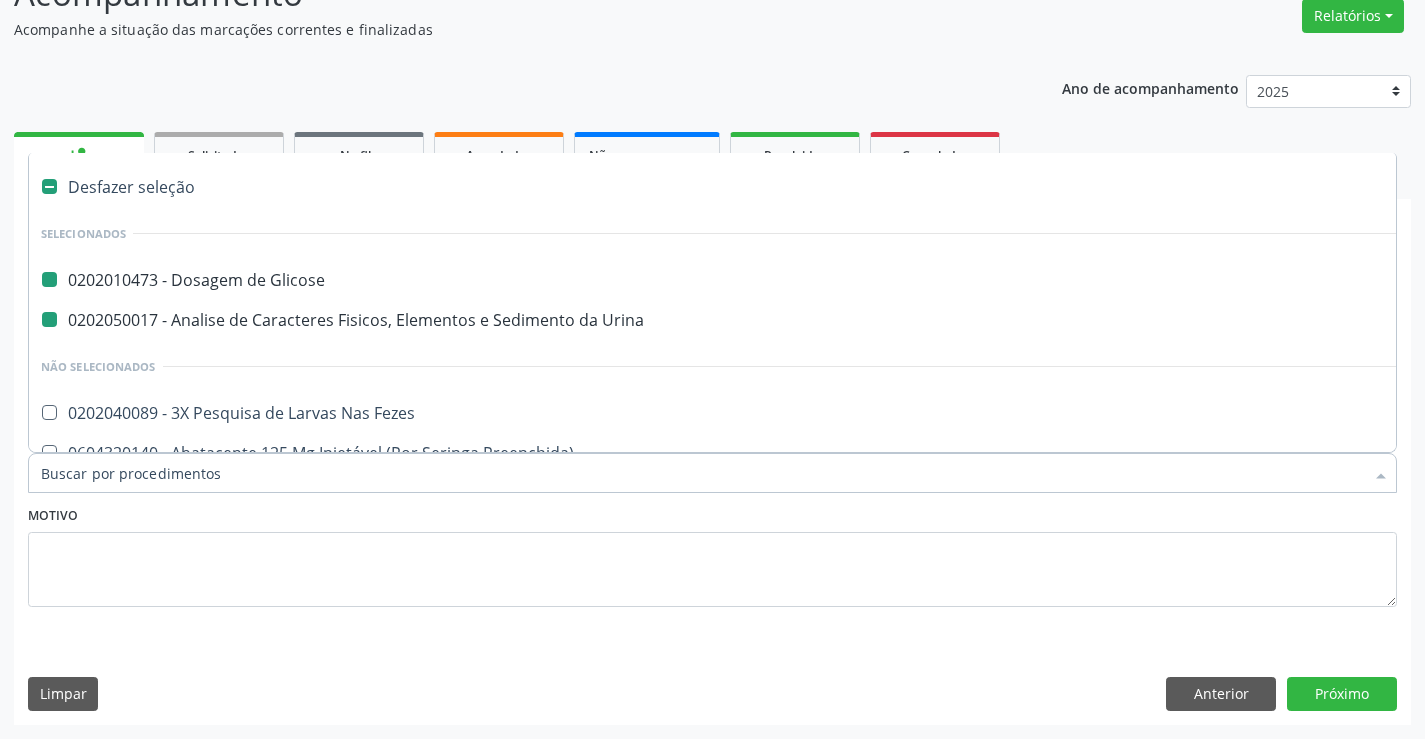 type on "h" 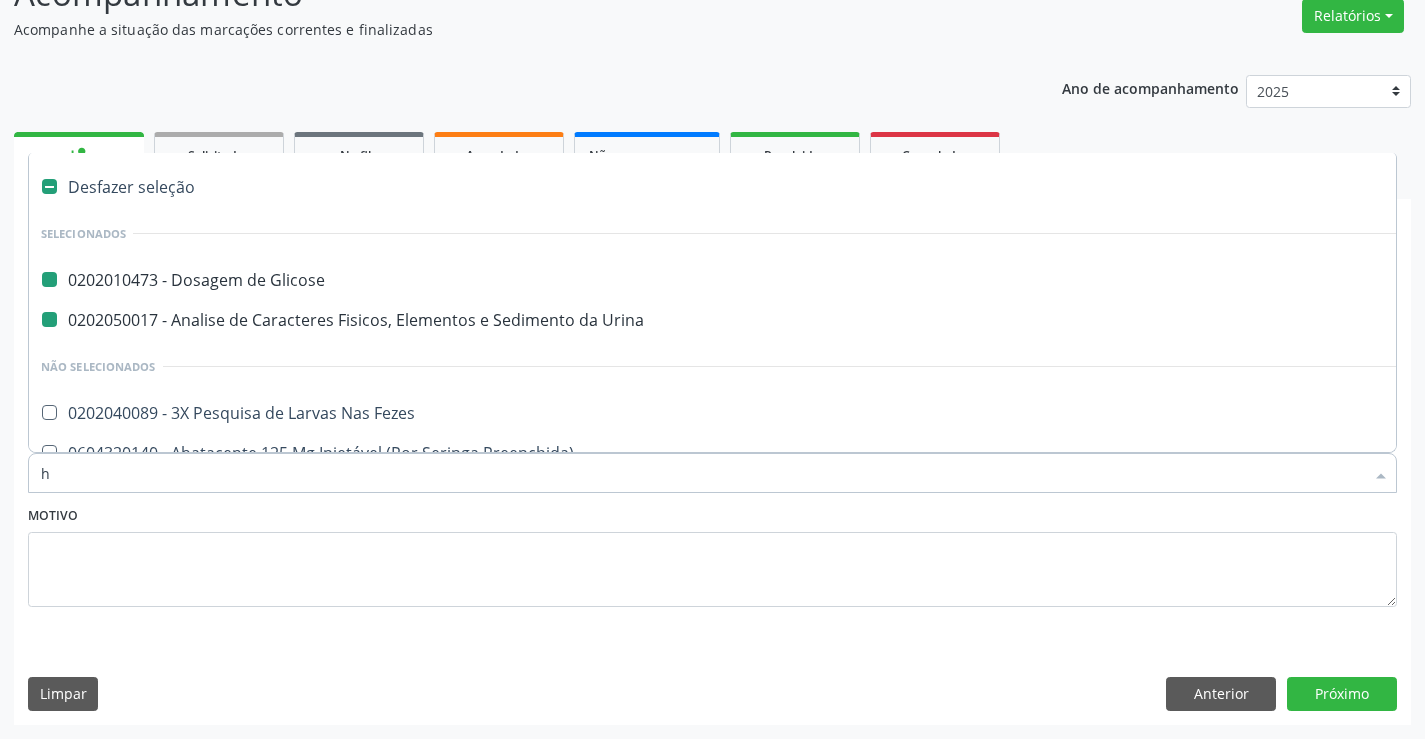 checkbox on "false" 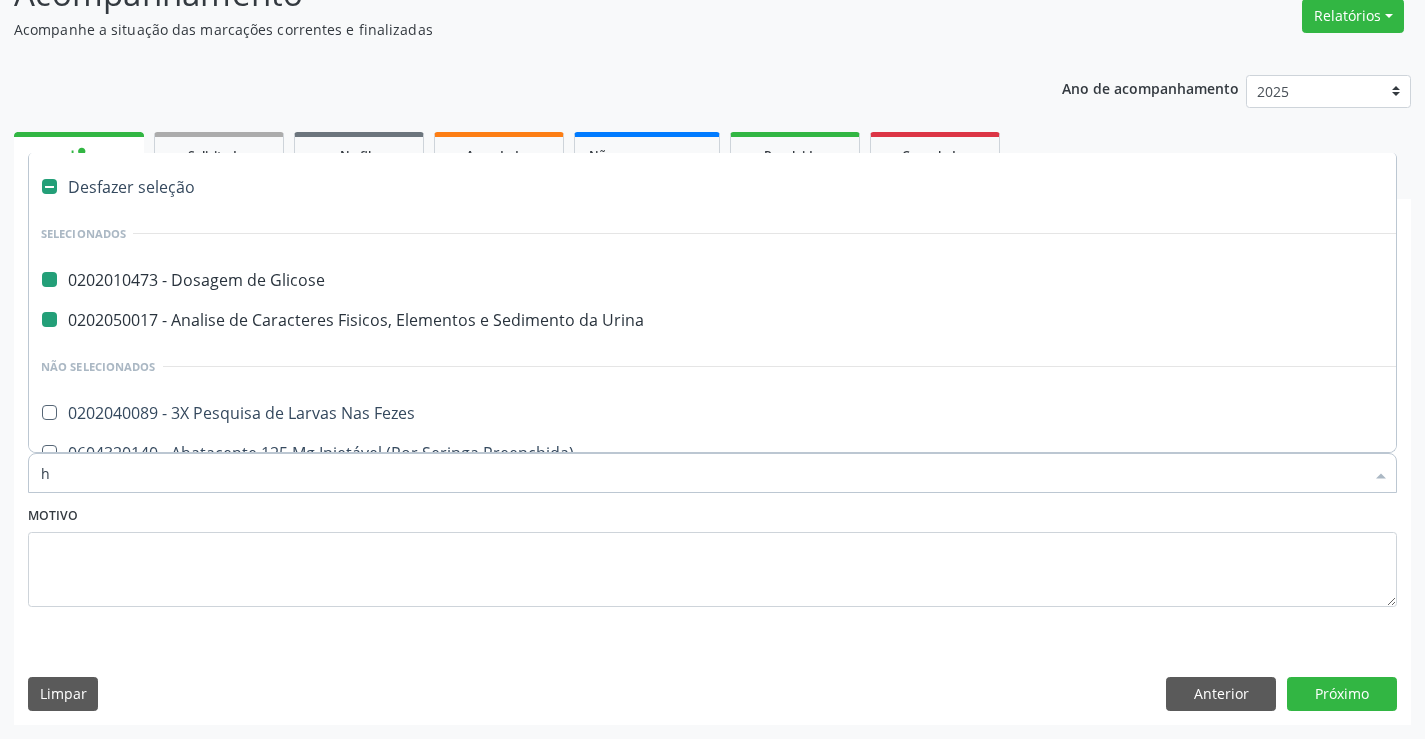 checkbox on "false" 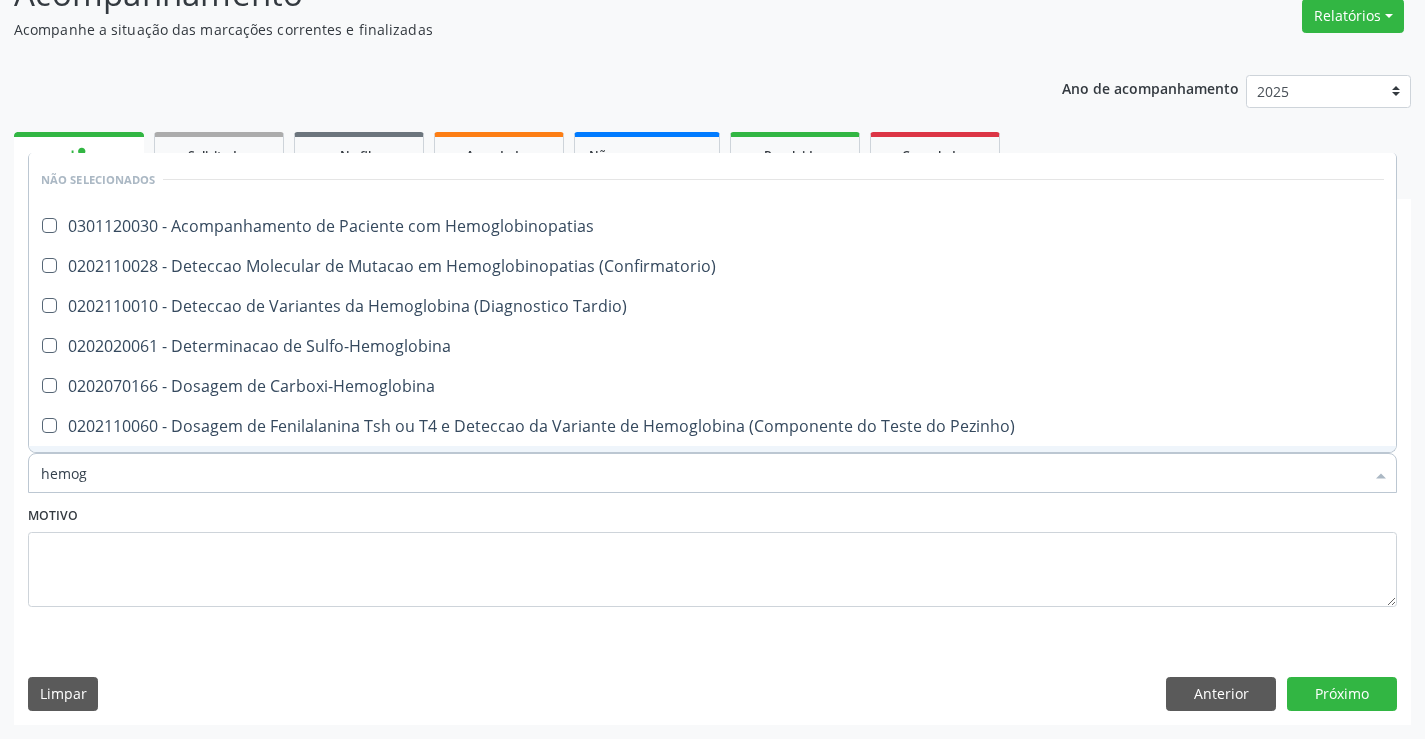 type on "hemogr" 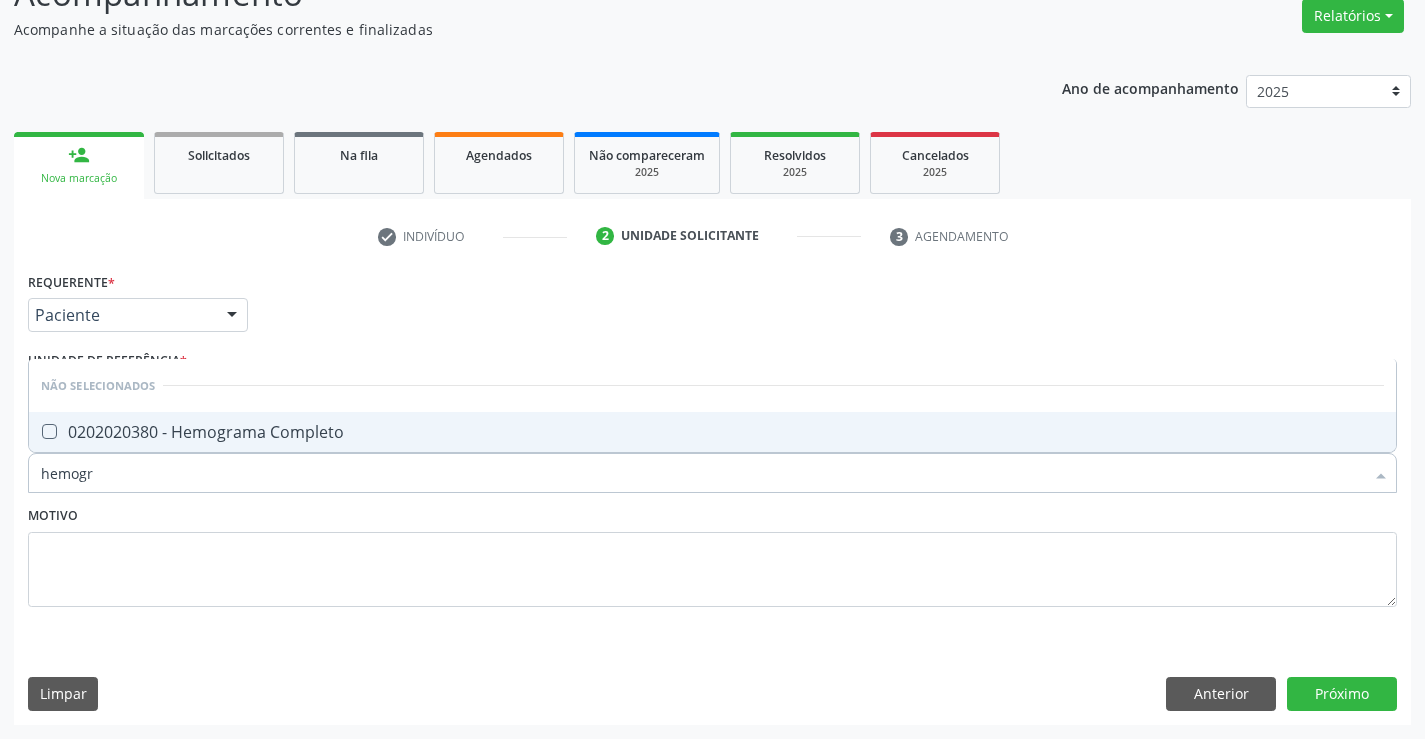 click on "0202020380 - Hemograma Completo" at bounding box center [712, 432] 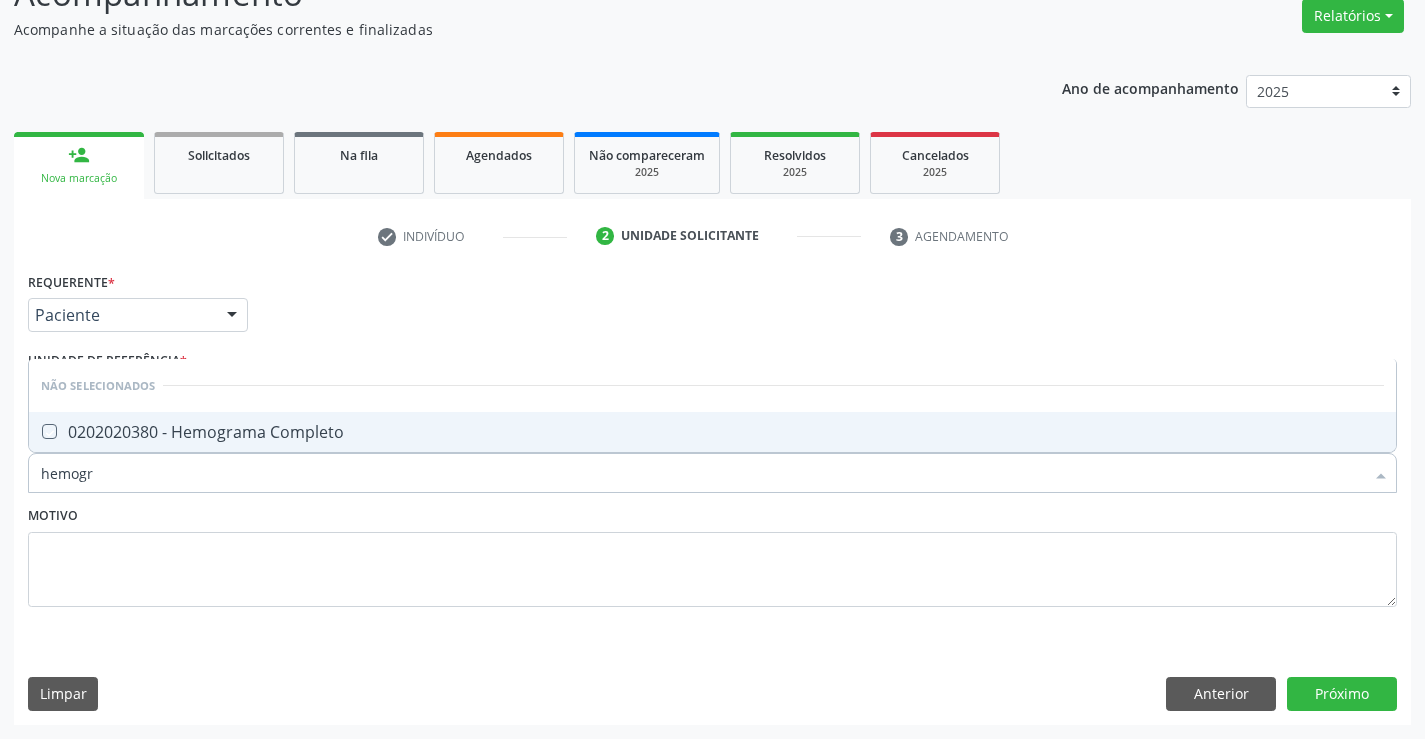 checkbox on "true" 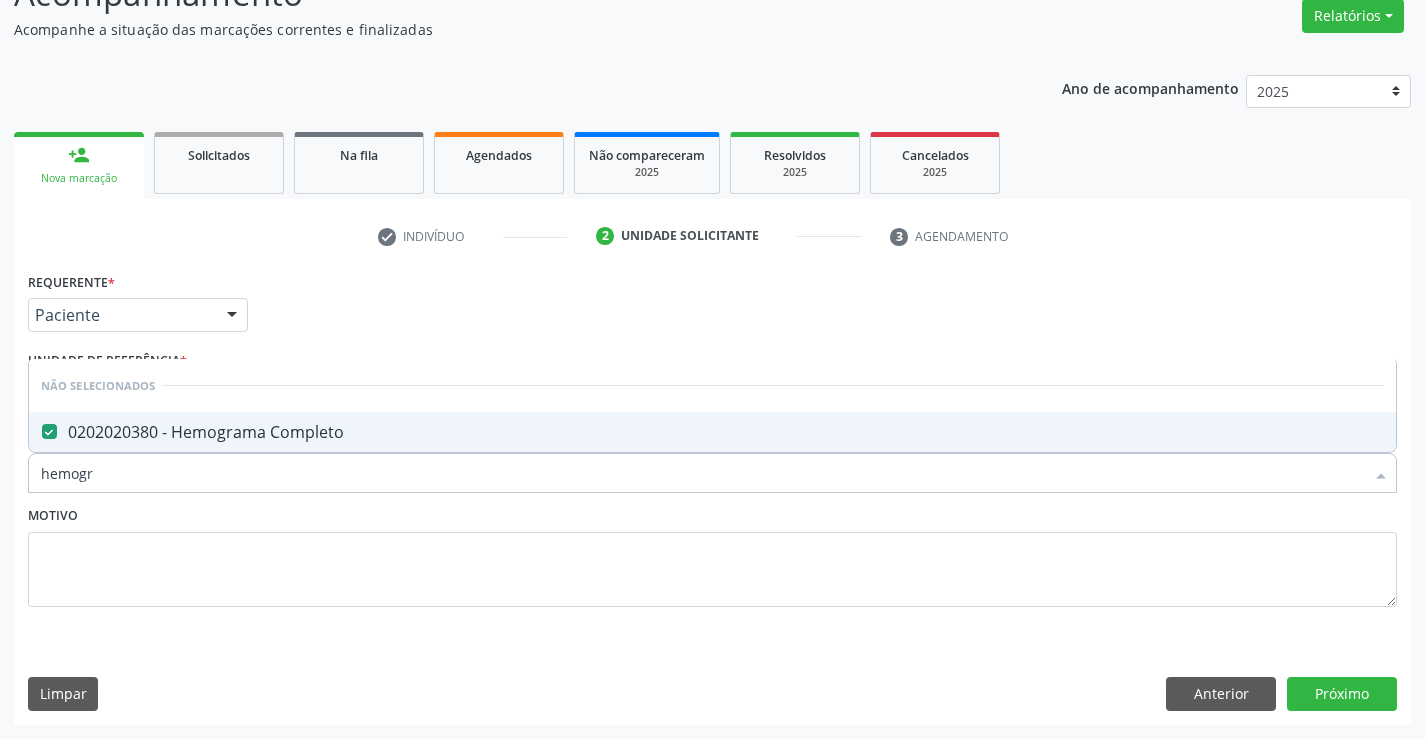 click on "Motivo" at bounding box center [712, 554] 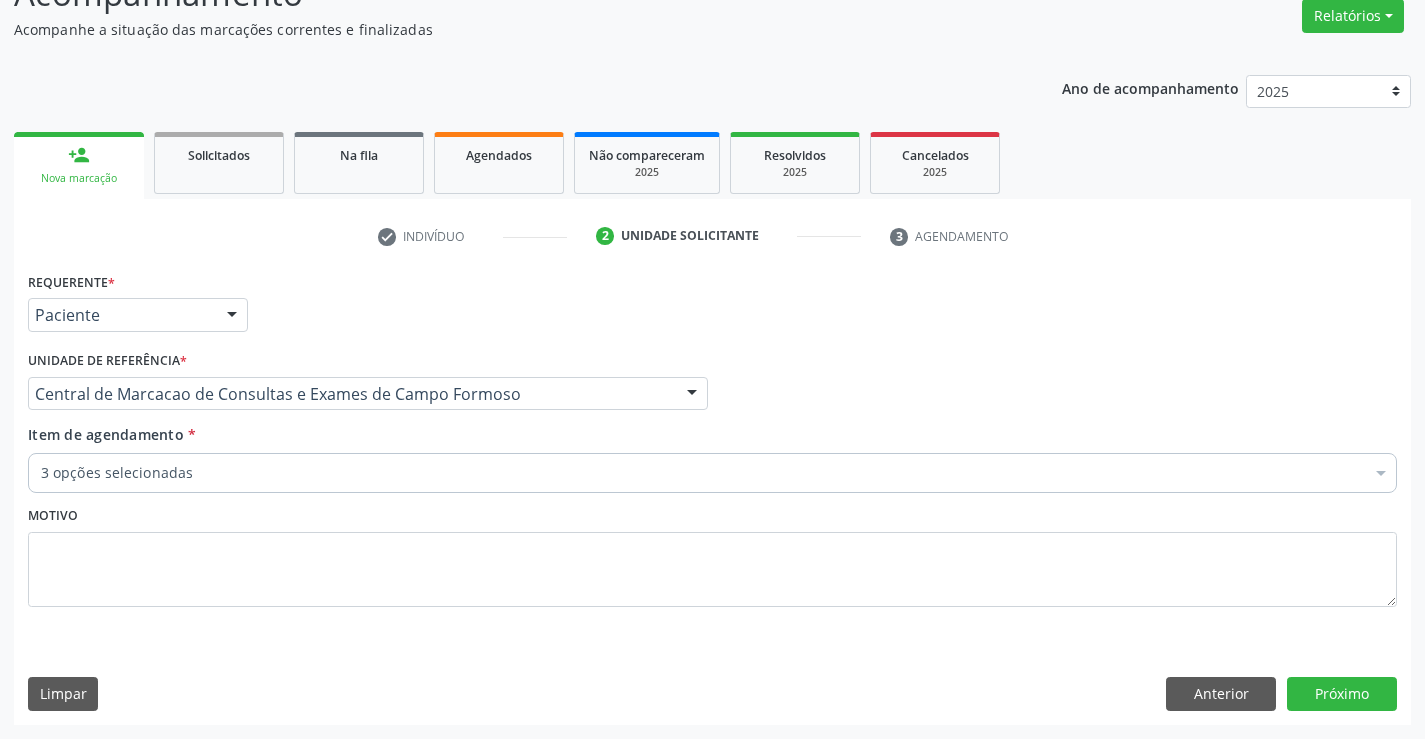click on "3 opções selecionadas" at bounding box center (712, 473) 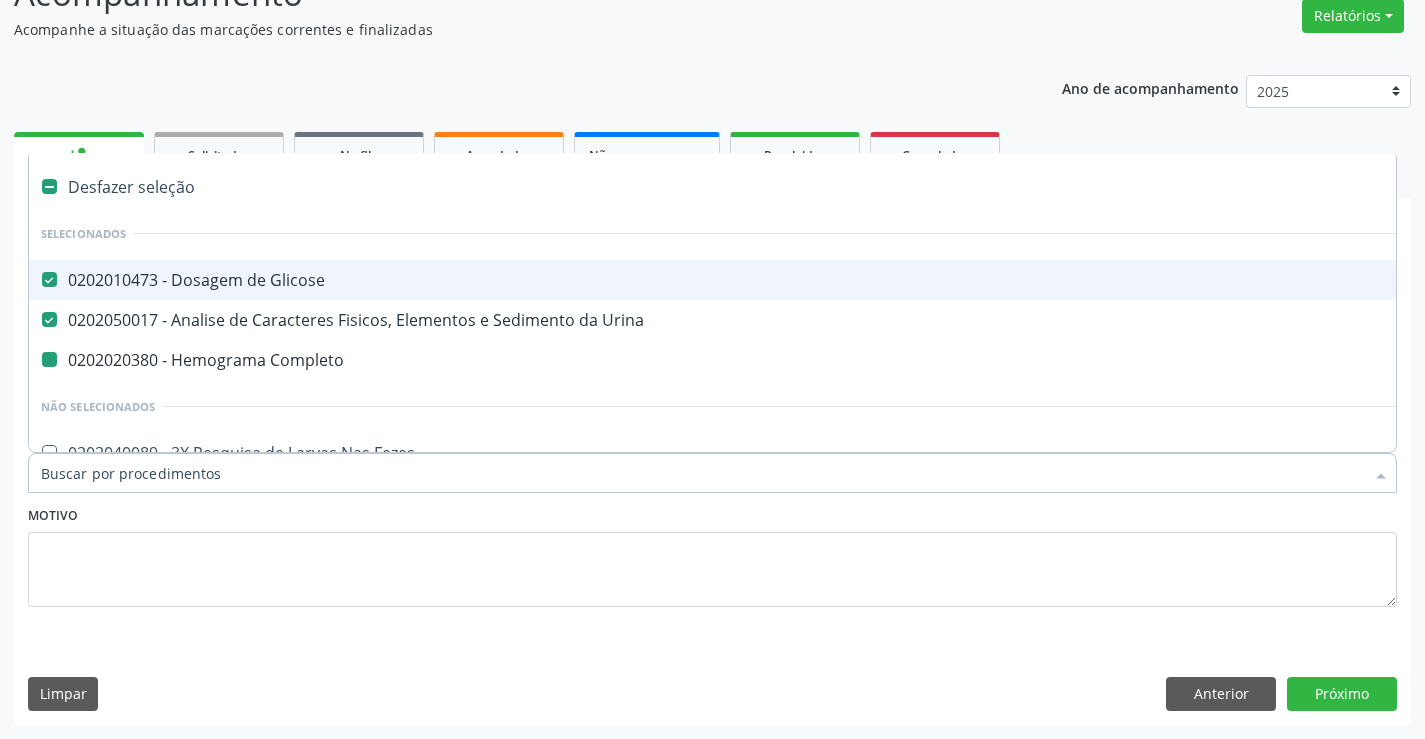 type on "p" 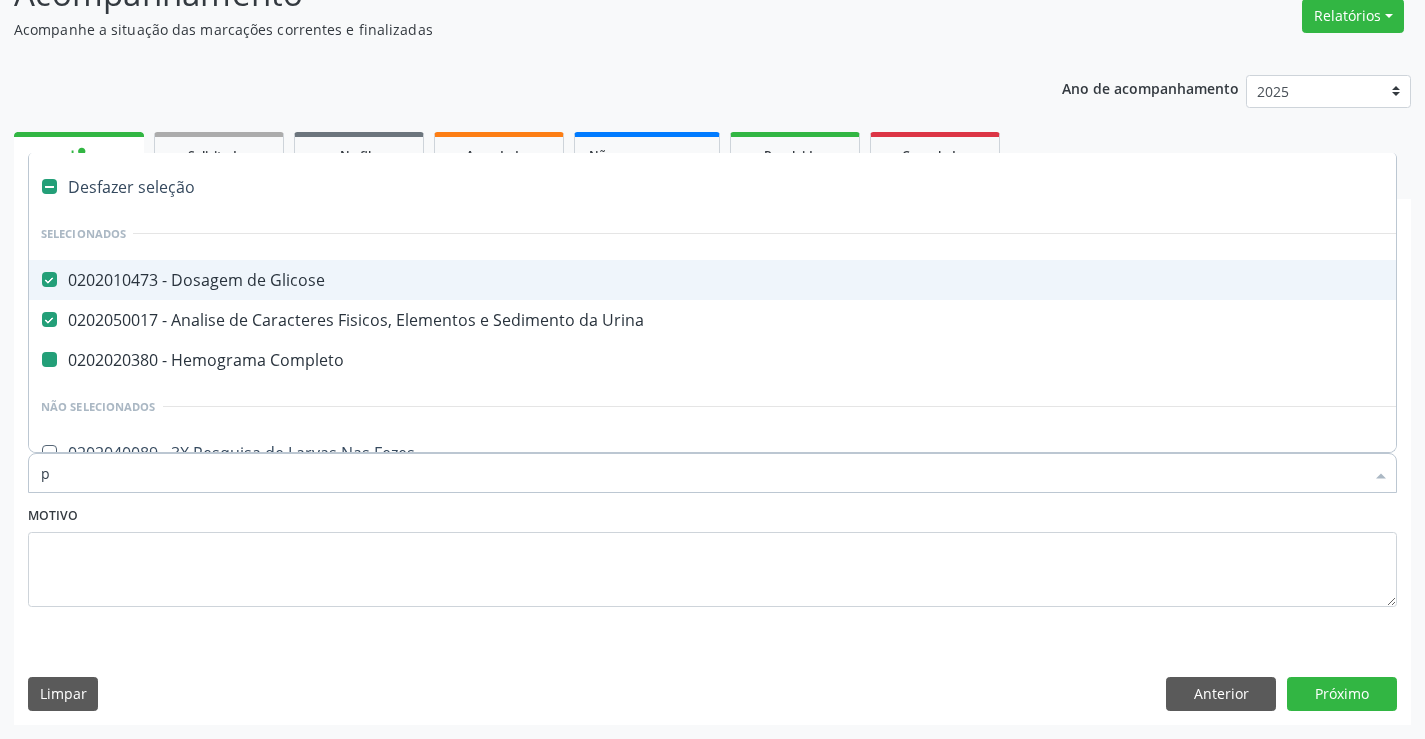 checkbox on "false" 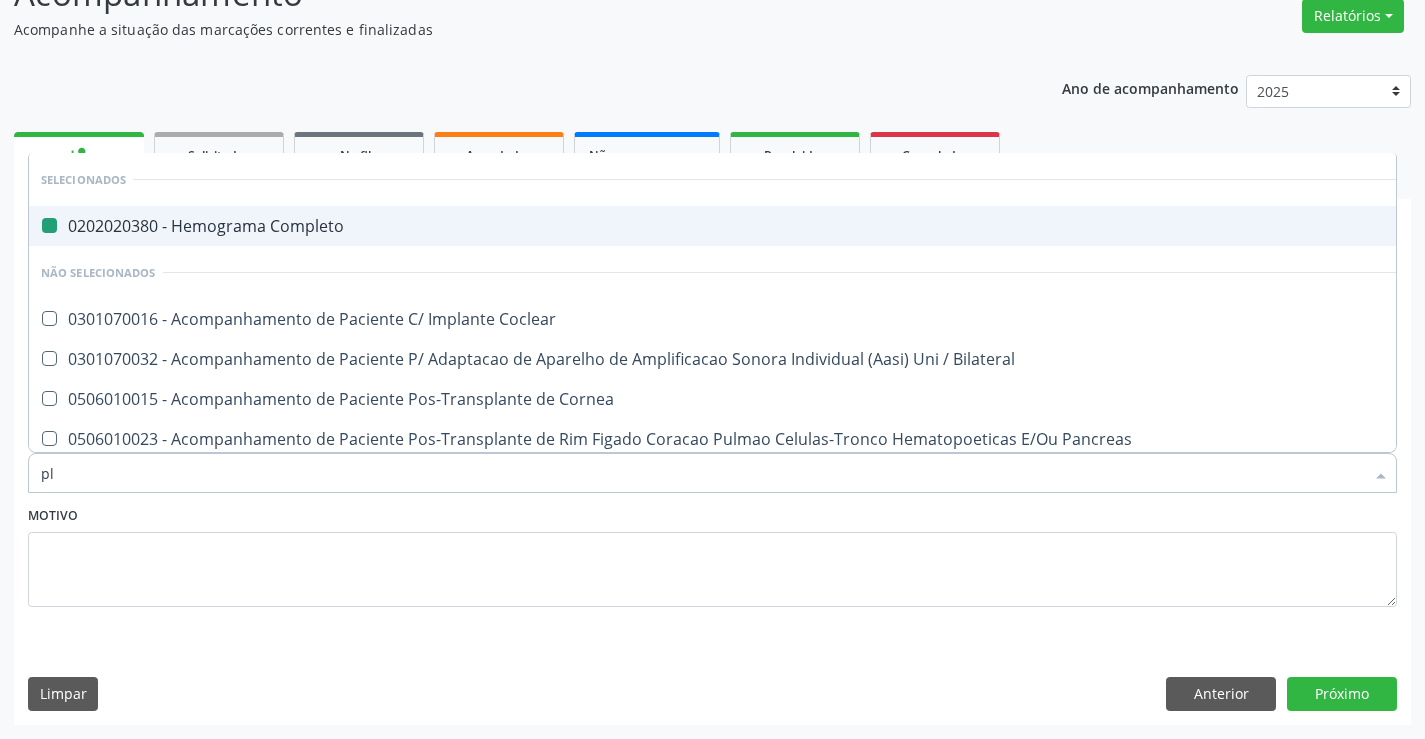 type on "pla" 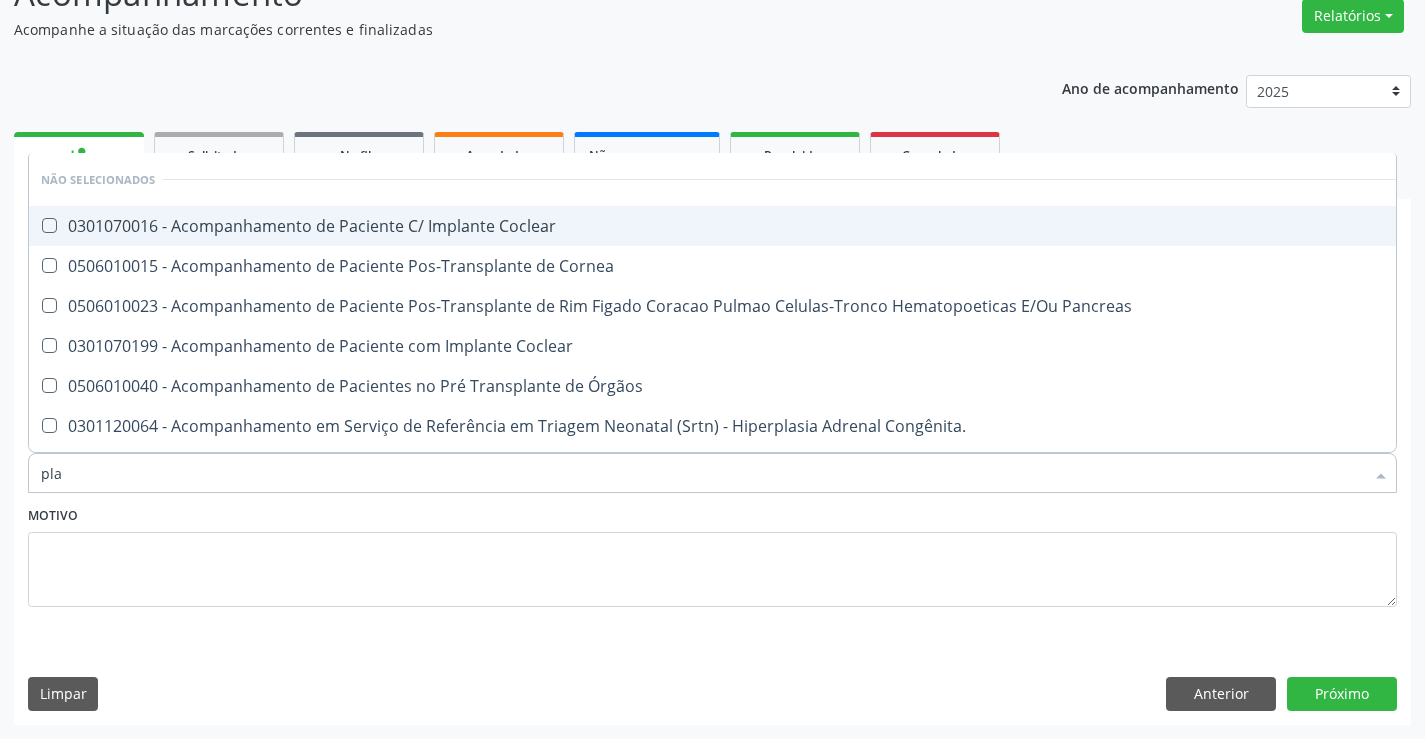 type on "plaq" 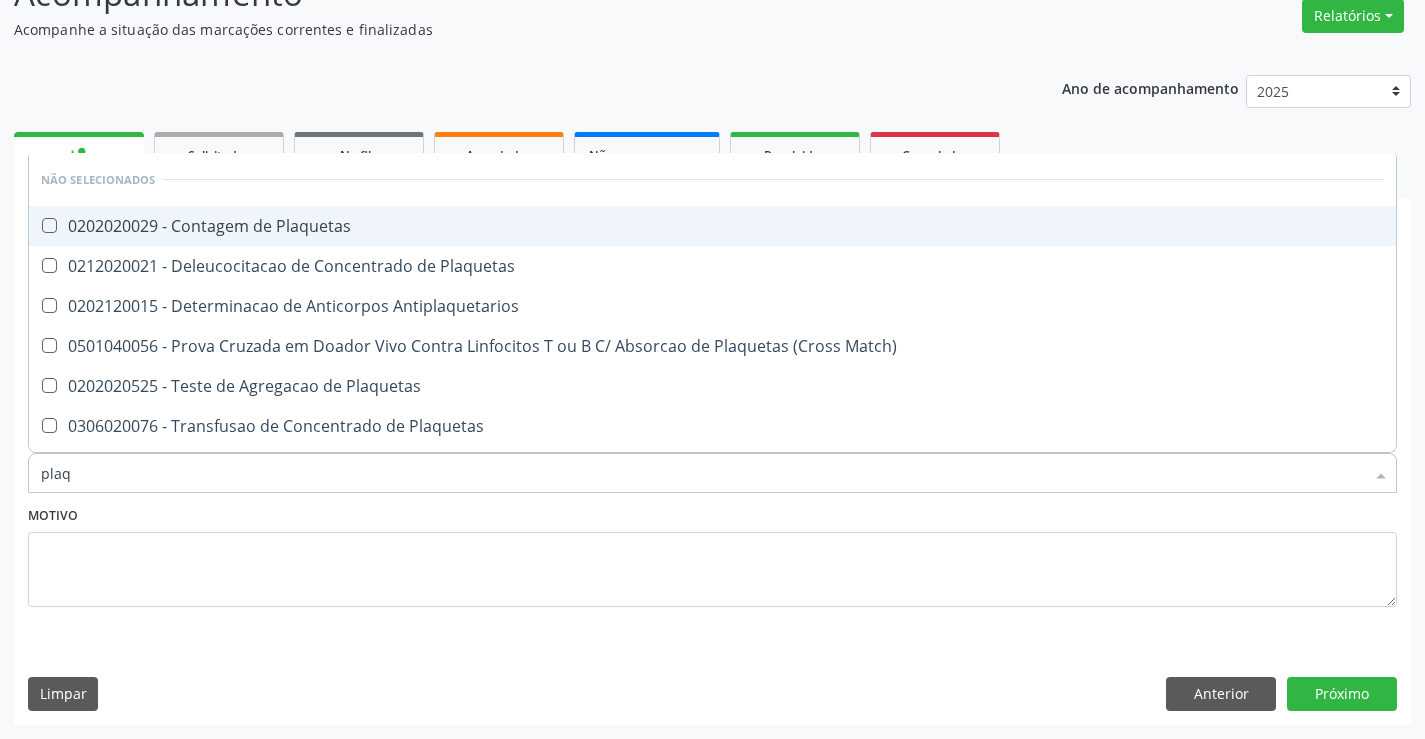 click on "0202020029 - Contagem de Plaquetas" at bounding box center [712, 226] 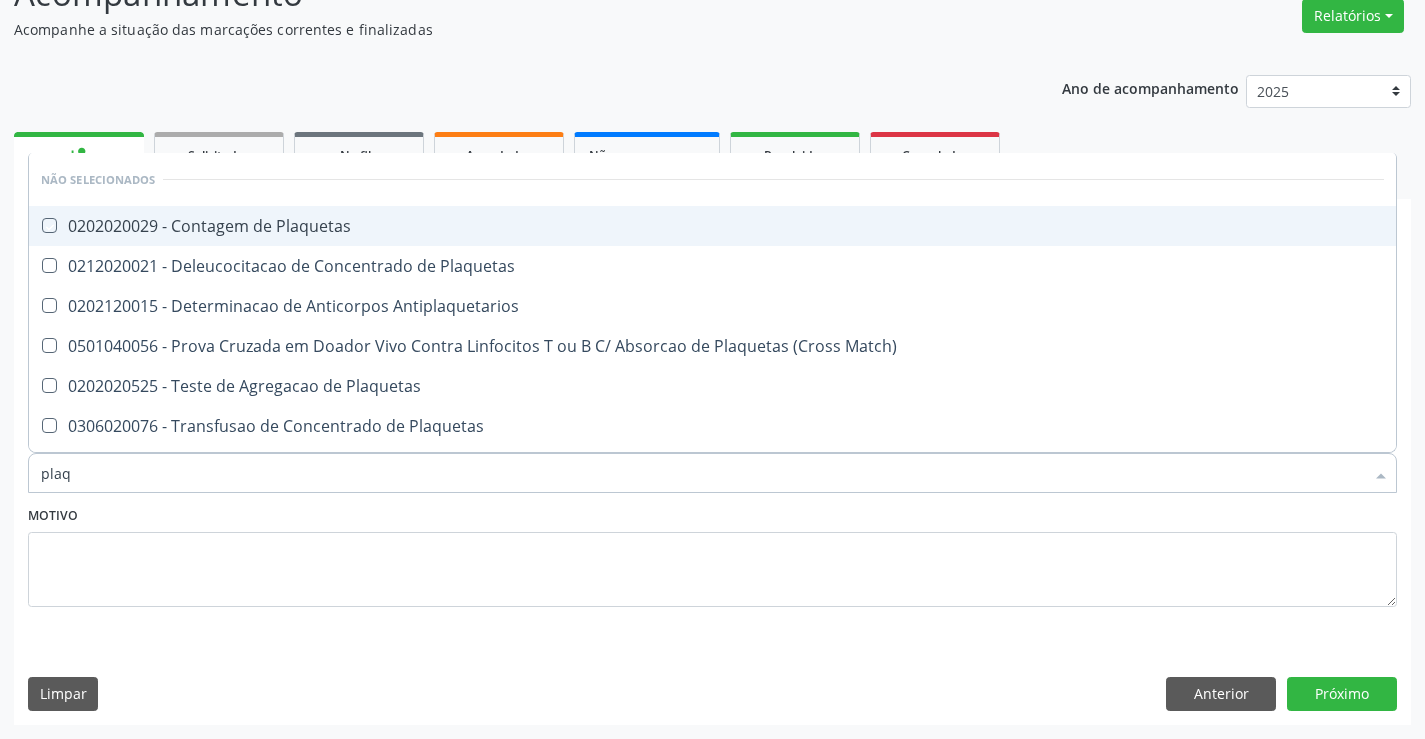 checkbox on "true" 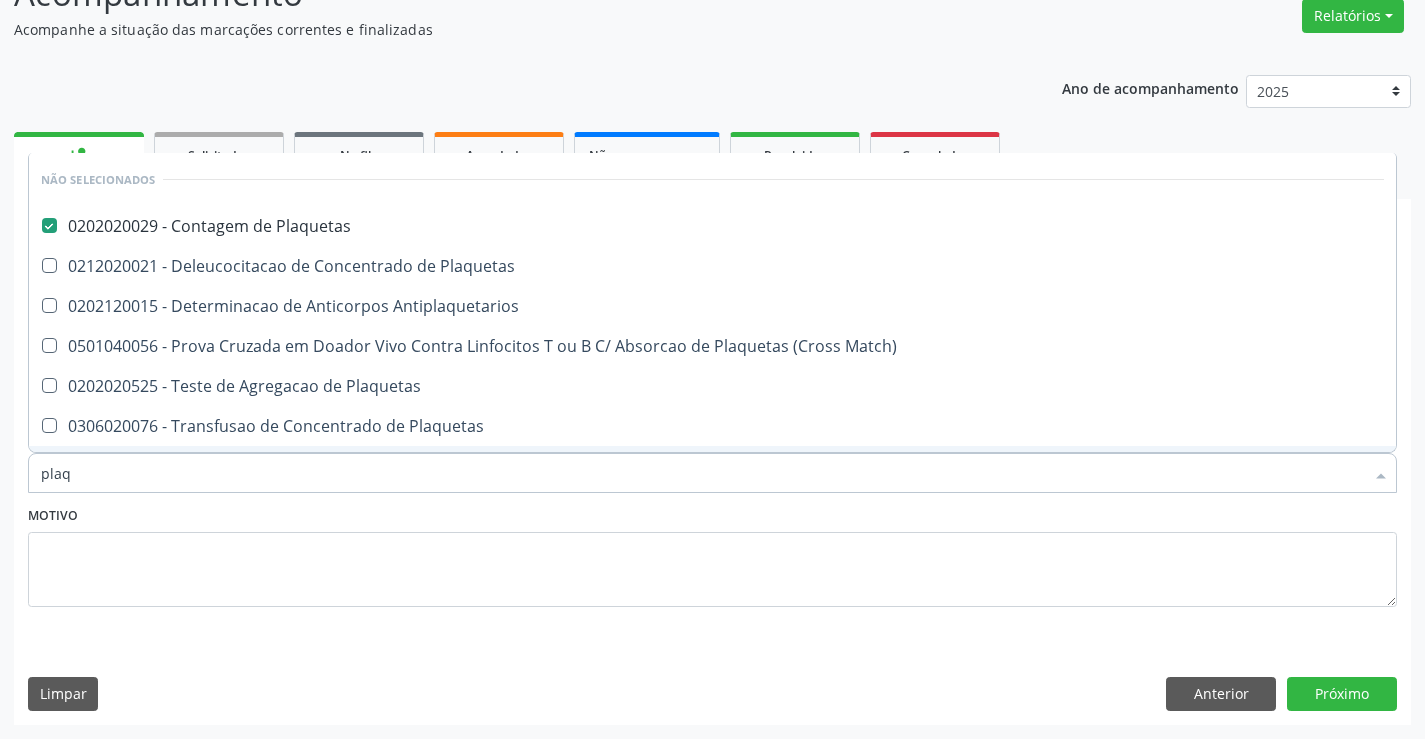 click on "Motivo" at bounding box center (712, 554) 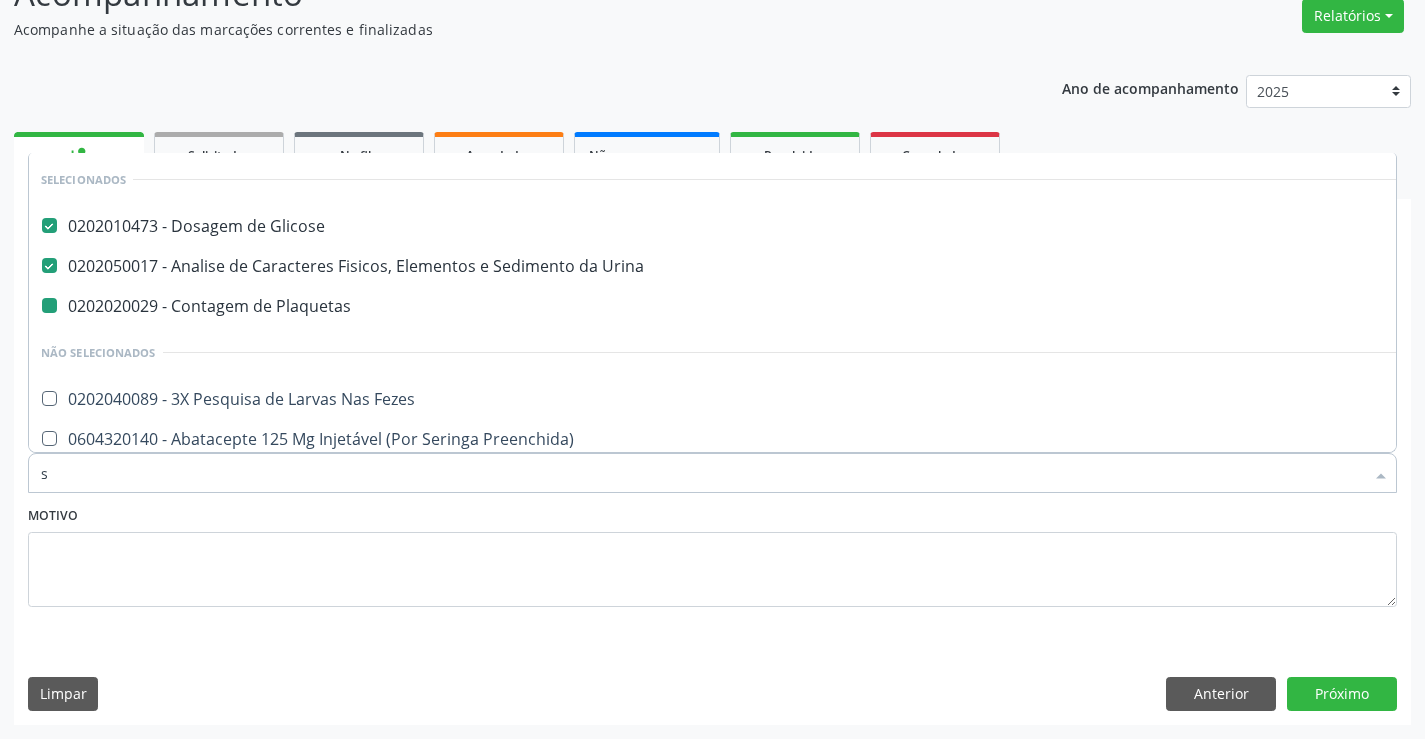 type on "si" 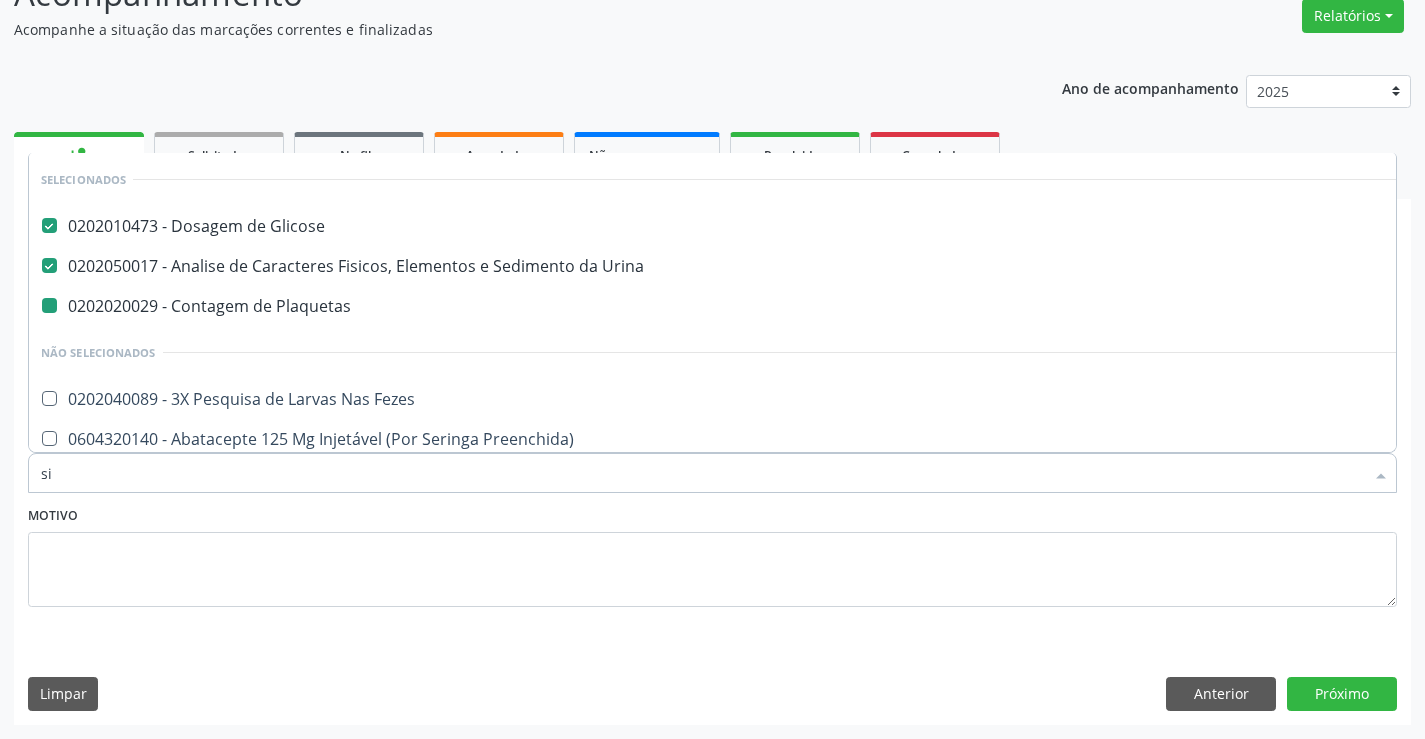 checkbox on "false" 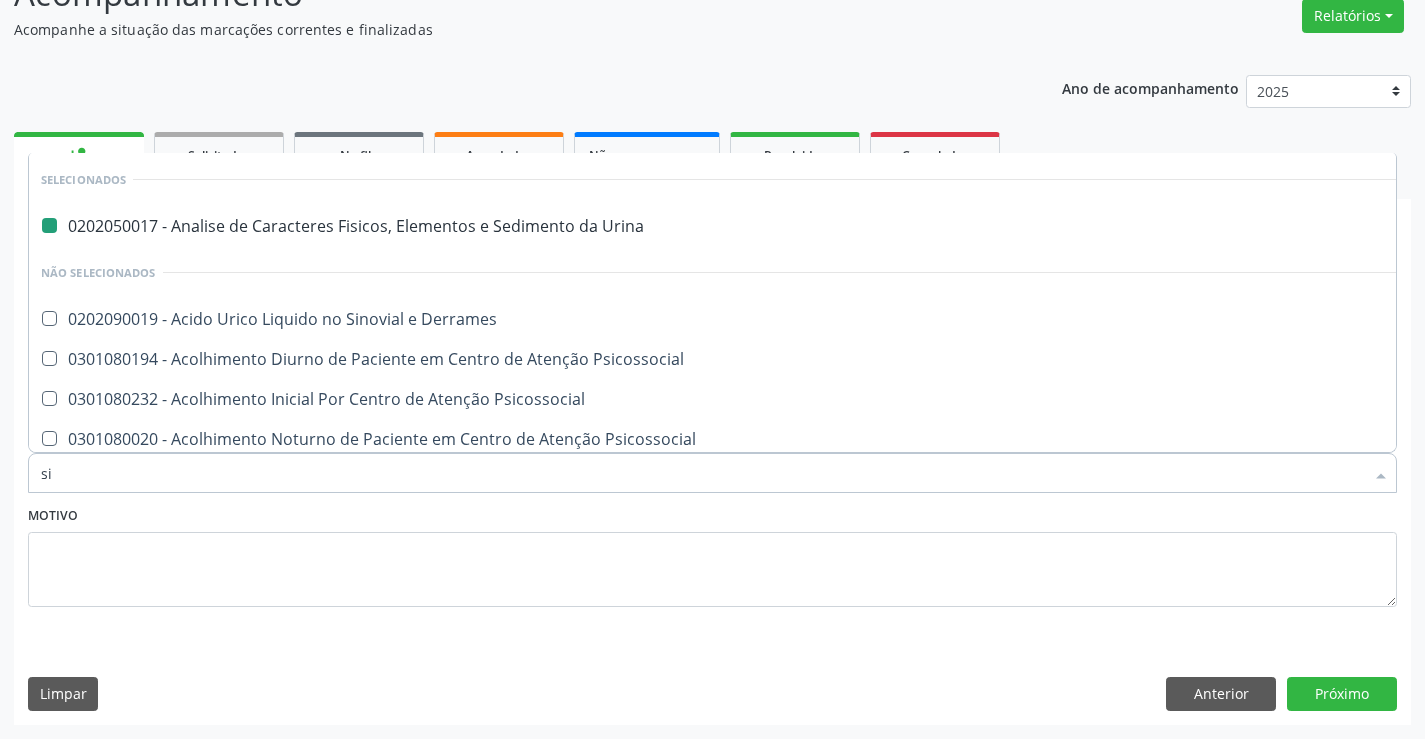 type on "sif" 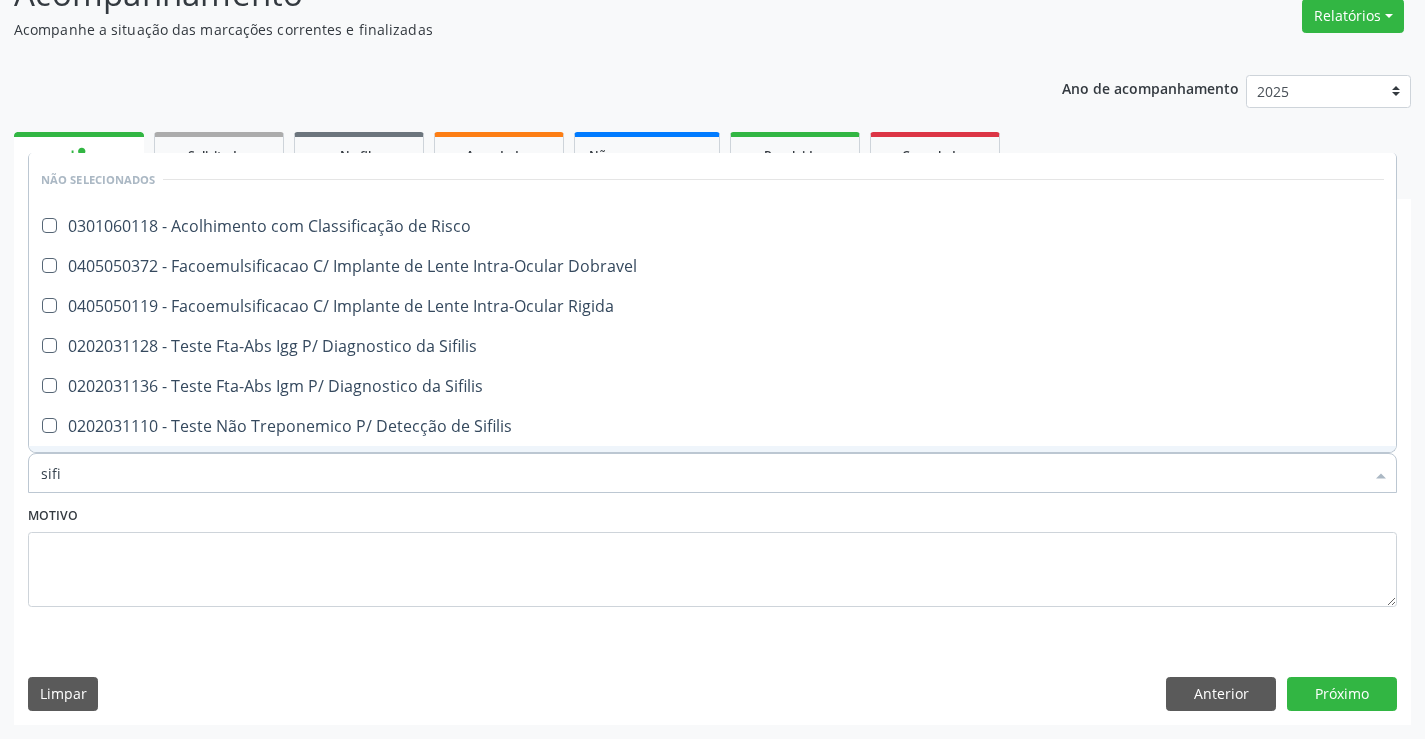 type on "sifil" 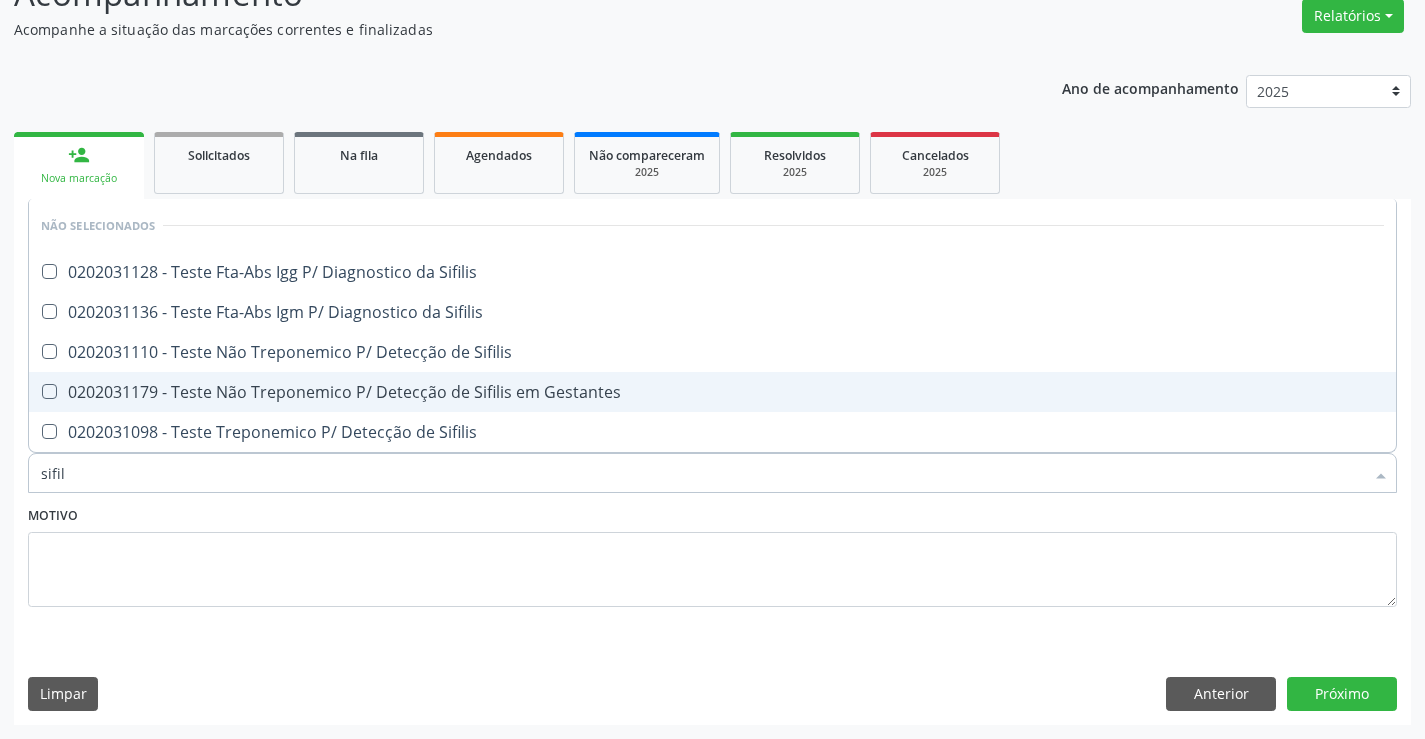 click on "0202031179 - Teste Não Treponemico P/ Detecção de Sifilis em Gestantes" at bounding box center (712, 392) 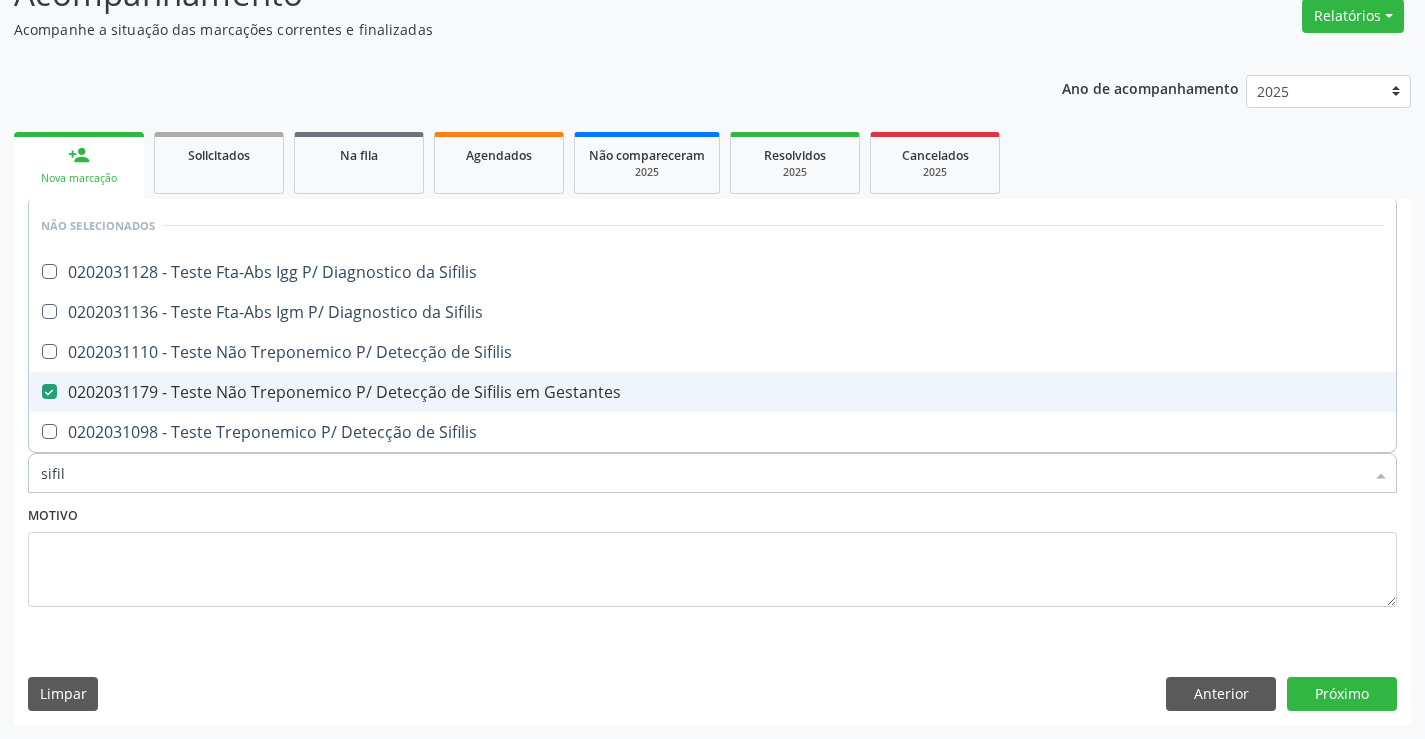 checkbox on "true" 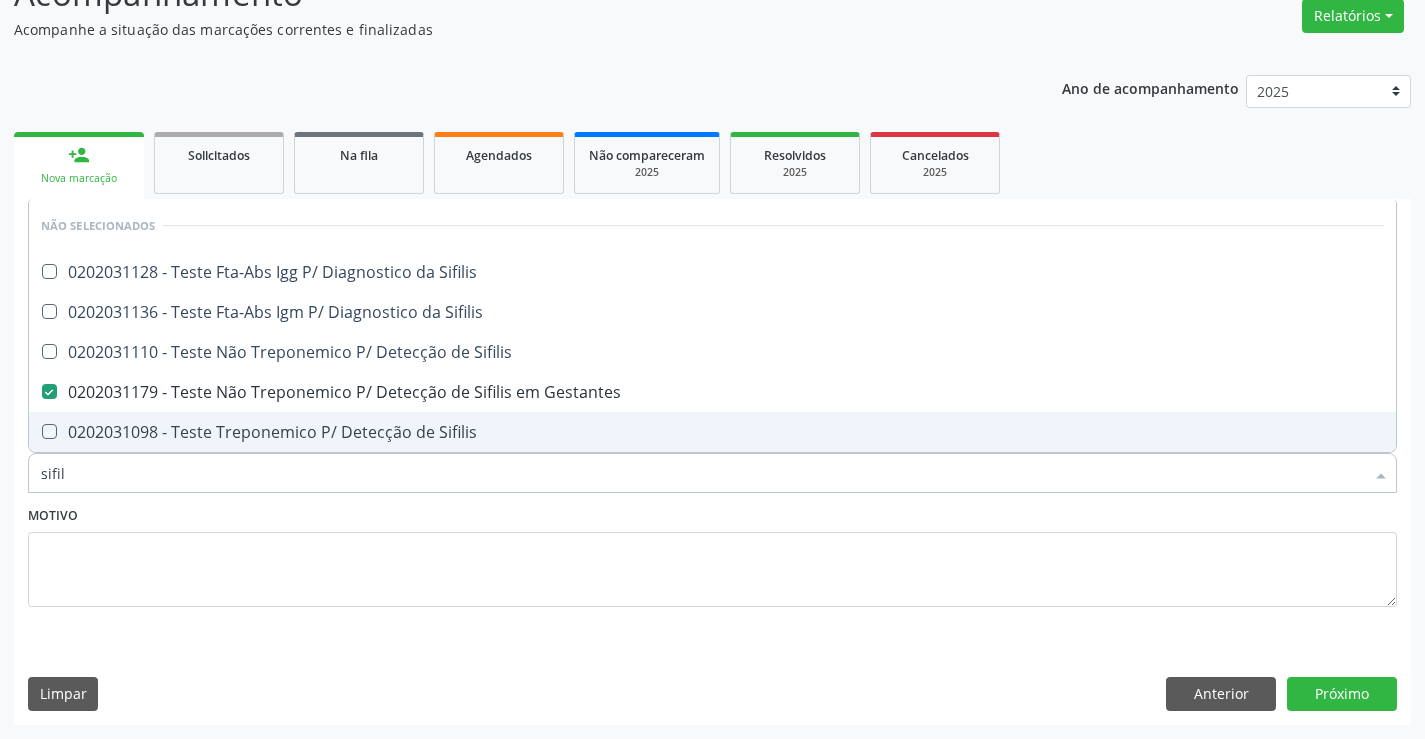 click on "Motivo" at bounding box center (712, 554) 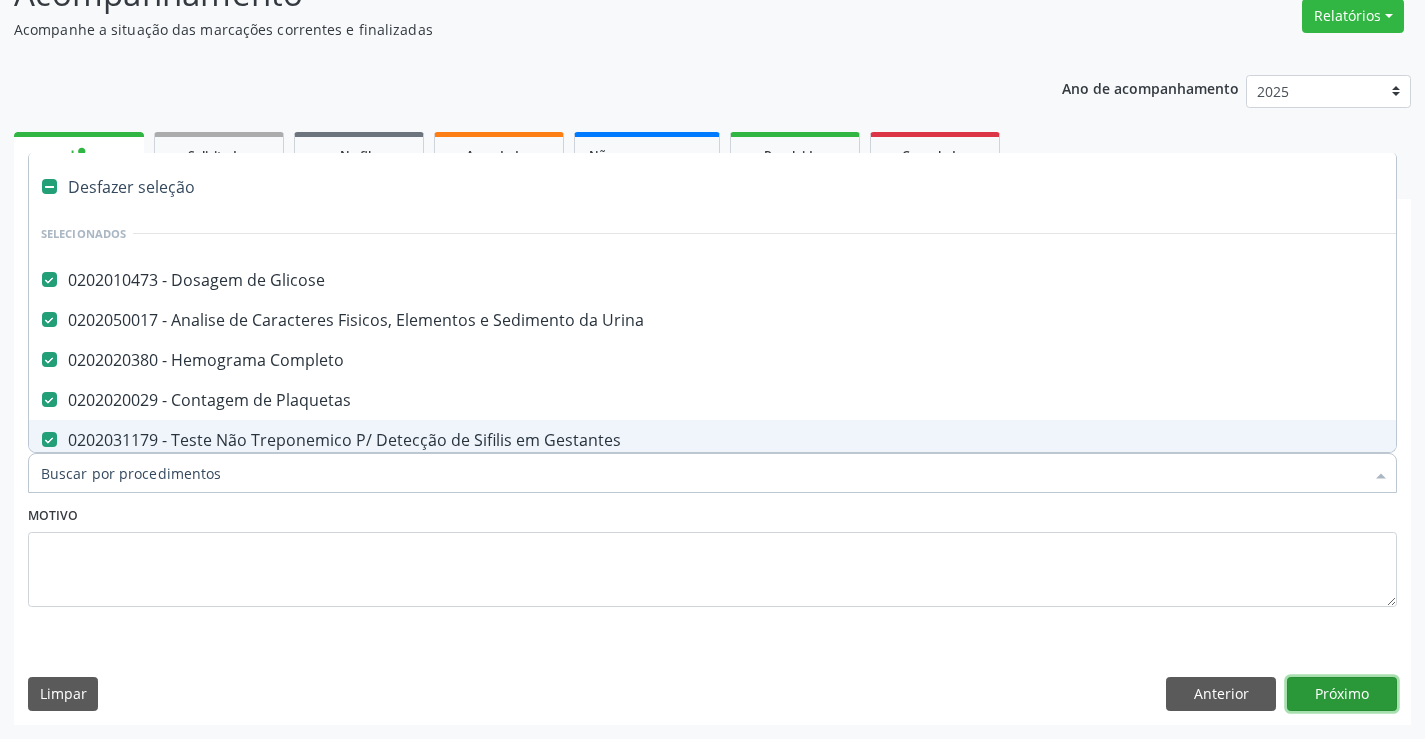 click on "Próximo" at bounding box center [1342, 694] 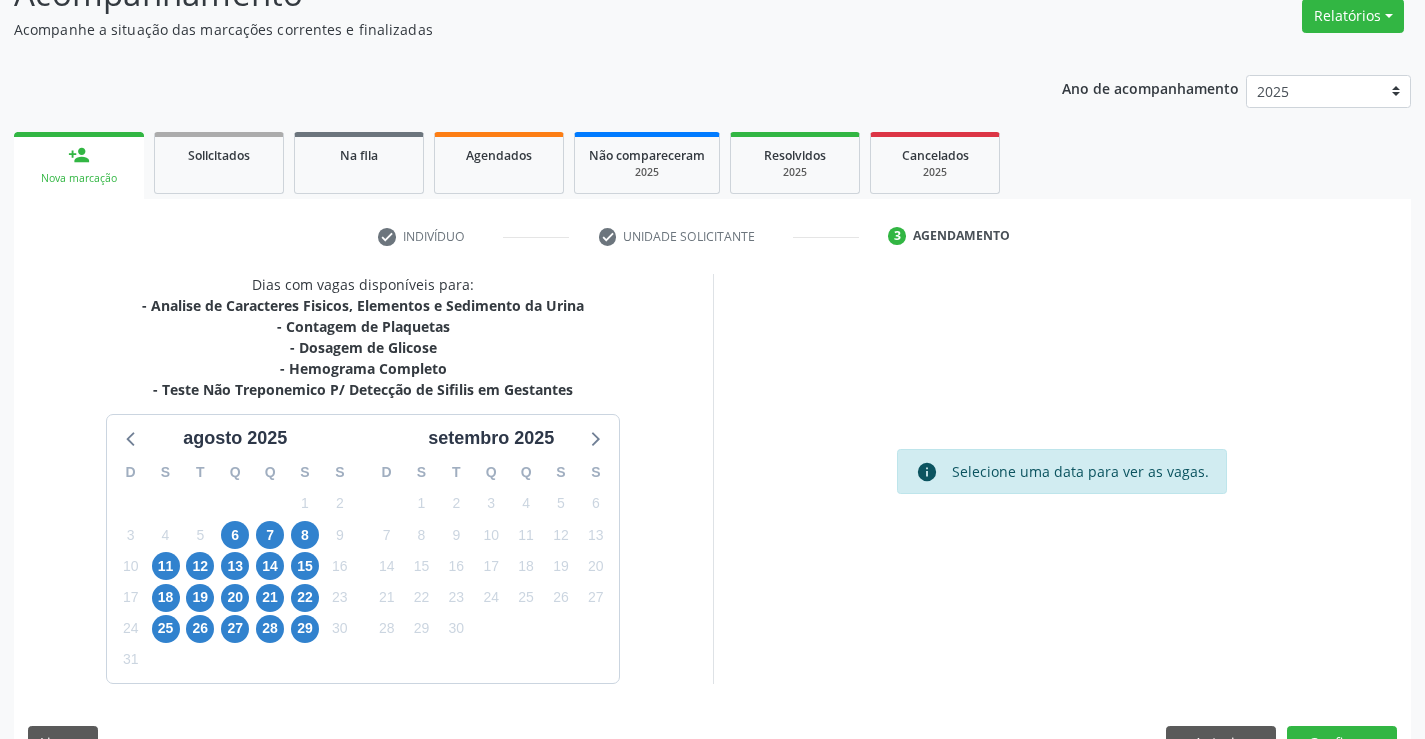 scroll, scrollTop: 215, scrollLeft: 0, axis: vertical 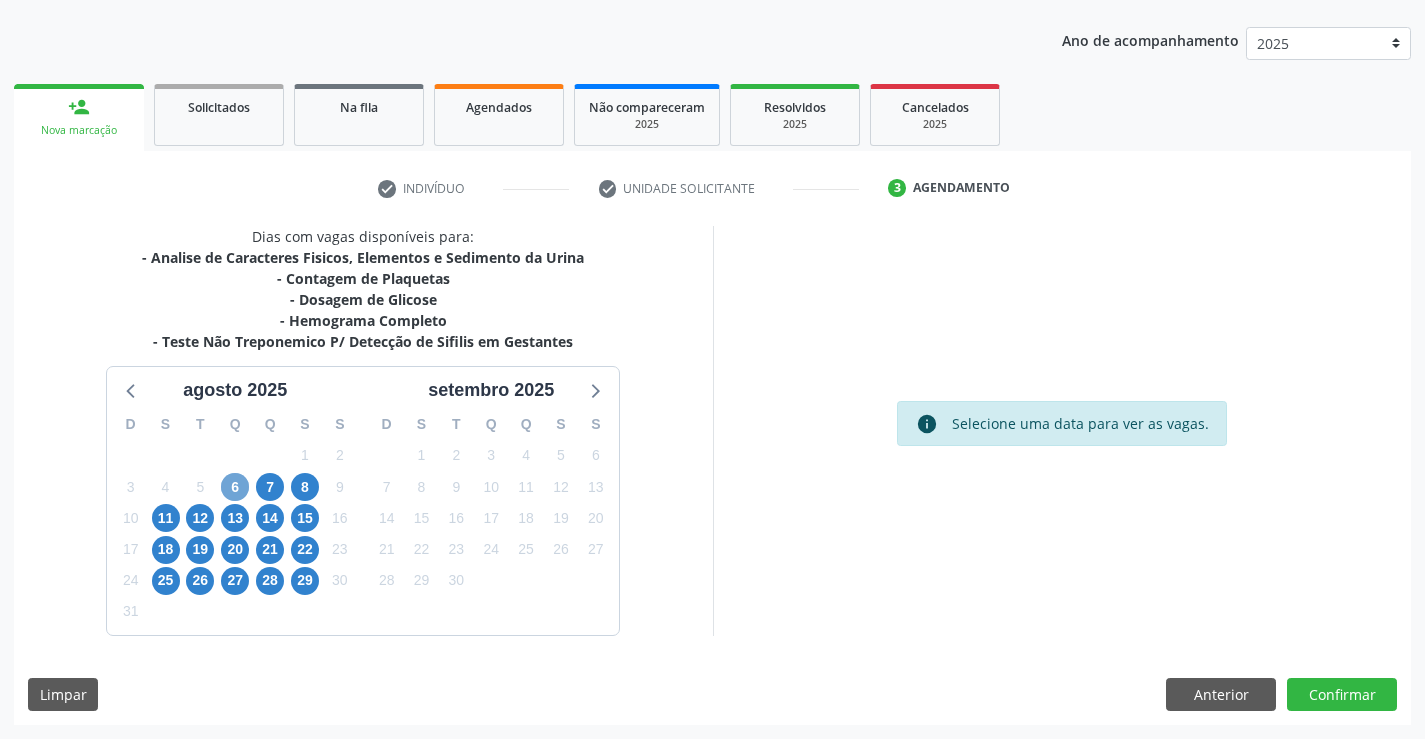click on "6" at bounding box center (235, 487) 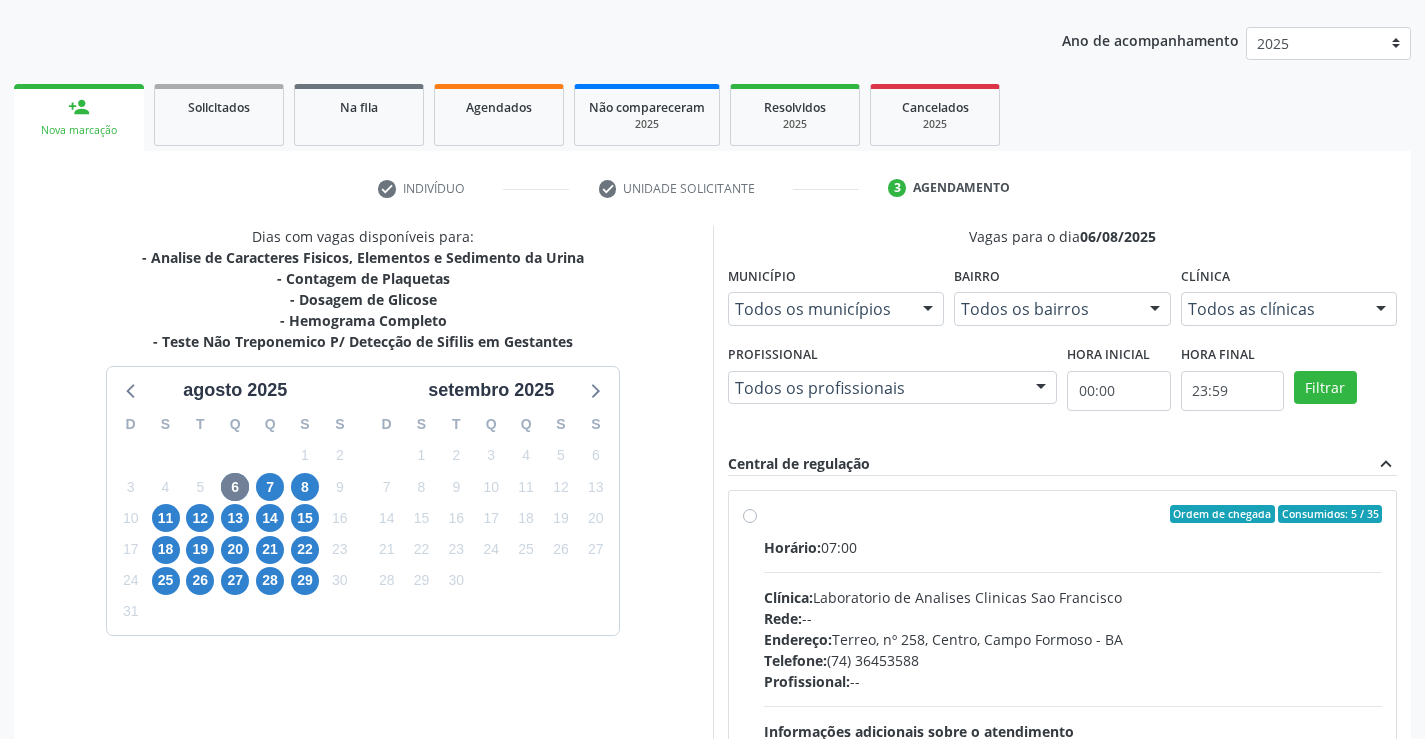 click on "Horário:   07:00
Clínica:  Laboratorio de Analises Clinicas Sao Francisco
Rede:
--
Endereço:   Terreo, nº 258, Centro, Campo Formoso - BA
Telefone:   (74) 36453588
Profissional:
--
Informações adicionais sobre o atendimento
Idade de atendimento:
Sem restrição
Gênero(s) atendido(s):
Sem restrição
Informações adicionais:
--" at bounding box center [1073, 674] 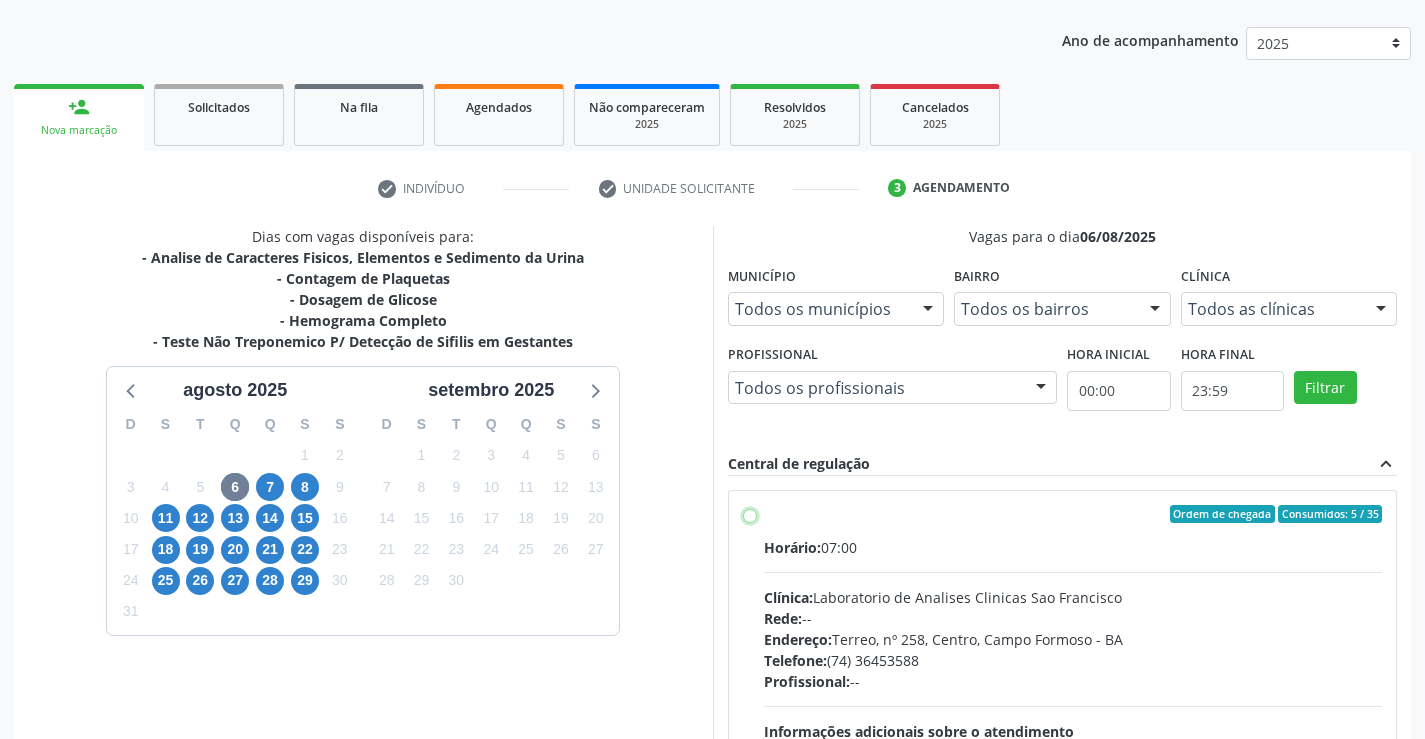 radio on "true" 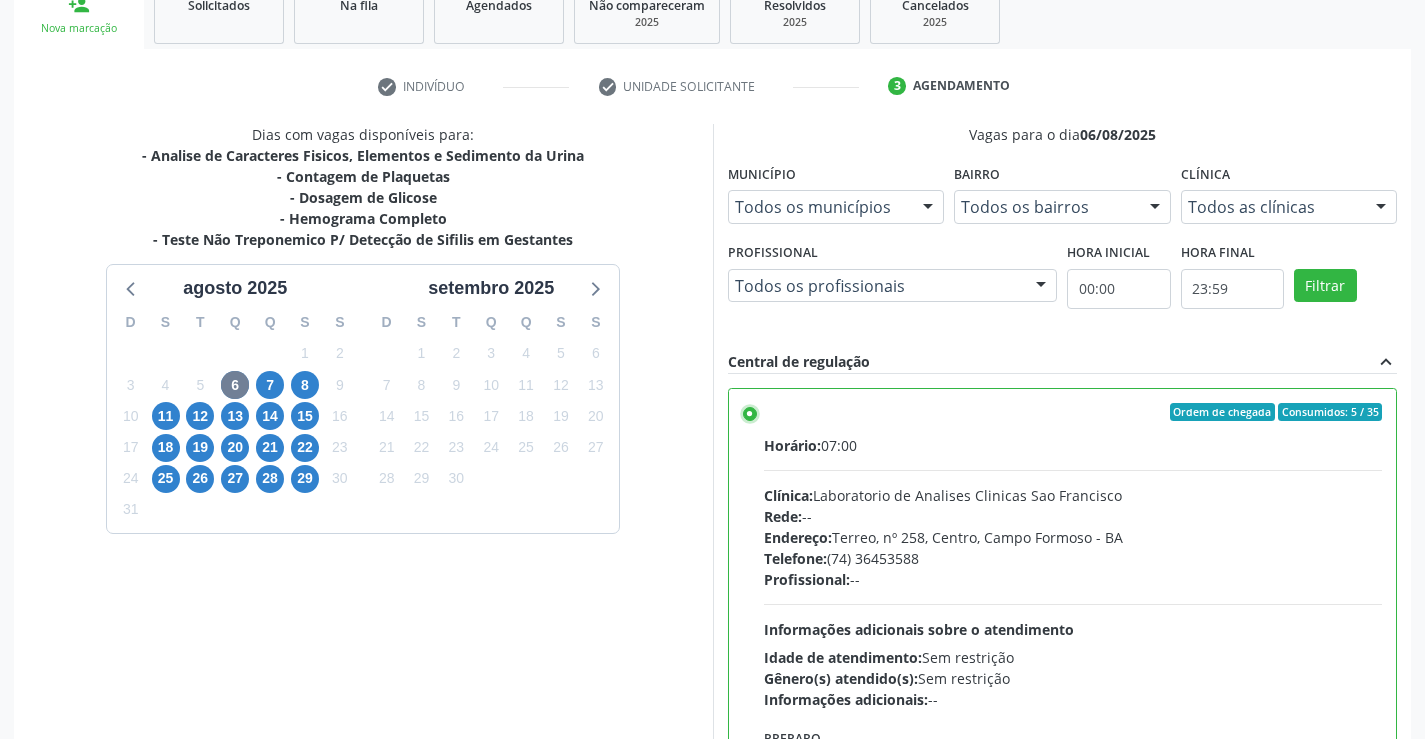 scroll, scrollTop: 456, scrollLeft: 0, axis: vertical 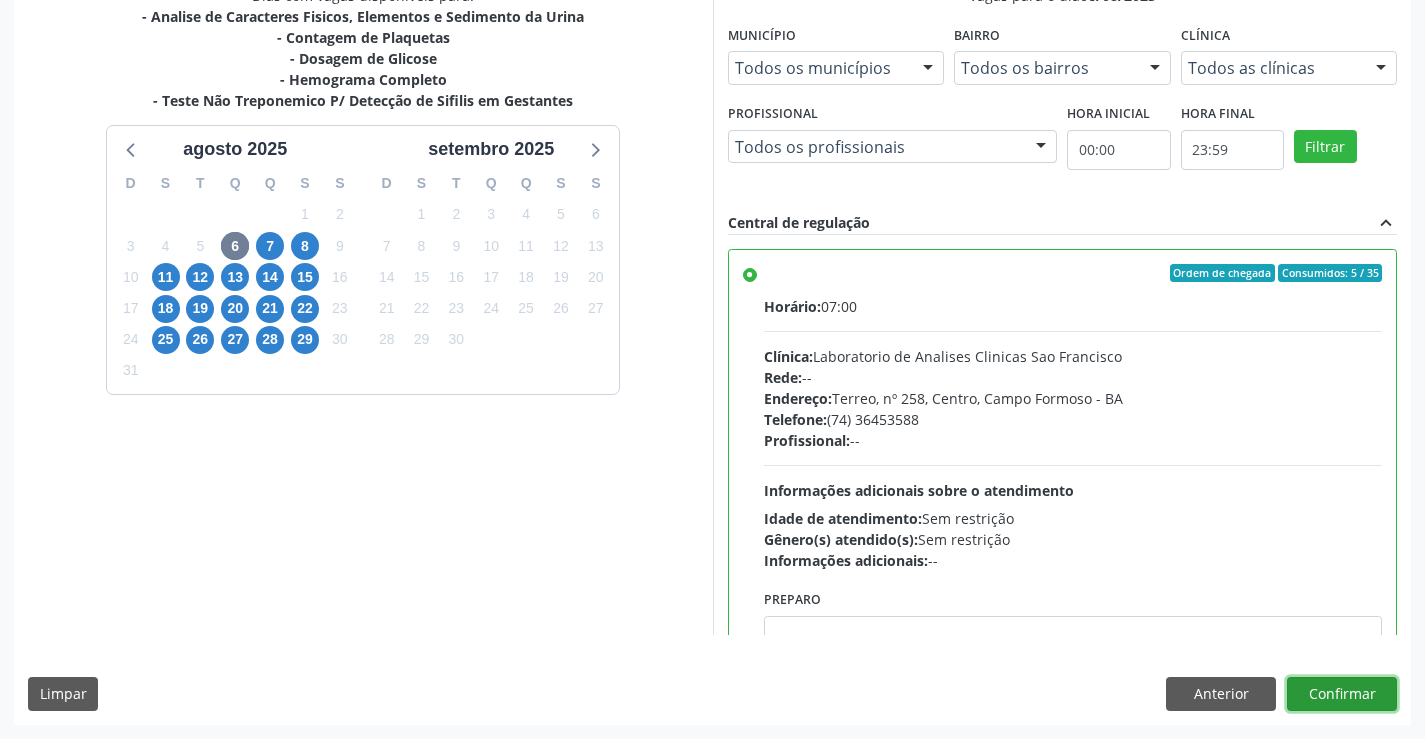 click on "Confirmar" at bounding box center (1342, 694) 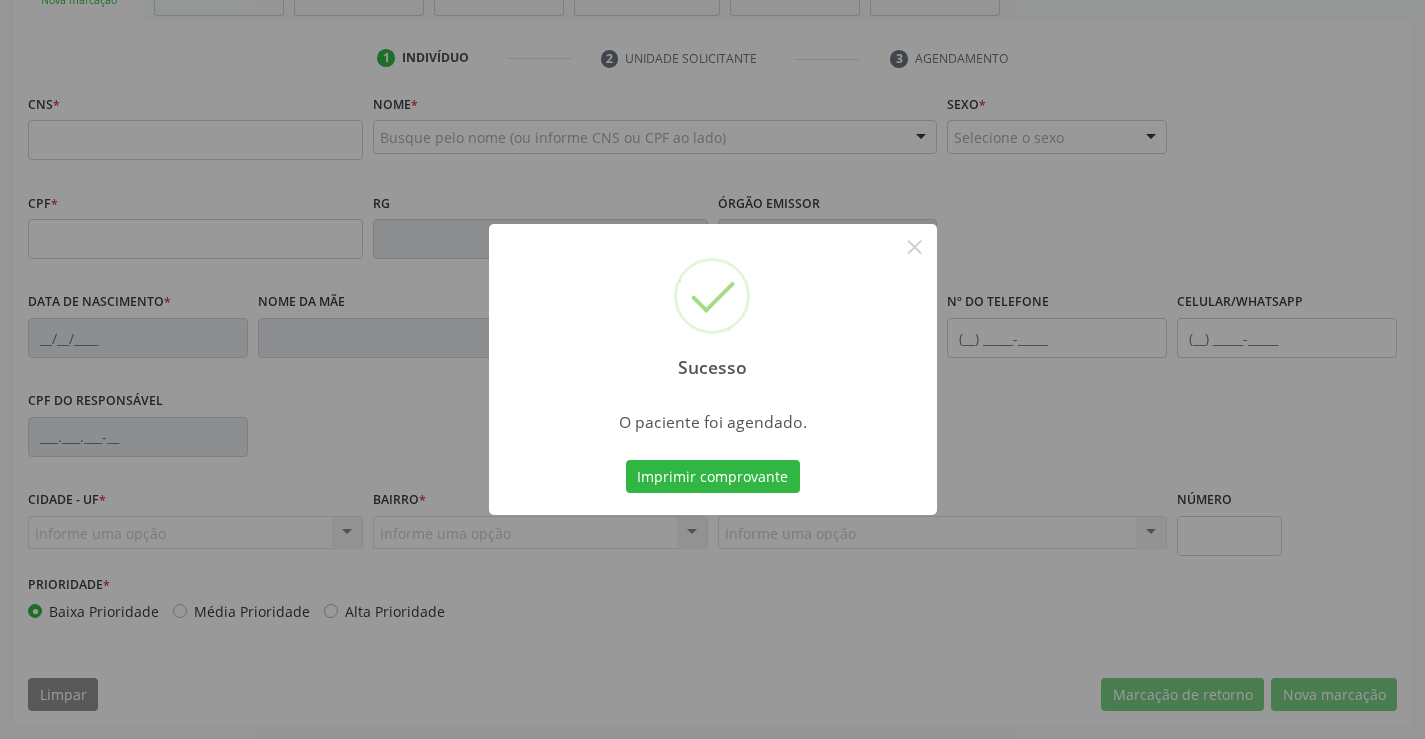 scroll, scrollTop: 345, scrollLeft: 0, axis: vertical 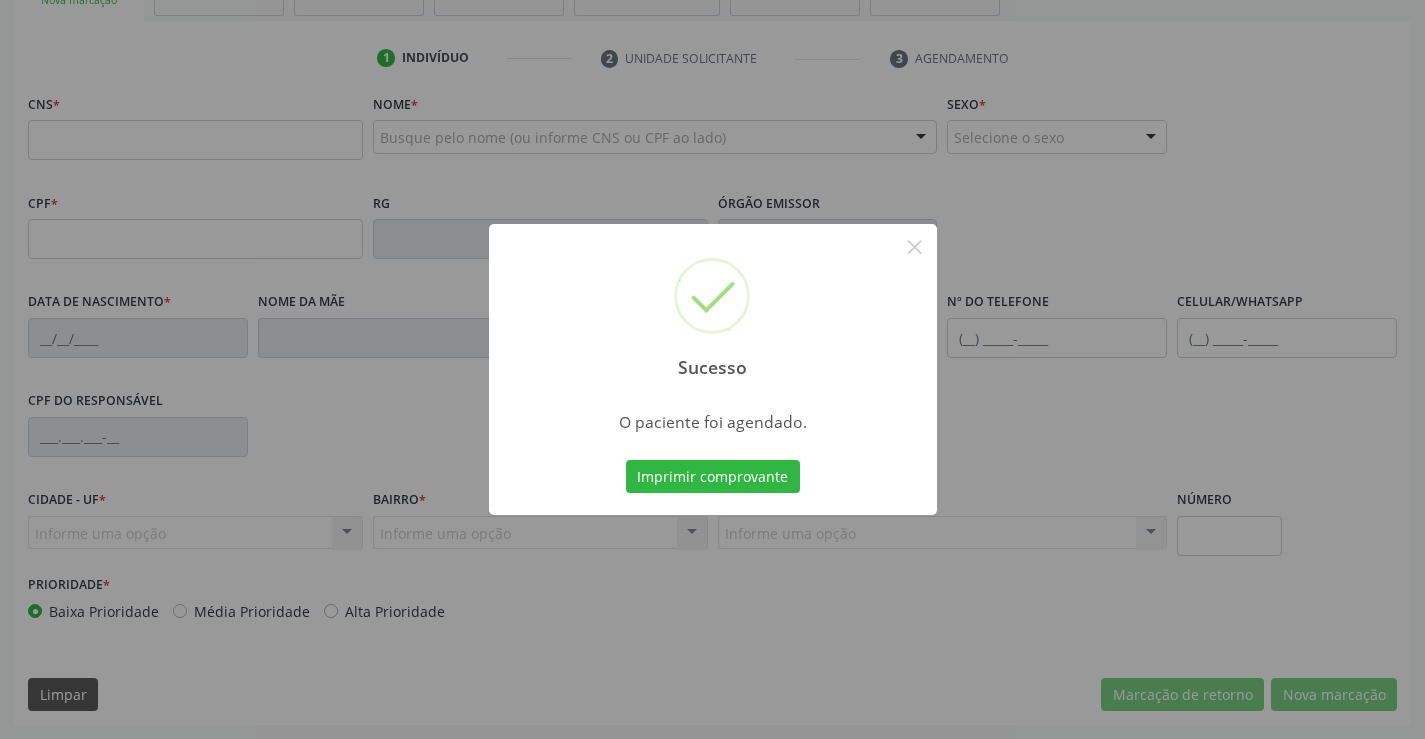 type 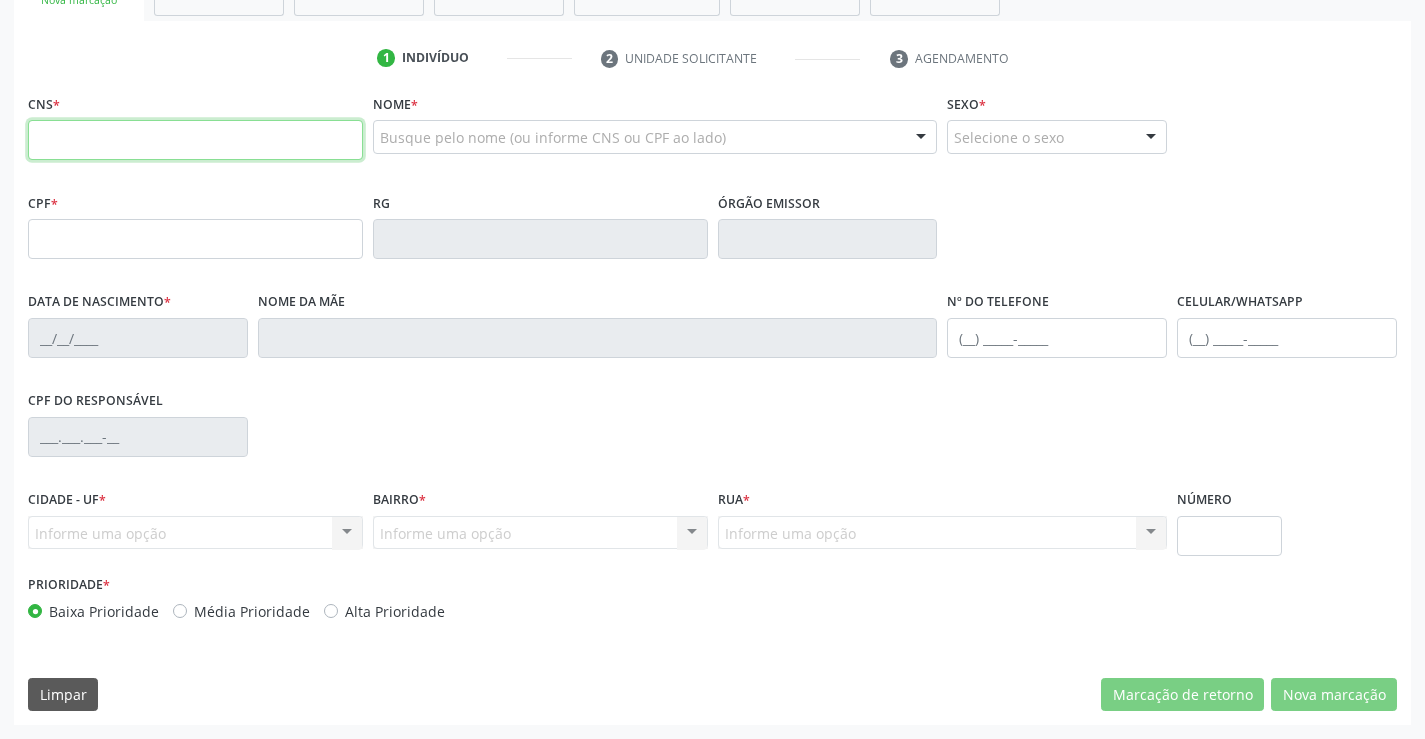 click at bounding box center (195, 140) 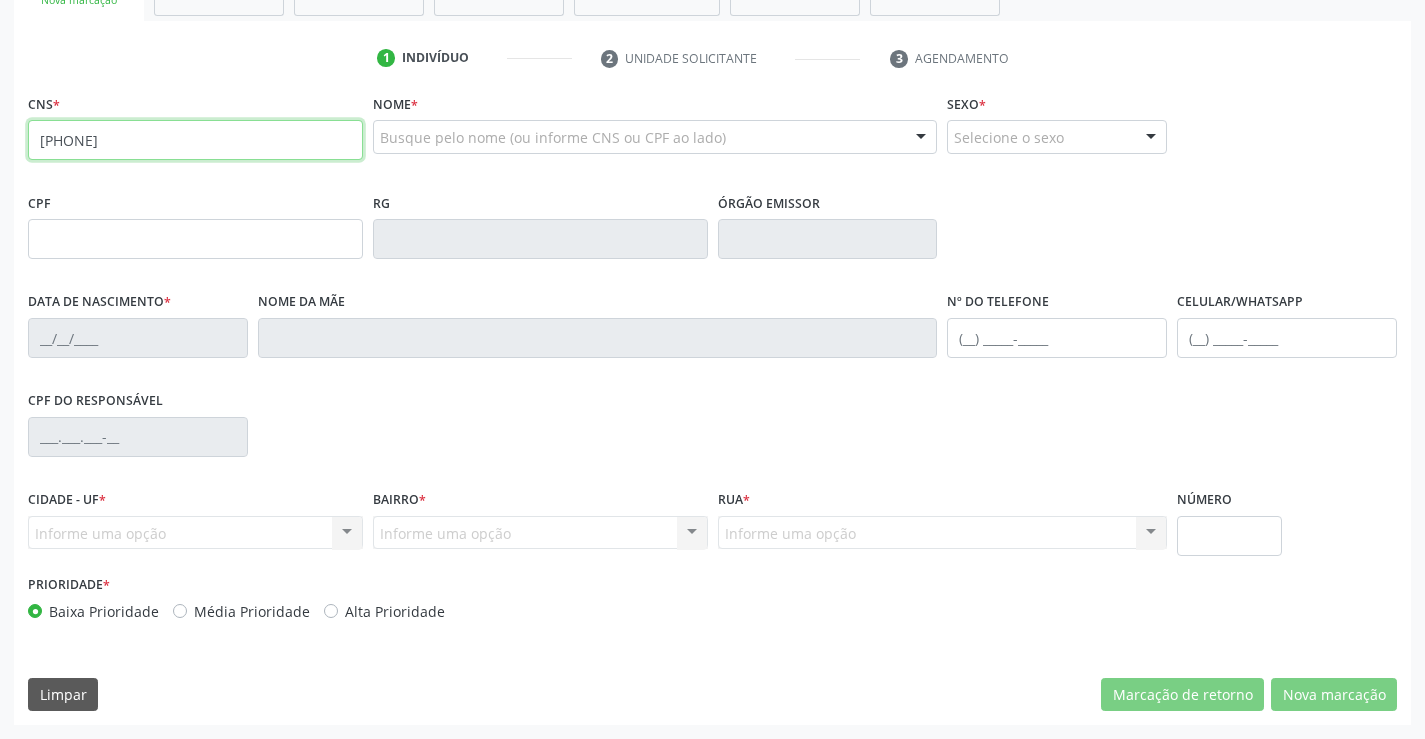 type on "700 8029 3280 2183" 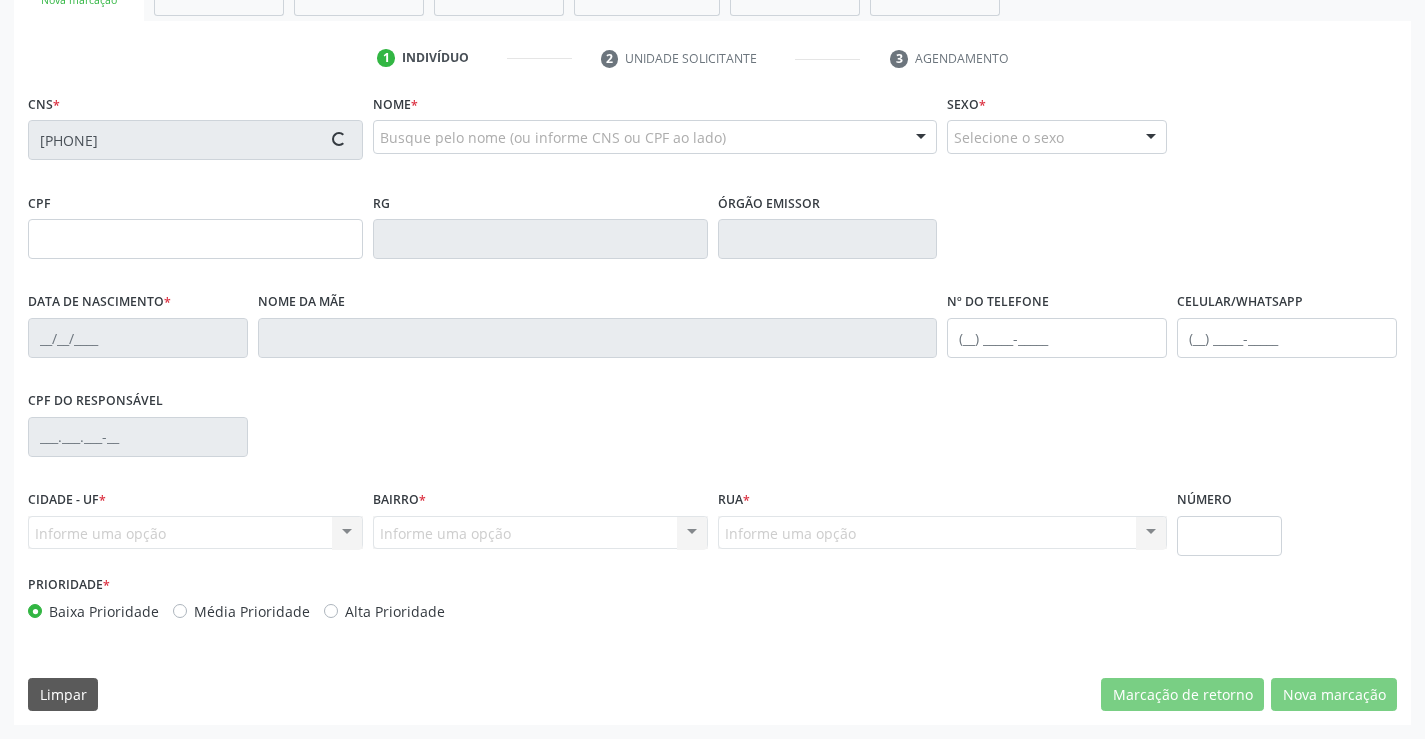type on "2203207728" 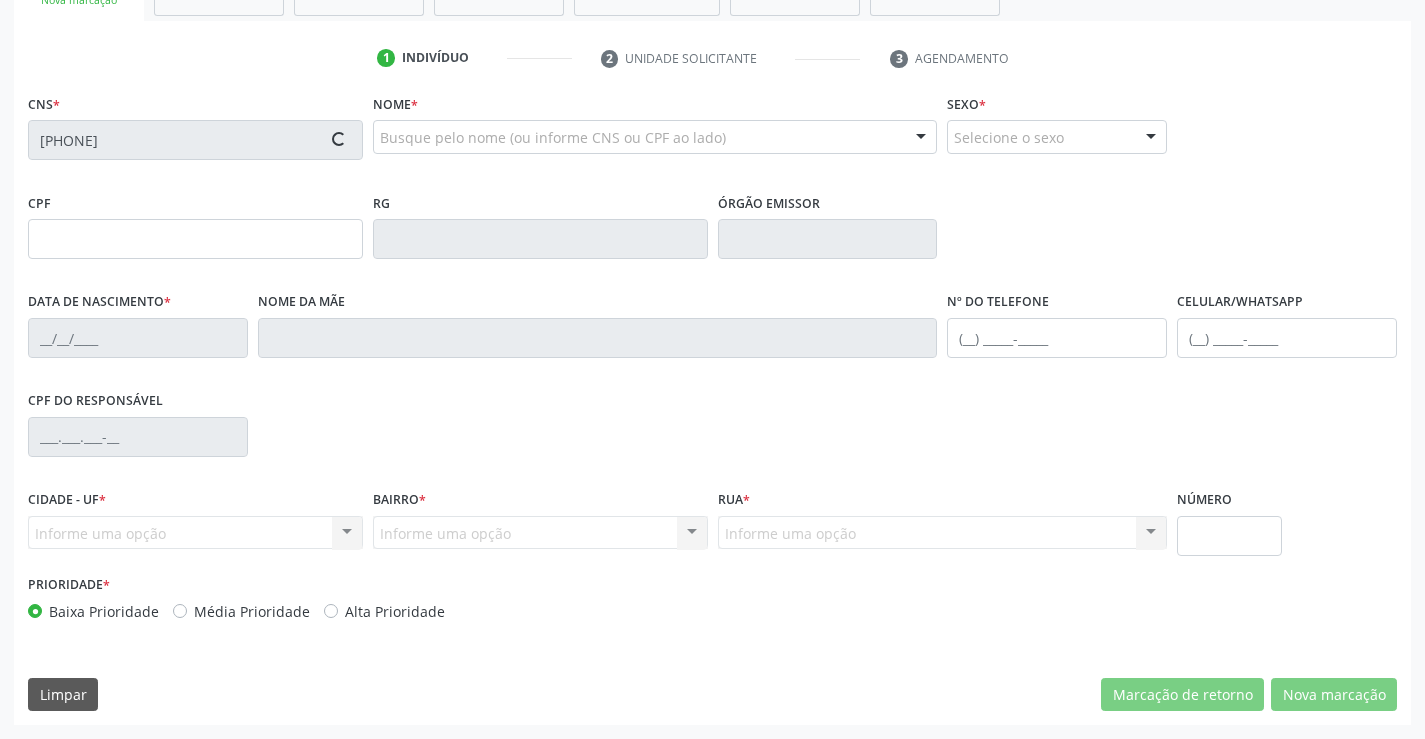 type on "08/02/2008" 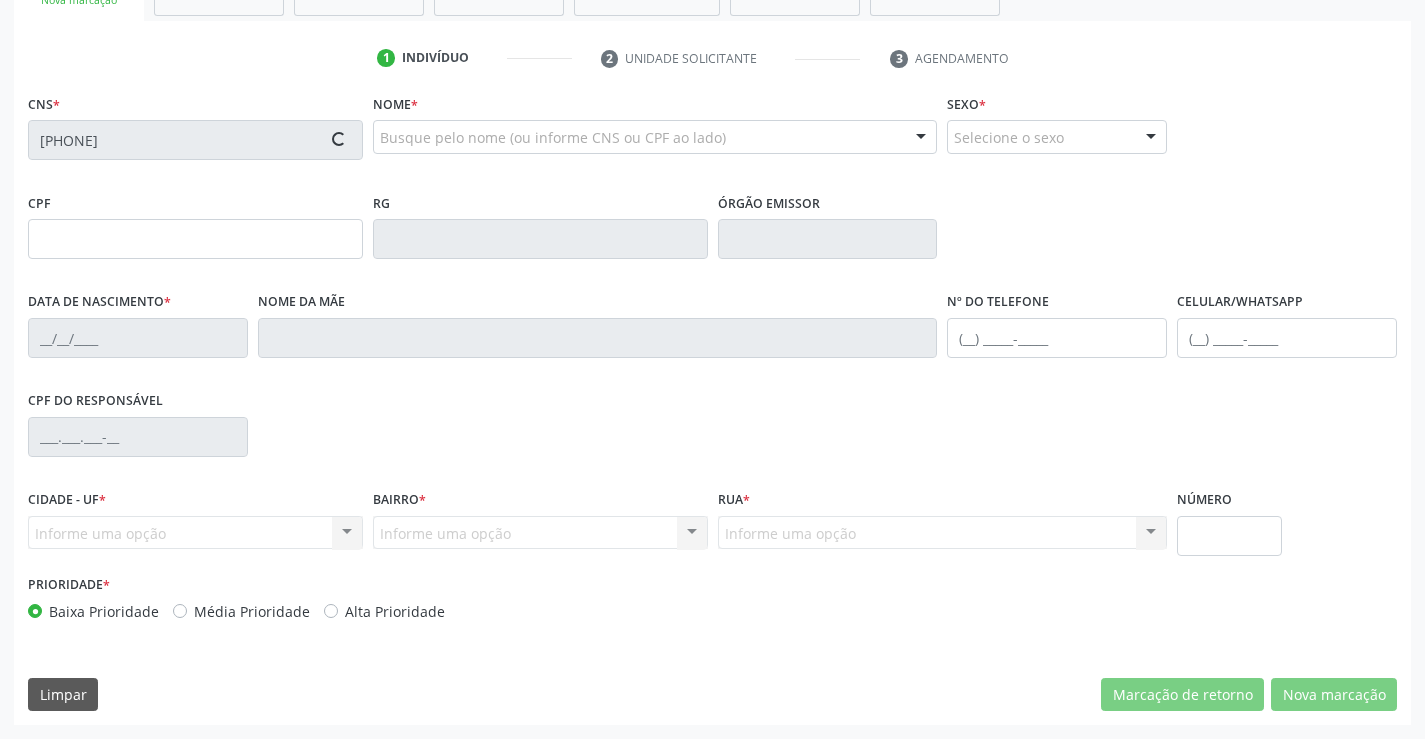 type on "Jucilene Vieira da Silva" 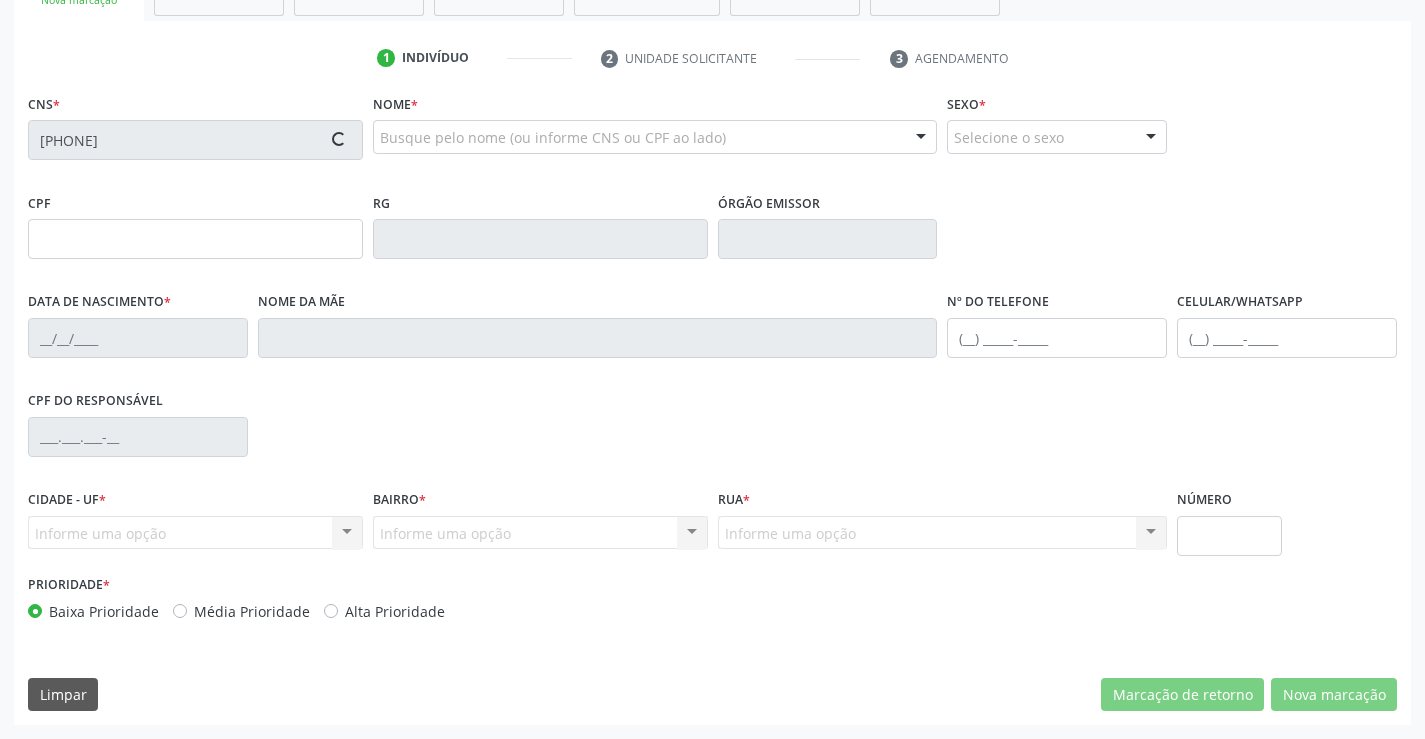 type on "(74) 99983-2062" 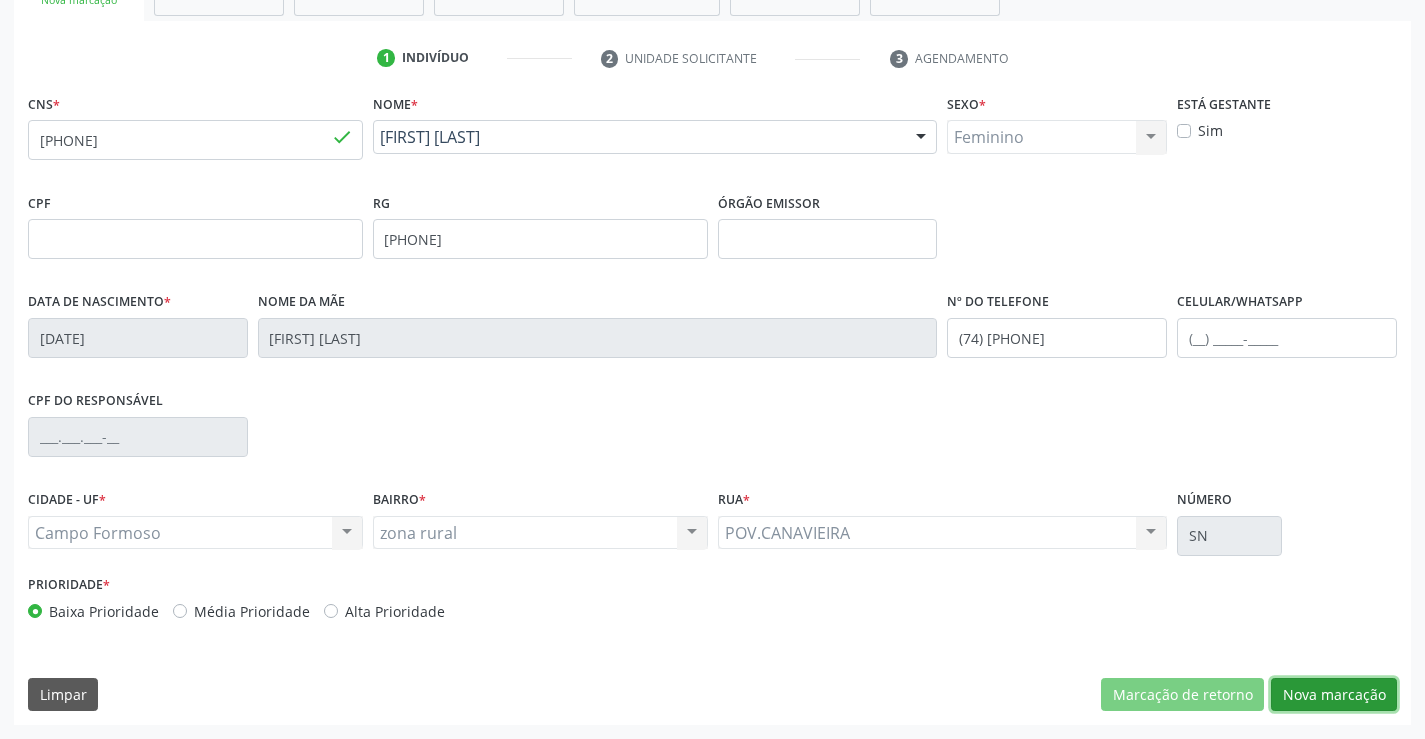 click on "Nova marcação" at bounding box center (1334, 695) 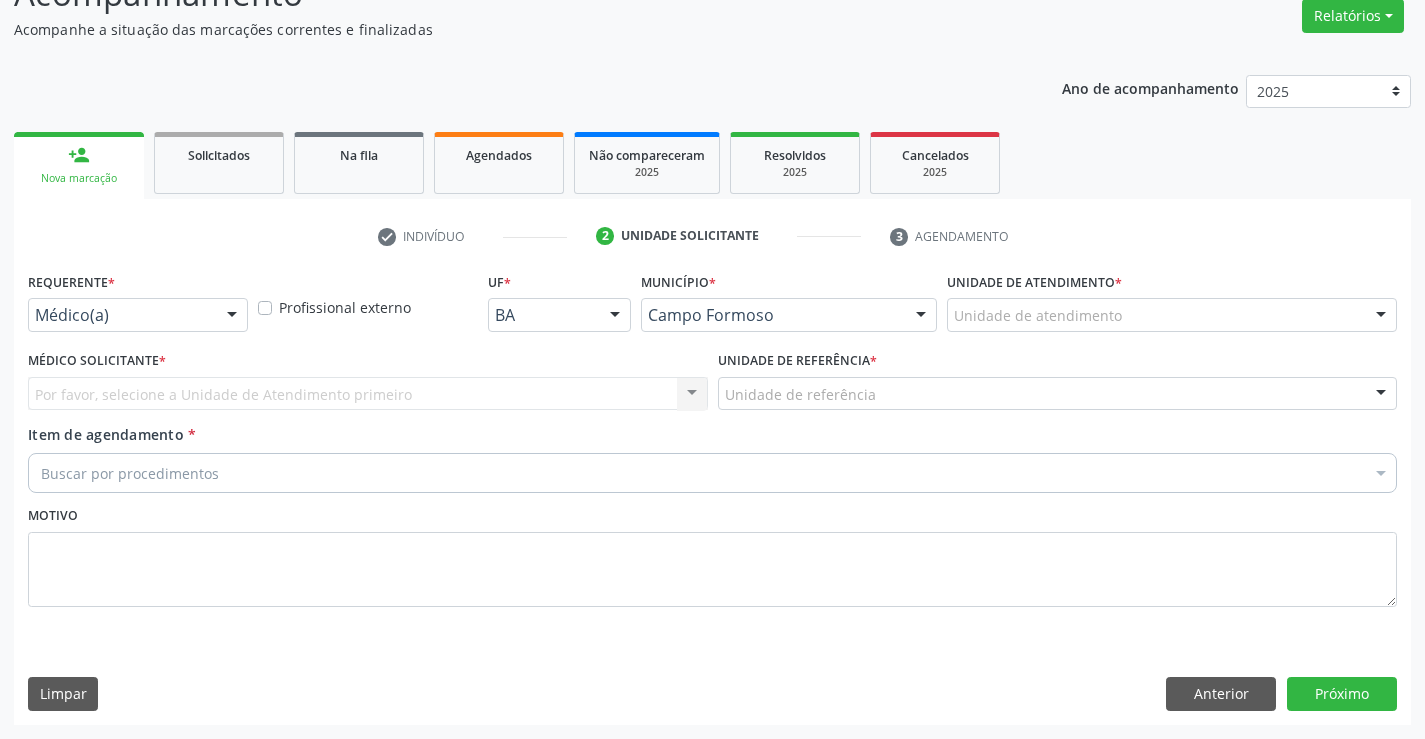 scroll, scrollTop: 167, scrollLeft: 0, axis: vertical 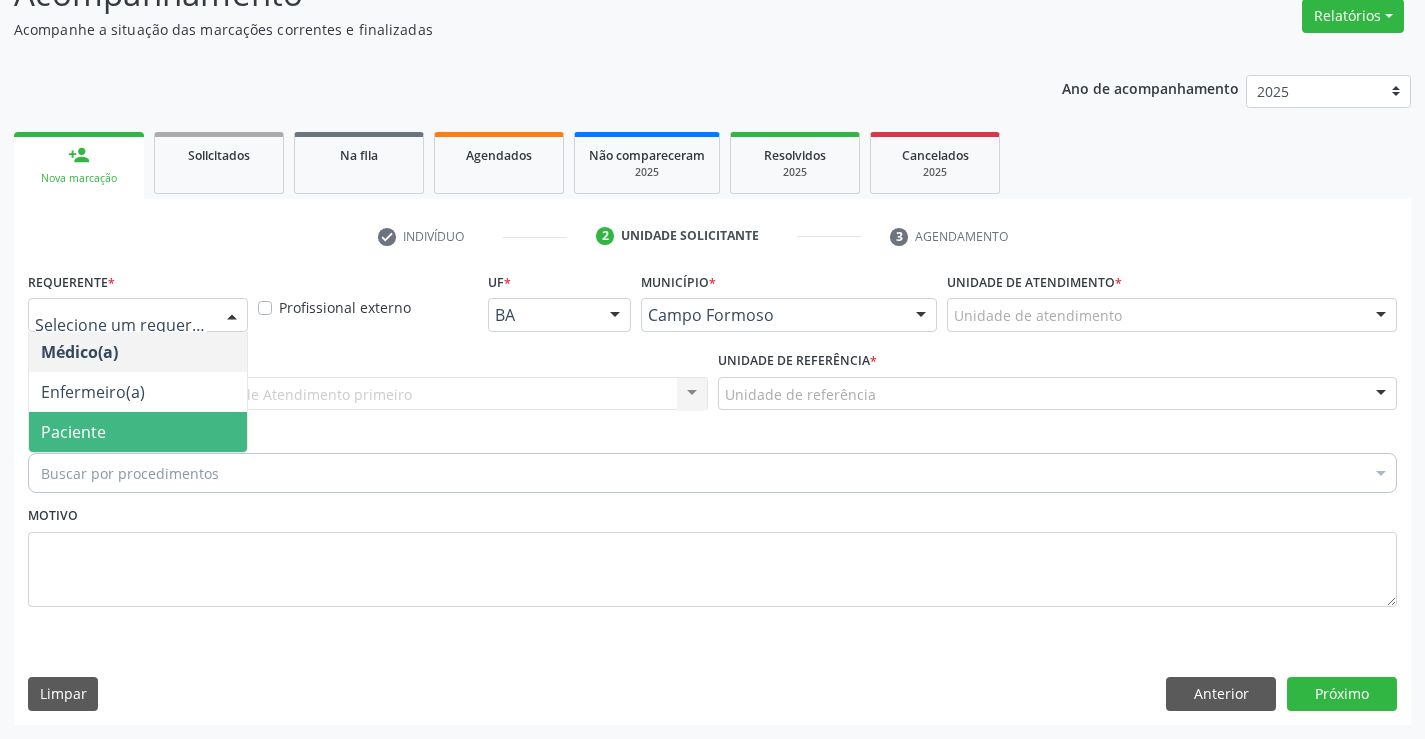click on "Paciente" at bounding box center [138, 432] 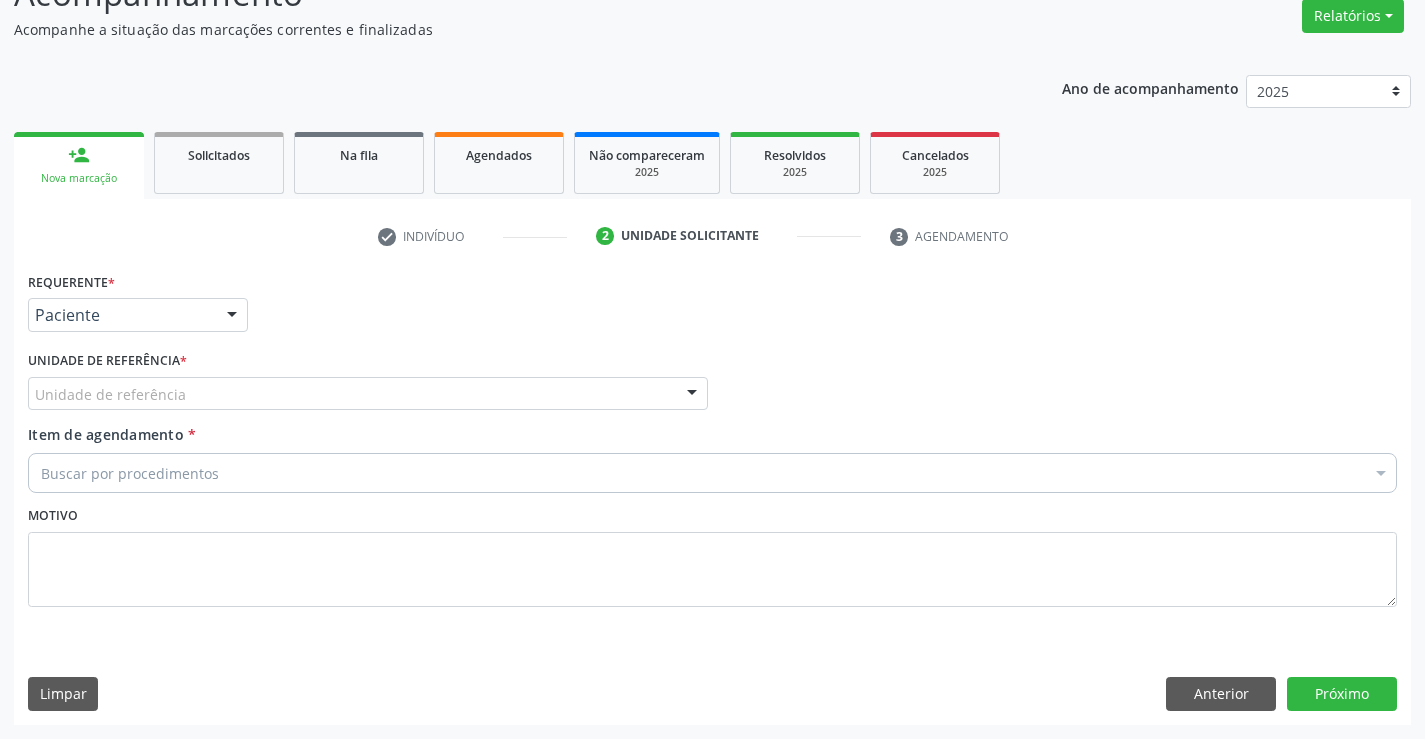 click on "Unidade de referência" at bounding box center (368, 394) 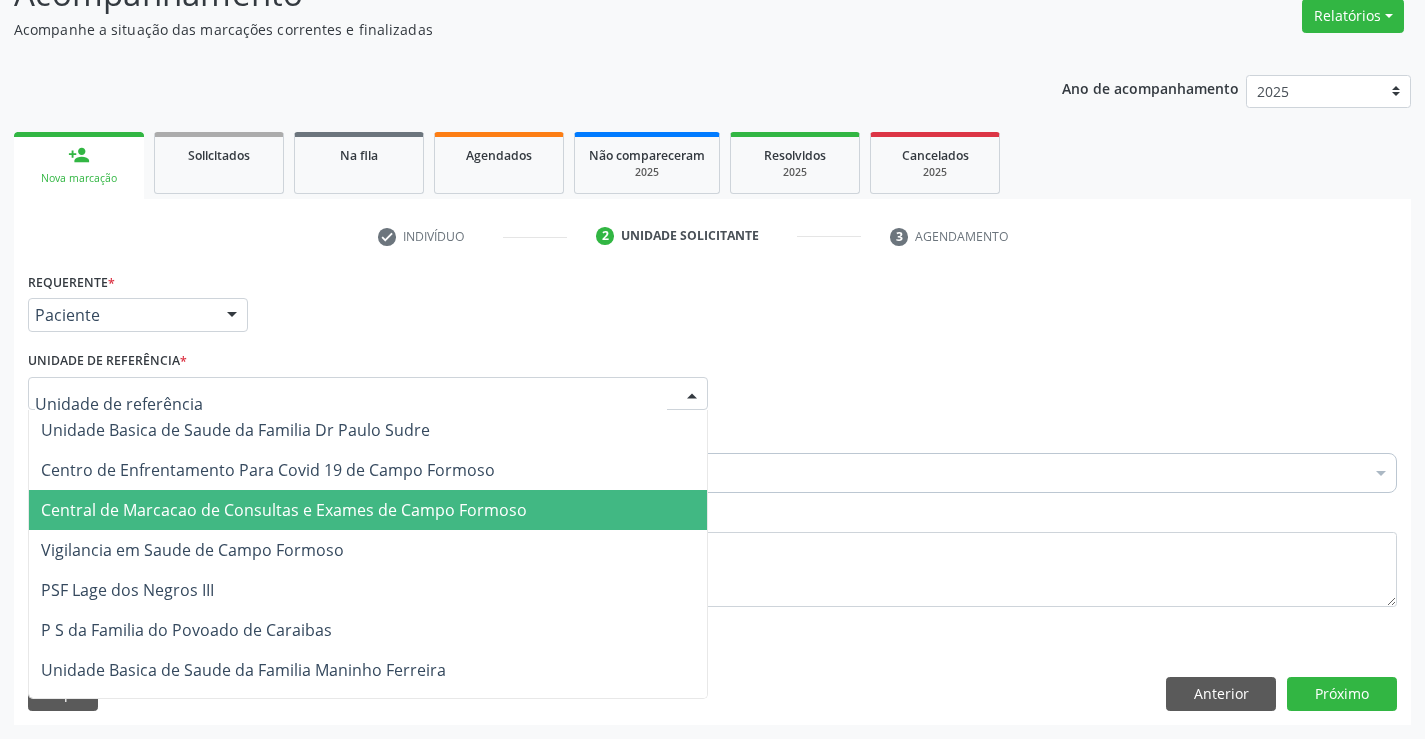 click on "Central de Marcacao de Consultas e Exames de Campo Formoso" at bounding box center (284, 510) 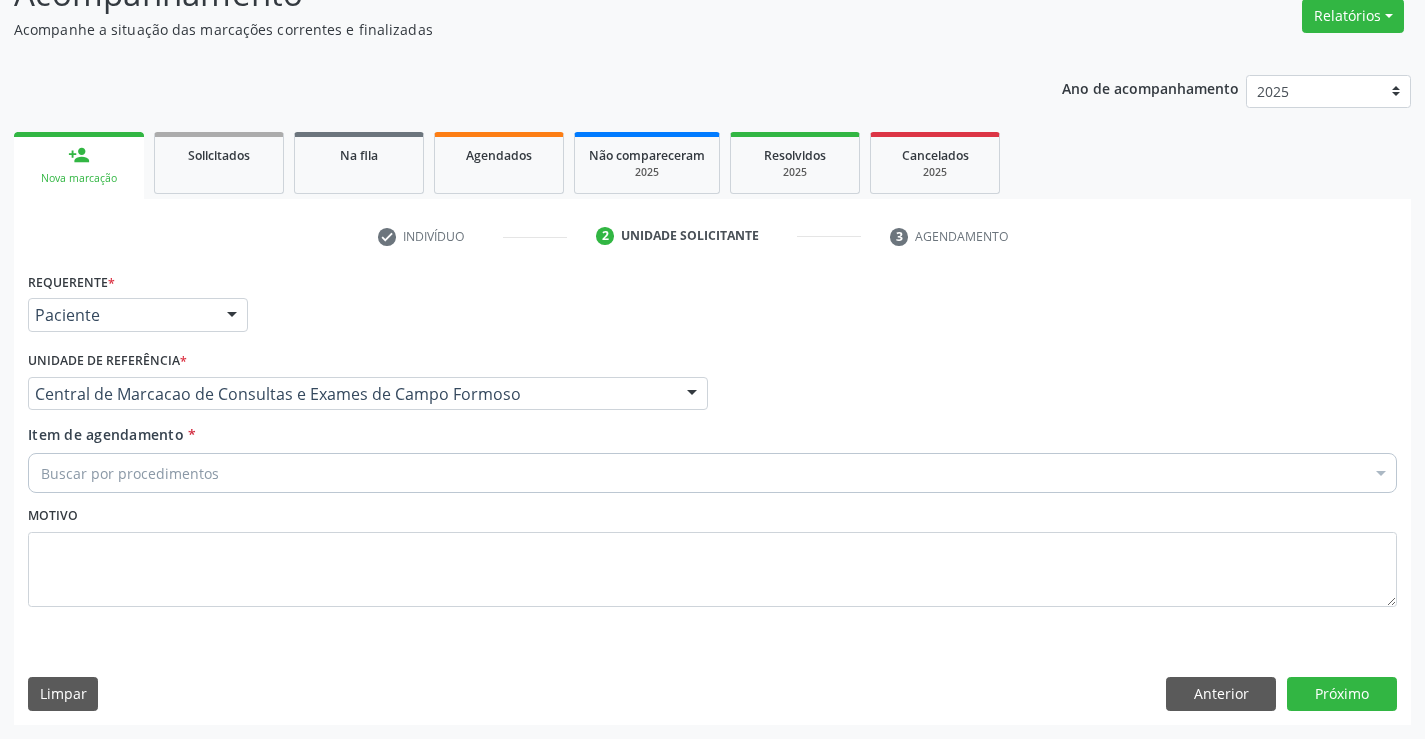 click on "Buscar por procedimentos" at bounding box center [712, 473] 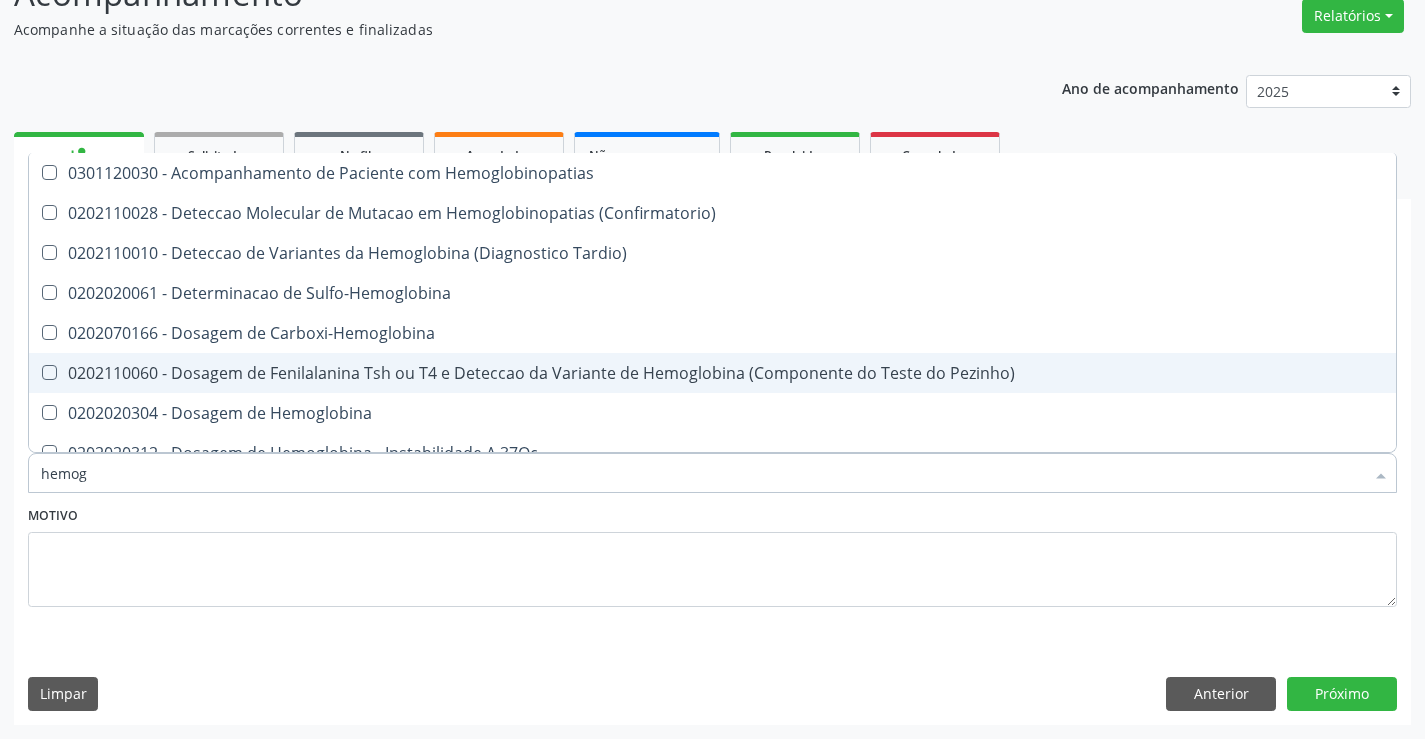 type on "hemogr" 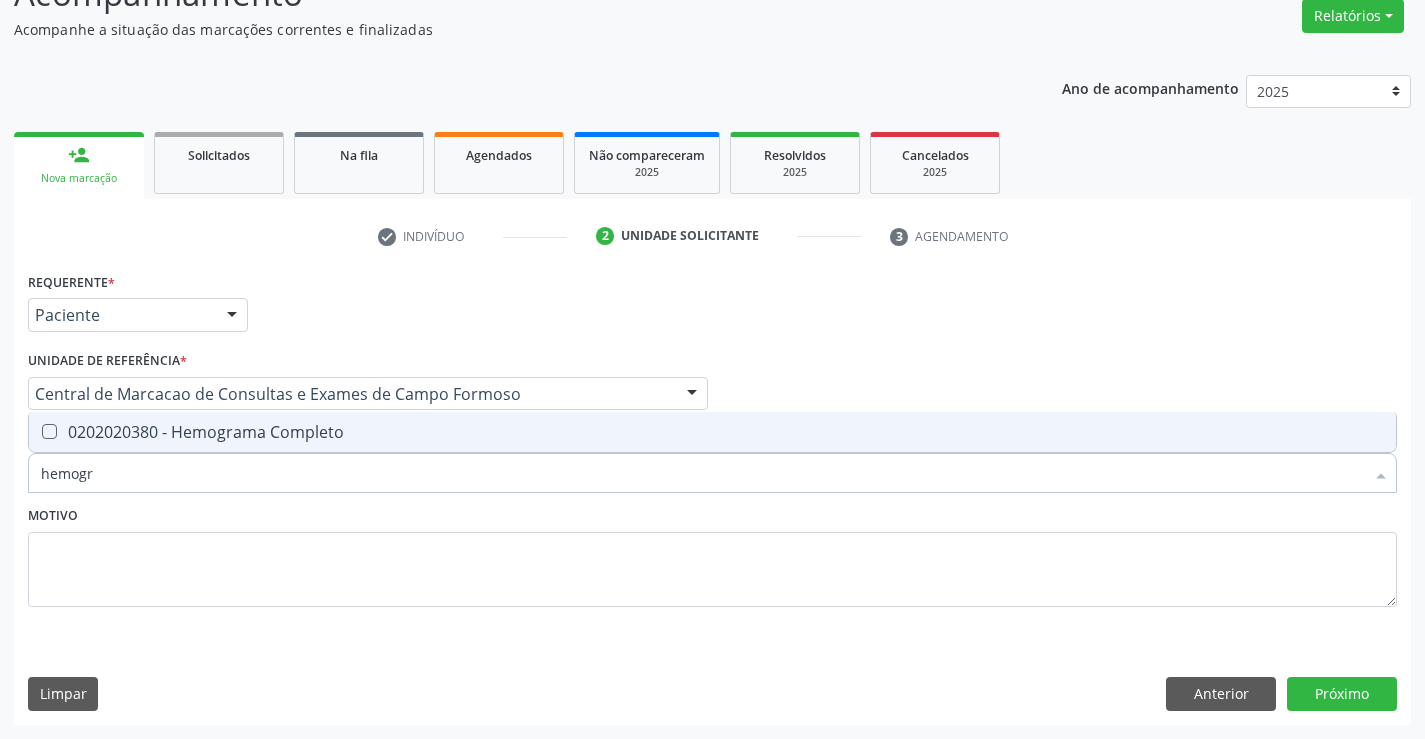 click on "0202020380 - Hemograma Completo" at bounding box center (712, 432) 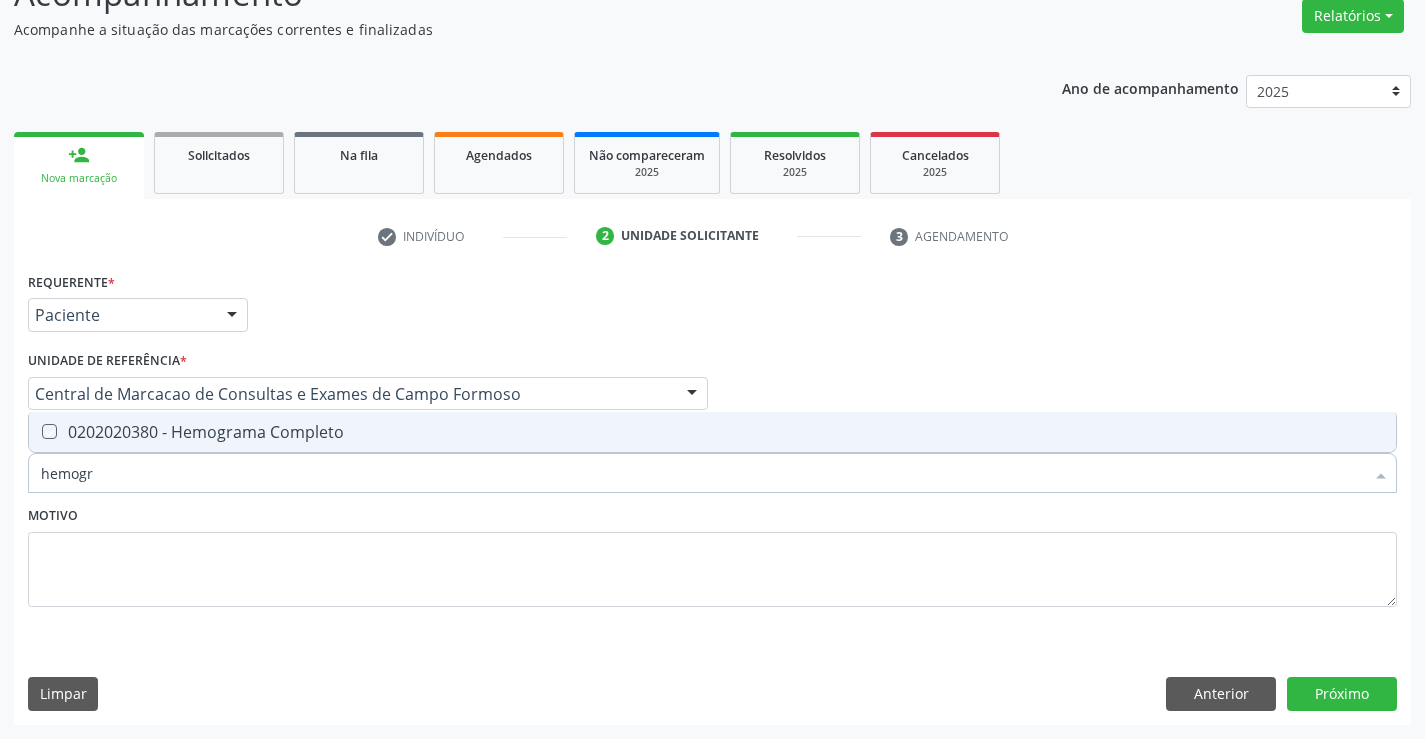 checkbox on "true" 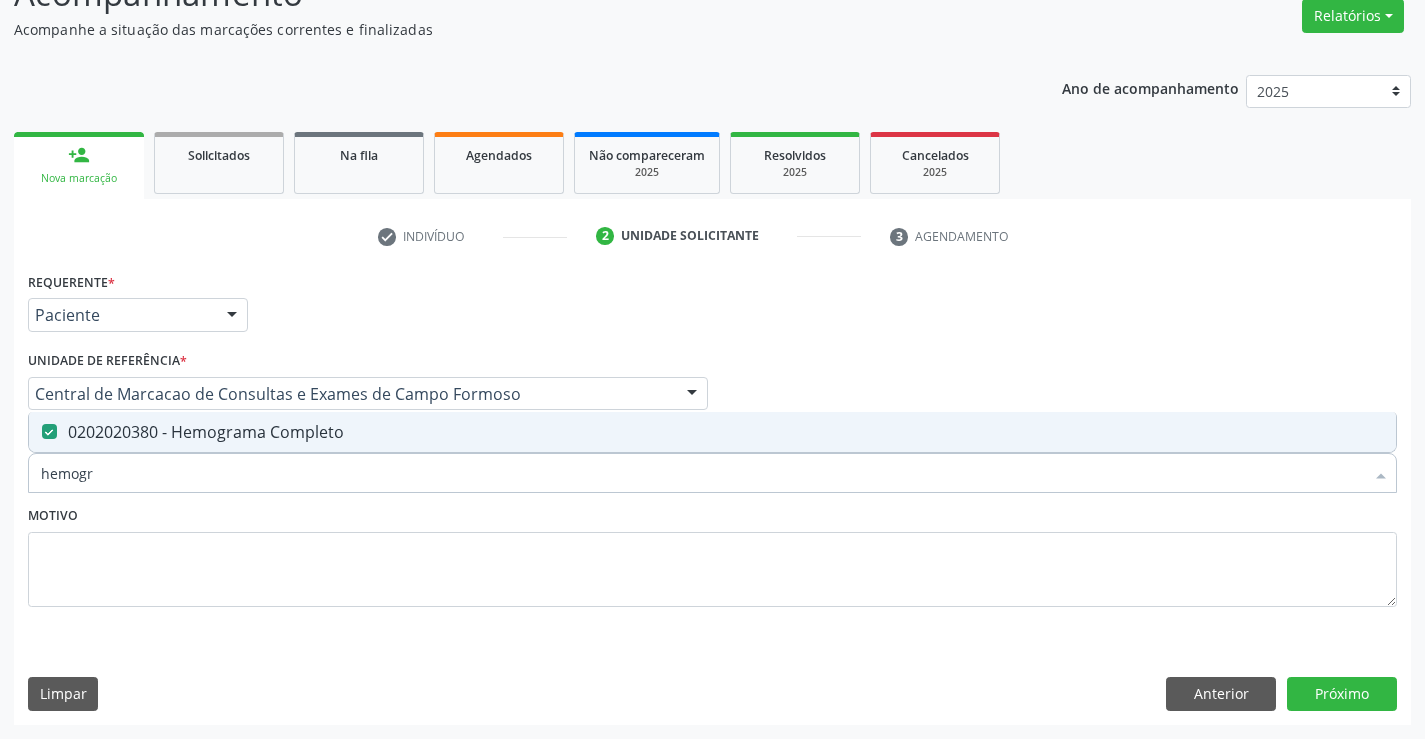 click on "Motivo" at bounding box center (712, 554) 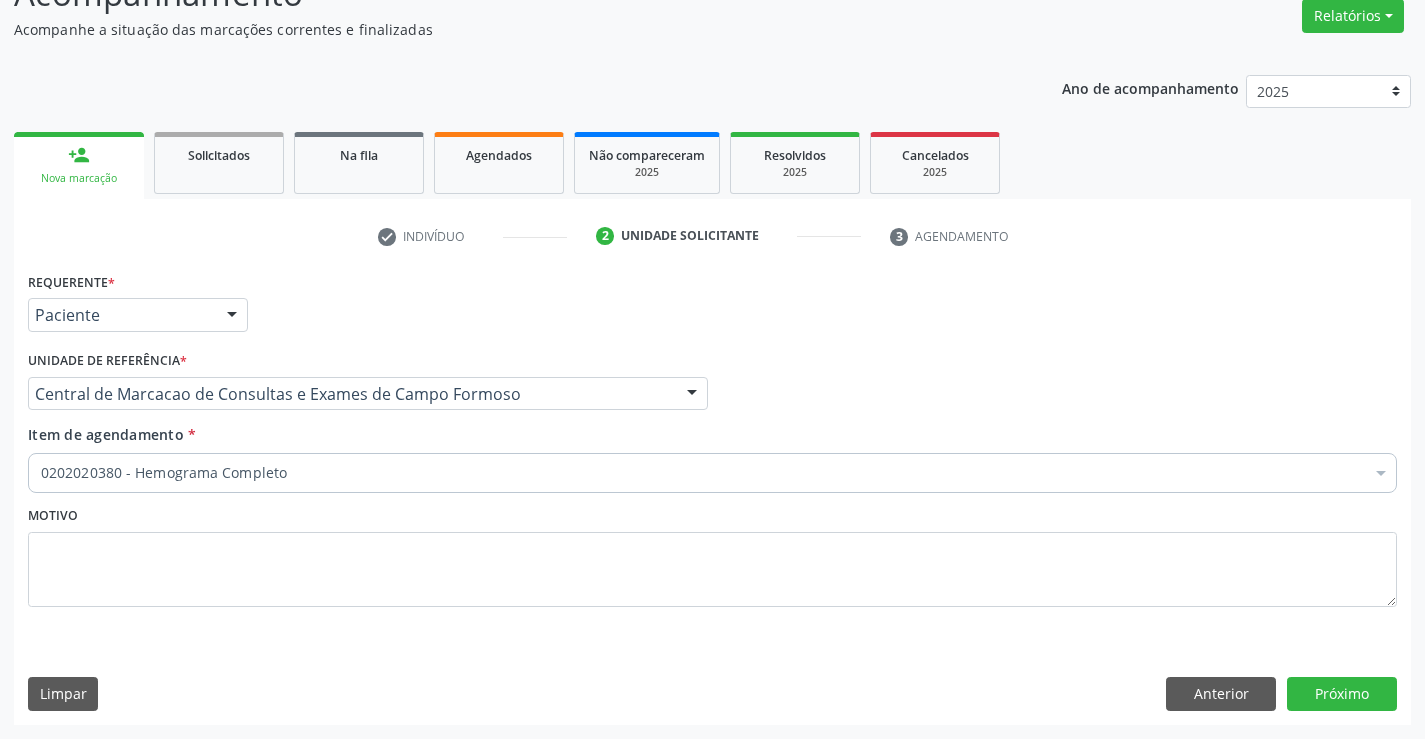 click on "0202020380 - Hemograma Completo" at bounding box center (712, 473) 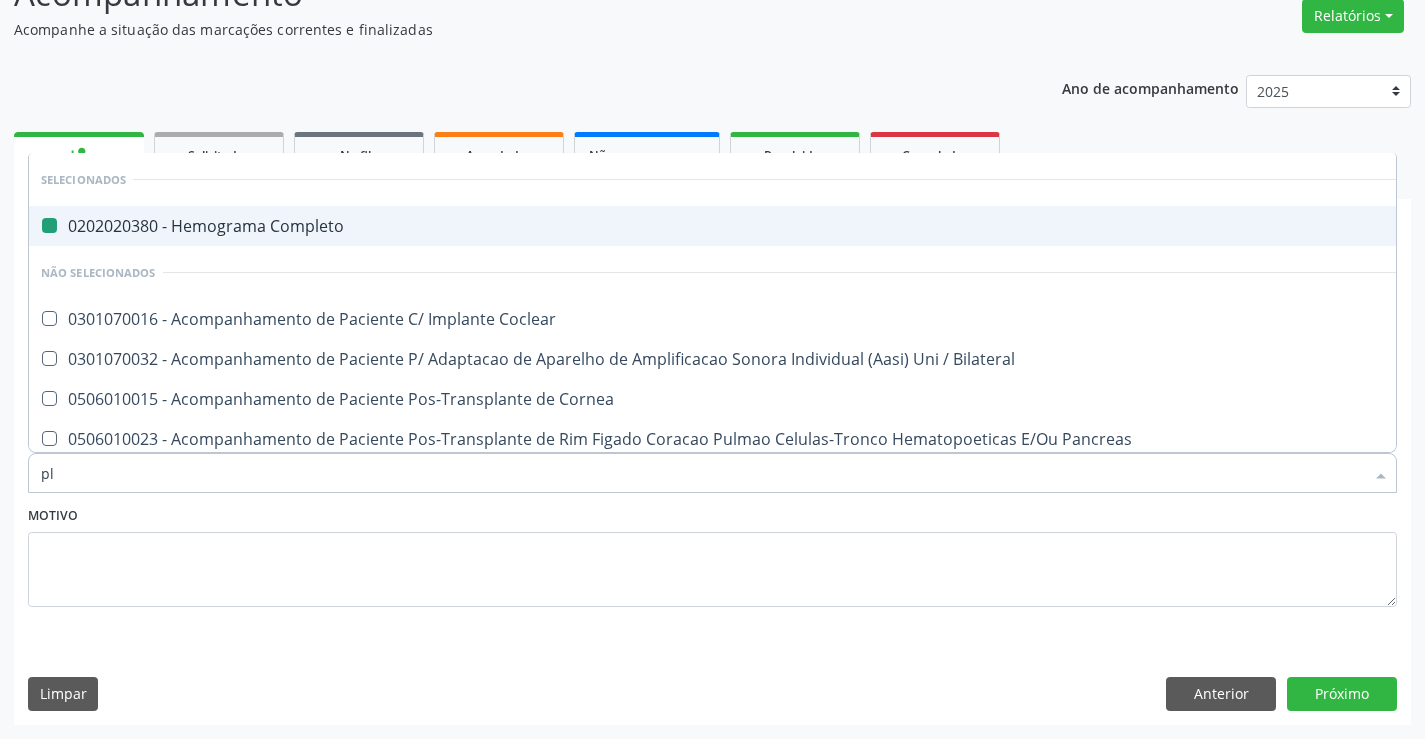 type on "pla" 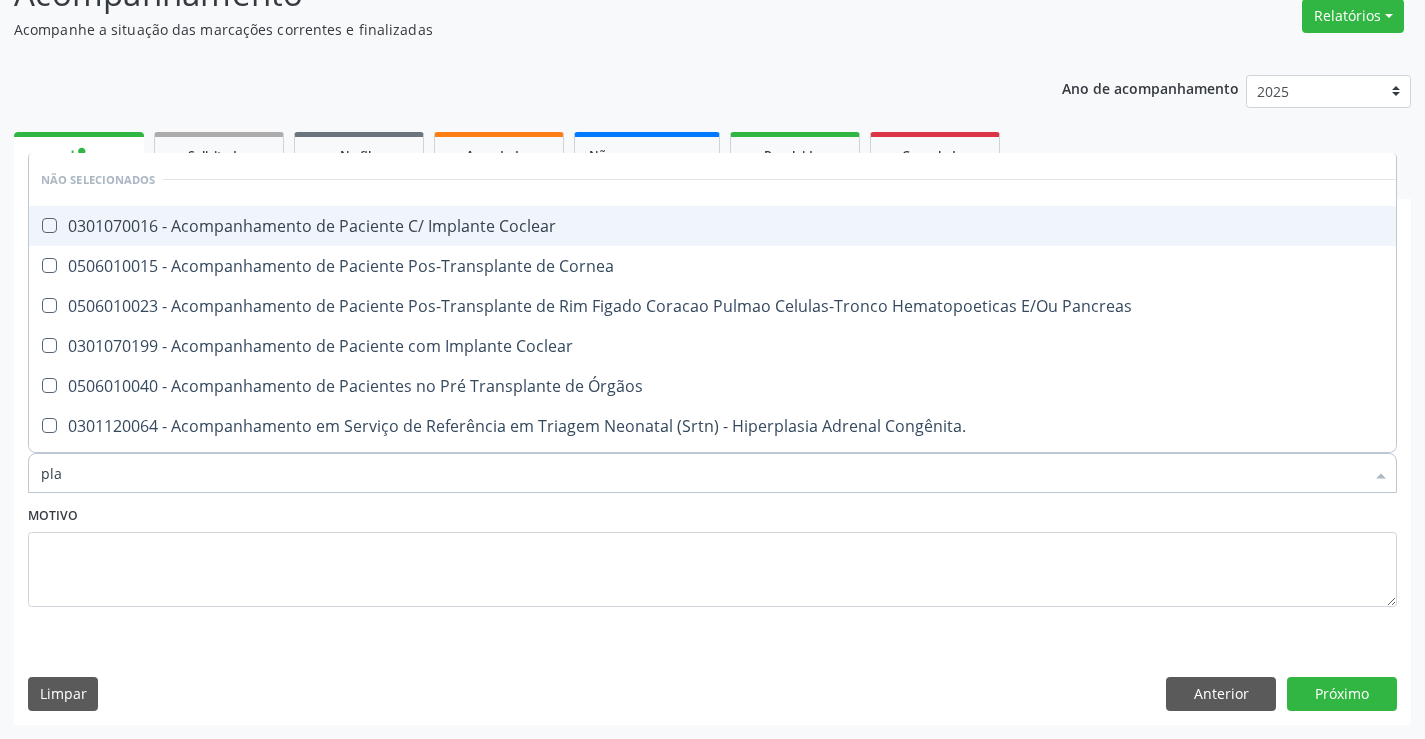 type on "plaq" 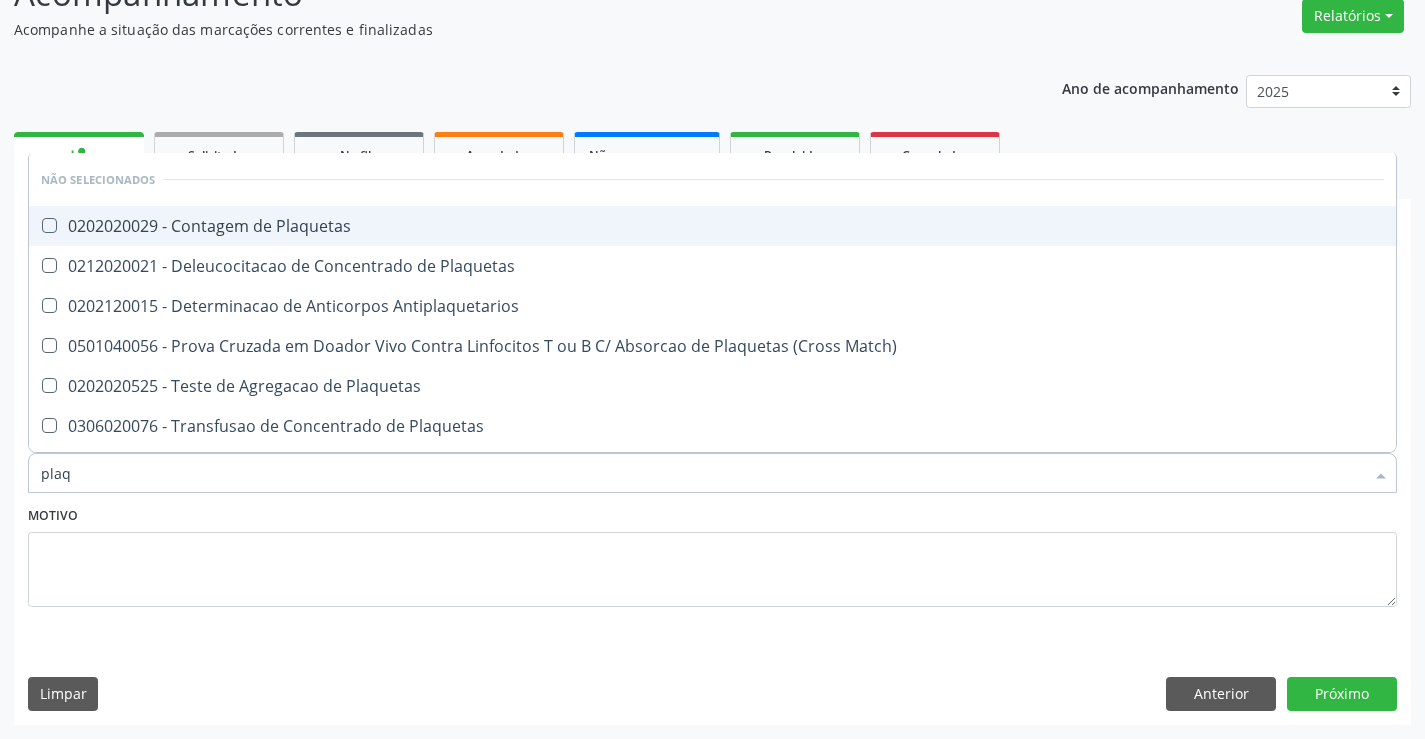 click on "0202020029 - Contagem de Plaquetas" at bounding box center [712, 226] 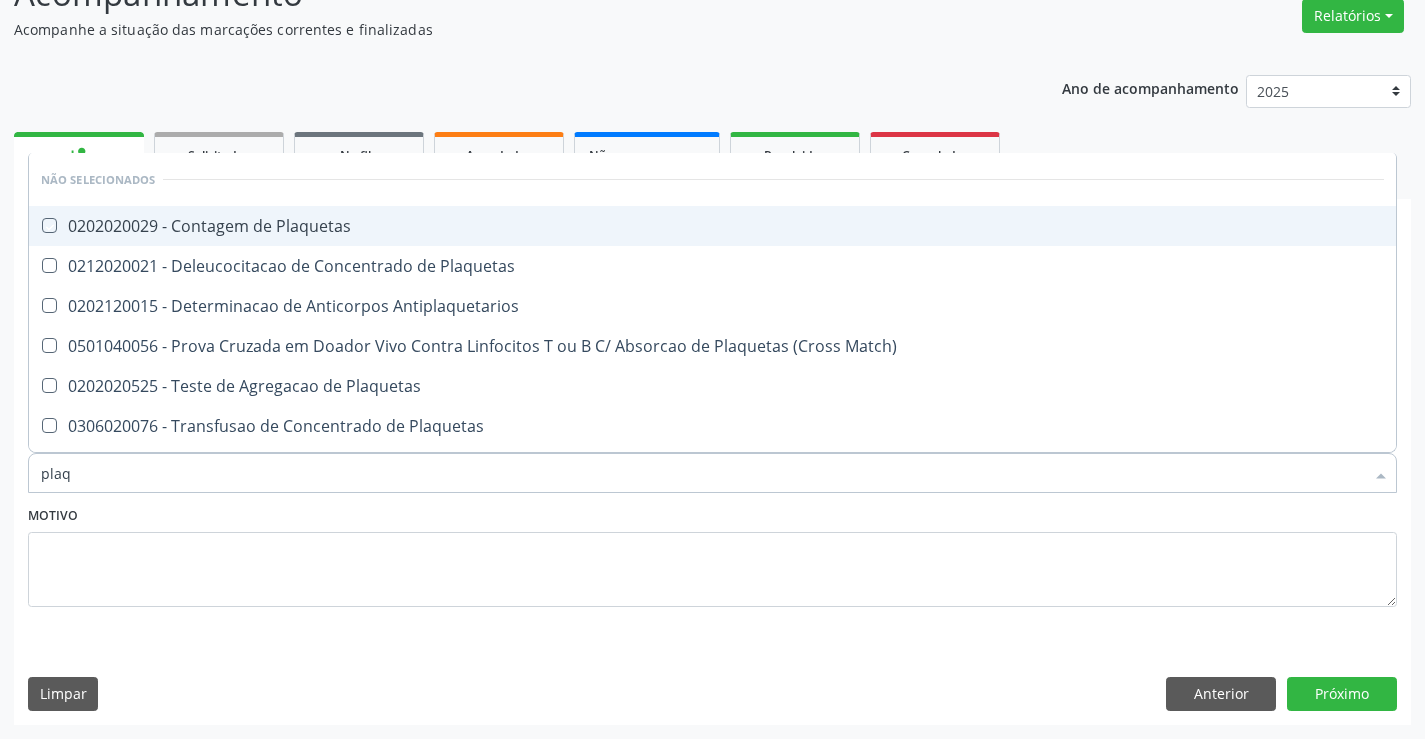 checkbox on "true" 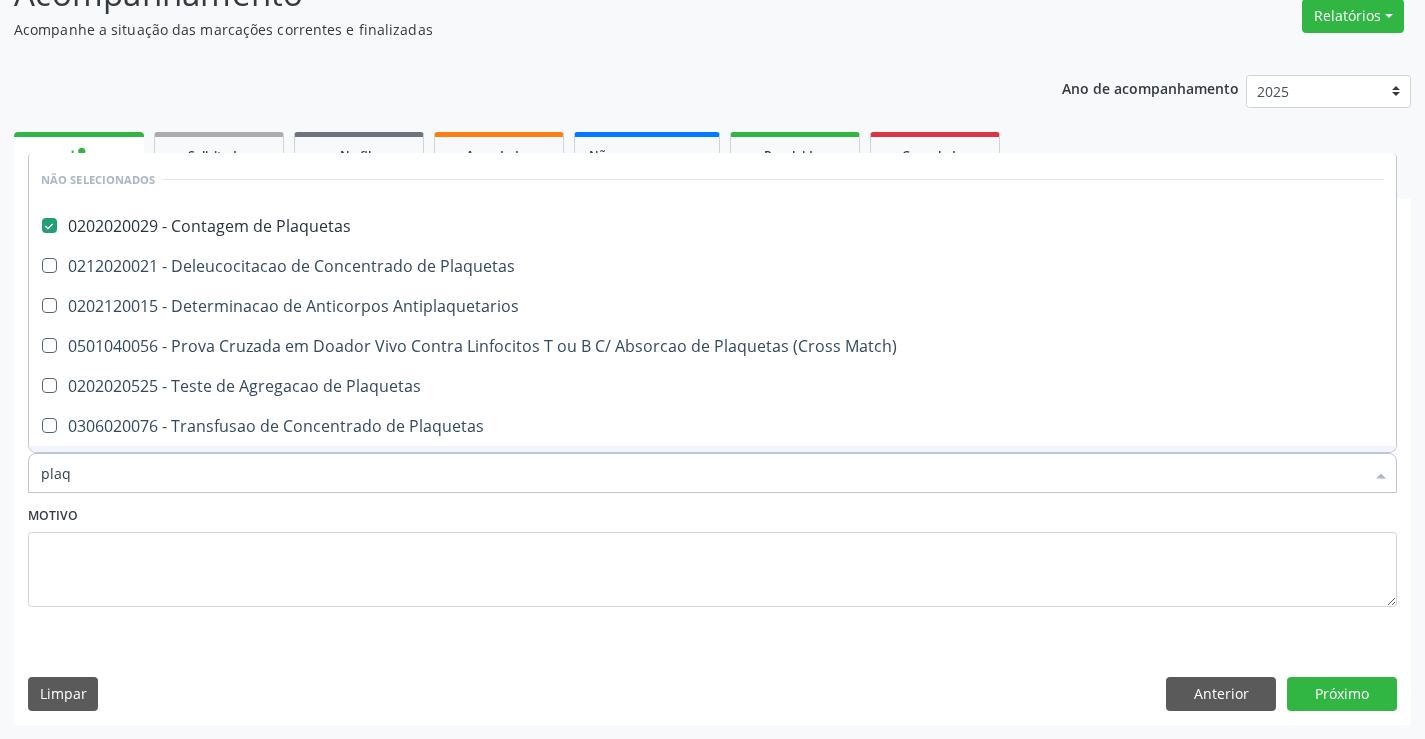 click on "Motivo" at bounding box center (712, 554) 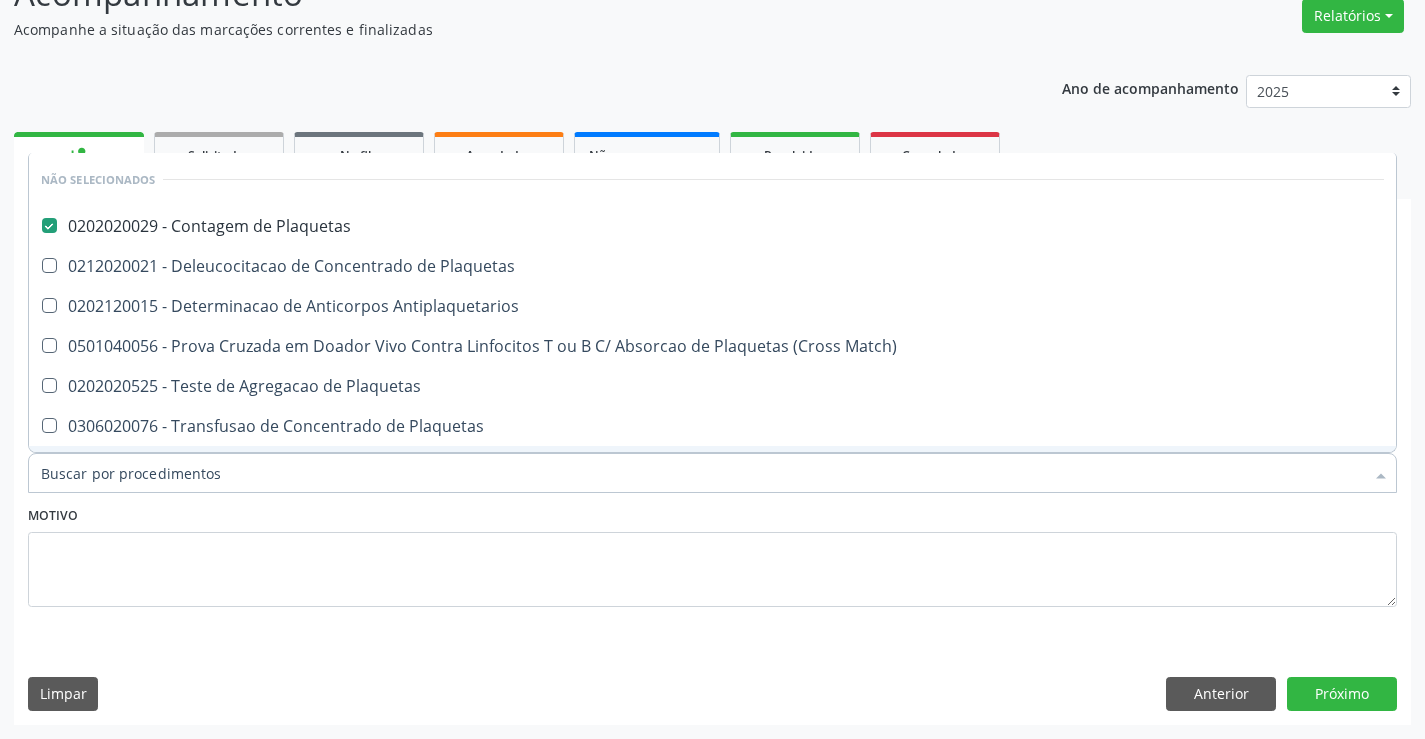 checkbox on "true" 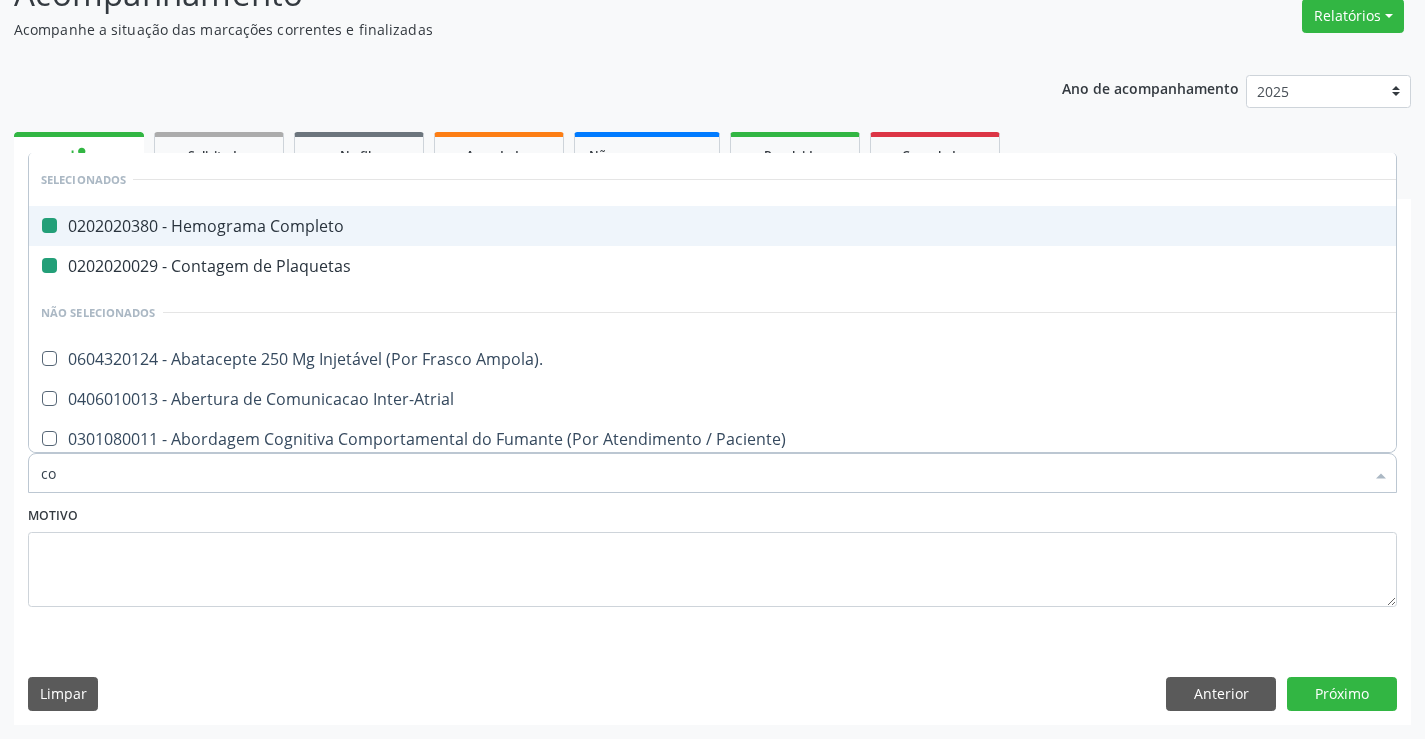 type on "col" 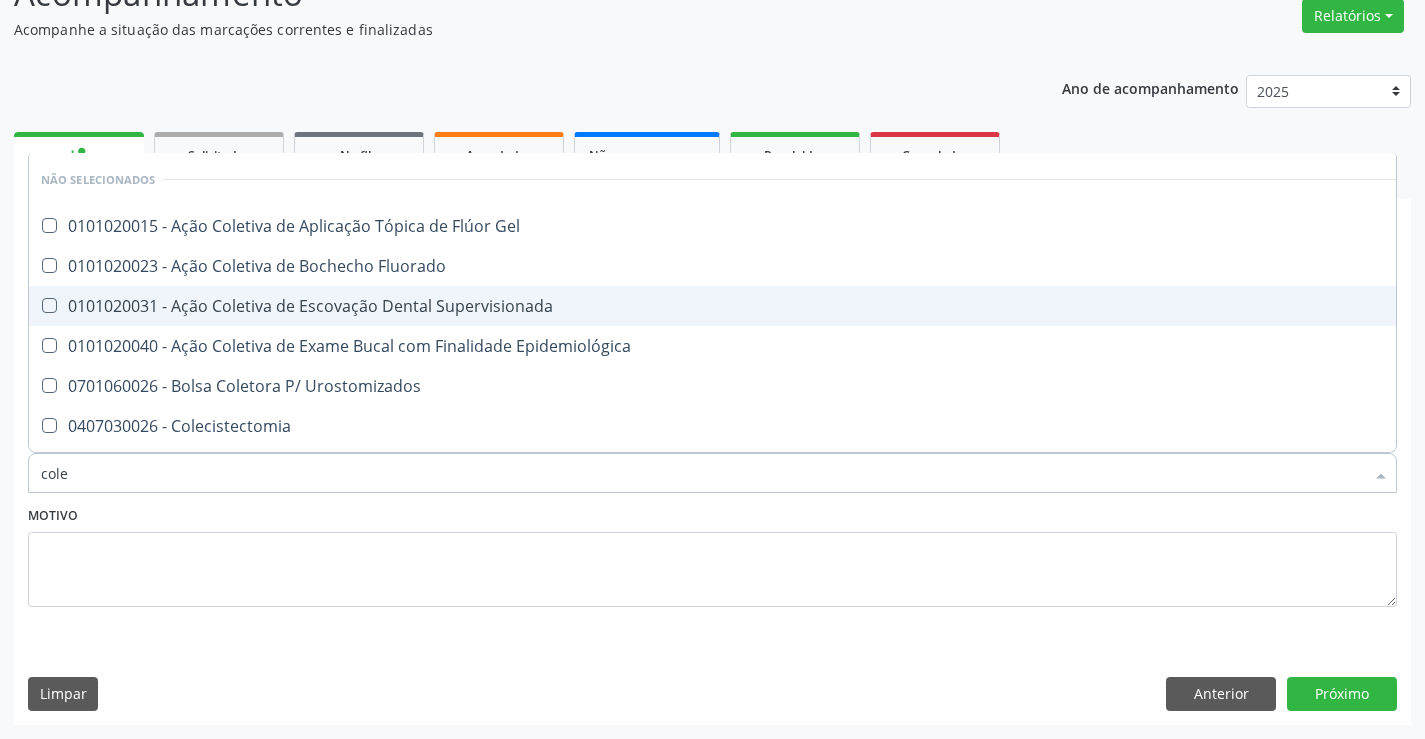 type on "coles" 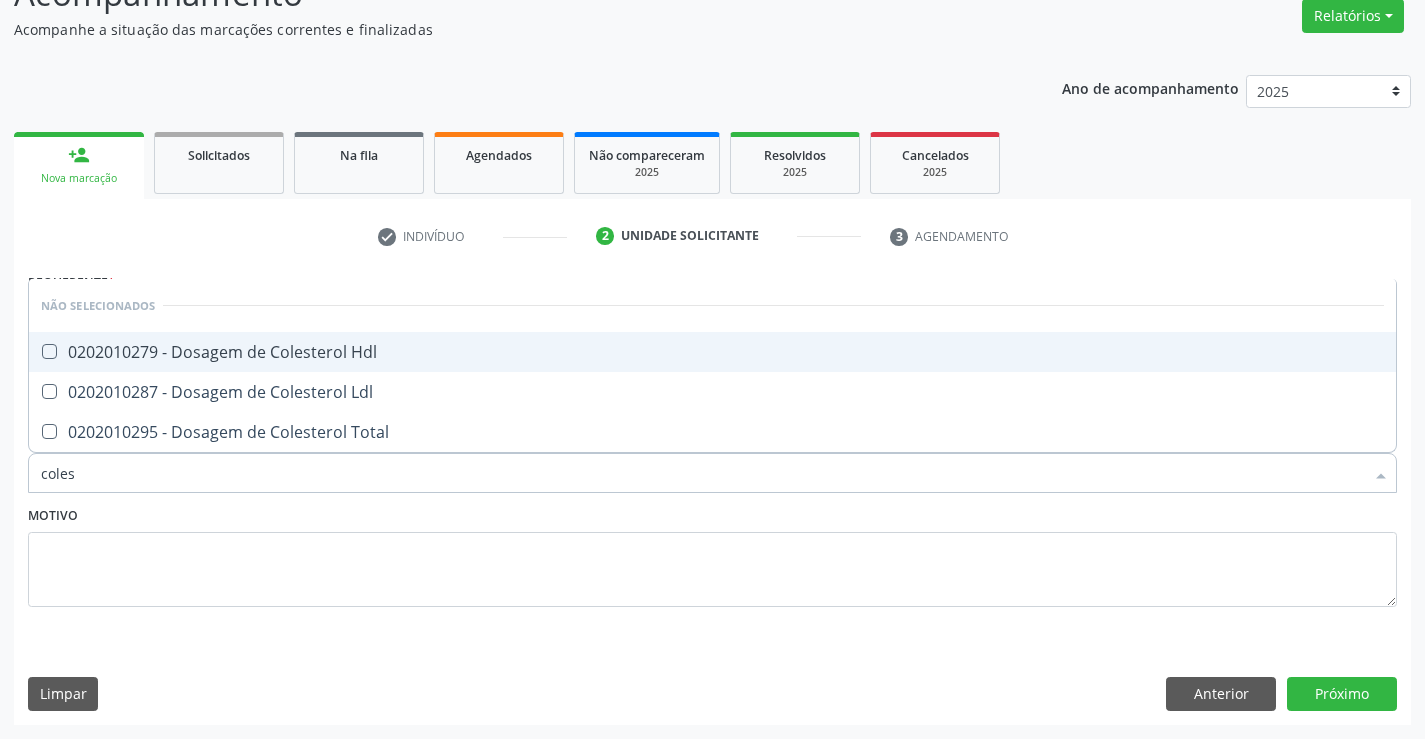 click on "0202010279 - Dosagem de Colesterol Hdl" at bounding box center (712, 352) 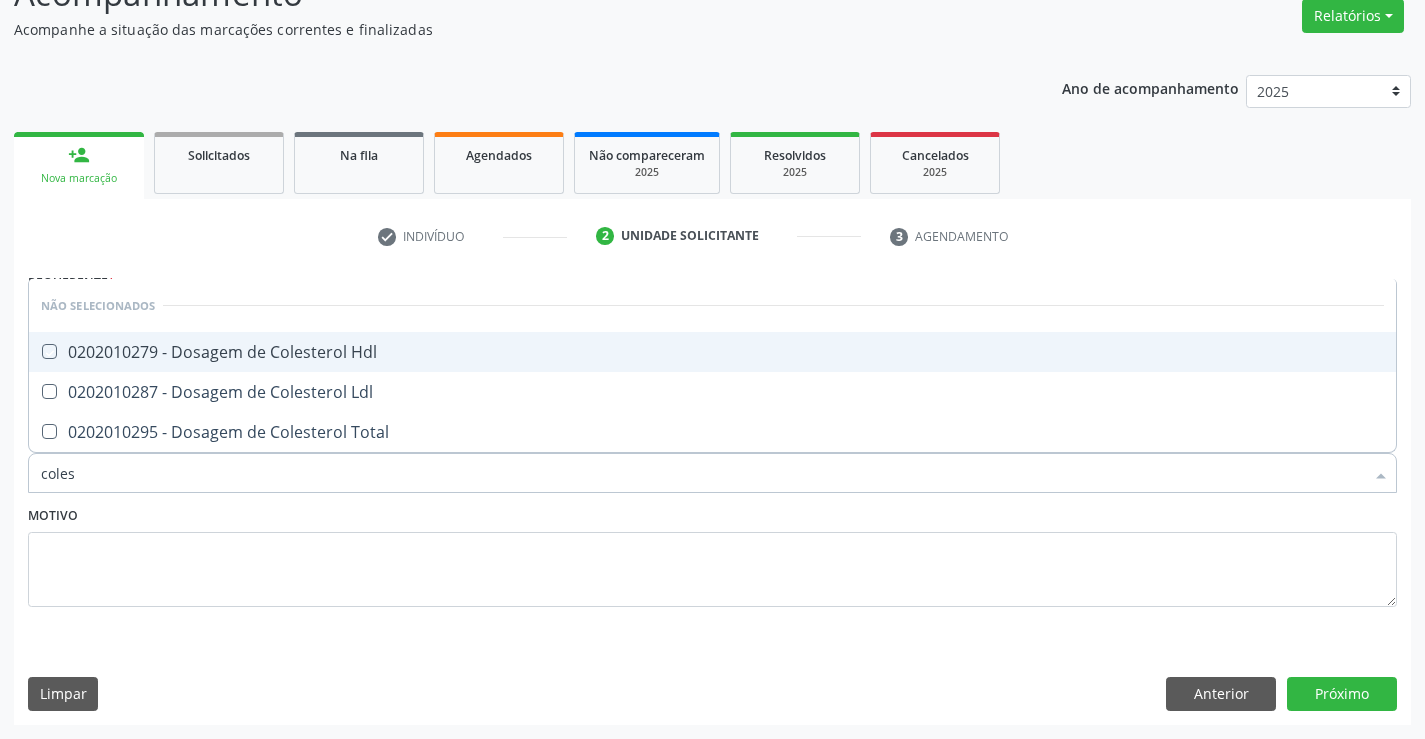checkbox on "true" 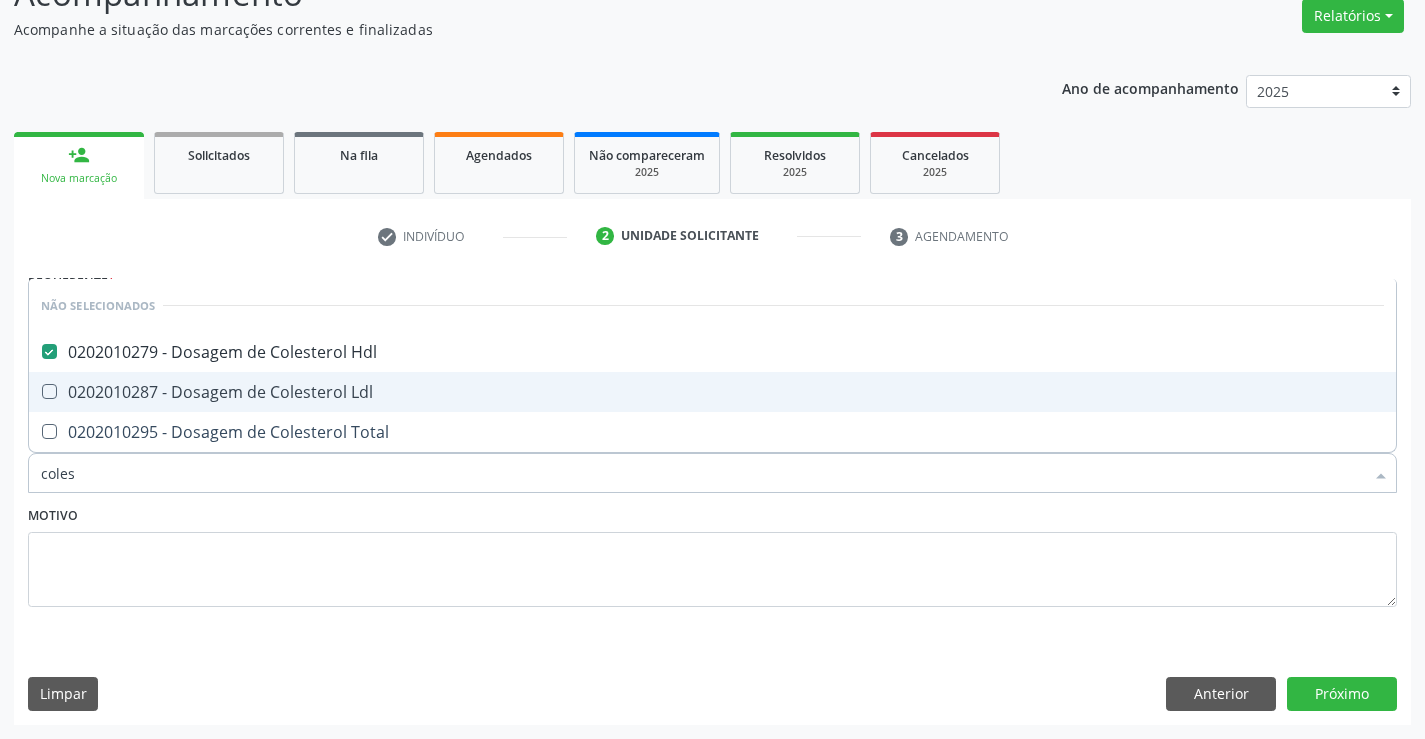 click on "0202010287 - Dosagem de Colesterol Ldl" at bounding box center (712, 392) 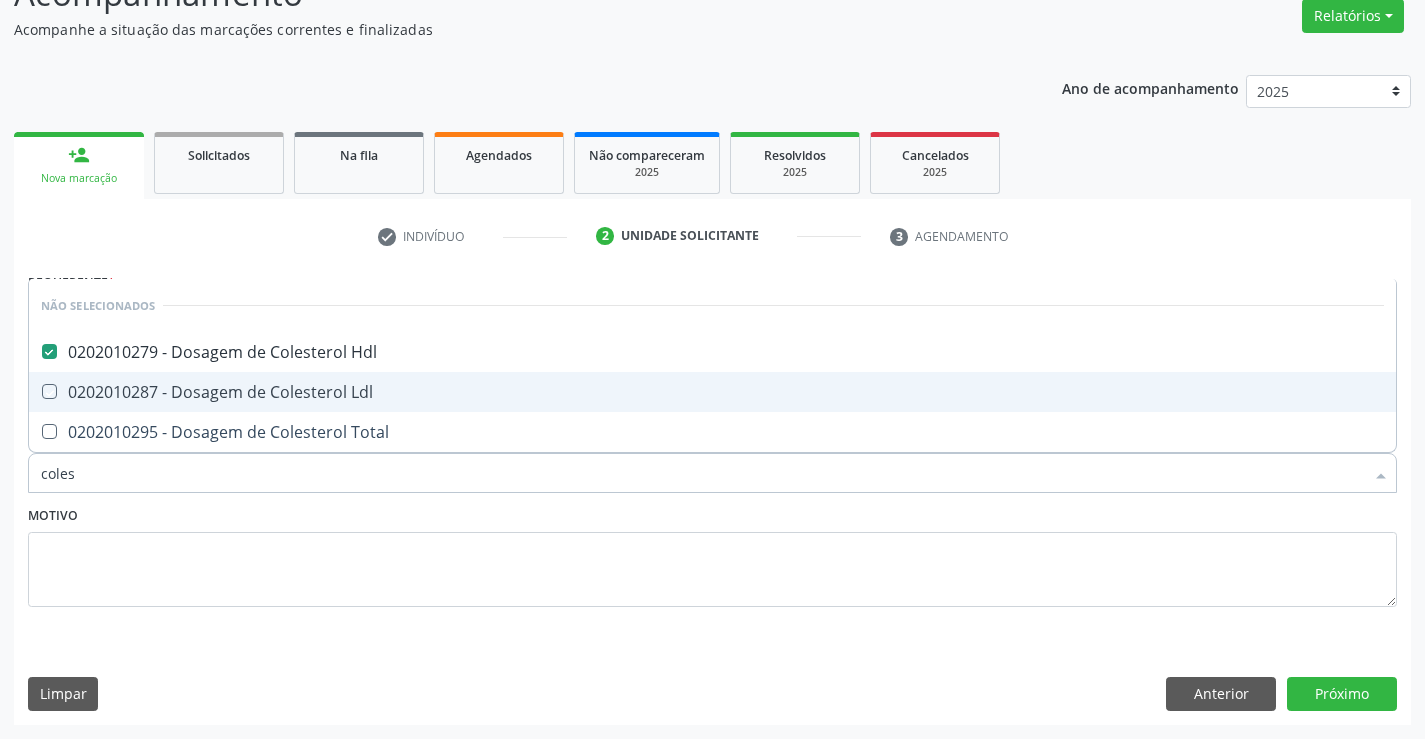 checkbox on "true" 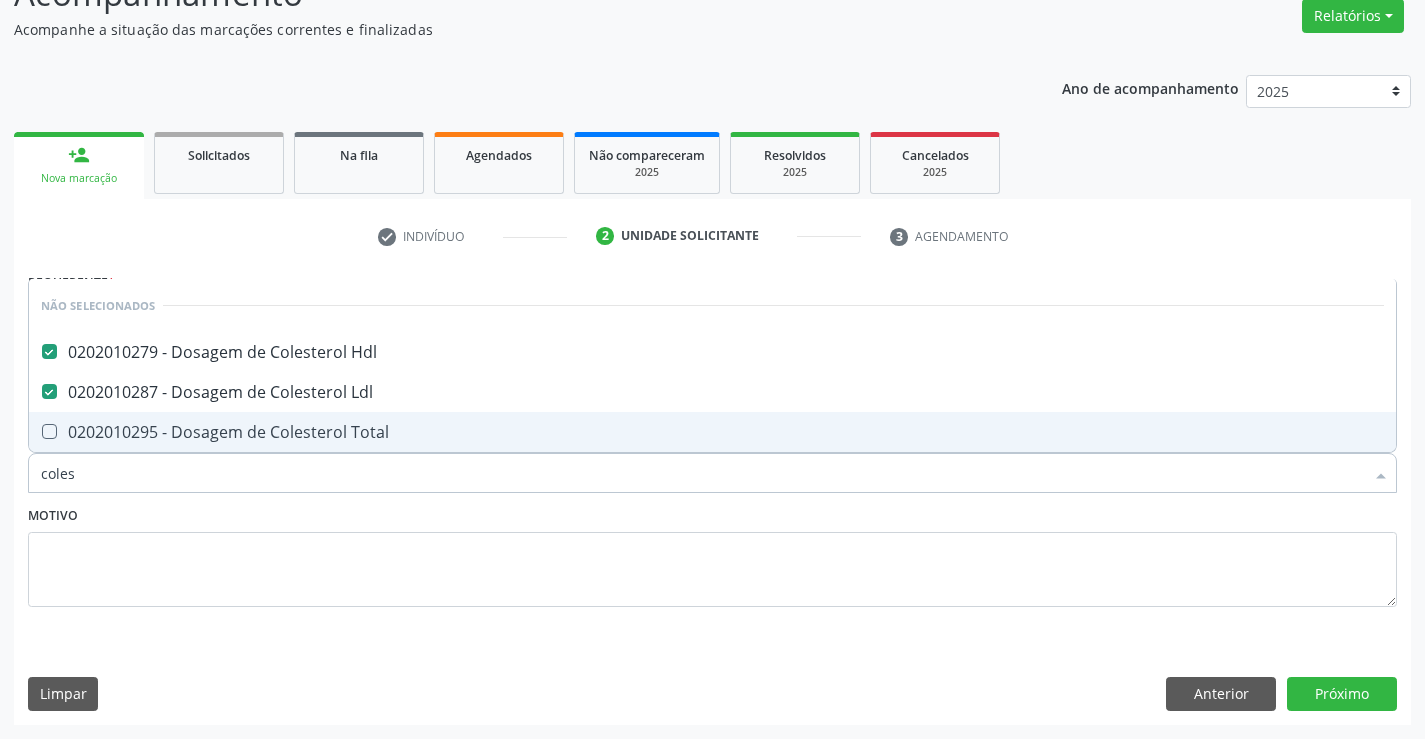 click on "coles" at bounding box center [702, 473] 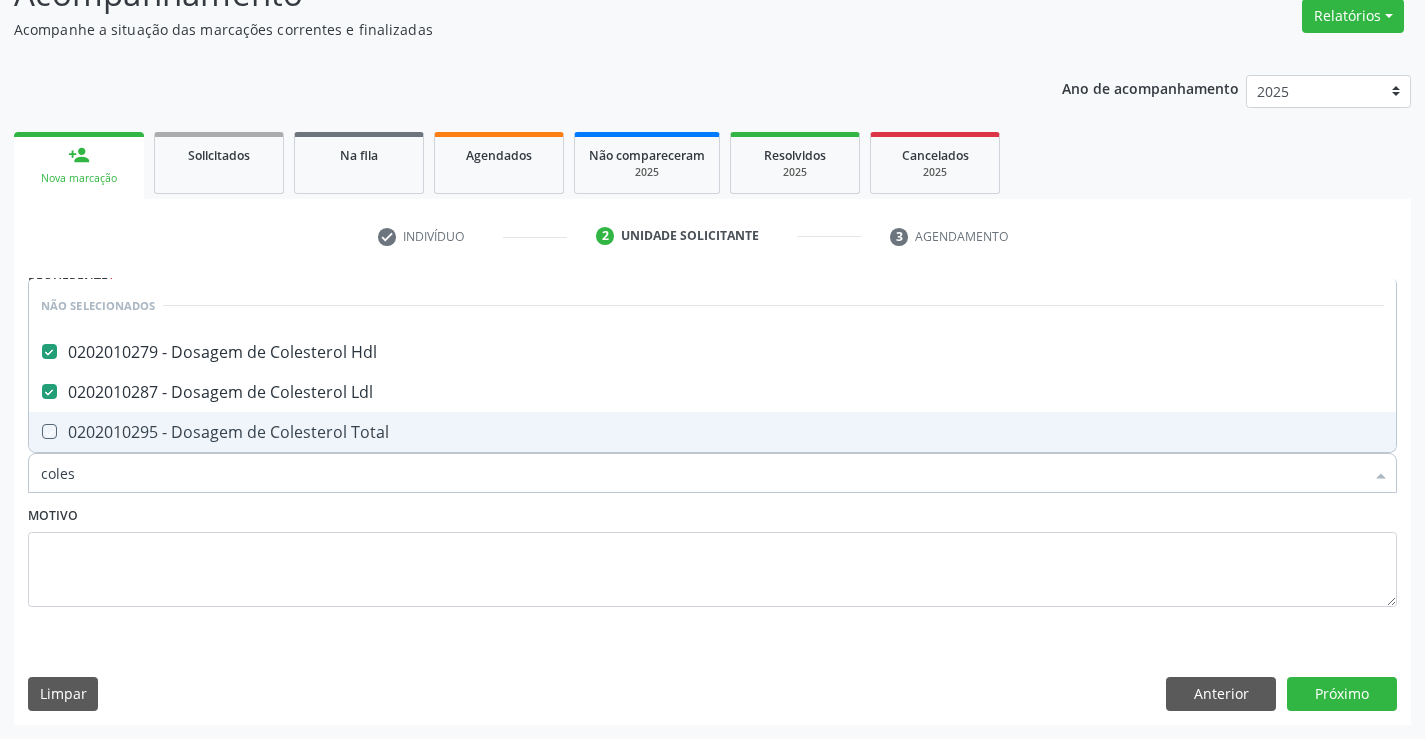 checkbox on "true" 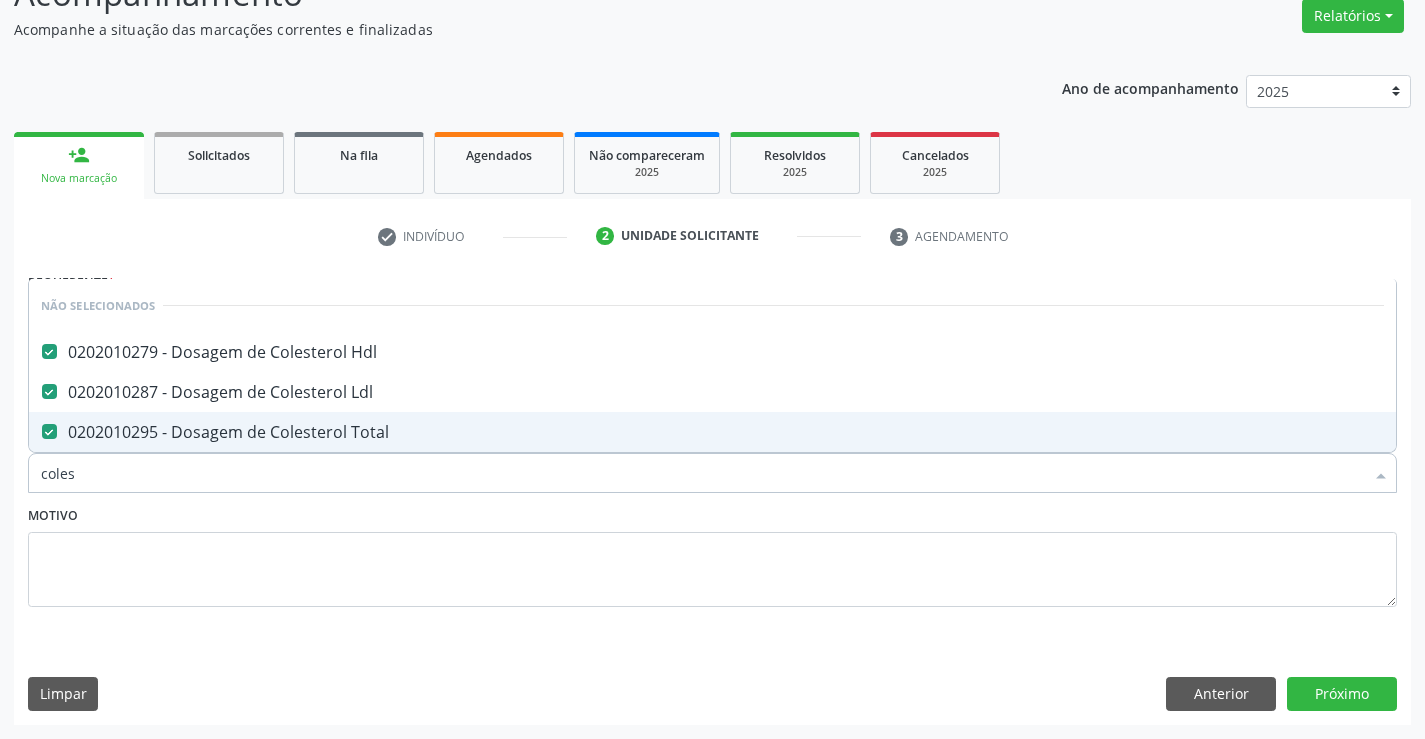 click on "Motivo" at bounding box center [712, 554] 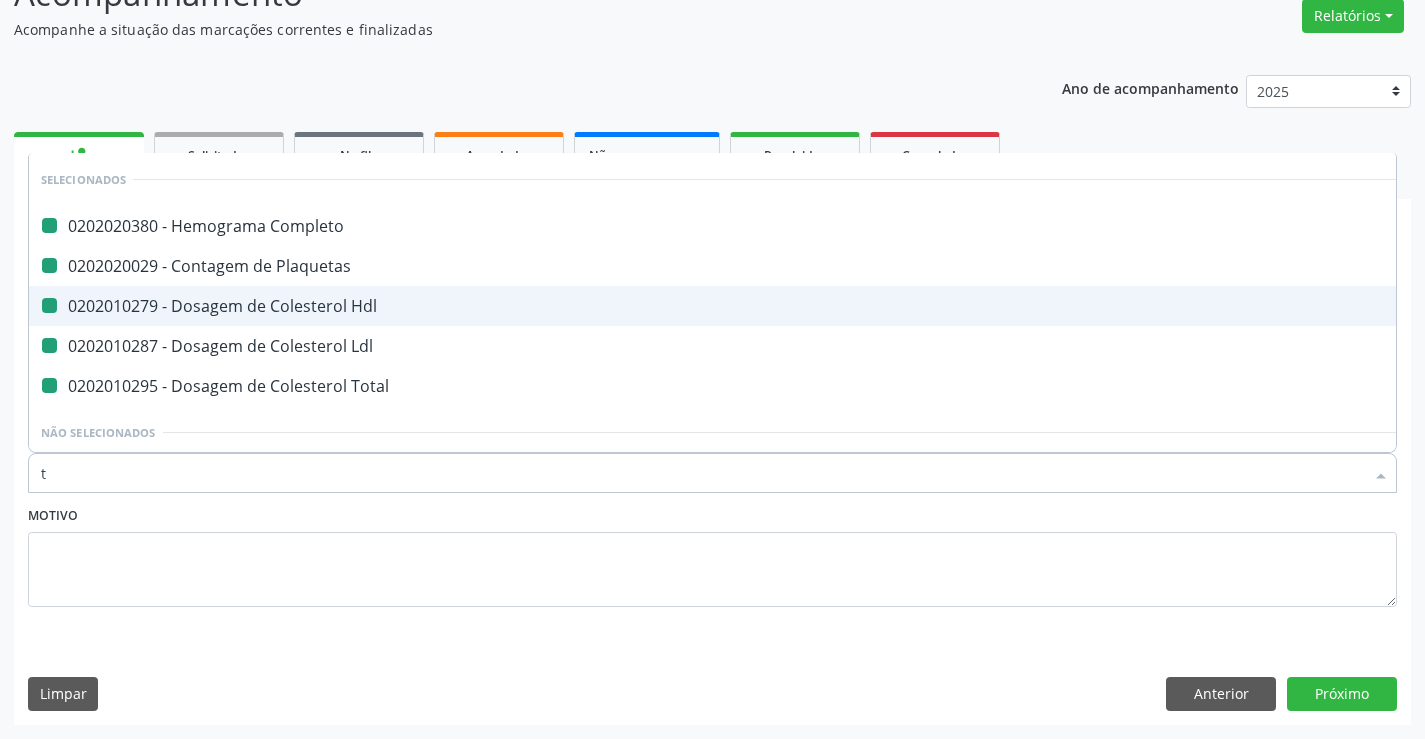 type on "tr" 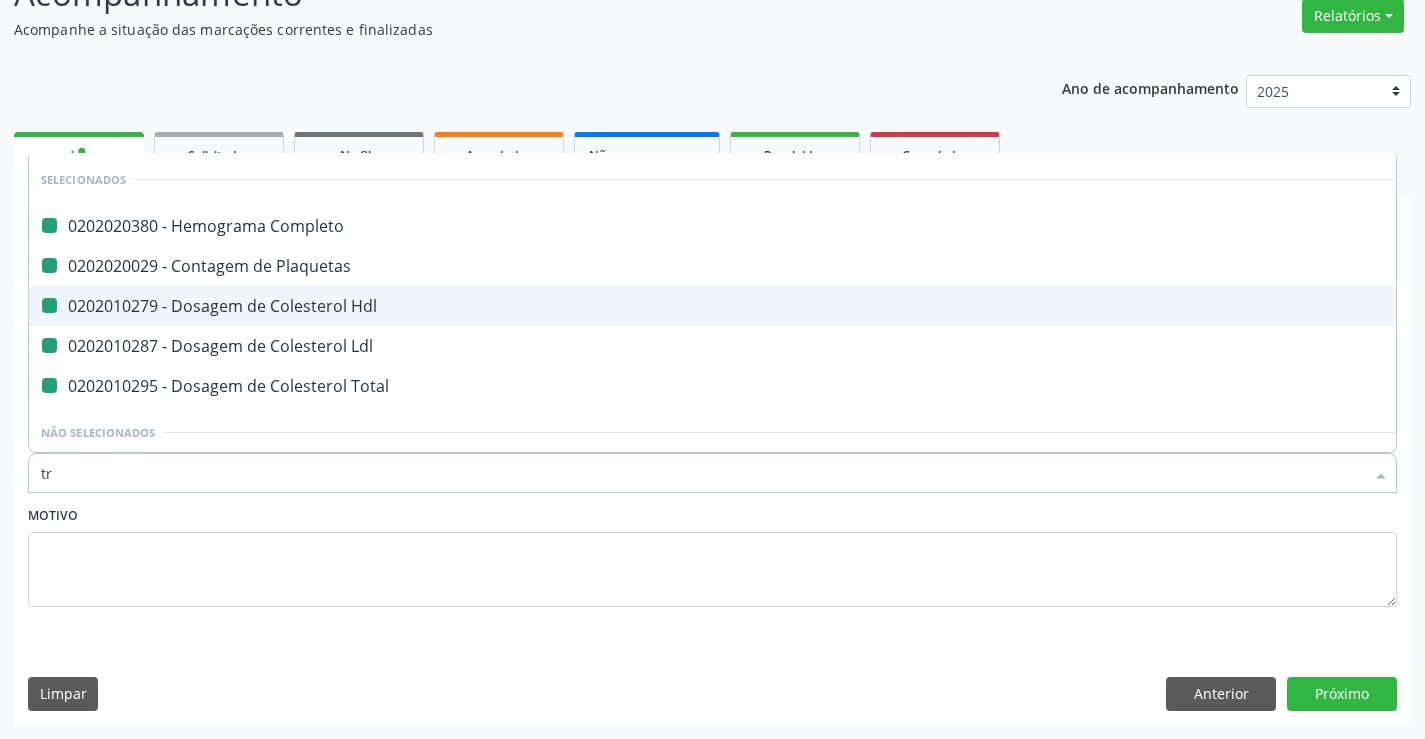 checkbox on "false" 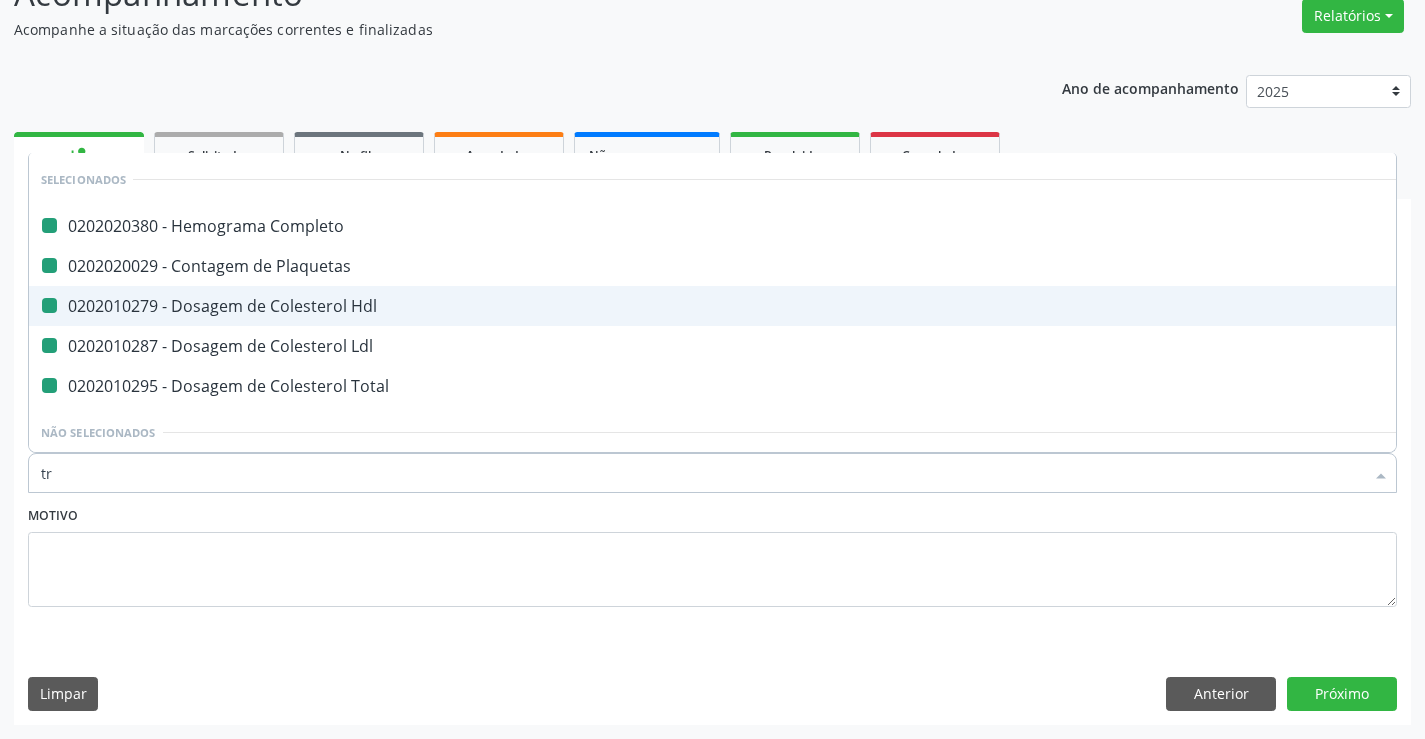 checkbox on "false" 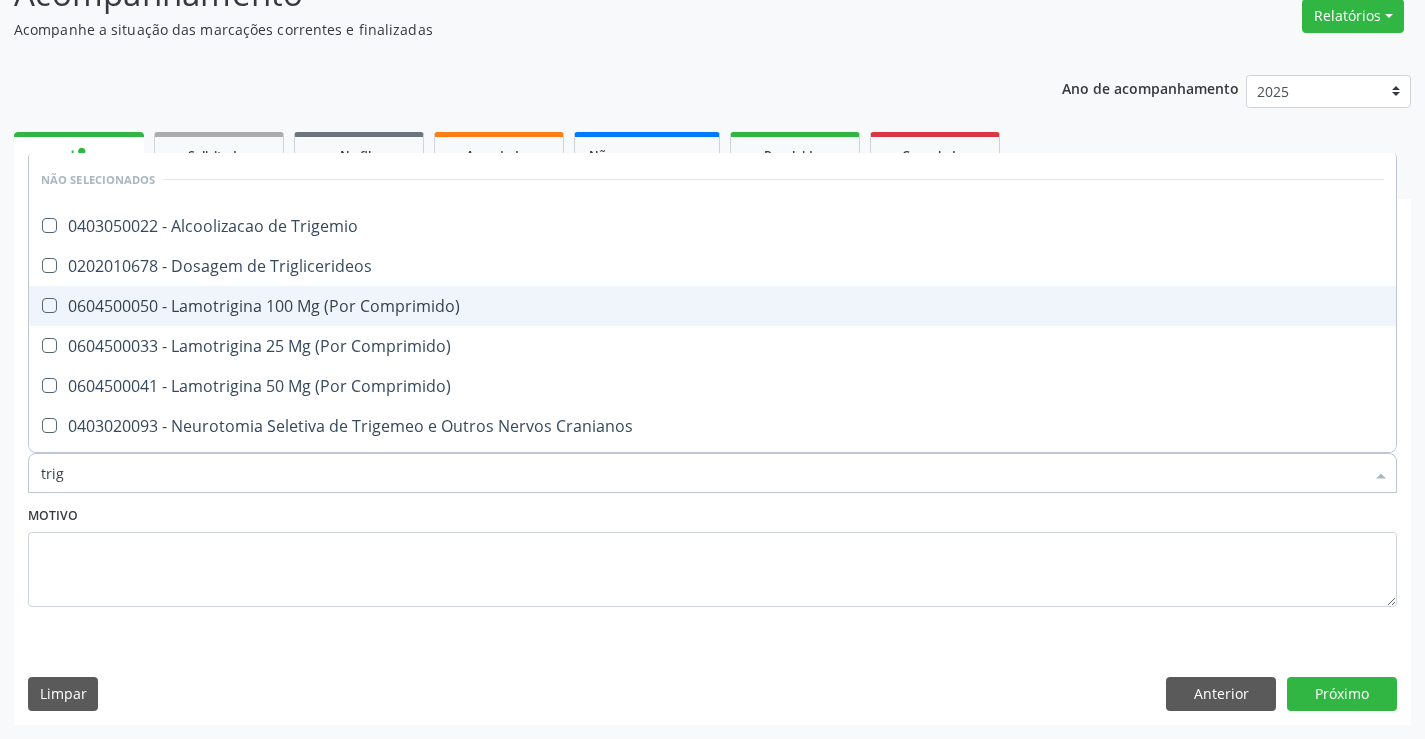 type on "trigl" 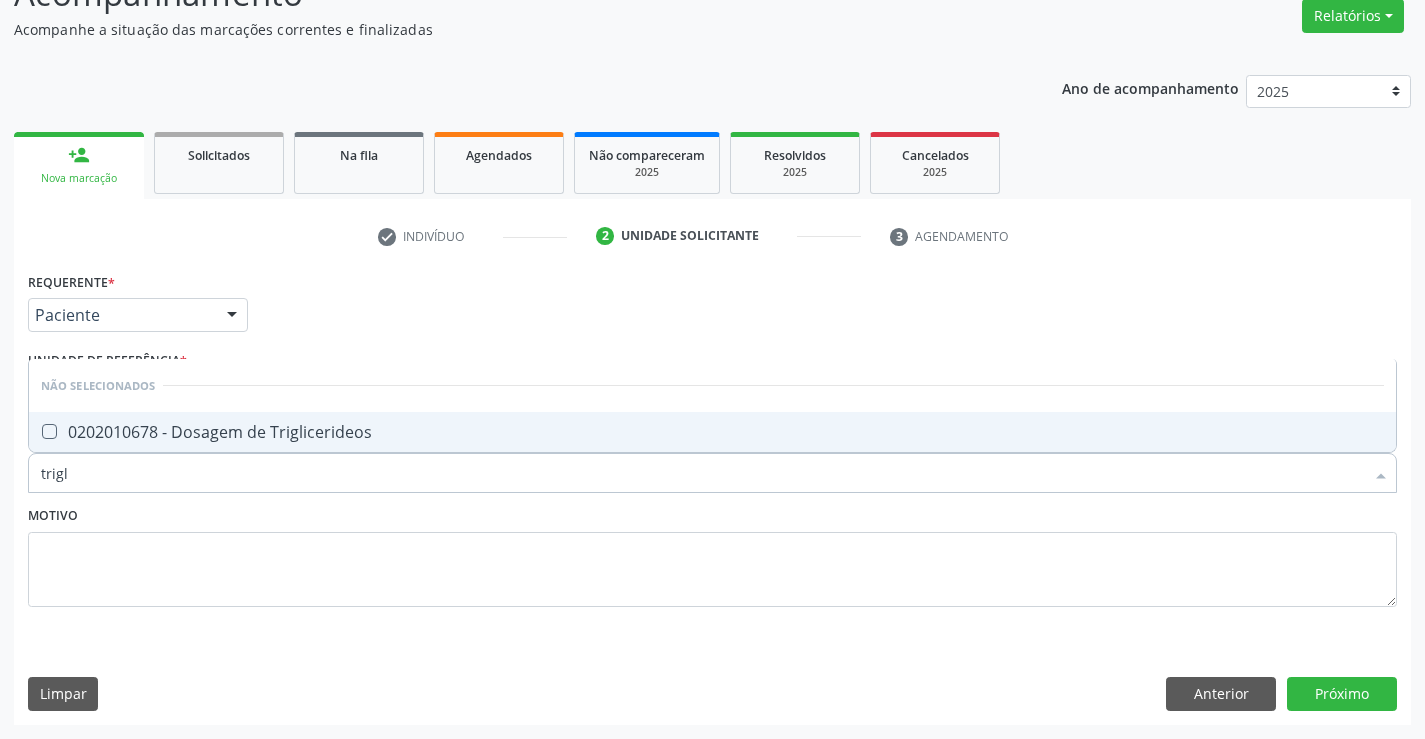 click on "0202010678 - Dosagem de Triglicerideos" at bounding box center (712, 432) 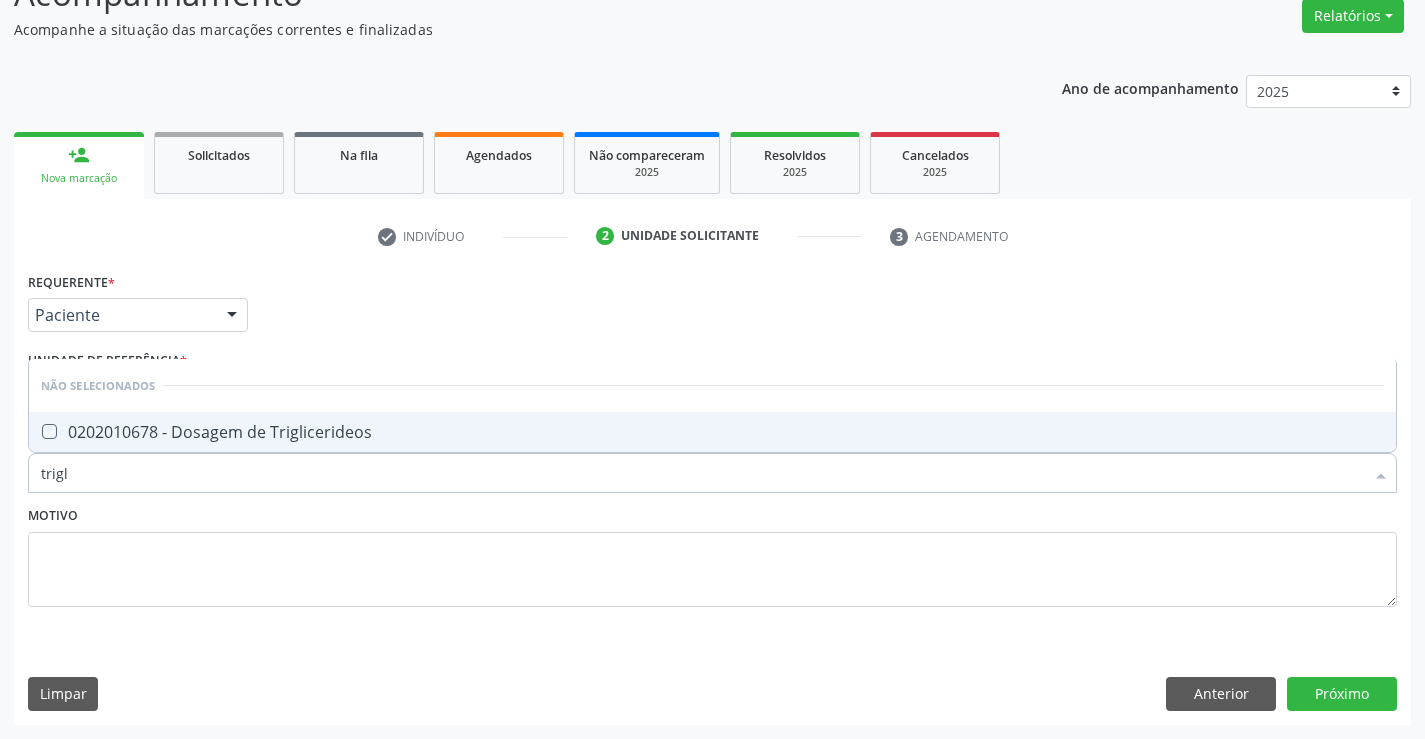 checkbox on "true" 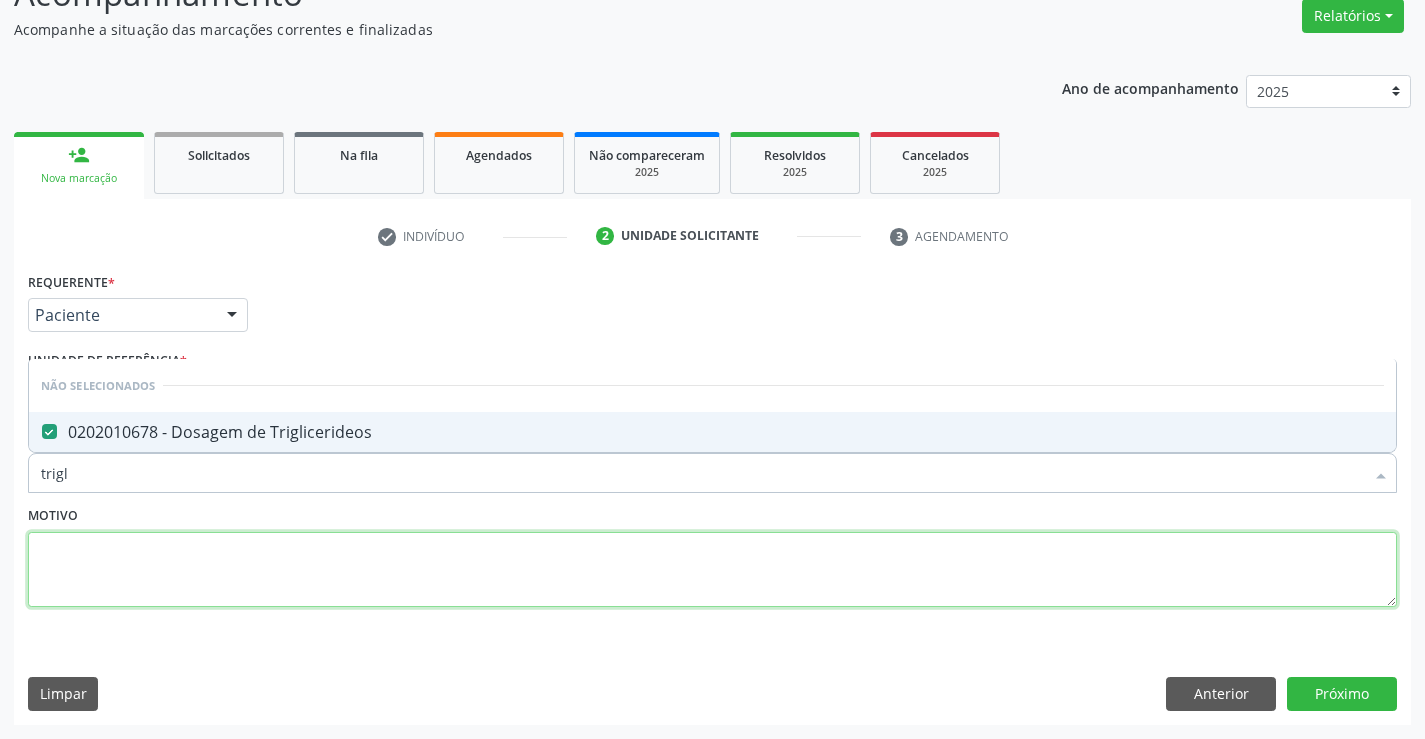 click at bounding box center (712, 570) 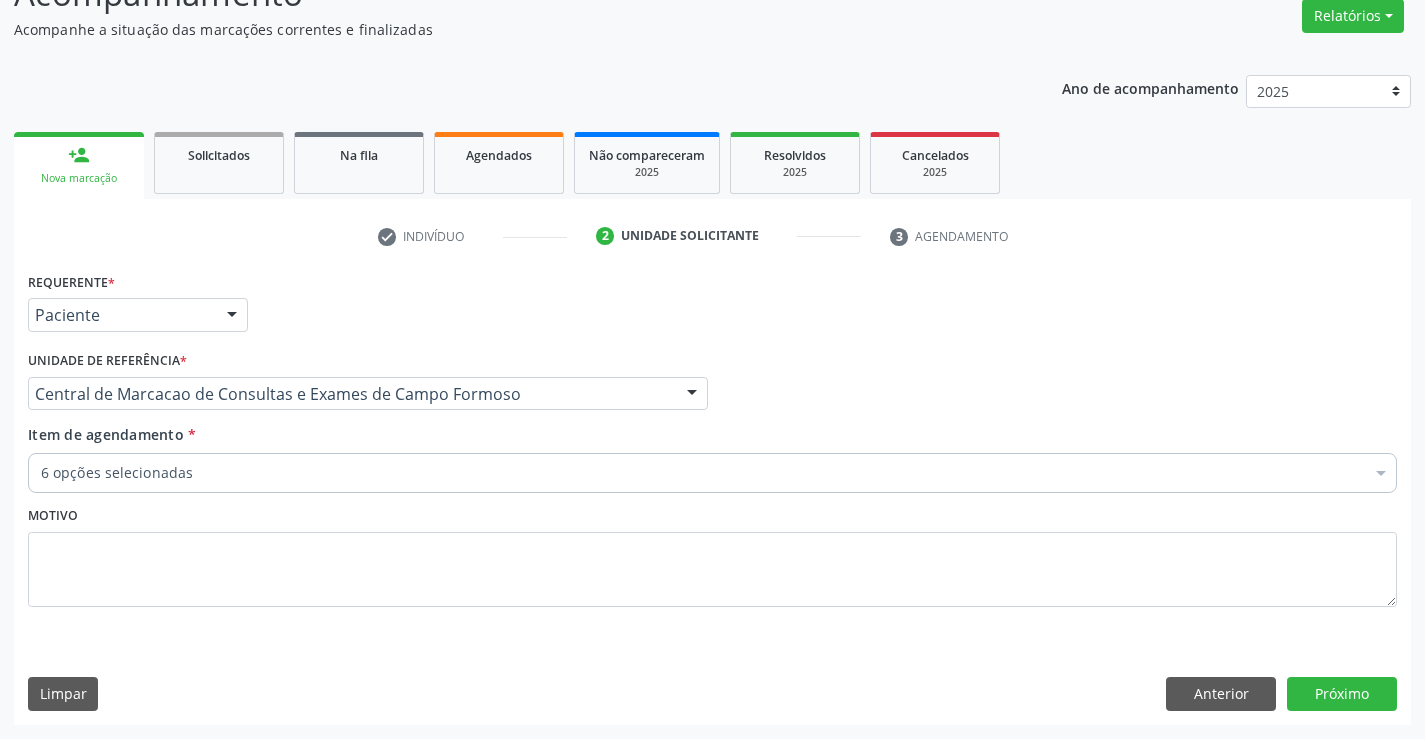 click on "6 opções selecionadas" at bounding box center [712, 473] 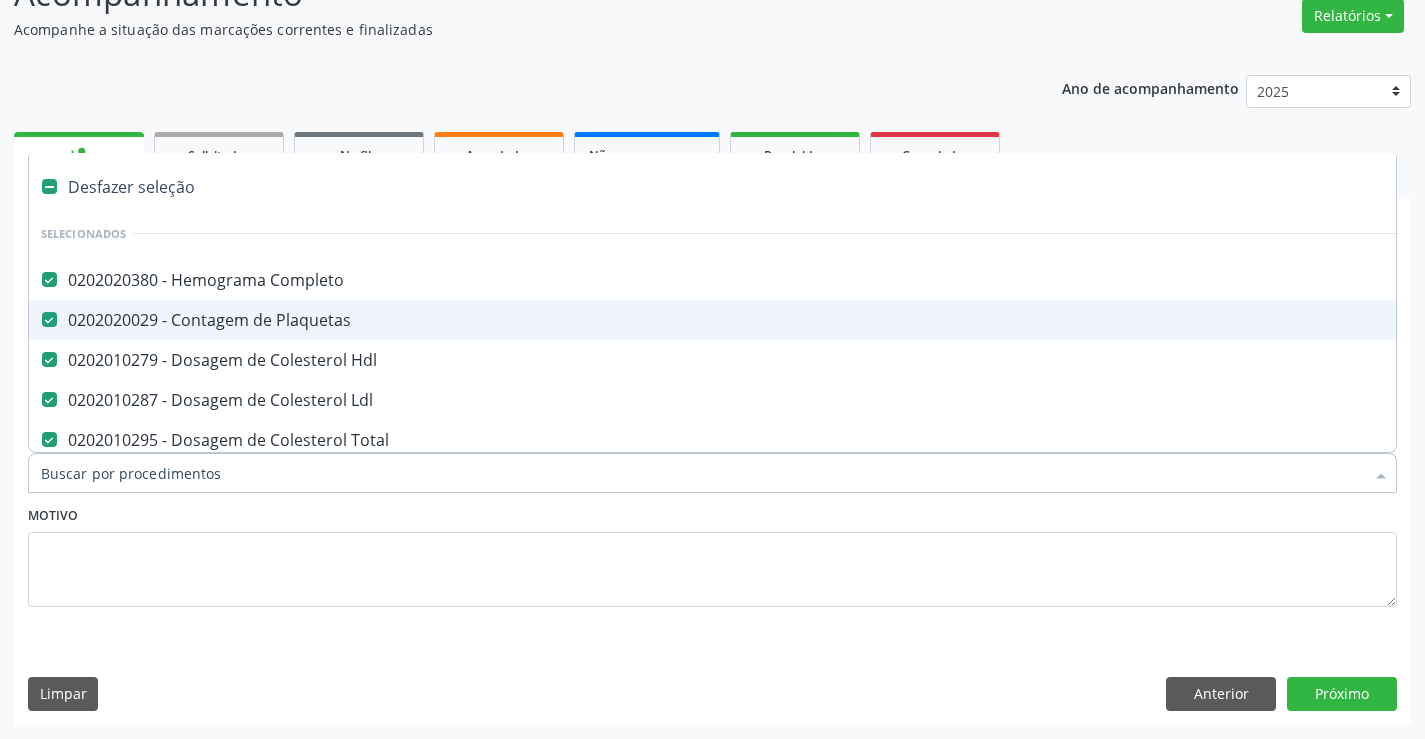 scroll, scrollTop: 100, scrollLeft: 0, axis: vertical 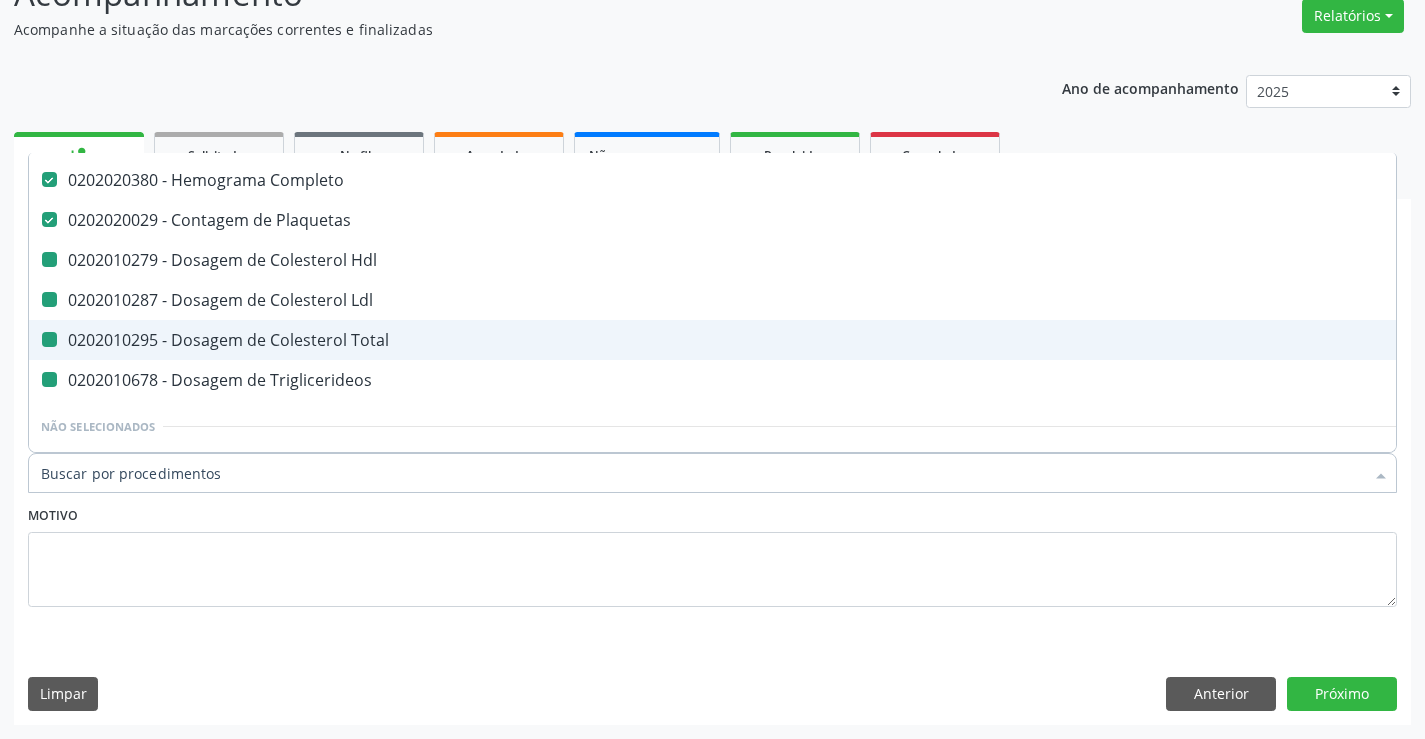 type on "u" 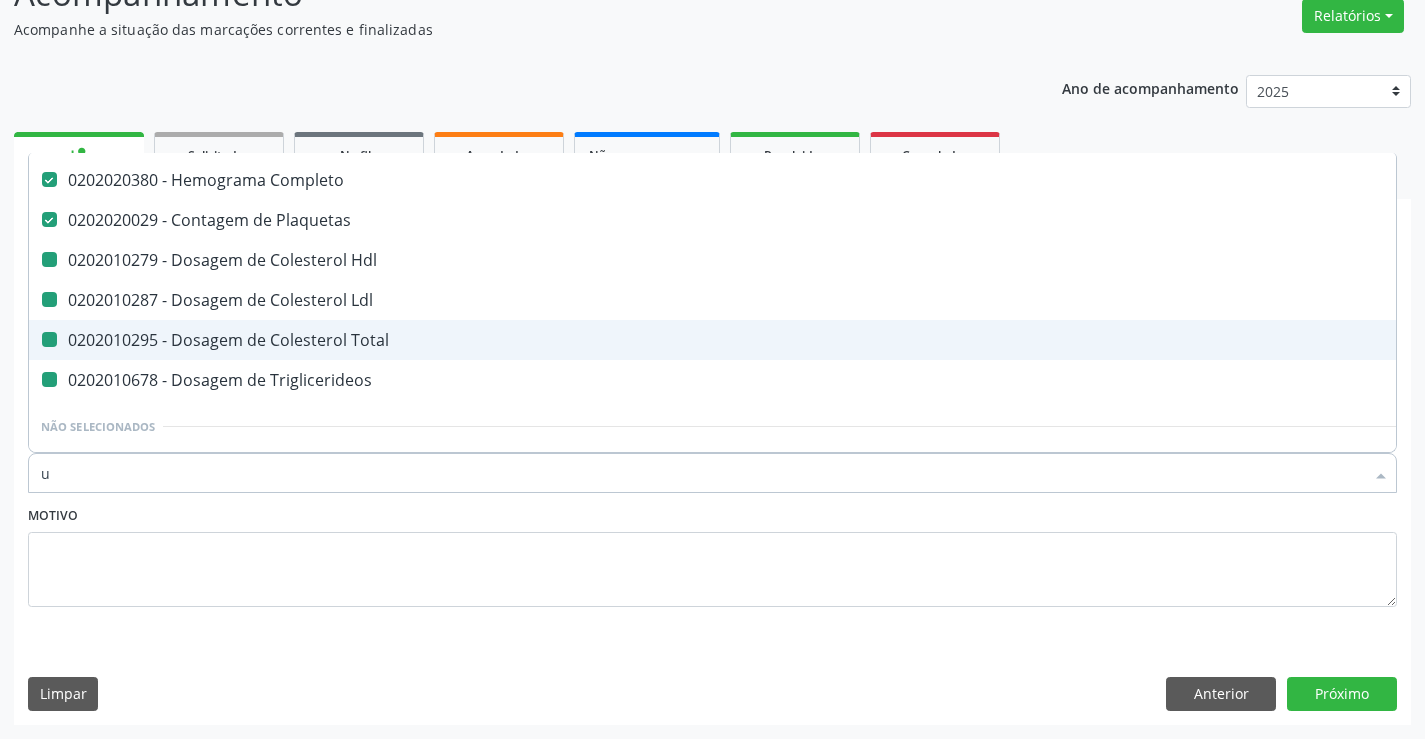 checkbox on "false" 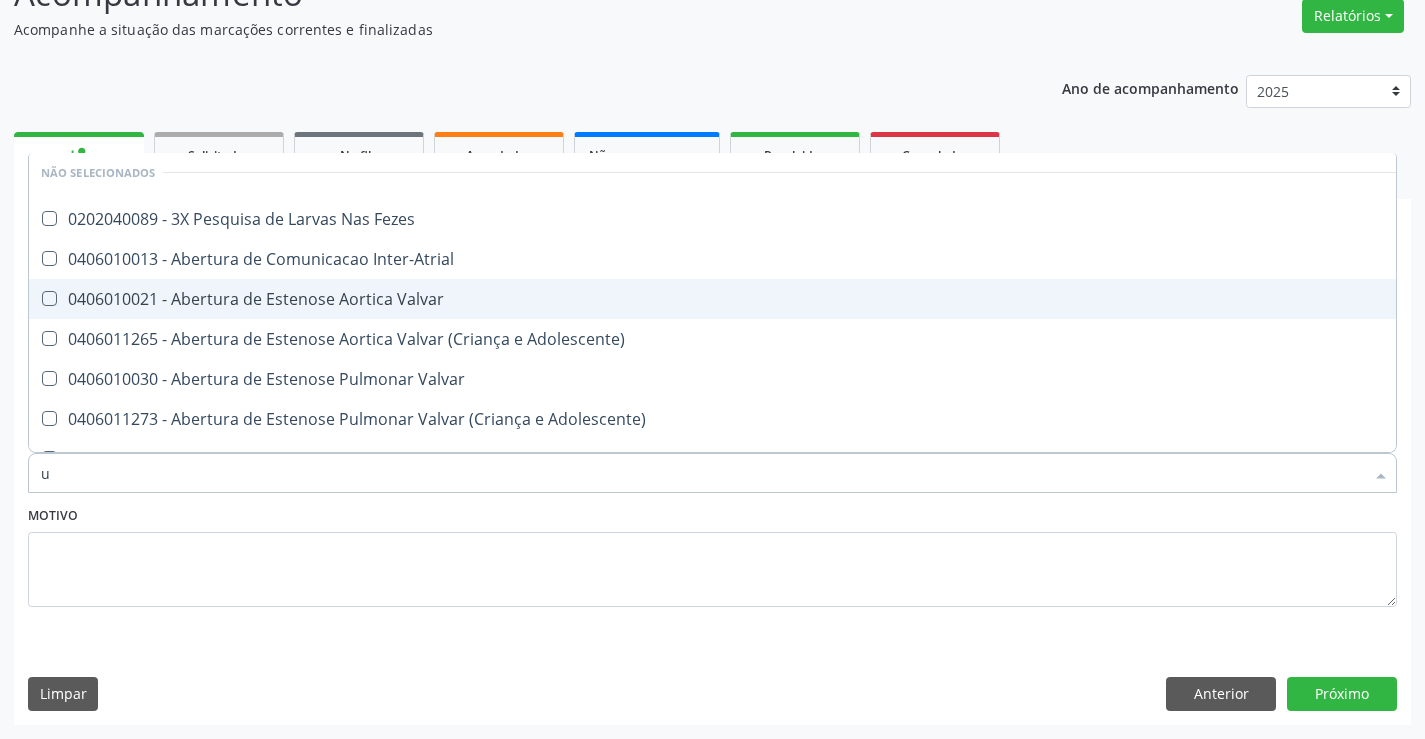 scroll, scrollTop: 46, scrollLeft: 0, axis: vertical 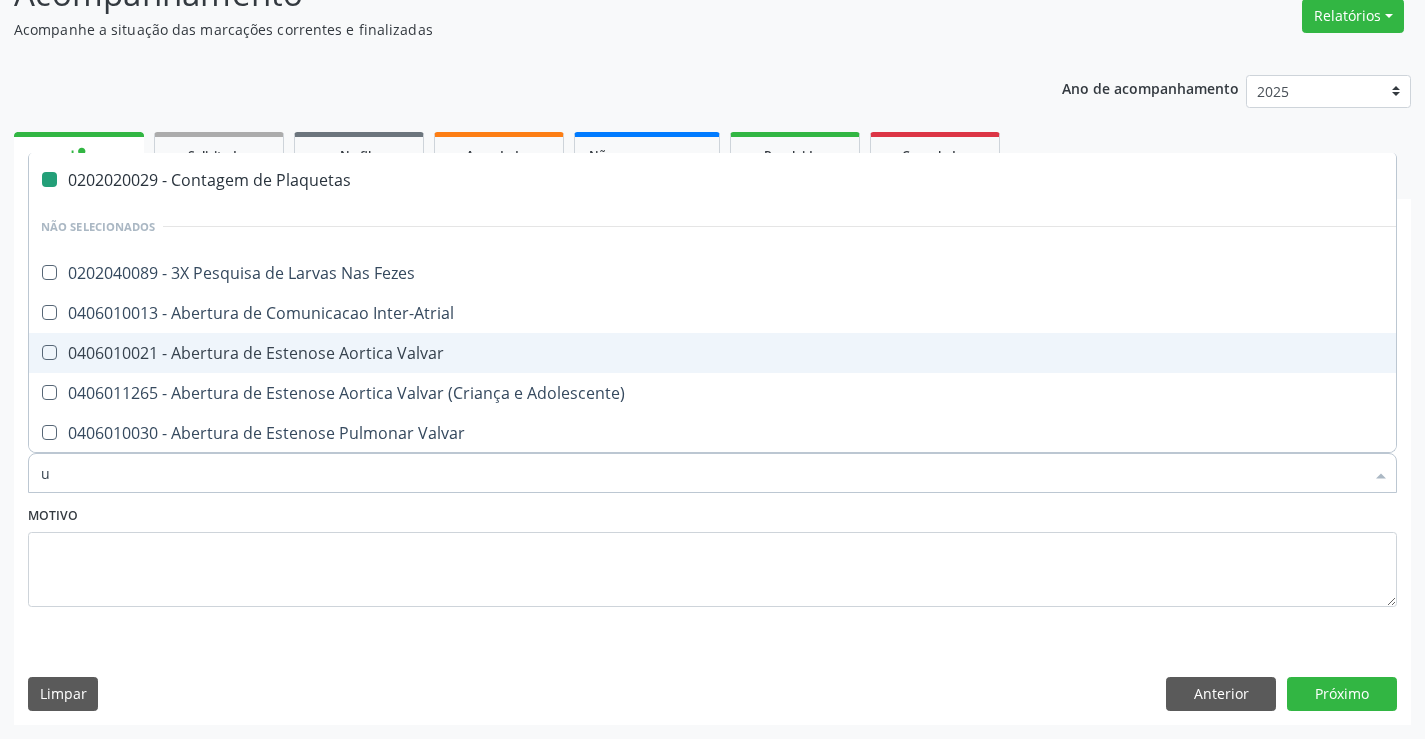 type on "ur" 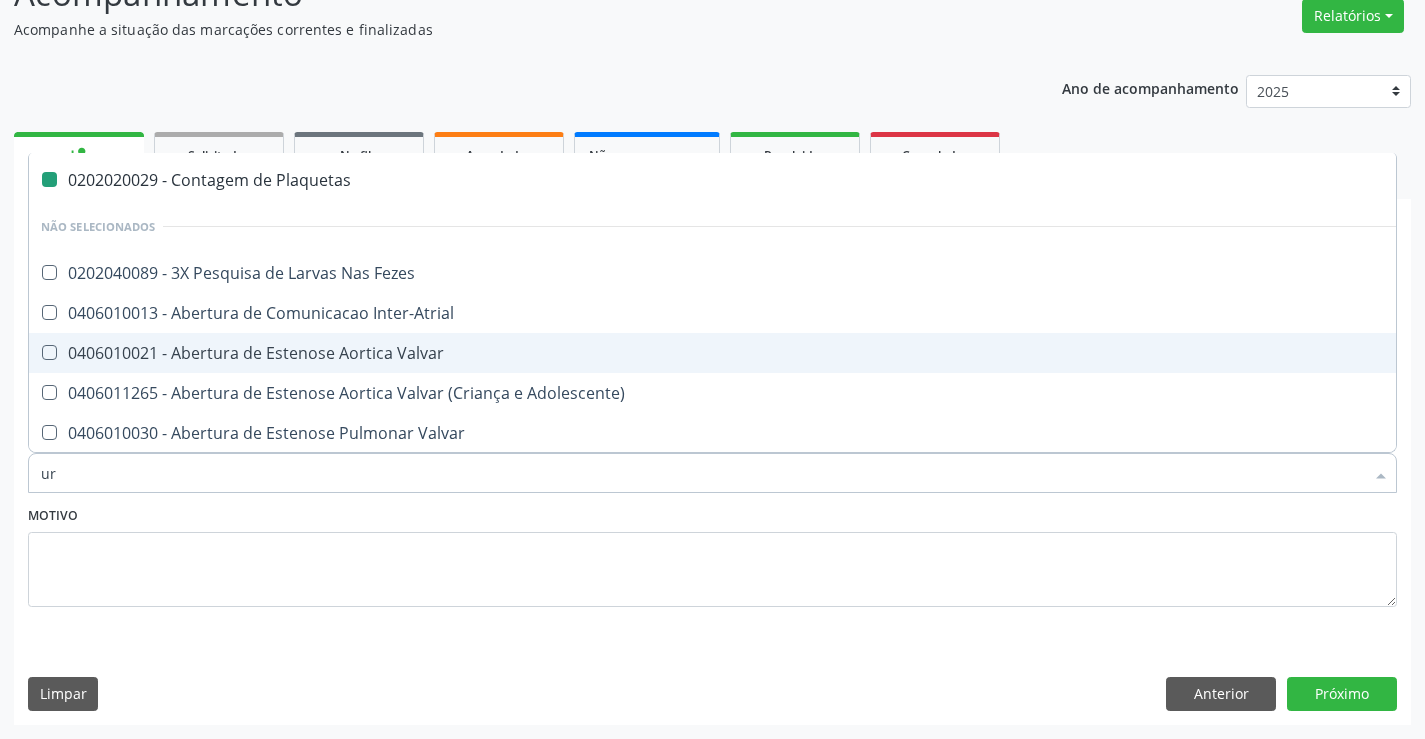 checkbox on "false" 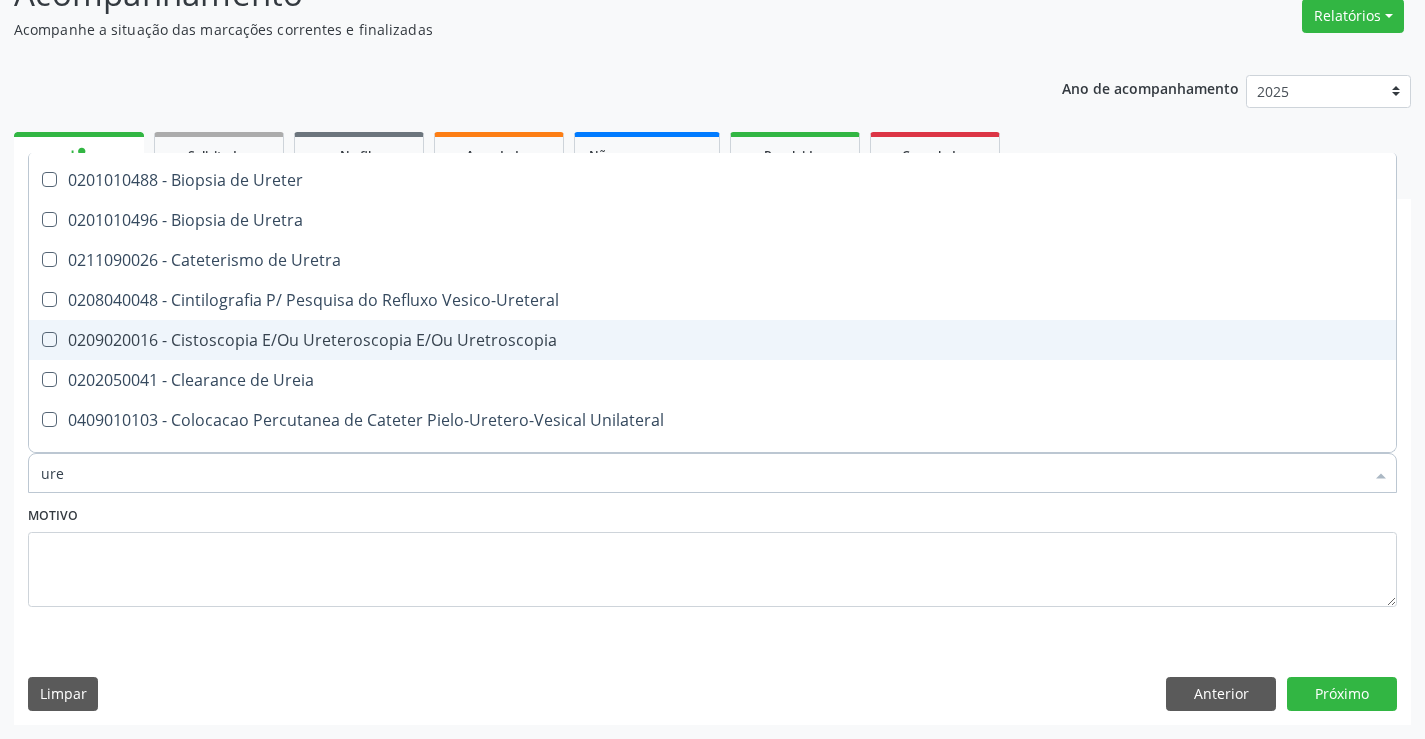 type on "urei" 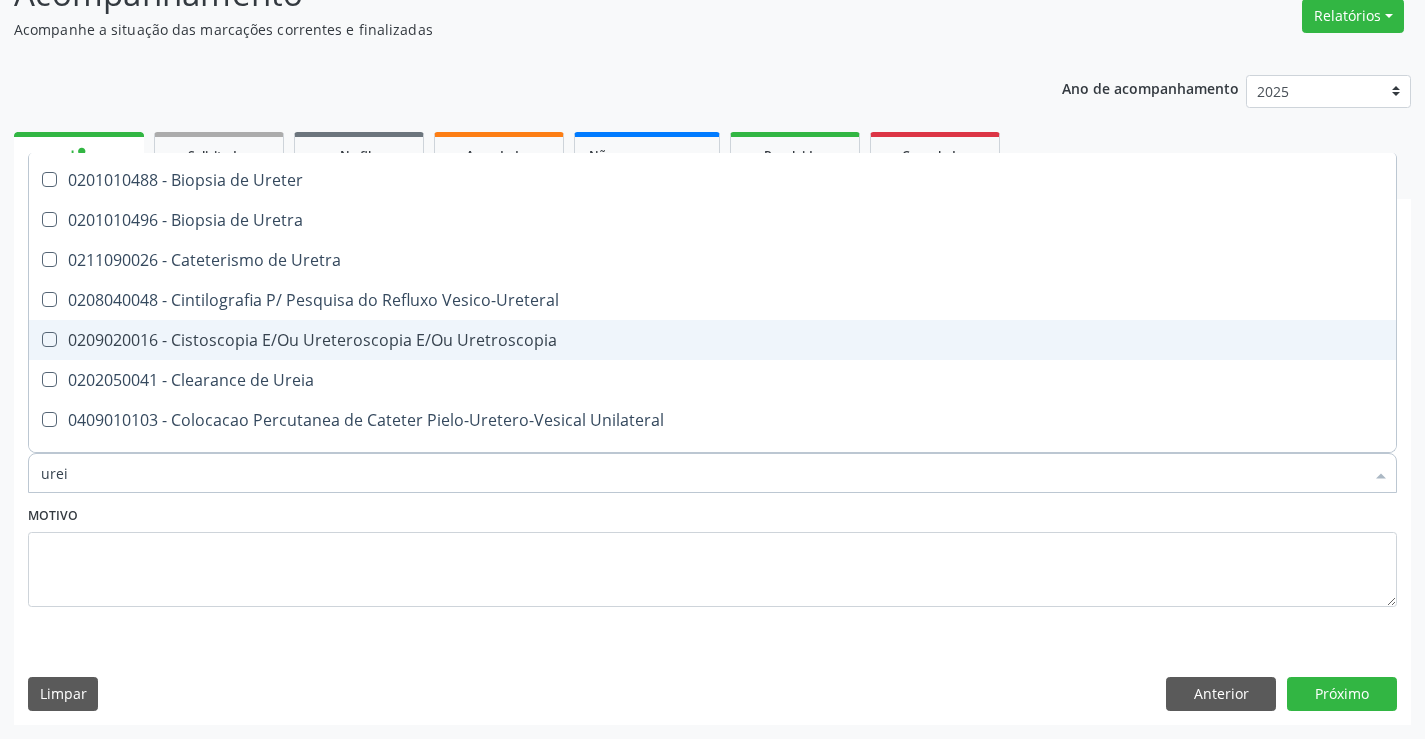 scroll, scrollTop: 0, scrollLeft: 0, axis: both 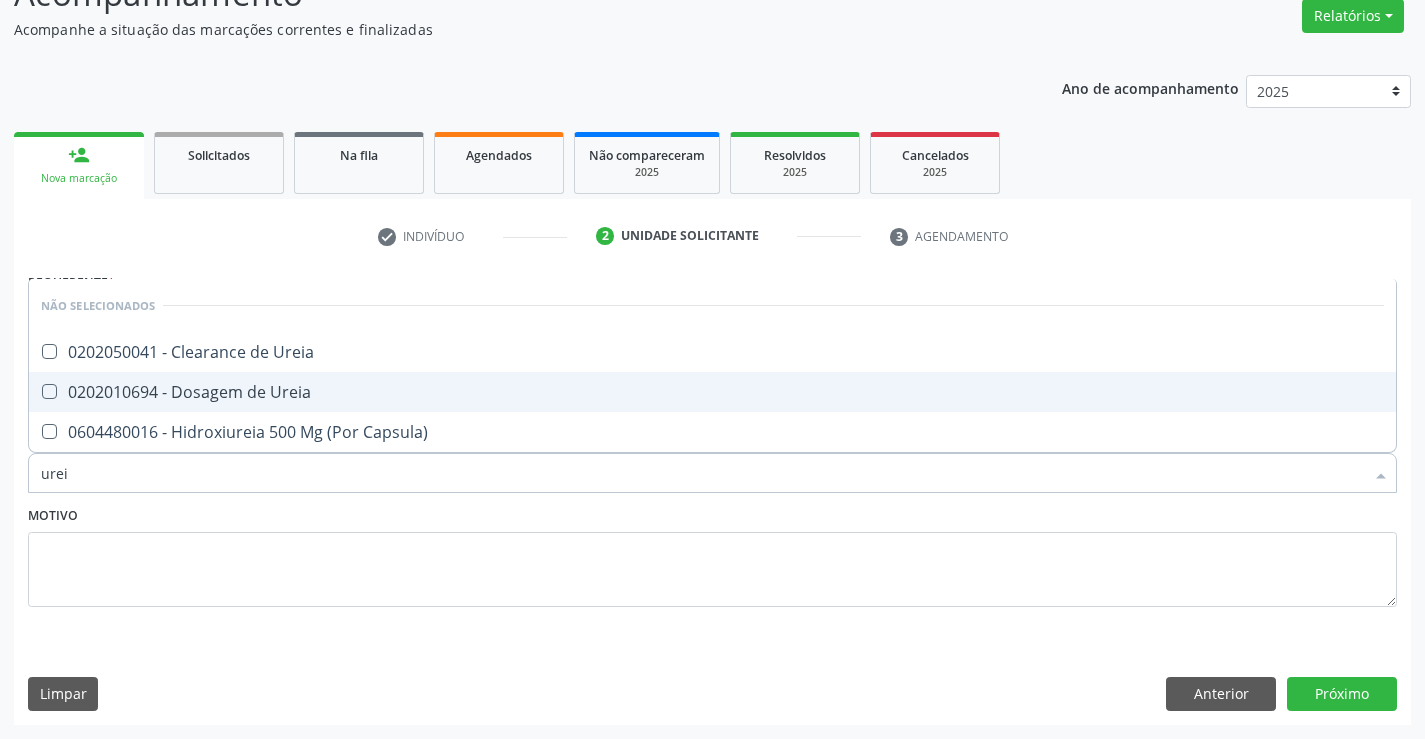 click on "0202010694 - Dosagem de Ureia" at bounding box center [712, 392] 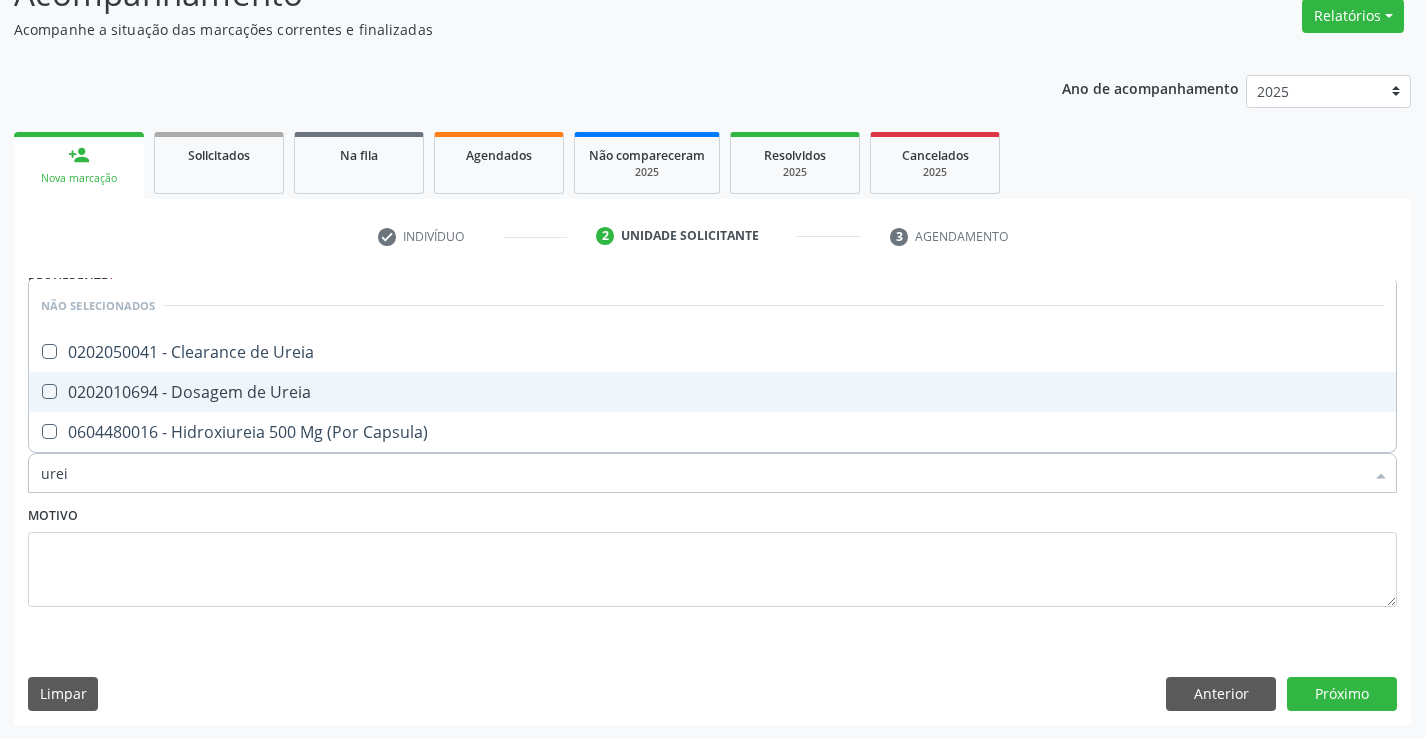 checkbox on "true" 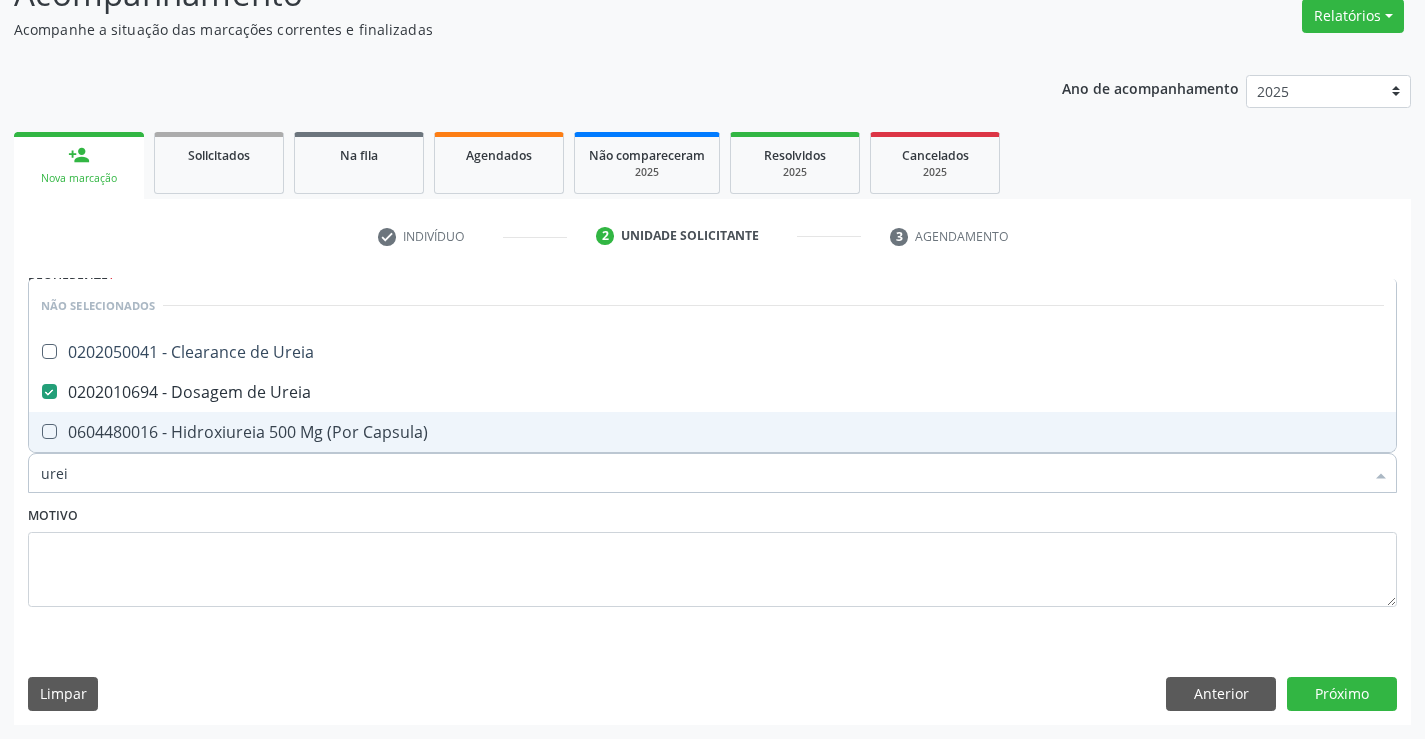 type on "urei" 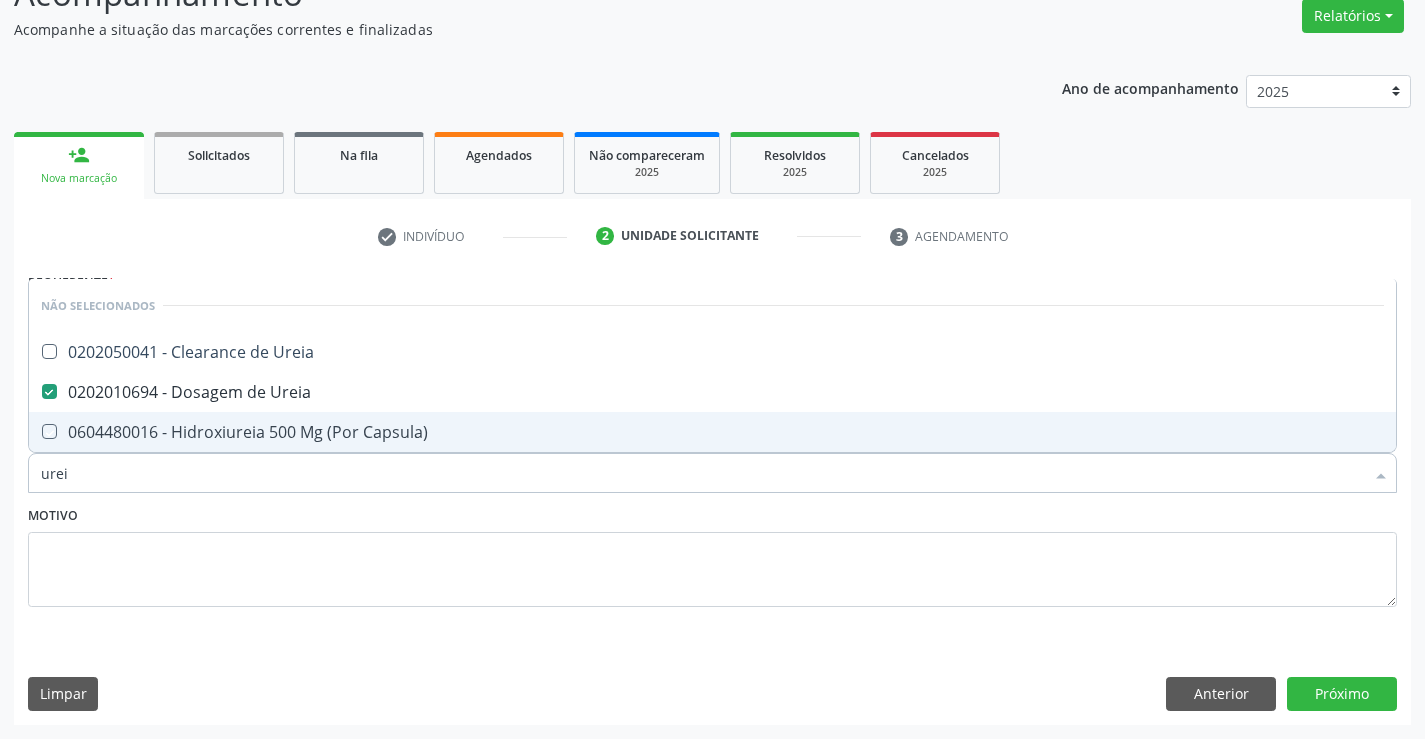 click on "Motivo" at bounding box center (712, 554) 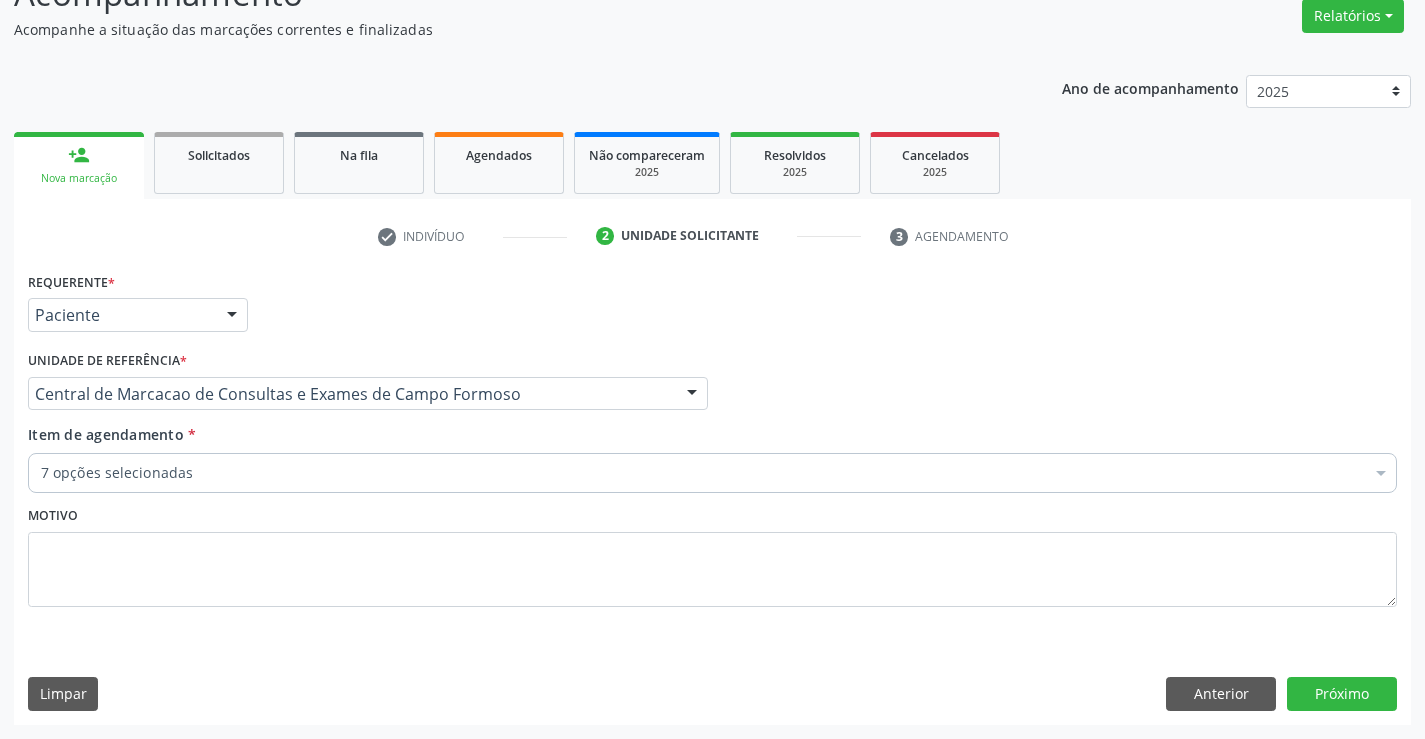 click on "7 opções selecionadas" at bounding box center [712, 473] 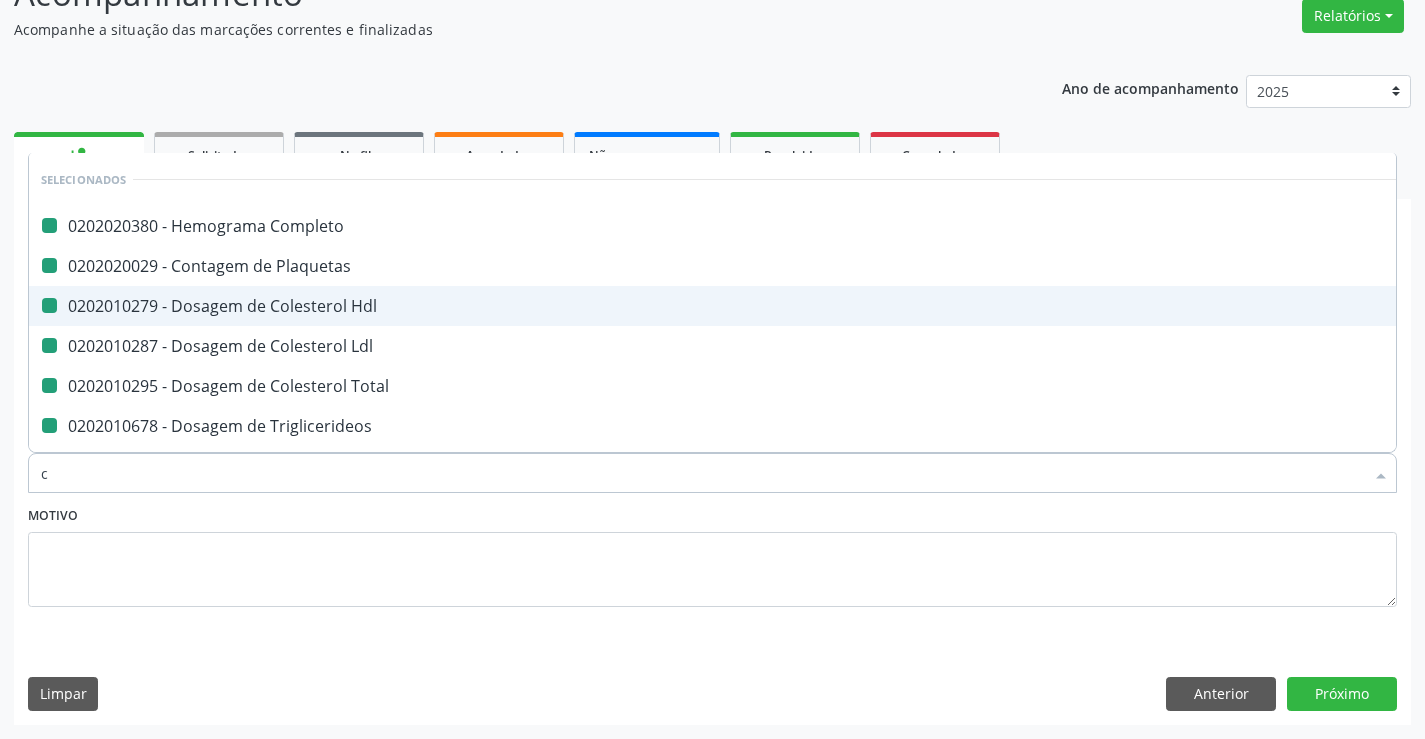 type on "cr" 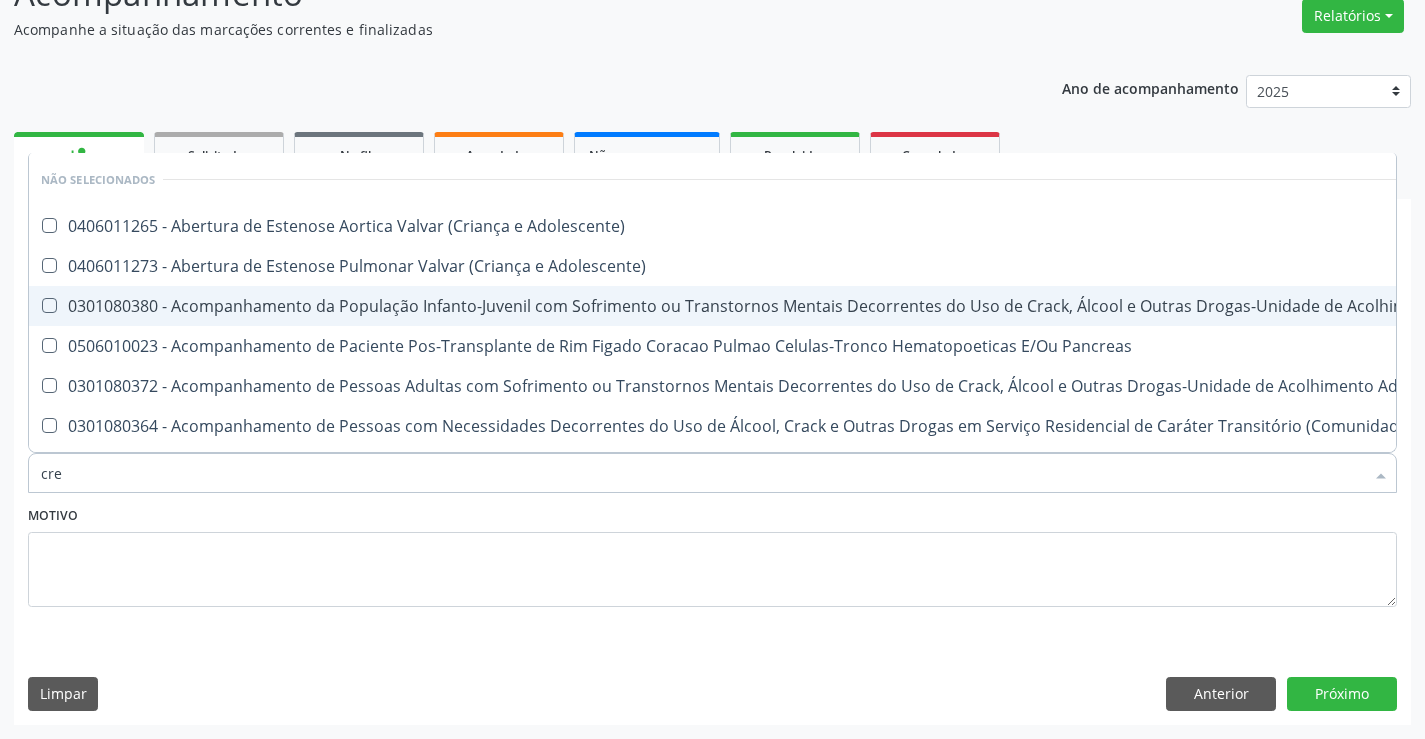 type on "crea" 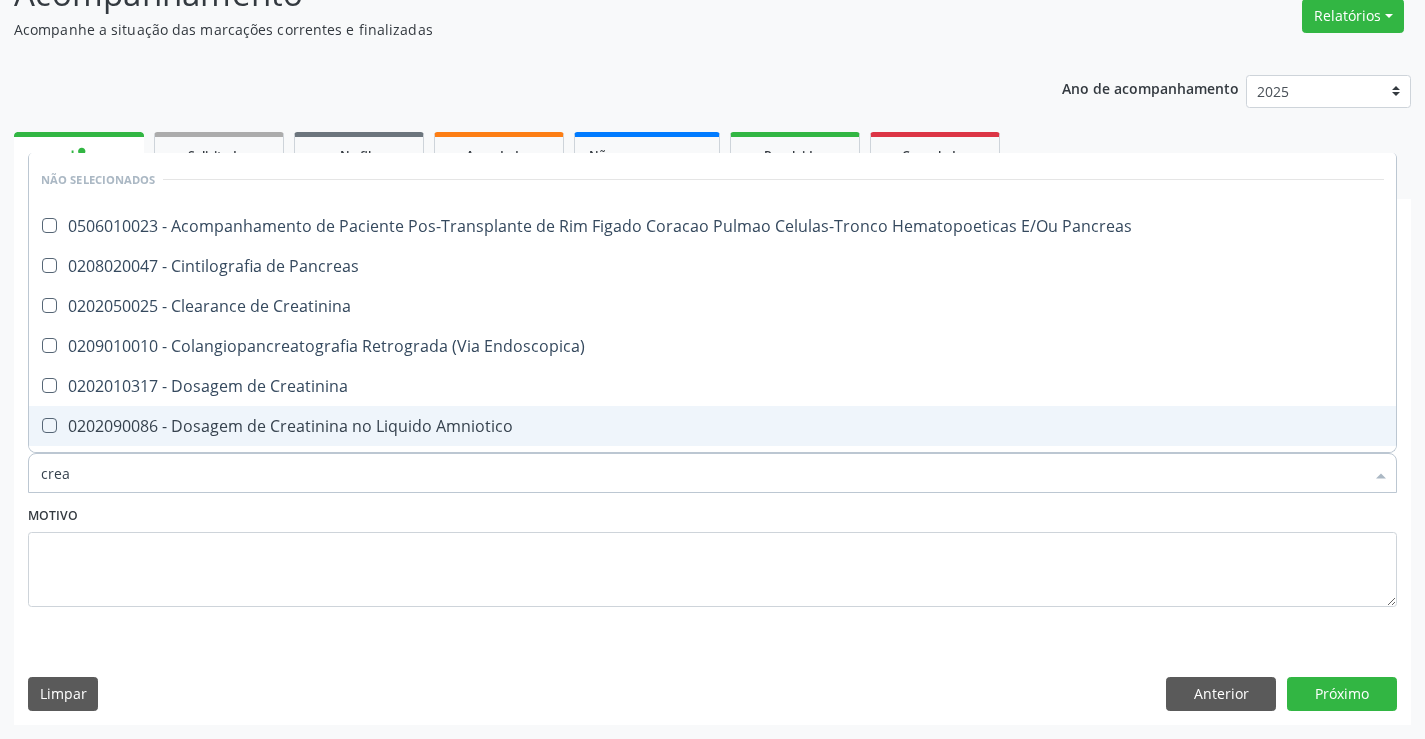 click on "0202090086 - Dosagem de Creatinina no Liquido Amniotico" at bounding box center [712, 426] 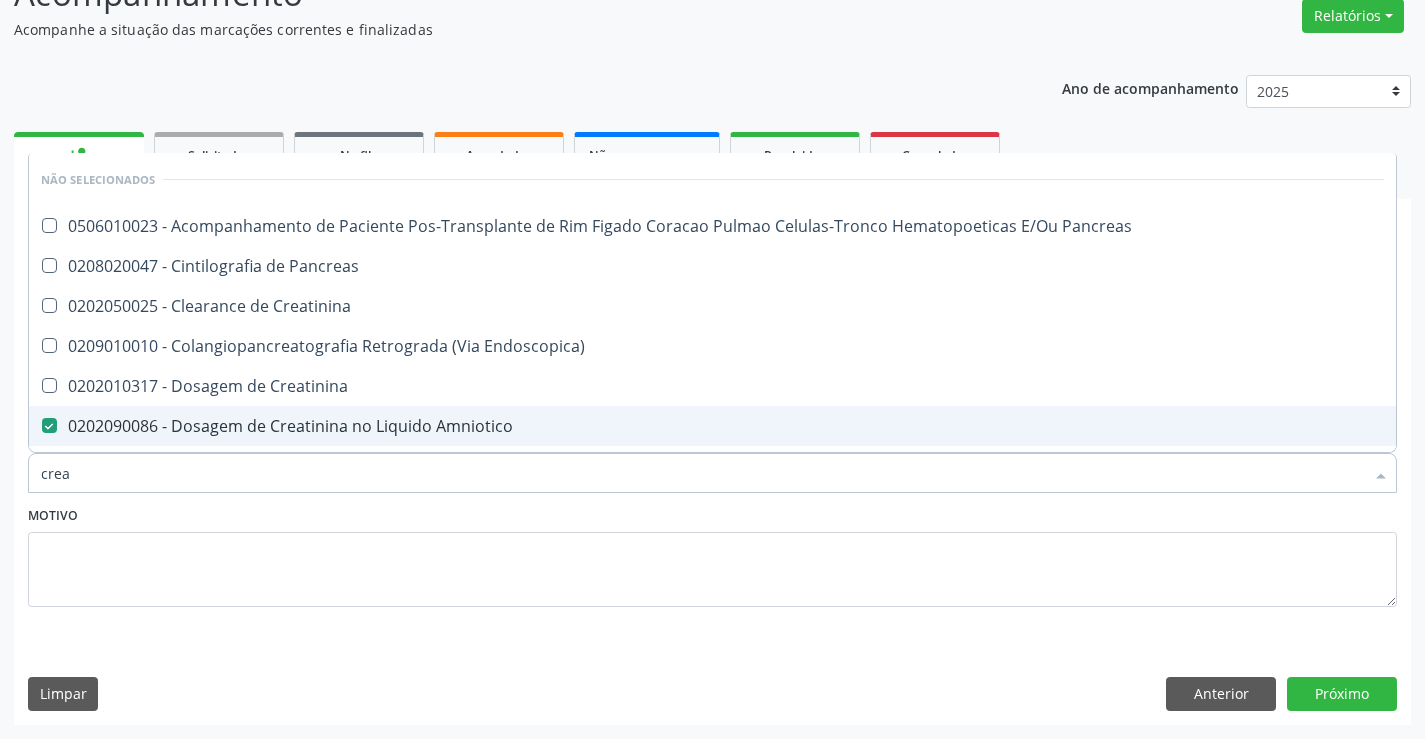 click on "0202090086 - Dosagem de Creatinina no Liquido Amniotico" at bounding box center [712, 426] 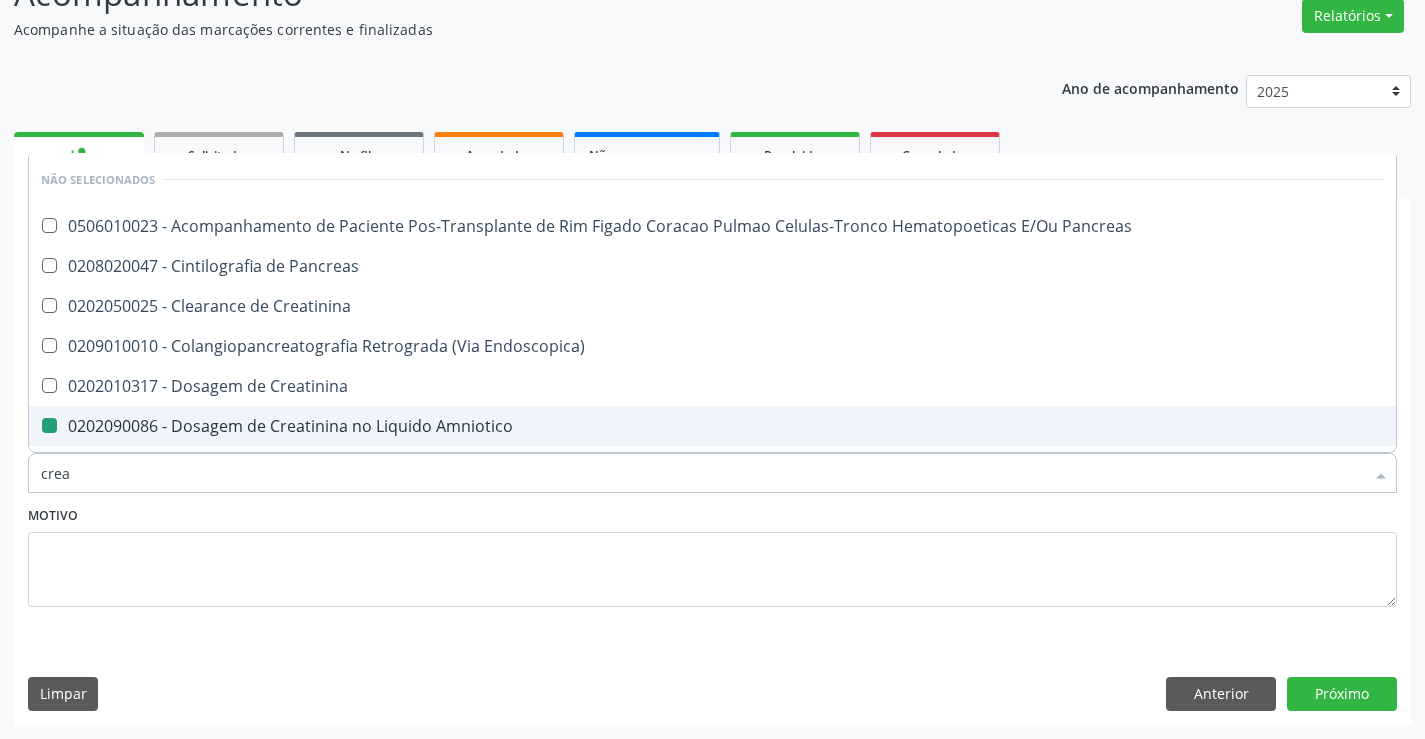 checkbox on "false" 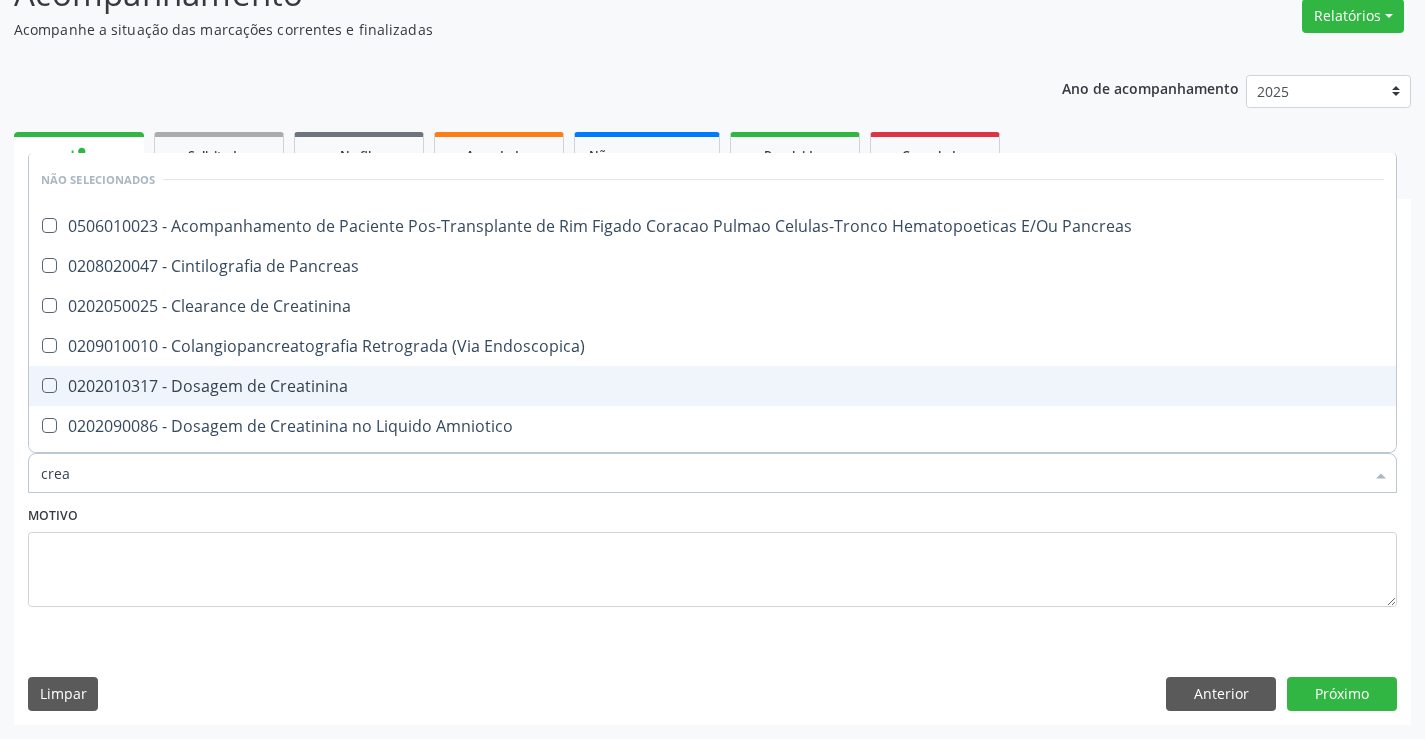 click on "0202010317 - Dosagem de Creatinina" at bounding box center [712, 386] 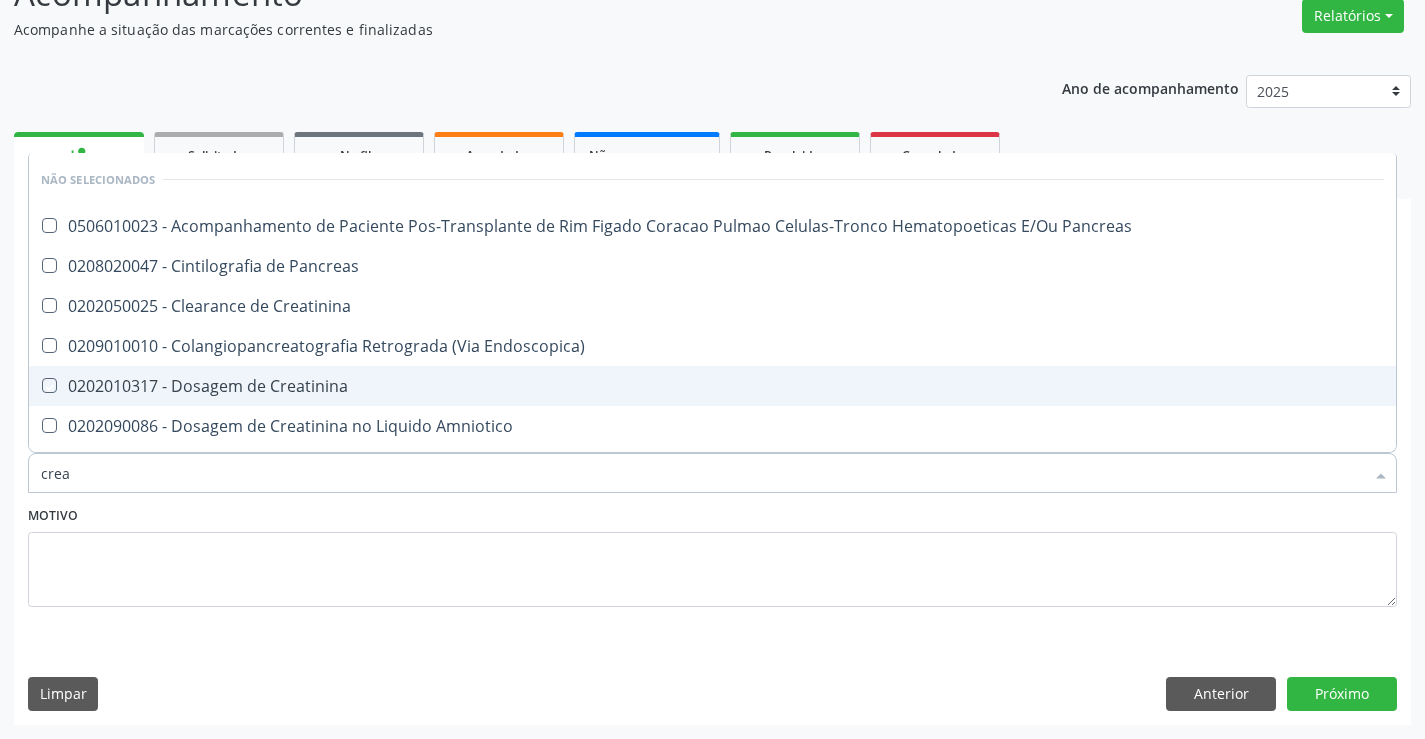 checkbox on "true" 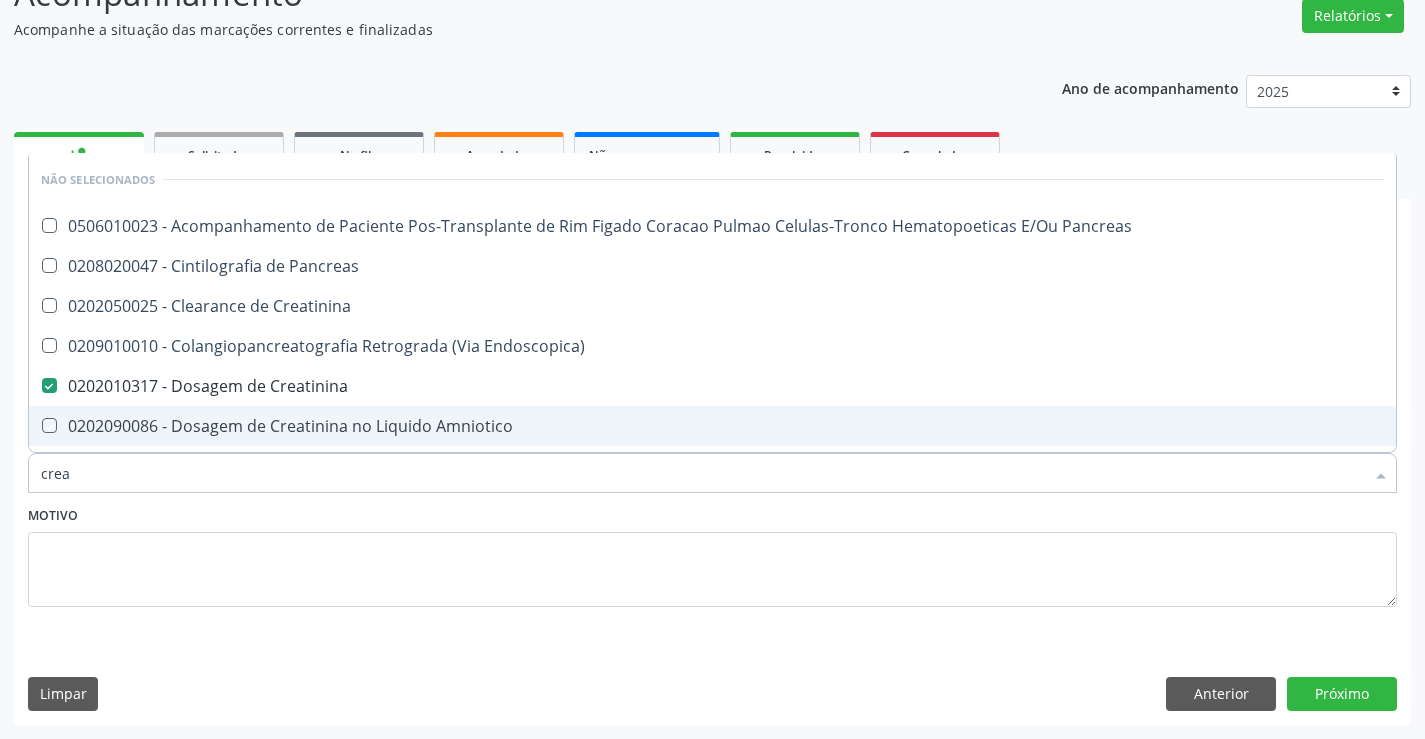 click on "Motivo" at bounding box center (712, 554) 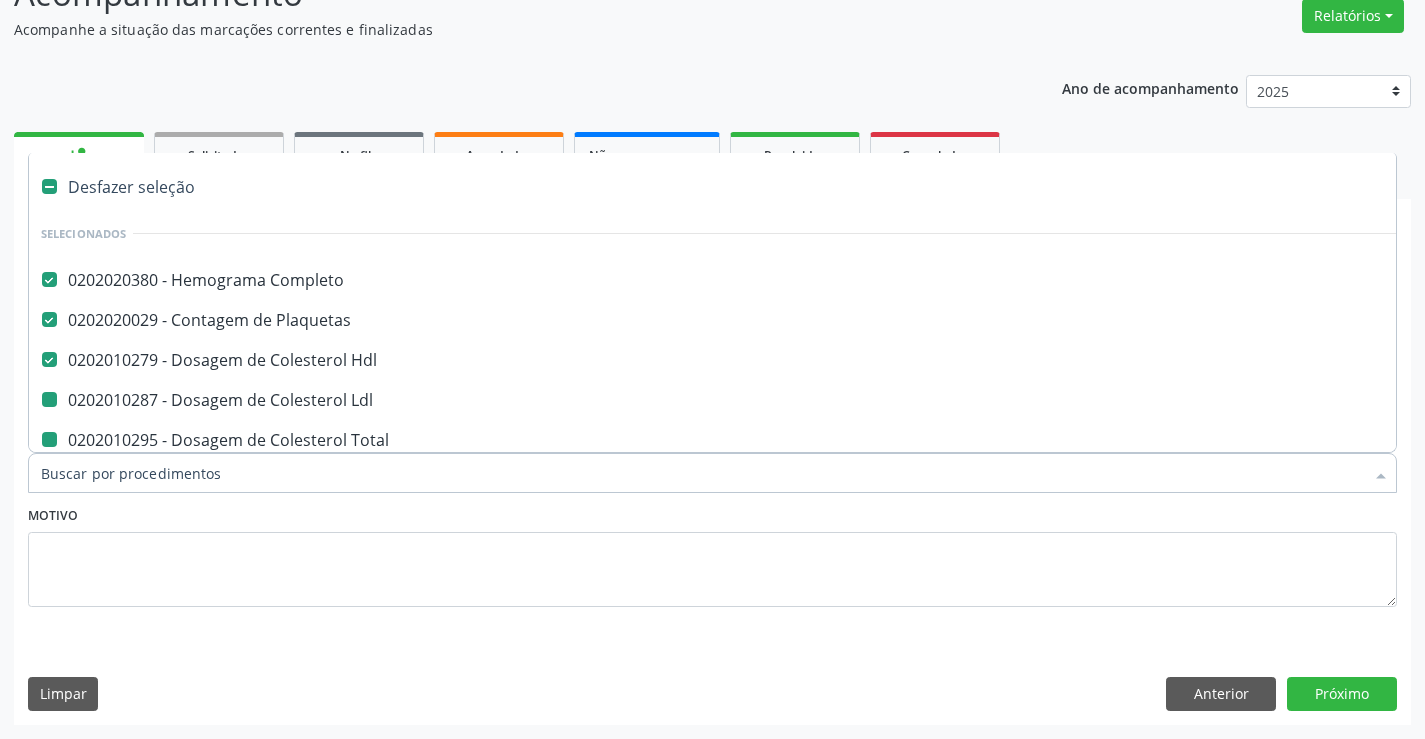 type on "u" 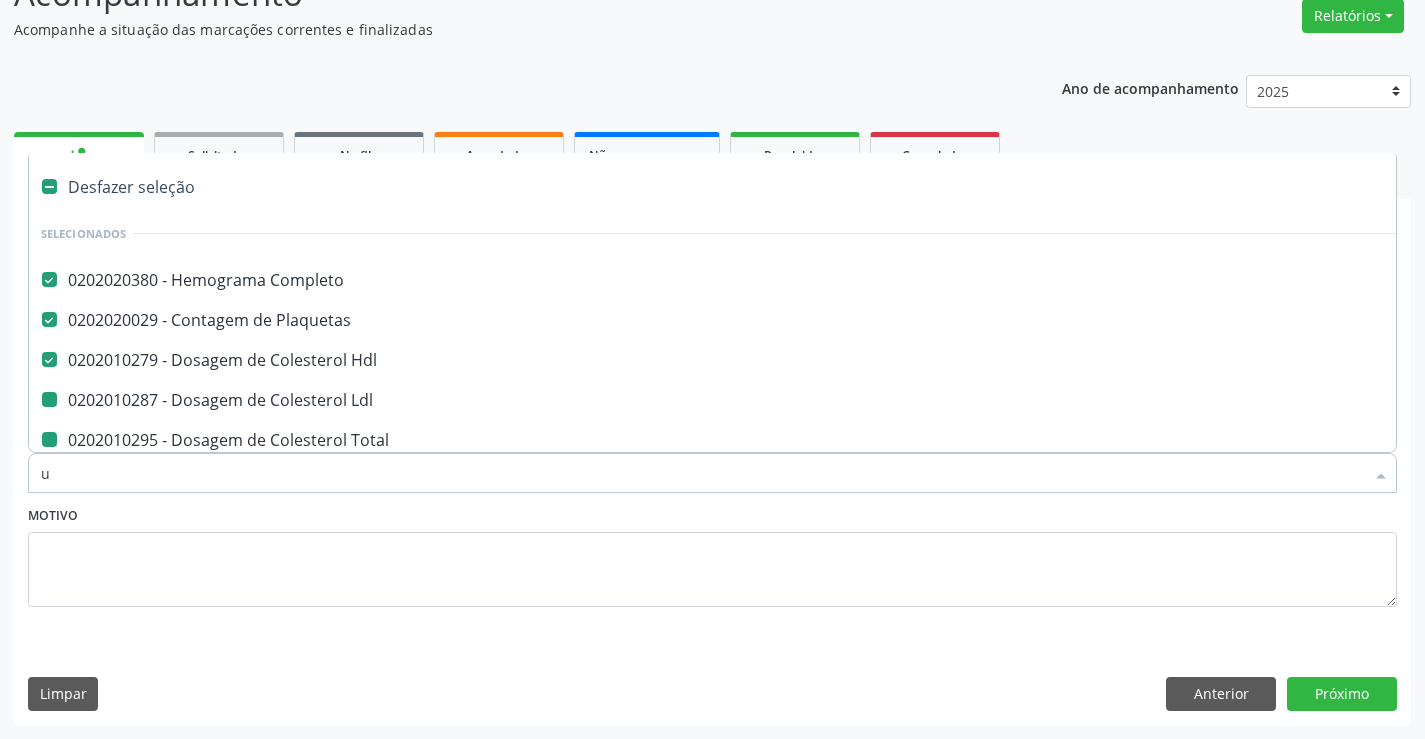 checkbox on "false" 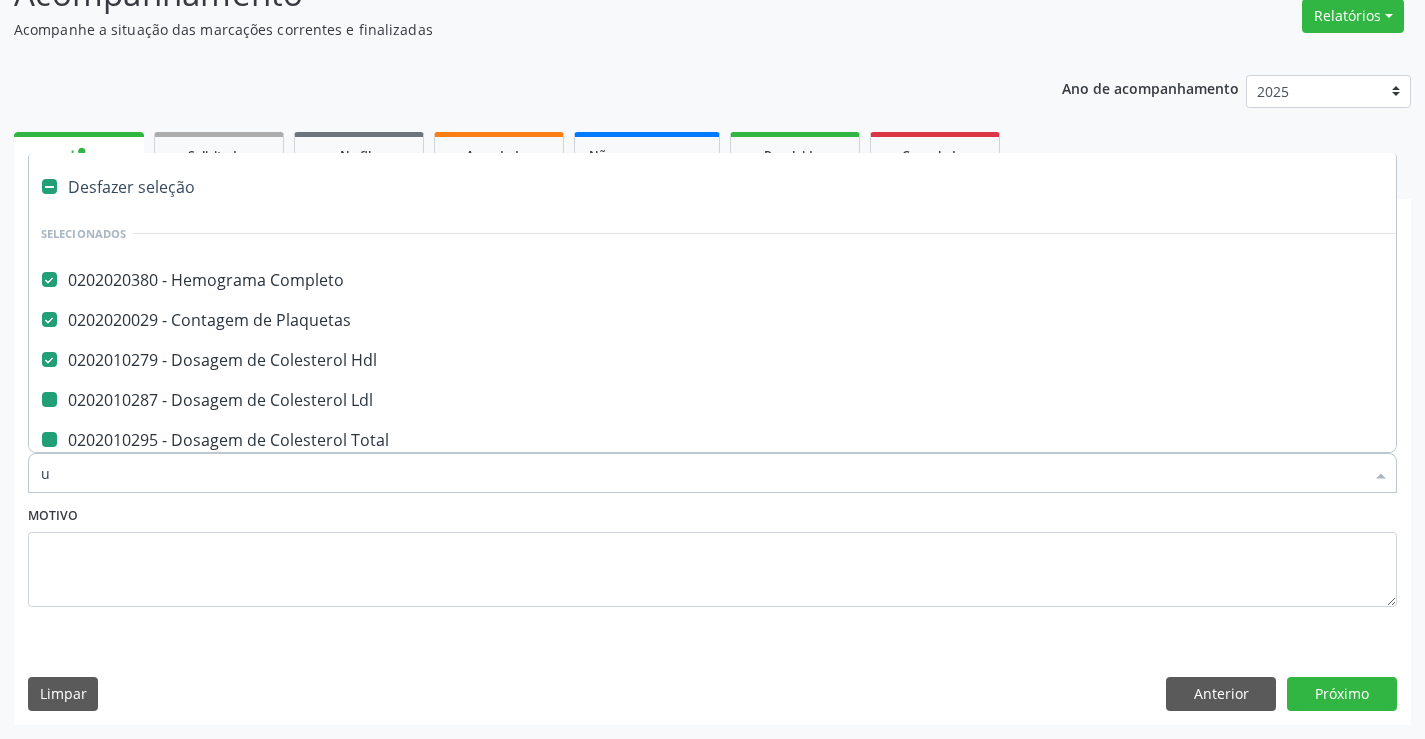checkbox on "false" 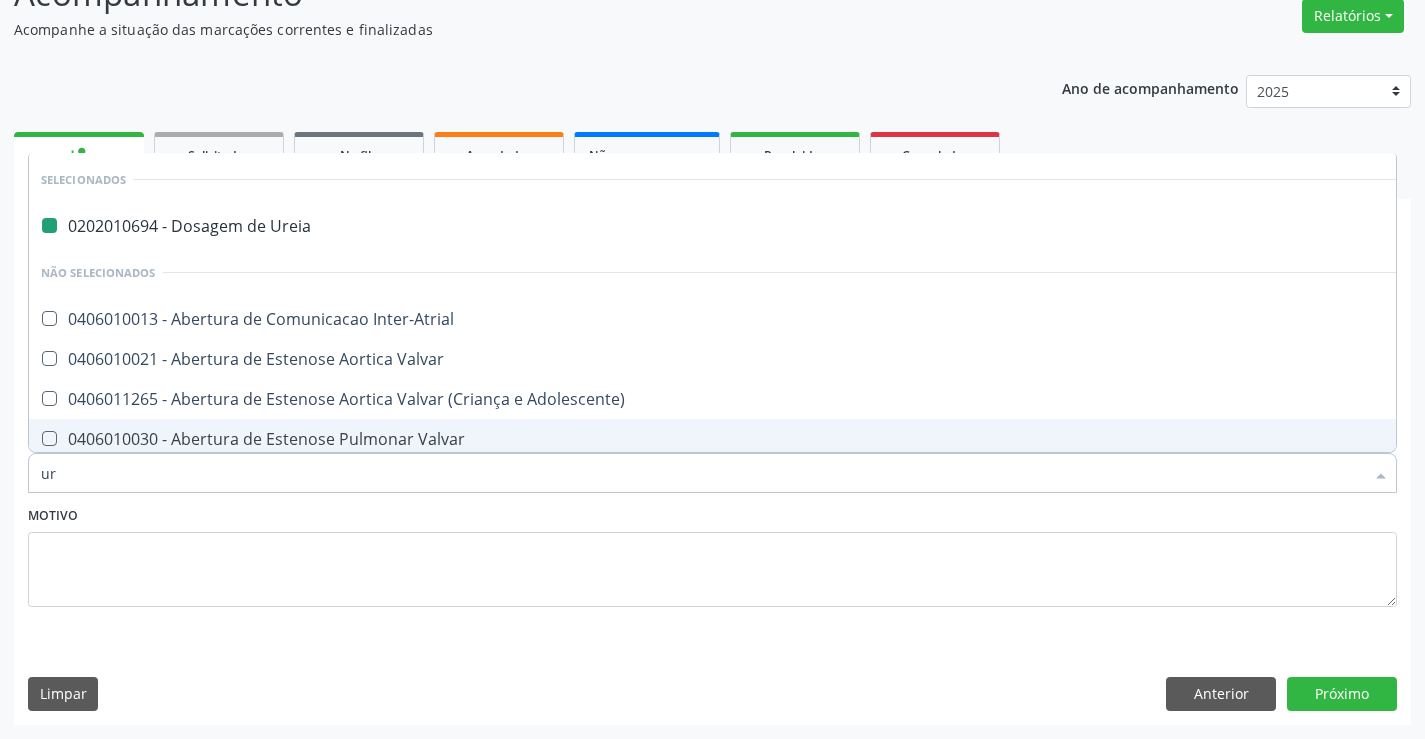 type on "uri" 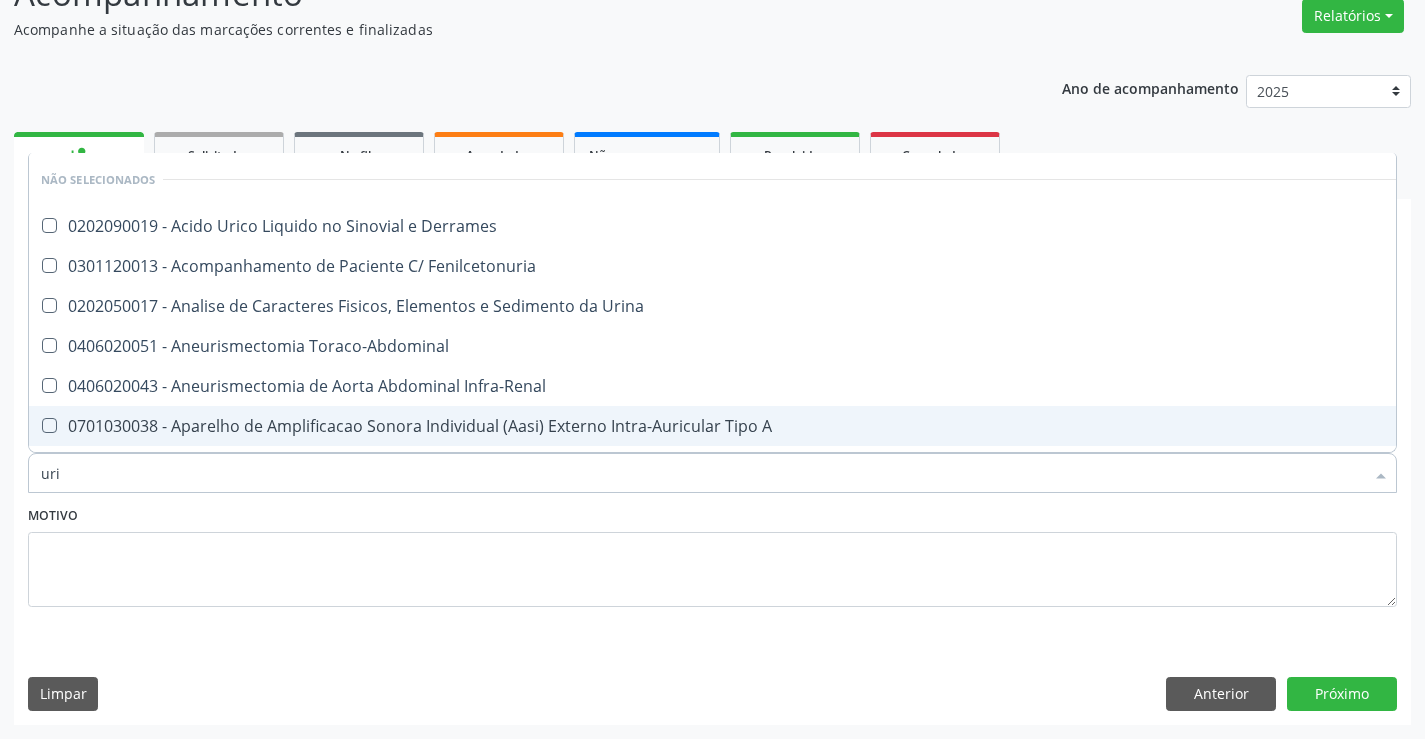 type on "urin" 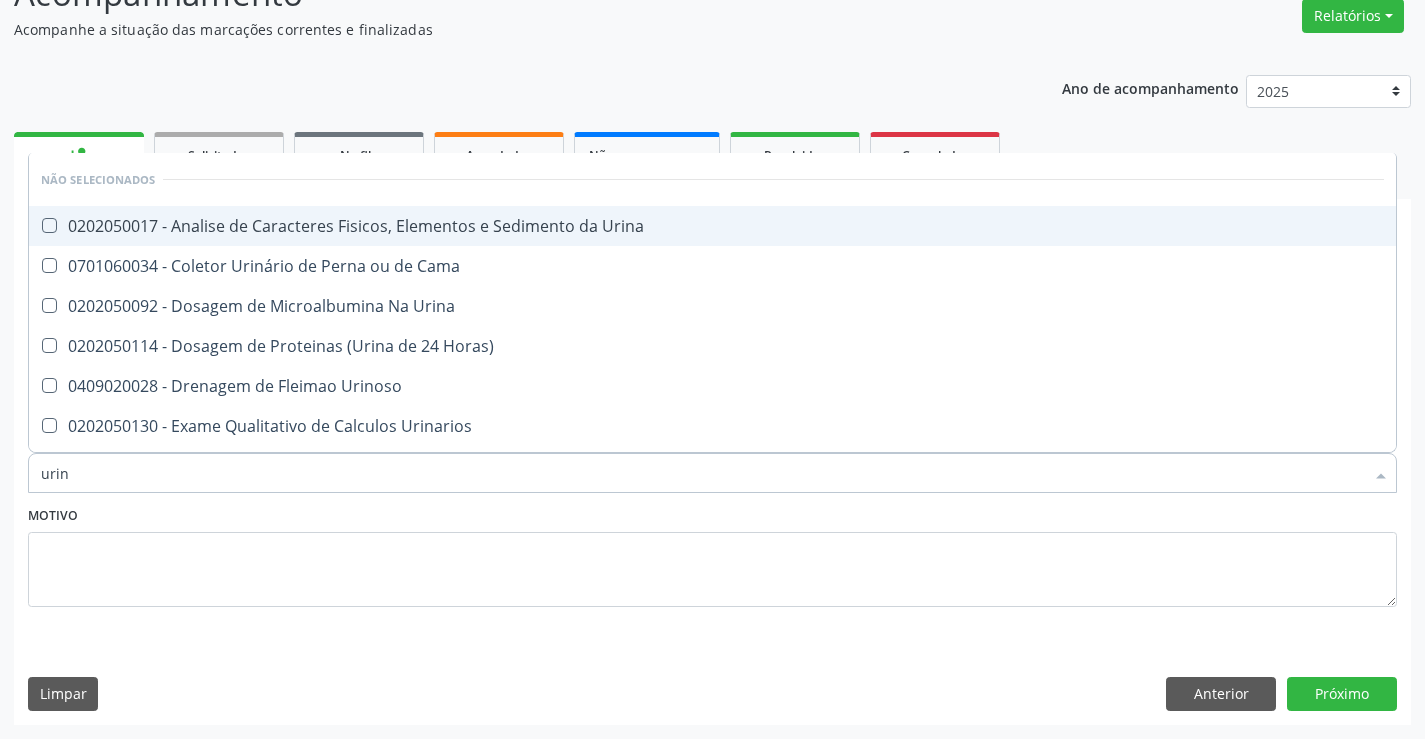 click on "0202050017 - Analise de Caracteres Fisicos, Elementos e Sedimento da Urina" at bounding box center (712, 226) 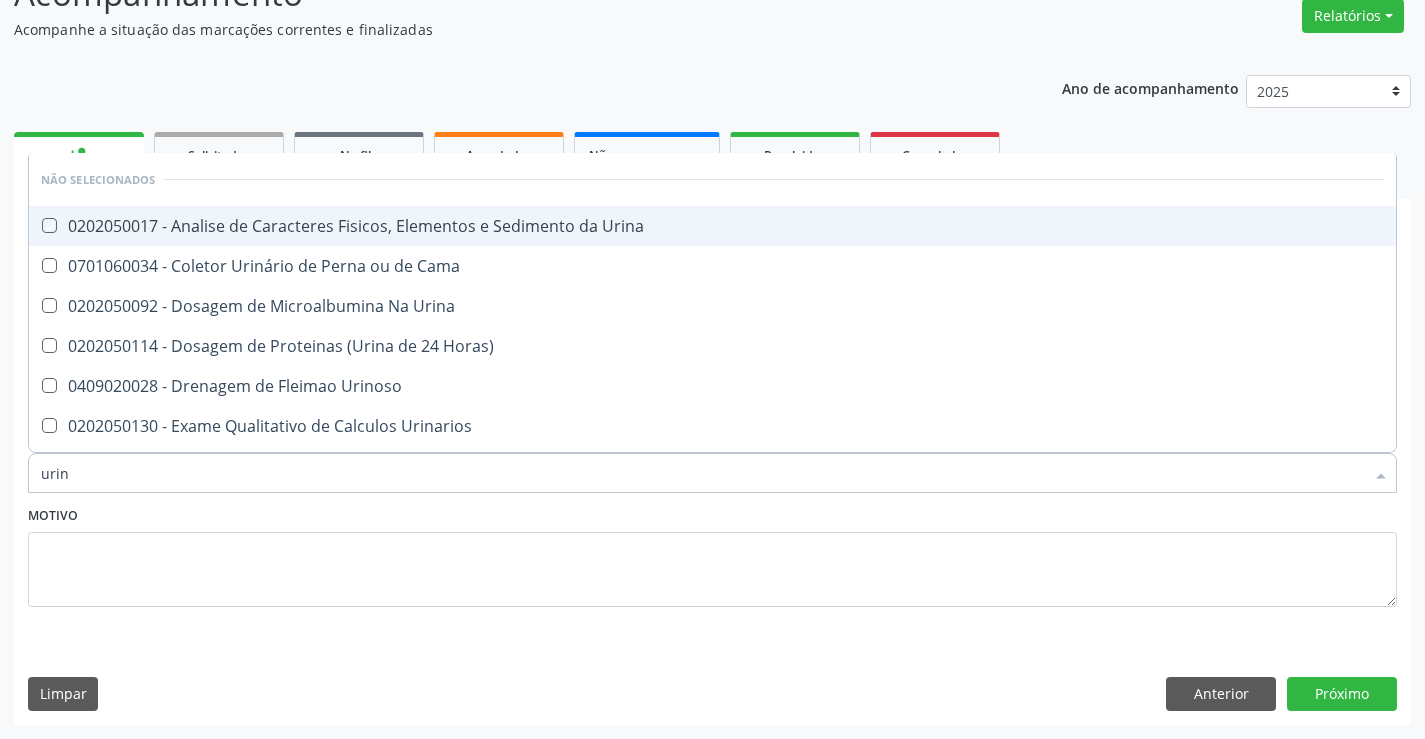 checkbox on "true" 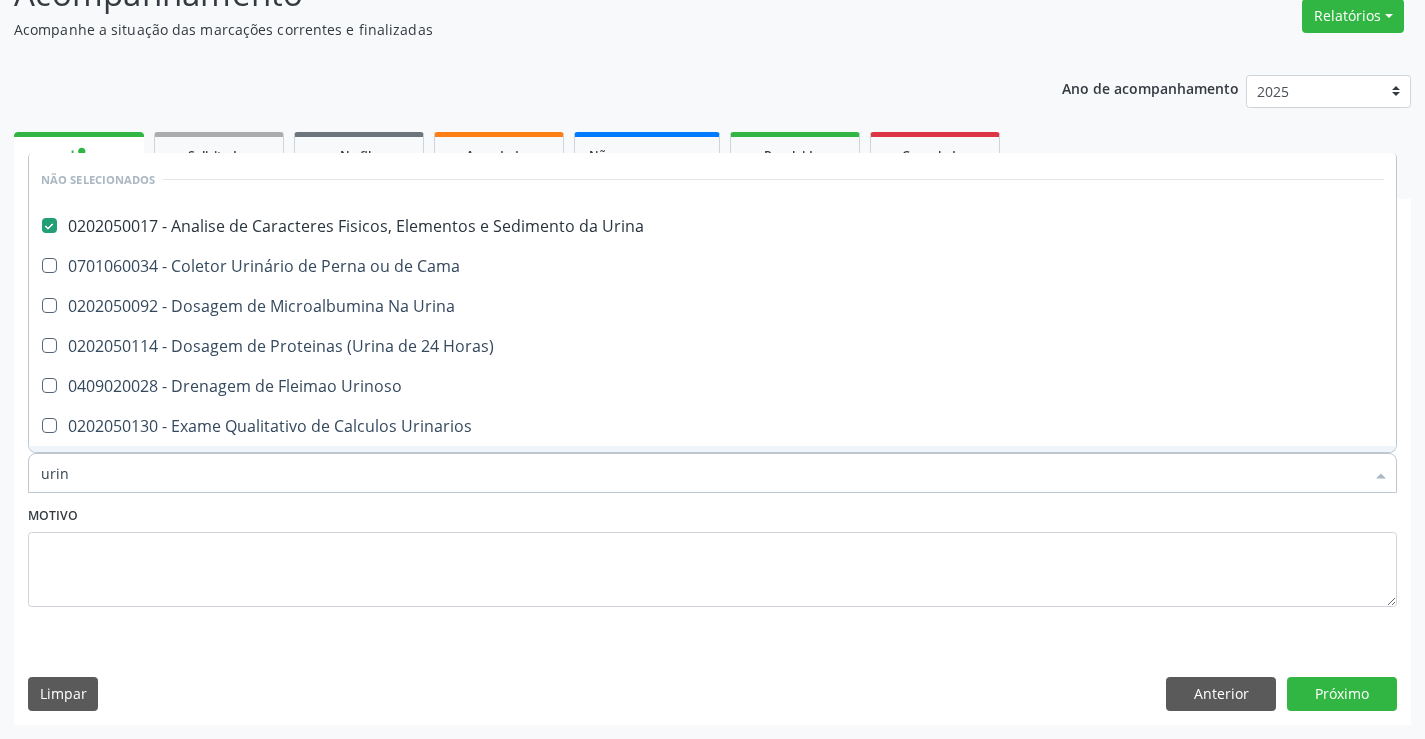 click on "Motivo" at bounding box center (712, 554) 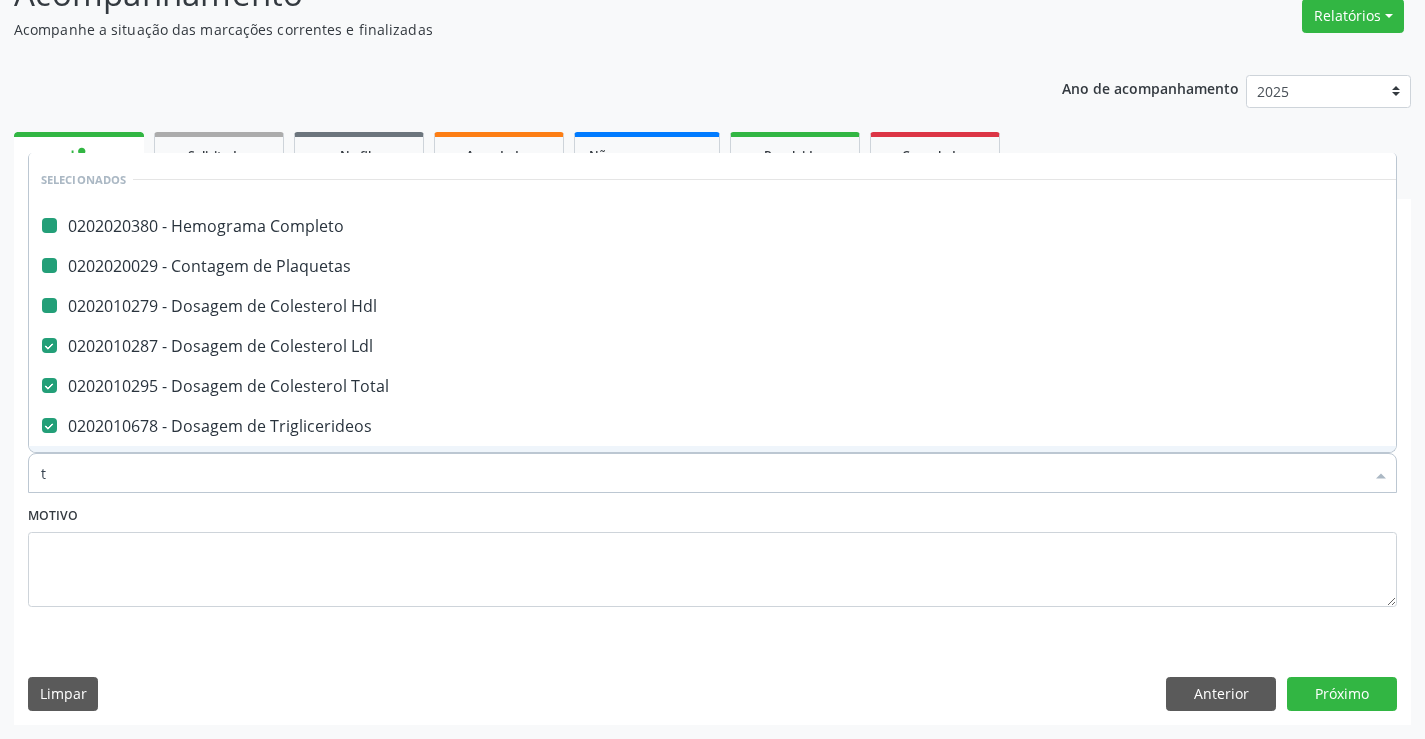 type on "tg" 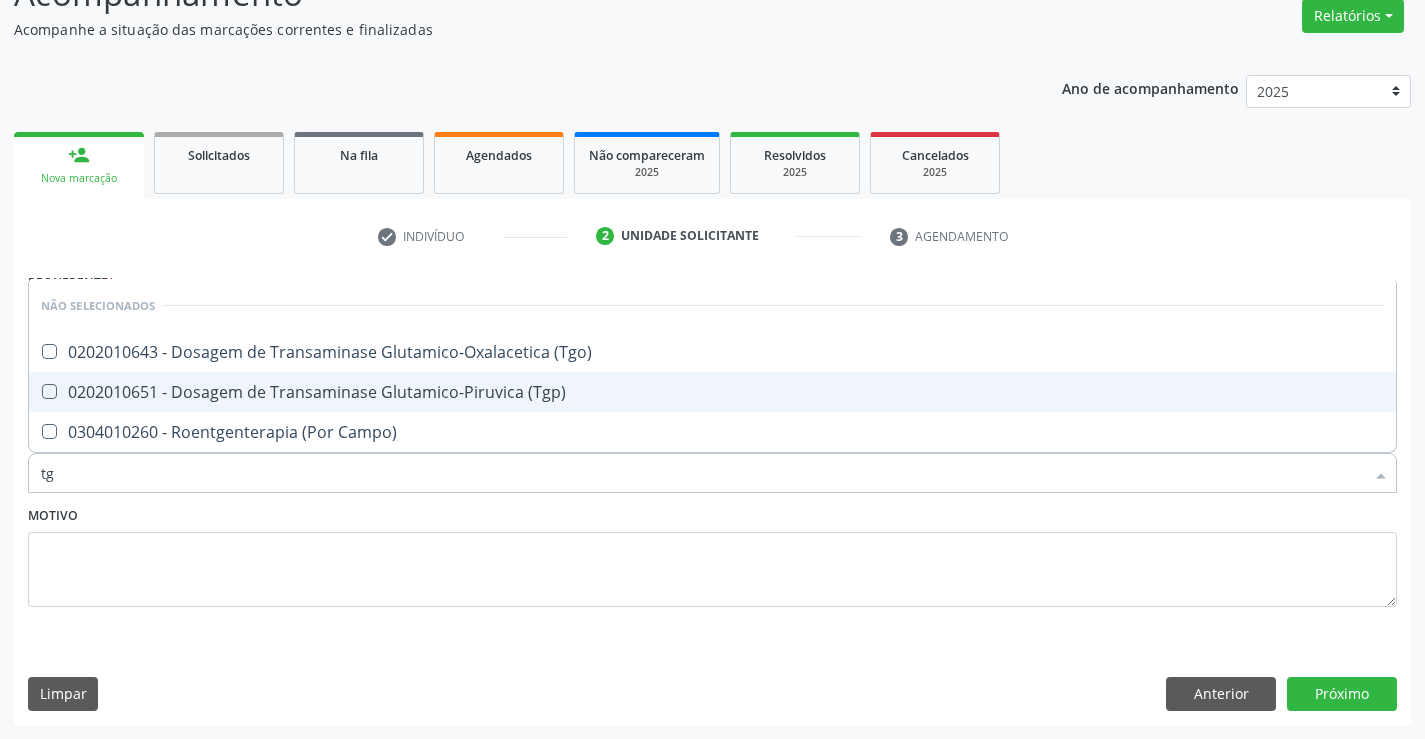 drag, startPoint x: 341, startPoint y: 404, endPoint x: 364, endPoint y: 345, distance: 63.324562 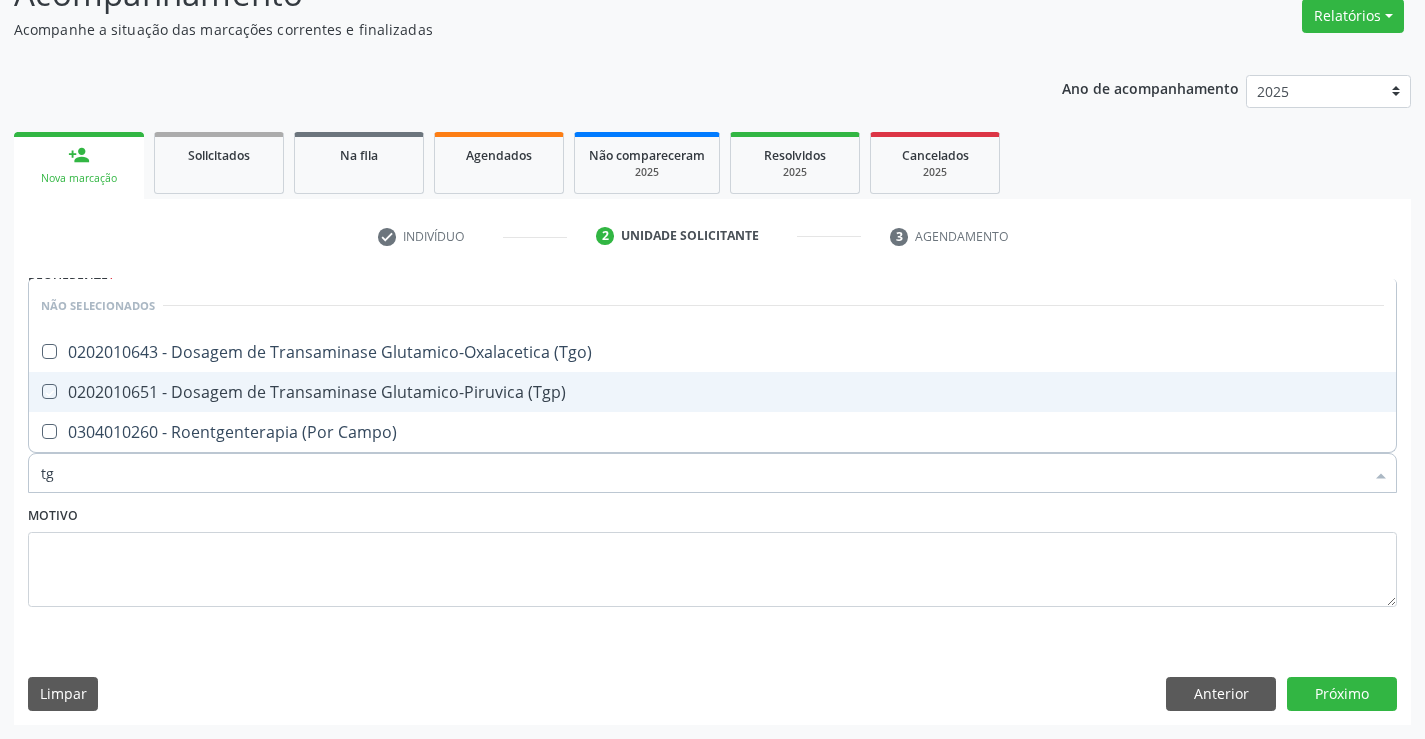 checkbox on "true" 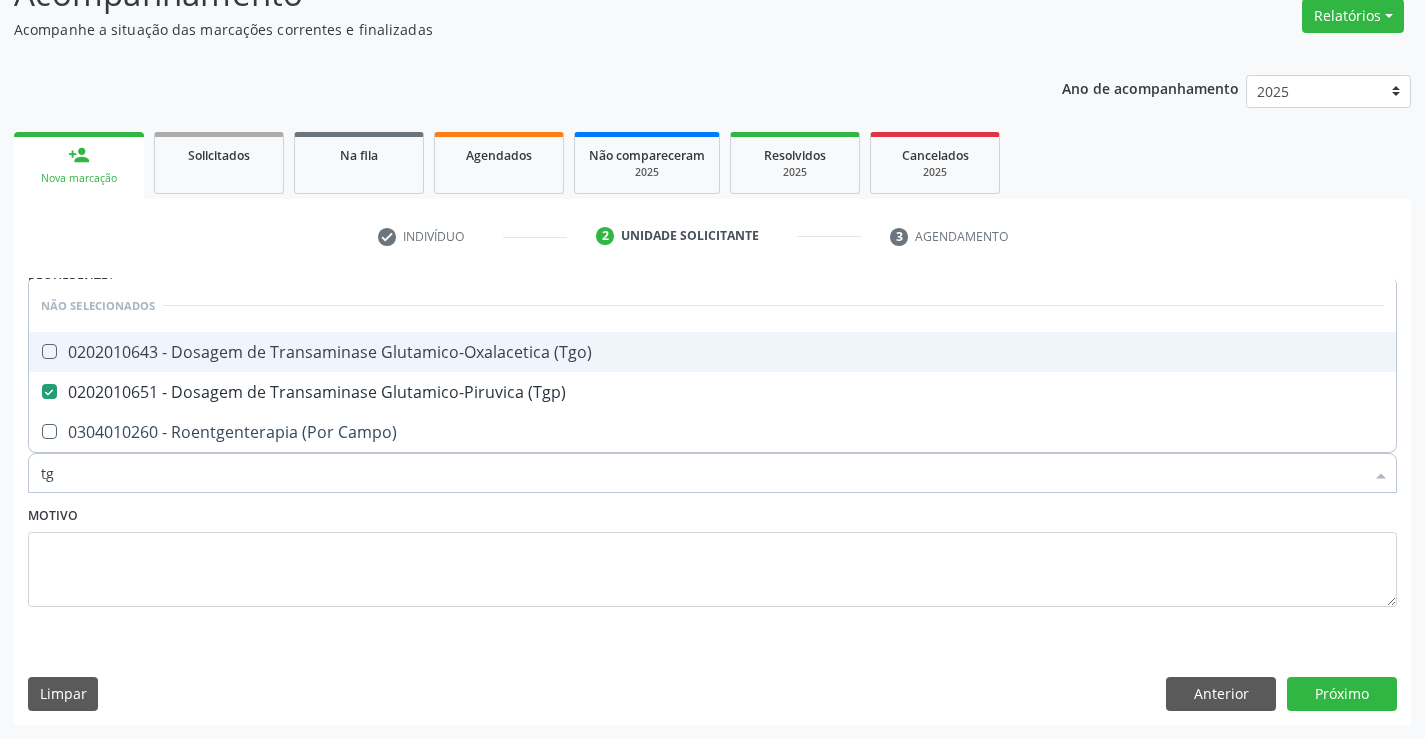 click on "0202010643 - Dosagem de Transaminase Glutamico-Oxalacetica (Tgo)" at bounding box center [712, 352] 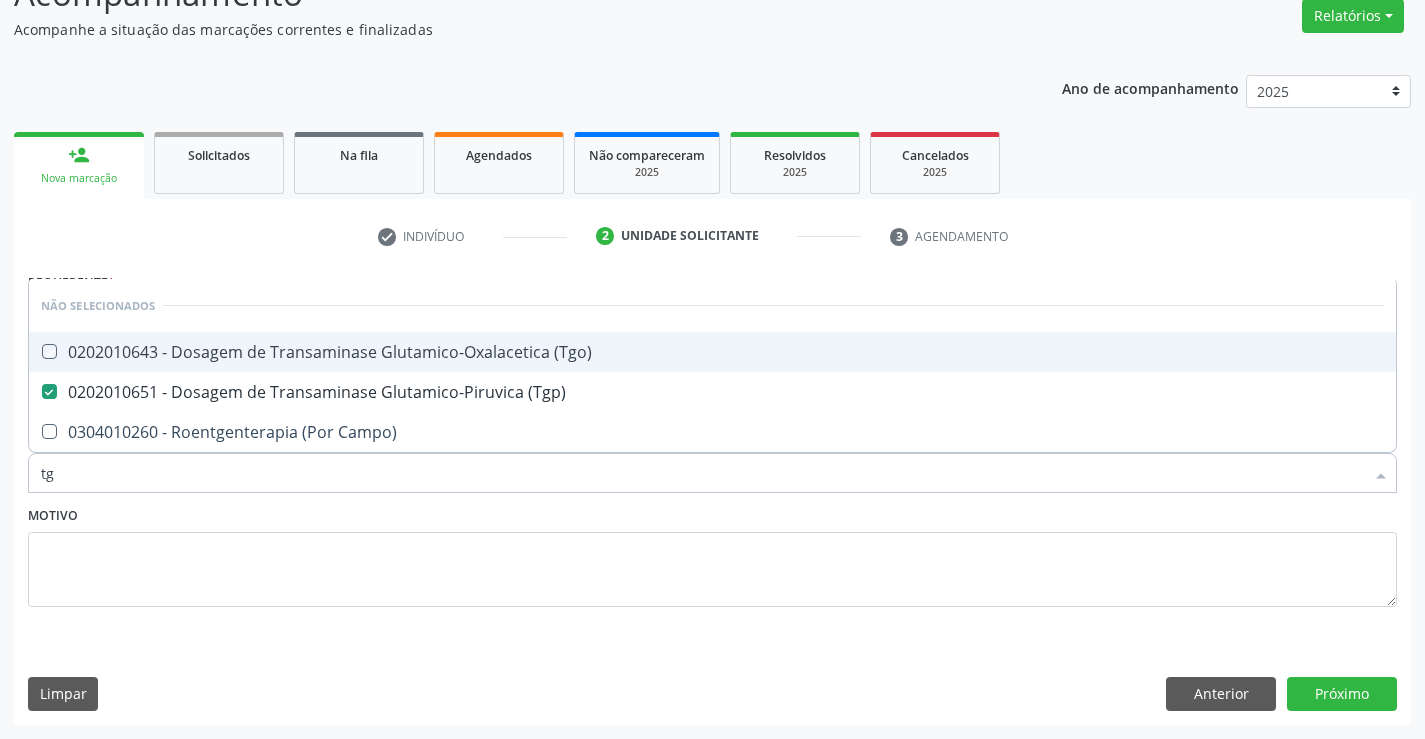 checkbox on "true" 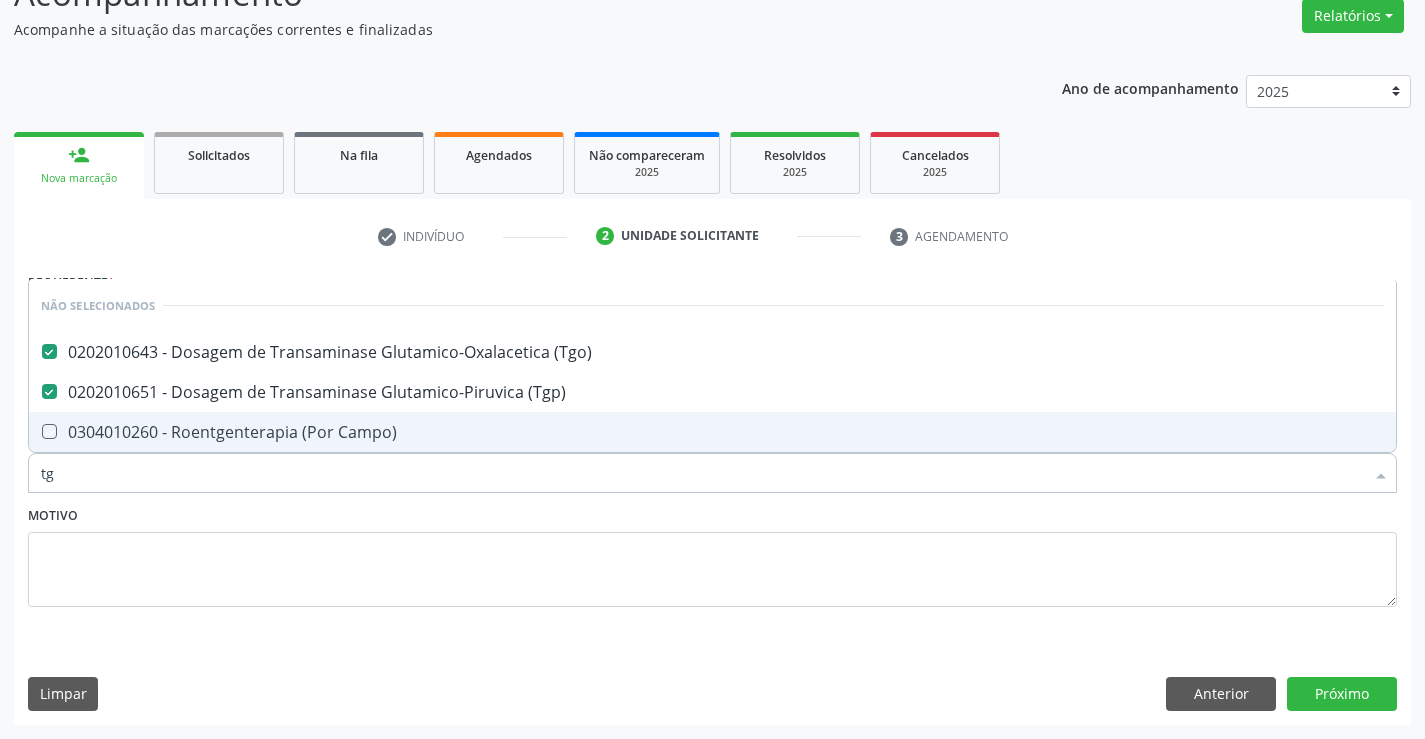 click on "Motivo" at bounding box center (712, 554) 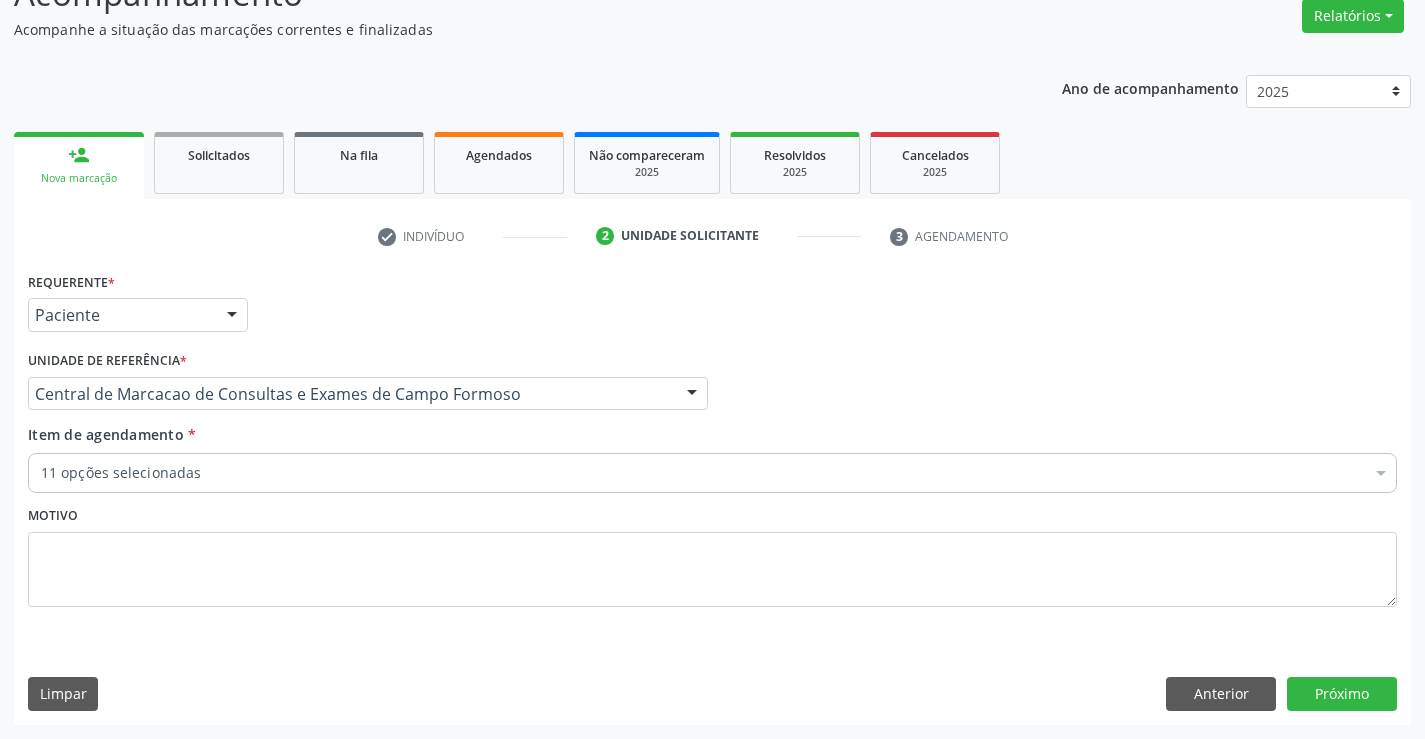checkbox on "true" 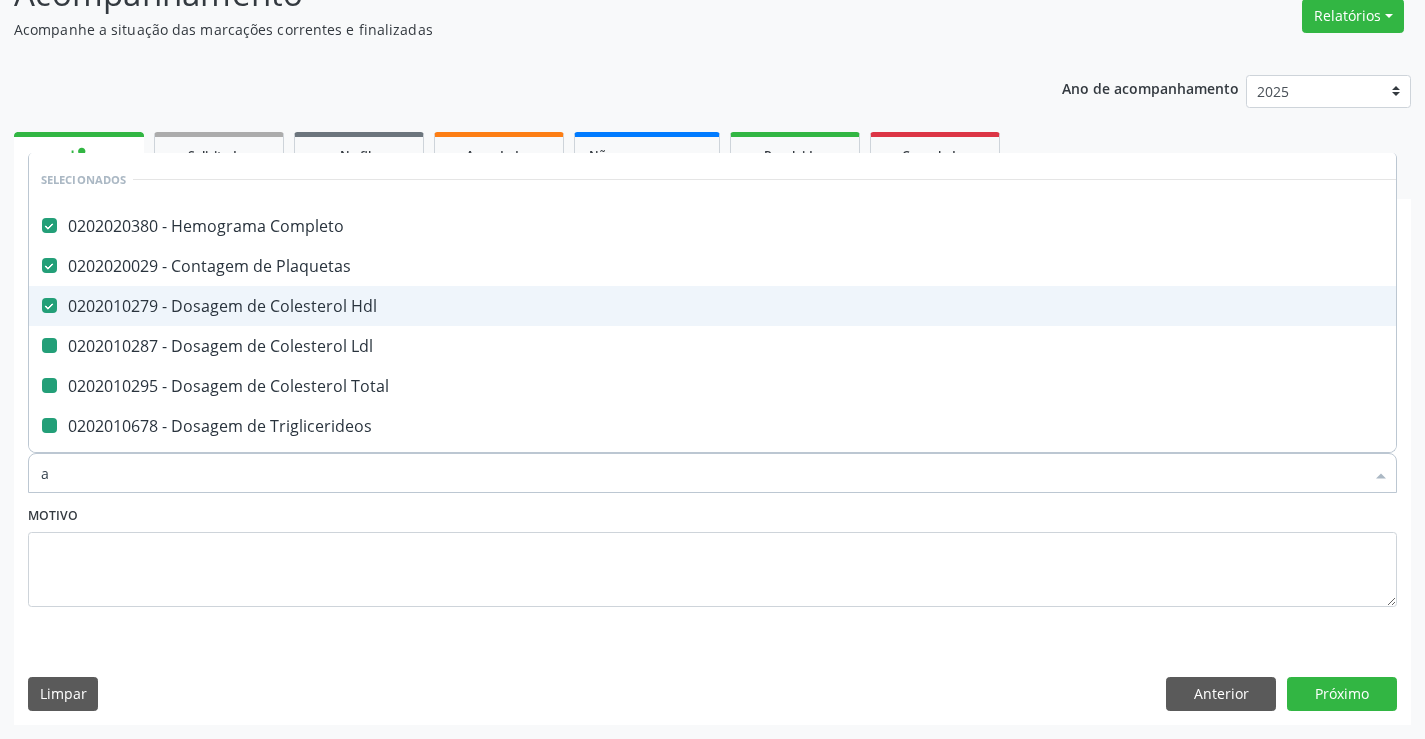 type on "ac" 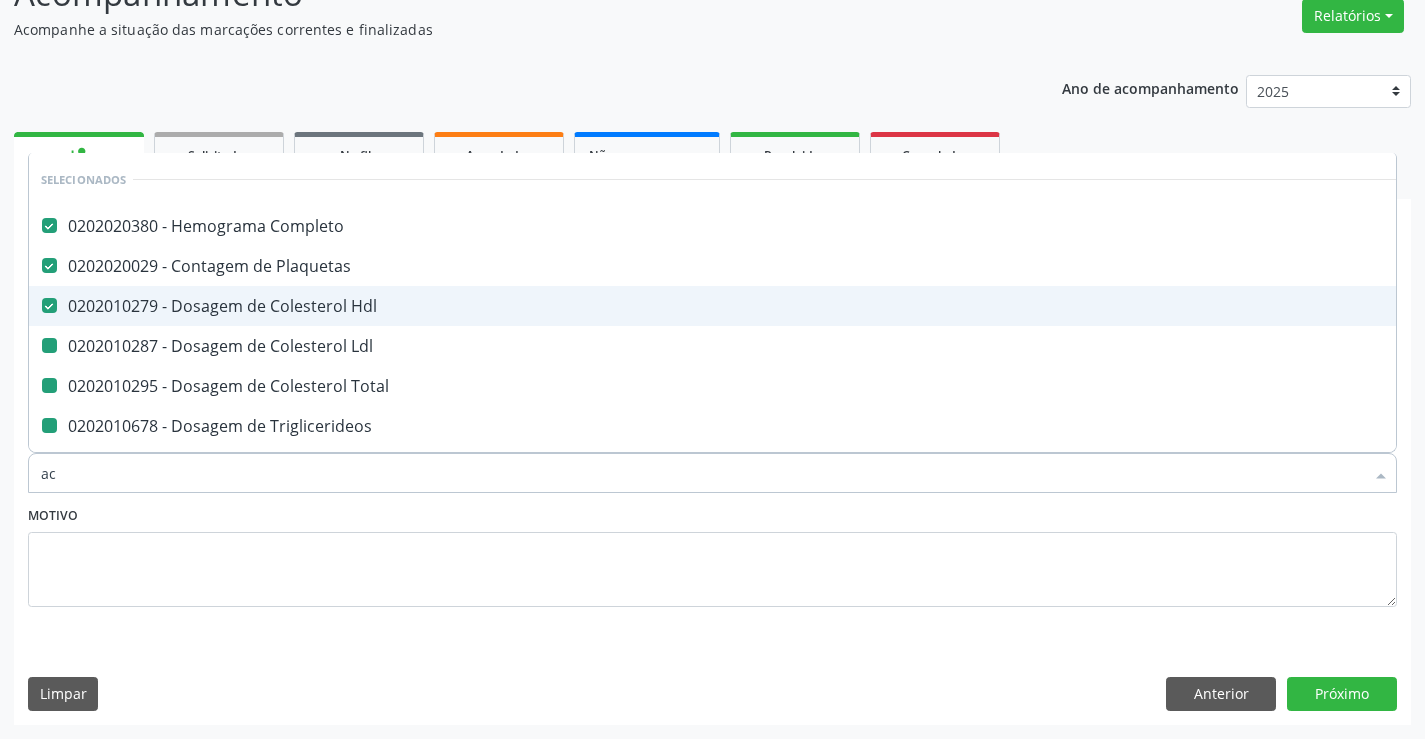 checkbox on "false" 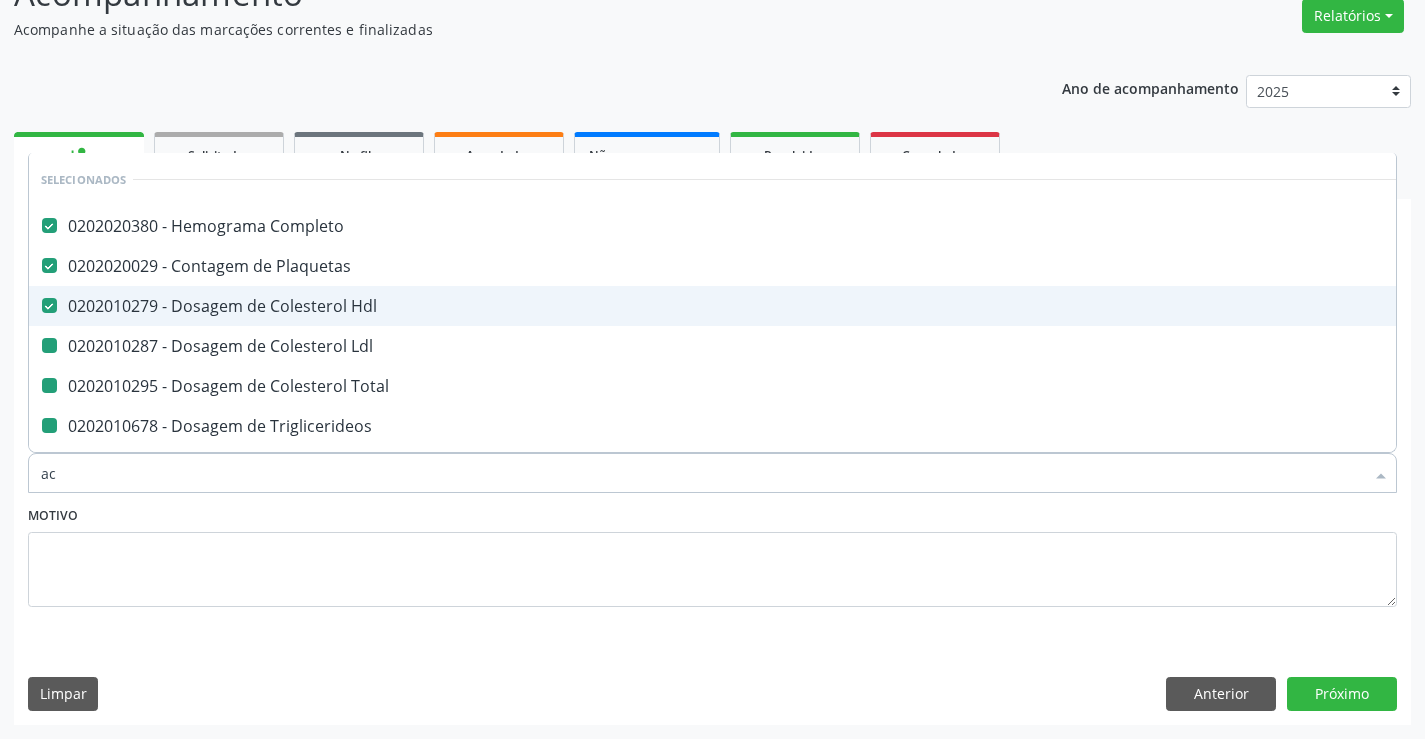checkbox on "false" 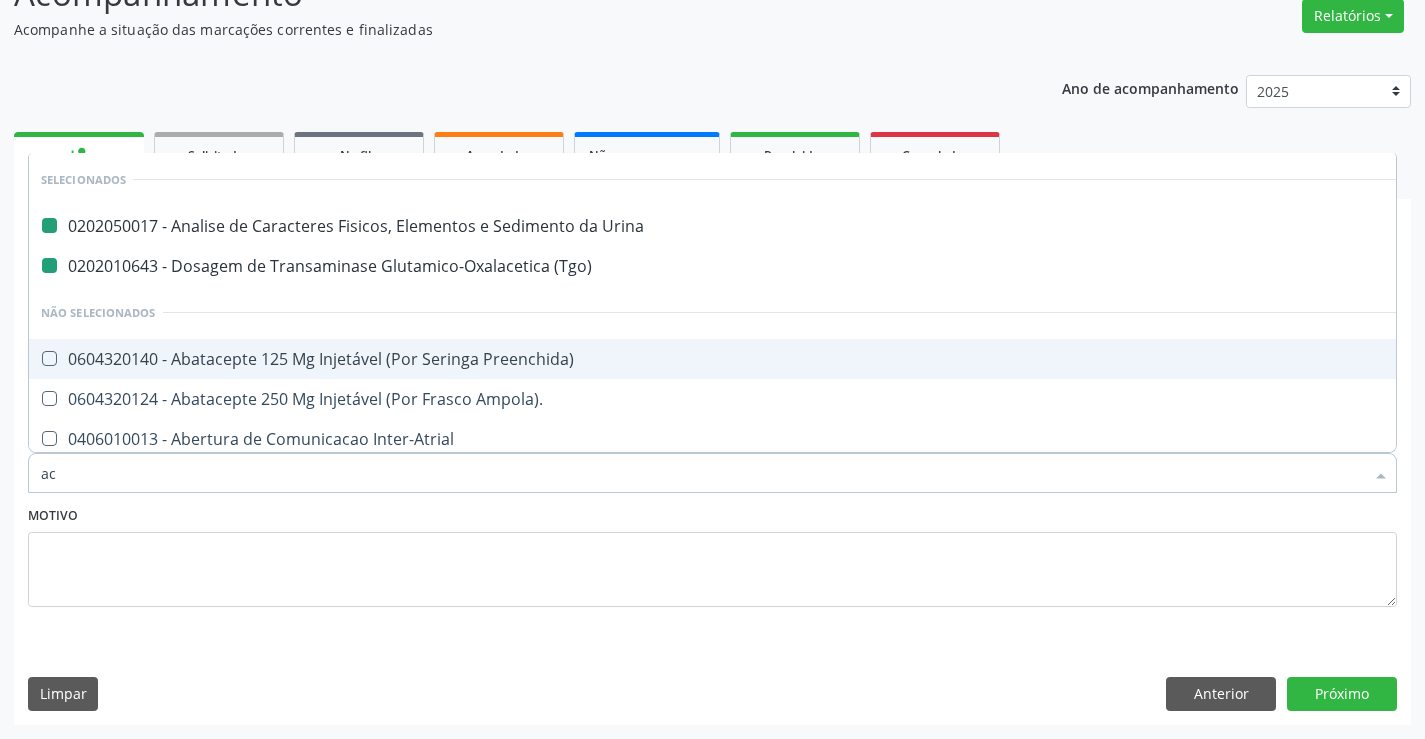 type on "aci" 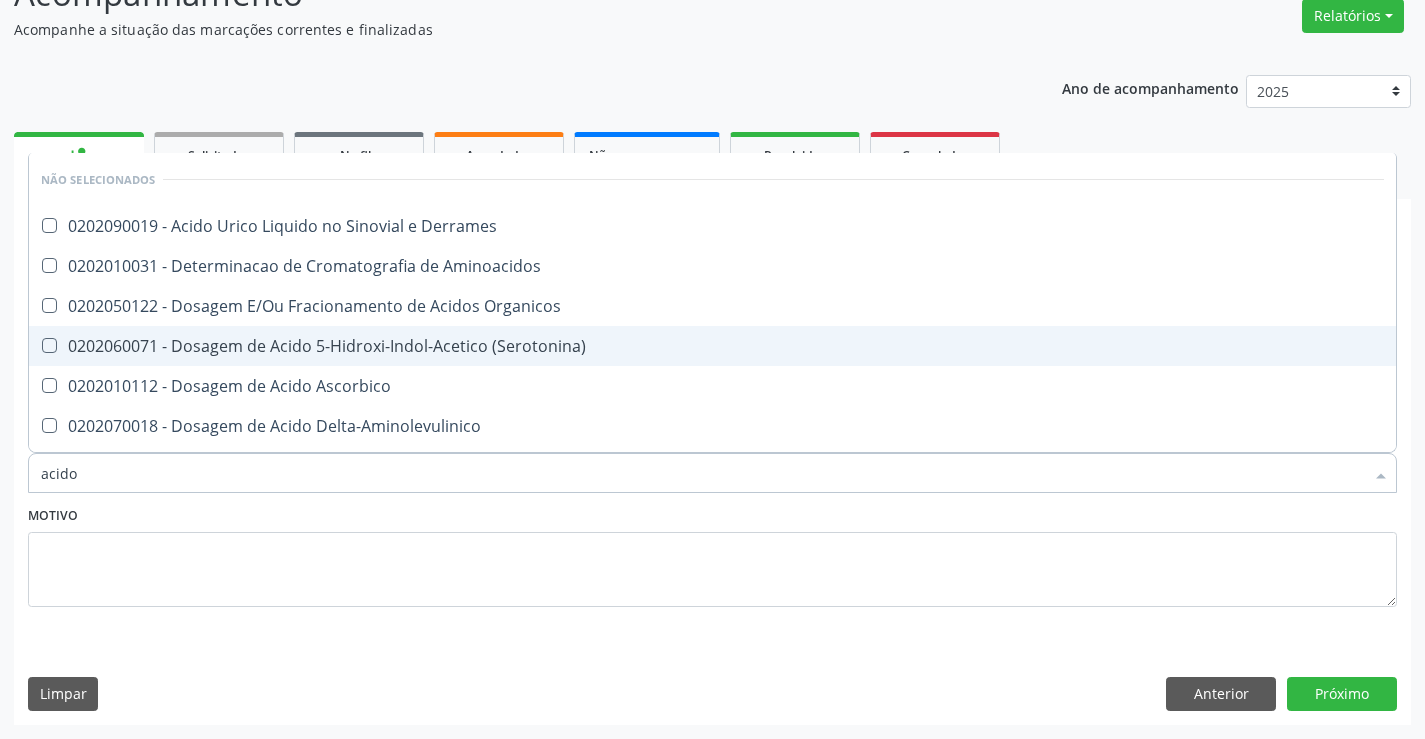 type on "acido u" 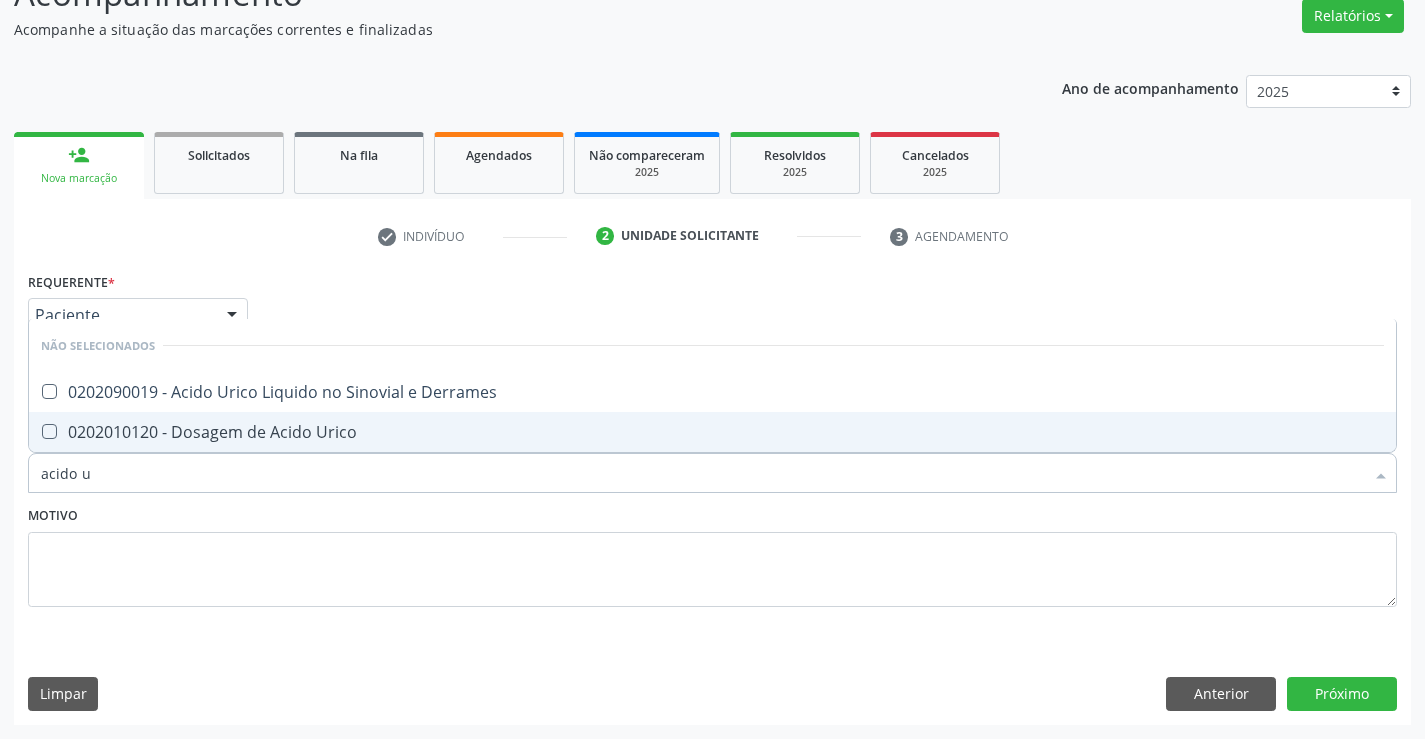 click on "0202010120 - Dosagem de Acido Urico" at bounding box center (712, 432) 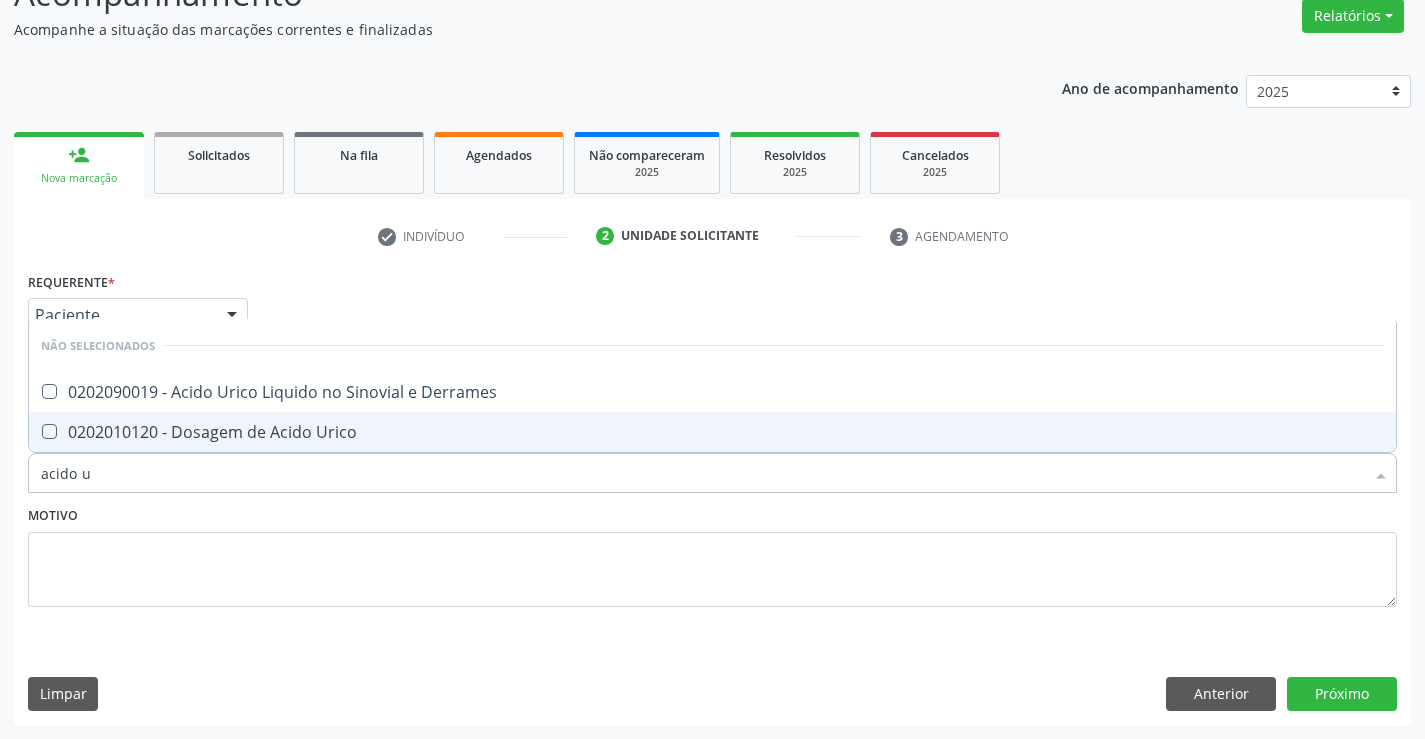 checkbox on "true" 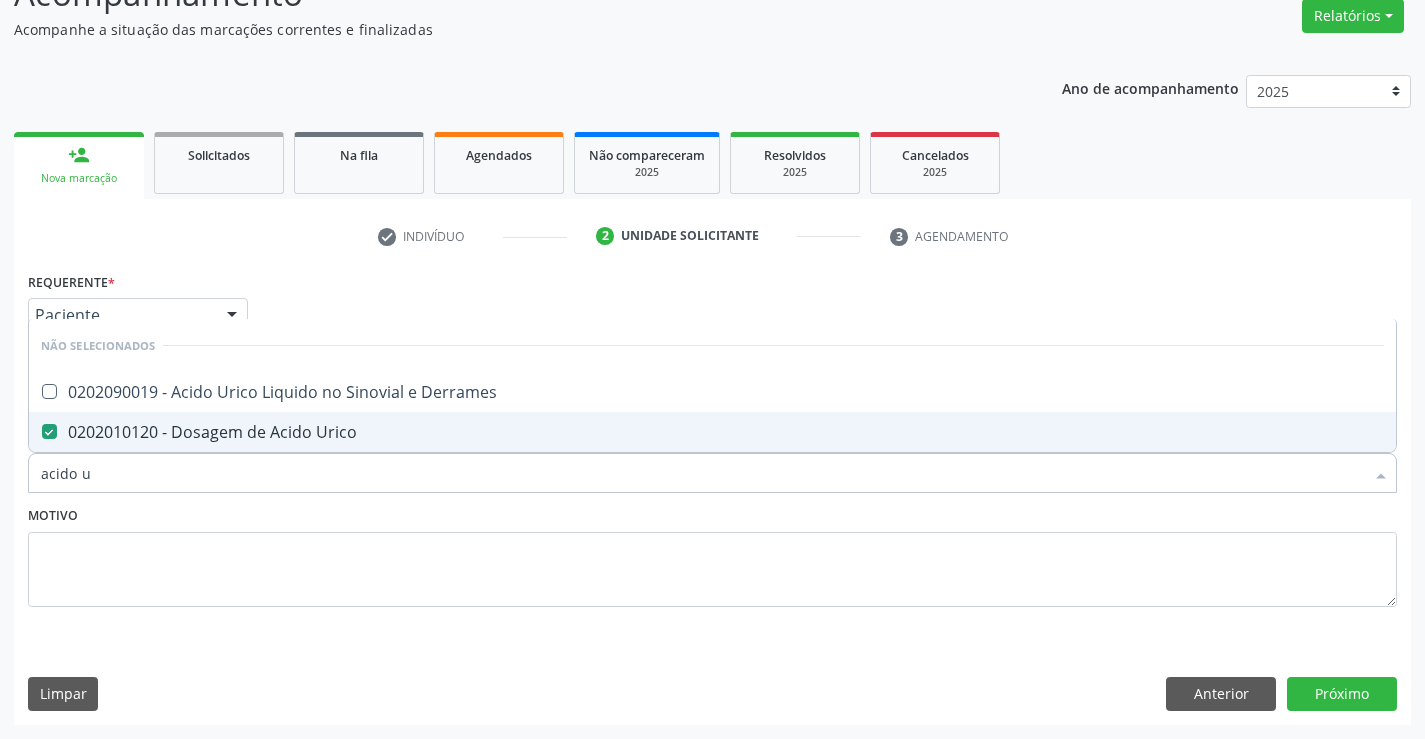 click on "Motivo" at bounding box center [712, 554] 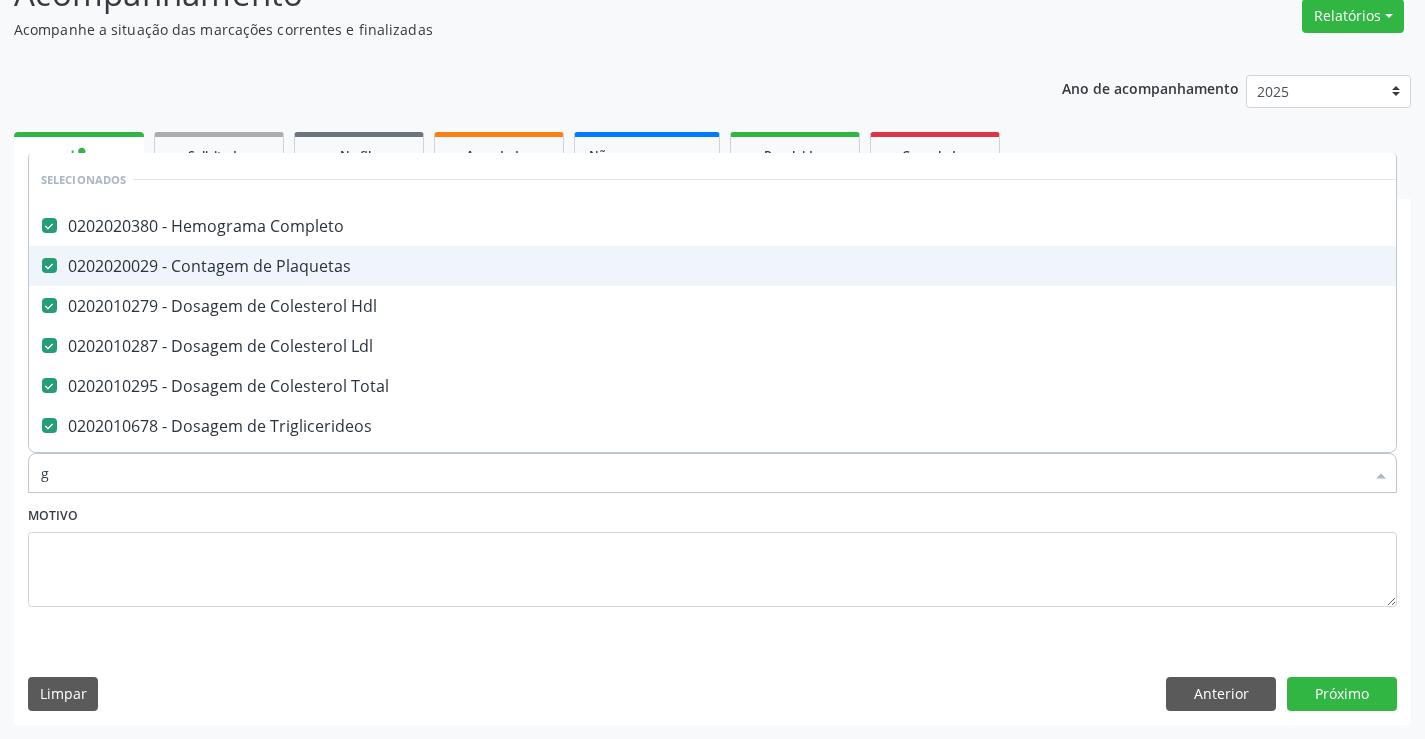 type on "gl" 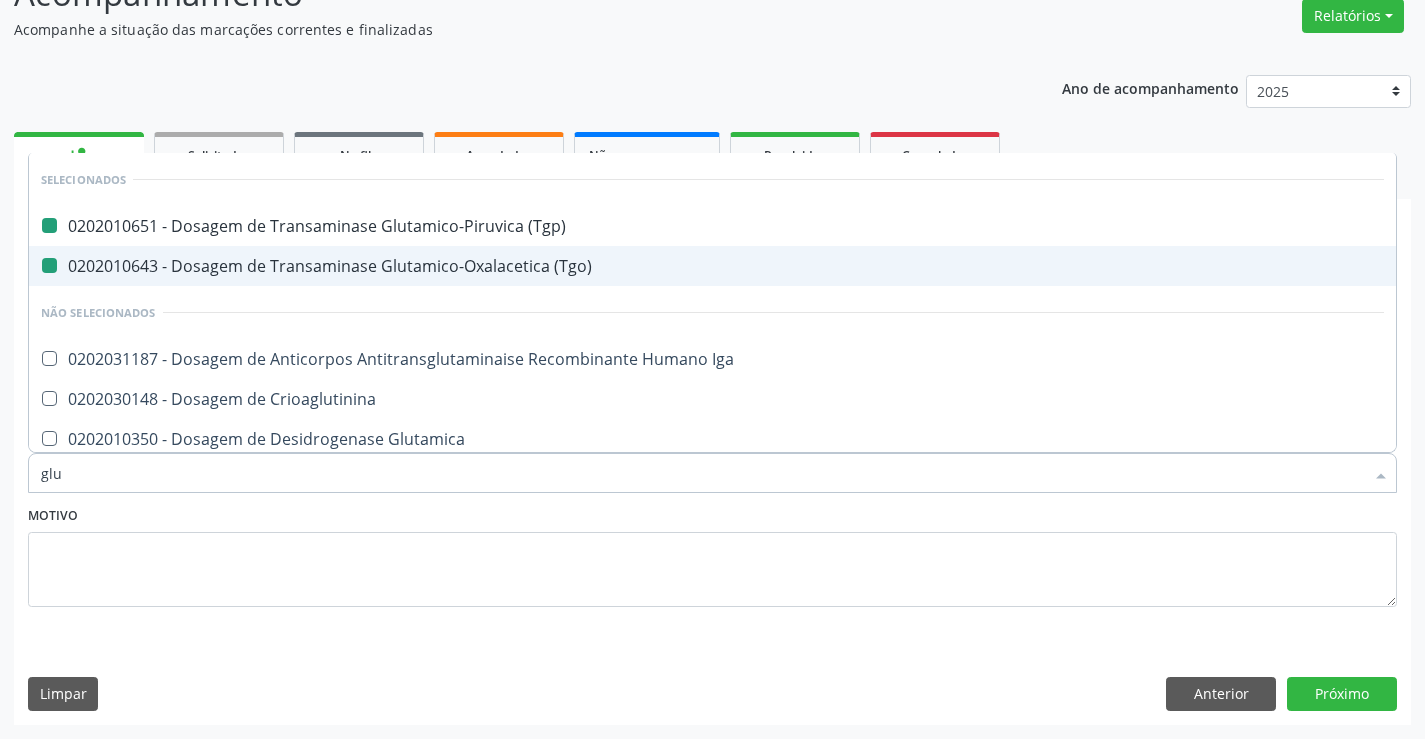 type on "gluc" 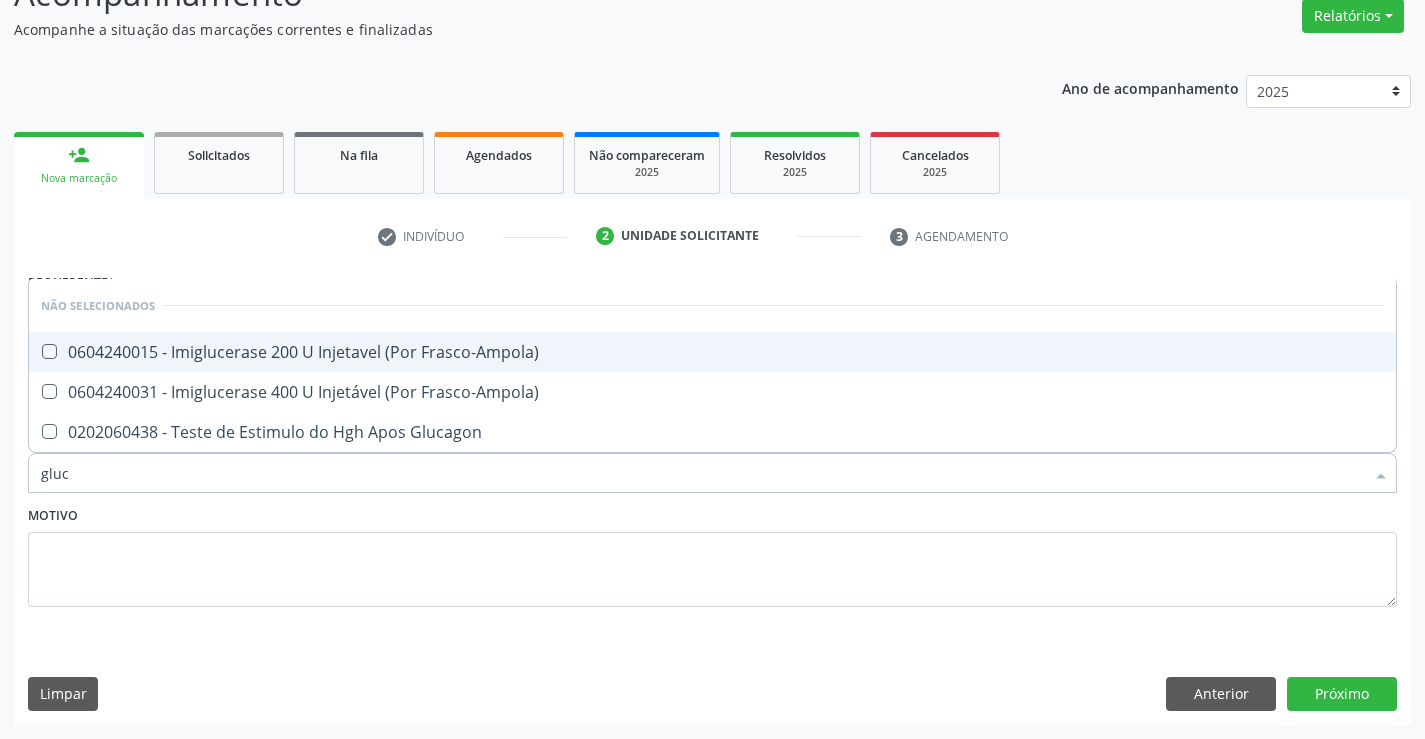 type on "glu" 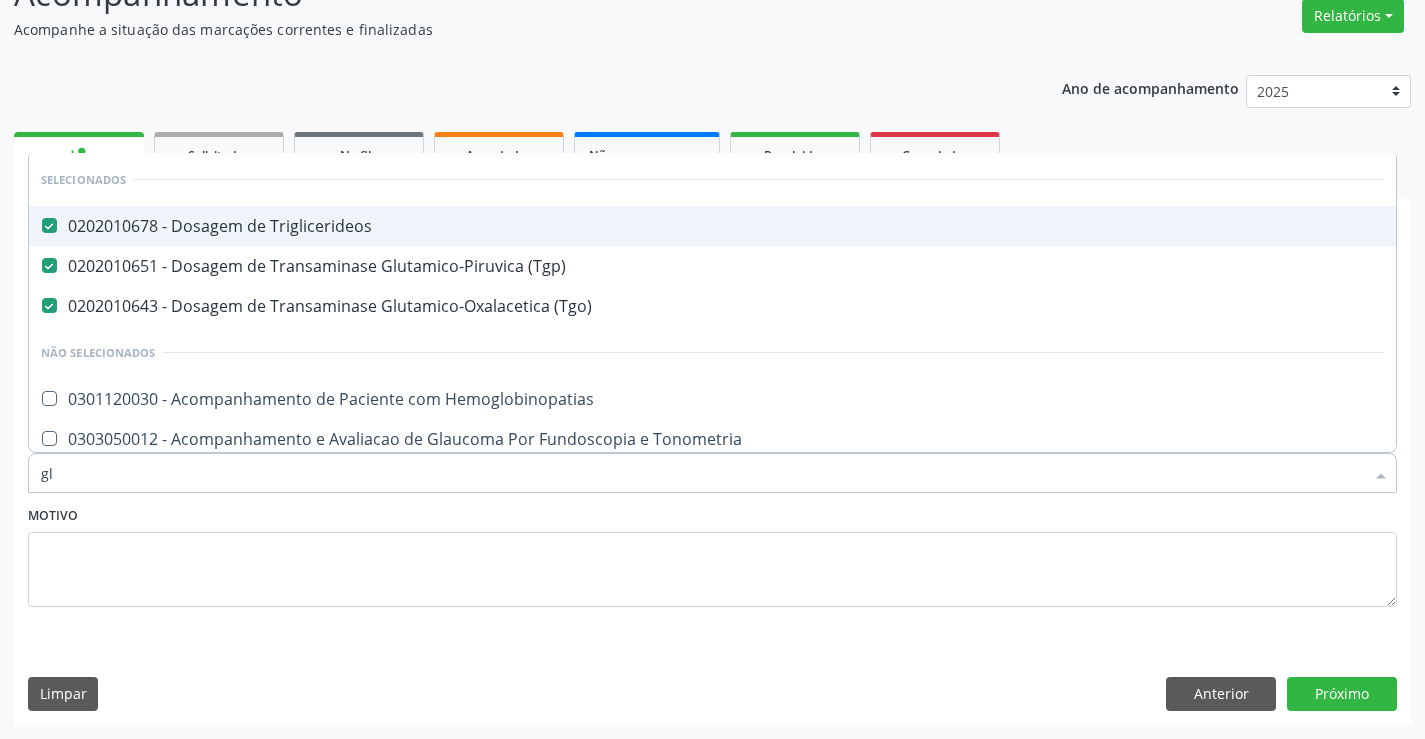 type on "gli" 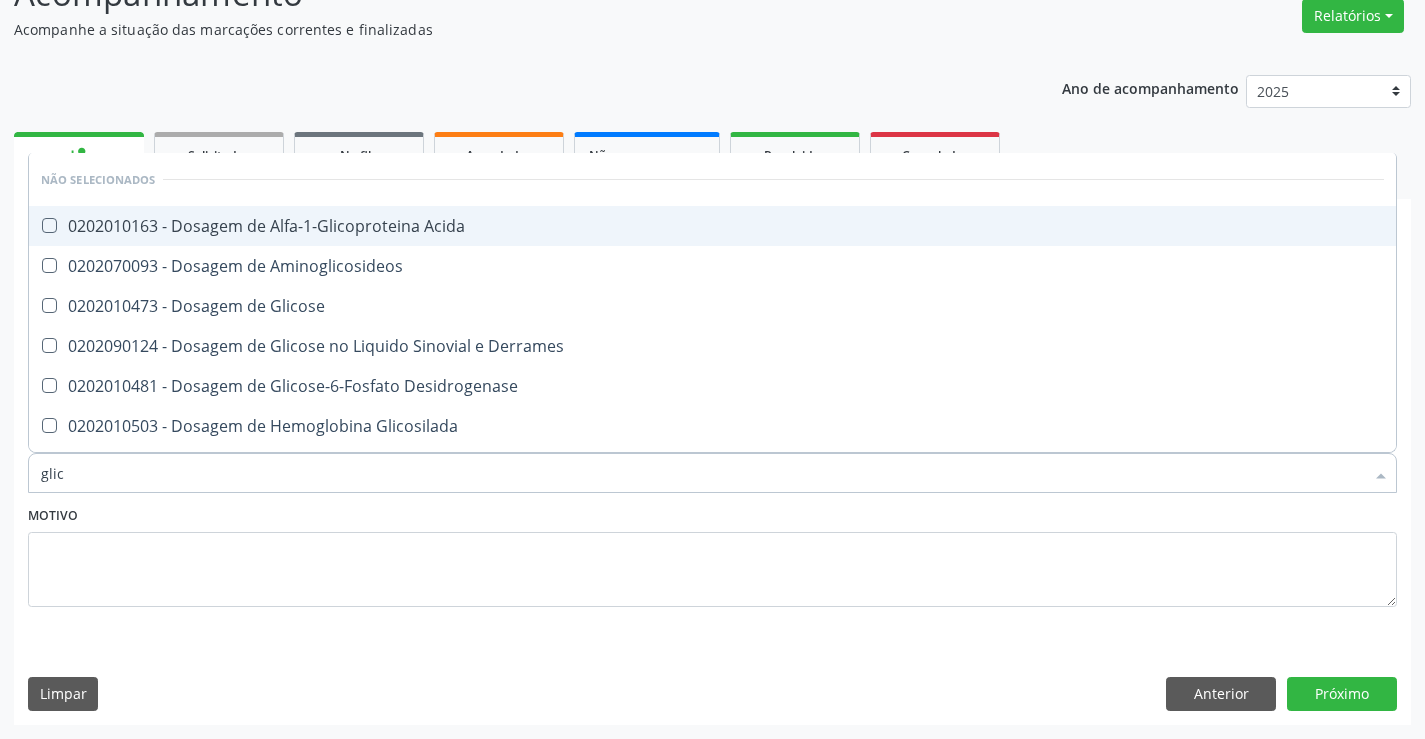 type on "glico" 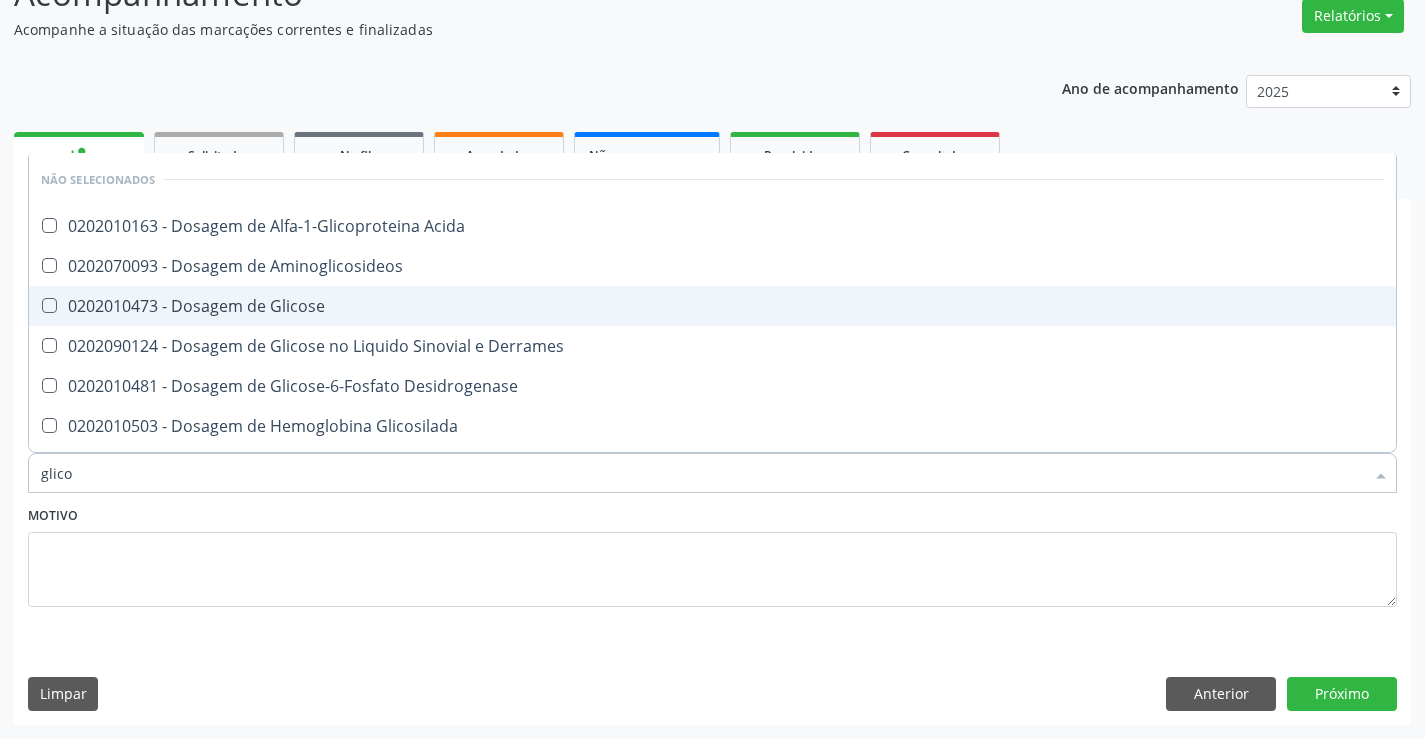click on "0202010473 - Dosagem de Glicose" at bounding box center [712, 306] 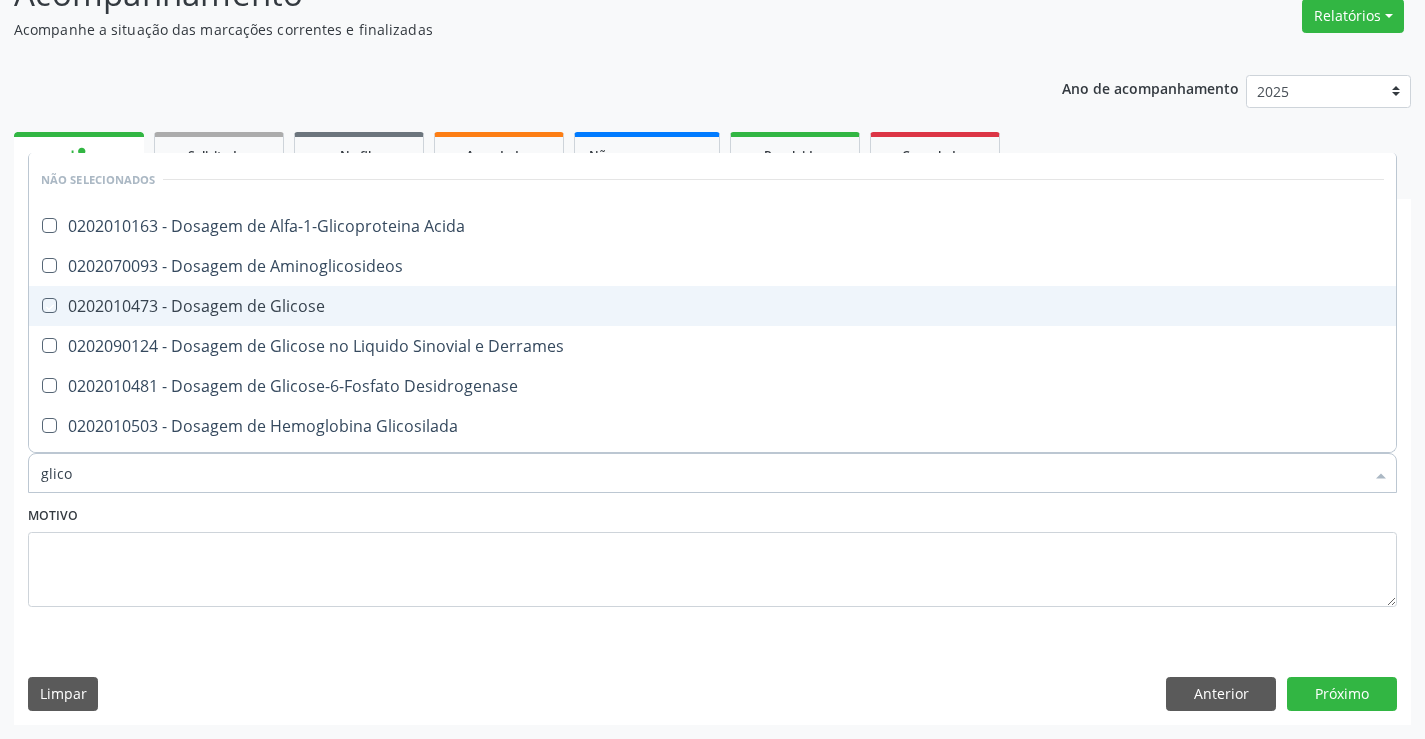 checkbox on "true" 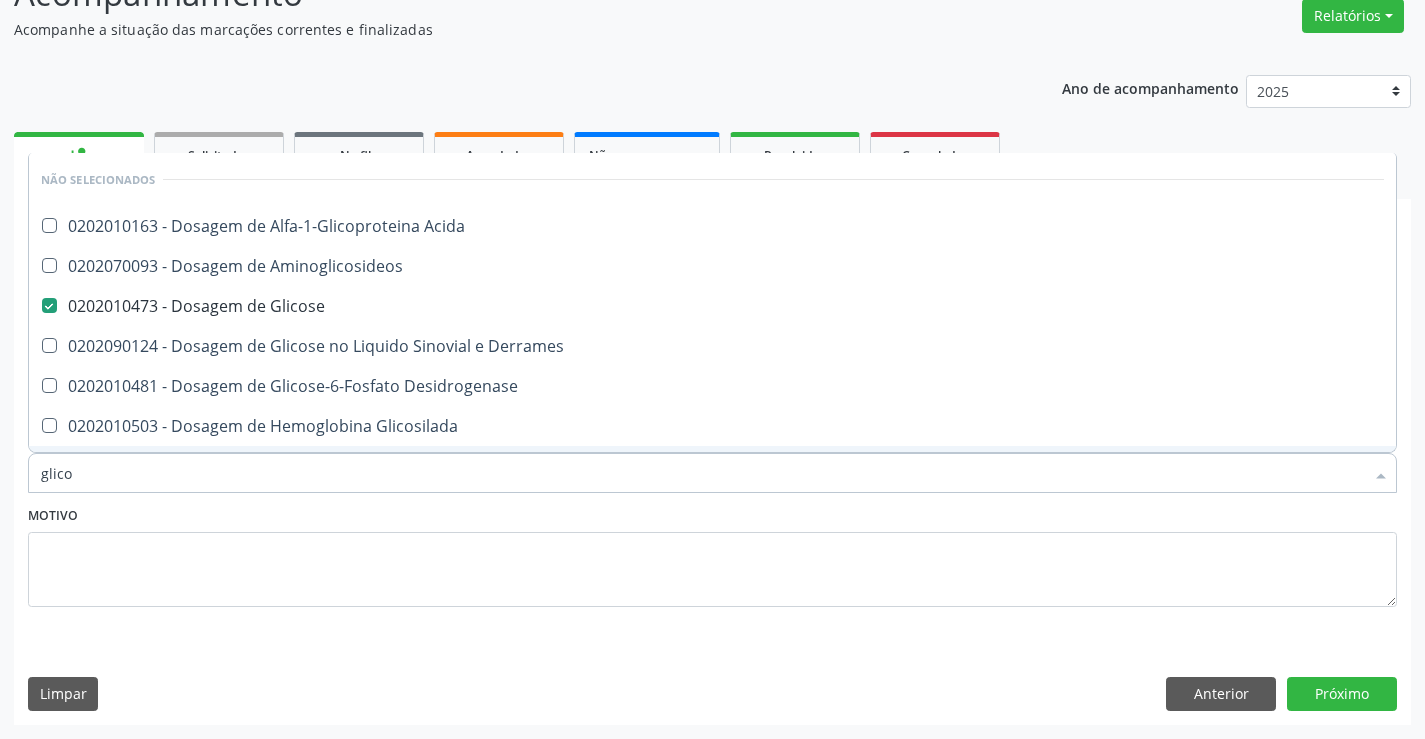 click on "Motivo" at bounding box center (712, 554) 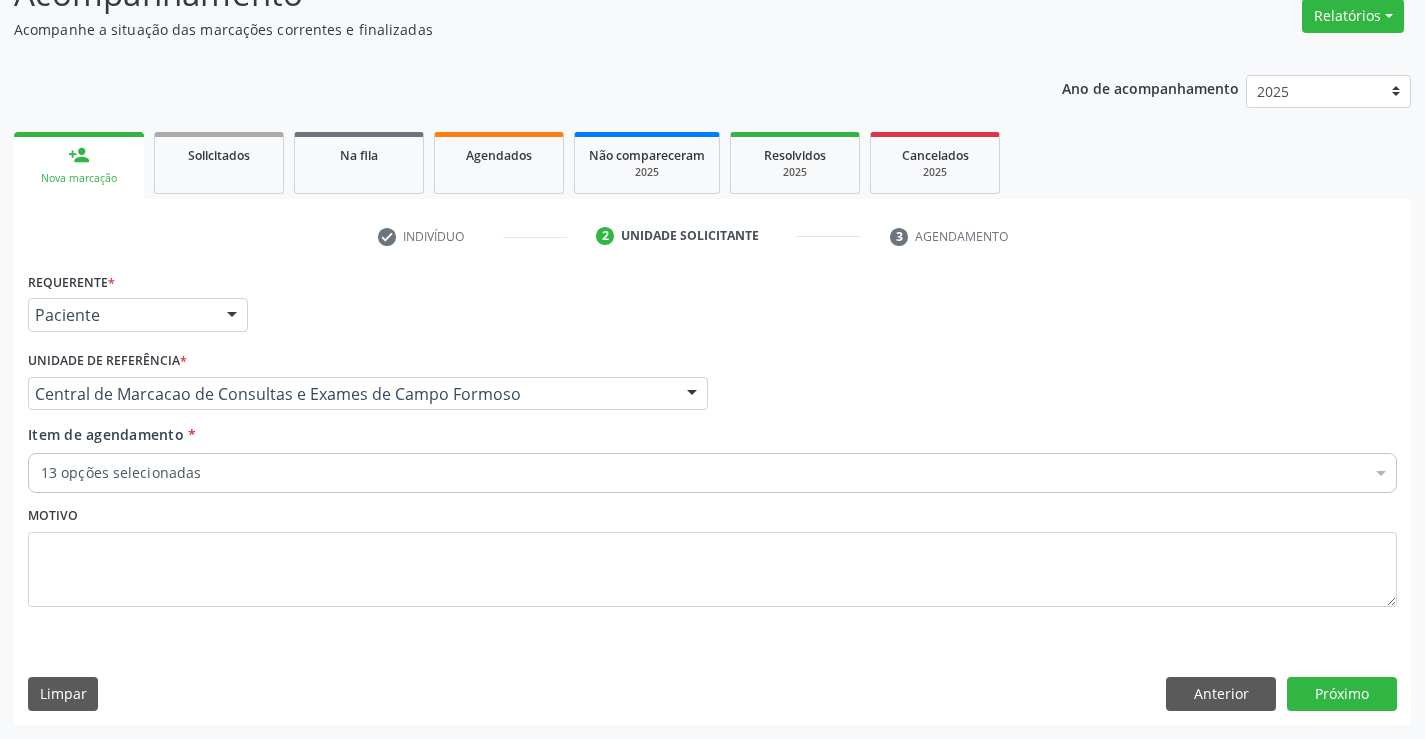 click on "13 opções selecionadas" at bounding box center [712, 473] 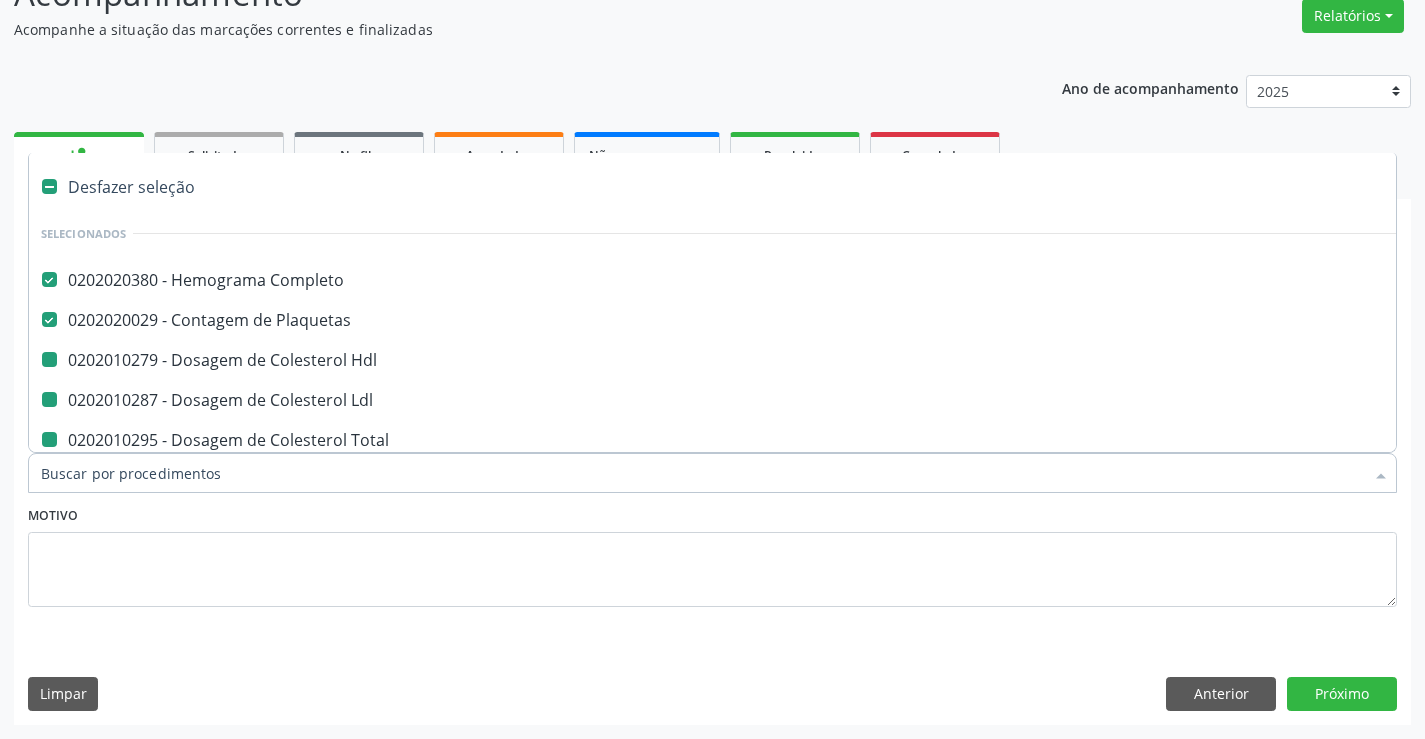 type on "f" 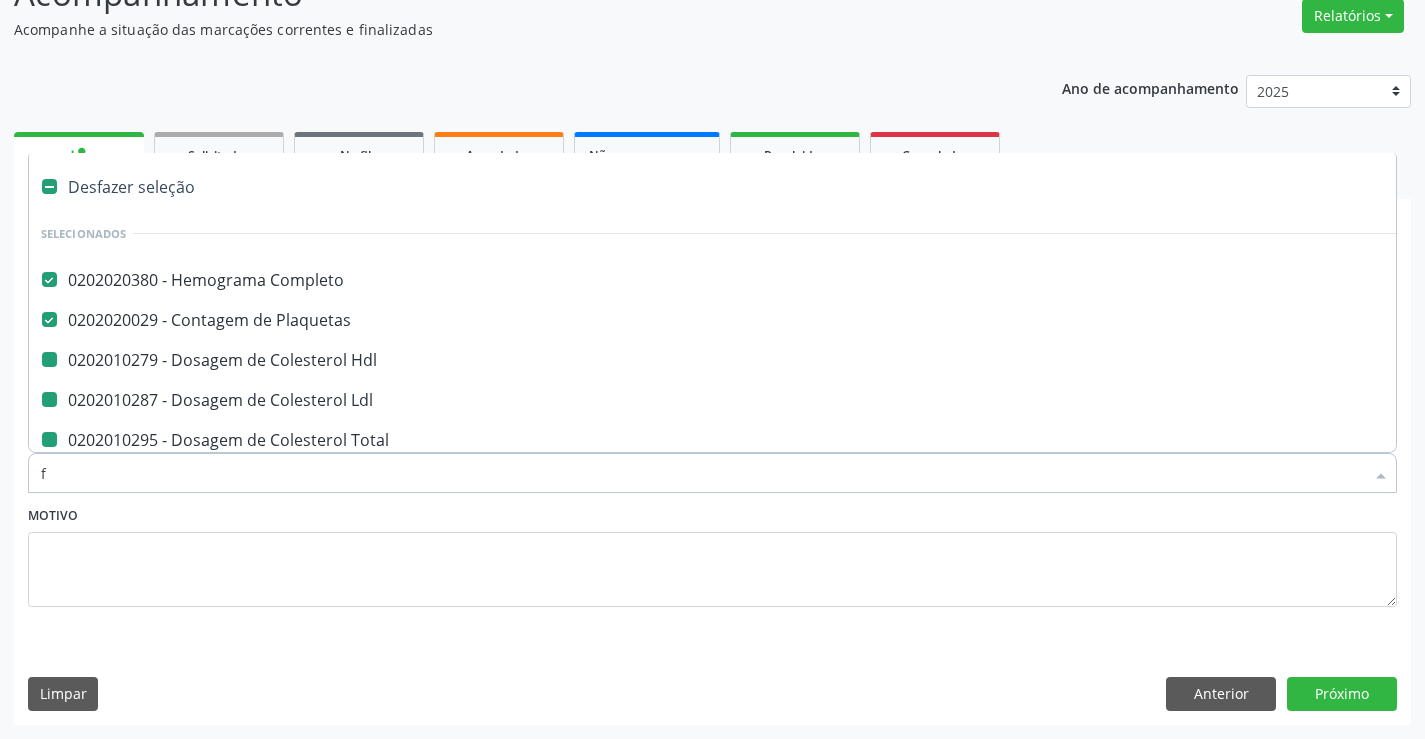 checkbox on "false" 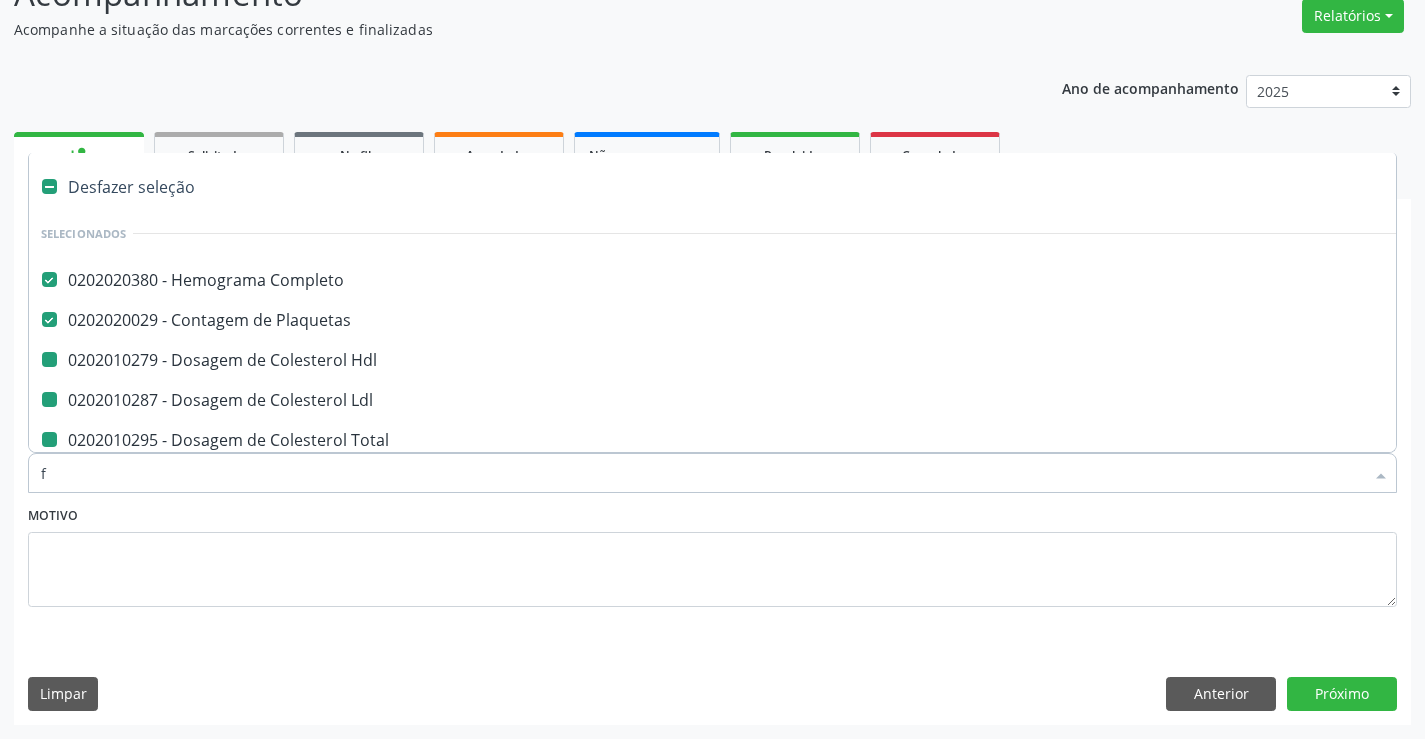 checkbox on "false" 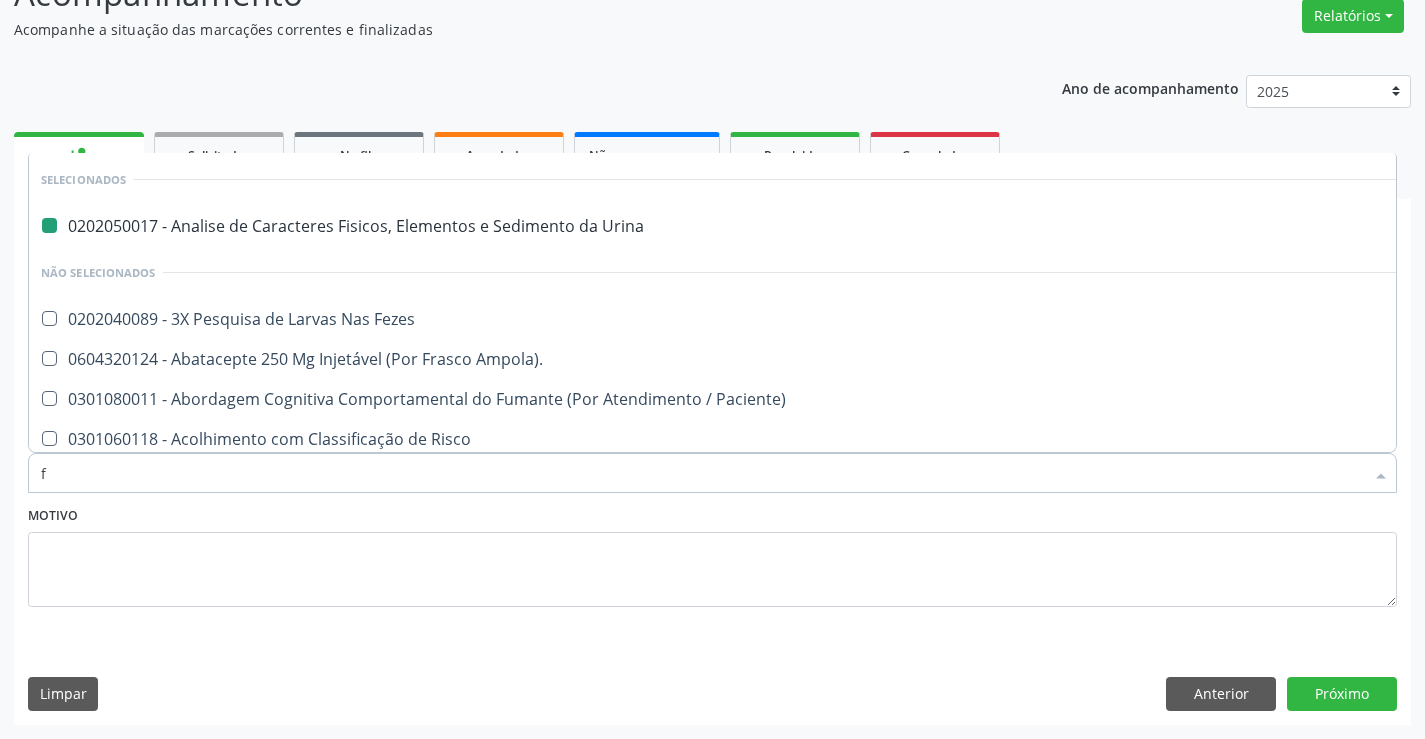 type on "fe" 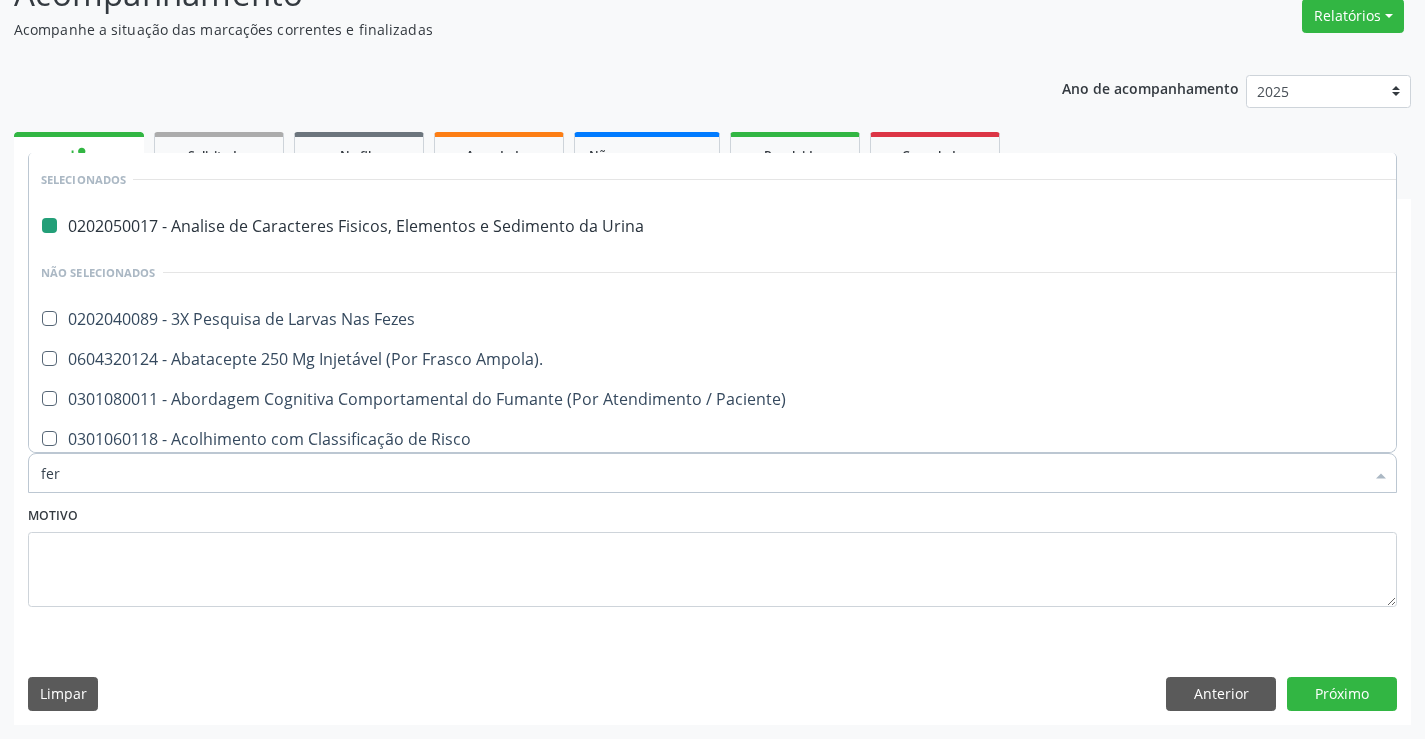 type on "ferr" 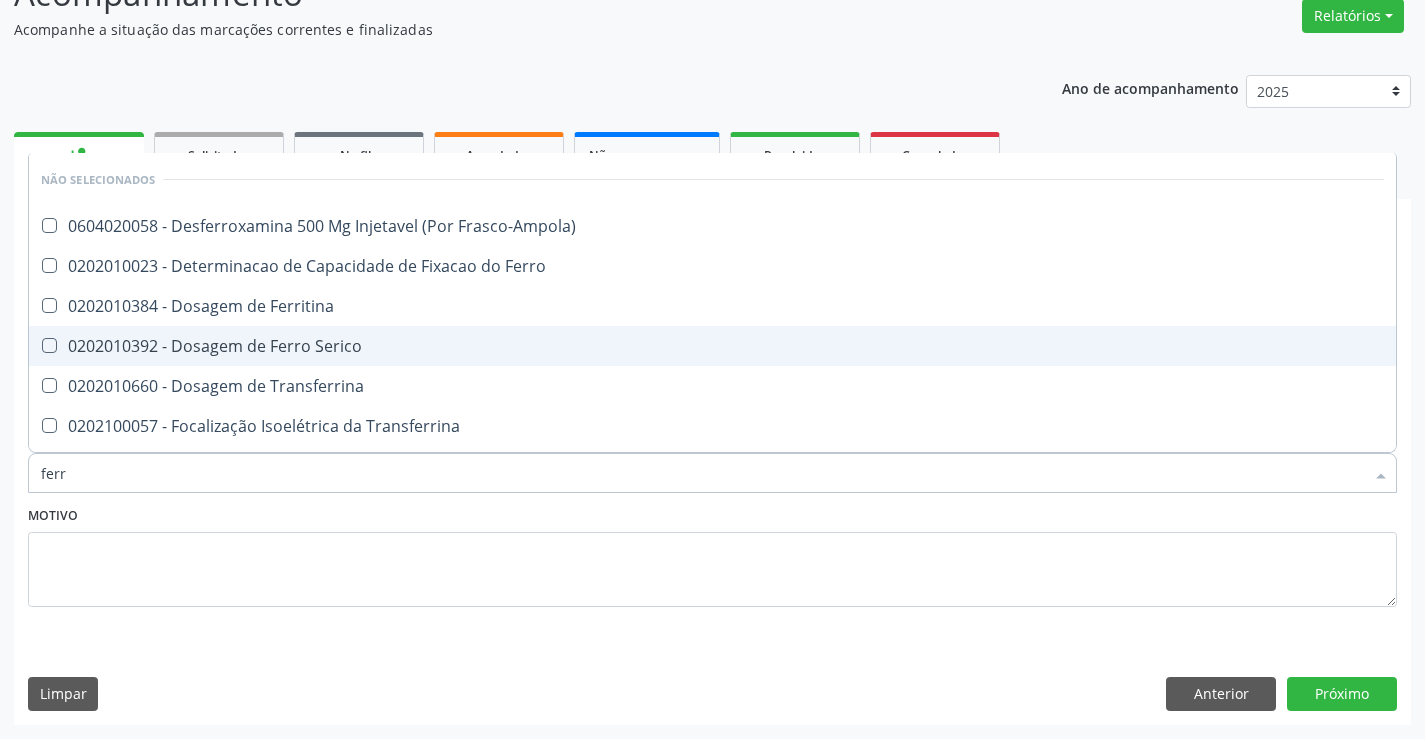 click on "0202010392 - Dosagem de Ferro Serico" at bounding box center (712, 346) 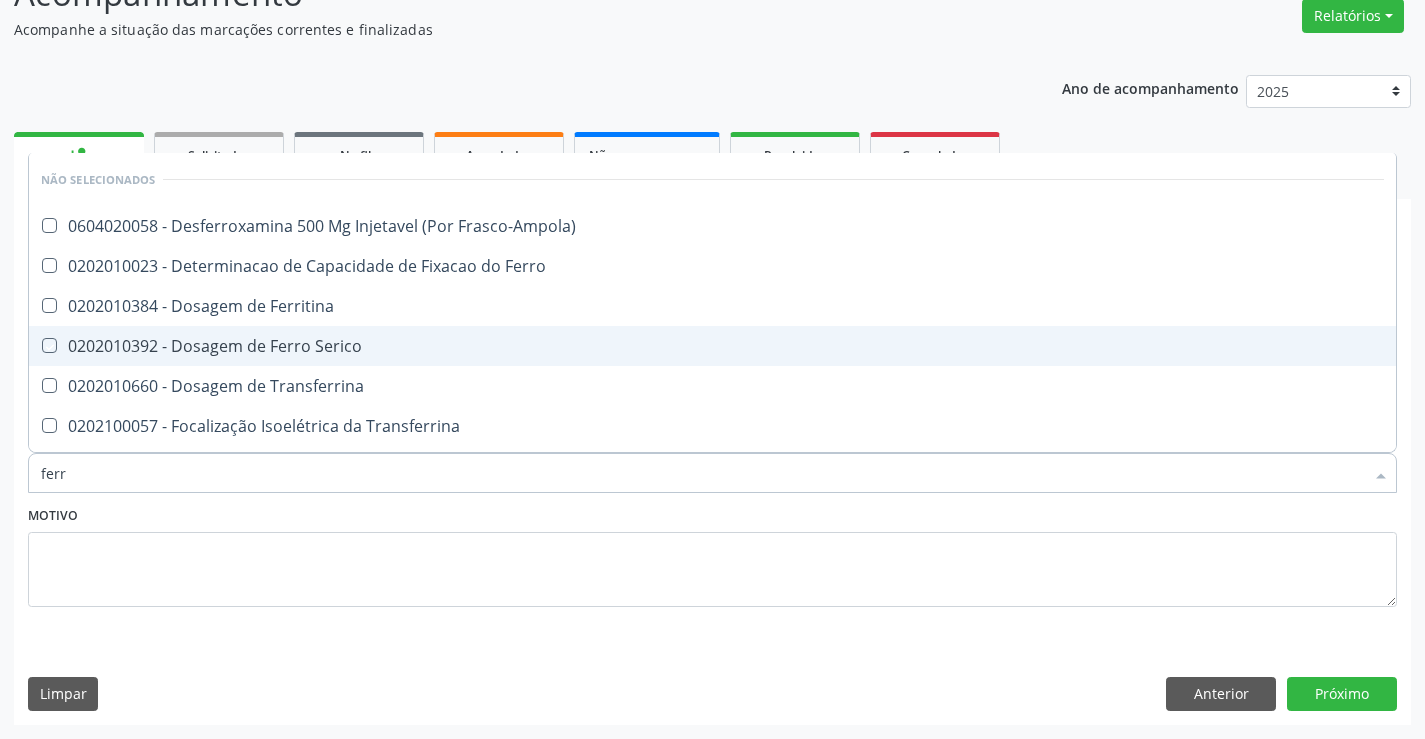 checkbox on "true" 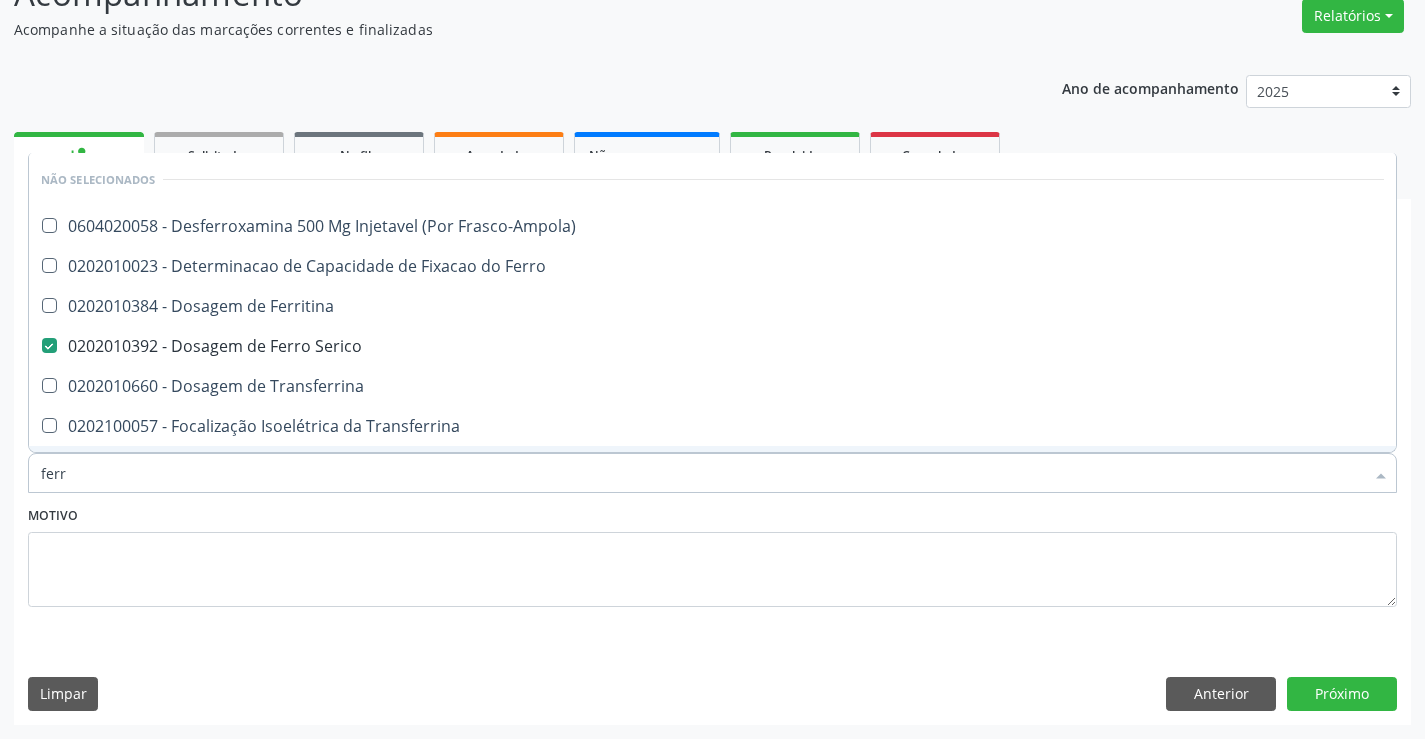 click on "Motivo" at bounding box center [712, 554] 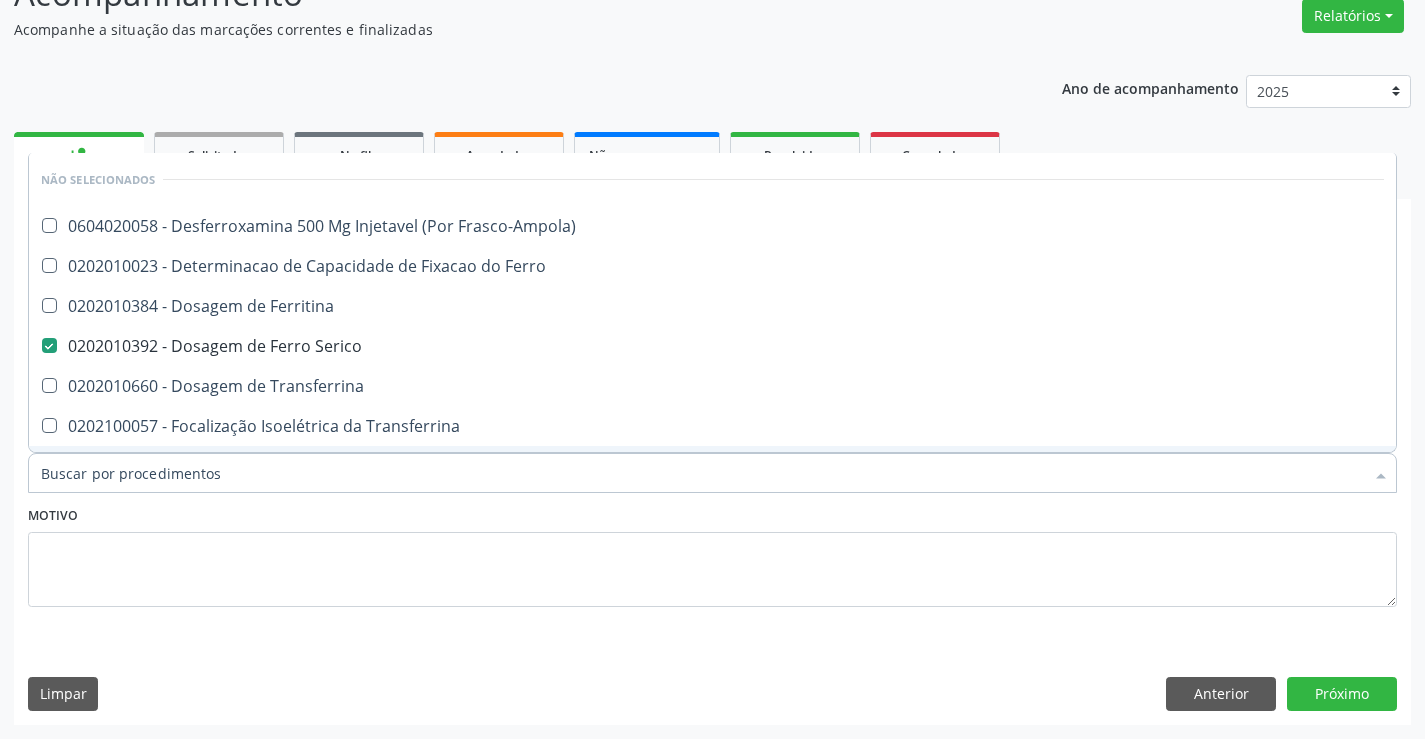 checkbox on "true" 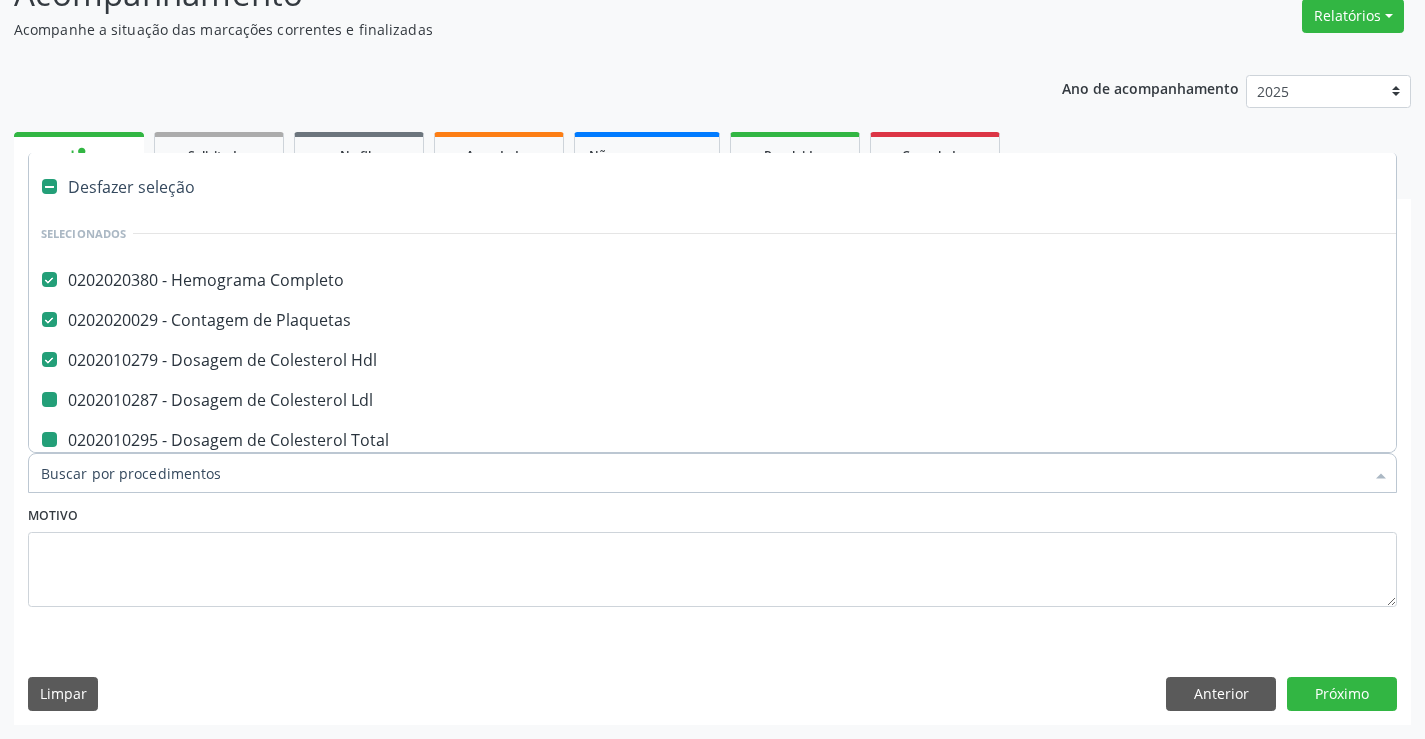 type on "f" 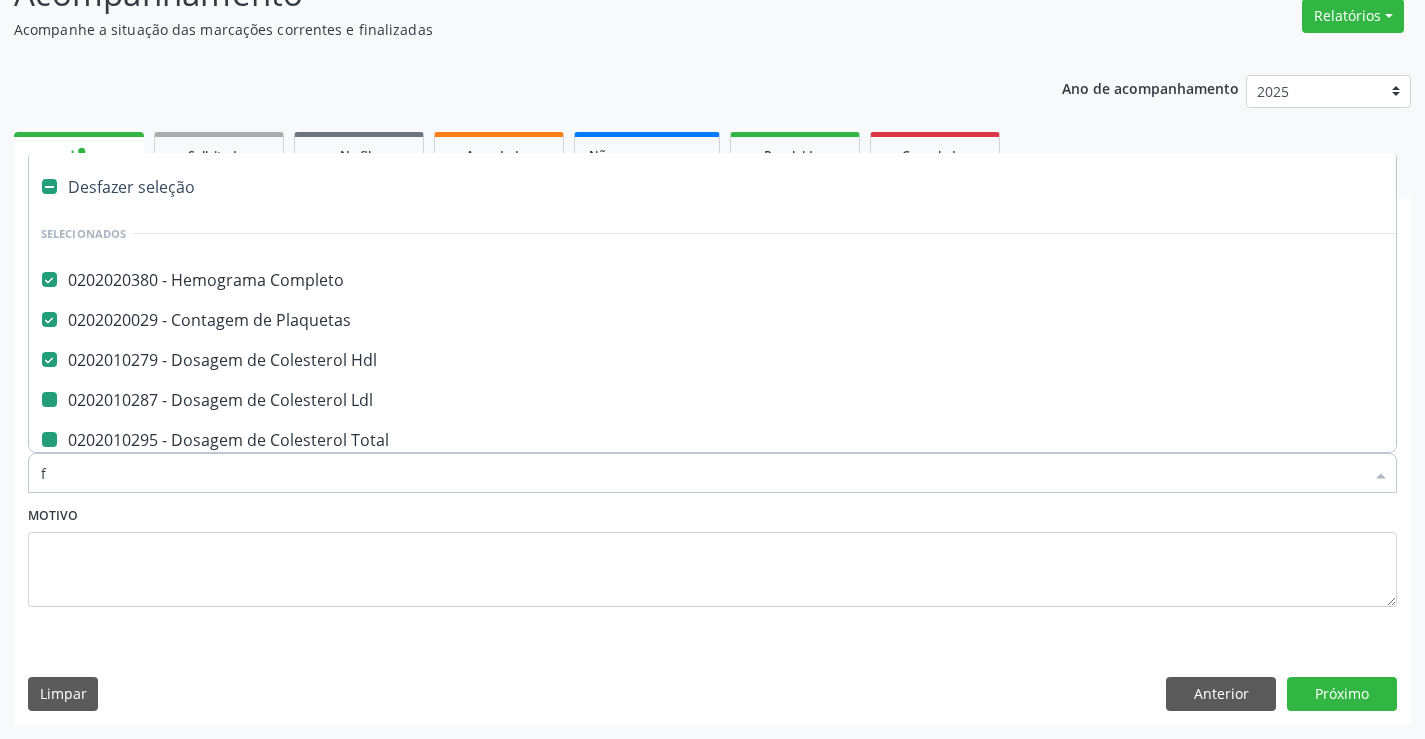 checkbox on "false" 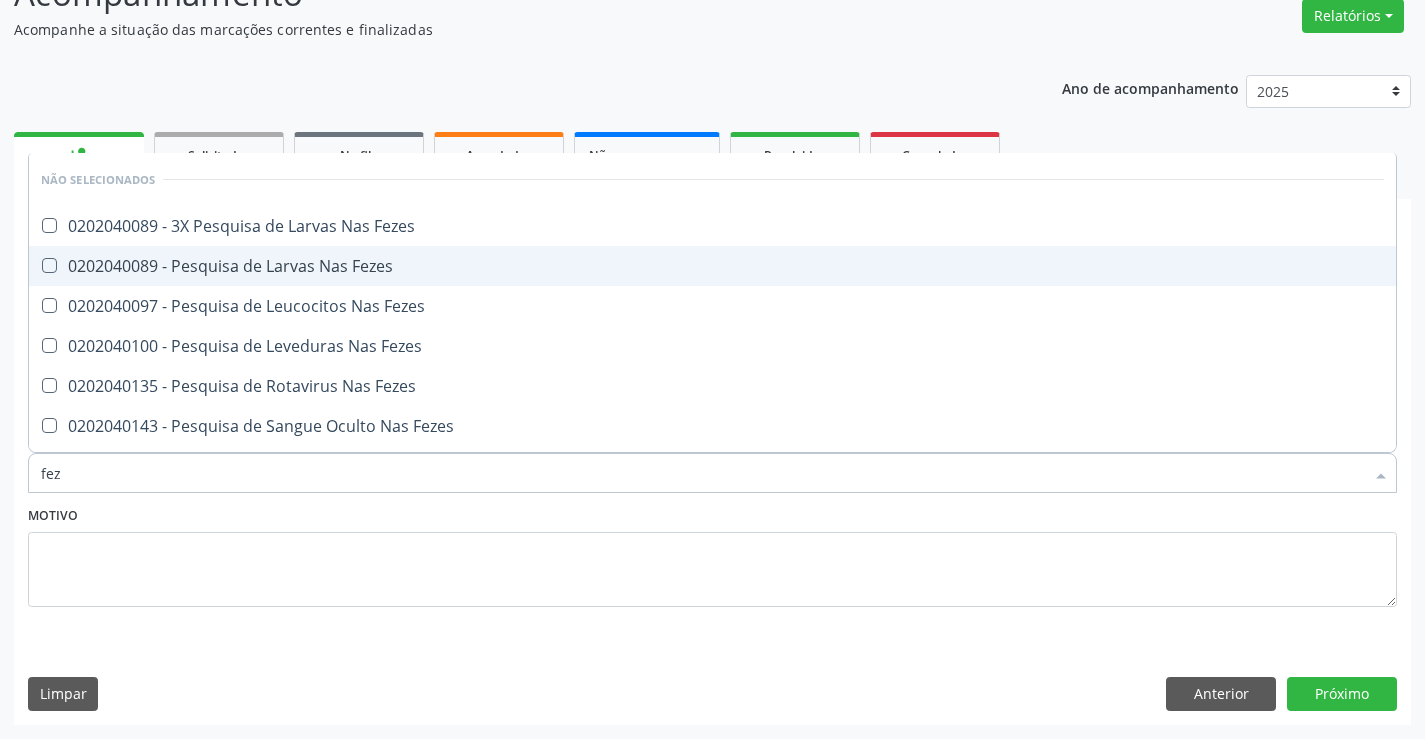 click on "0202040089 - Pesquisa de Larvas Nas Fezes" at bounding box center [712, 266] 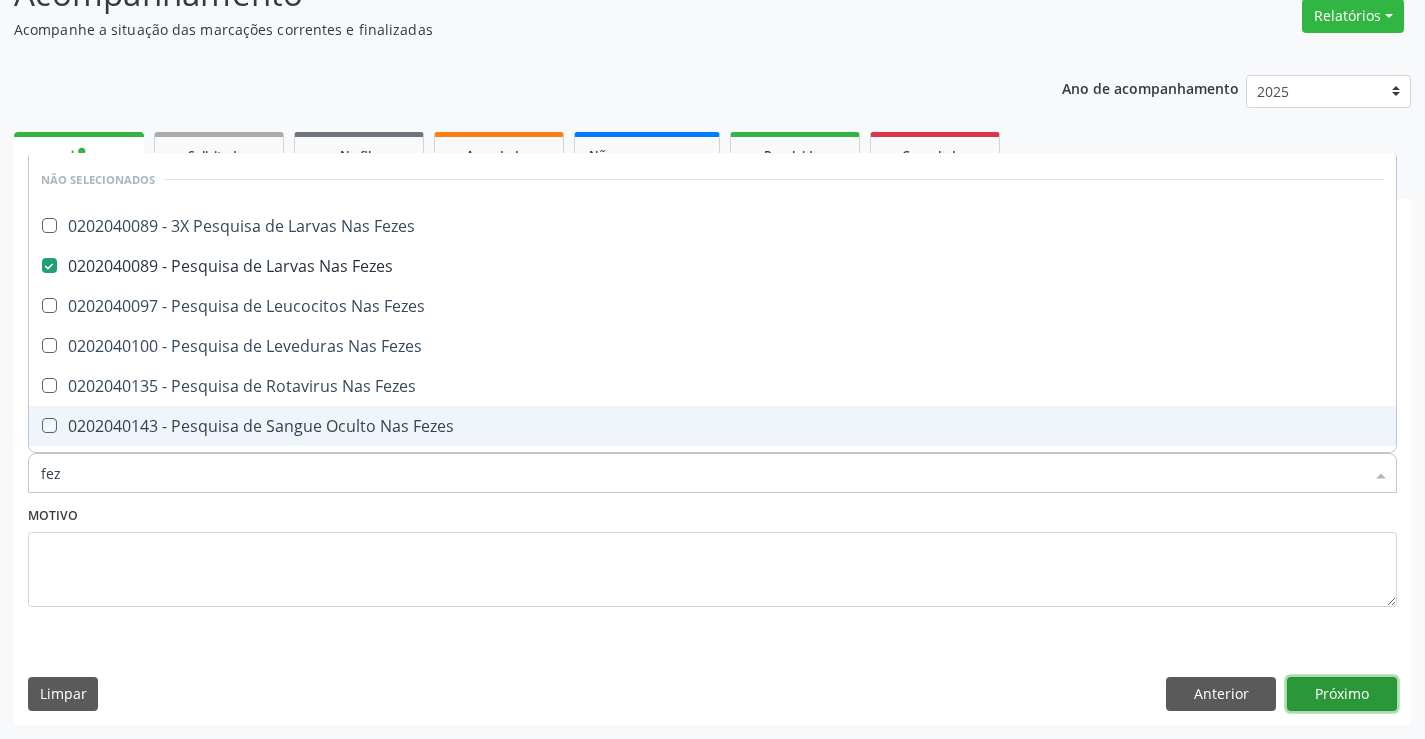 click on "Próximo" at bounding box center (1342, 694) 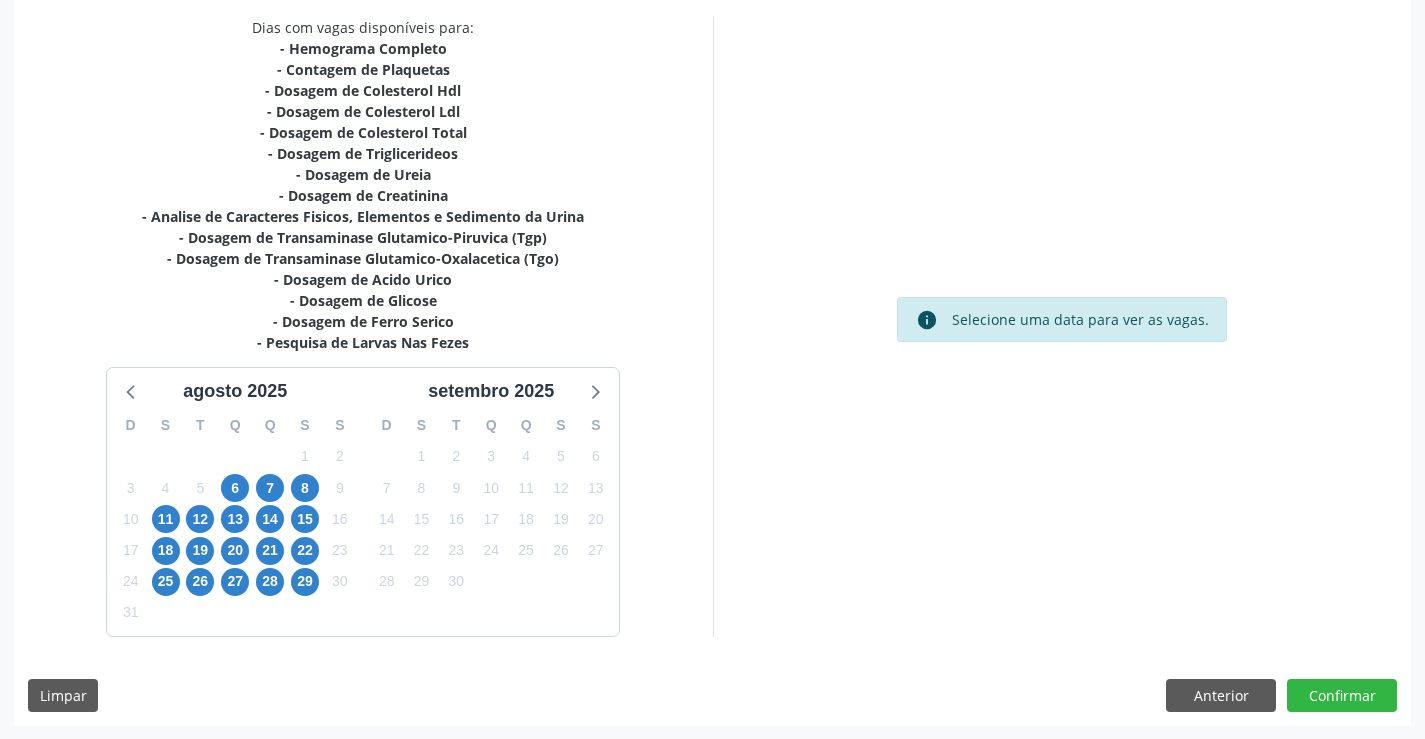 scroll, scrollTop: 425, scrollLeft: 0, axis: vertical 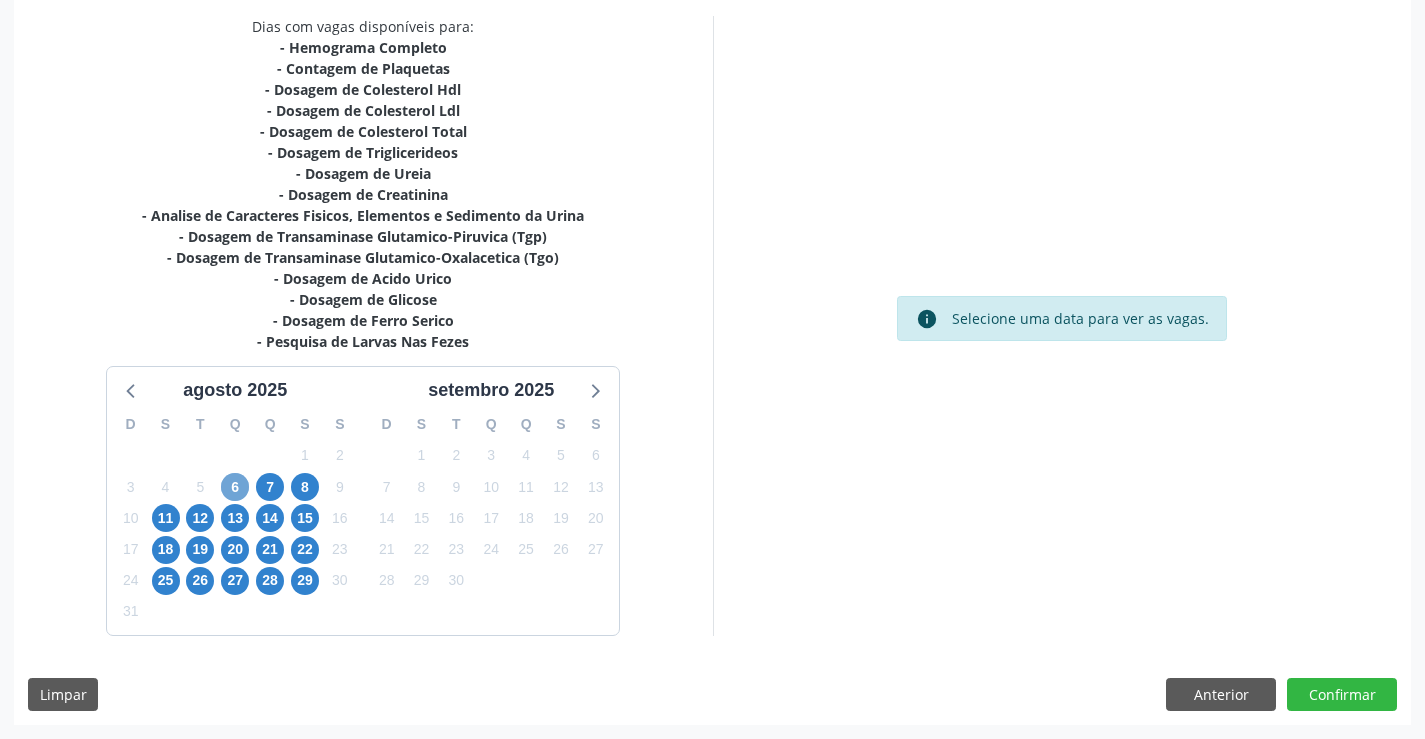 click on "6" at bounding box center (235, 487) 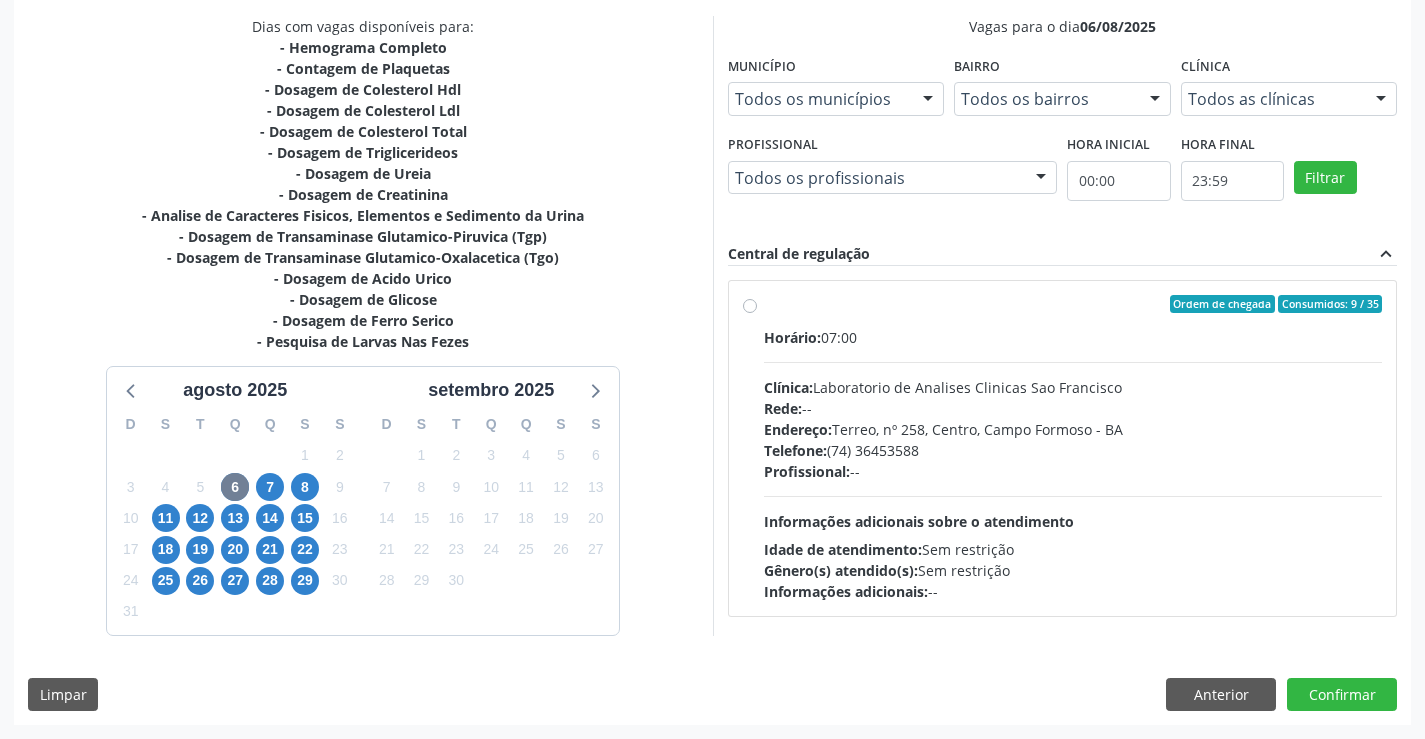 click on "Rede:
--" at bounding box center [1073, 408] 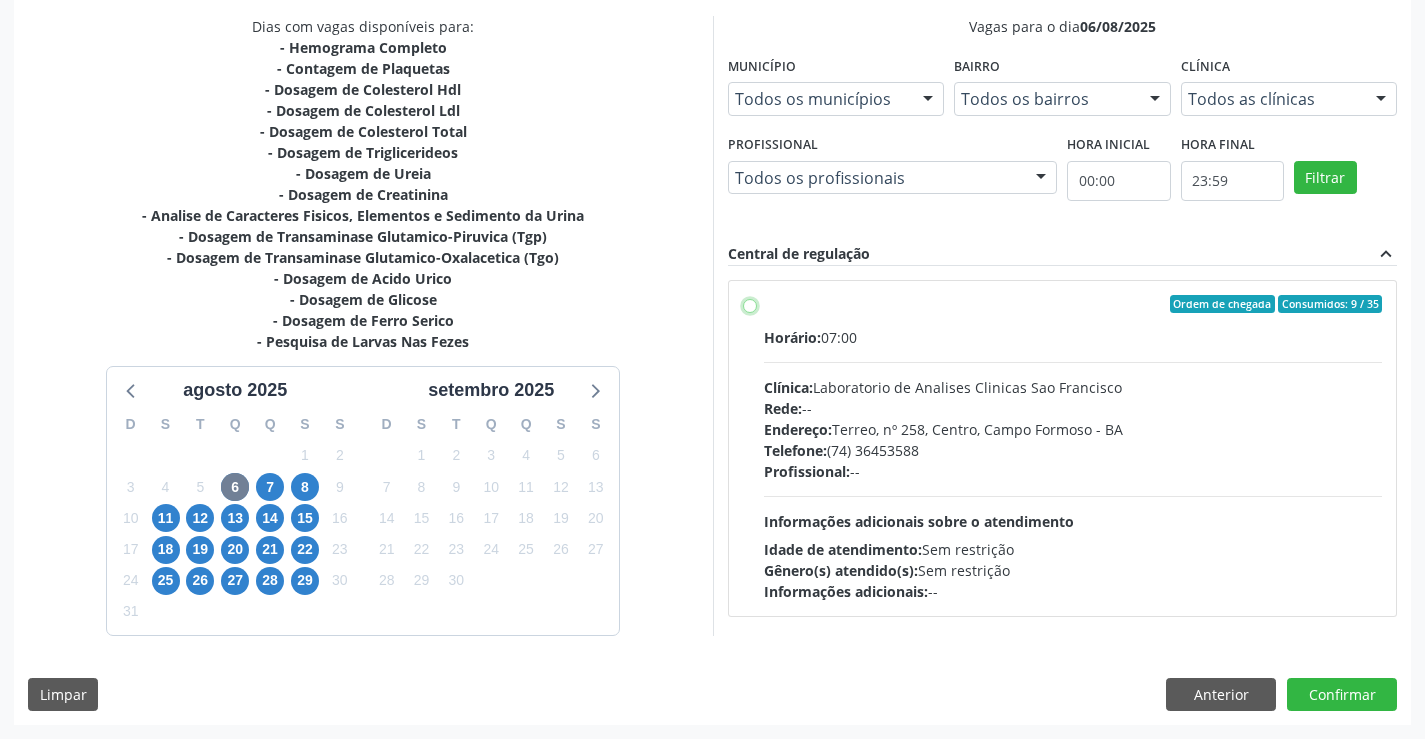 click on "Ordem de chegada
Consumidos: 9 / 35
Horário:   07:00
Clínica:  Laboratorio de Analises Clinicas Sao Francisco
Rede:
--
Endereço:   Terreo, nº 258, Centro, Campo Formoso - BA
Telefone:   (74) 36453588
Profissional:
--
Informações adicionais sobre o atendimento
Idade de atendimento:
Sem restrição
Gênero(s) atendido(s):
Sem restrição
Informações adicionais:
--" at bounding box center [750, 304] 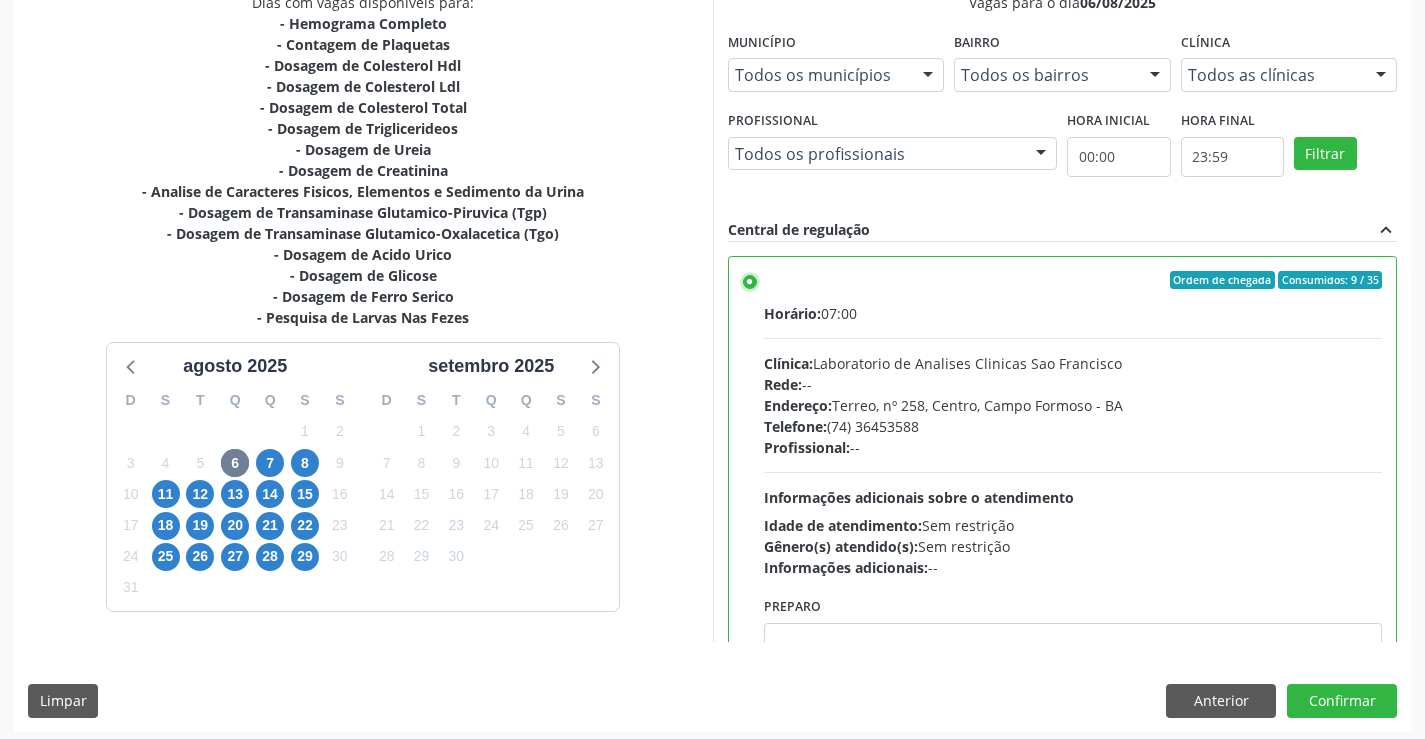 scroll, scrollTop: 456, scrollLeft: 0, axis: vertical 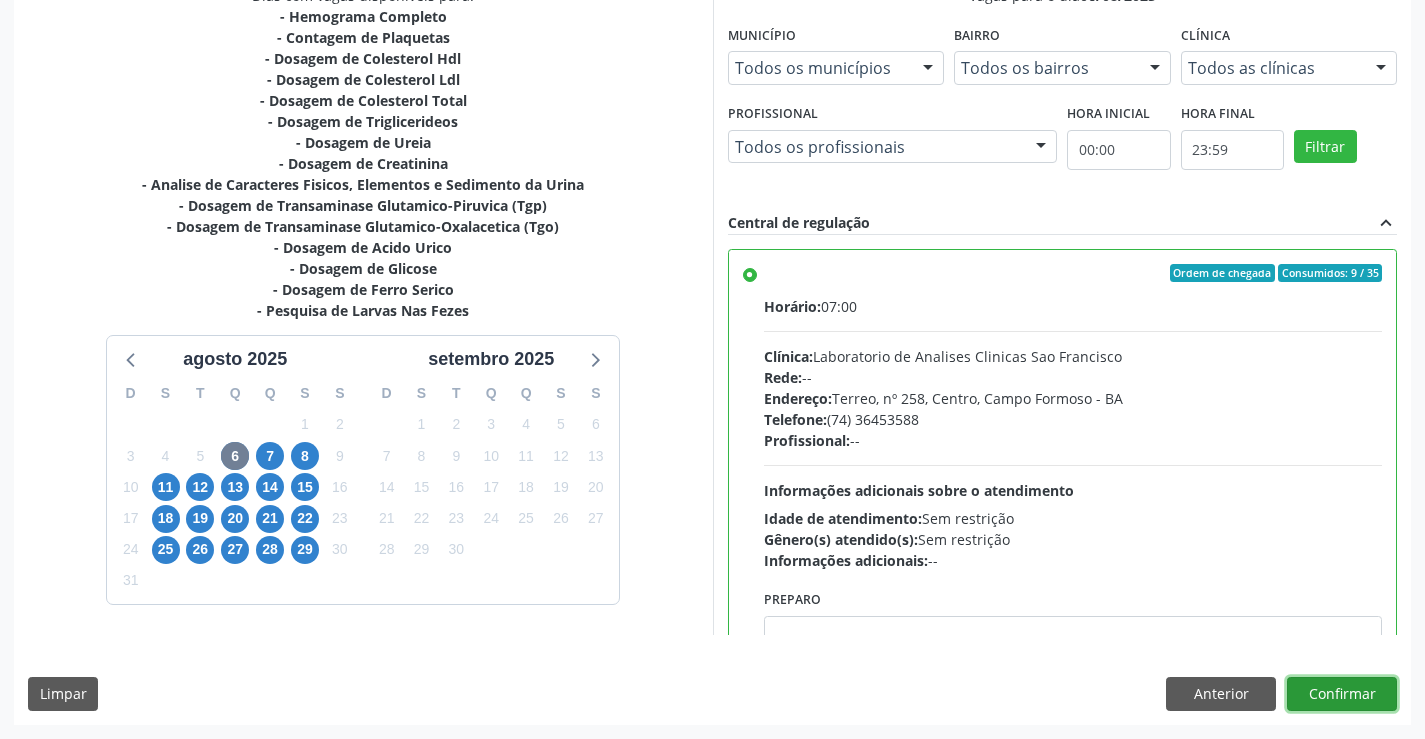 click on "Confirmar" at bounding box center [1342, 694] 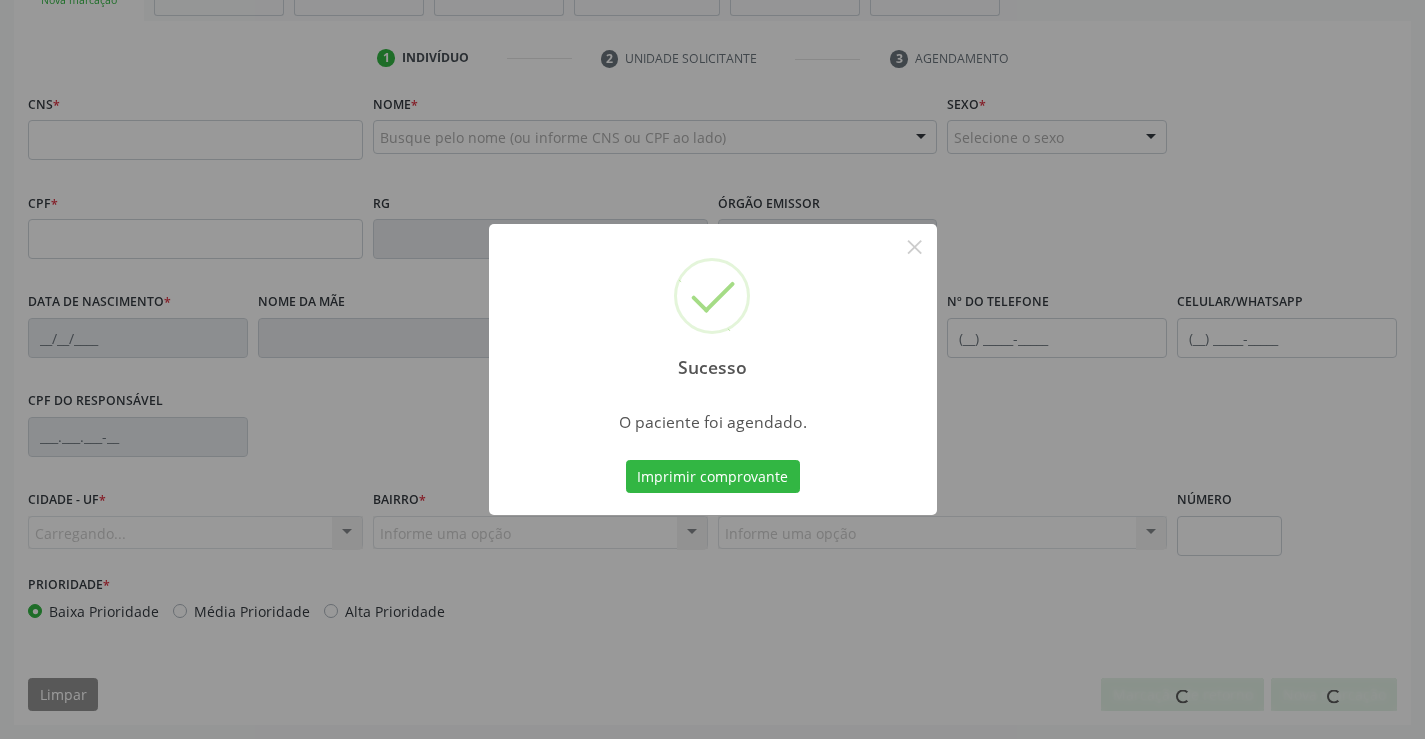 scroll, scrollTop: 345, scrollLeft: 0, axis: vertical 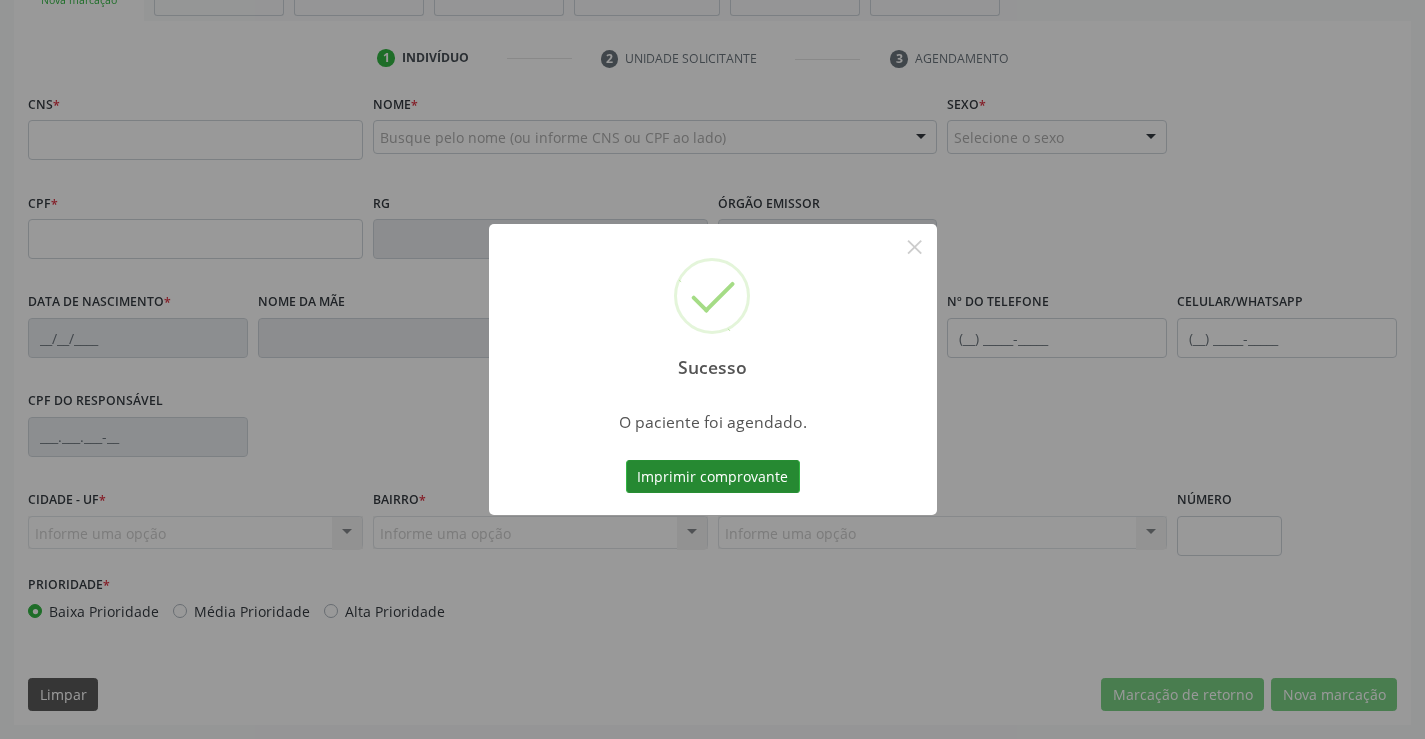 click on "Imprimir comprovante" at bounding box center [713, 477] 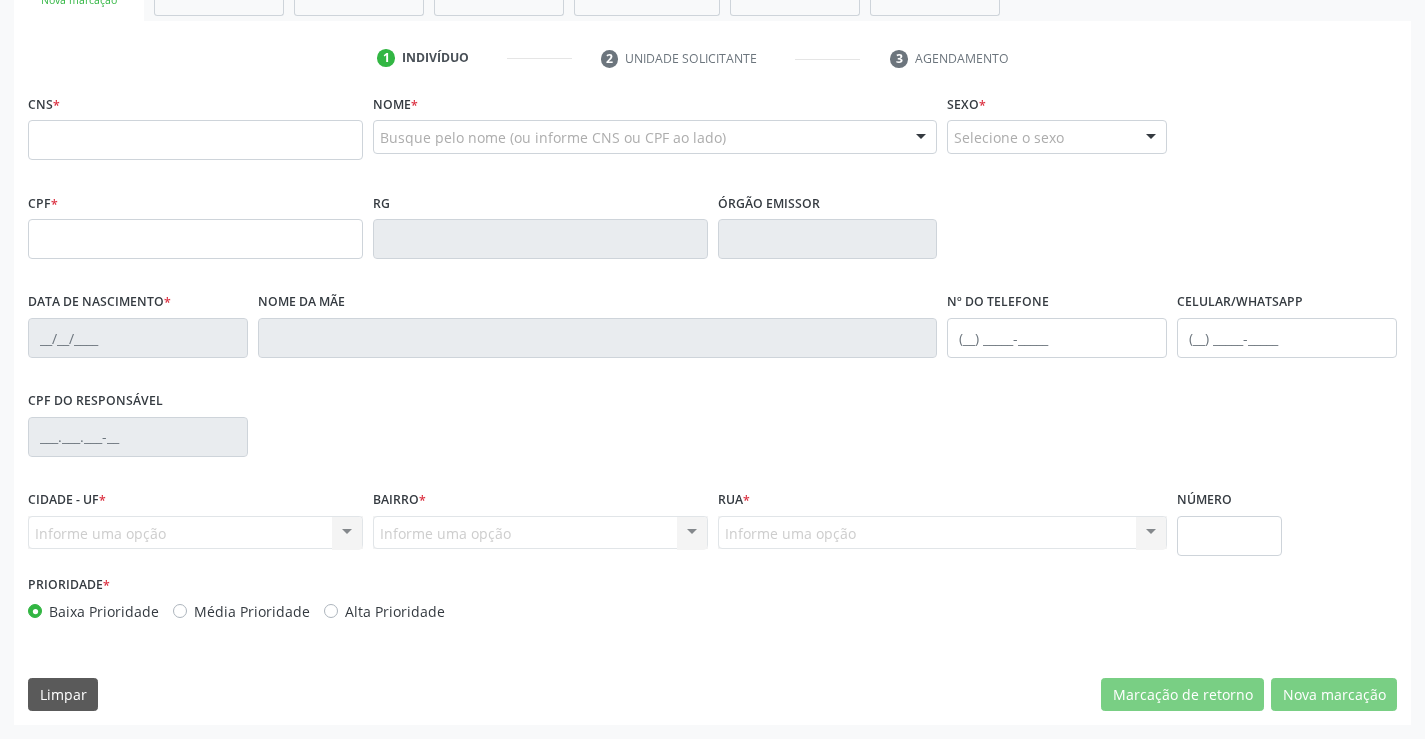 scroll, scrollTop: 0, scrollLeft: 0, axis: both 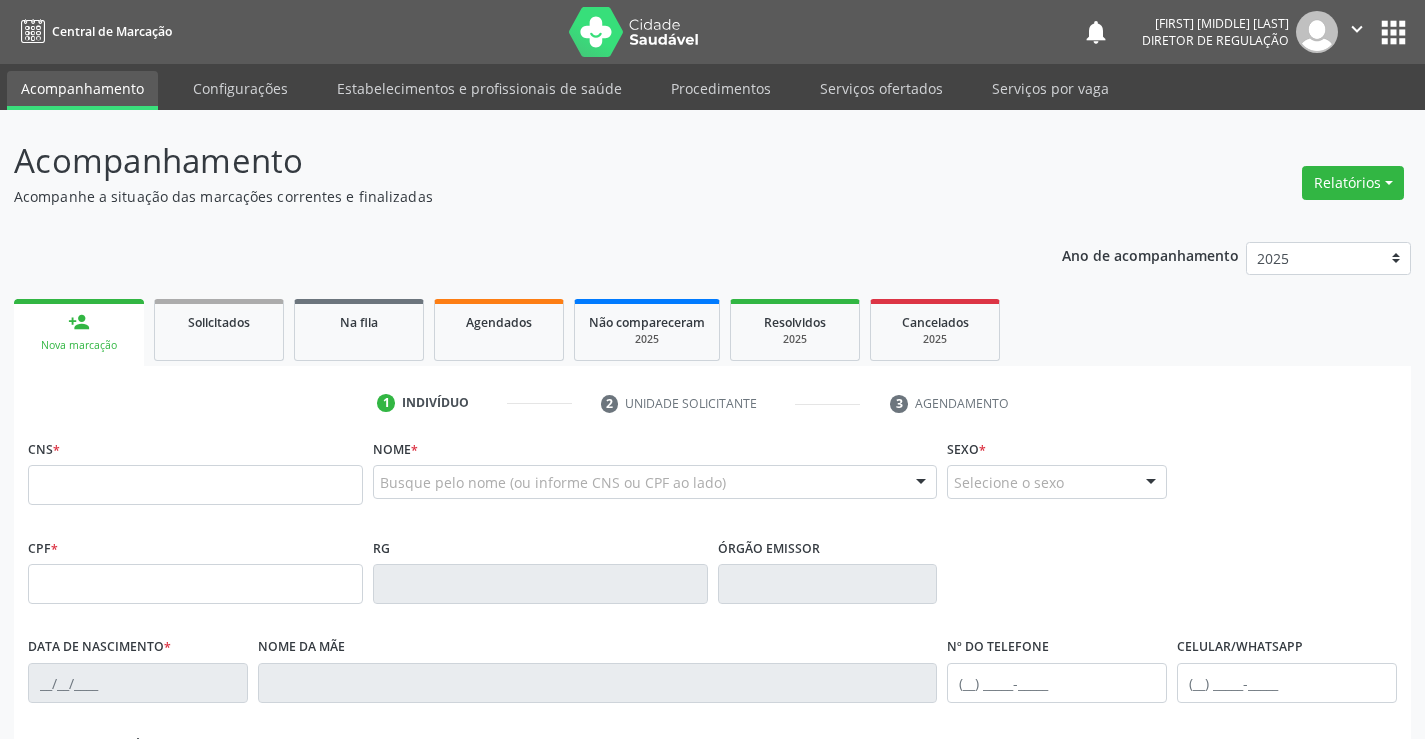 click on "" at bounding box center [1357, 29] 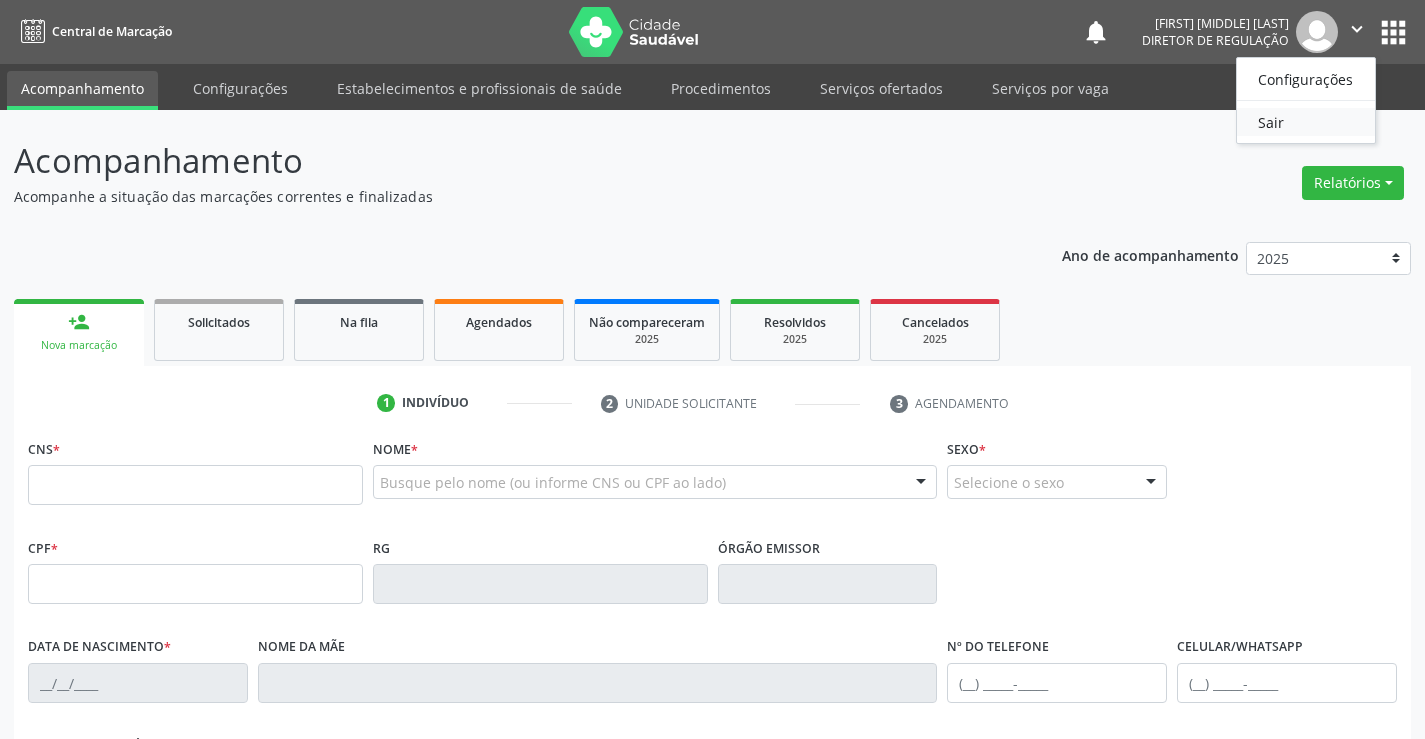 click on "Sair" at bounding box center (1306, 122) 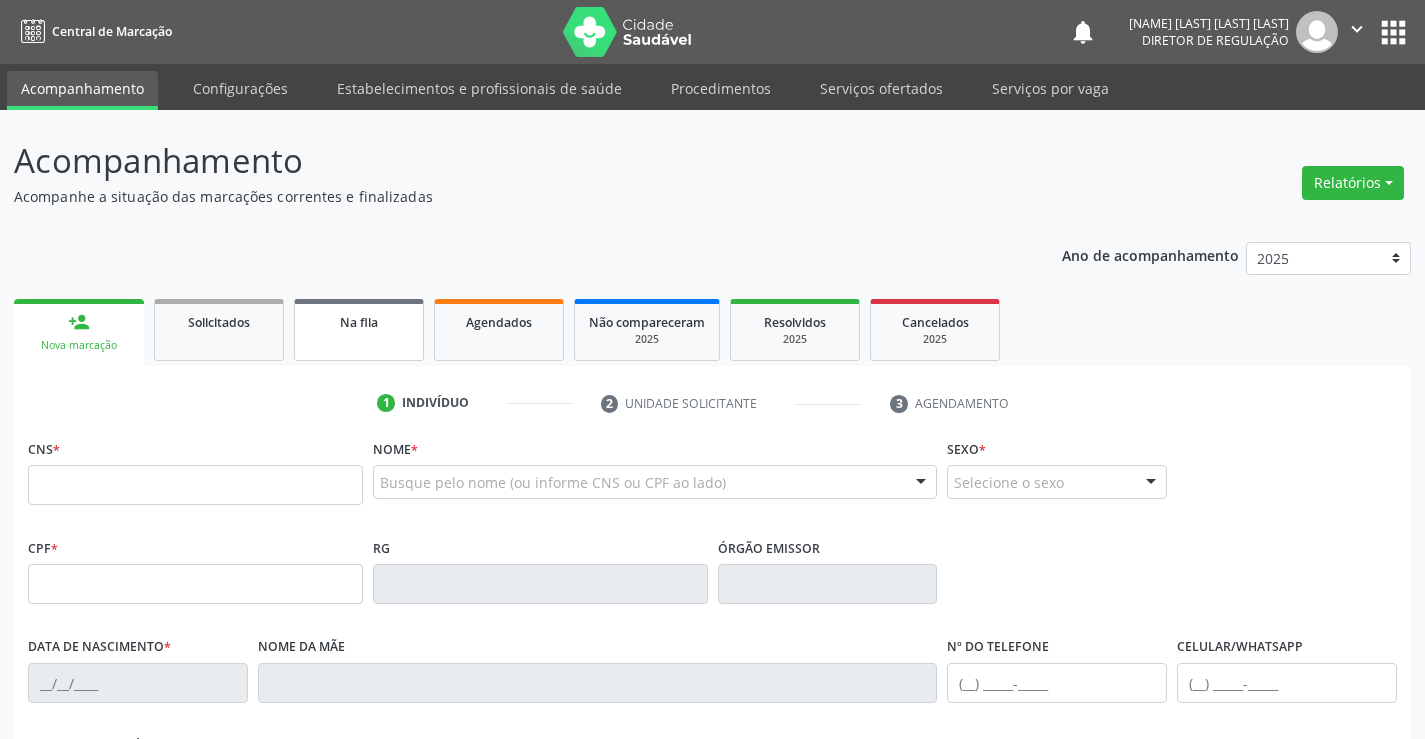 scroll, scrollTop: 0, scrollLeft: 0, axis: both 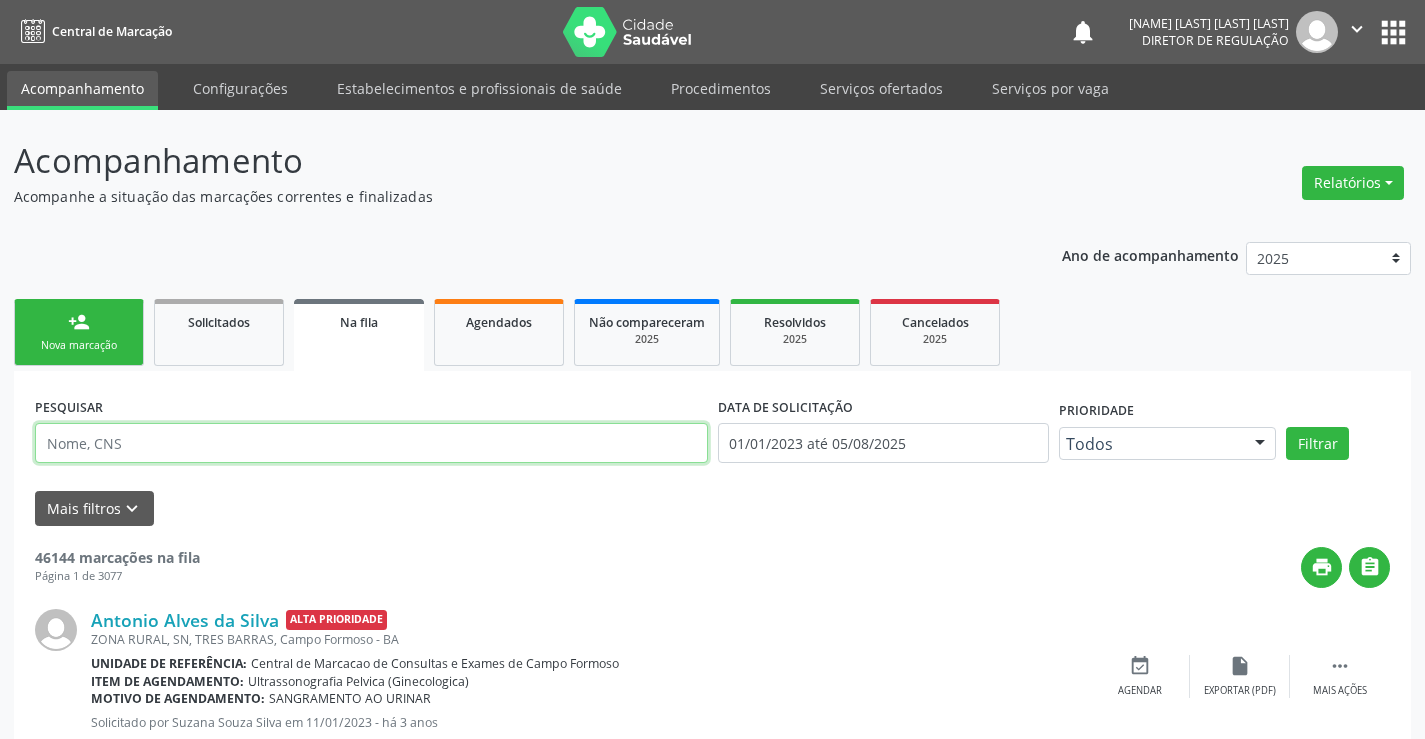 click at bounding box center (371, 443) 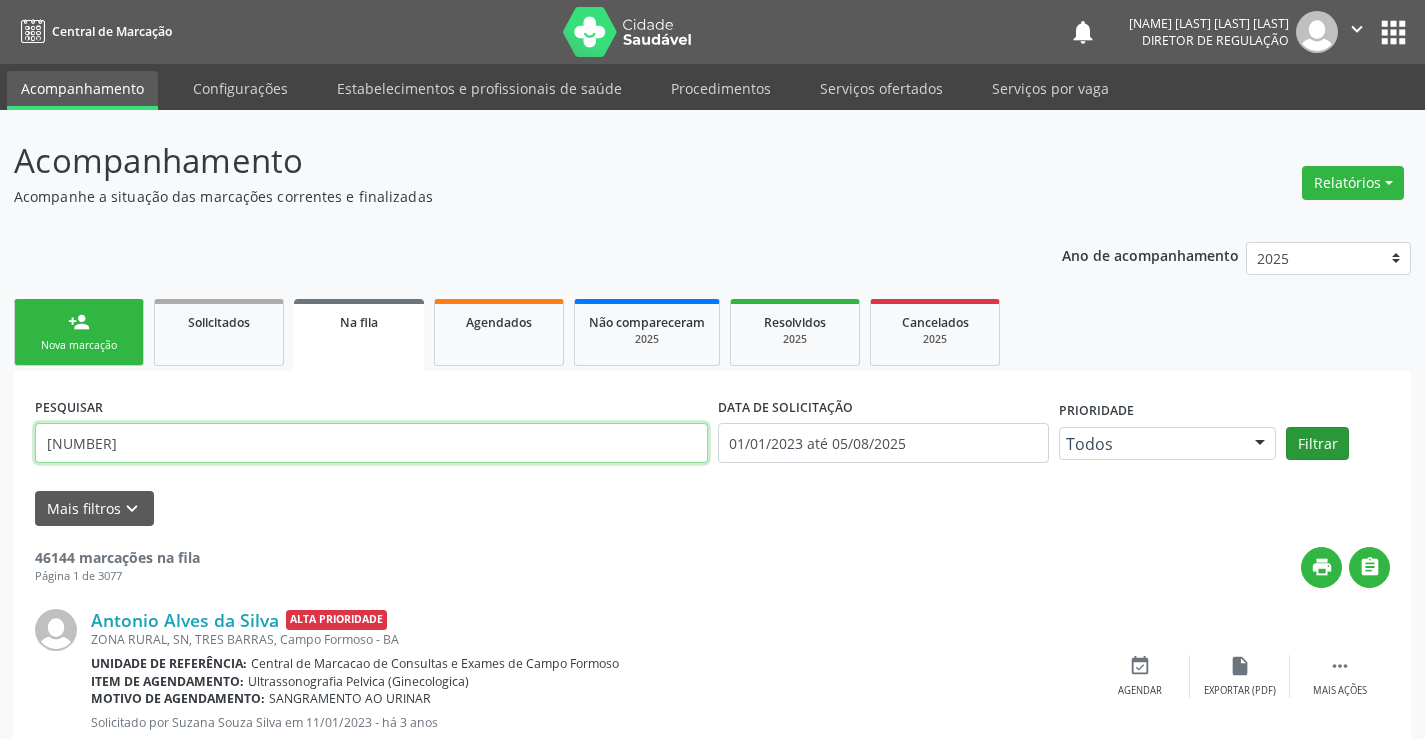 type on "700802932802183" 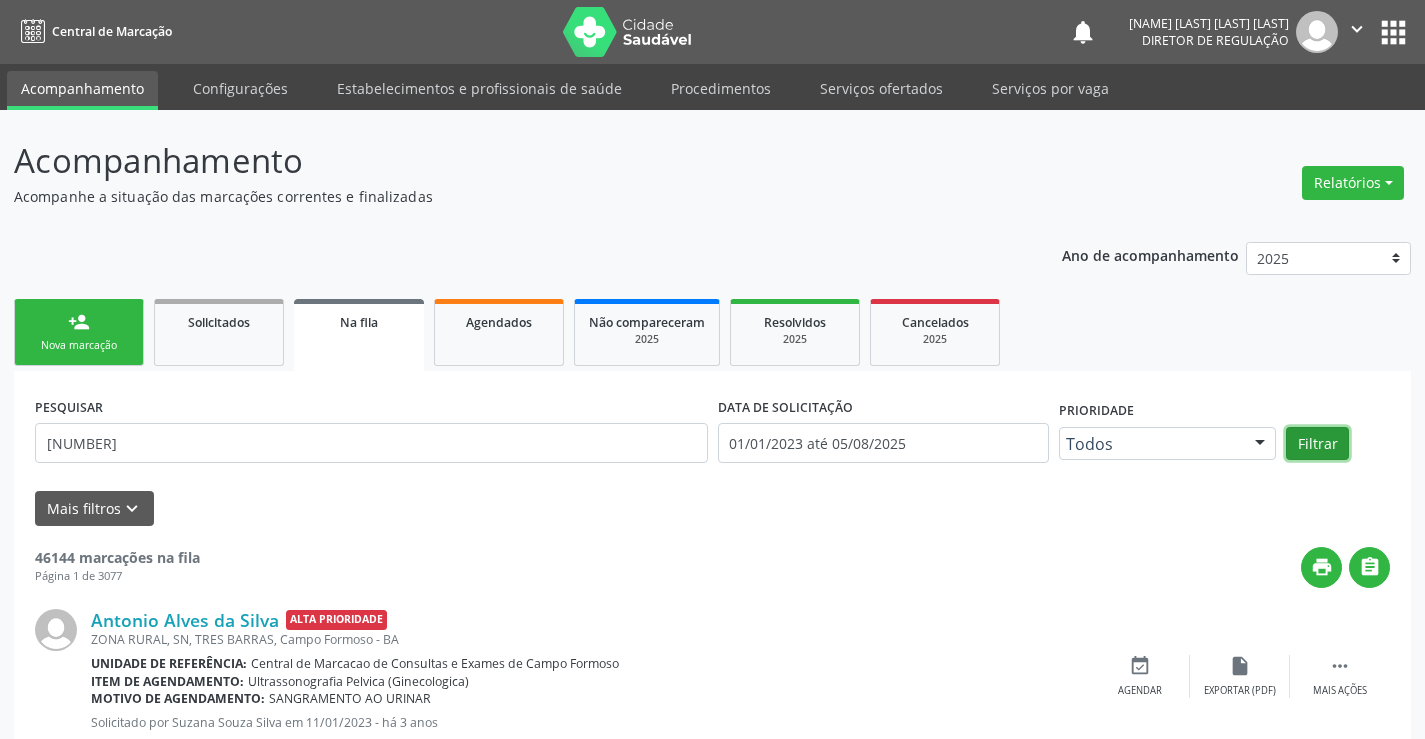 click on "Filtrar" at bounding box center [1317, 444] 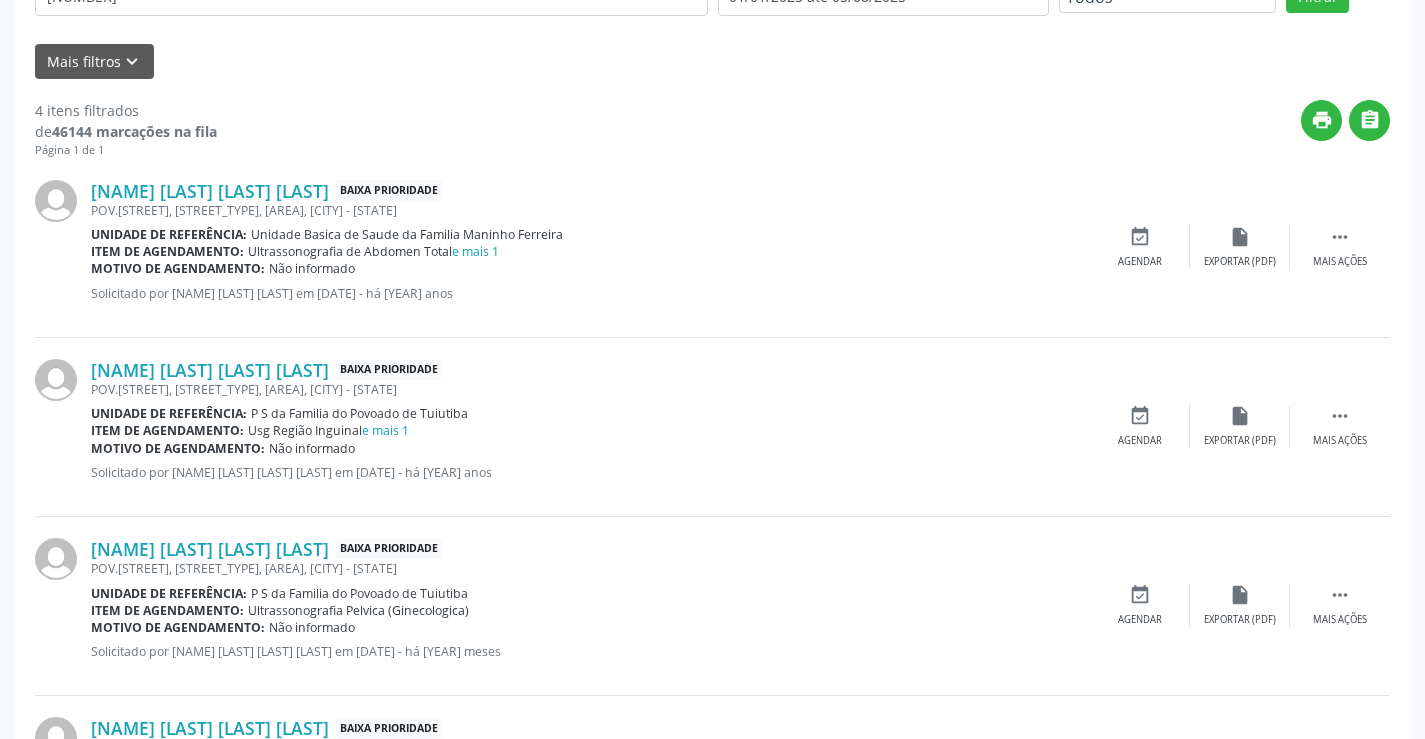scroll, scrollTop: 617, scrollLeft: 0, axis: vertical 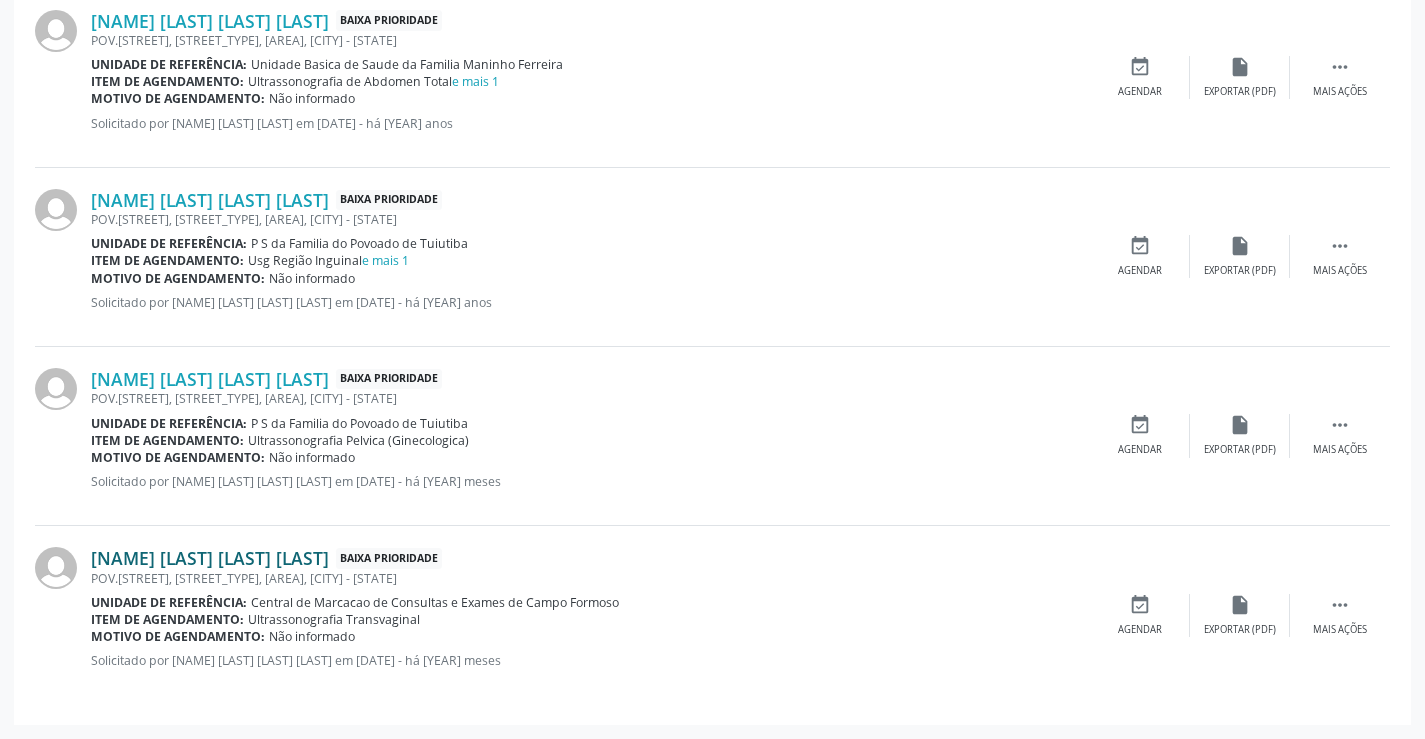click on "Lunna Thailany da Silva dos Santos" at bounding box center [210, 558] 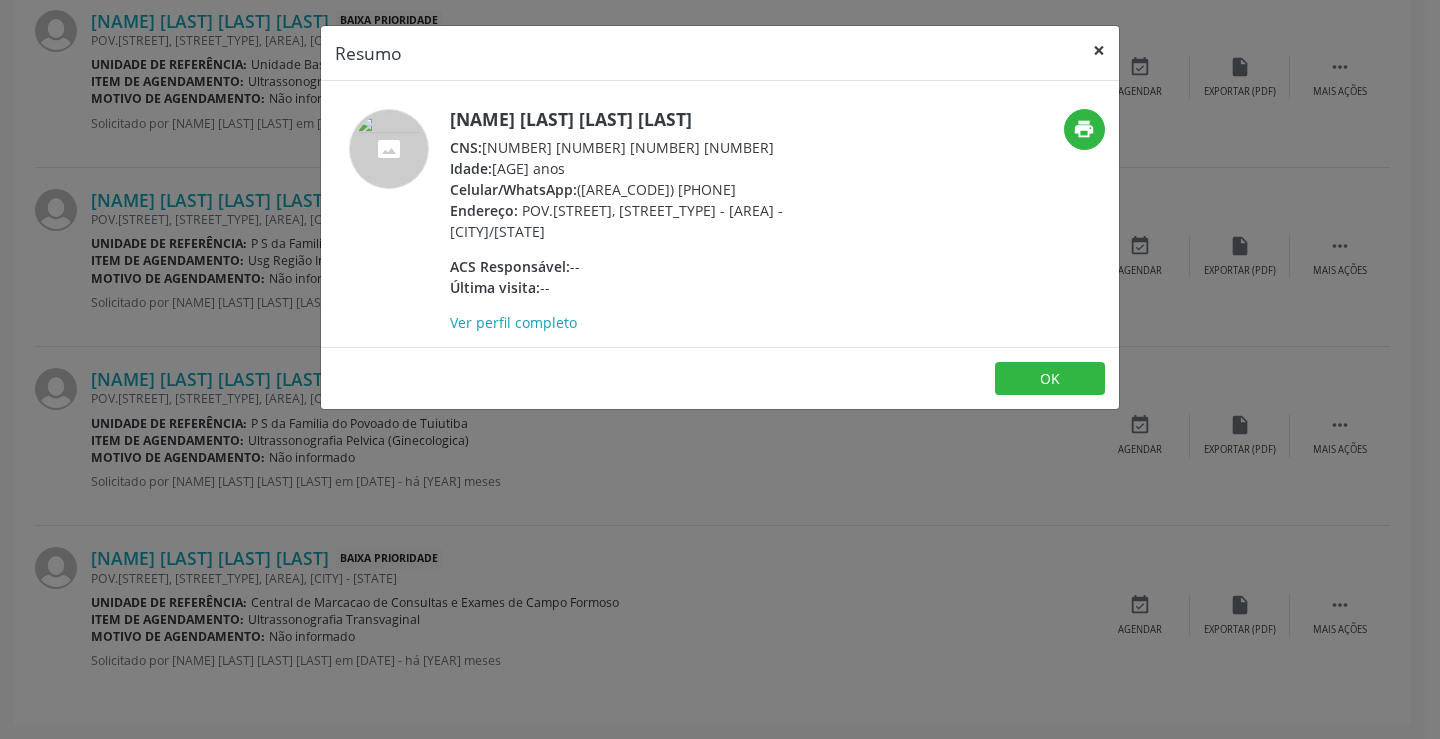 click on "×" at bounding box center (1099, 50) 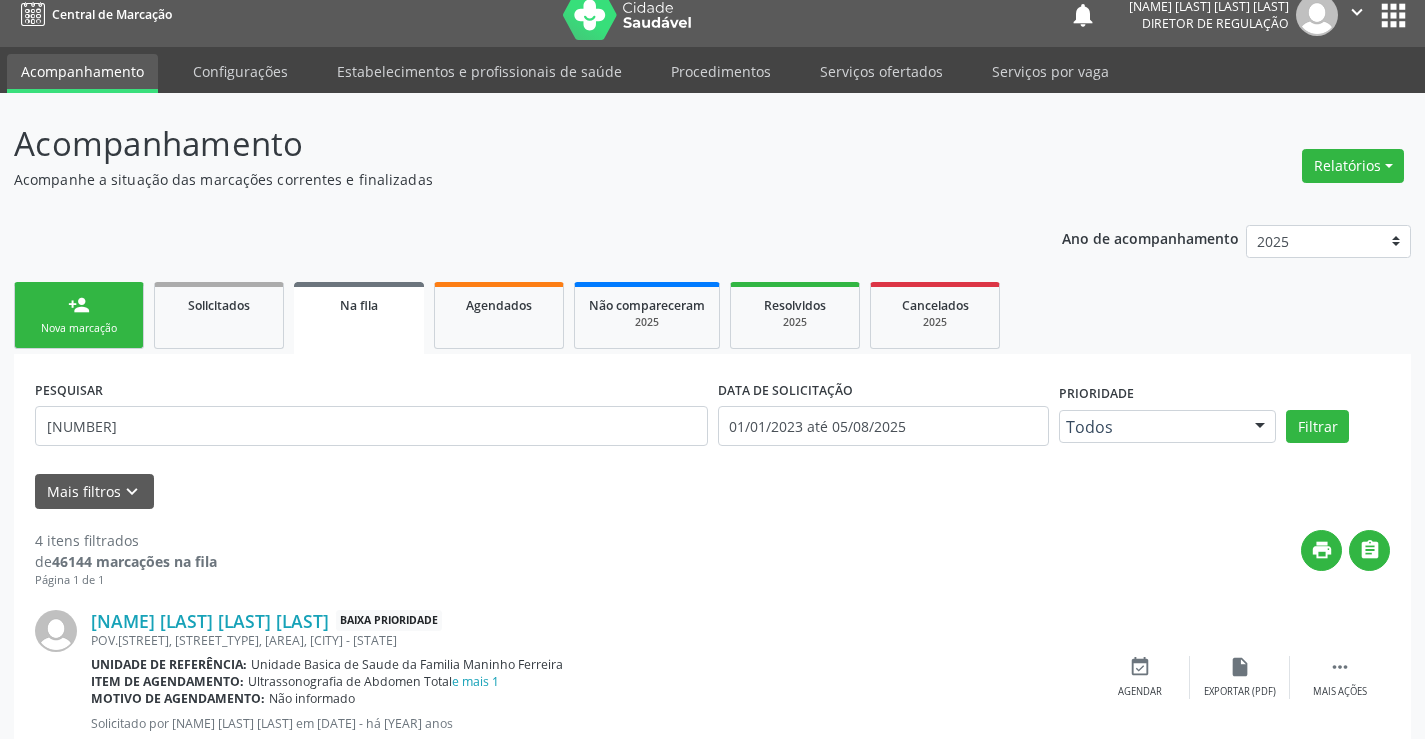 scroll, scrollTop: 0, scrollLeft: 0, axis: both 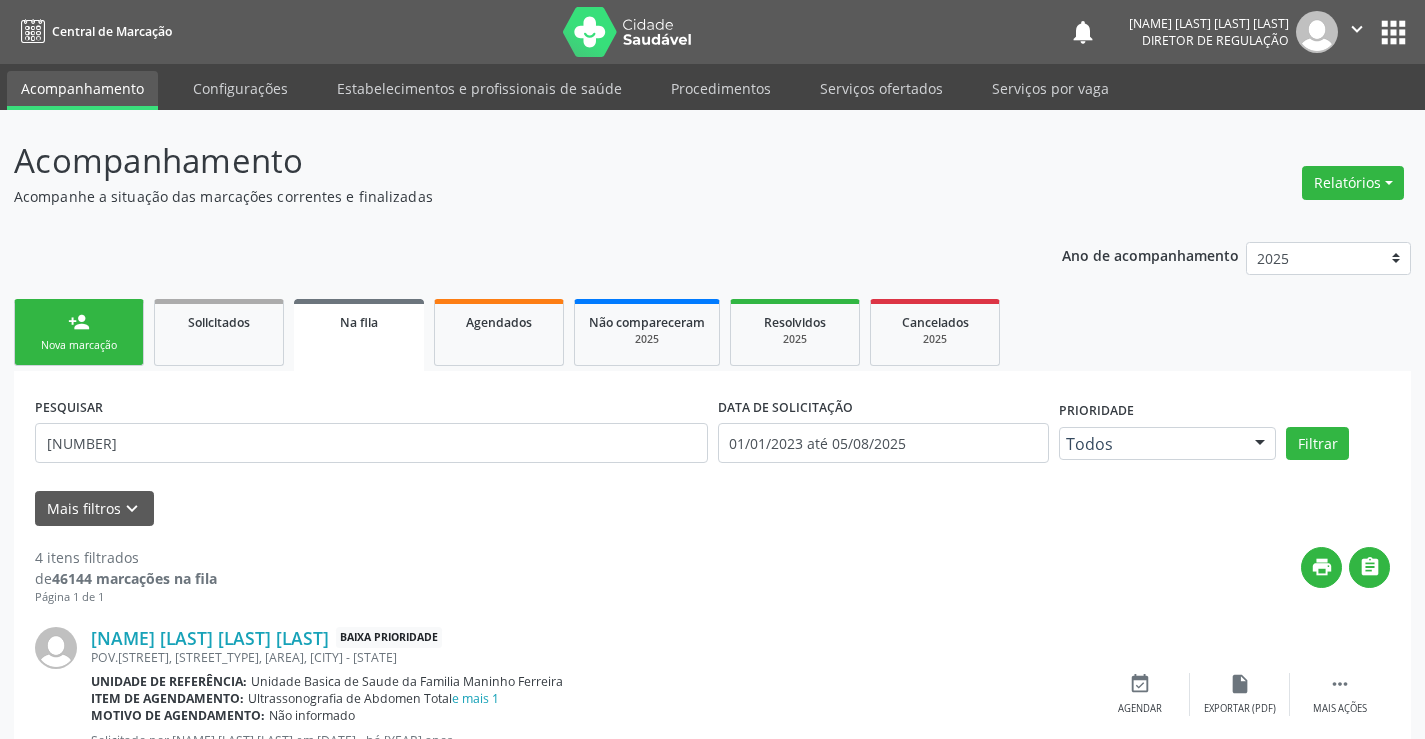 click on "" at bounding box center (1357, 29) 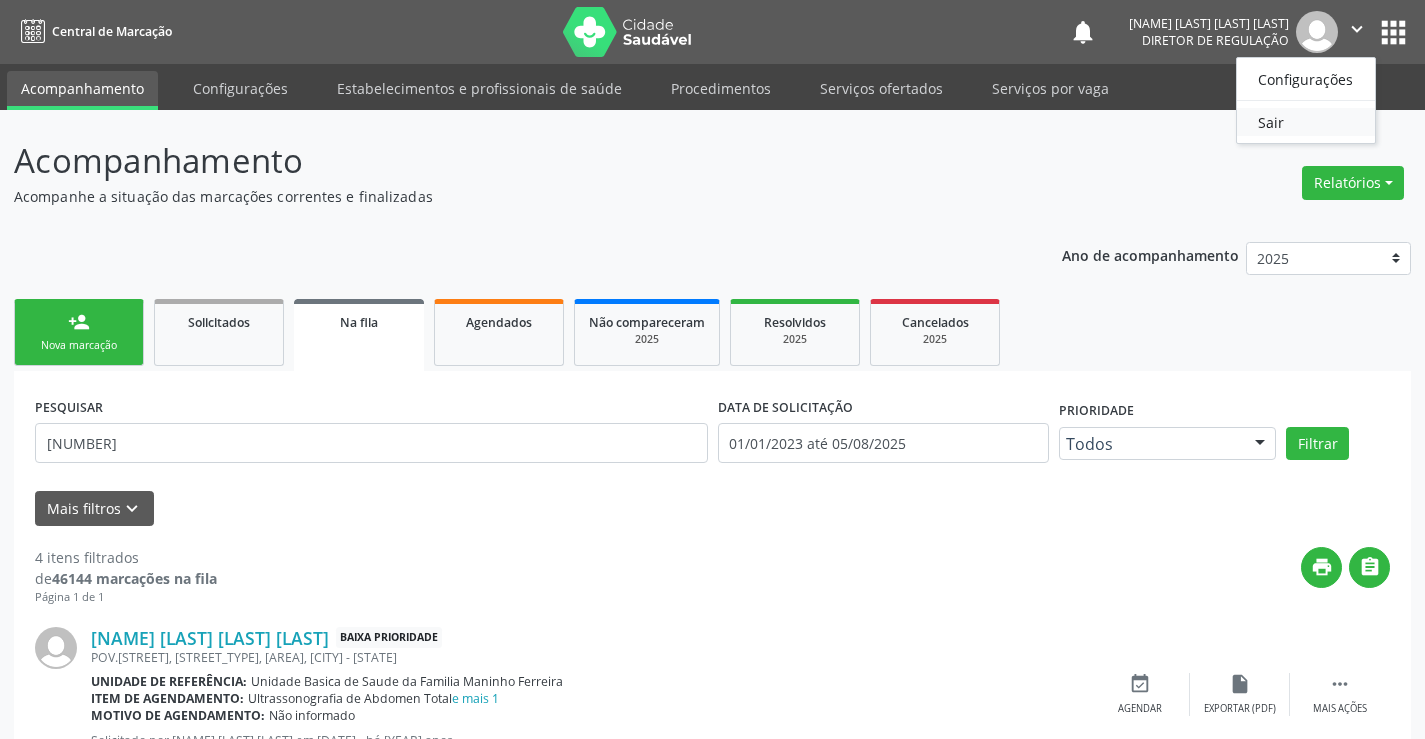 click on "Sair" at bounding box center (1306, 122) 